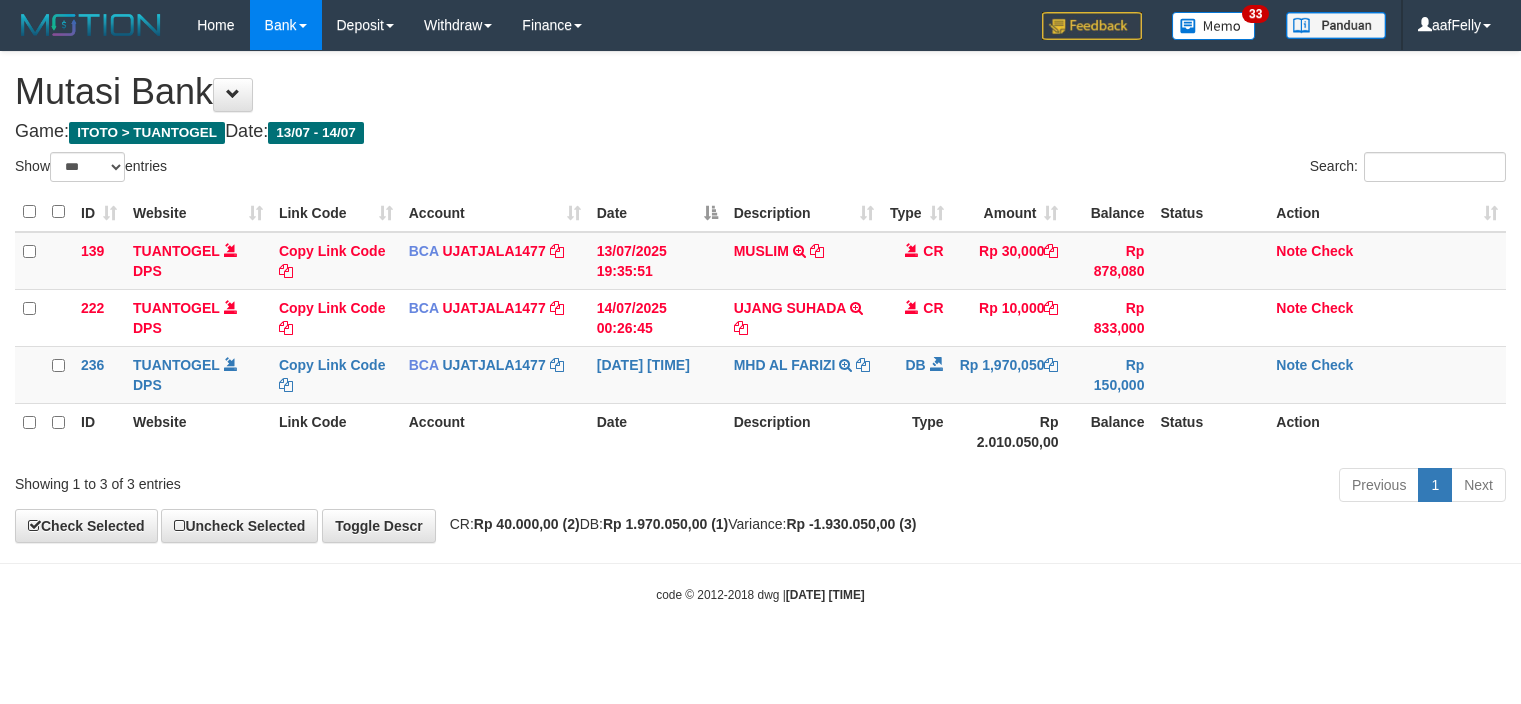 select on "***" 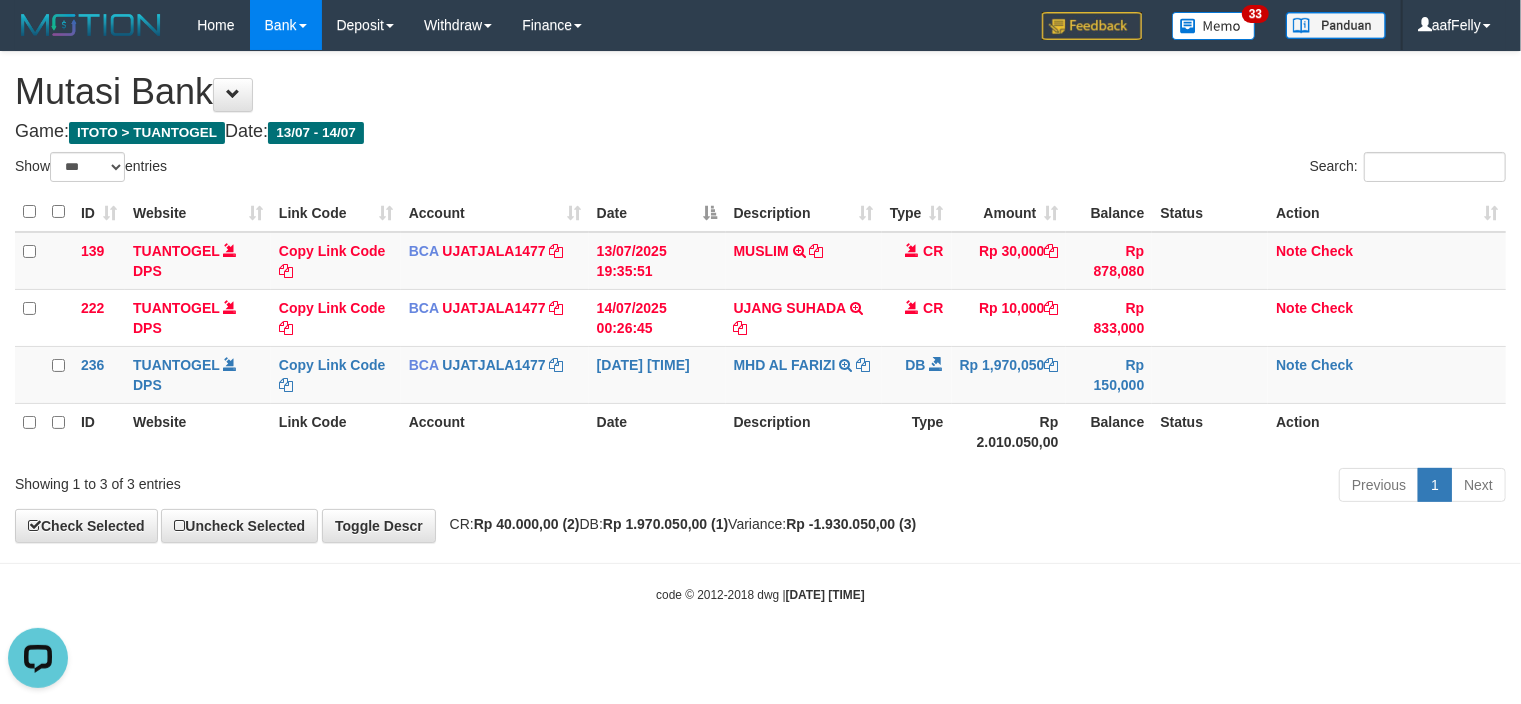scroll, scrollTop: 0, scrollLeft: 0, axis: both 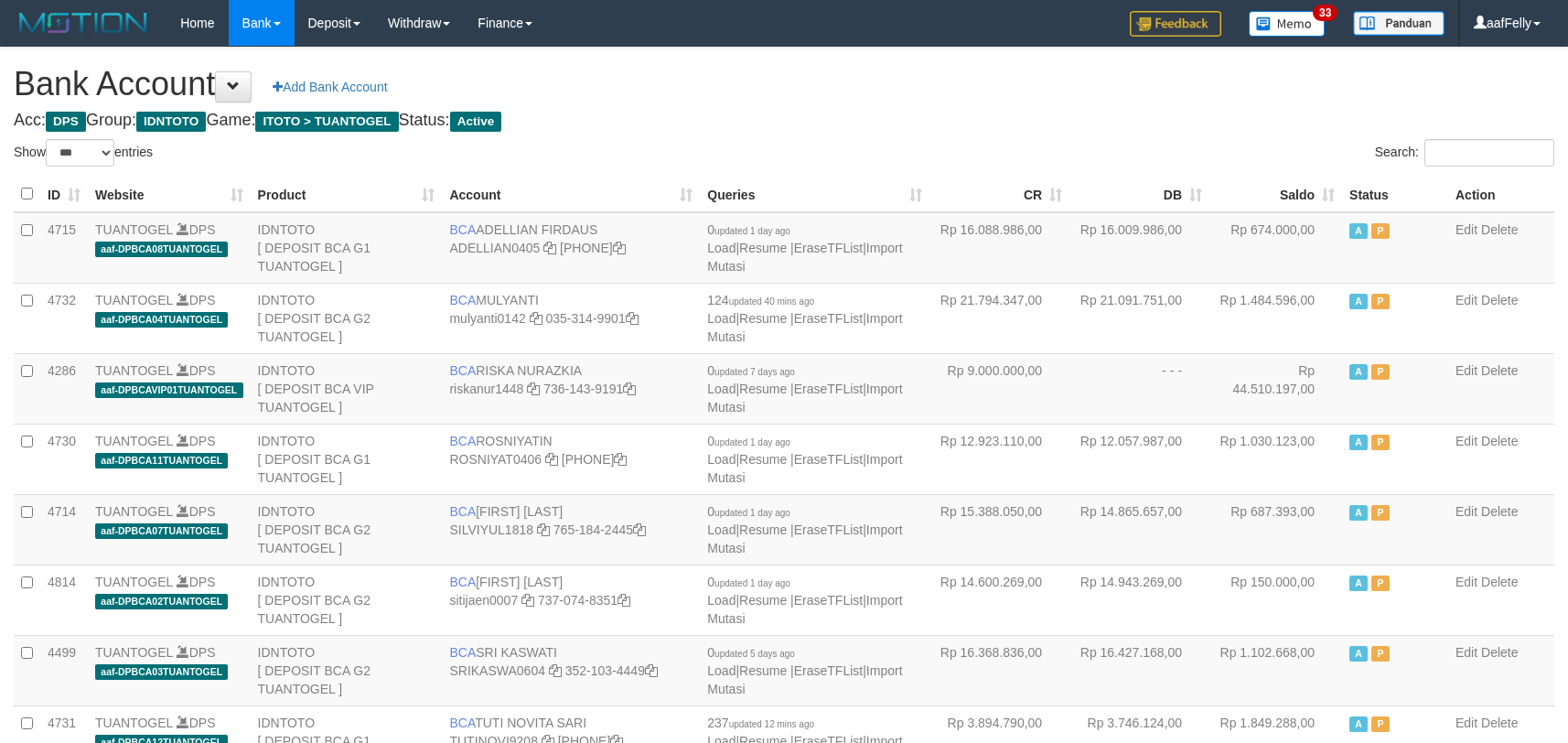 select on "***" 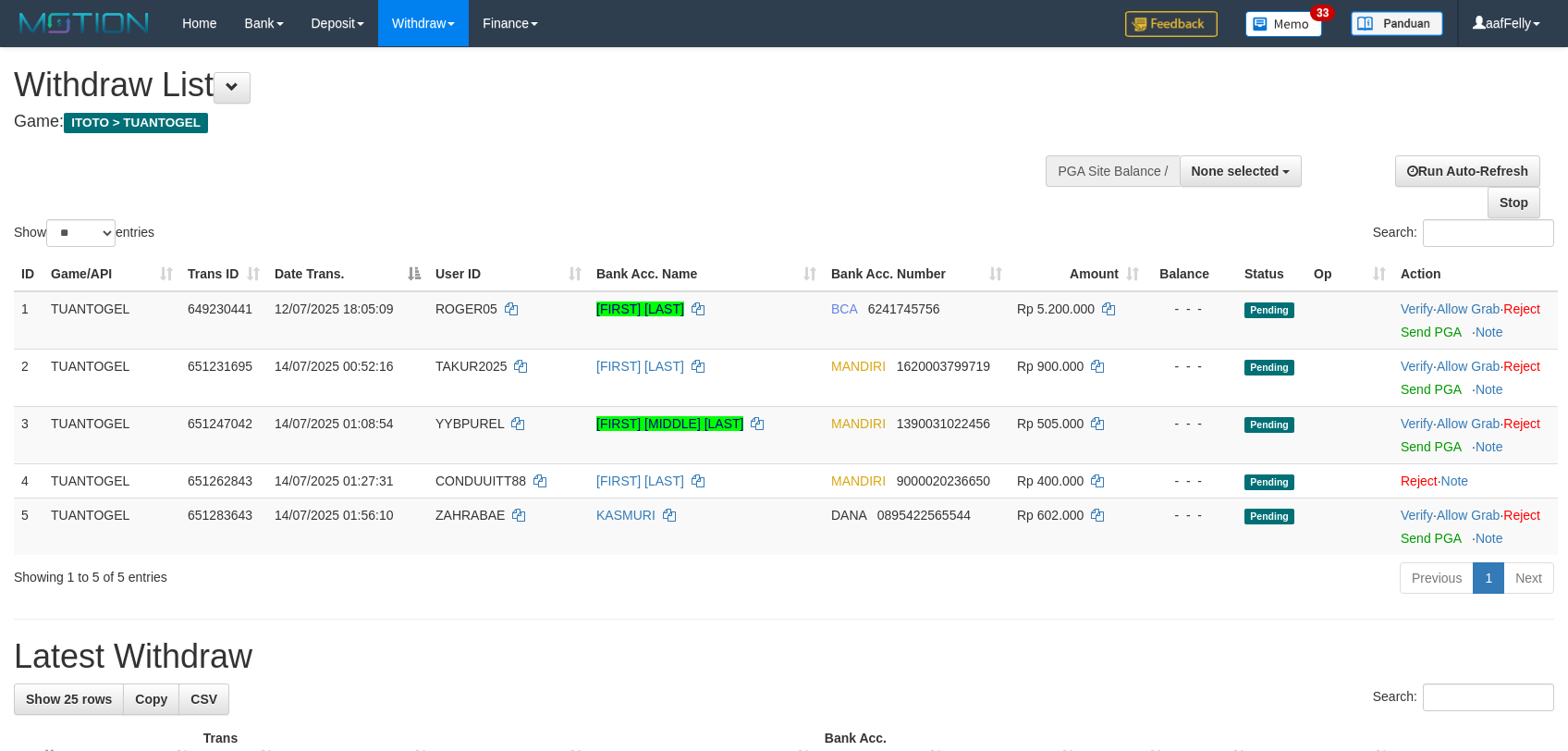 select 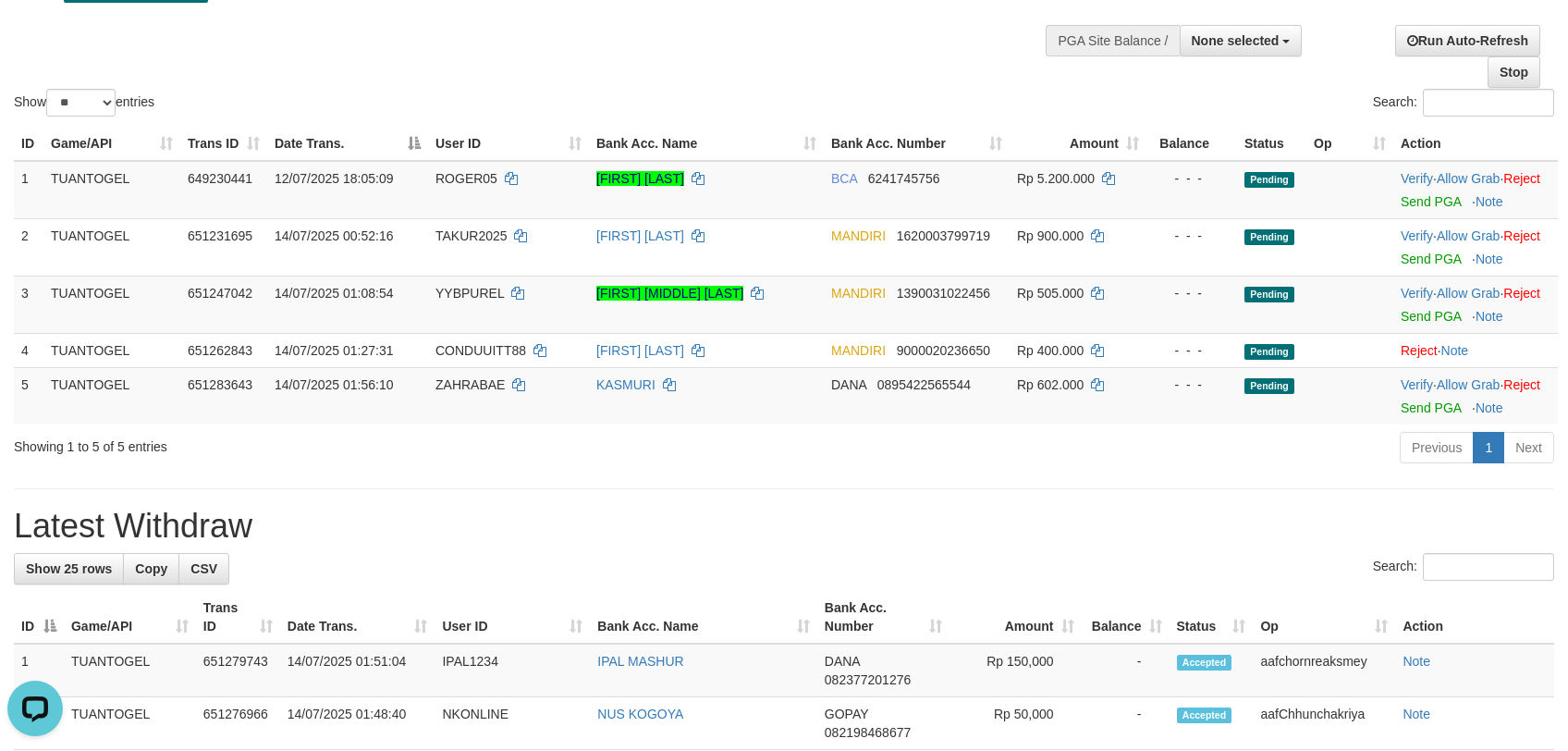 scroll, scrollTop: 0, scrollLeft: 0, axis: both 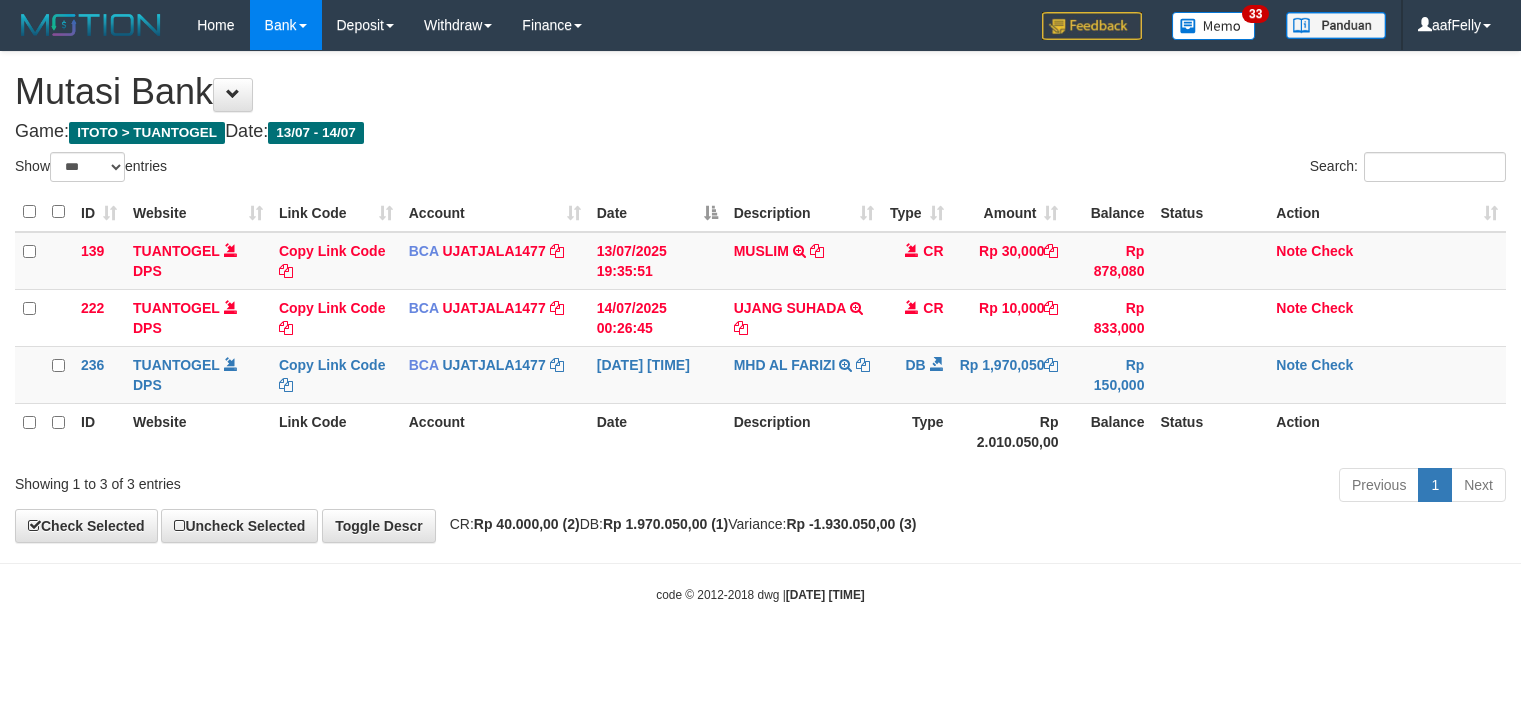 select on "***" 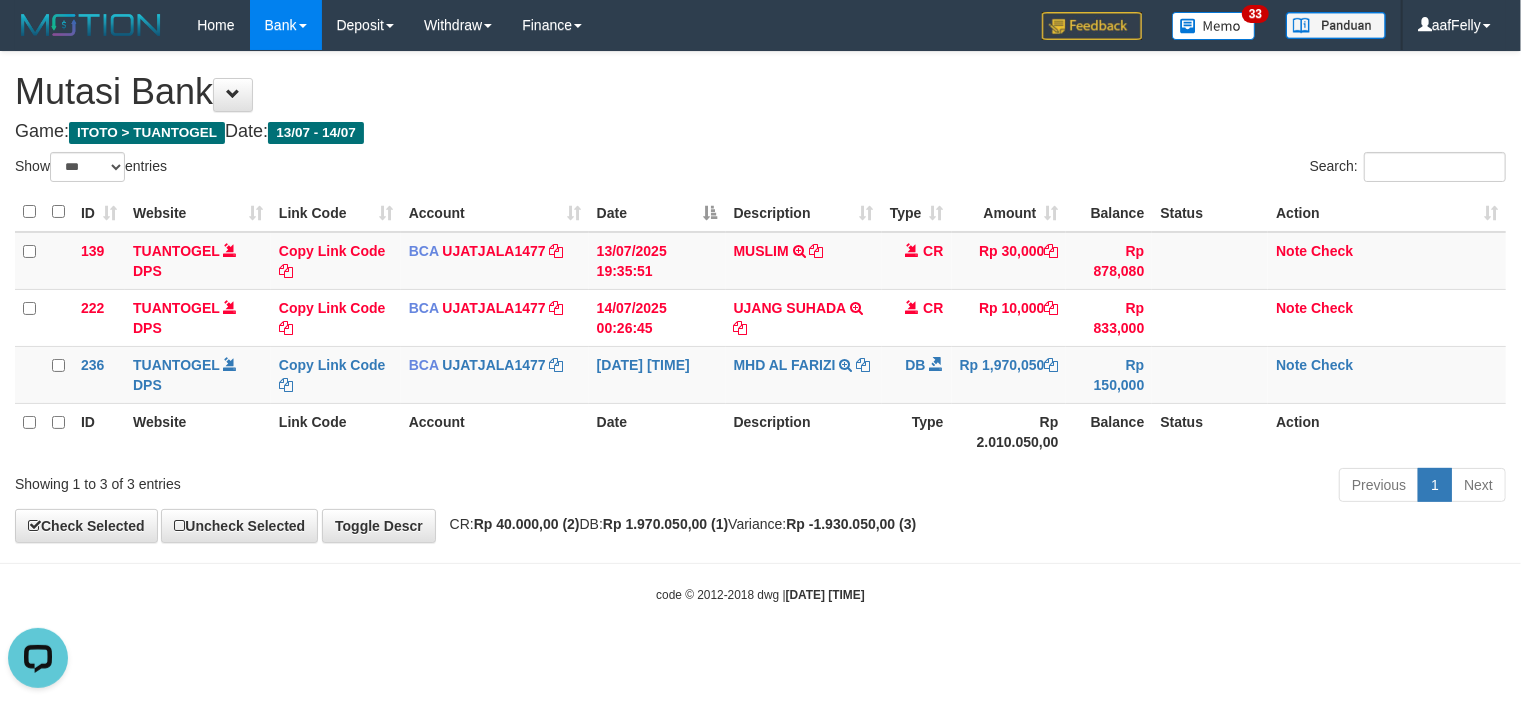 scroll, scrollTop: 0, scrollLeft: 0, axis: both 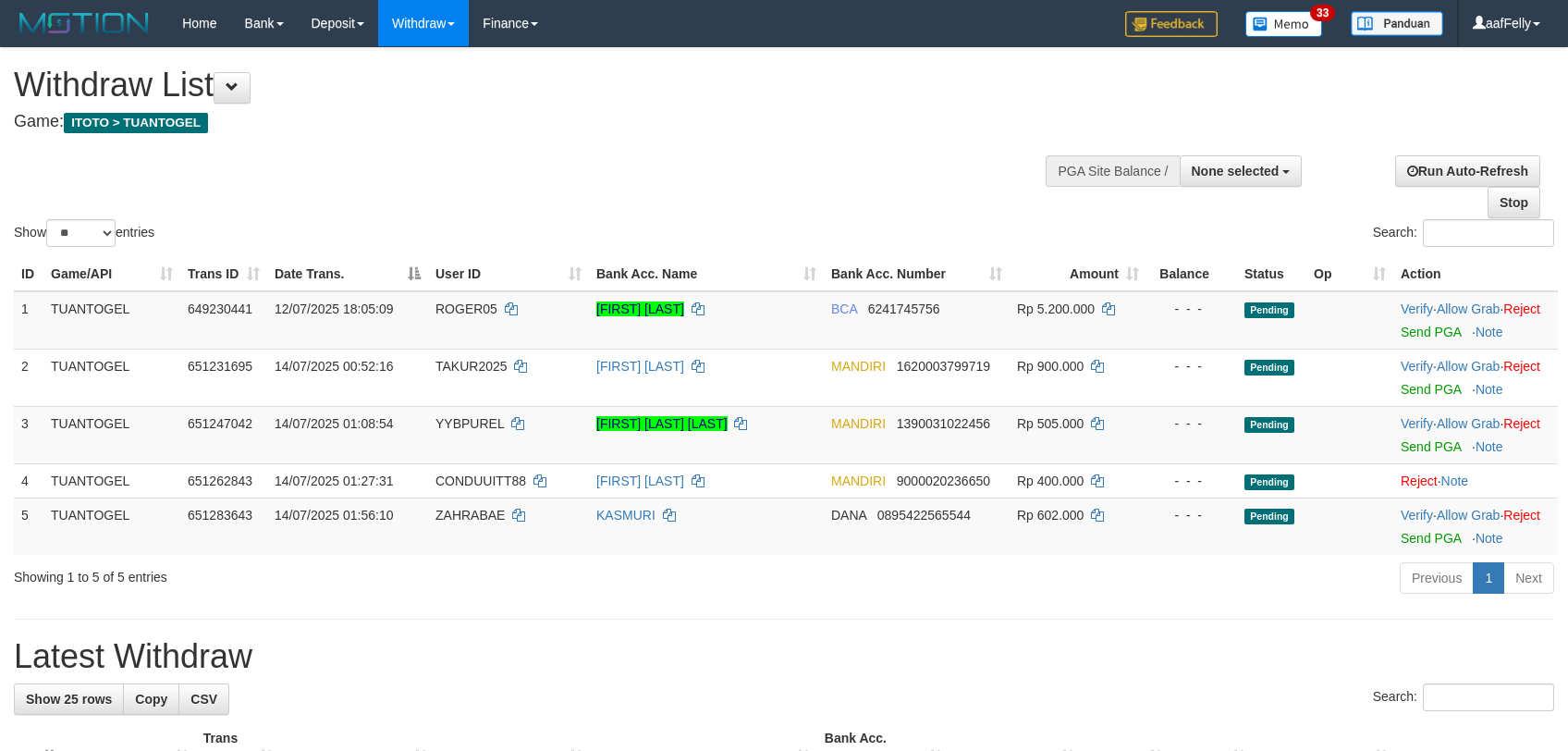 select 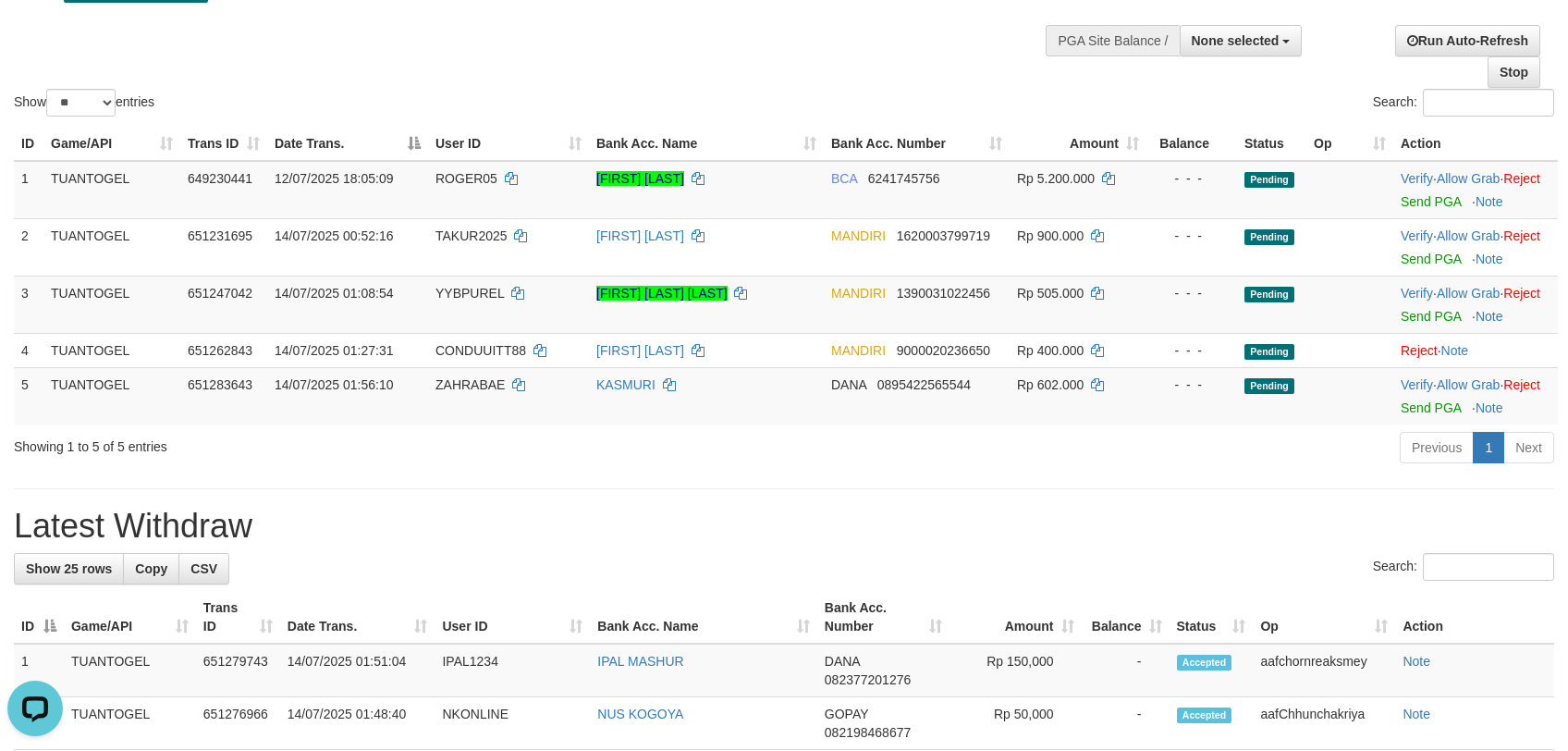 scroll, scrollTop: 0, scrollLeft: 0, axis: both 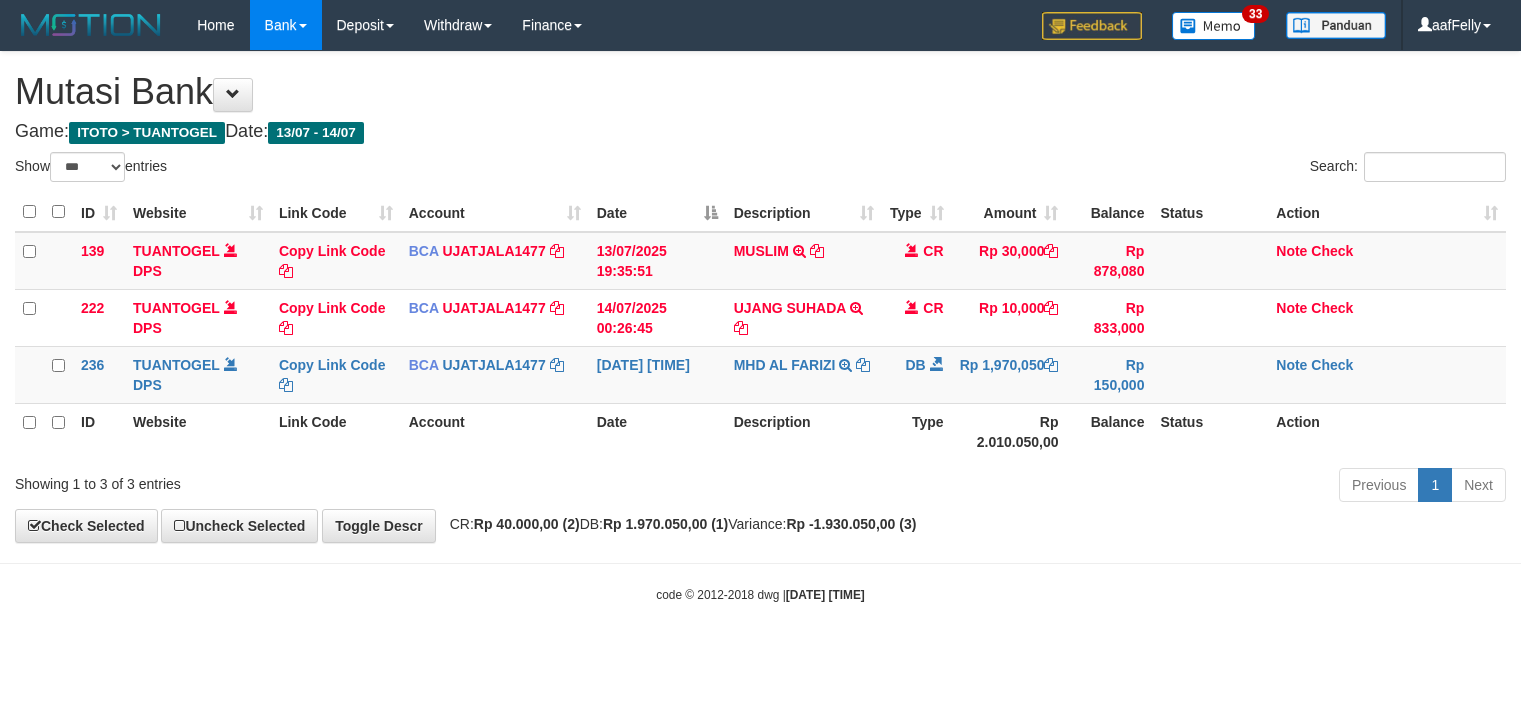 select on "***" 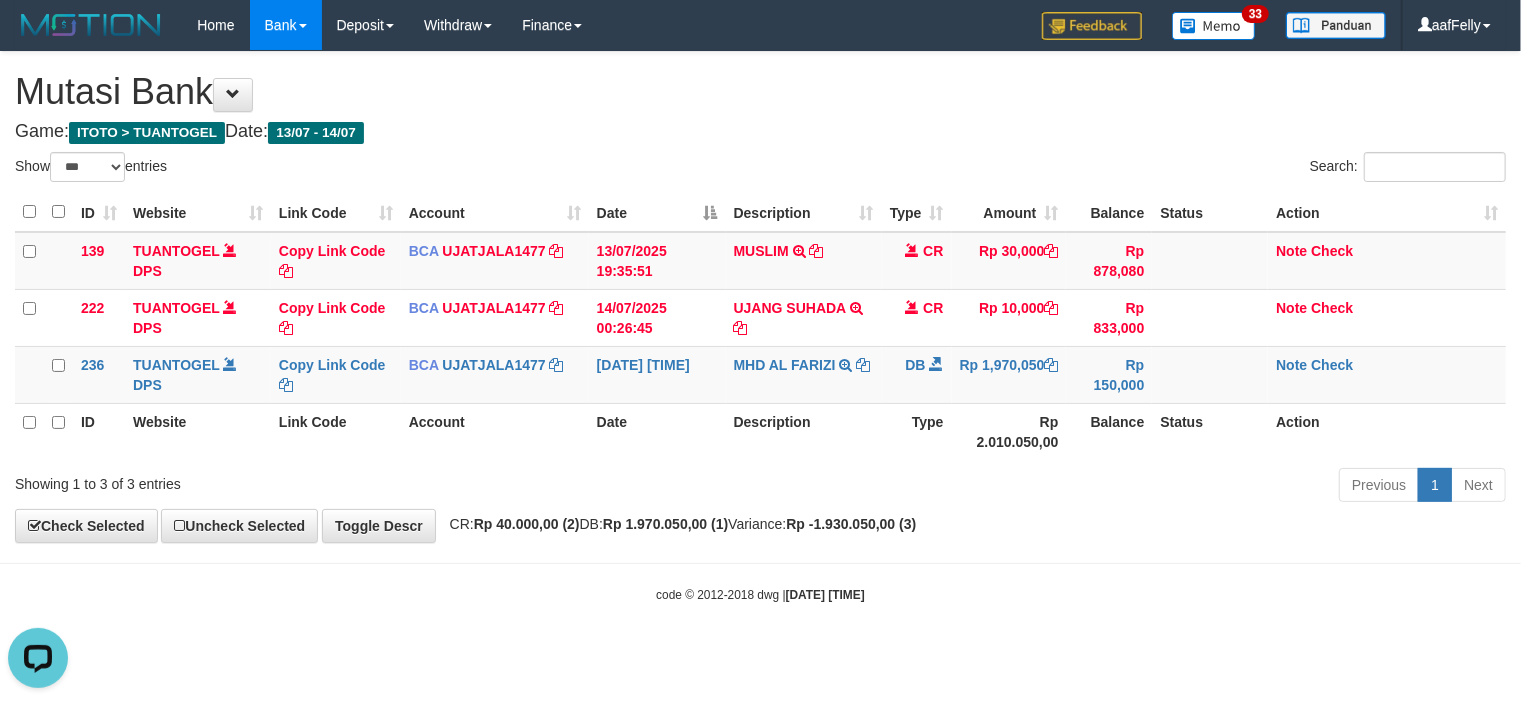 scroll, scrollTop: 0, scrollLeft: 0, axis: both 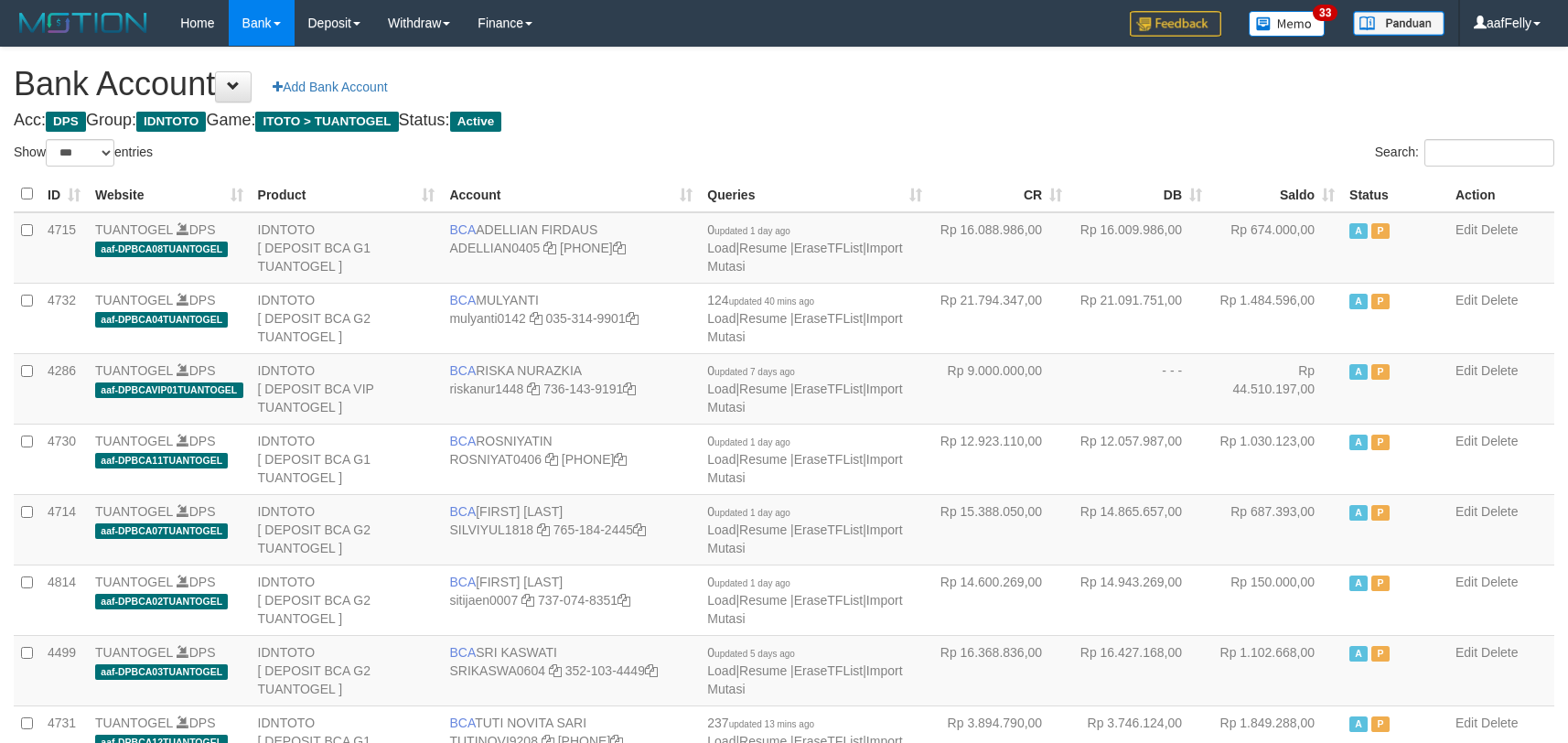 select on "***" 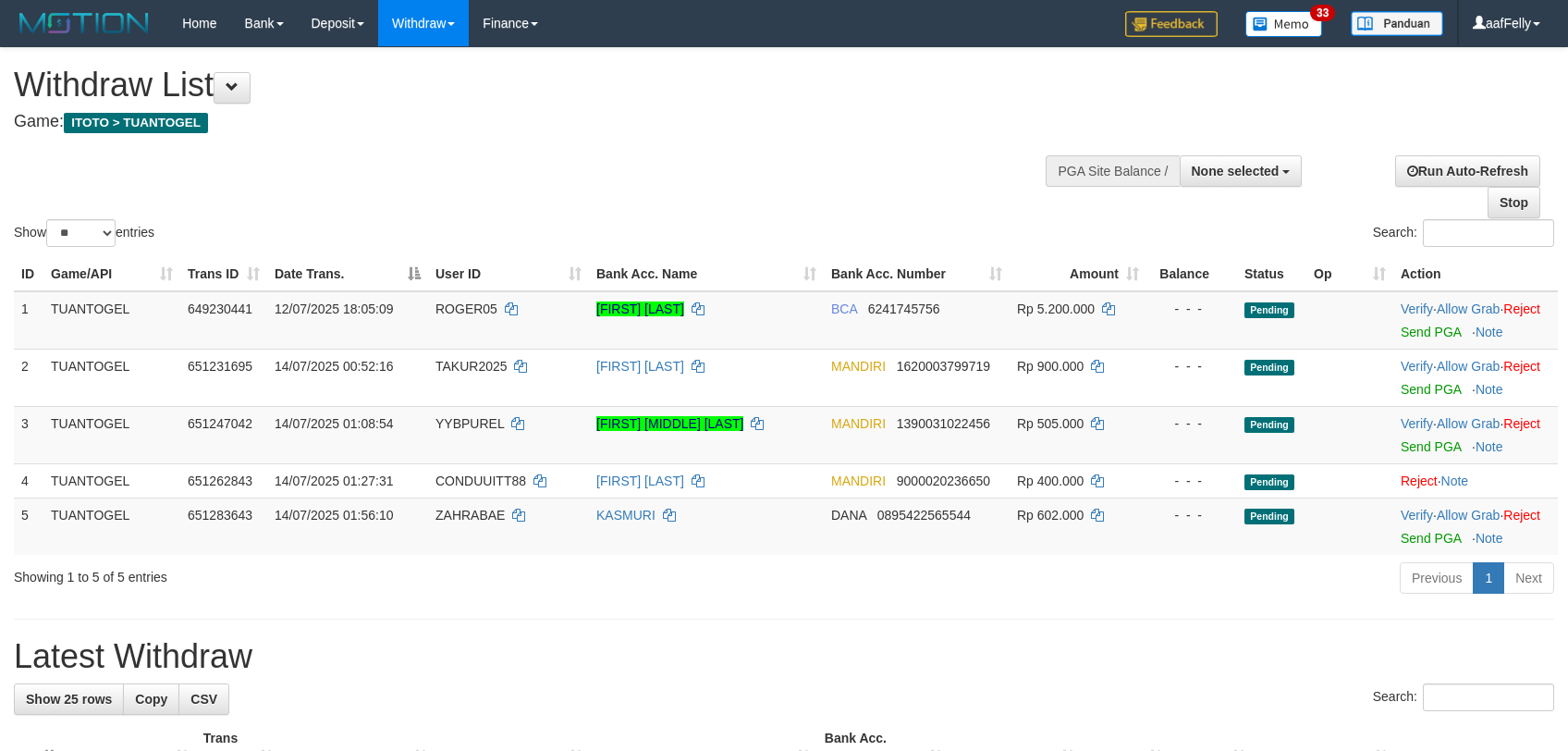 select 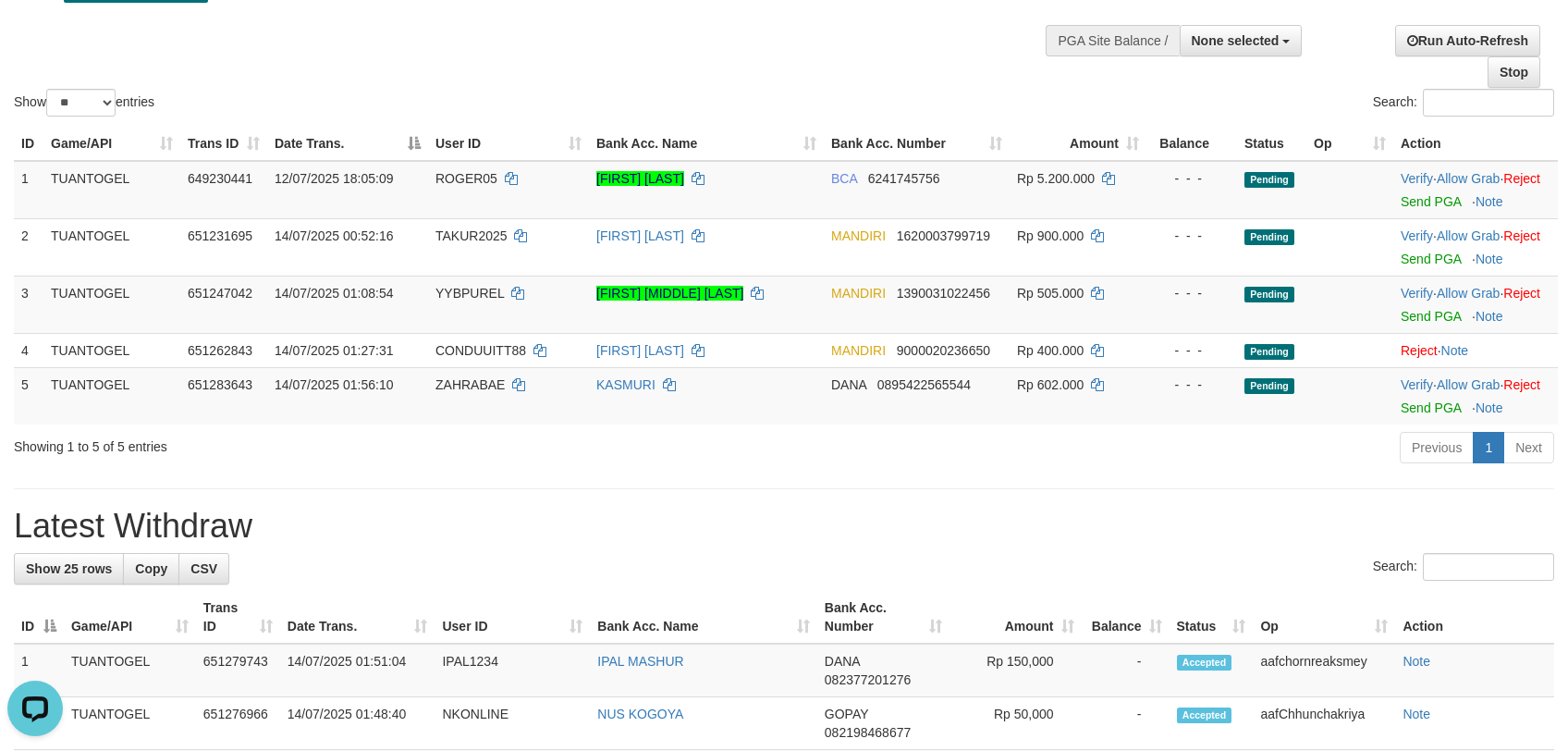 scroll, scrollTop: 0, scrollLeft: 0, axis: both 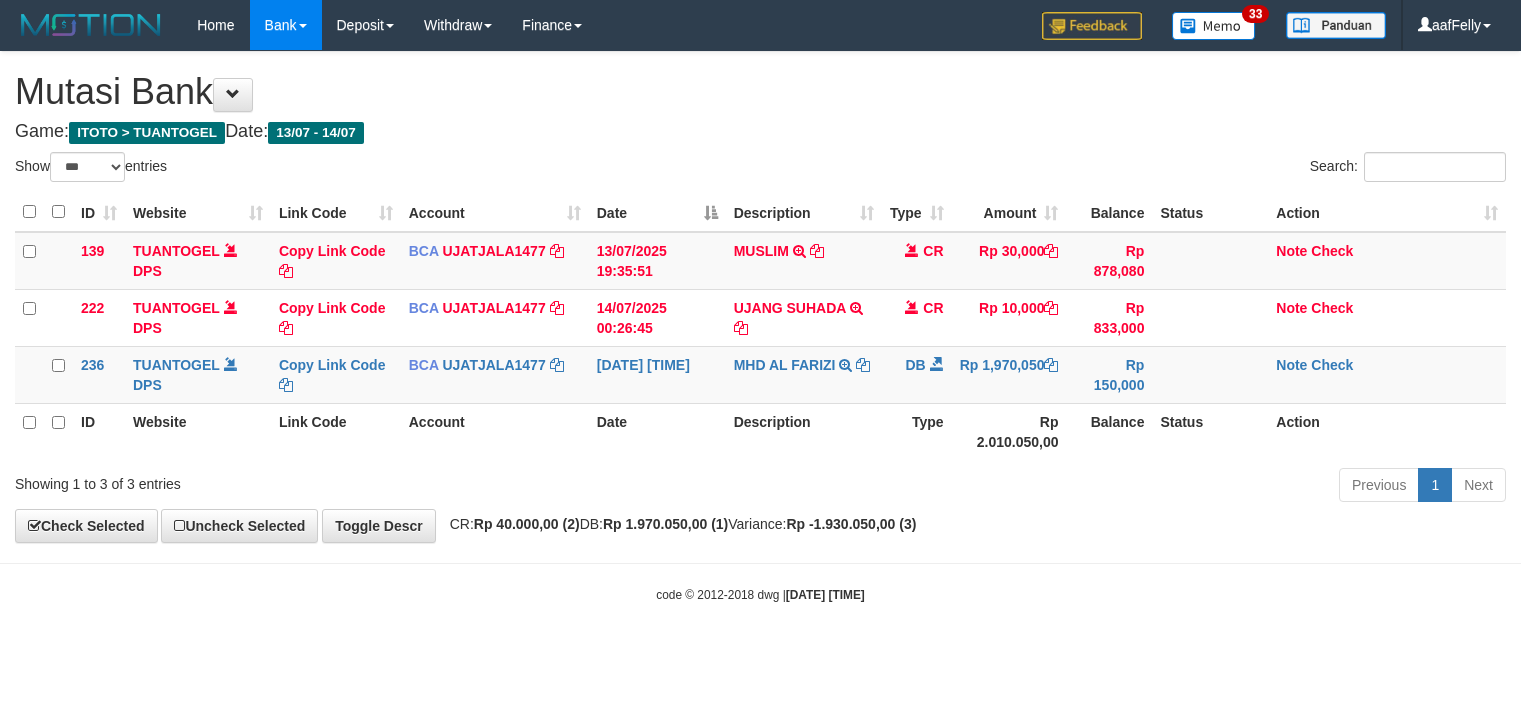 select on "***" 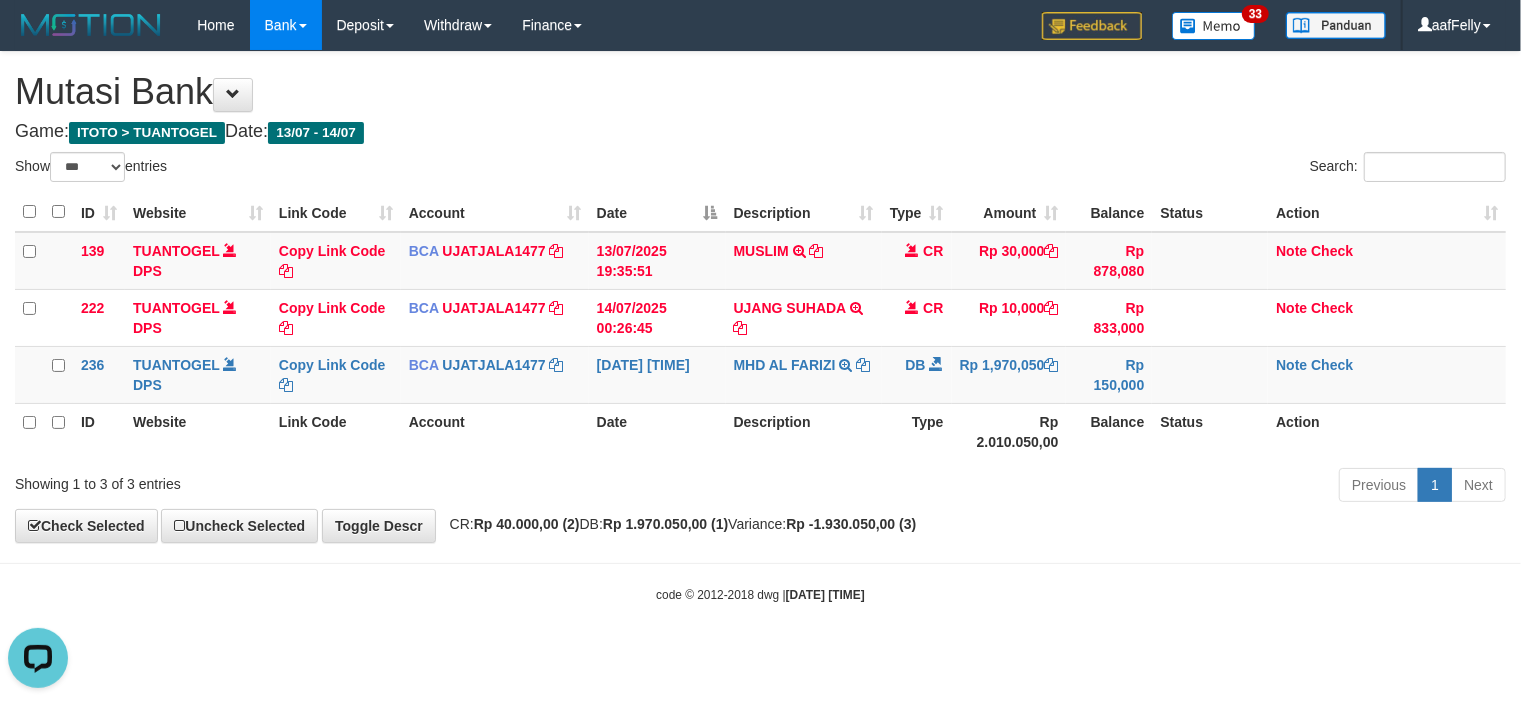 scroll, scrollTop: 0, scrollLeft: 0, axis: both 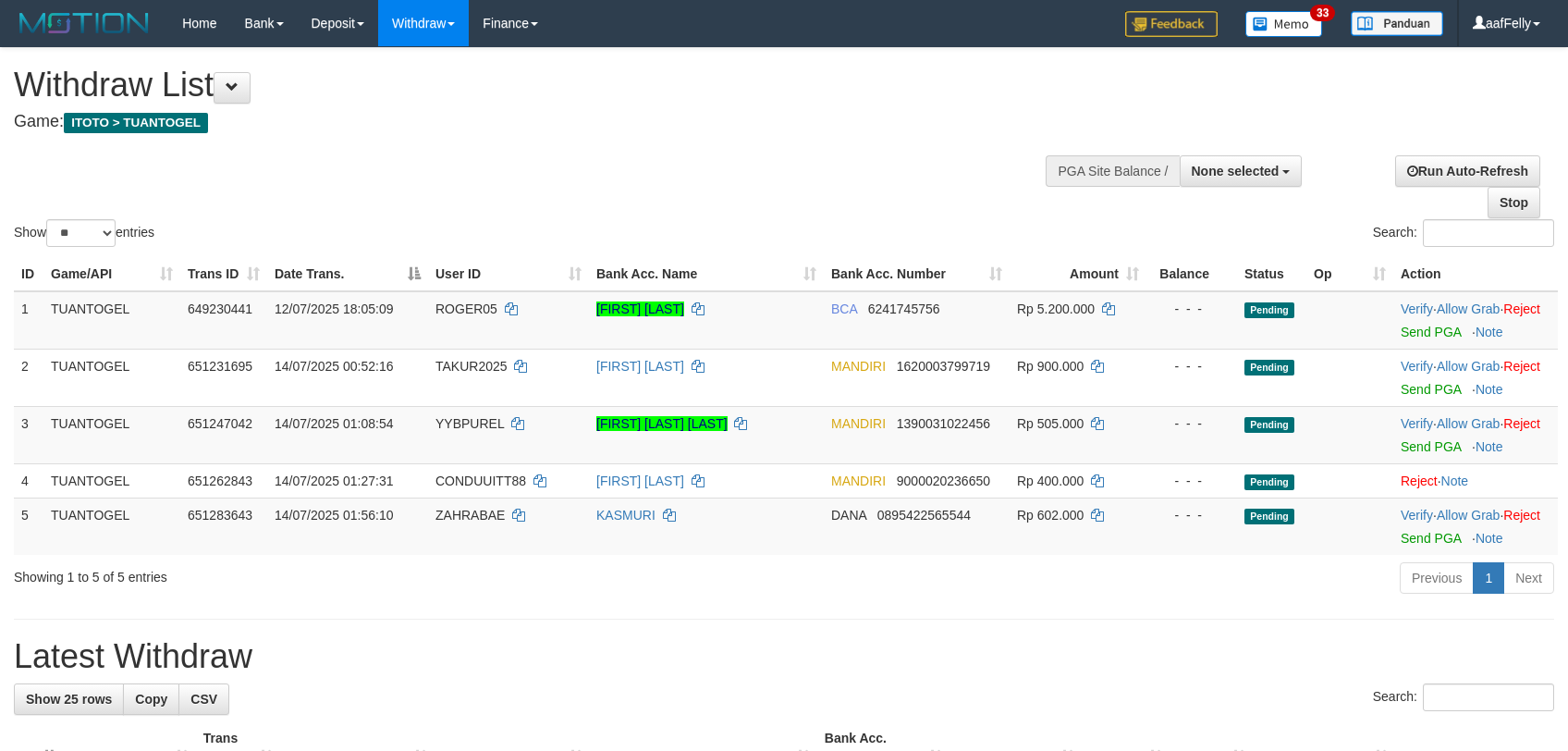select 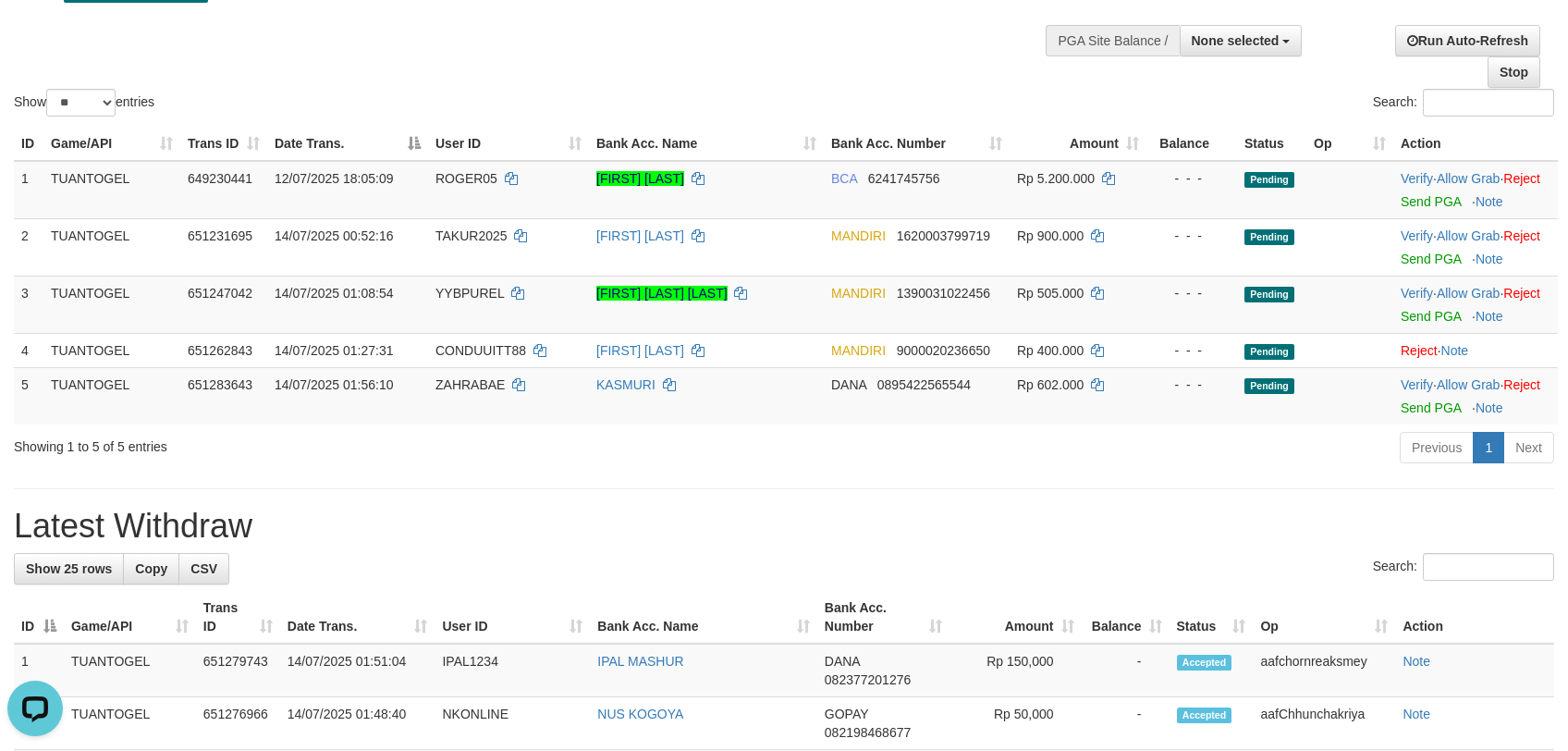 scroll, scrollTop: 0, scrollLeft: 0, axis: both 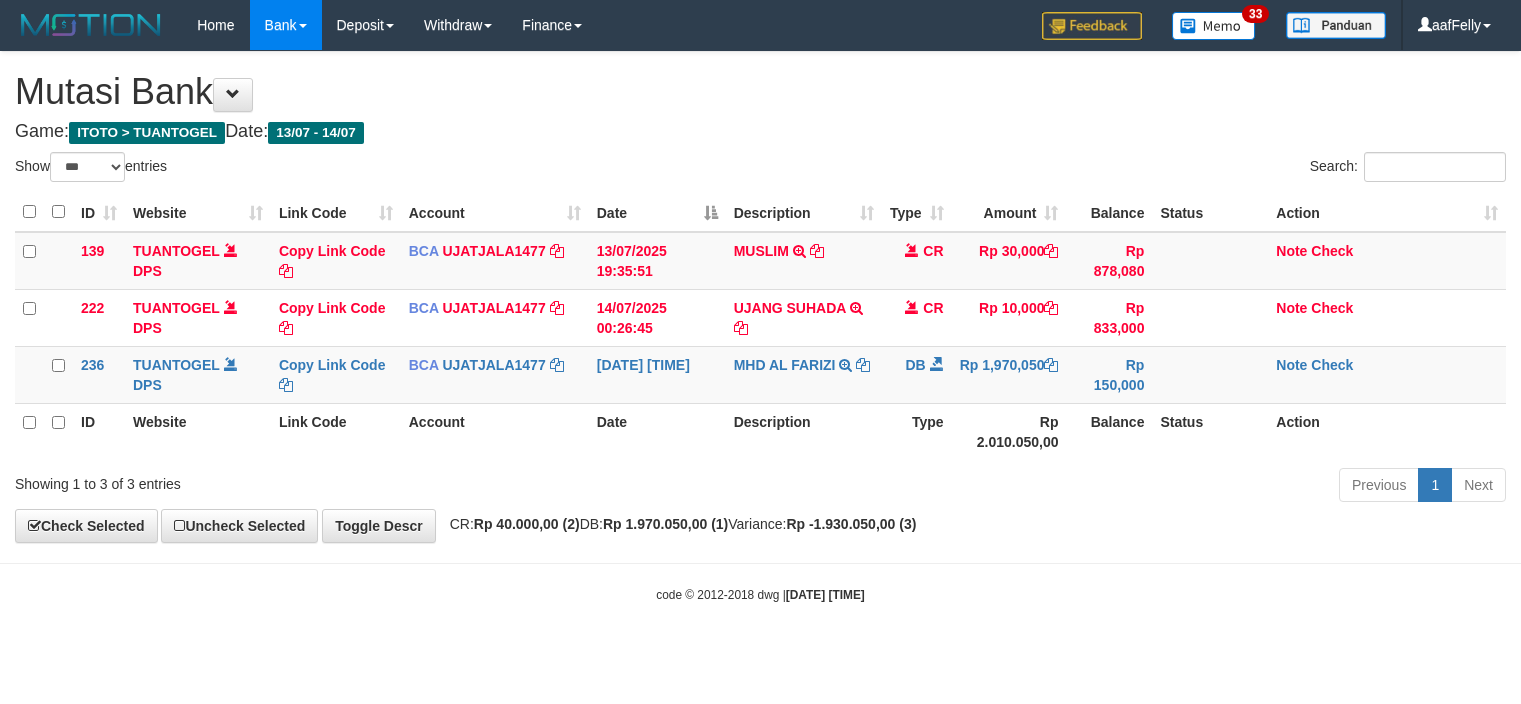 select on "***" 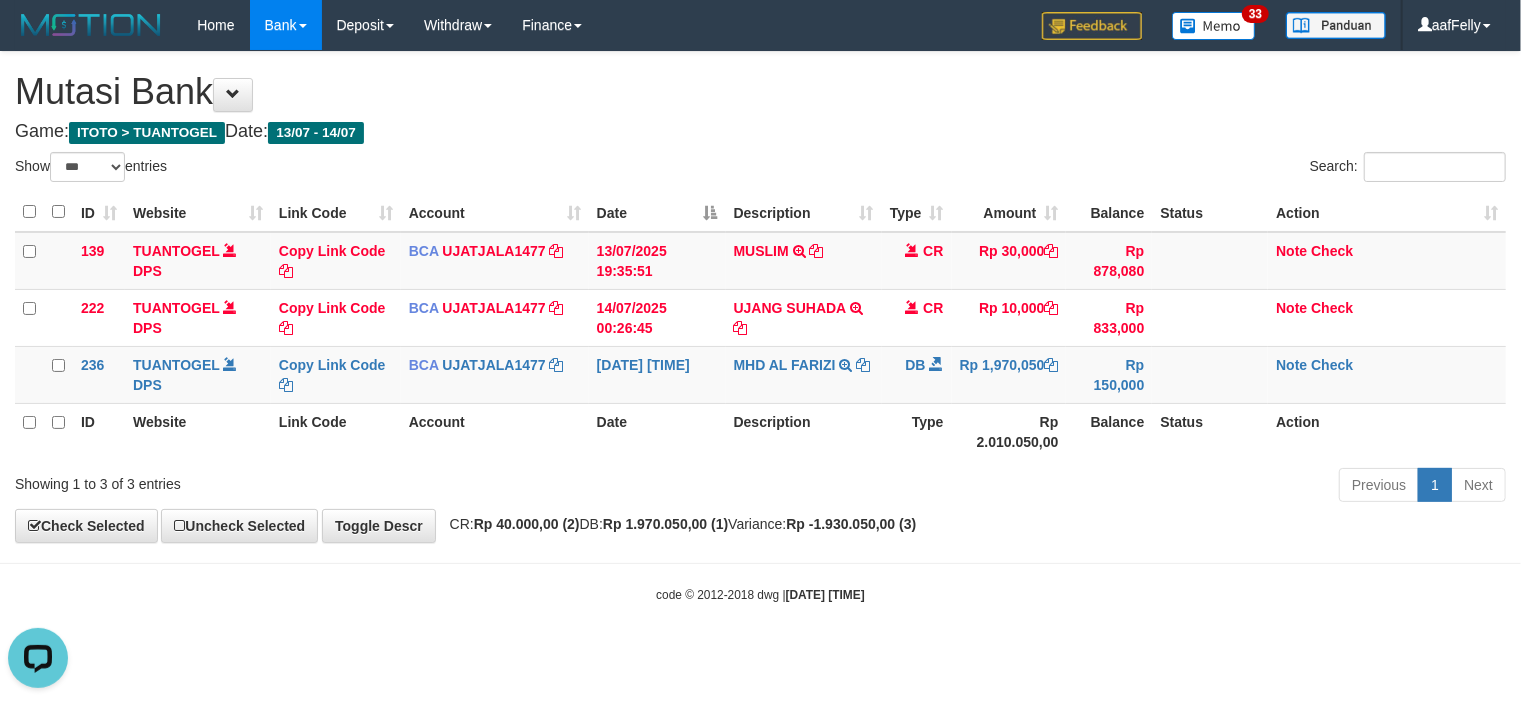 scroll, scrollTop: 0, scrollLeft: 0, axis: both 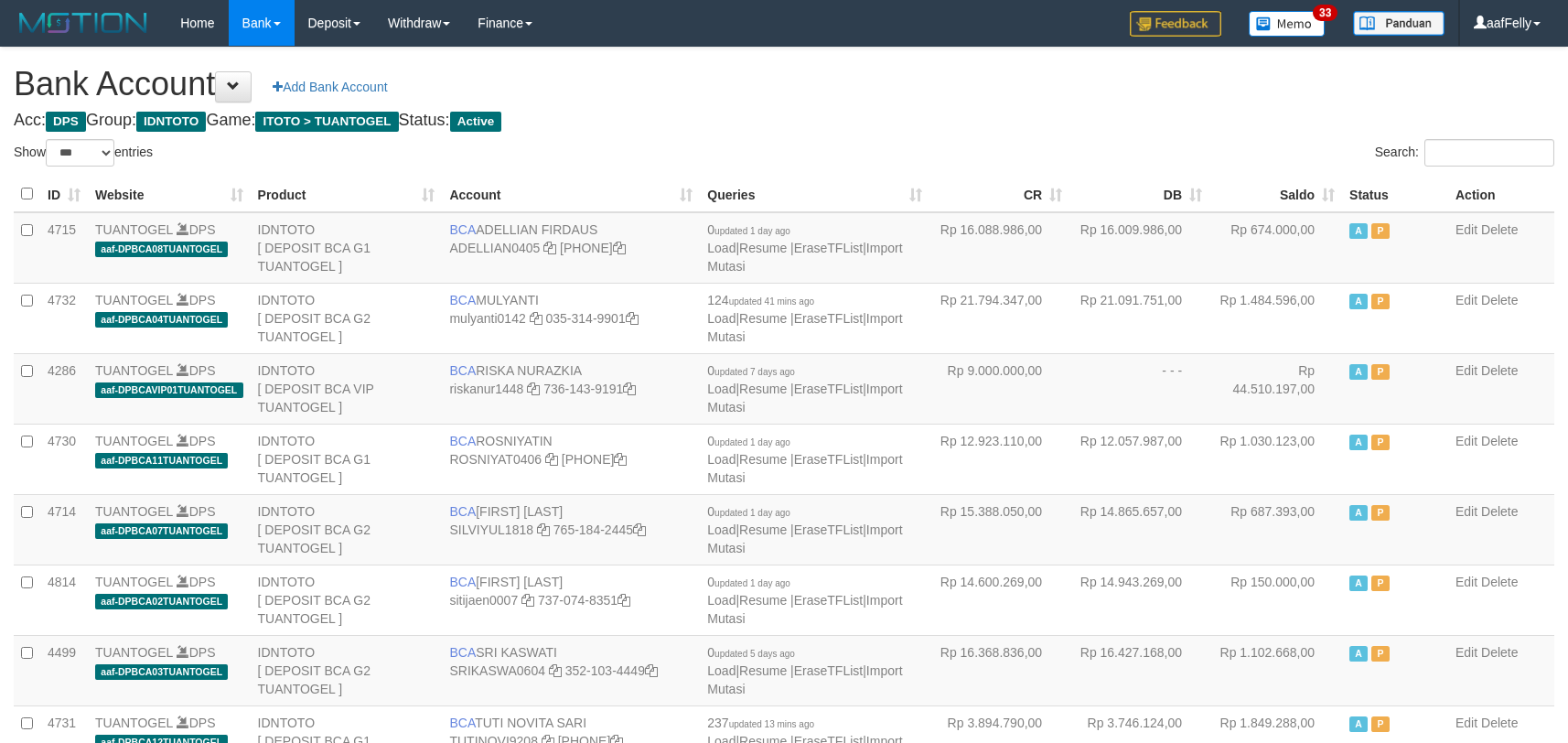 select on "***" 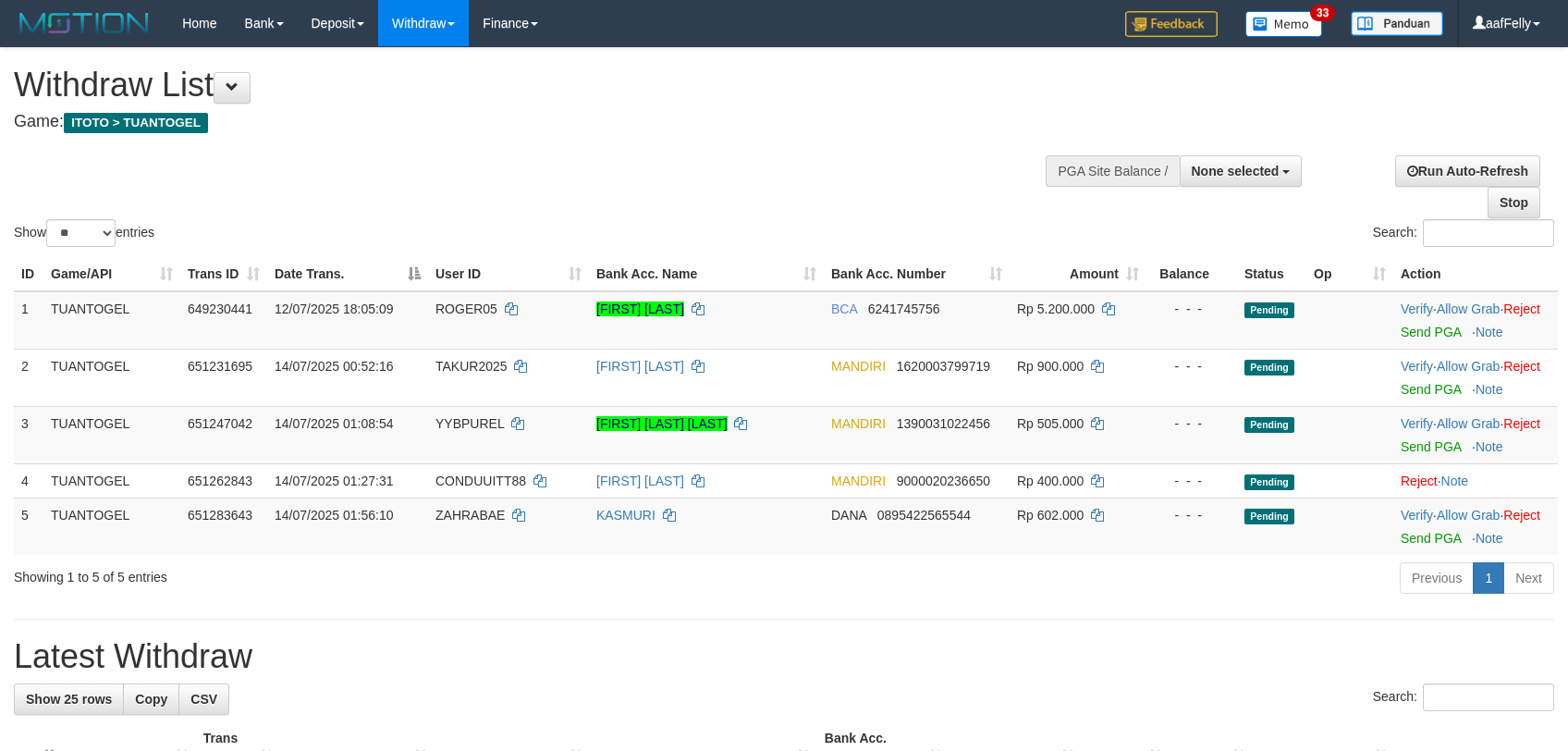 select 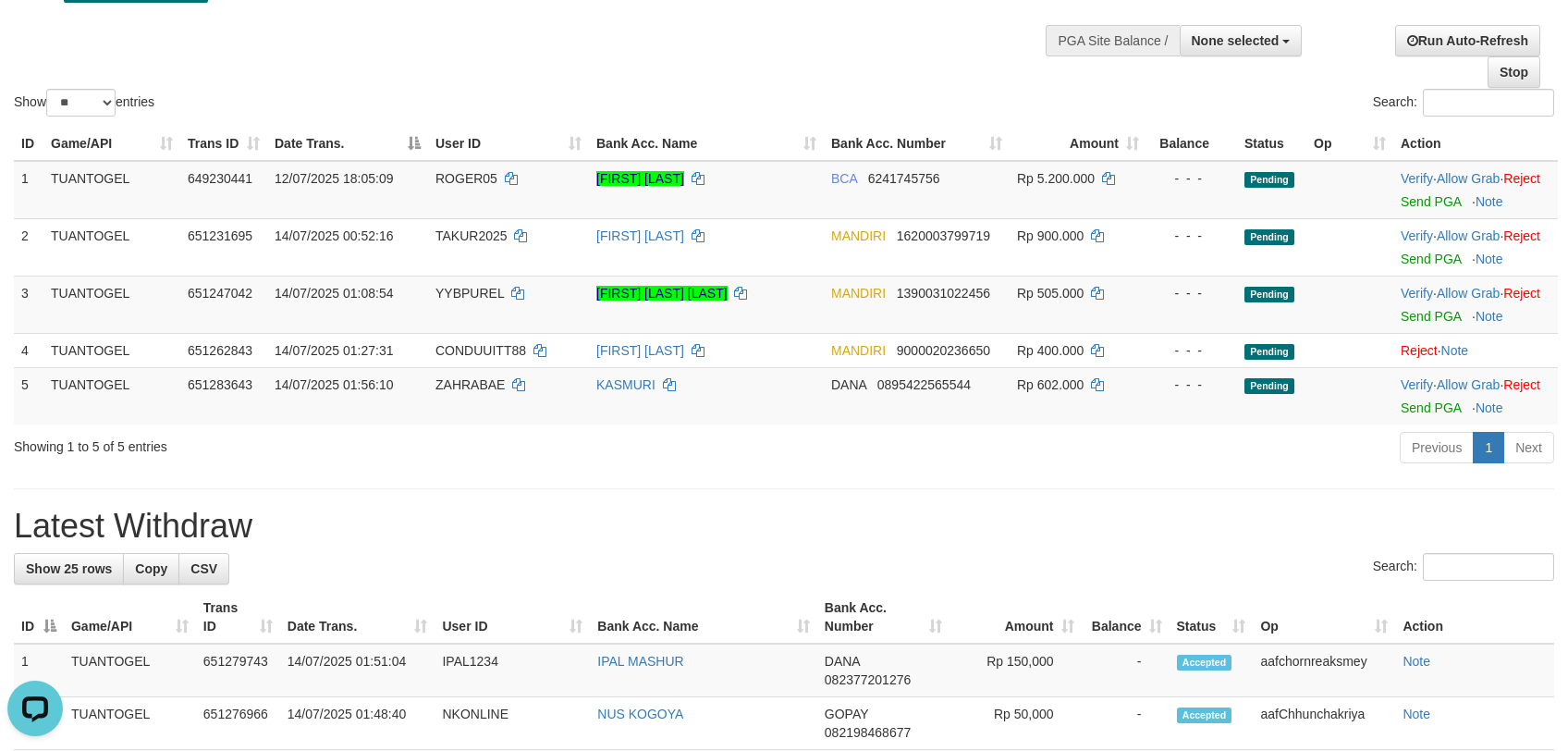 scroll, scrollTop: 0, scrollLeft: 0, axis: both 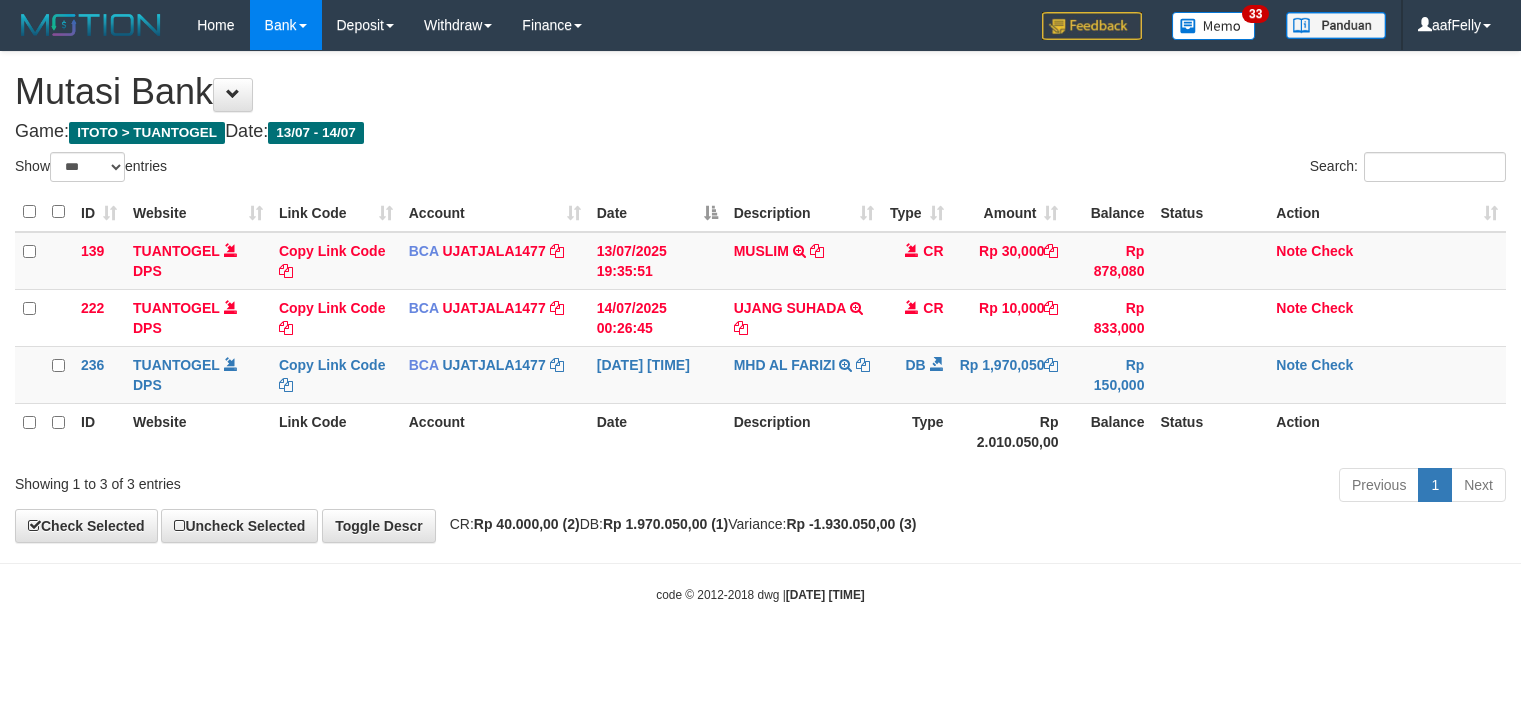 select on "***" 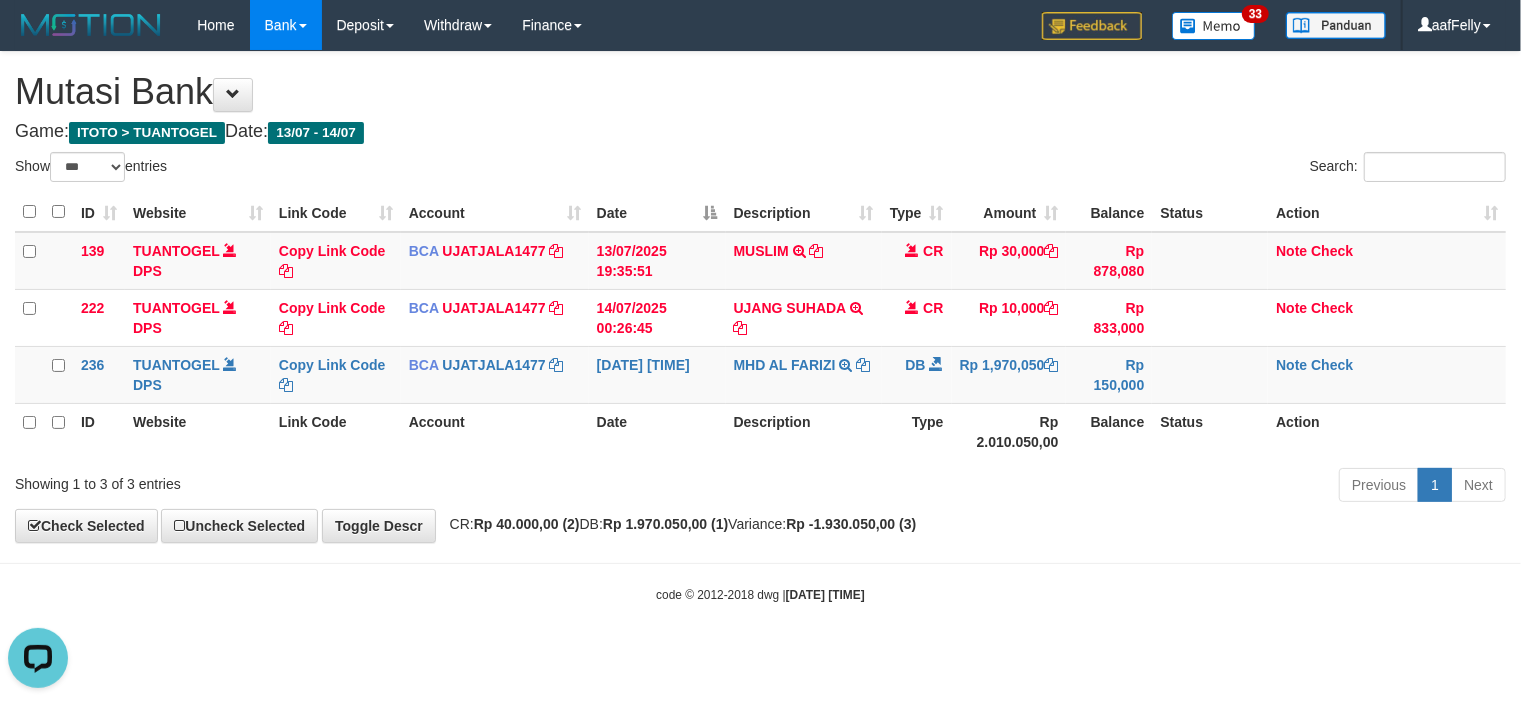 scroll, scrollTop: 0, scrollLeft: 0, axis: both 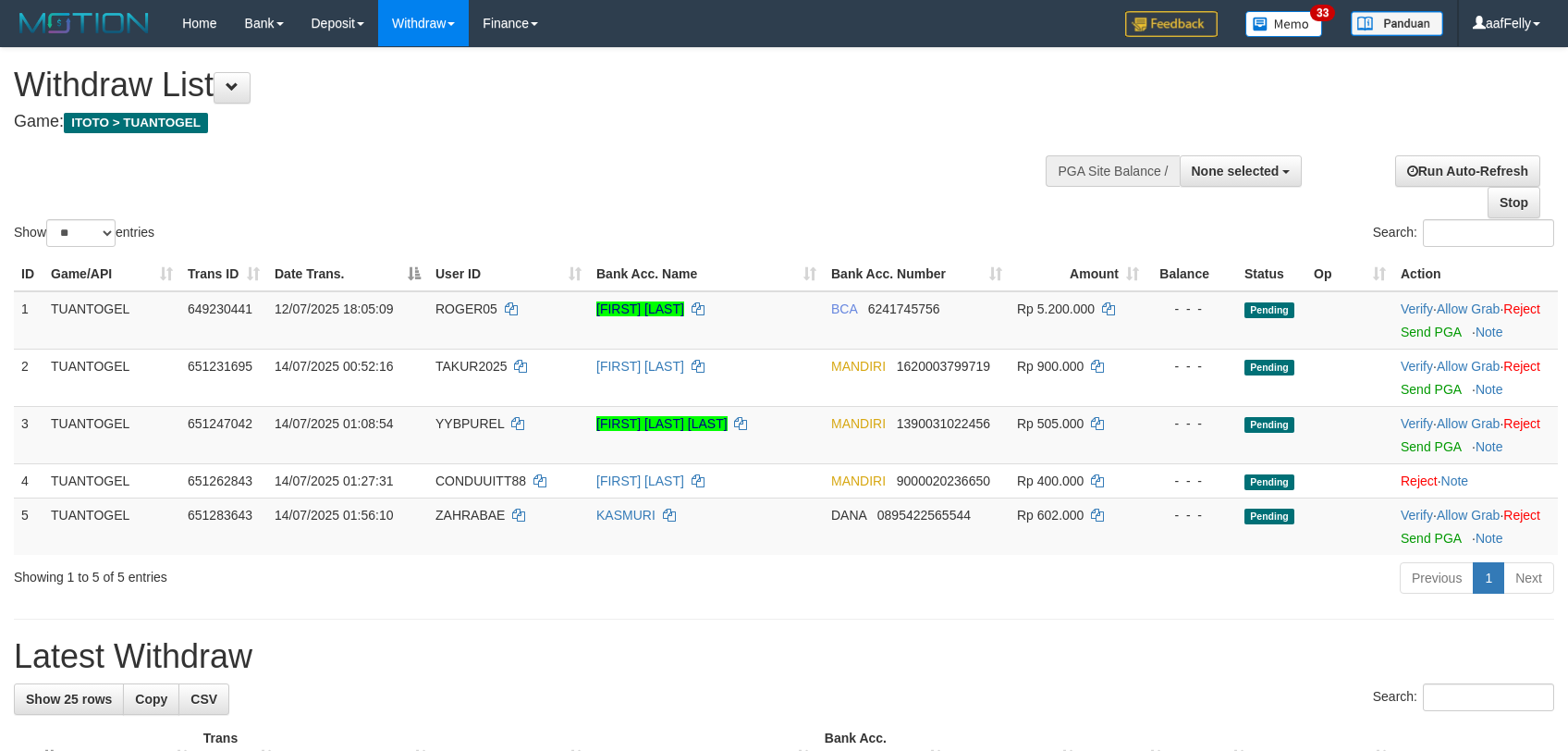 select 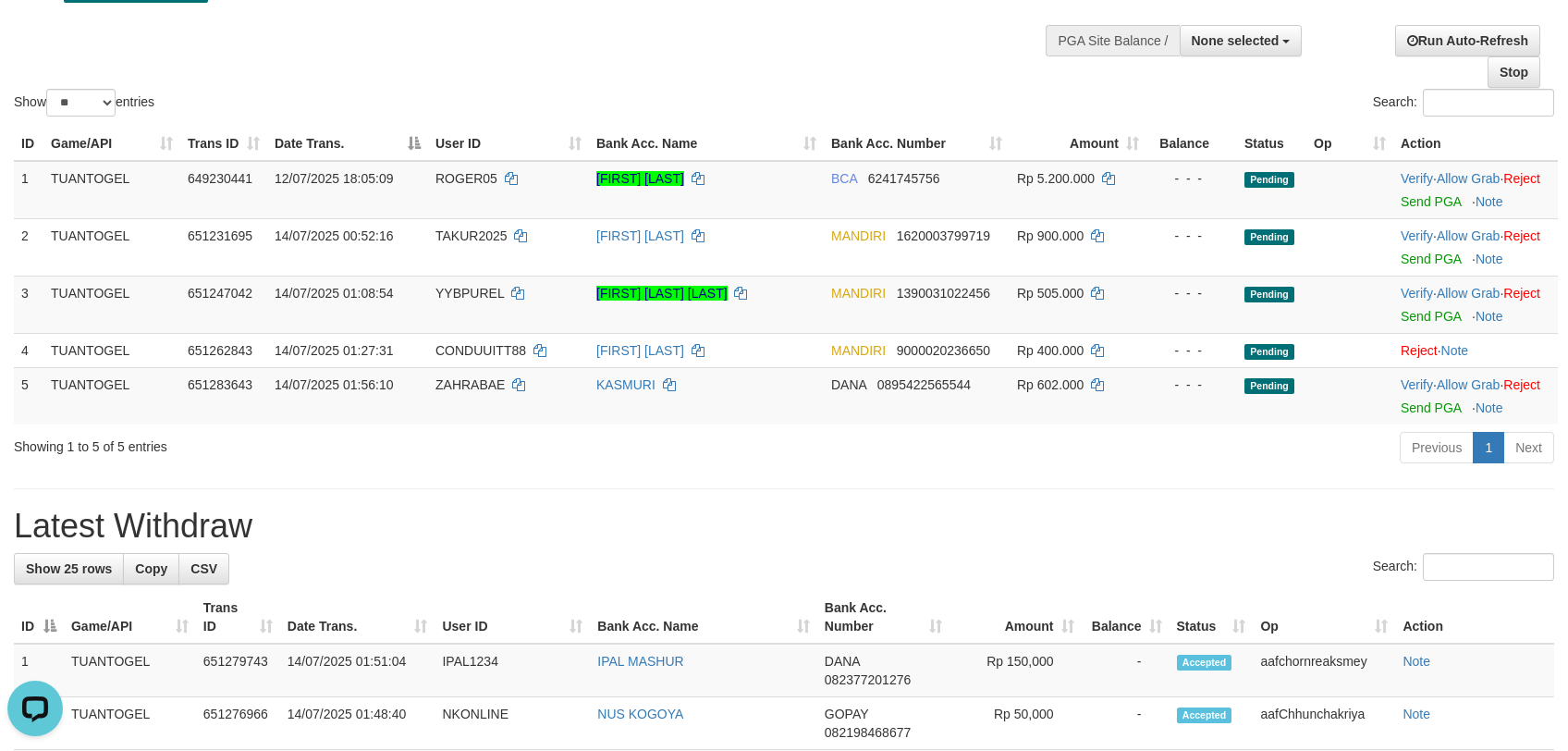 scroll, scrollTop: 0, scrollLeft: 0, axis: both 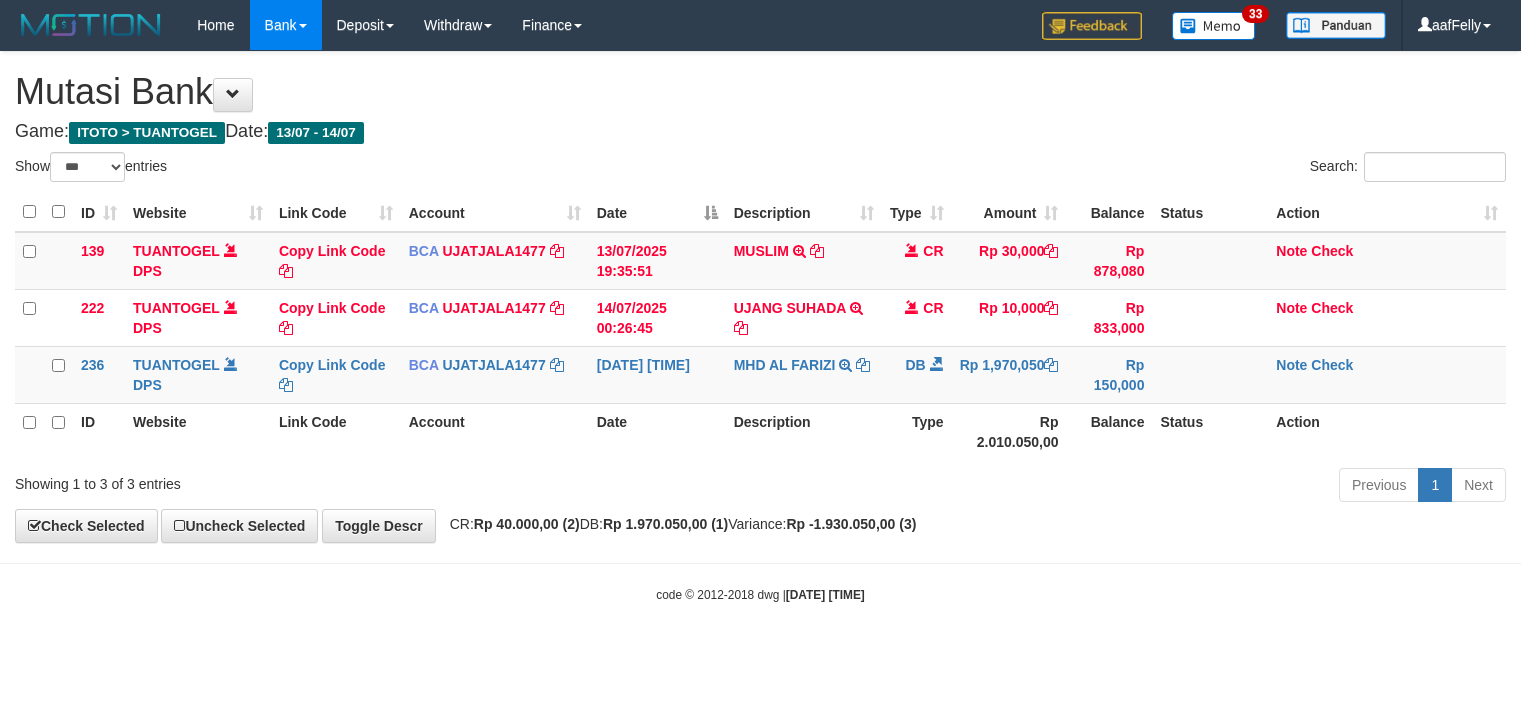 select on "***" 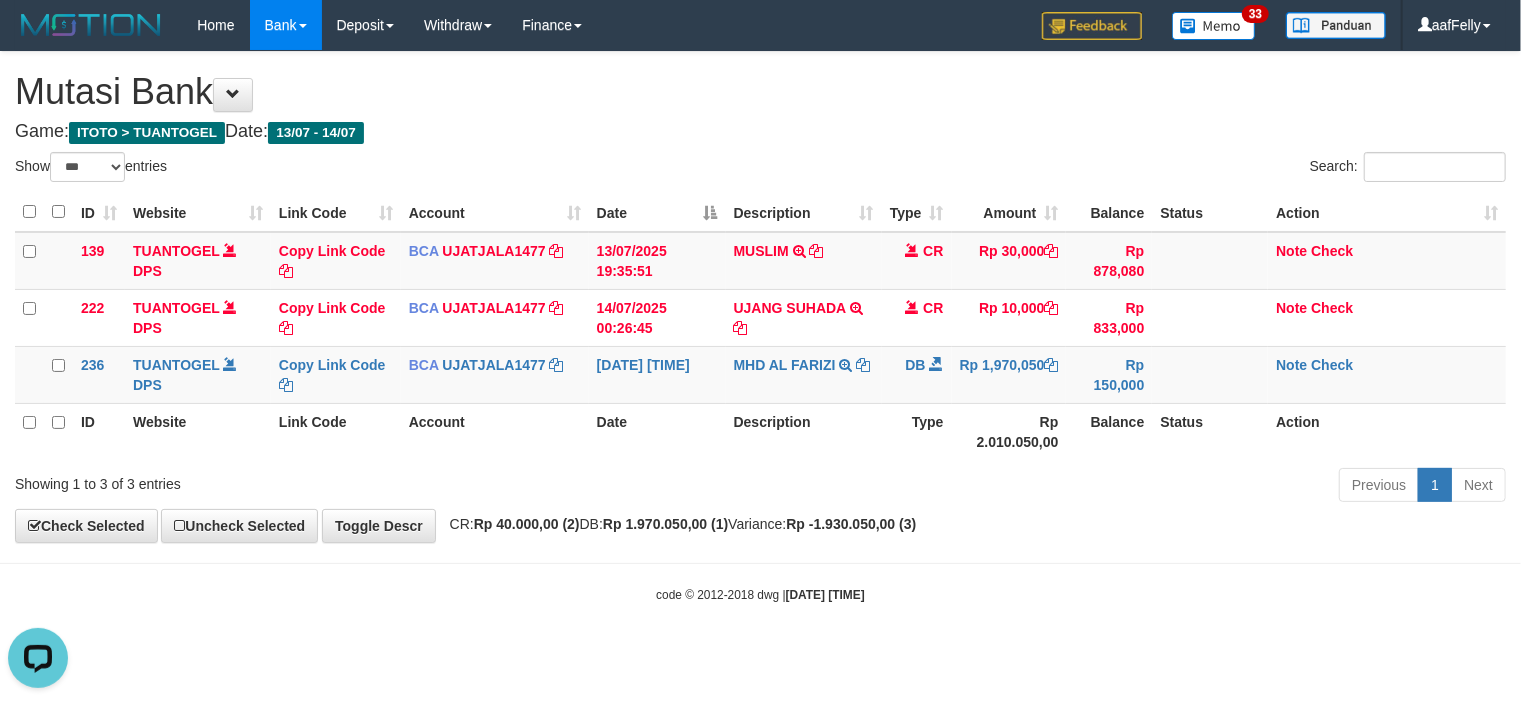scroll, scrollTop: 0, scrollLeft: 0, axis: both 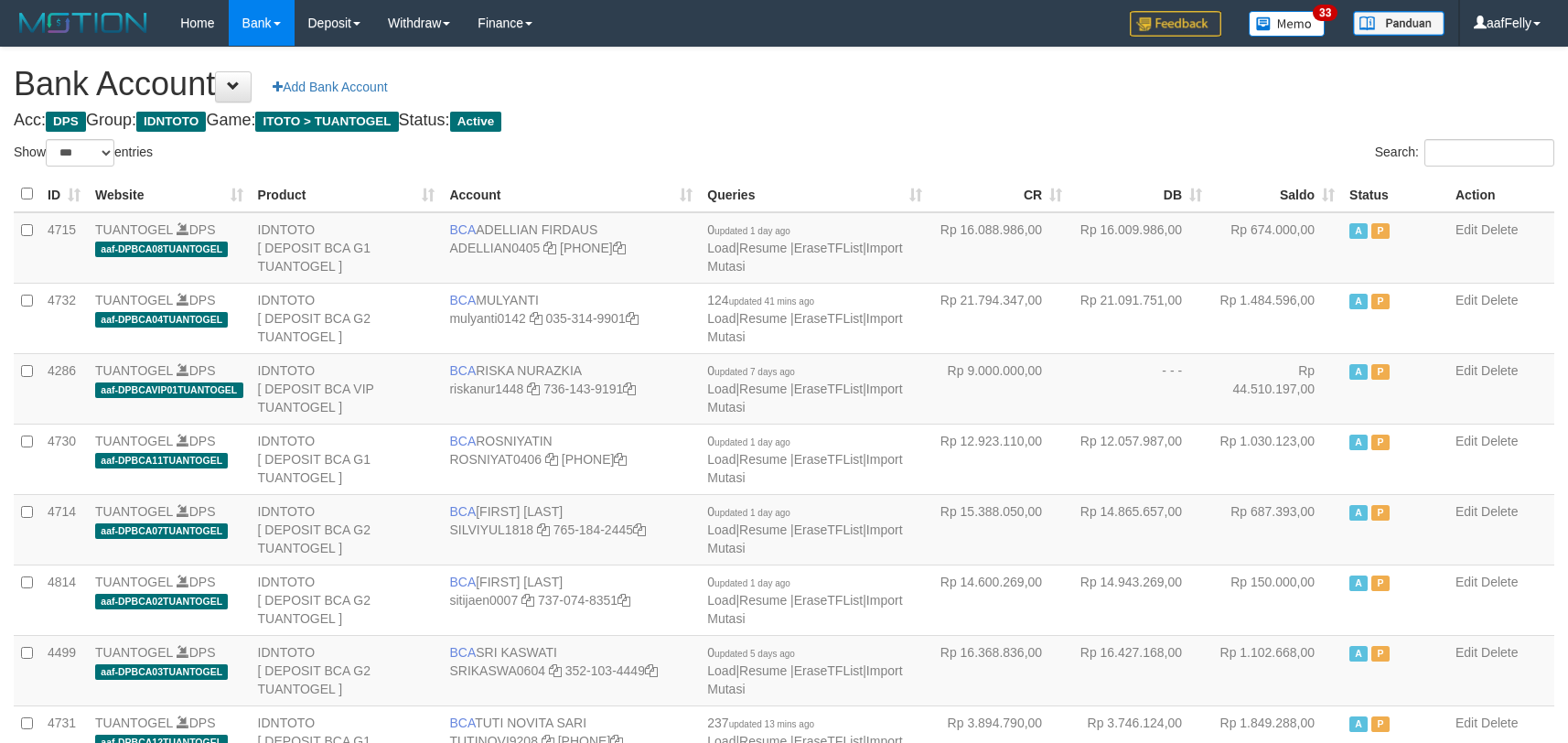 select on "***" 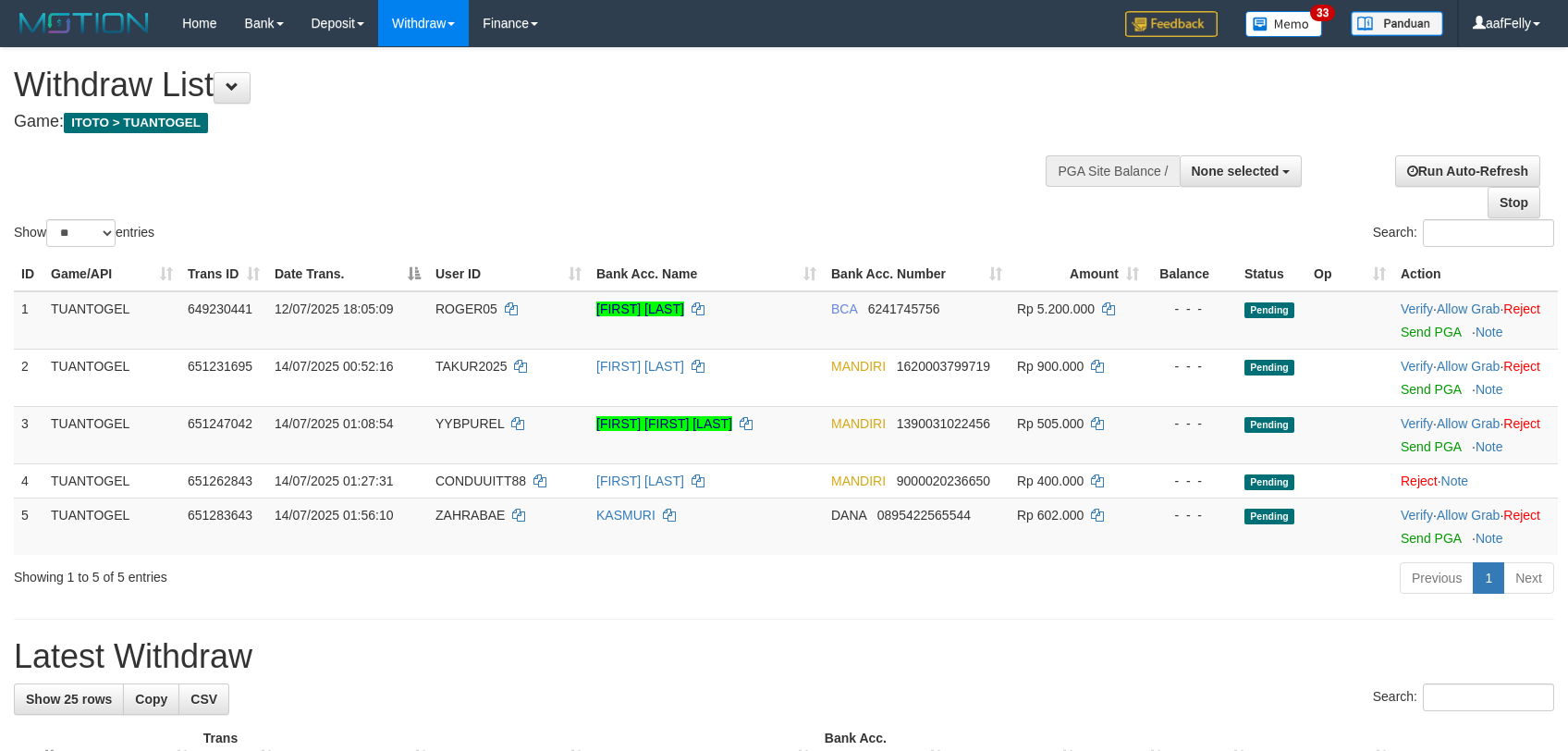 select 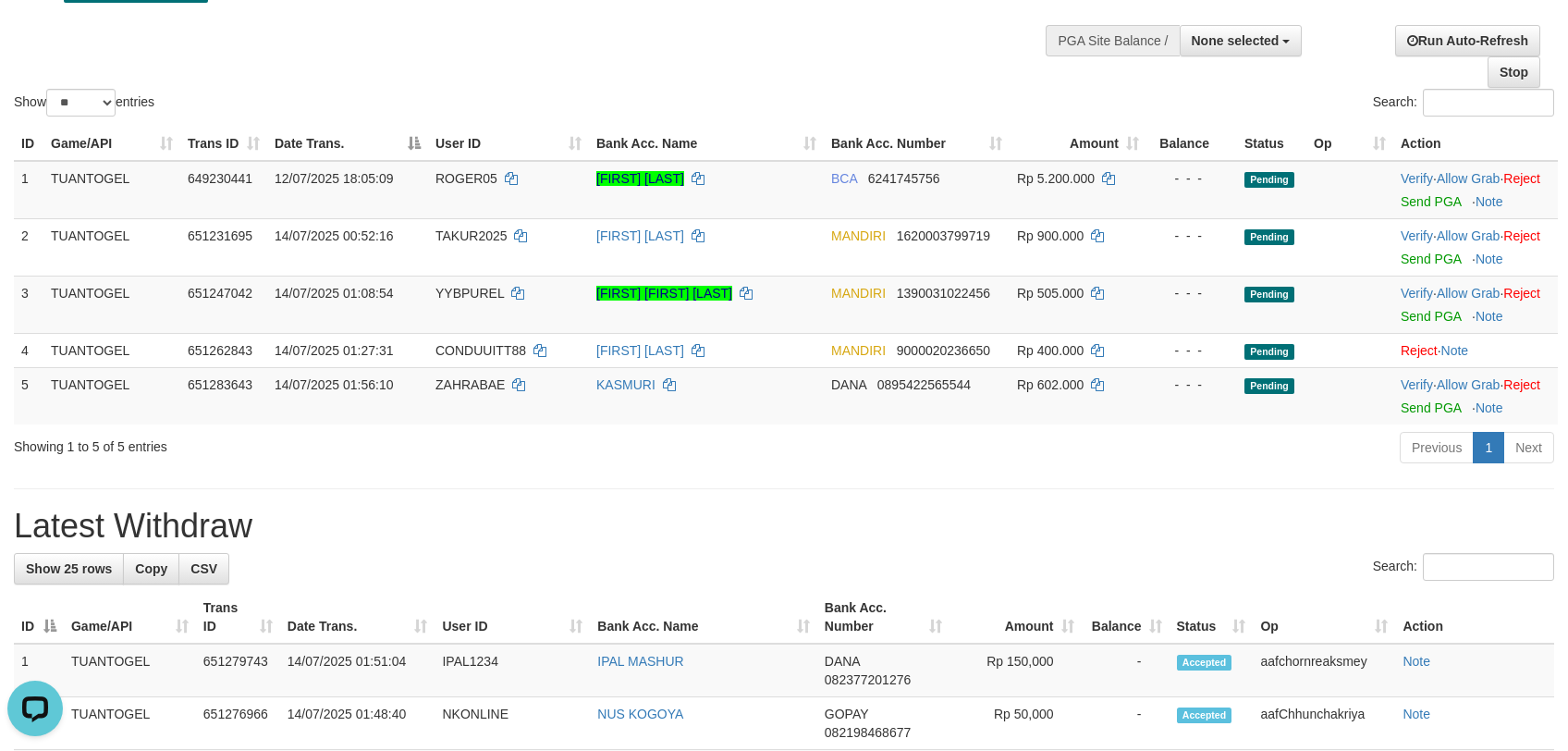 scroll, scrollTop: 0, scrollLeft: 0, axis: both 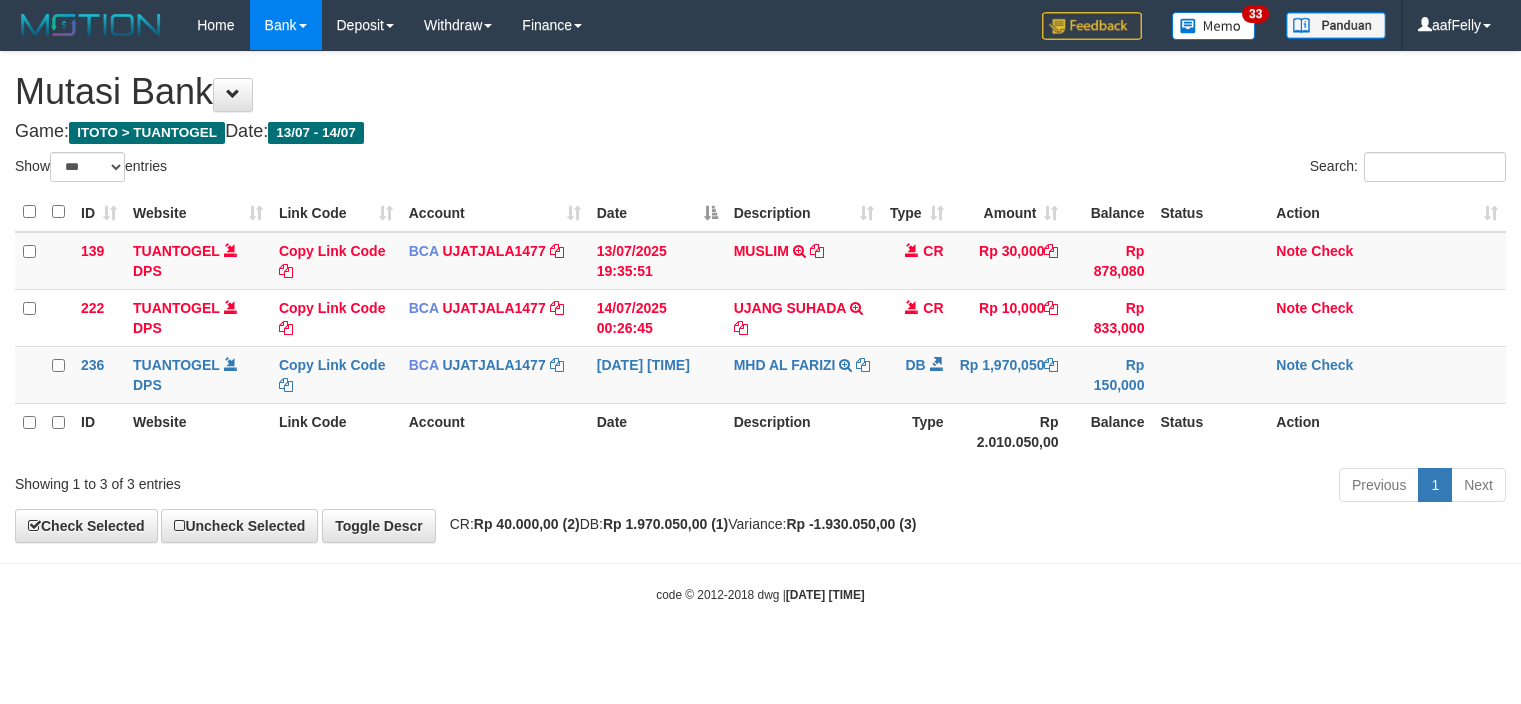 select on "***" 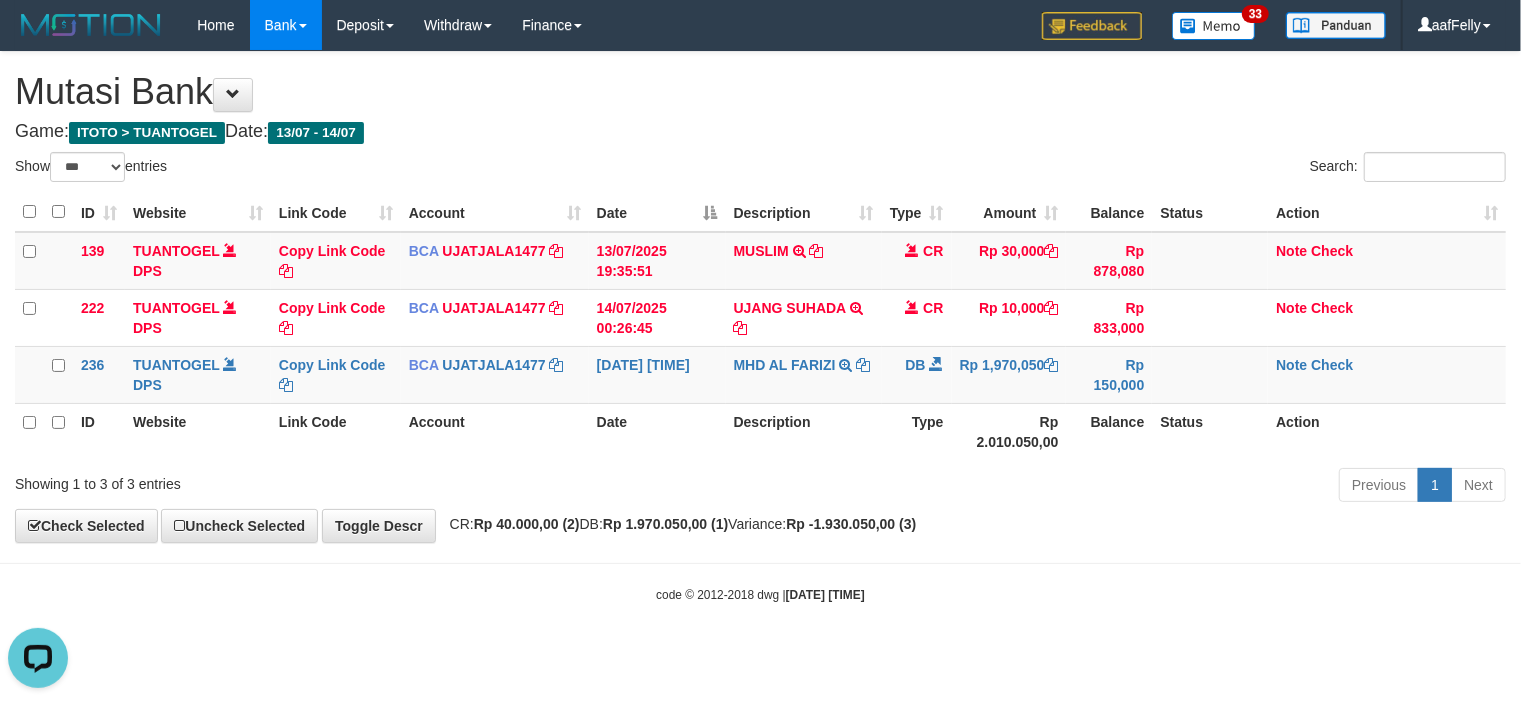 scroll, scrollTop: 0, scrollLeft: 0, axis: both 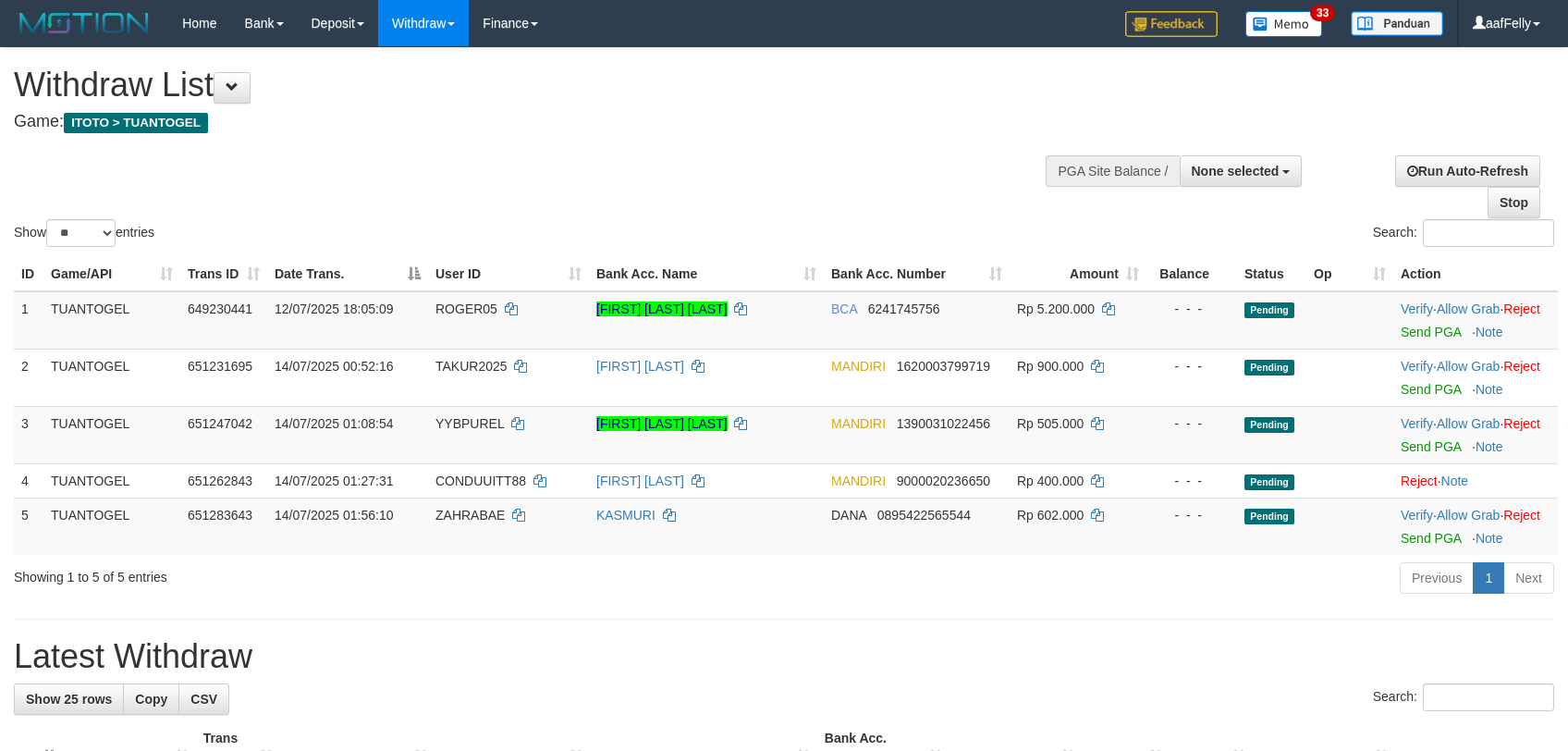 select 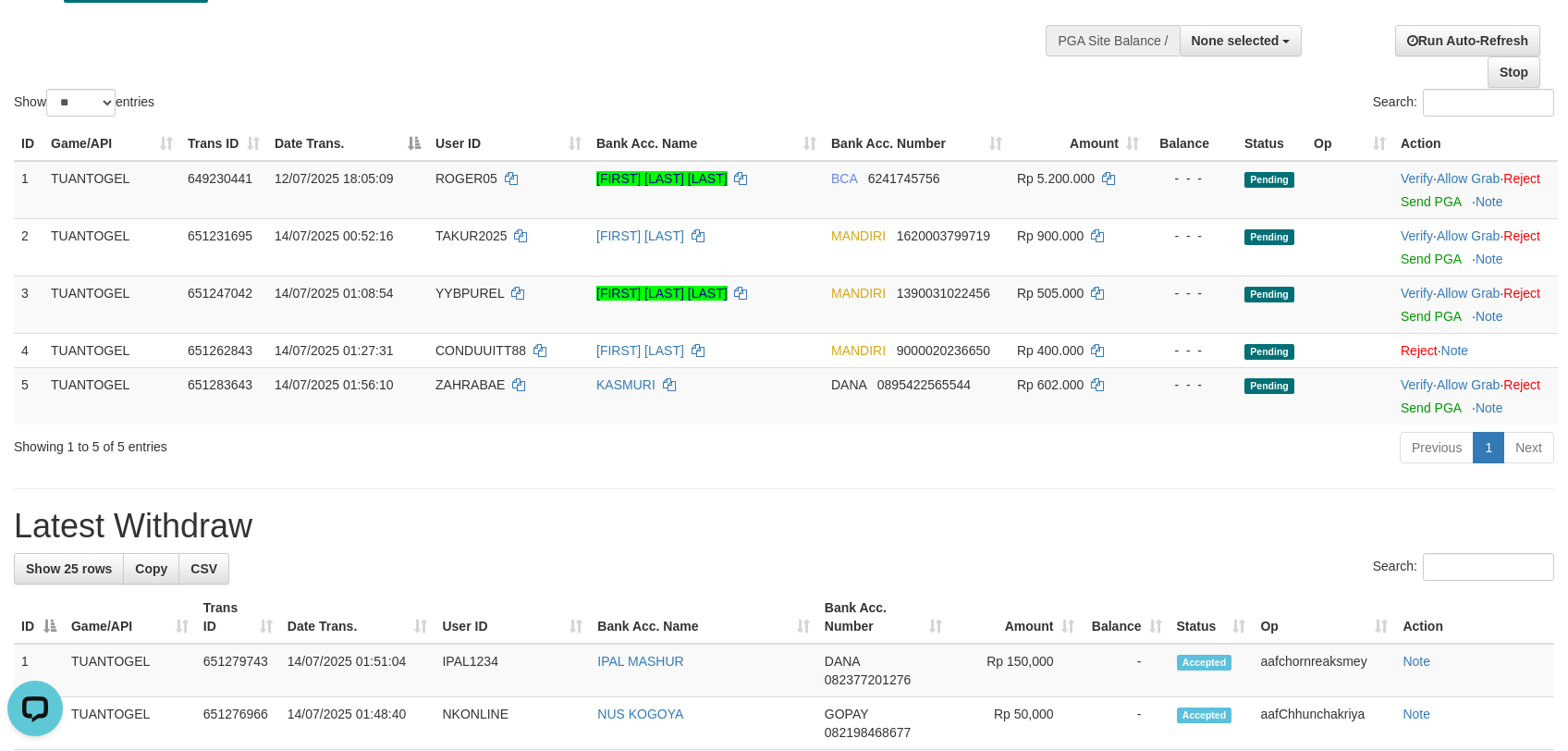 scroll, scrollTop: 0, scrollLeft: 0, axis: both 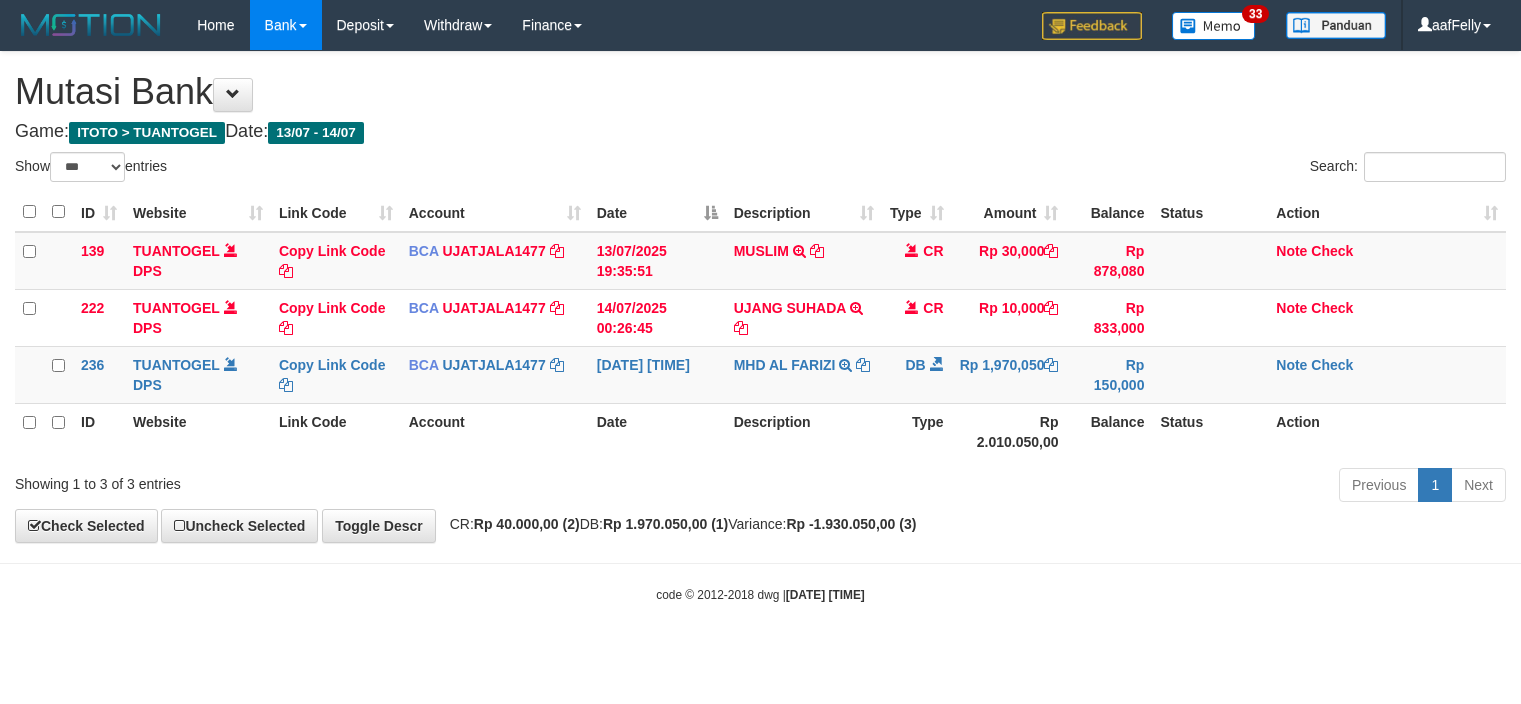 select on "***" 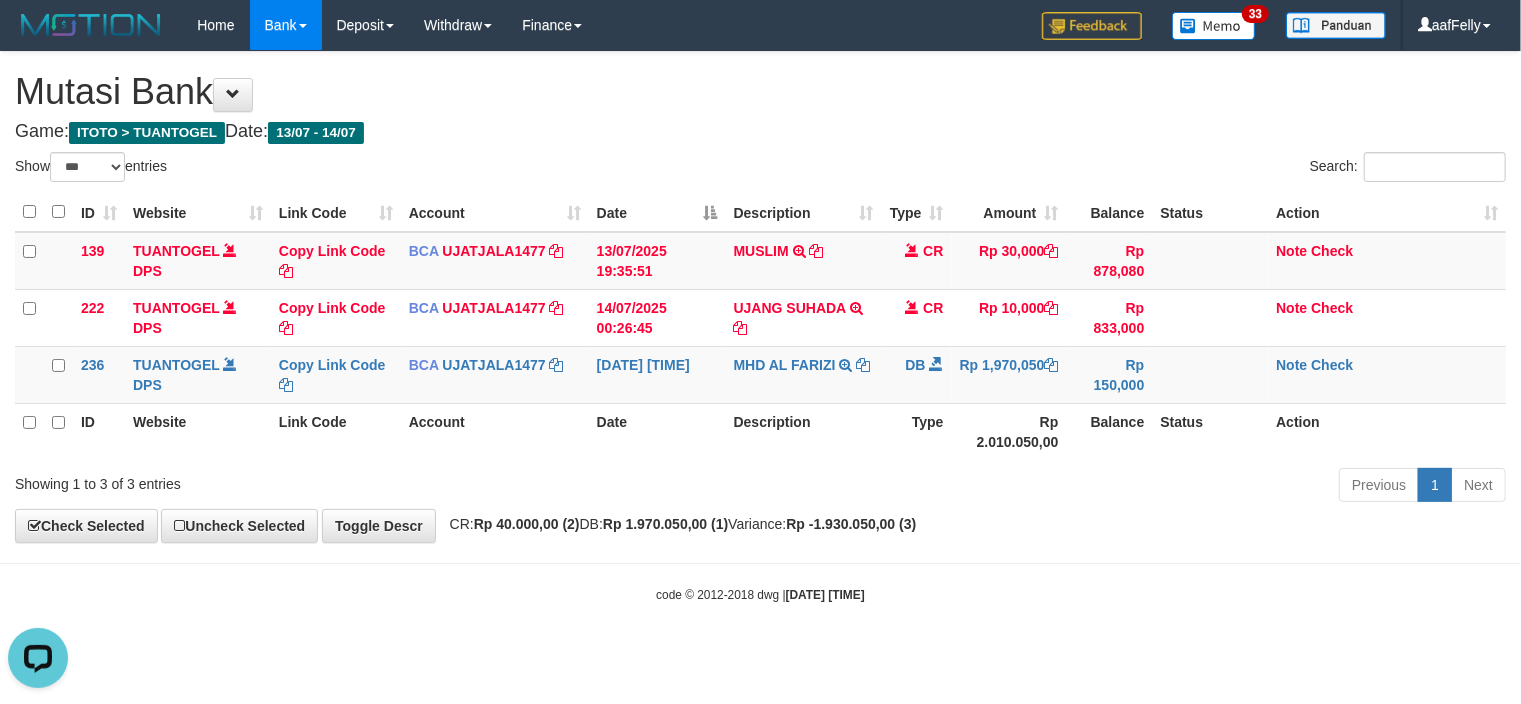 scroll, scrollTop: 0, scrollLeft: 0, axis: both 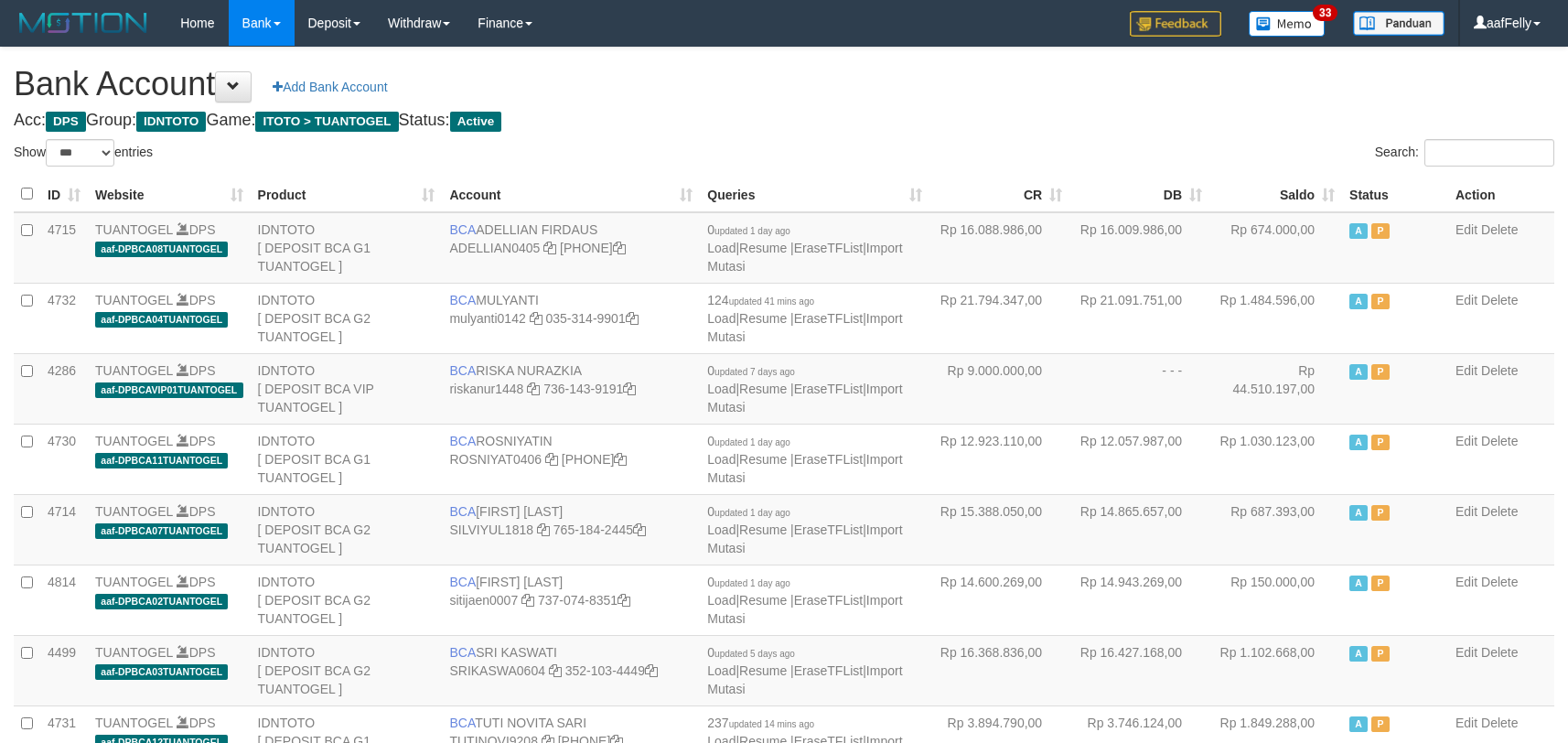 select on "***" 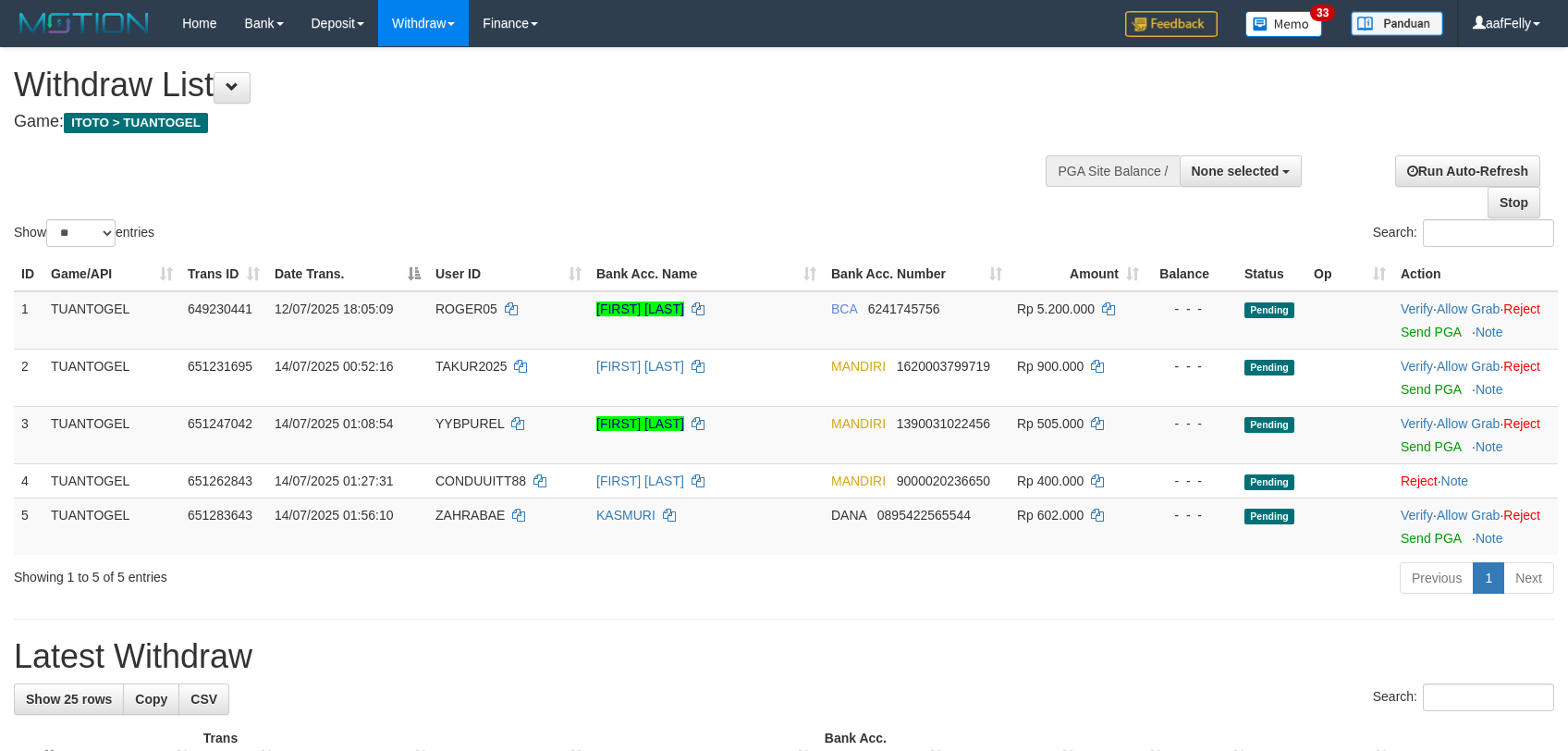 select 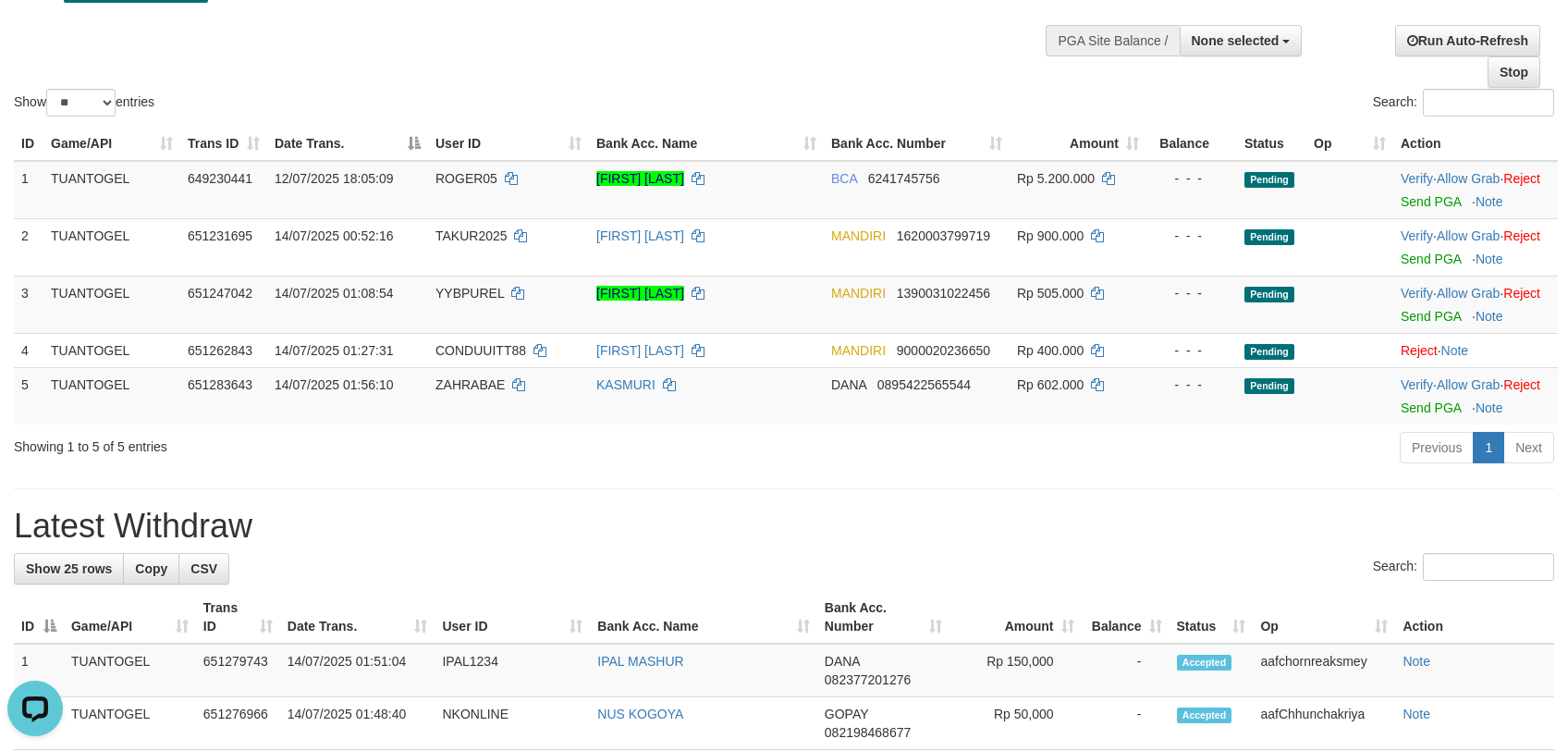 scroll, scrollTop: 0, scrollLeft: 0, axis: both 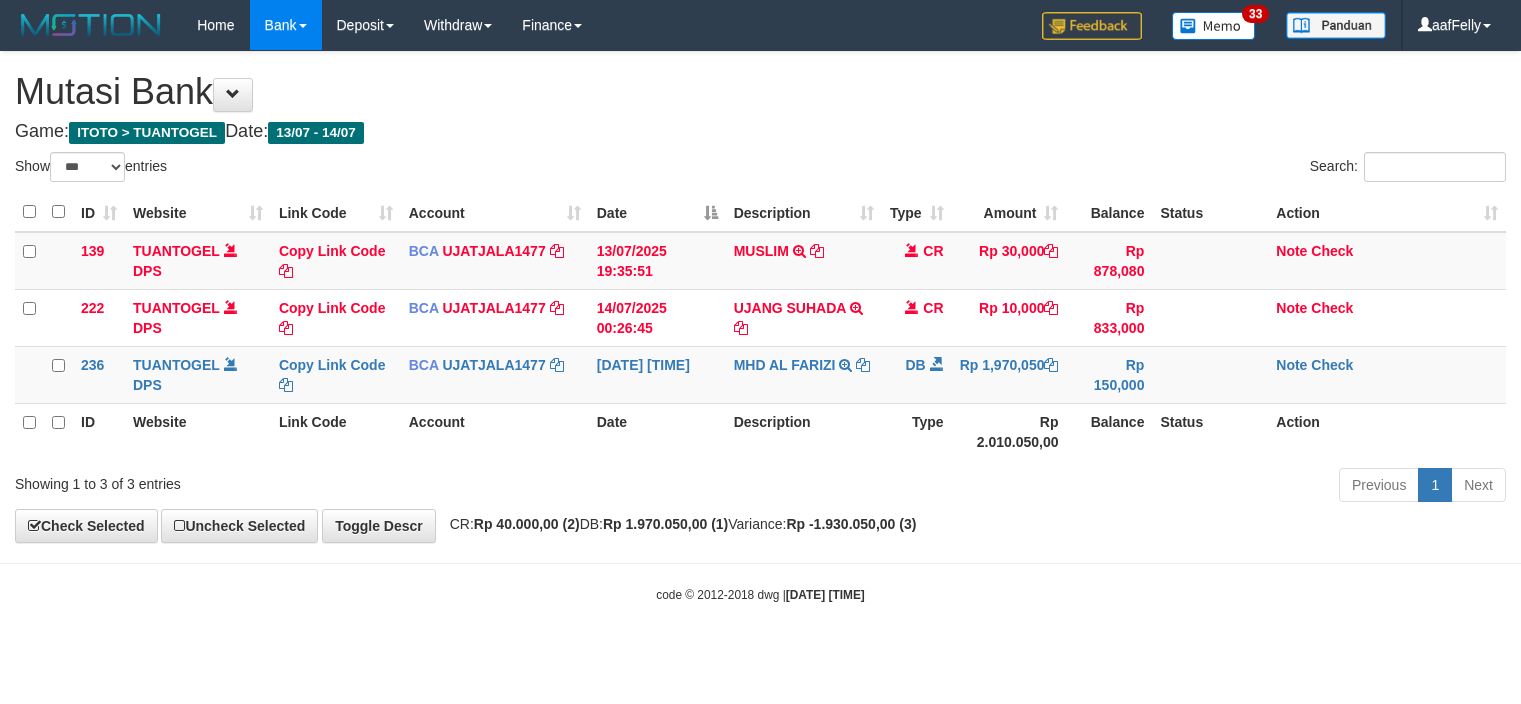 select on "***" 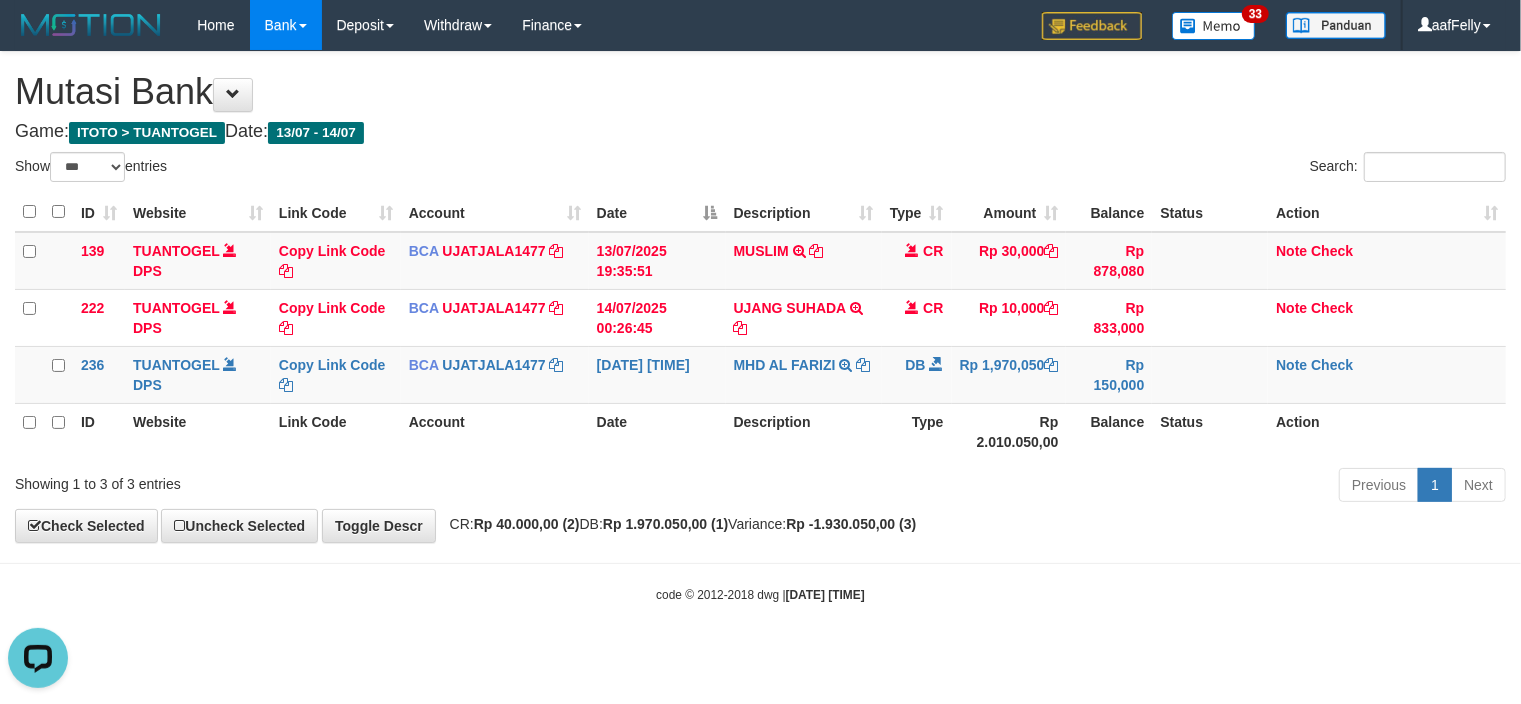 scroll, scrollTop: 0, scrollLeft: 0, axis: both 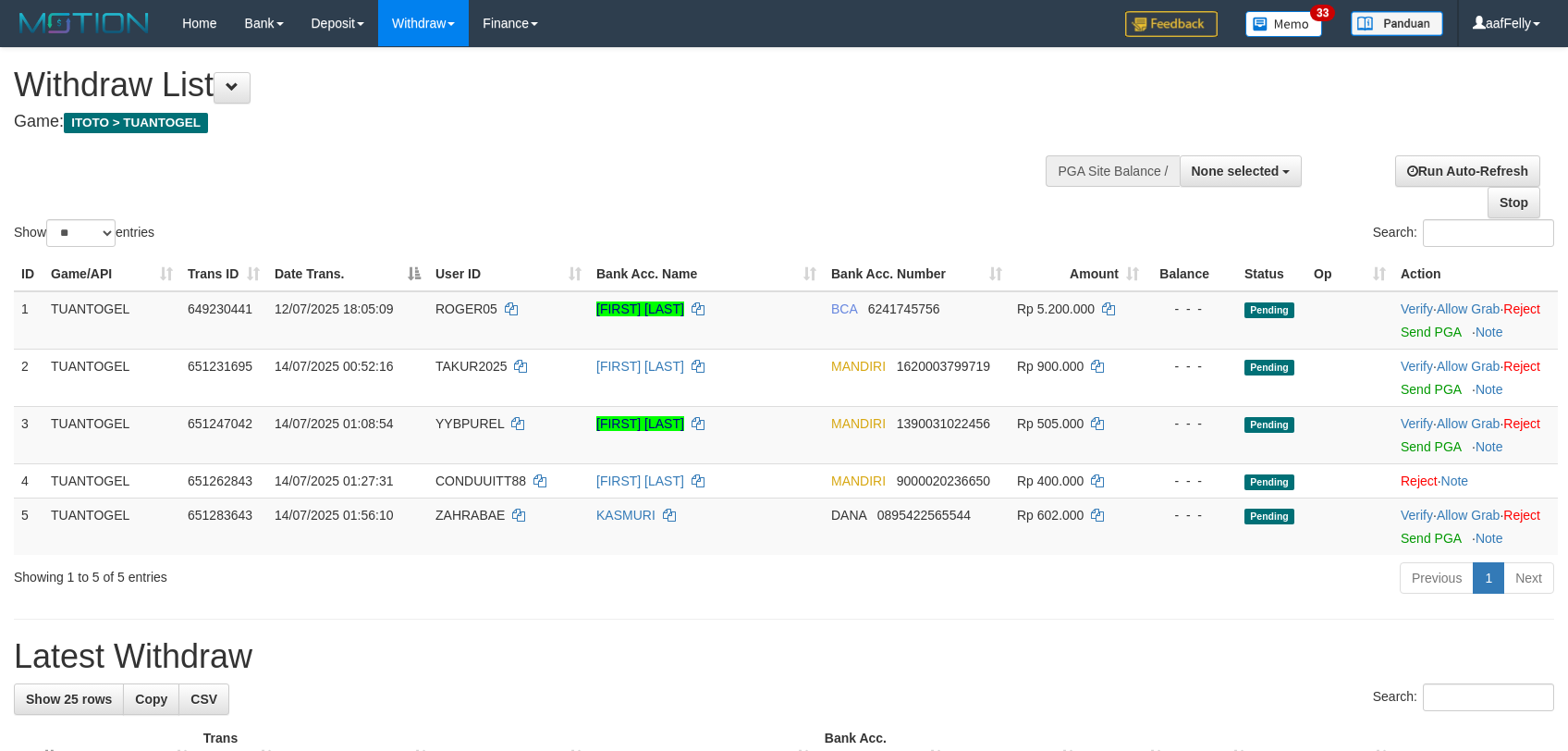 select 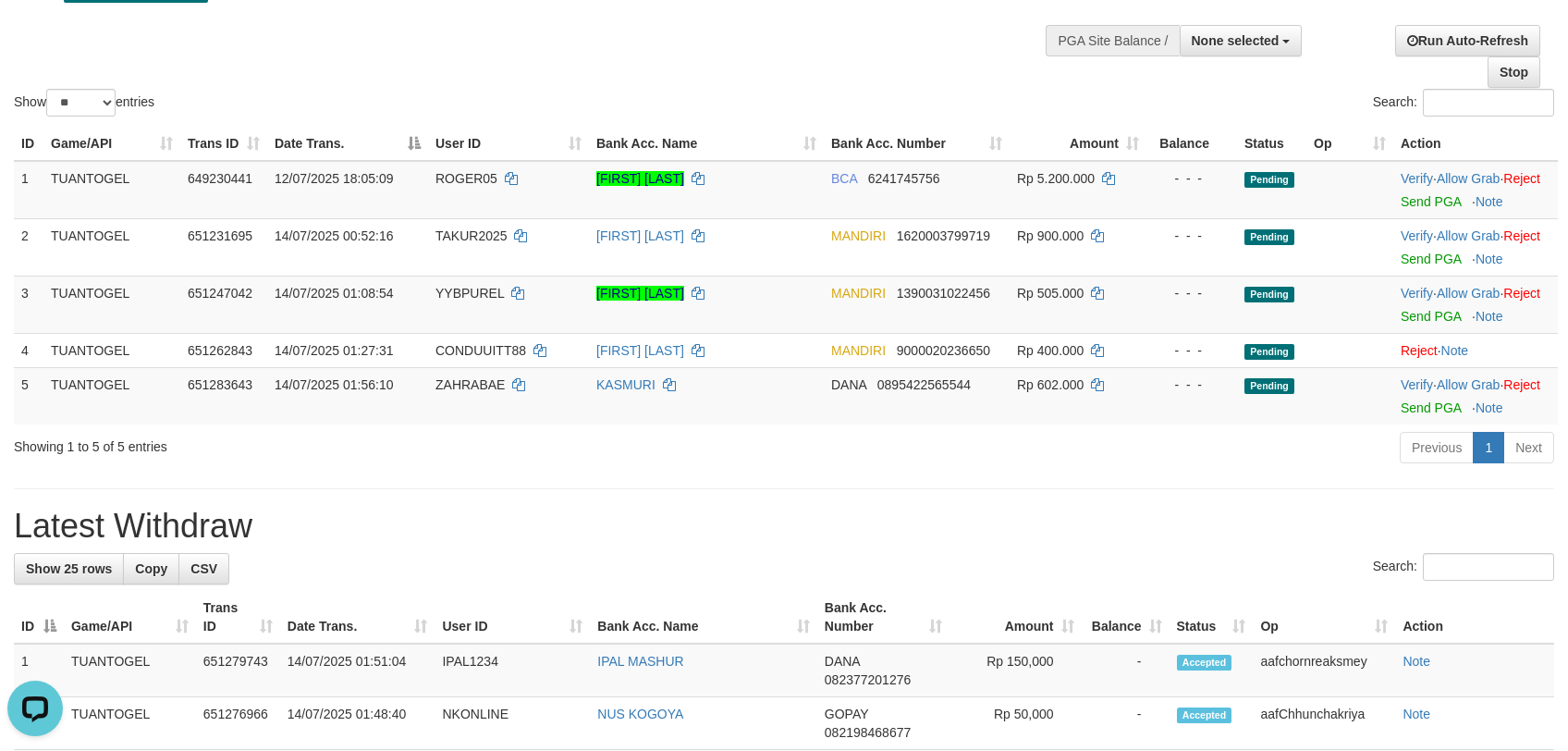 scroll, scrollTop: 0, scrollLeft: 0, axis: both 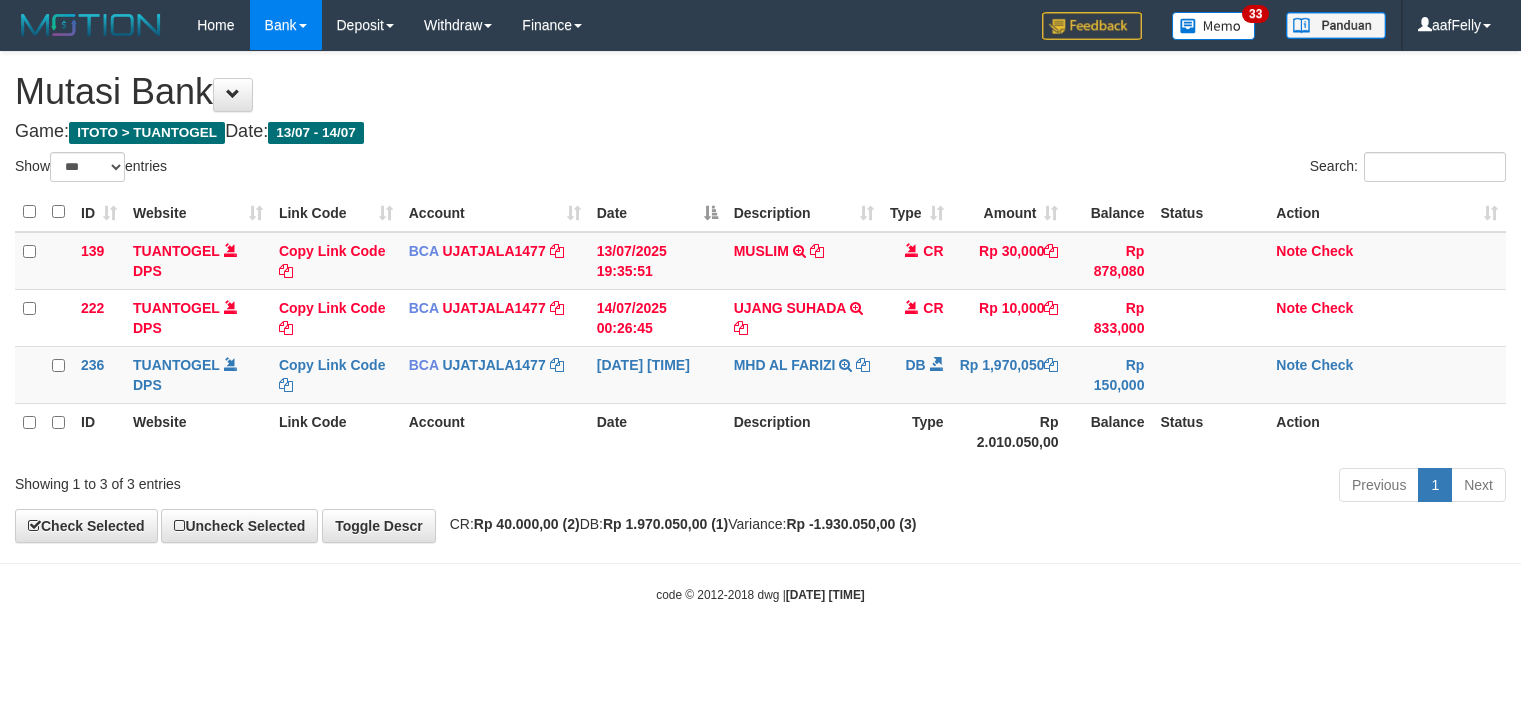 select on "***" 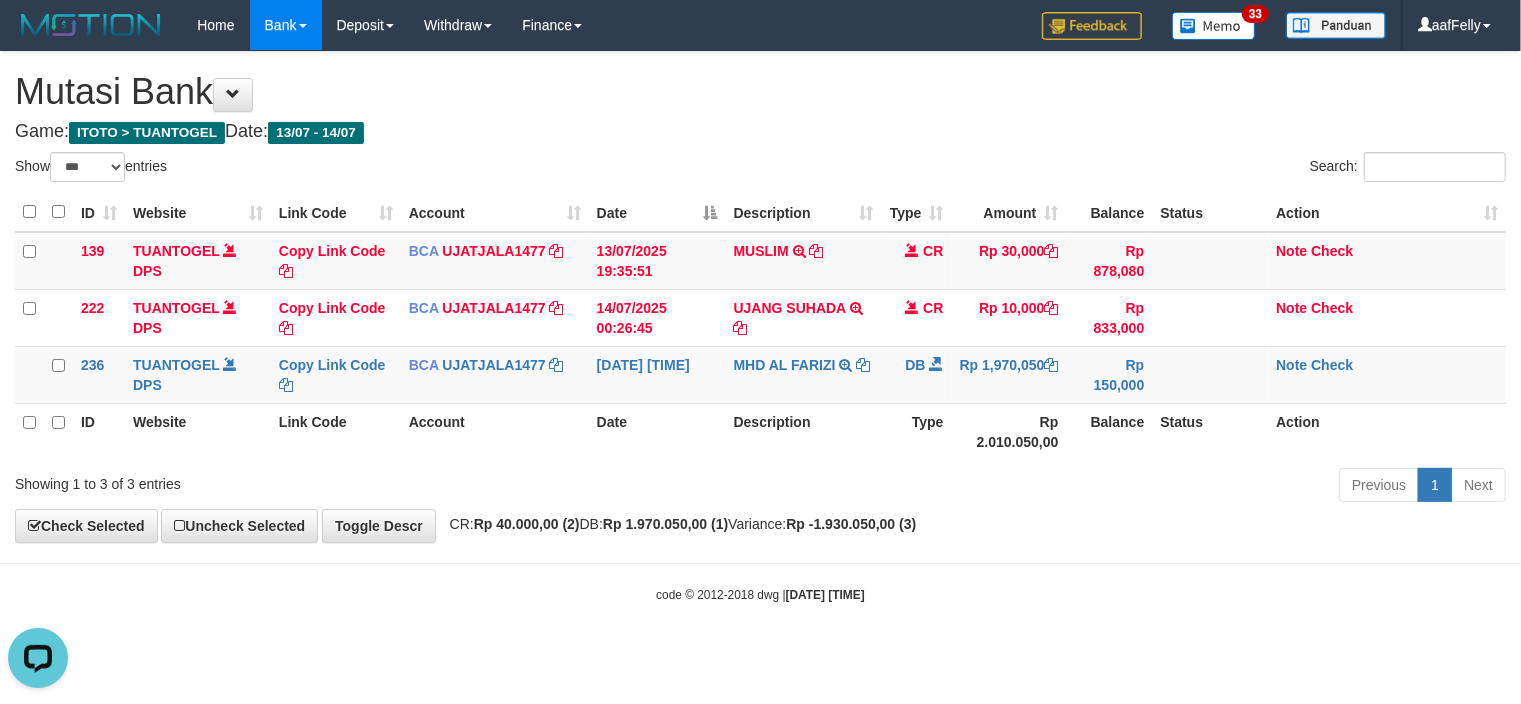 scroll, scrollTop: 0, scrollLeft: 0, axis: both 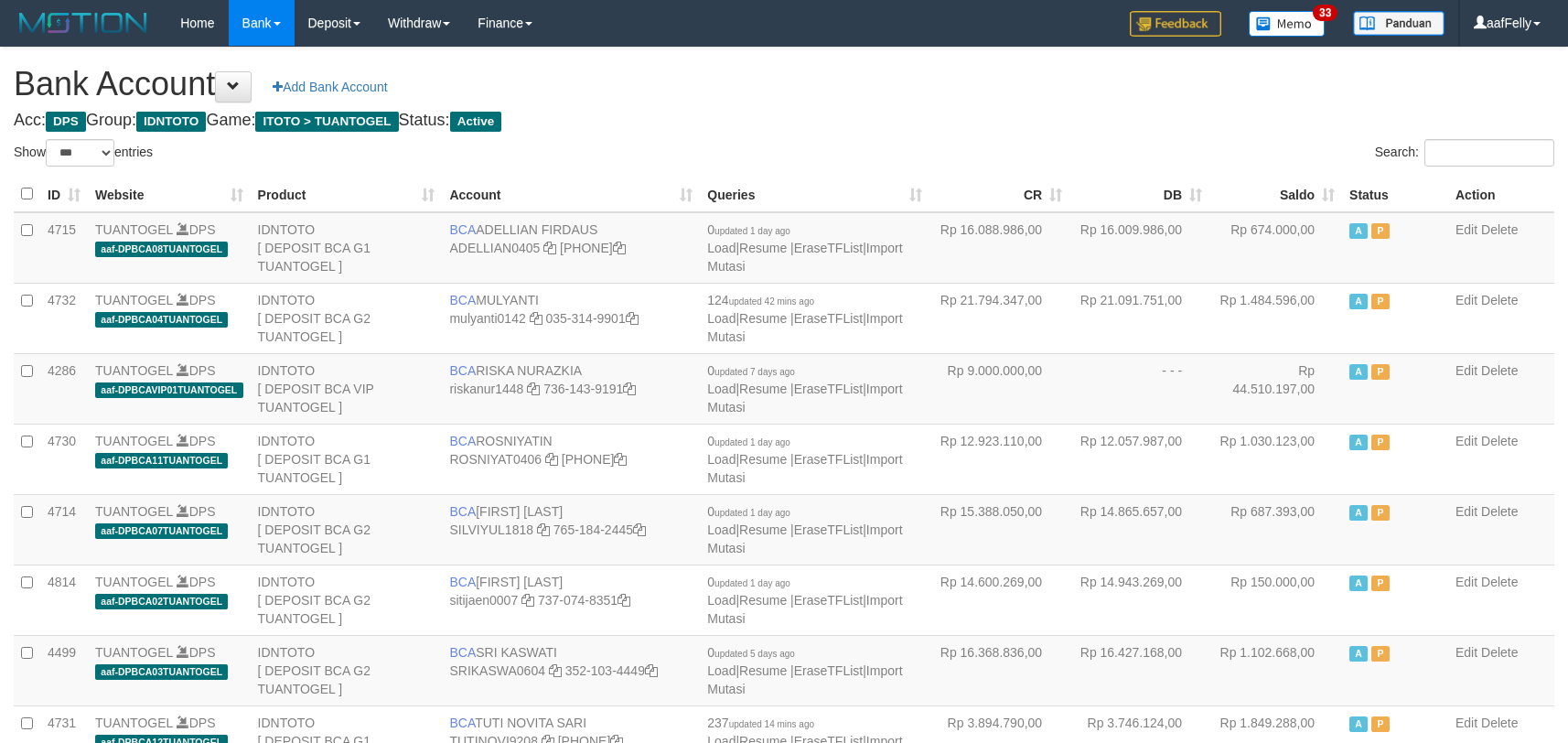 select on "***" 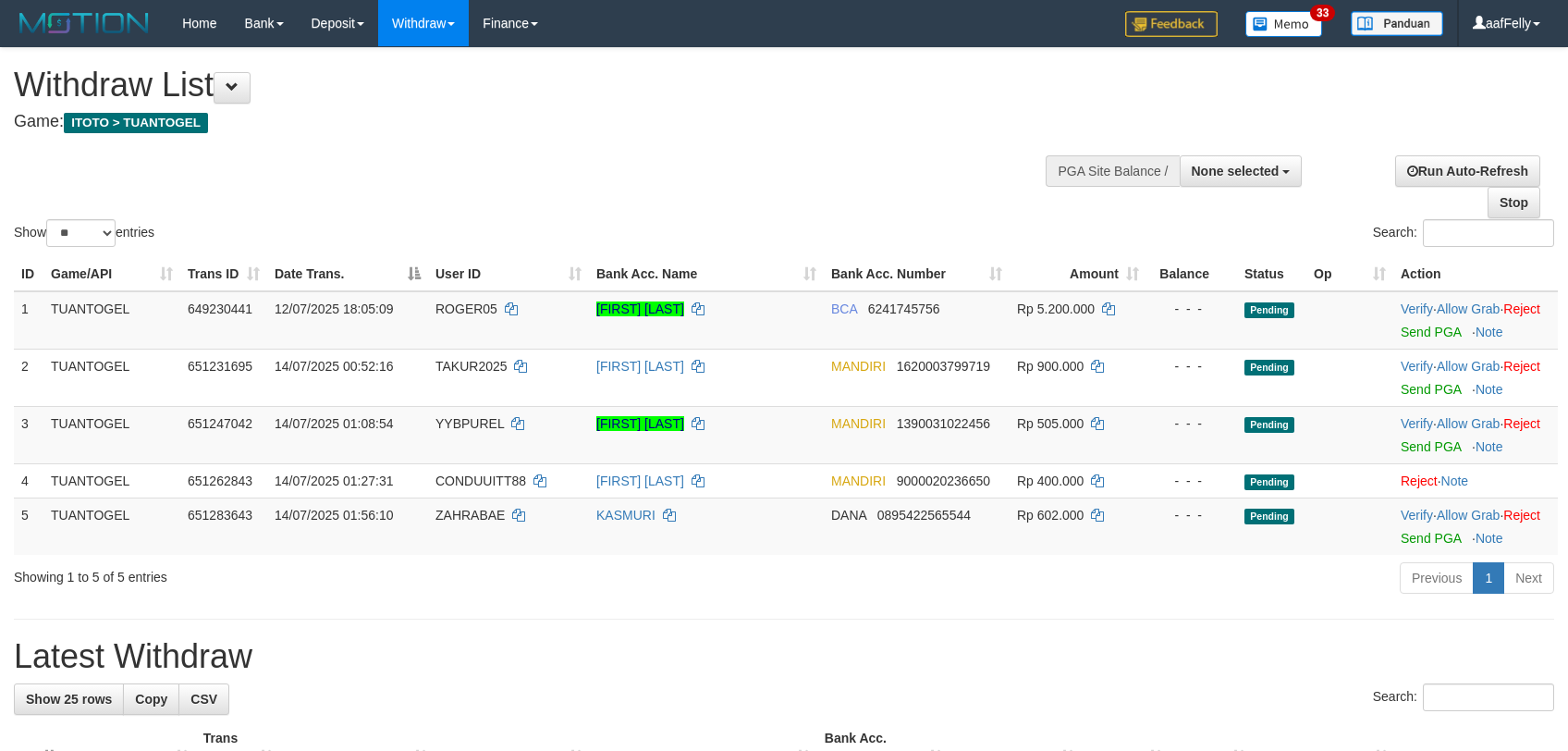 select 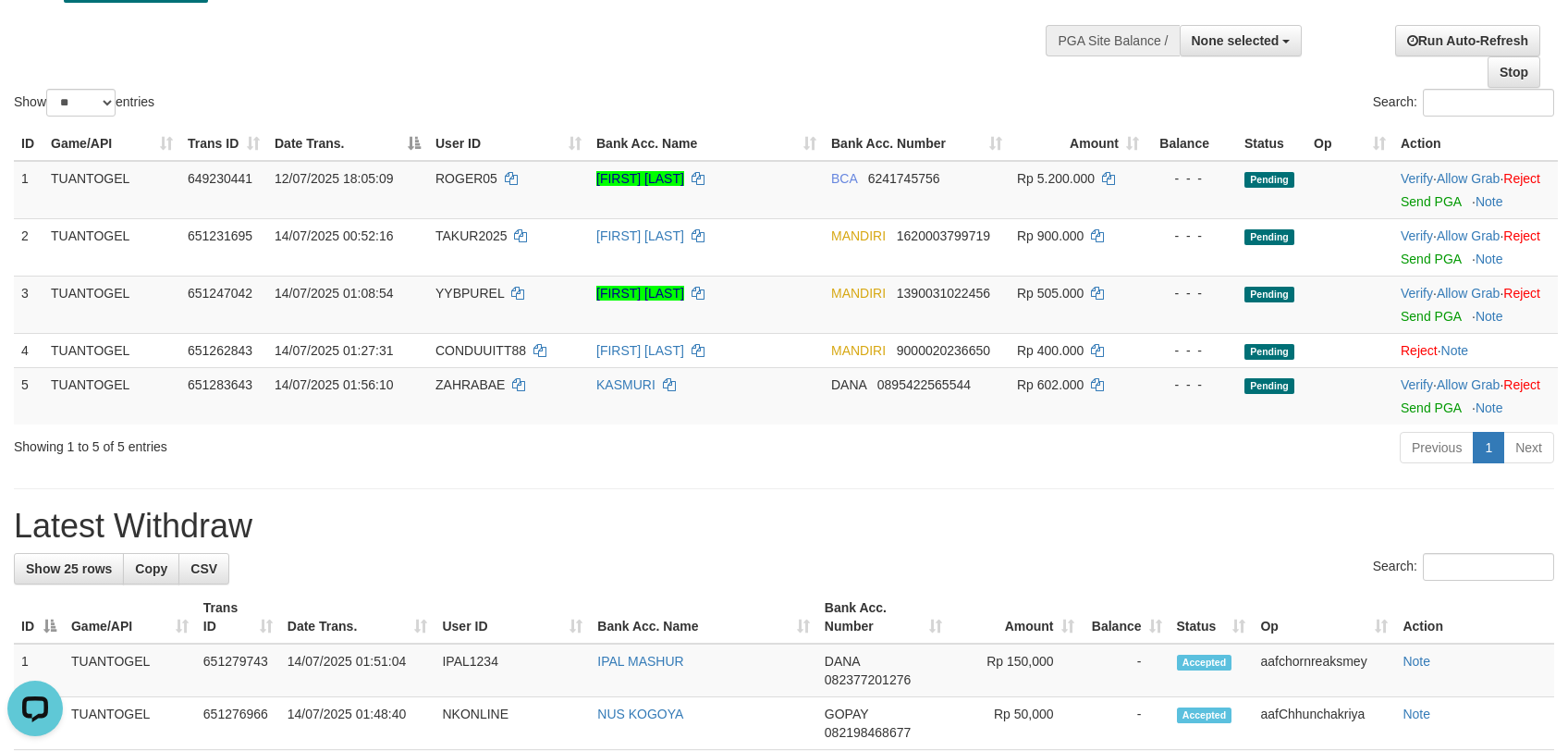 scroll, scrollTop: 0, scrollLeft: 0, axis: both 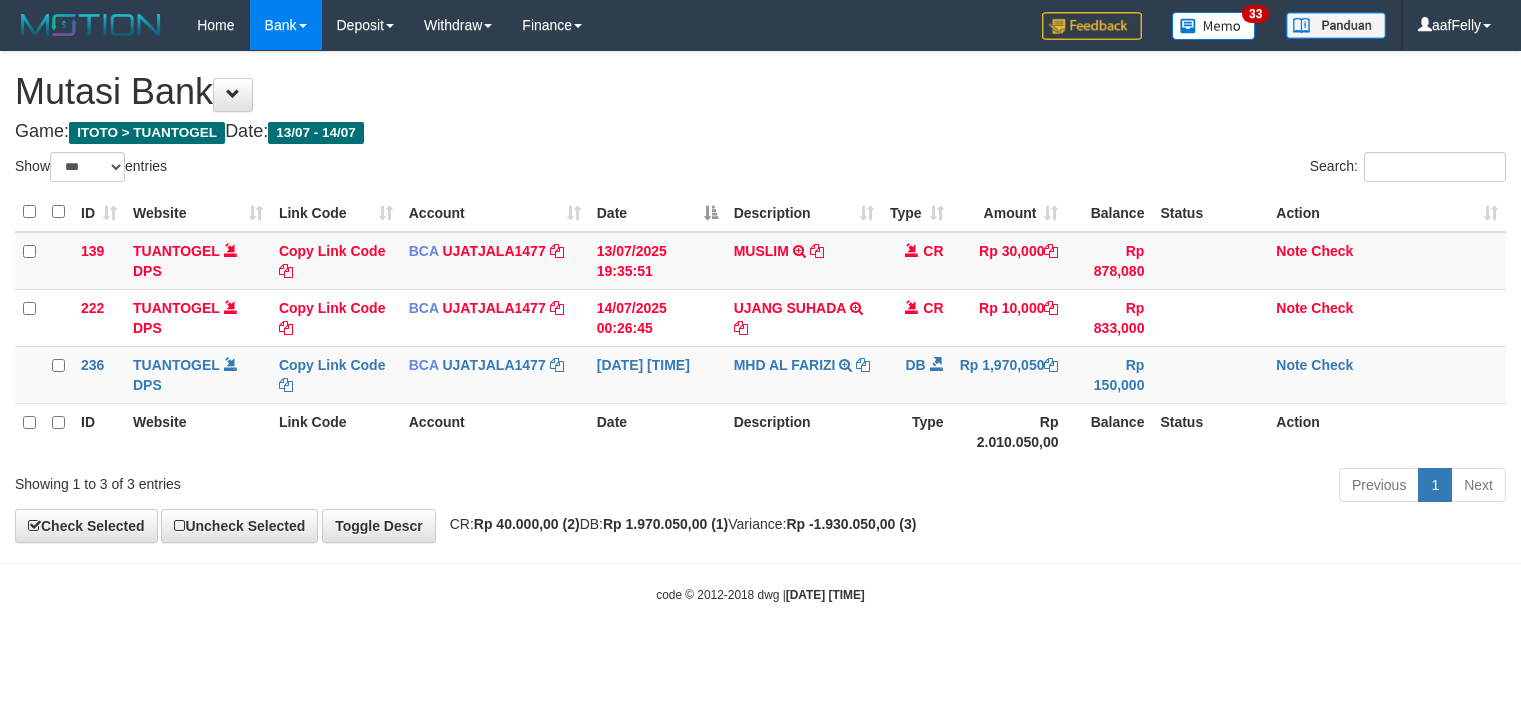 select on "***" 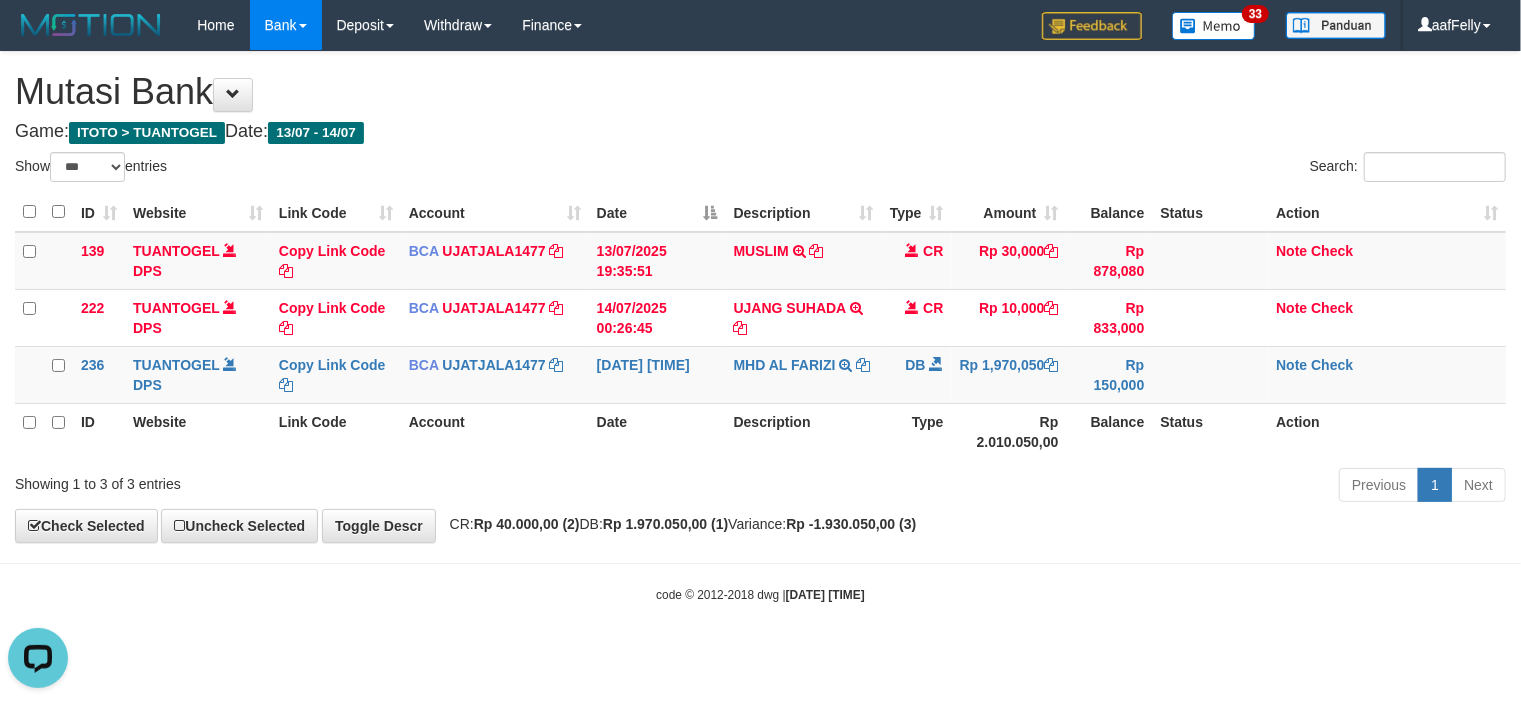 scroll, scrollTop: 0, scrollLeft: 0, axis: both 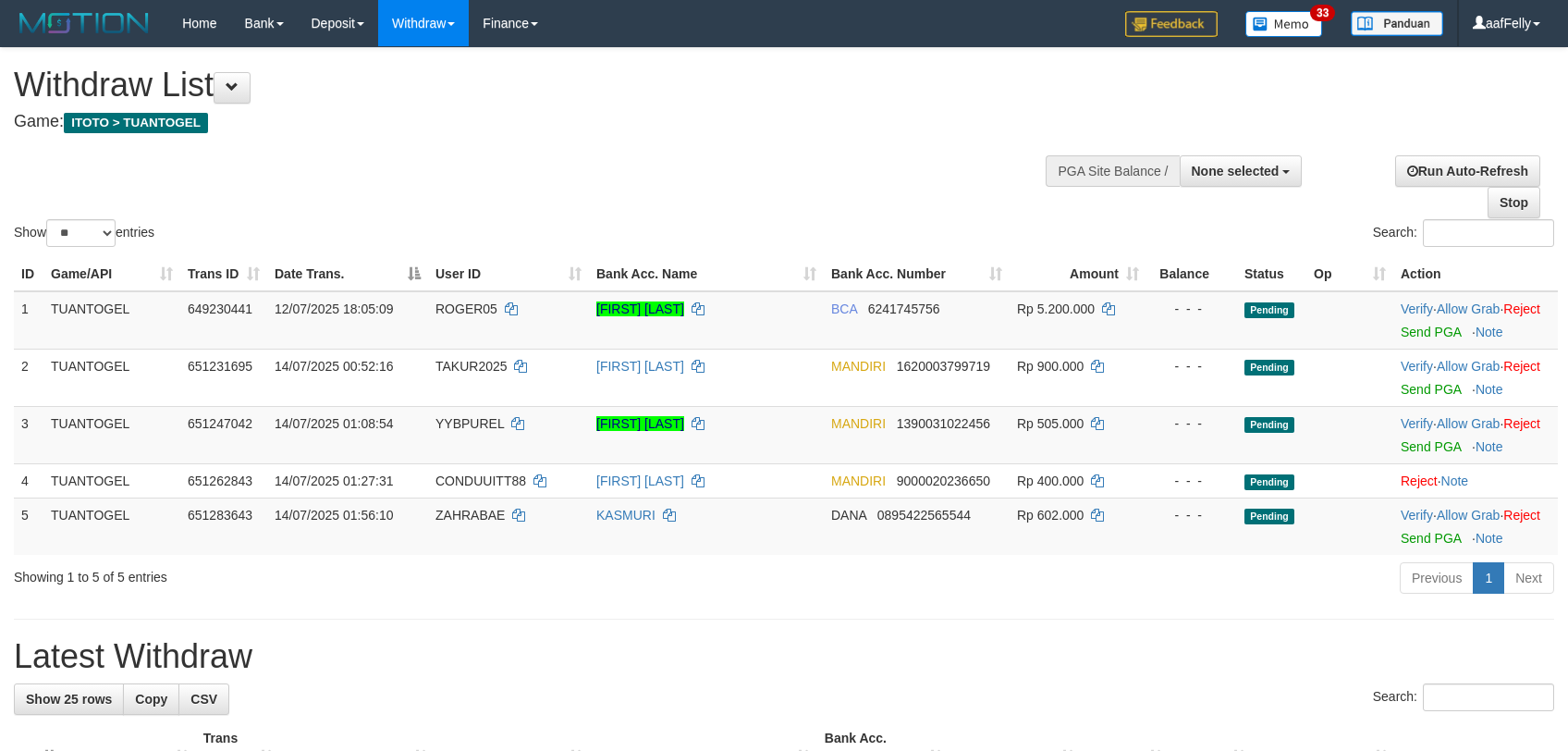 select 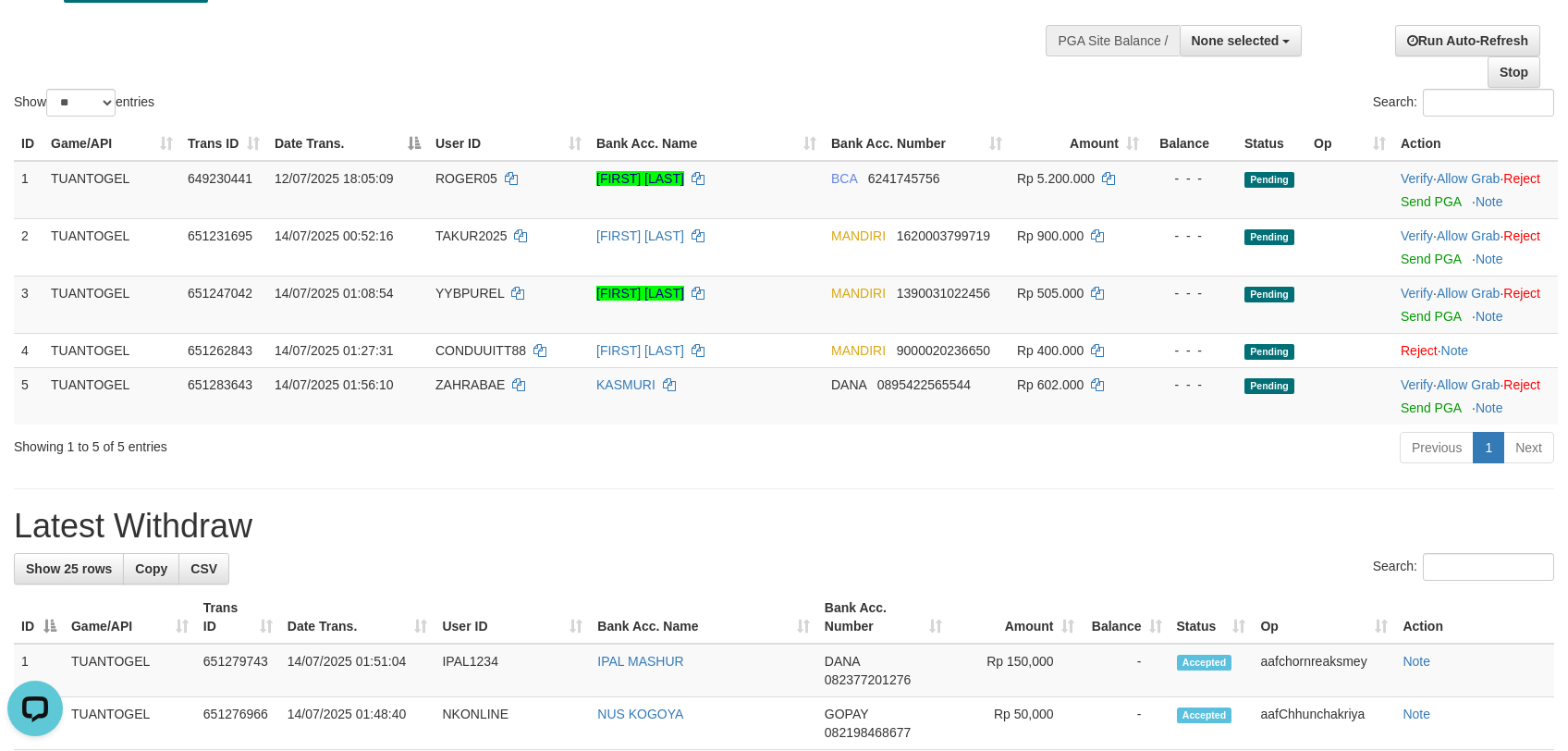 scroll, scrollTop: 0, scrollLeft: 0, axis: both 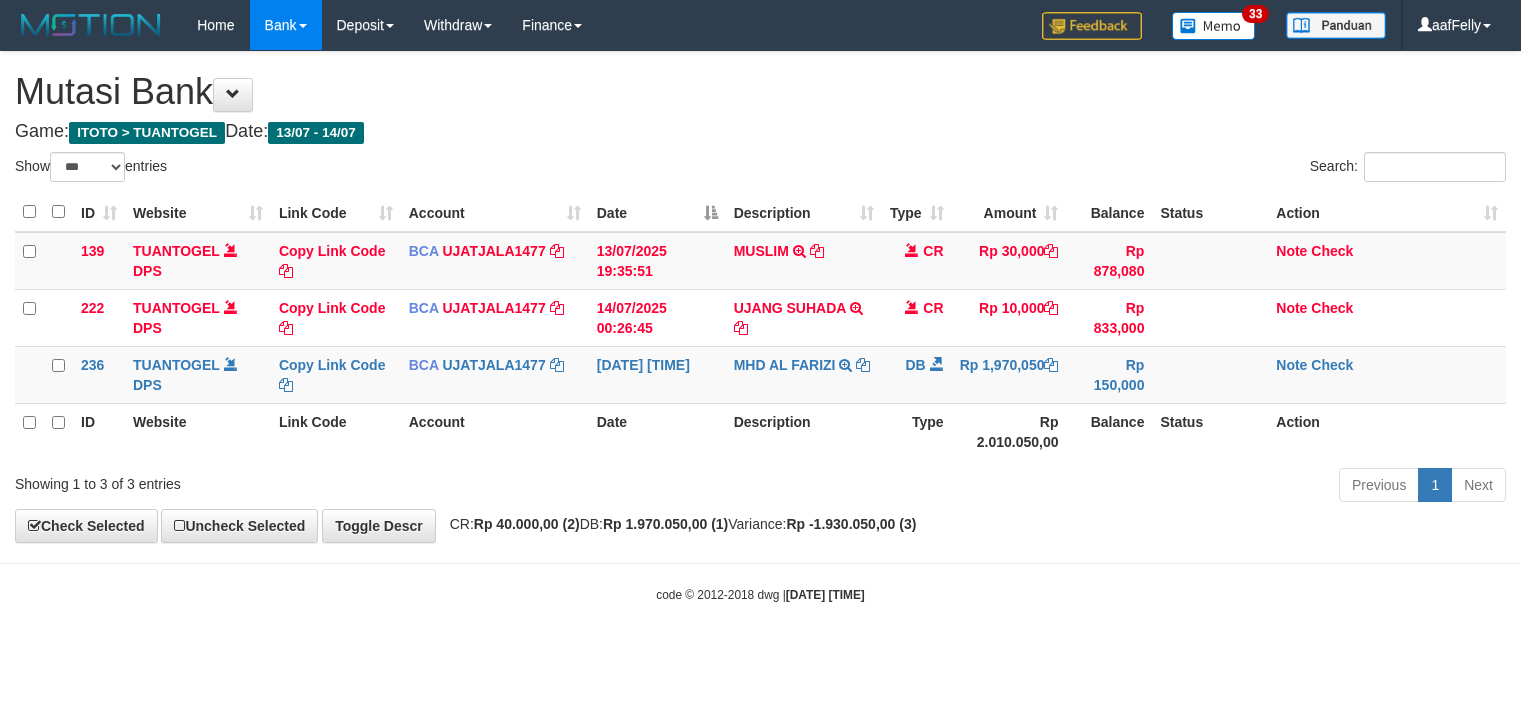 select on "***" 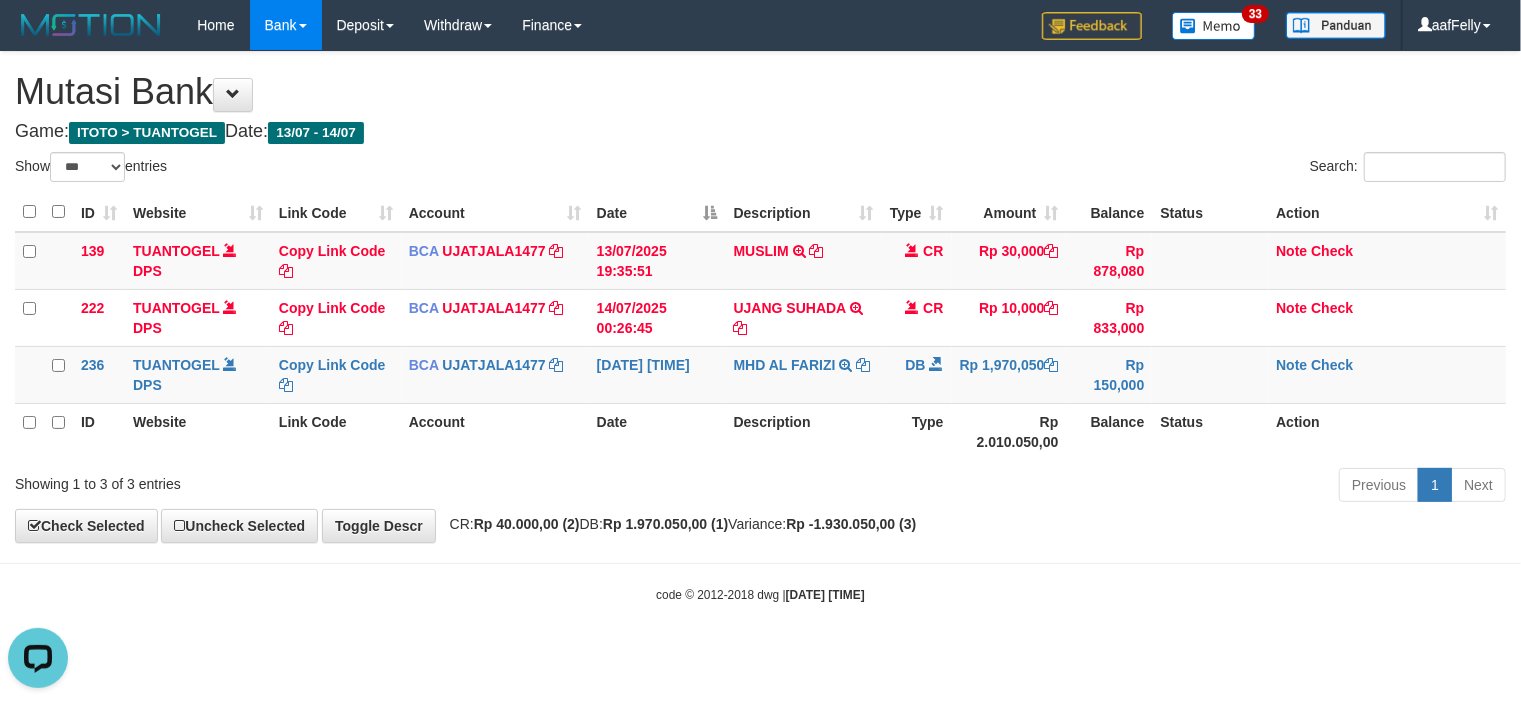scroll, scrollTop: 0, scrollLeft: 0, axis: both 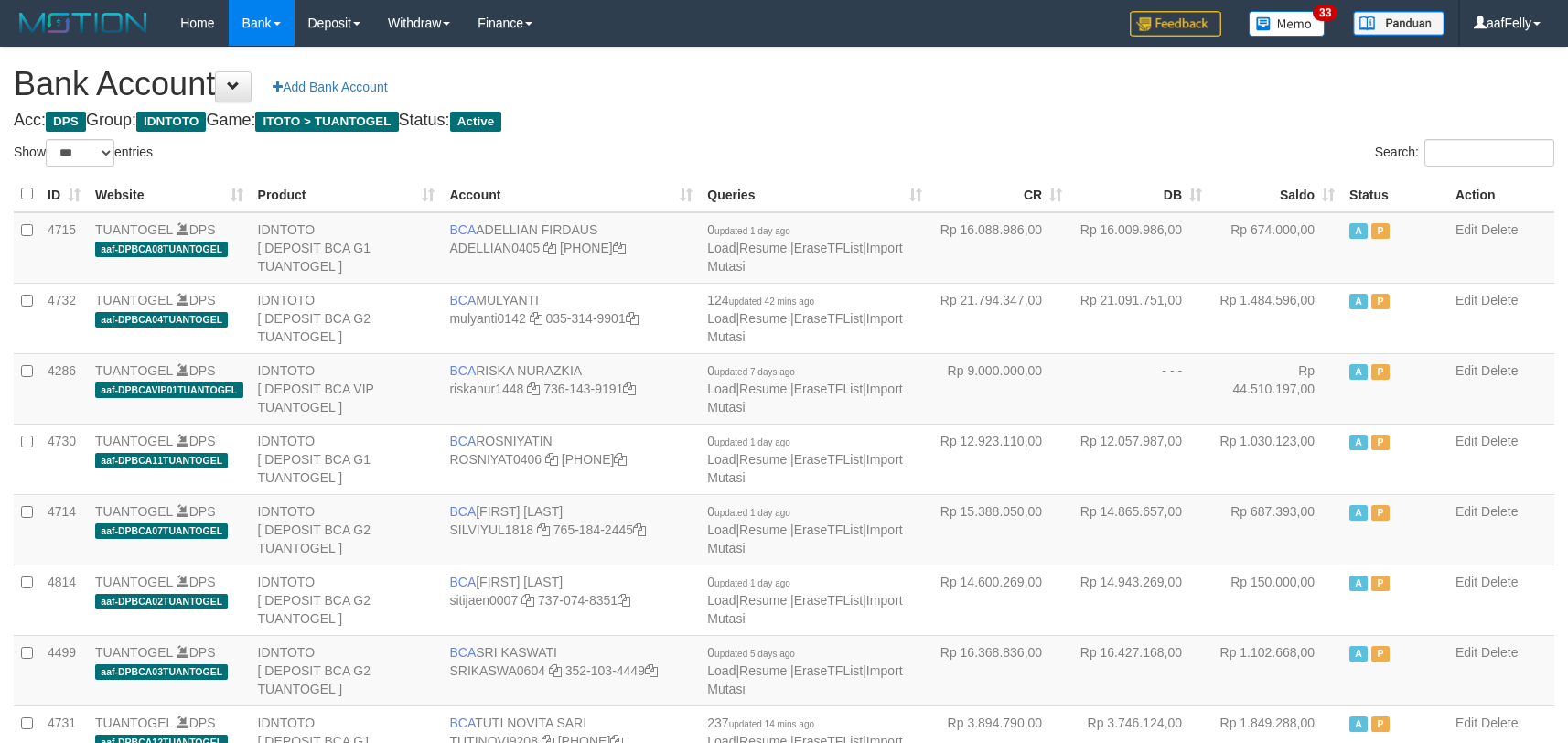 select on "***" 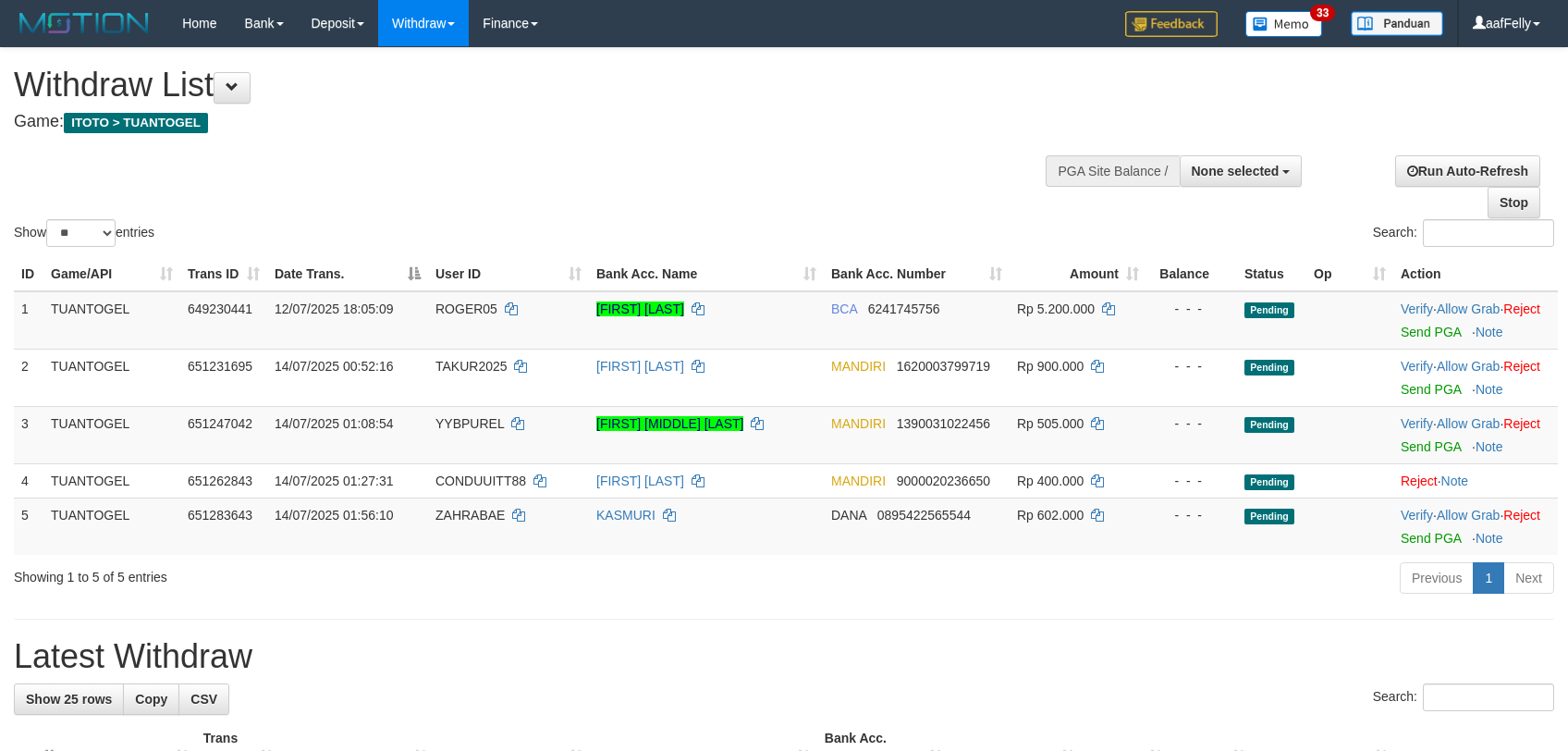 select 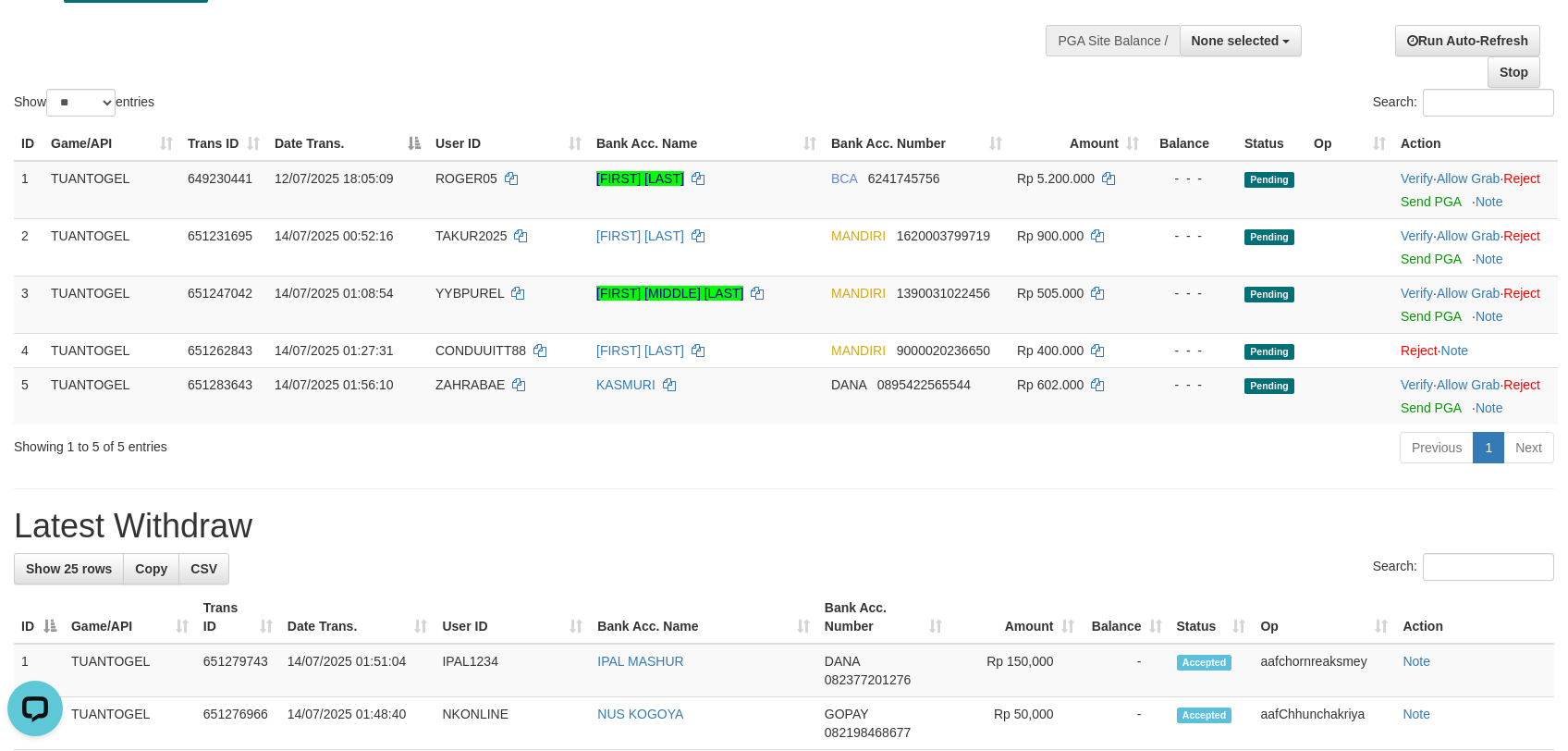 scroll, scrollTop: 0, scrollLeft: 0, axis: both 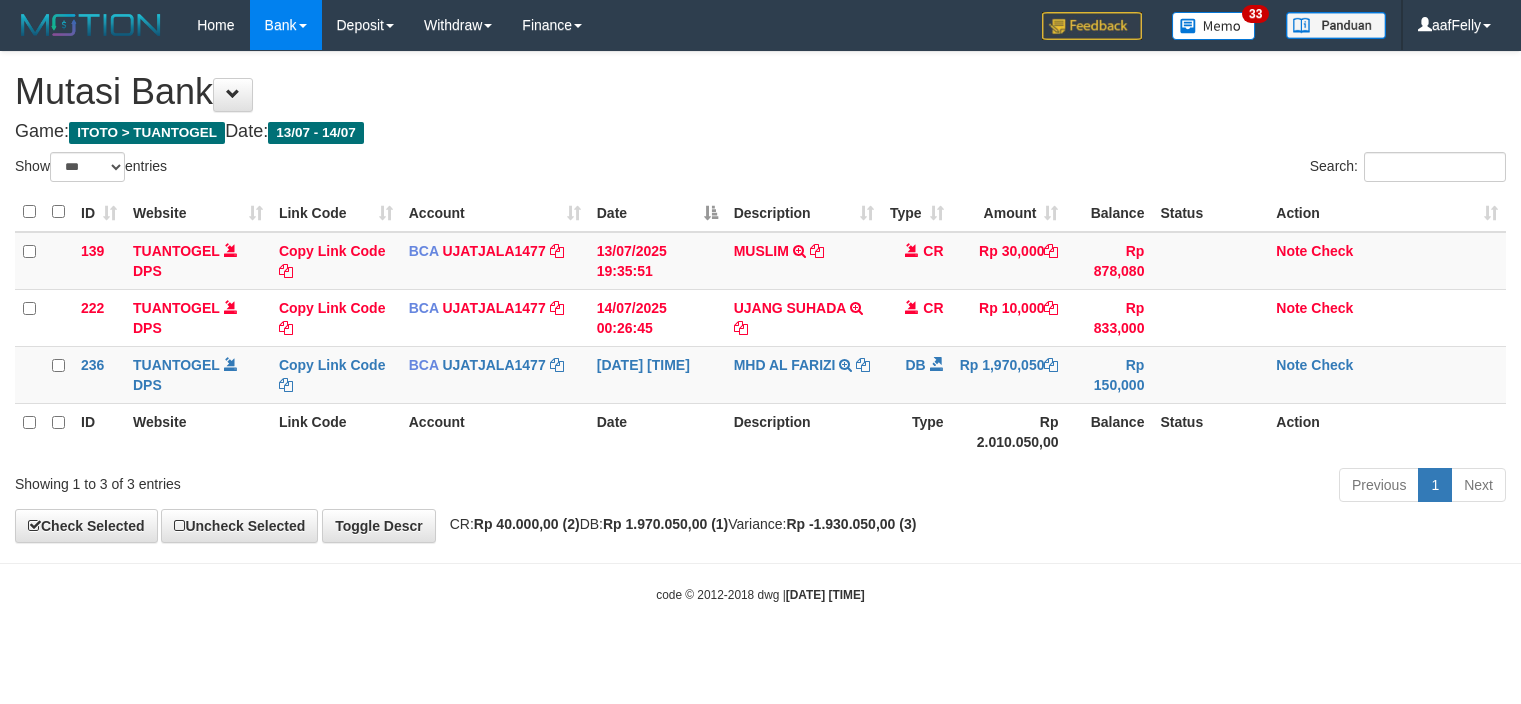 select on "***" 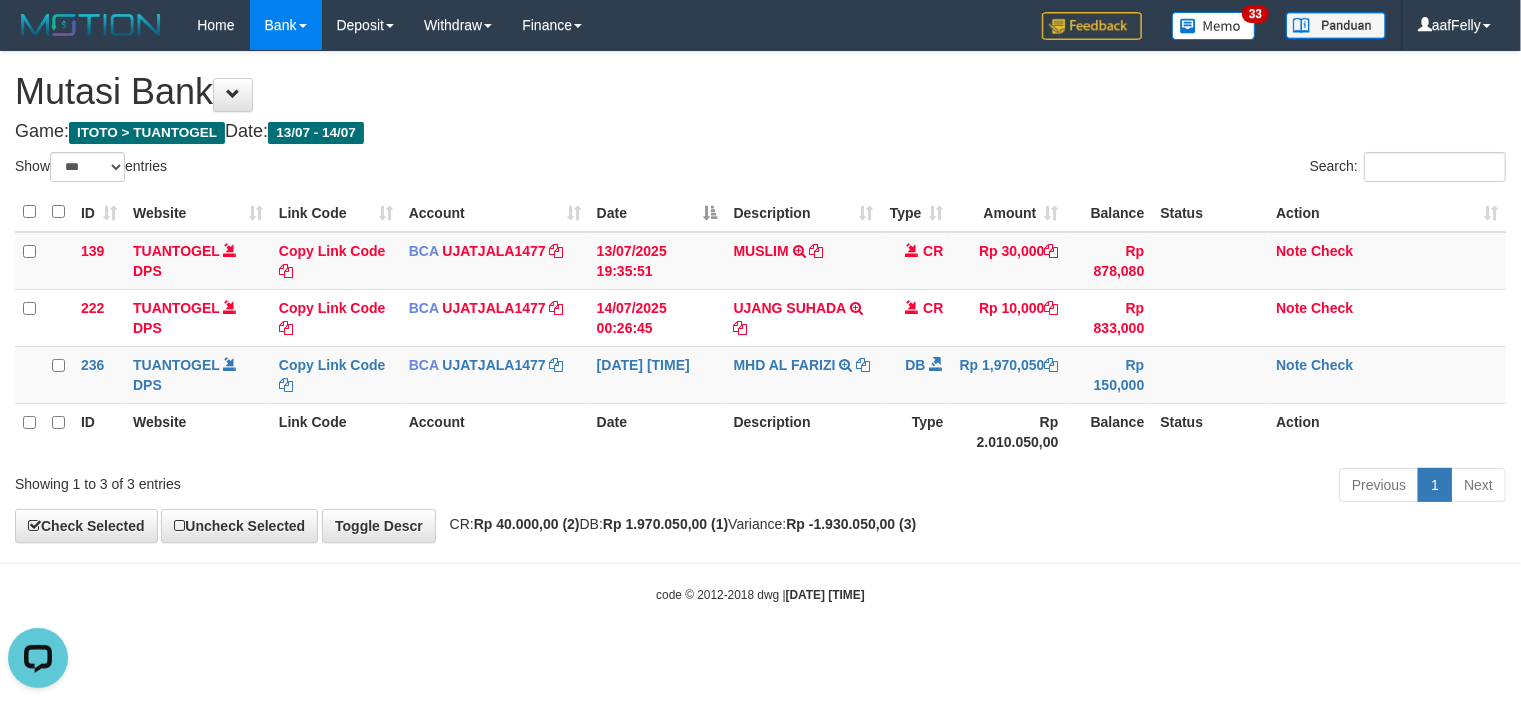 scroll, scrollTop: 0, scrollLeft: 0, axis: both 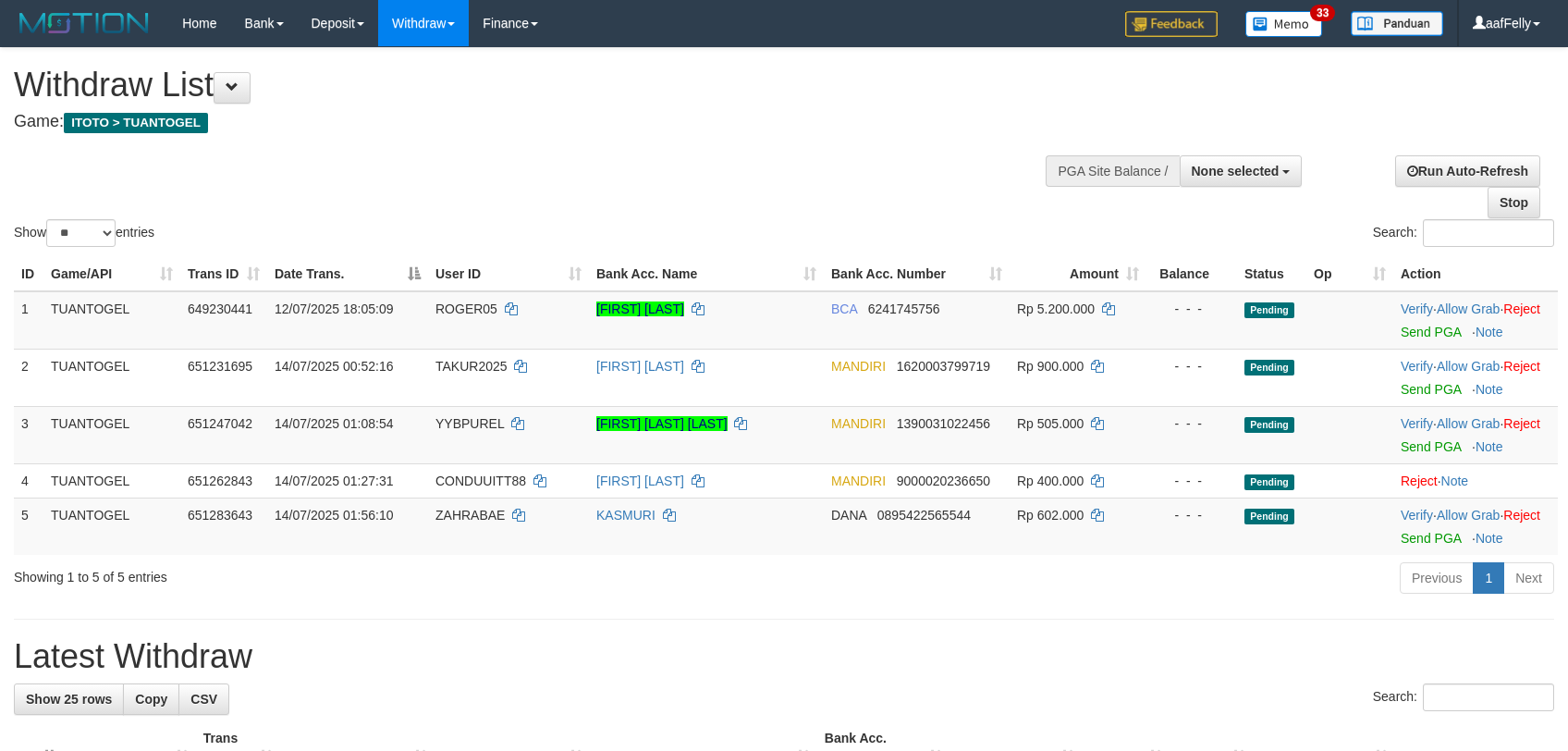 select 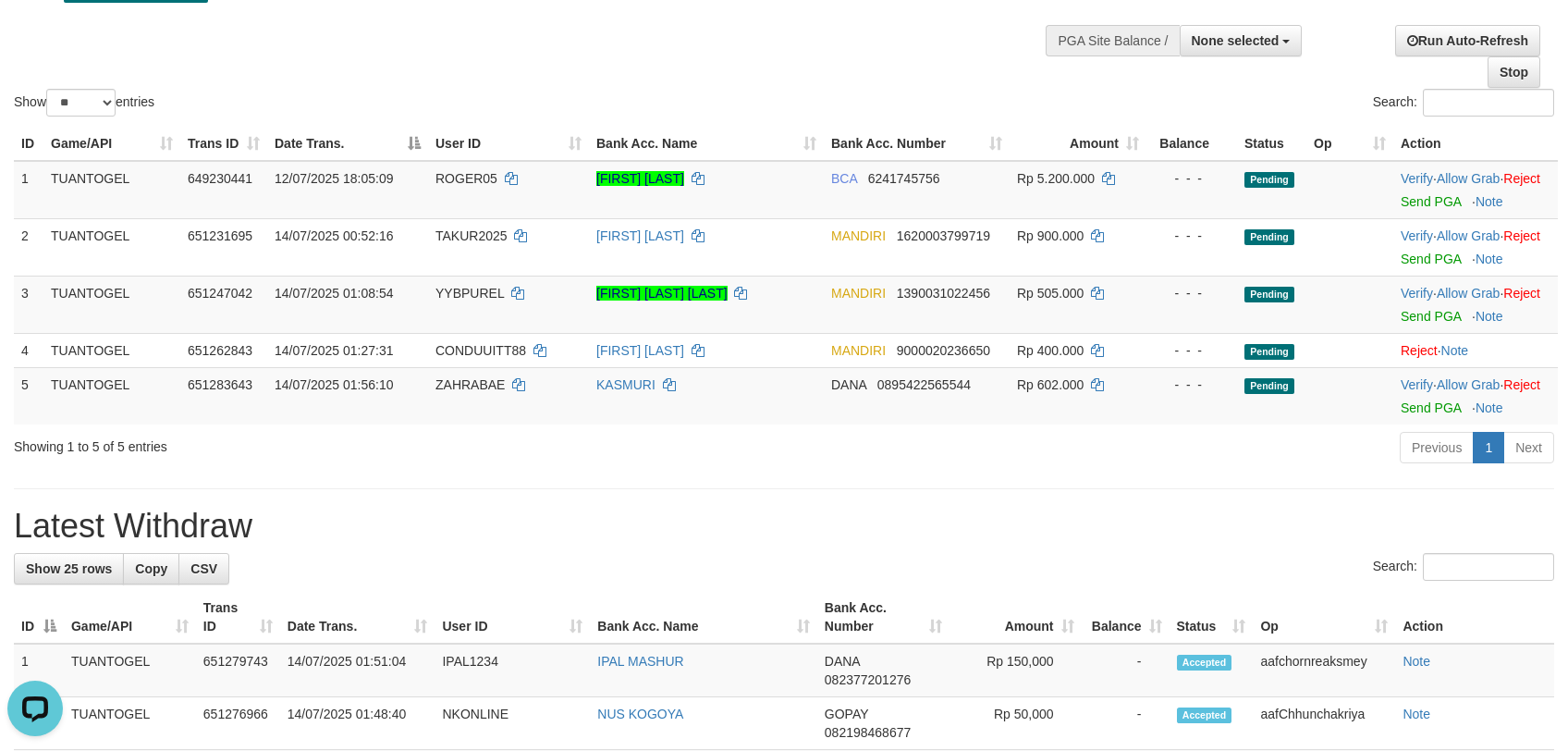 scroll, scrollTop: 0, scrollLeft: 0, axis: both 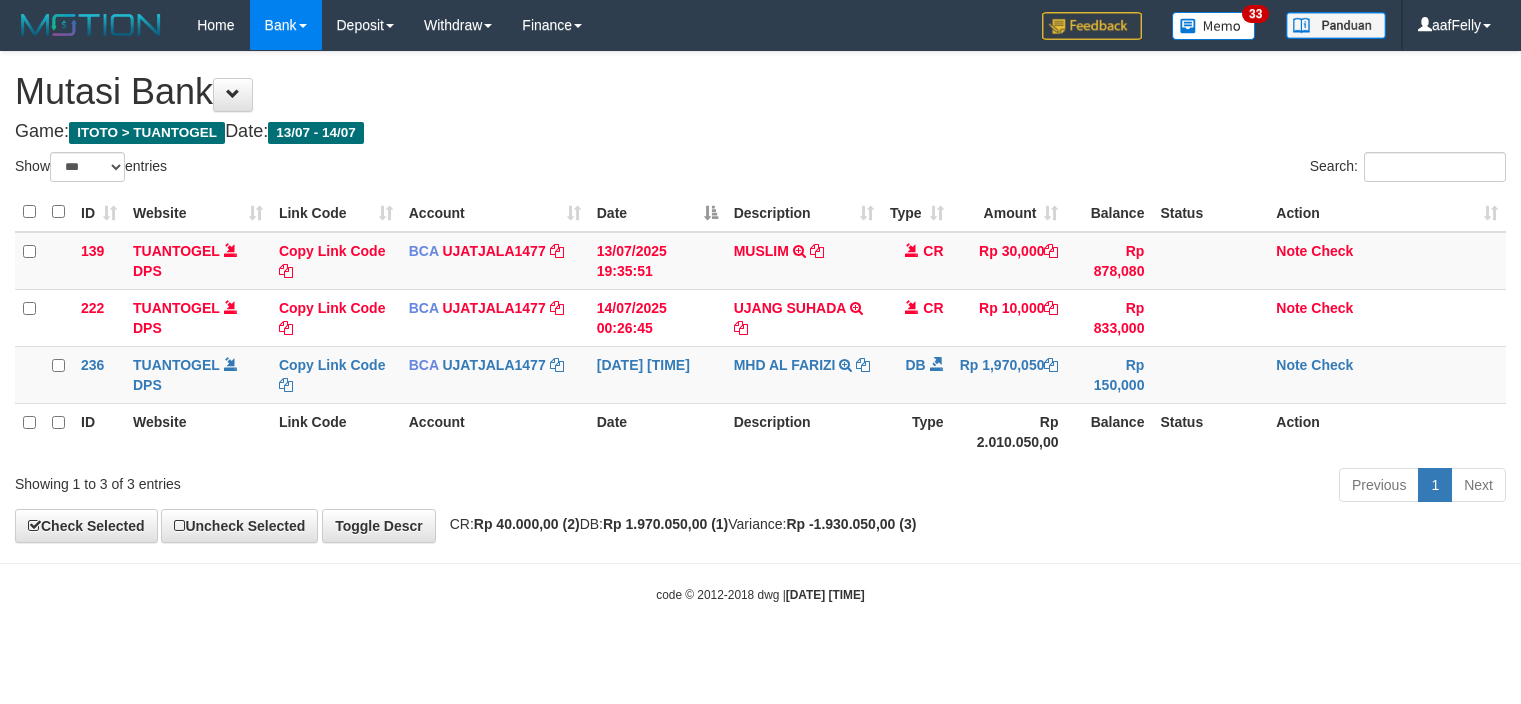 select on "***" 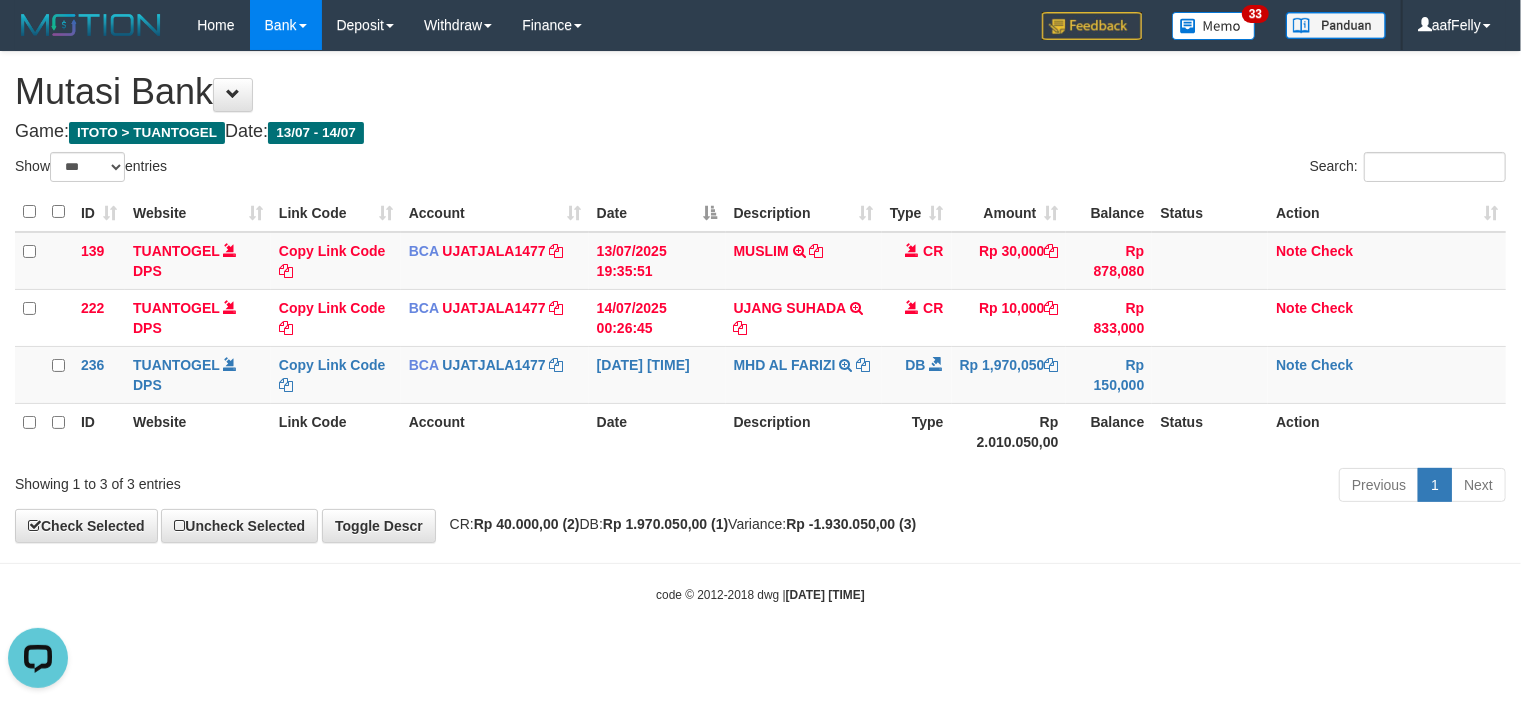 scroll, scrollTop: 0, scrollLeft: 0, axis: both 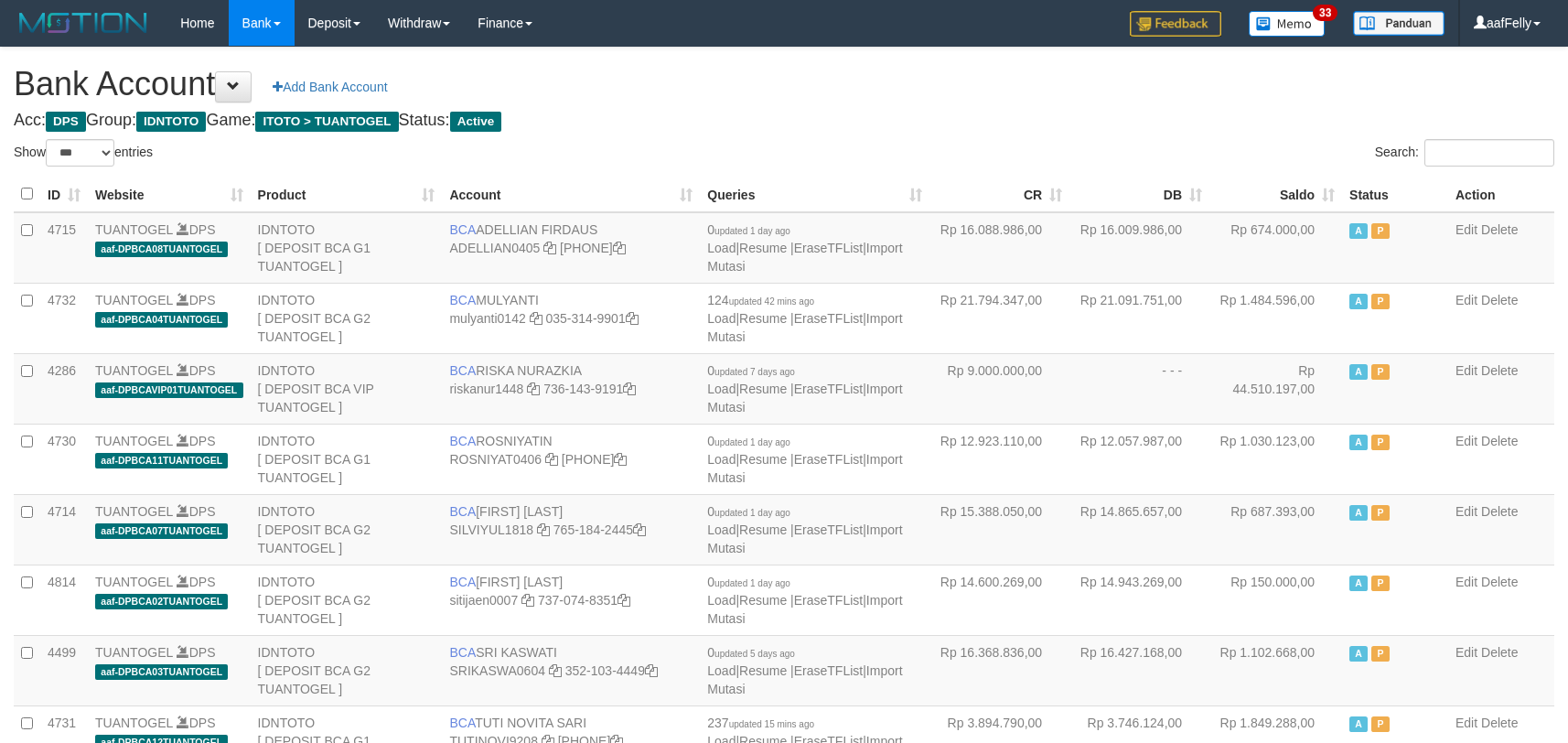 select on "***" 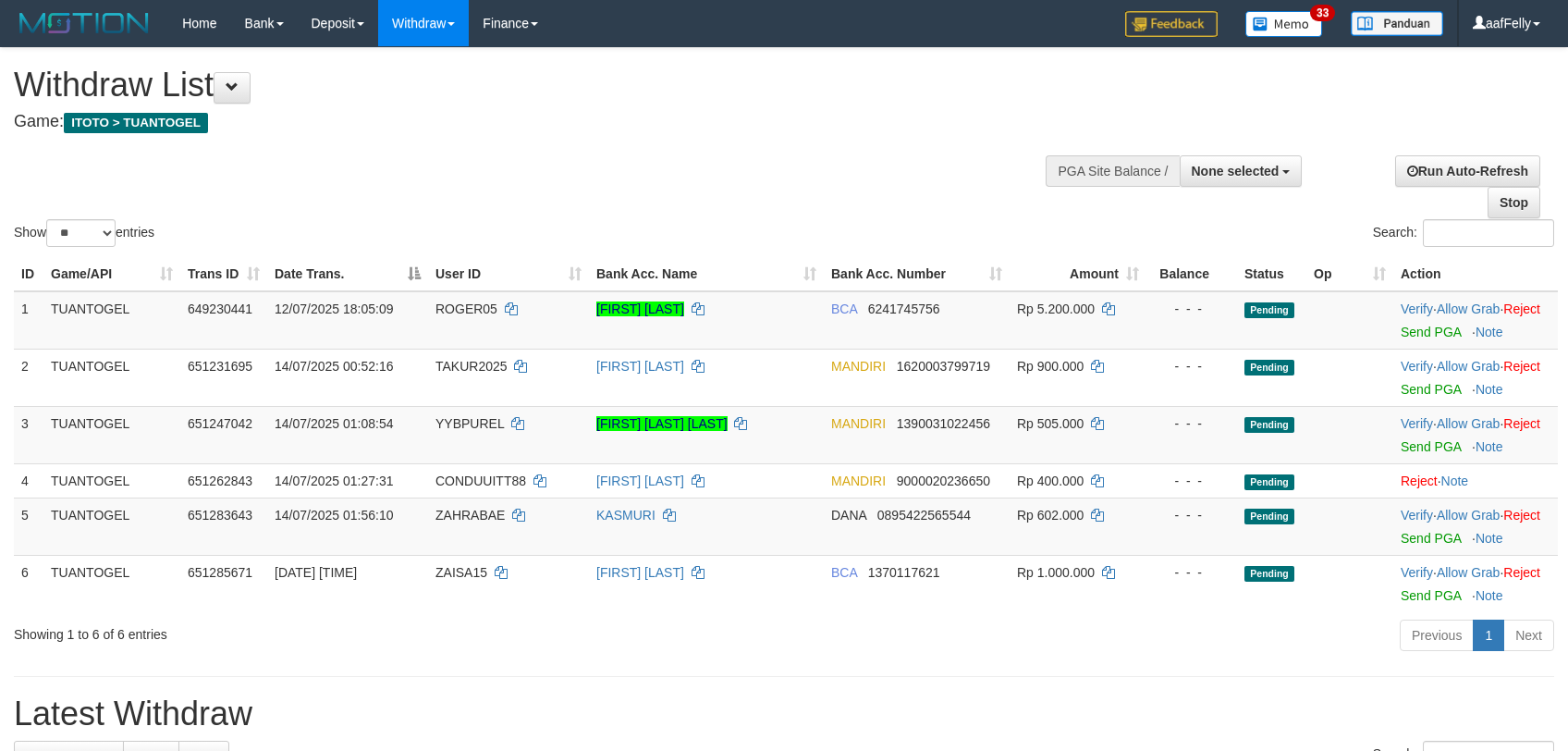 select 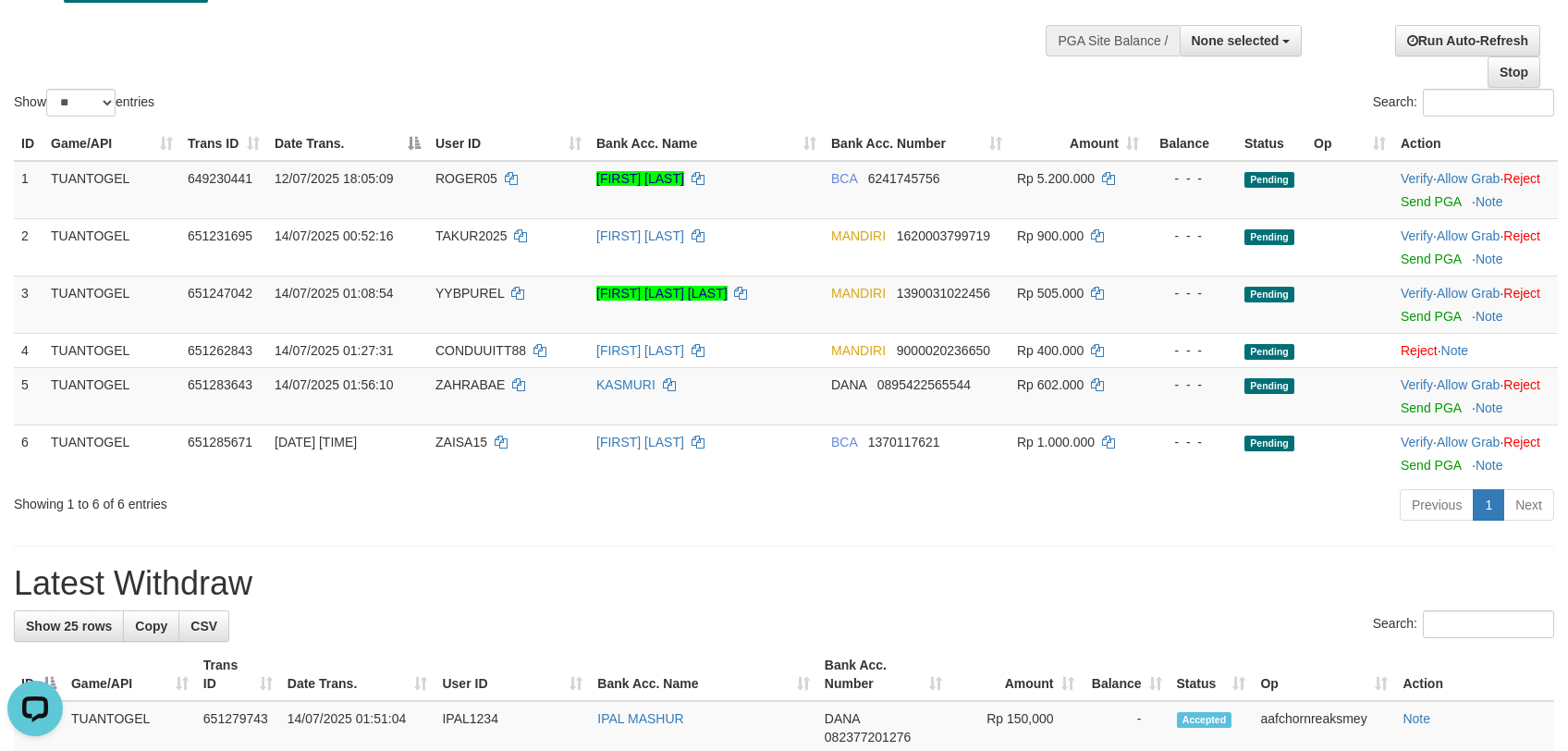 scroll, scrollTop: 0, scrollLeft: 0, axis: both 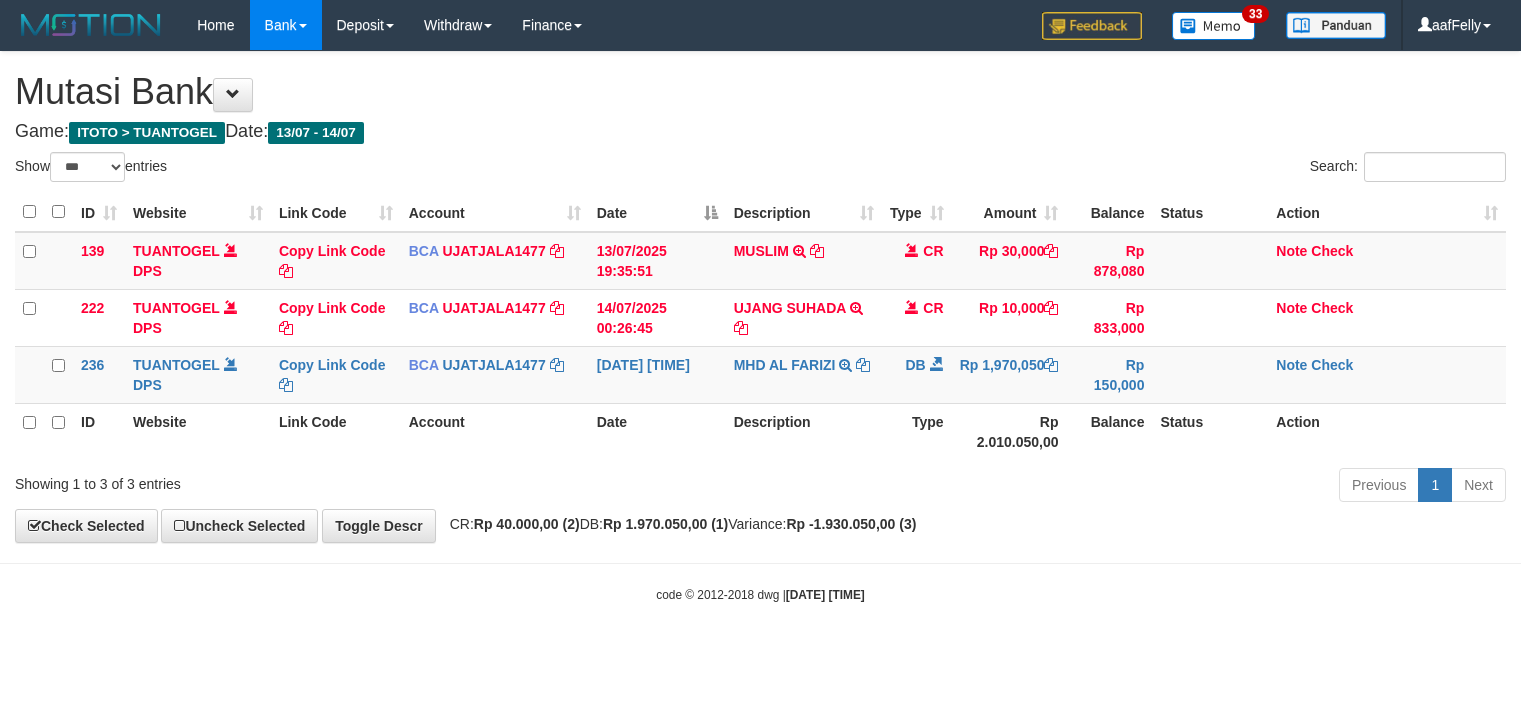 select on "***" 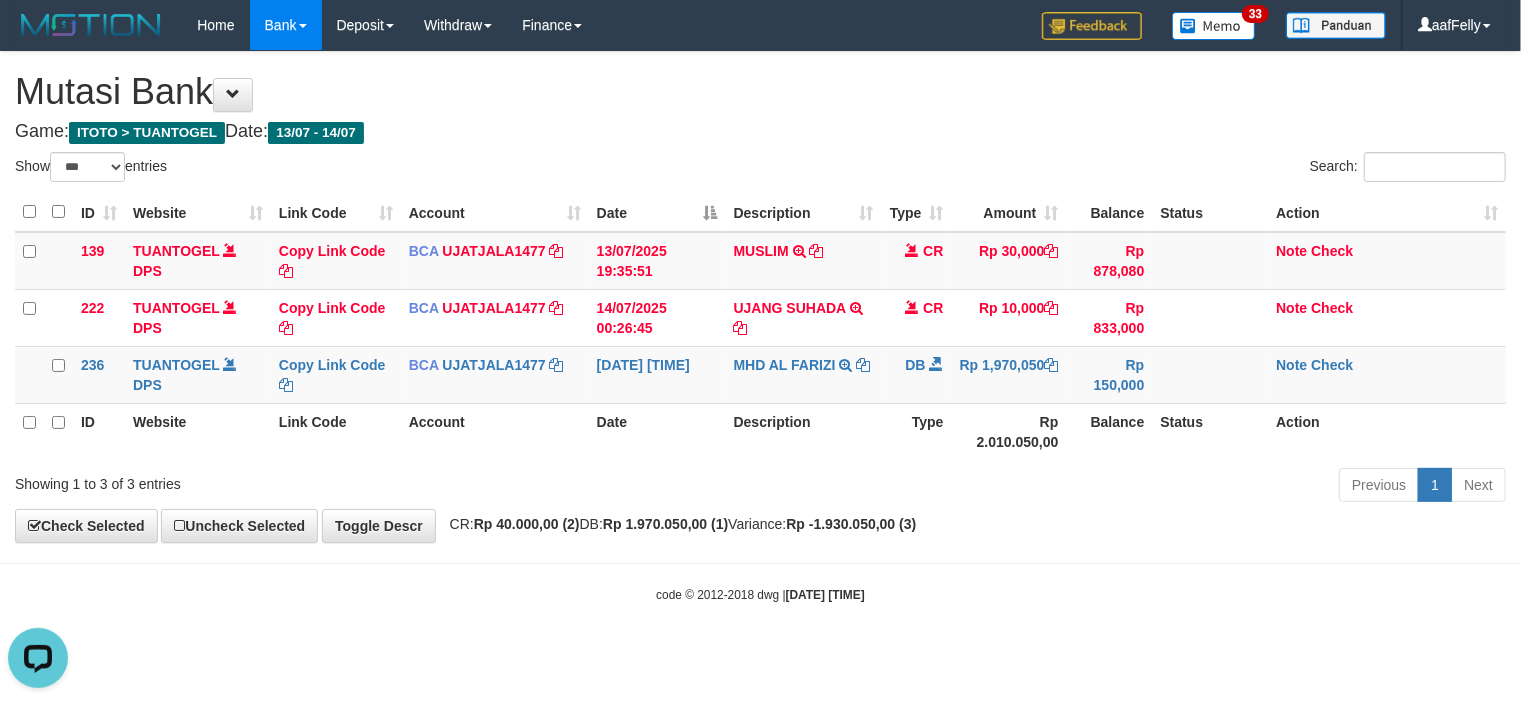 scroll, scrollTop: 0, scrollLeft: 0, axis: both 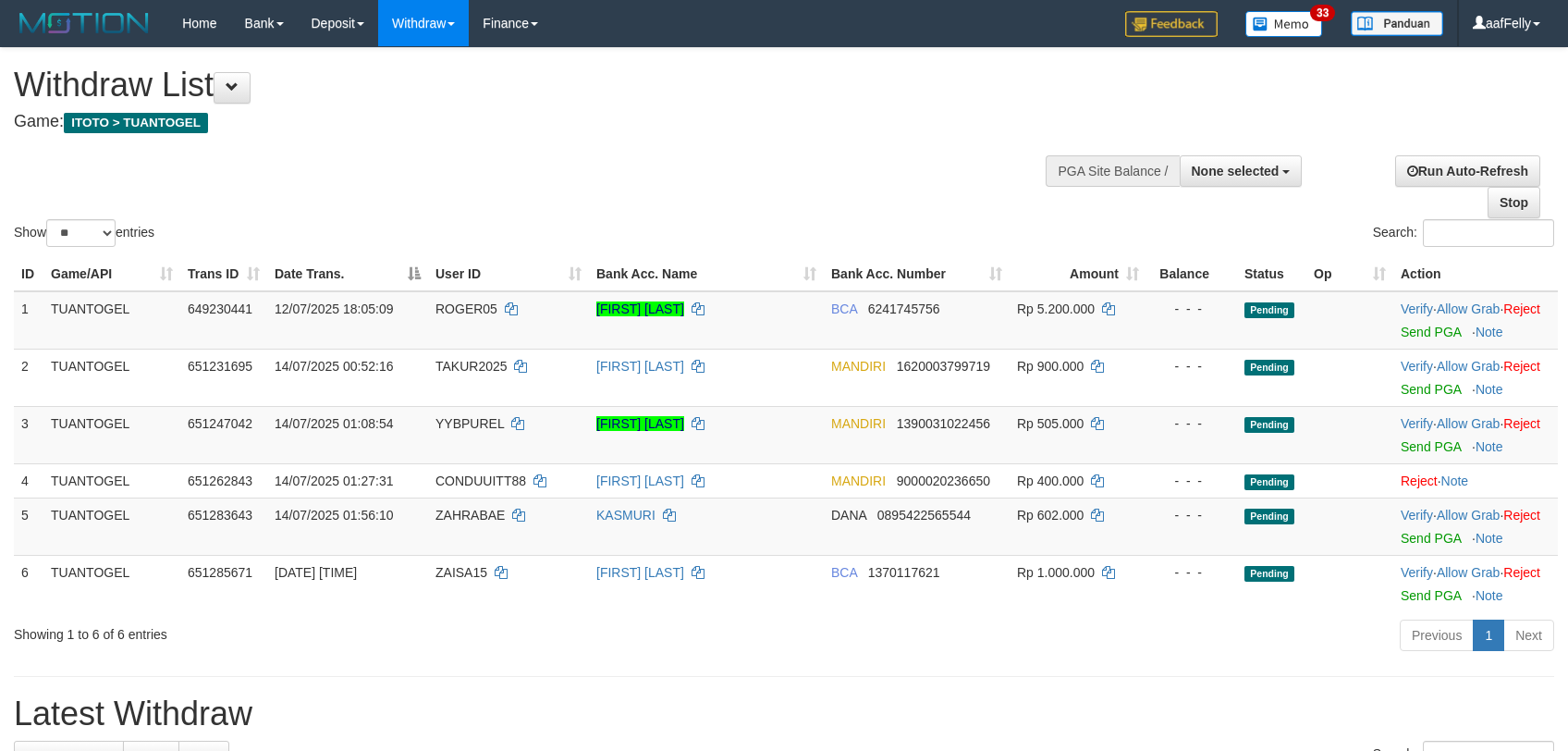 select 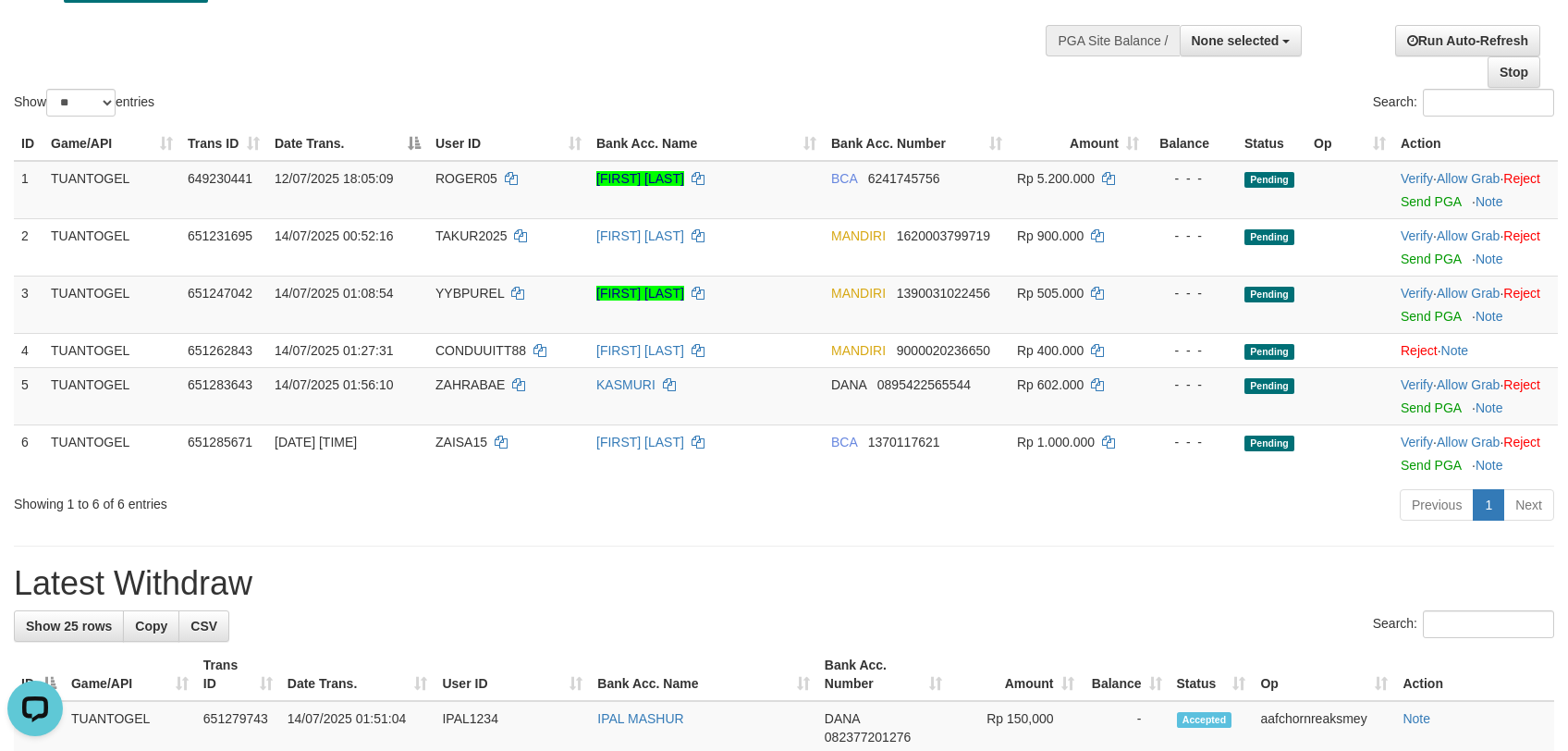 scroll, scrollTop: 0, scrollLeft: 0, axis: both 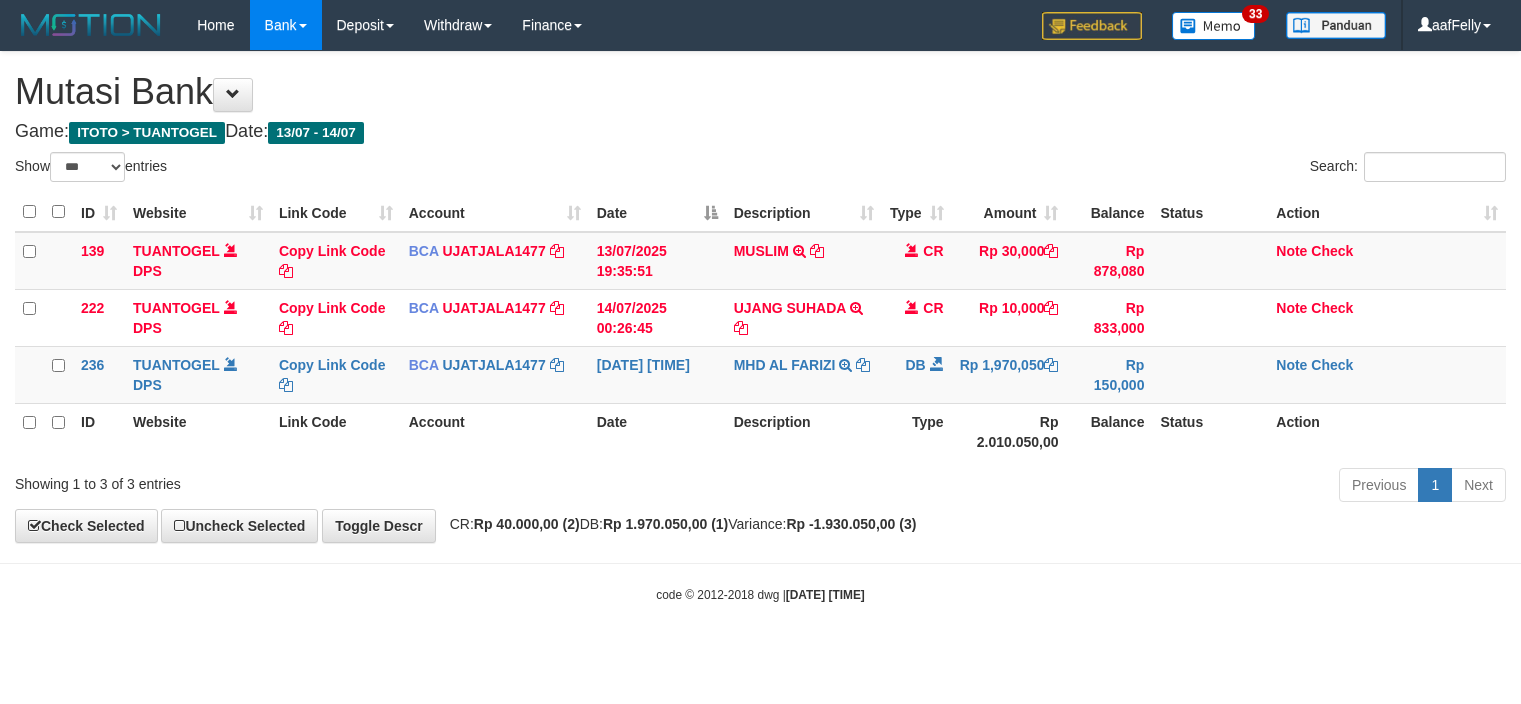 select on "***" 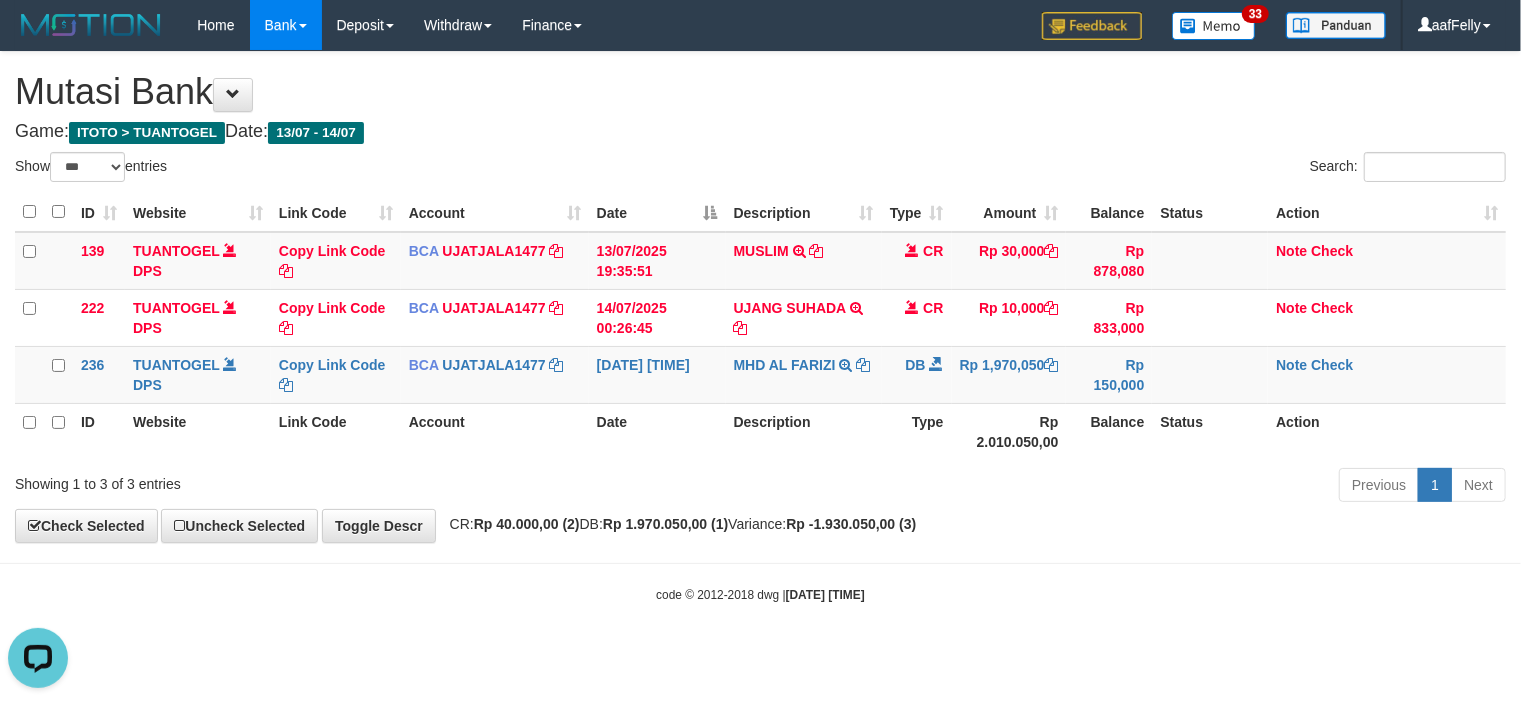 scroll, scrollTop: 0, scrollLeft: 0, axis: both 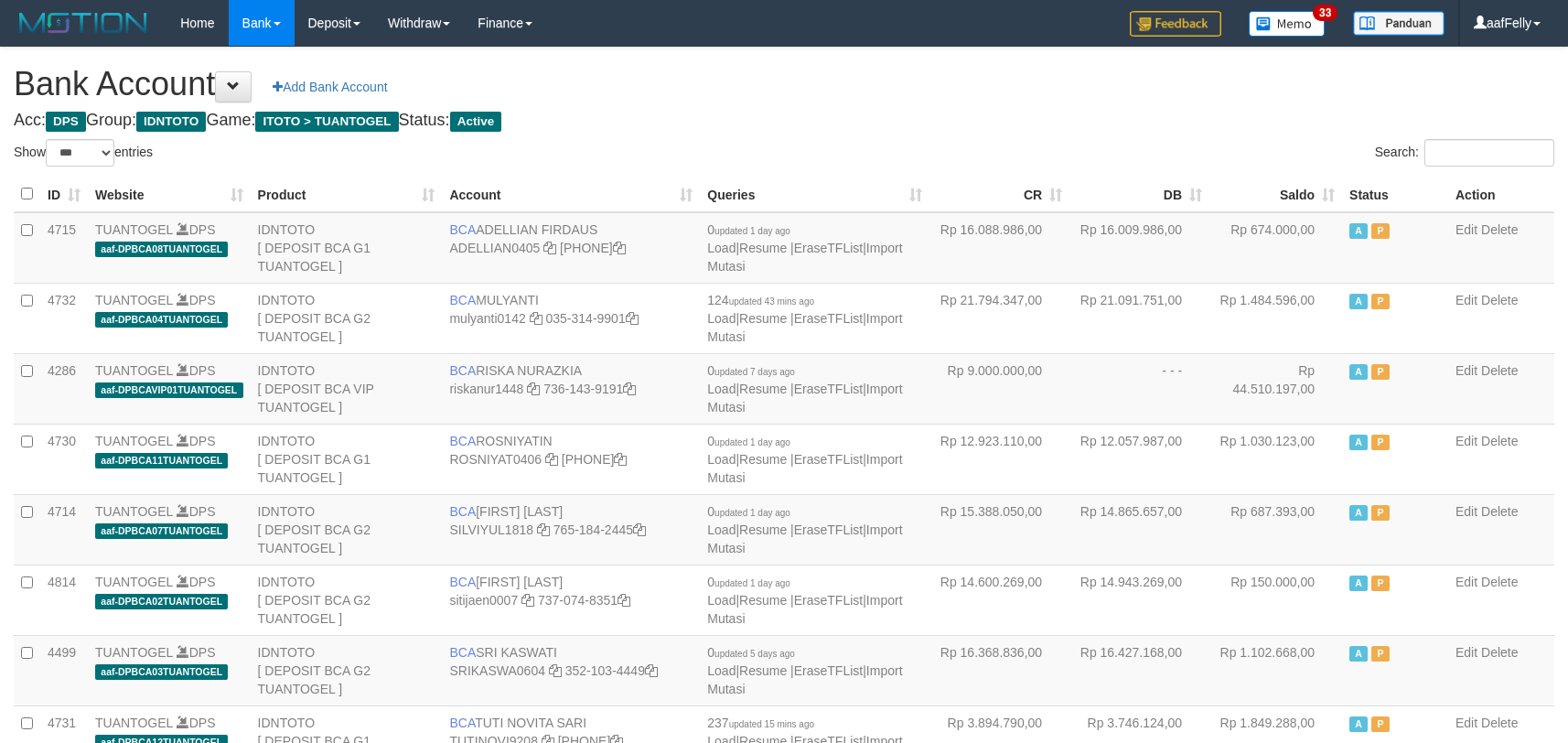 select on "***" 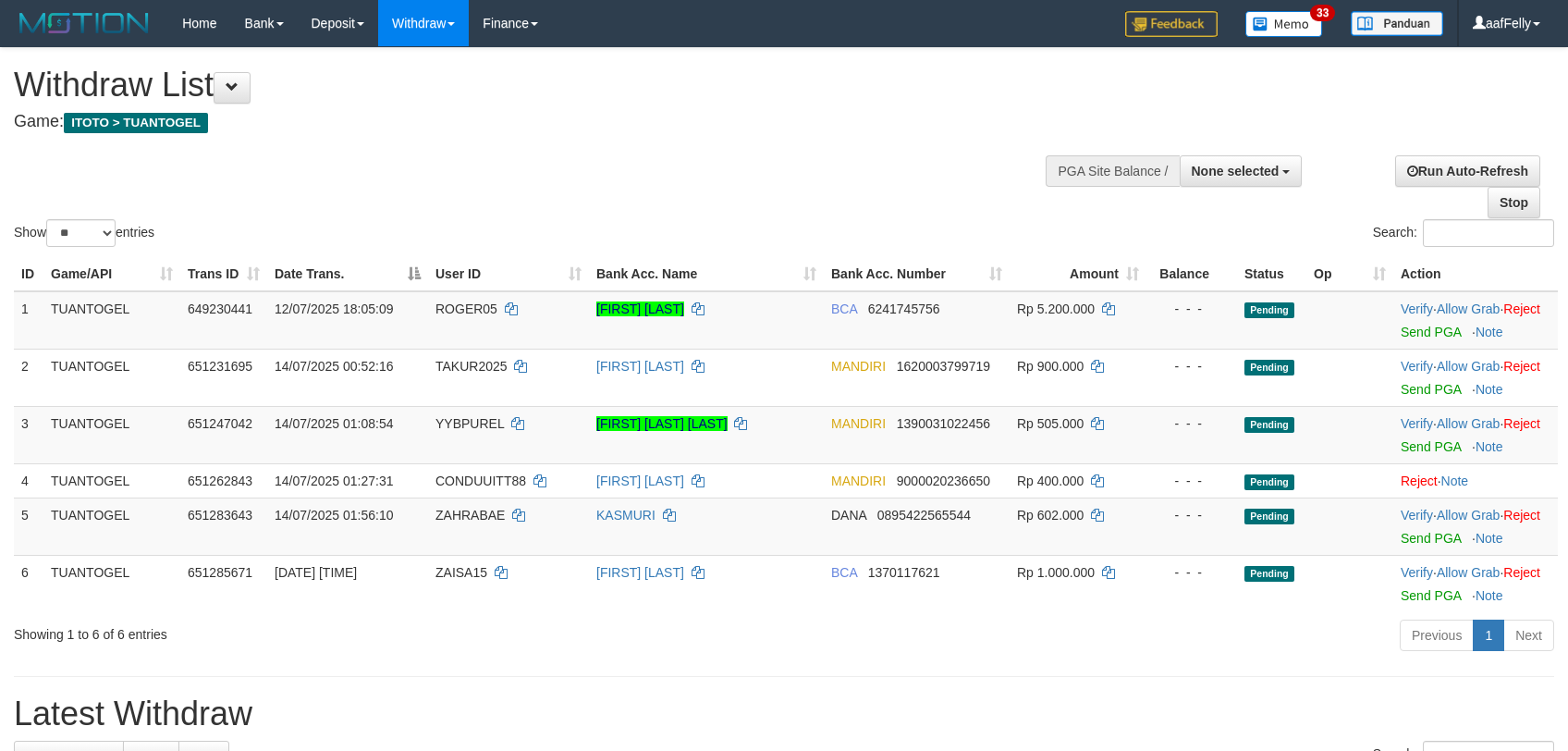 select 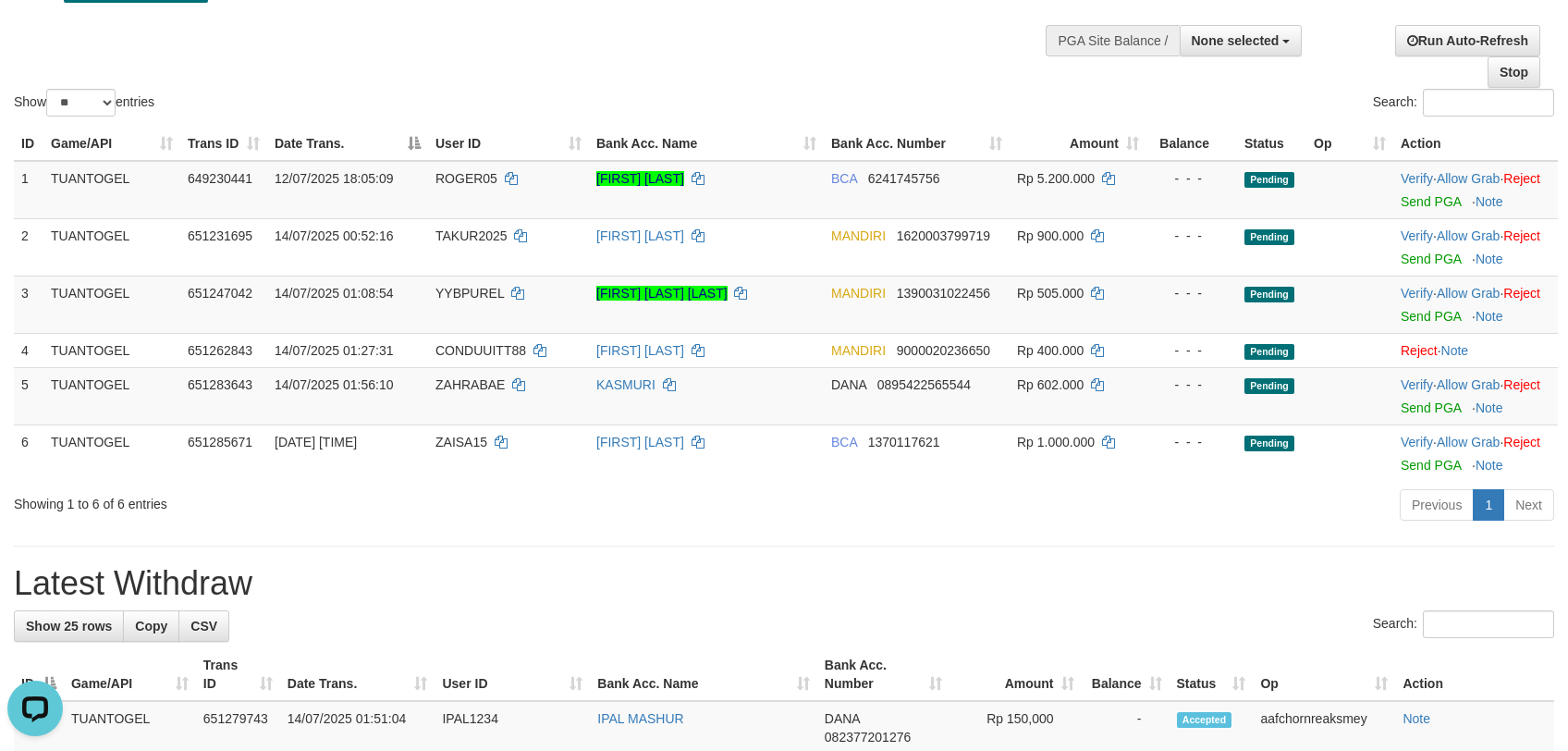 scroll, scrollTop: 0, scrollLeft: 0, axis: both 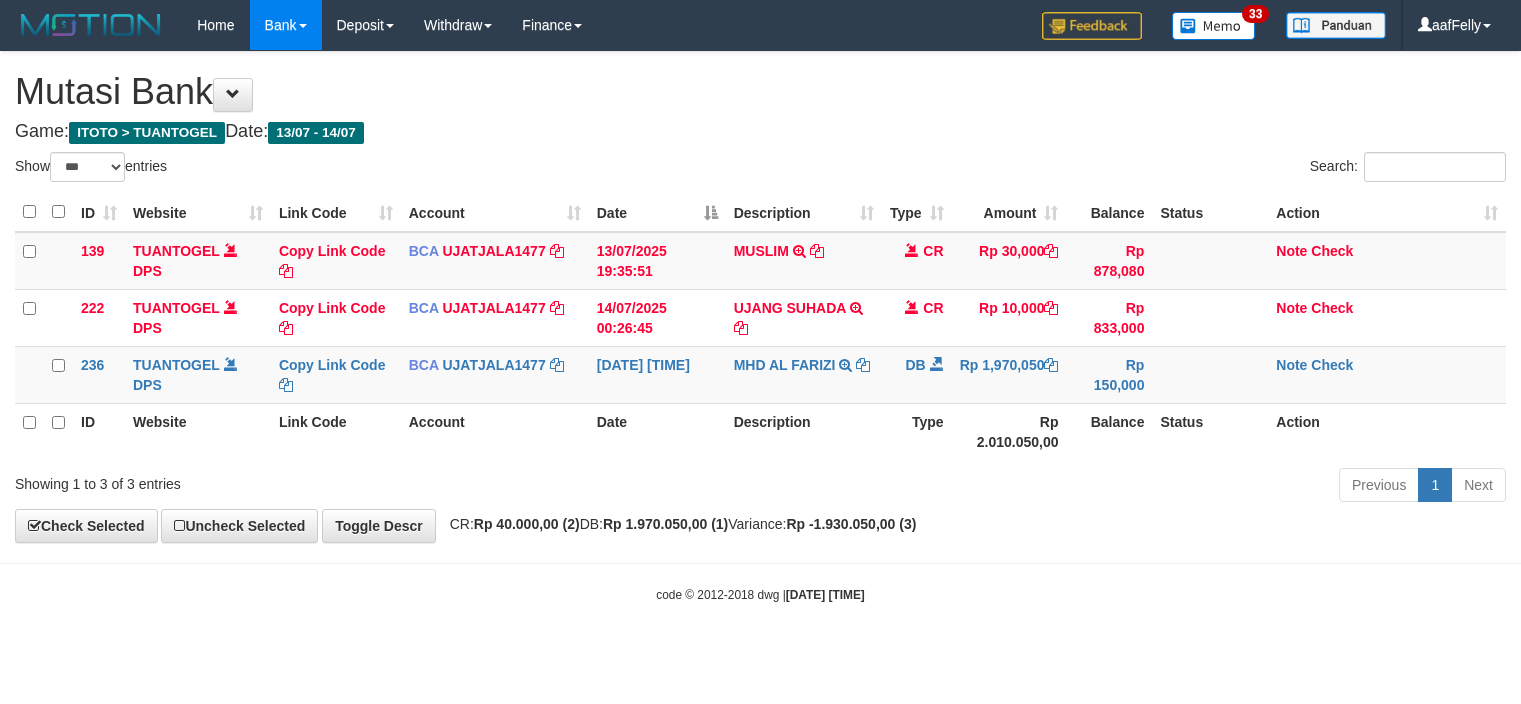 select on "***" 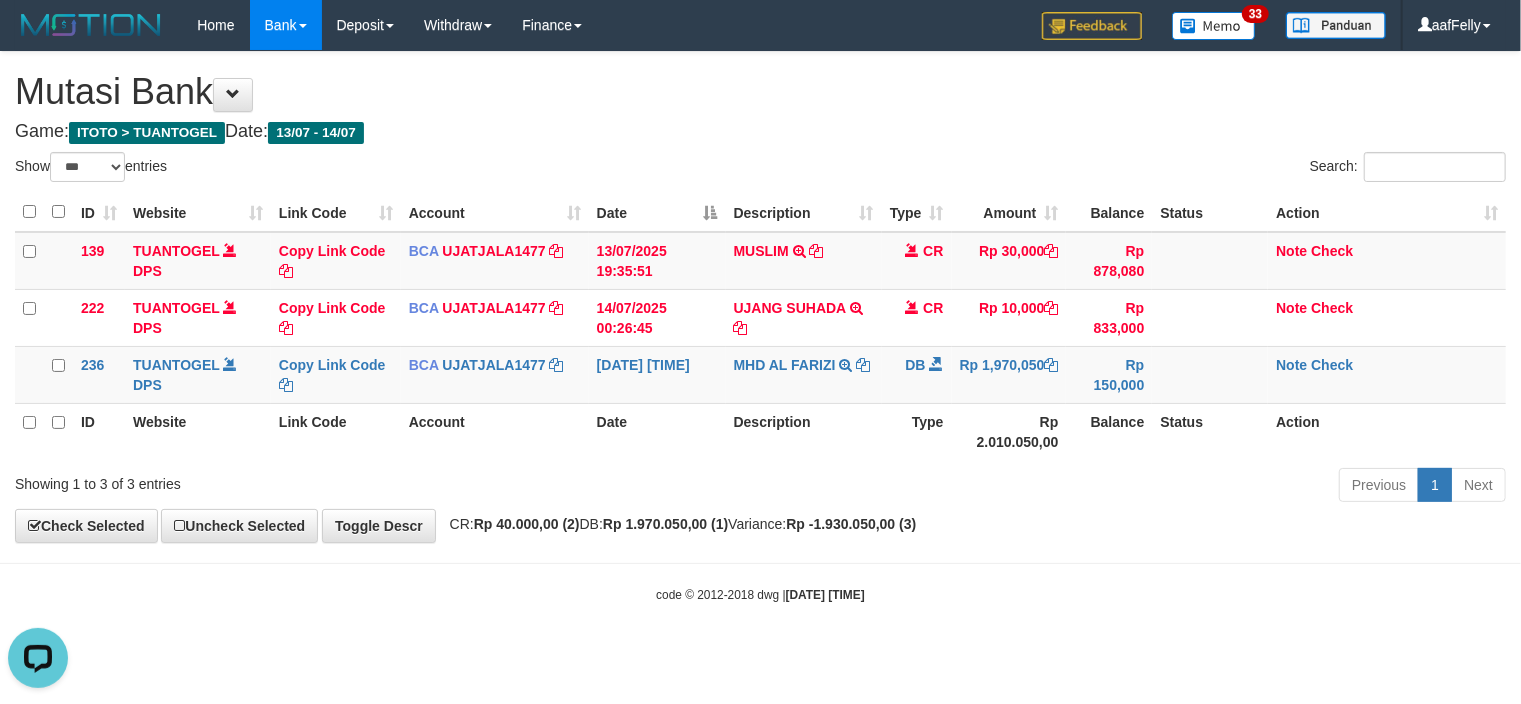 scroll, scrollTop: 0, scrollLeft: 0, axis: both 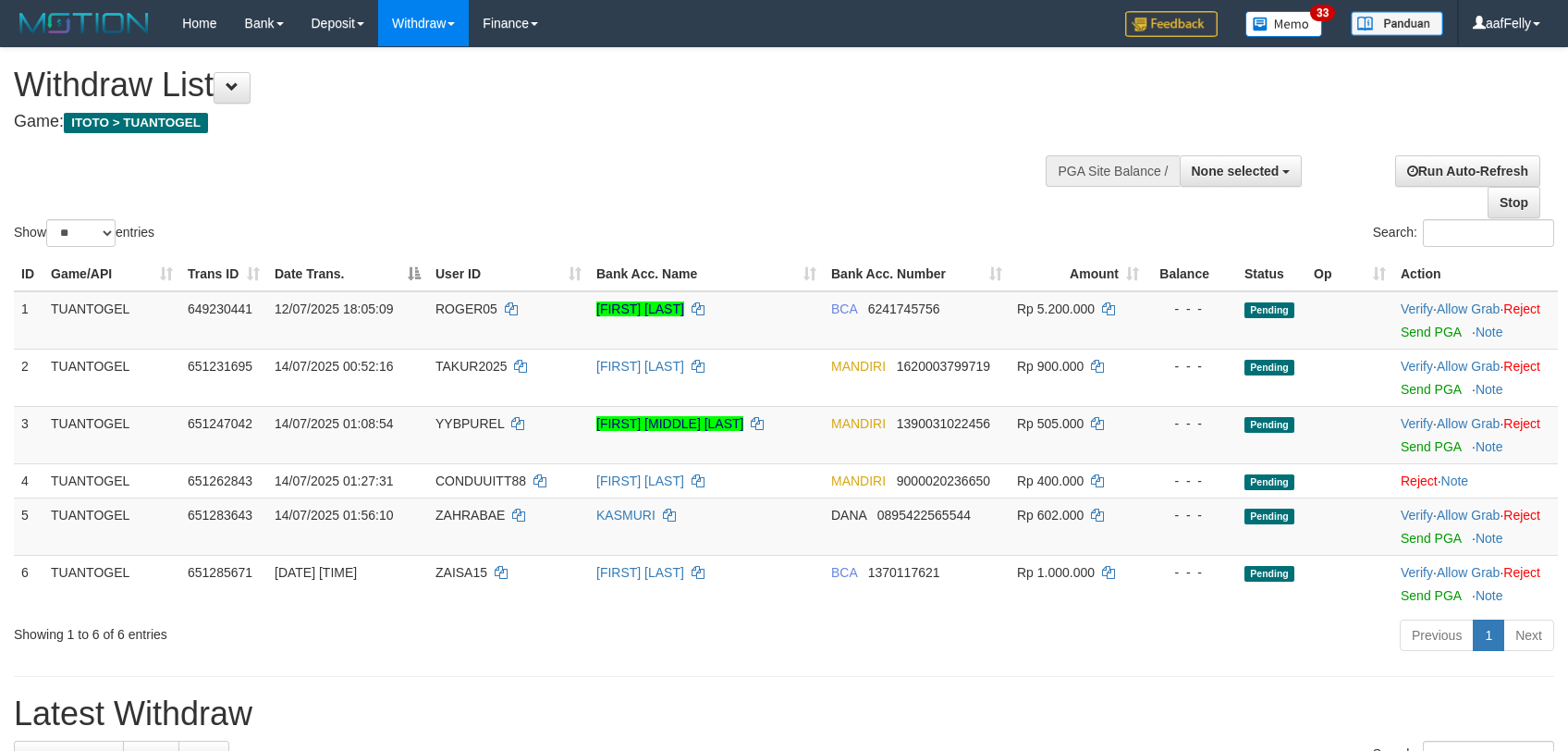 select 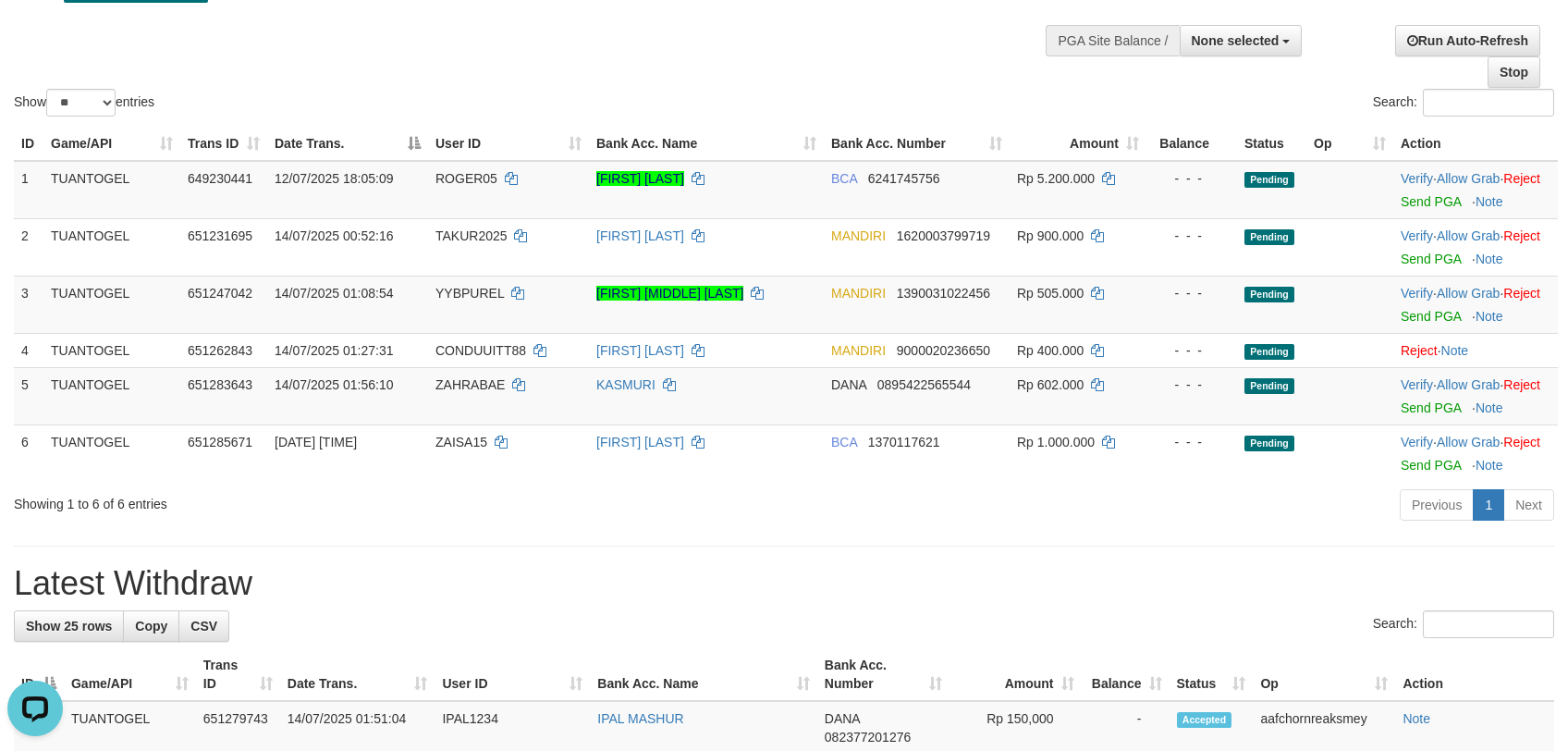 scroll, scrollTop: 0, scrollLeft: 0, axis: both 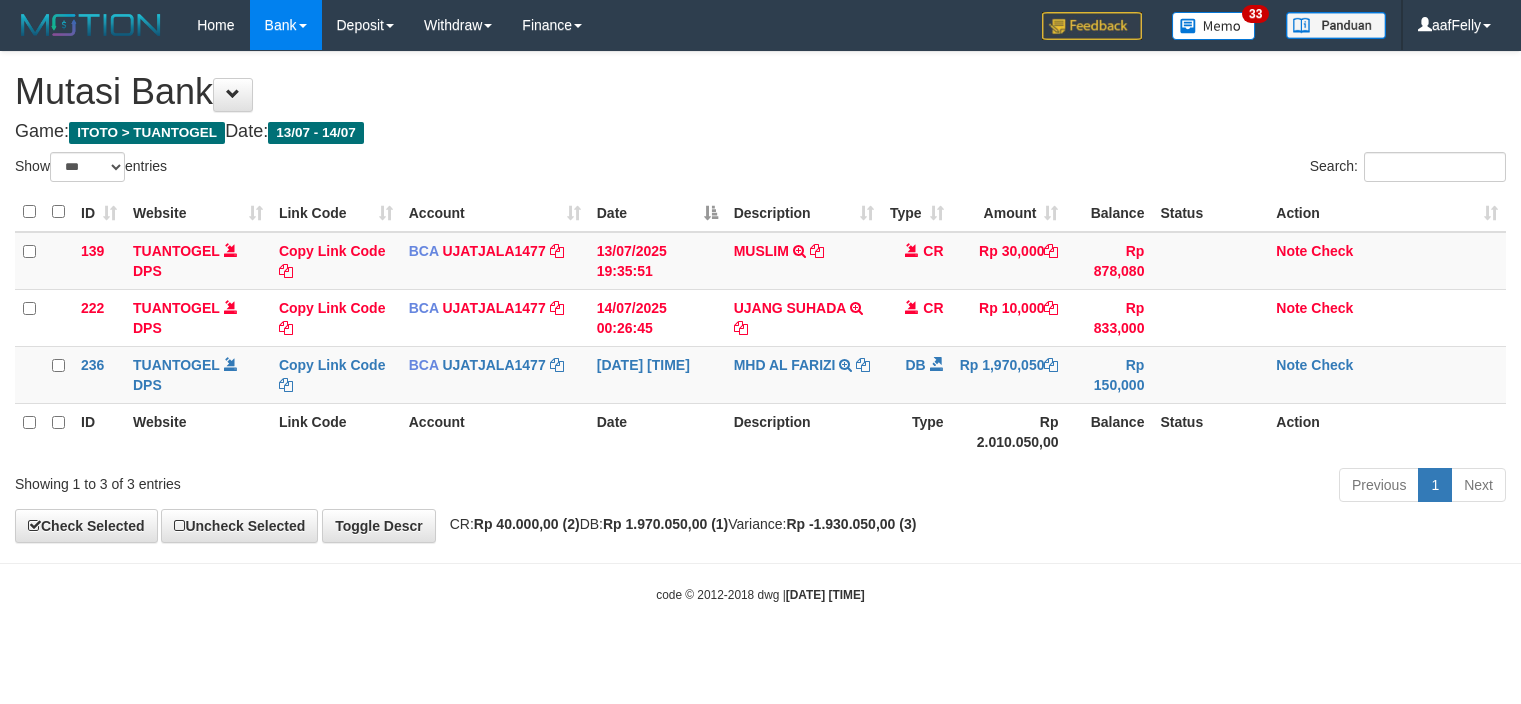 select on "***" 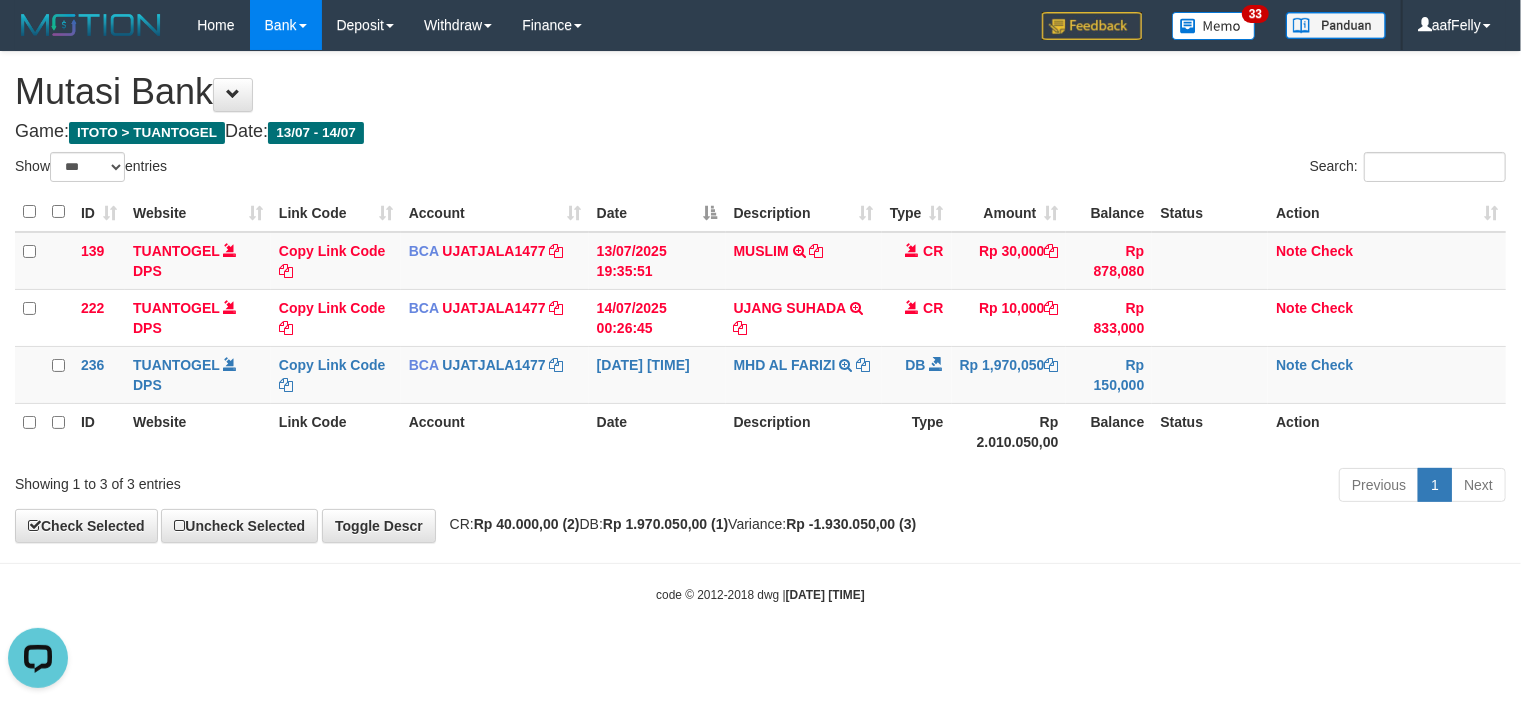 scroll, scrollTop: 0, scrollLeft: 0, axis: both 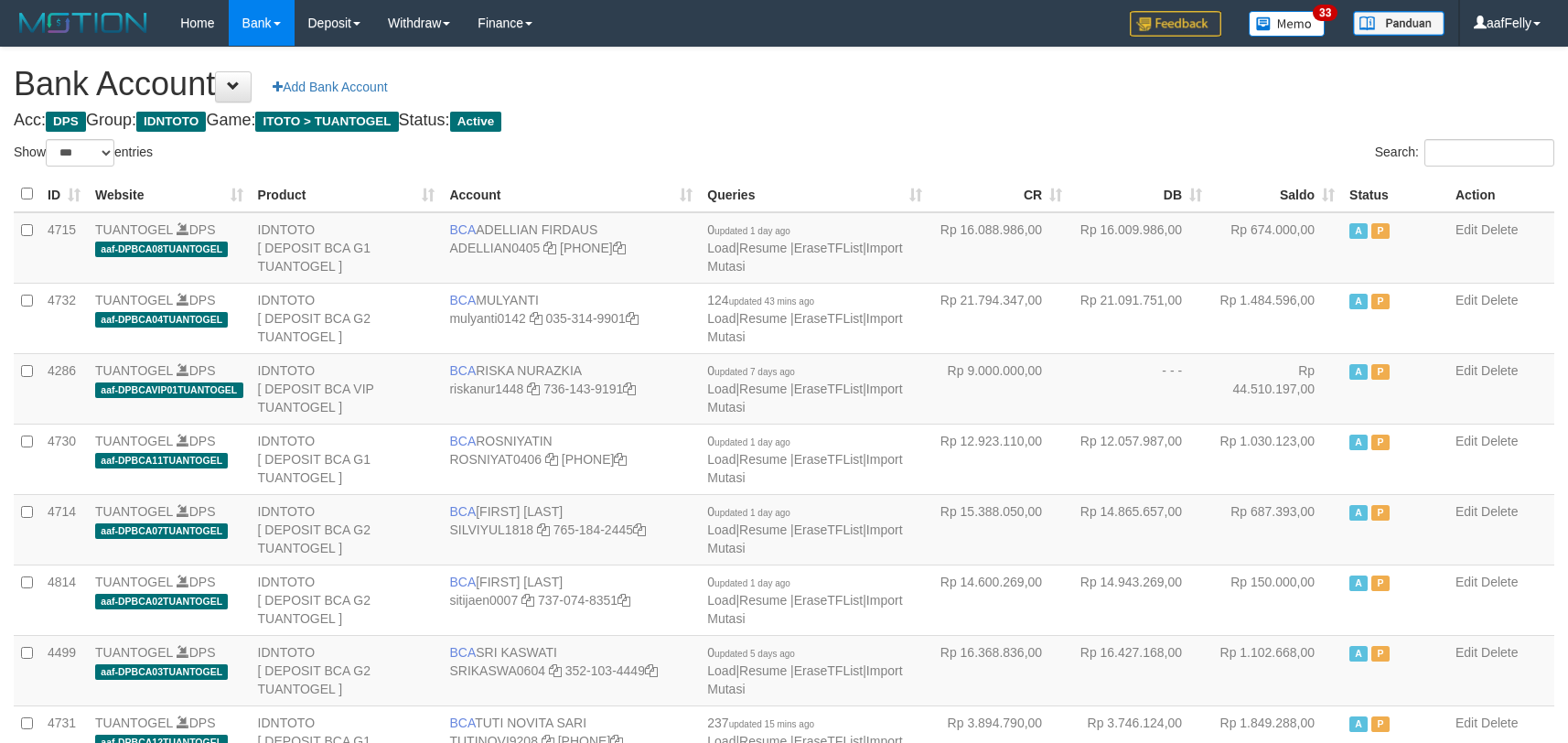 select on "***" 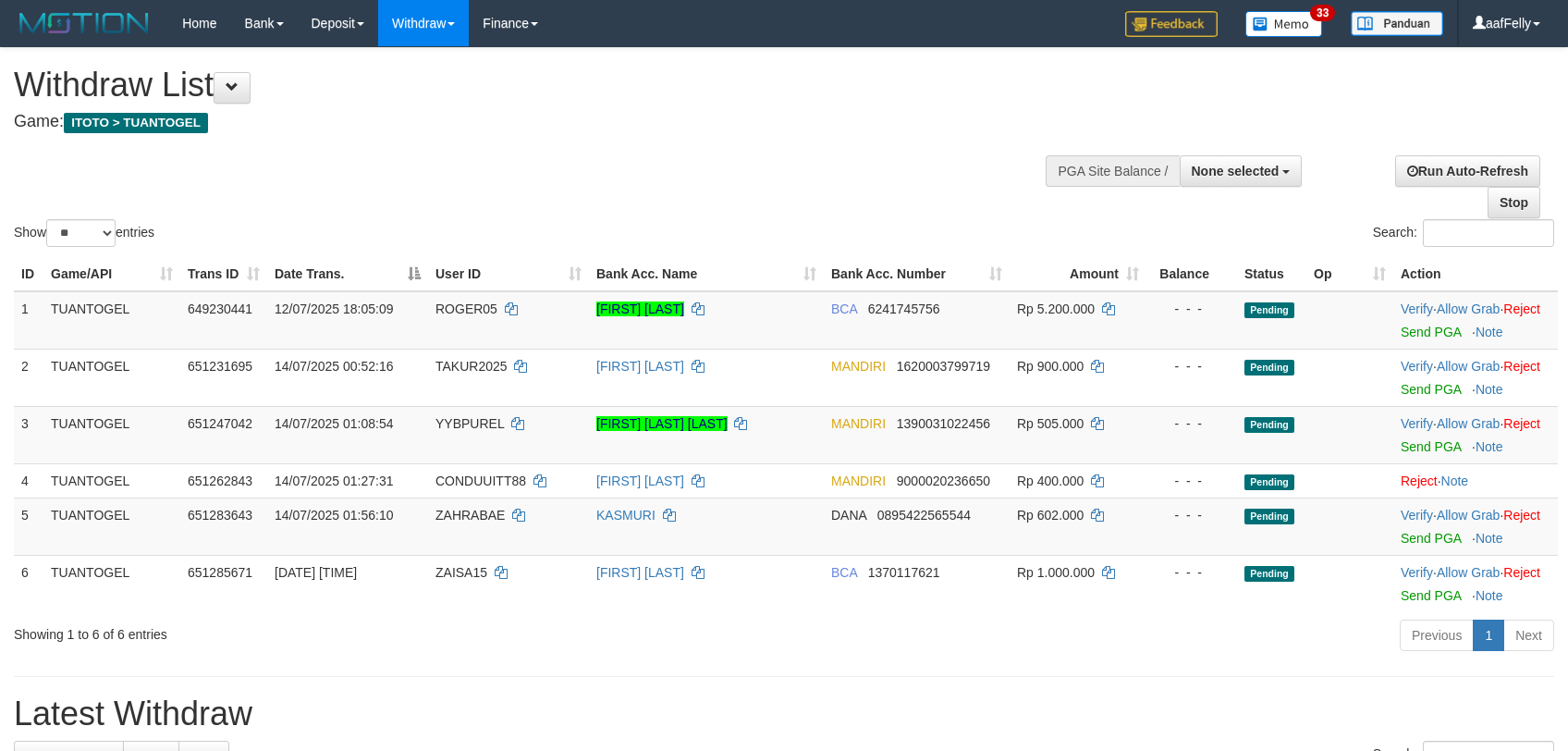 select 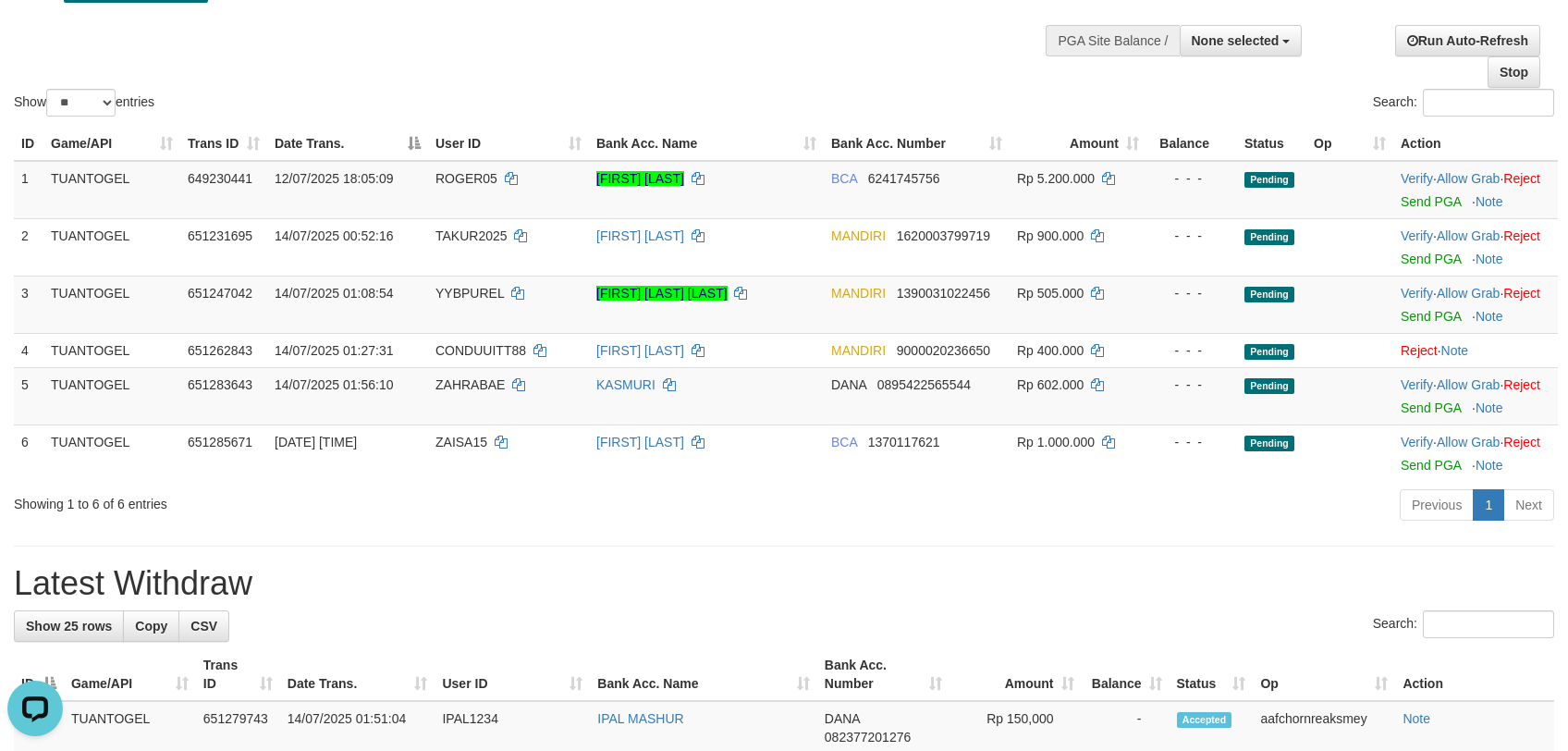 scroll, scrollTop: 0, scrollLeft: 0, axis: both 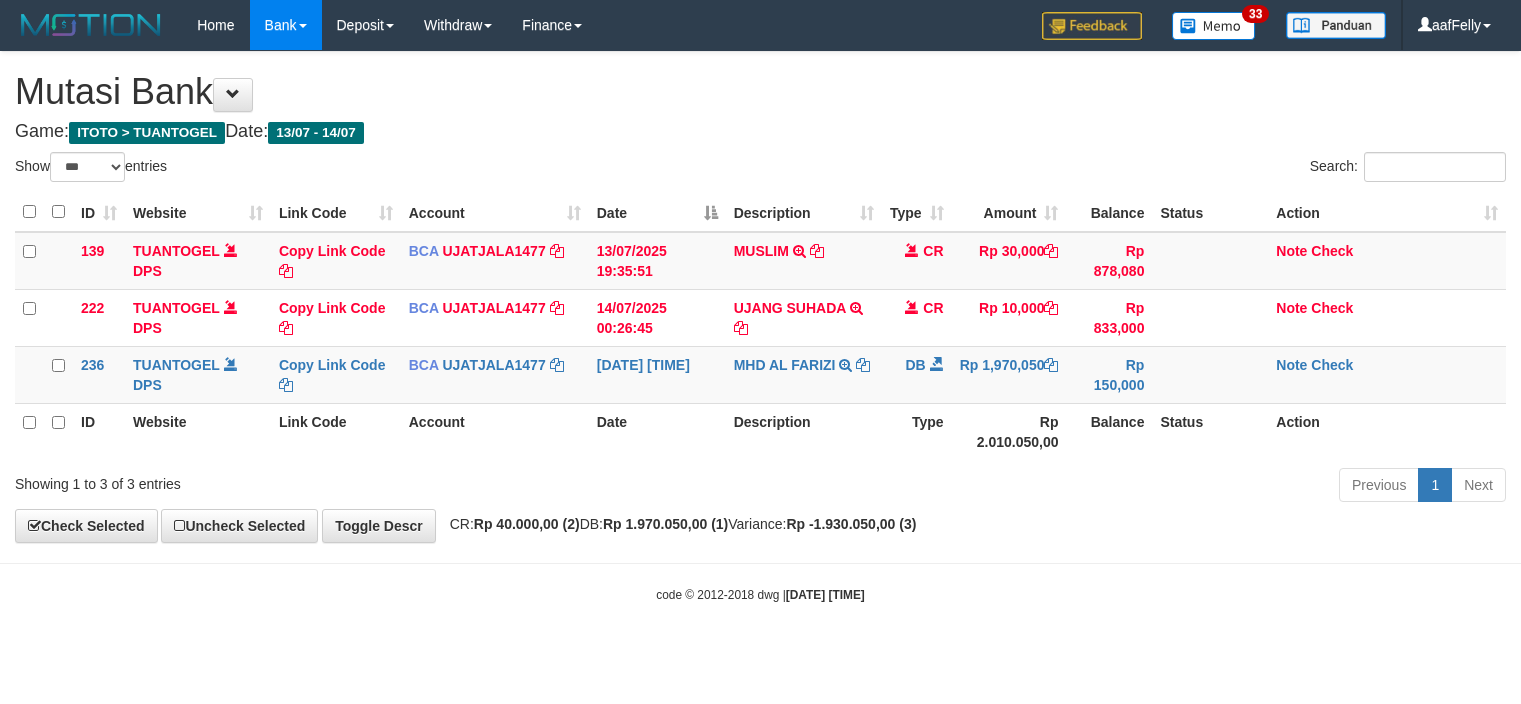 select on "***" 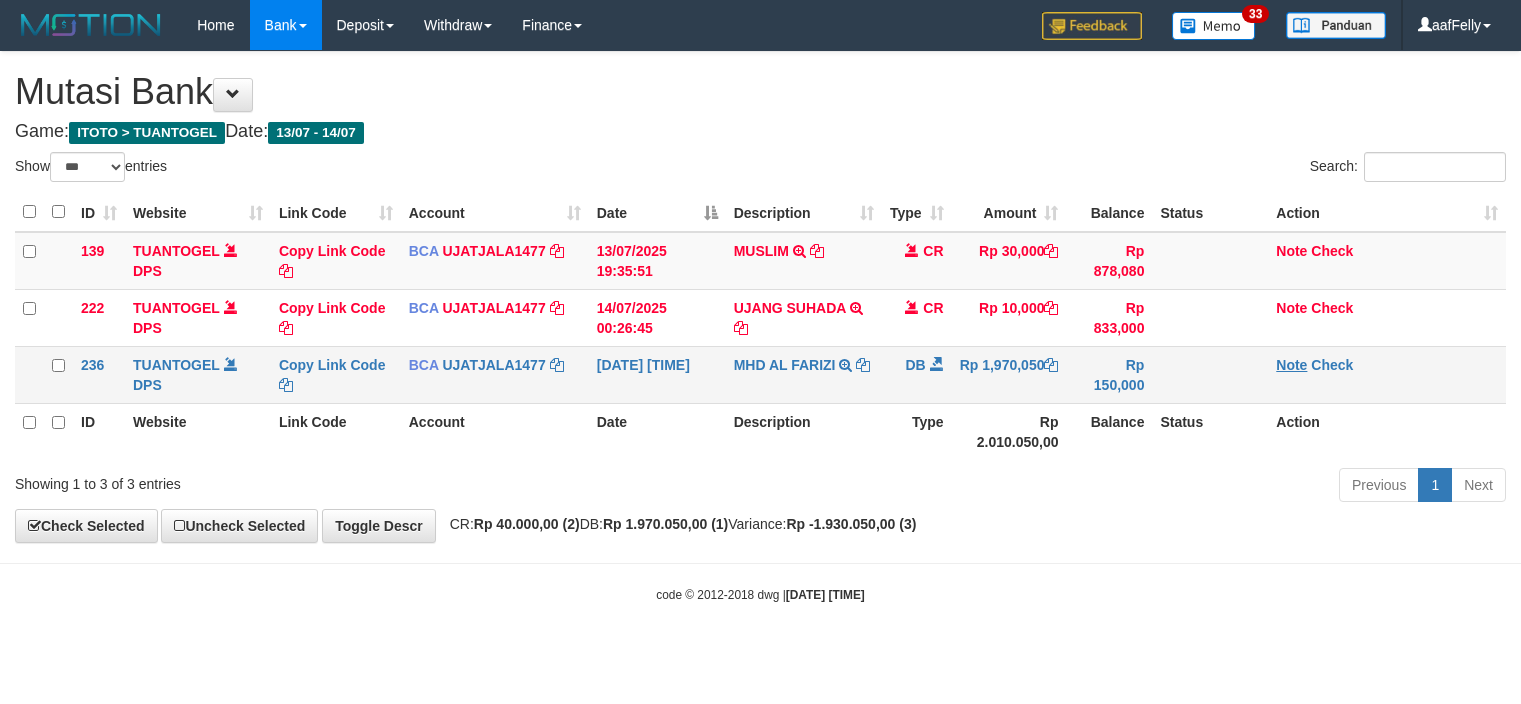 scroll, scrollTop: 0, scrollLeft: 0, axis: both 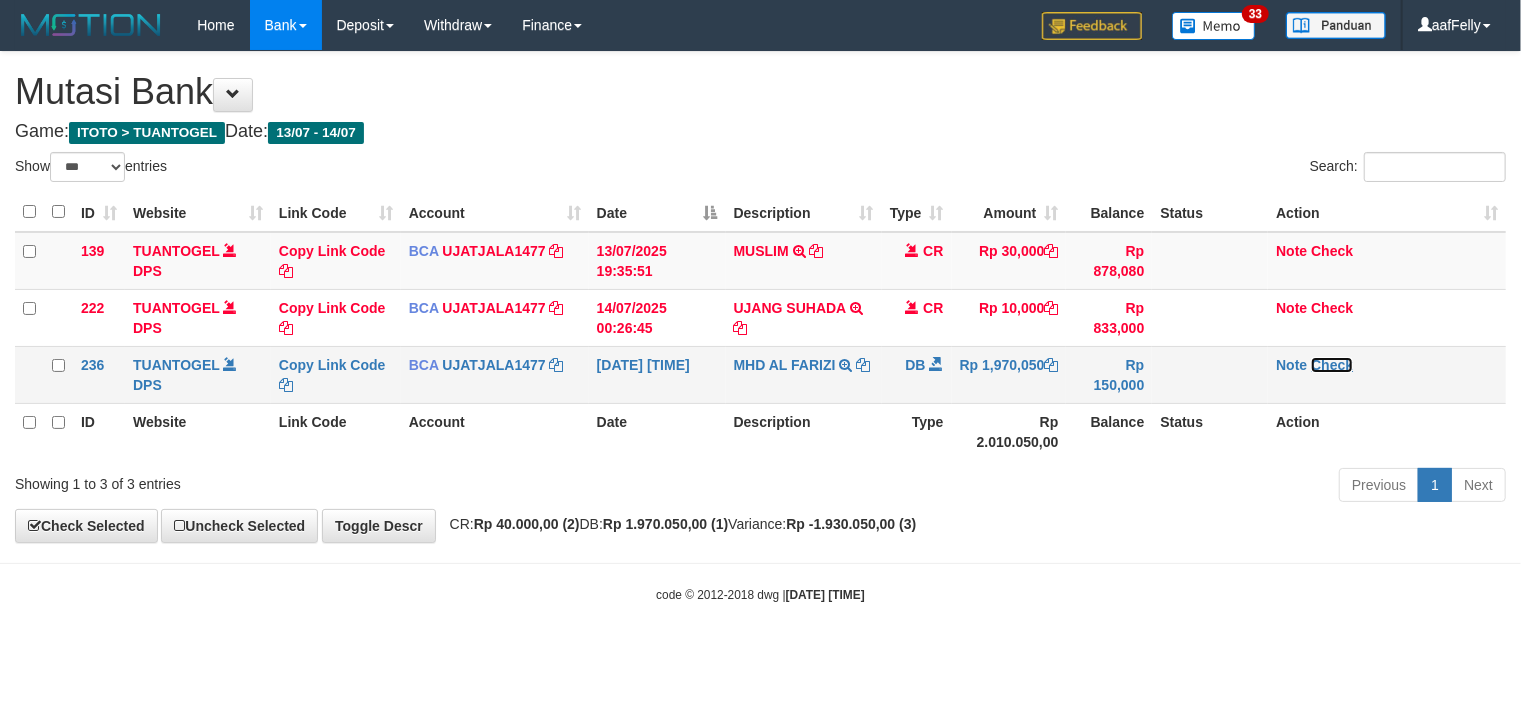 click on "Check" at bounding box center (1332, 365) 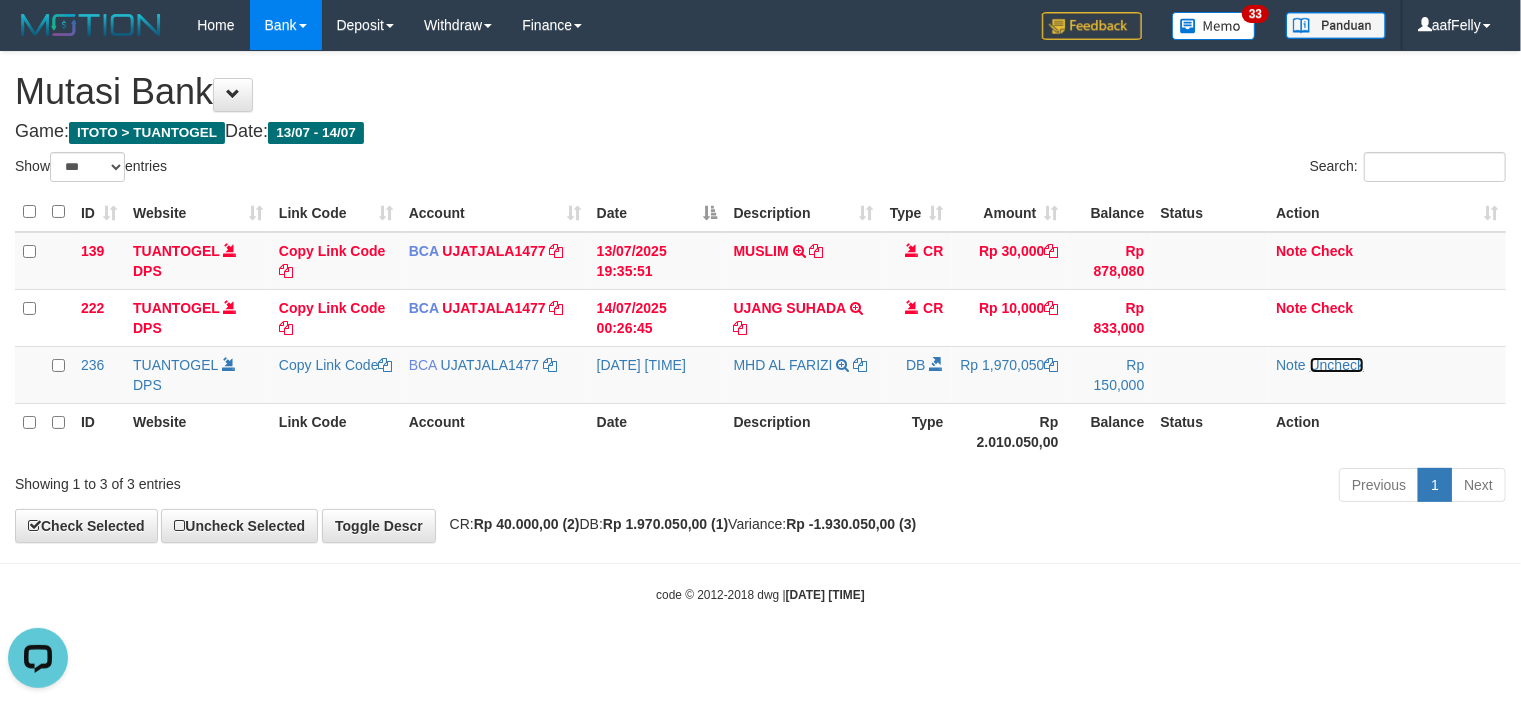 scroll, scrollTop: 0, scrollLeft: 0, axis: both 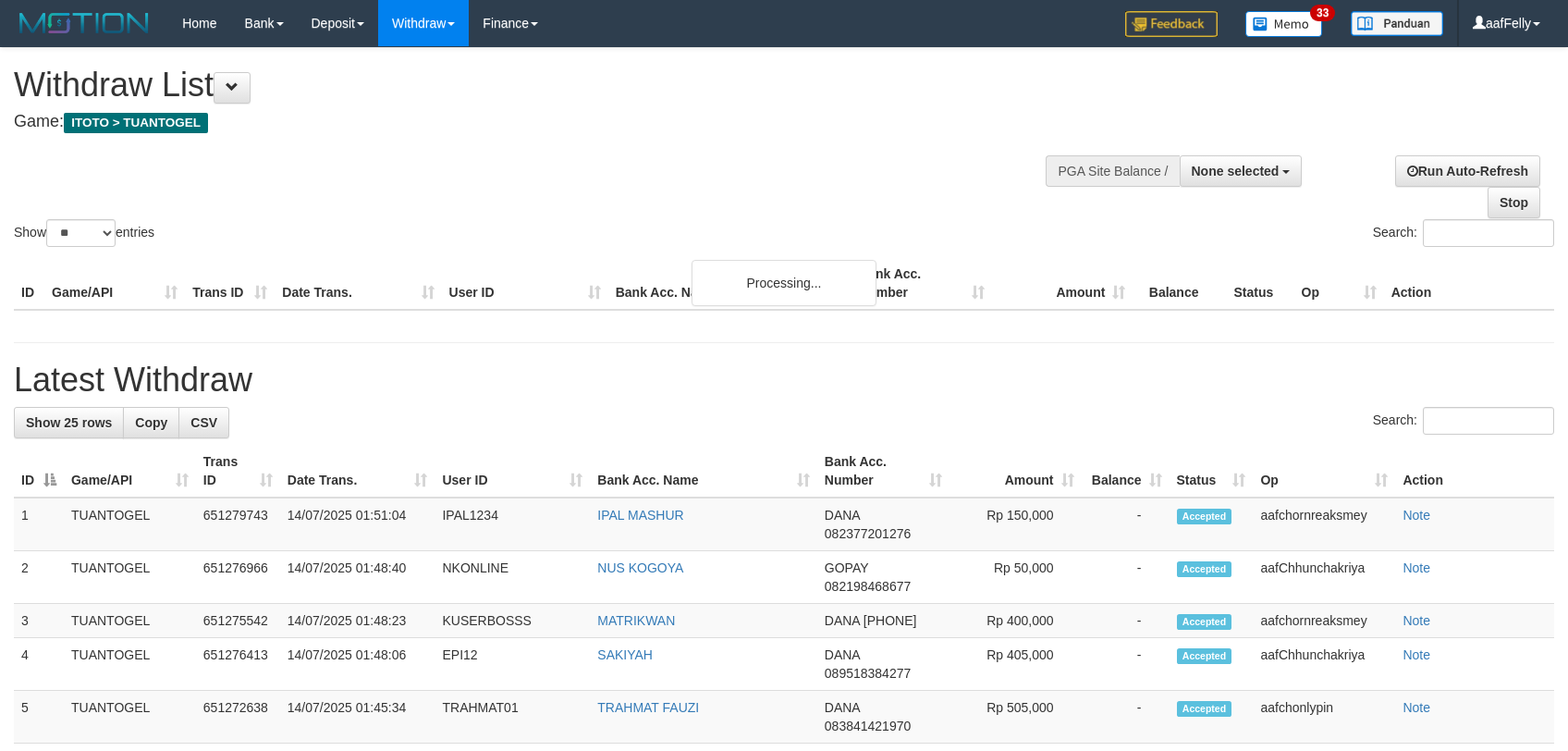 select 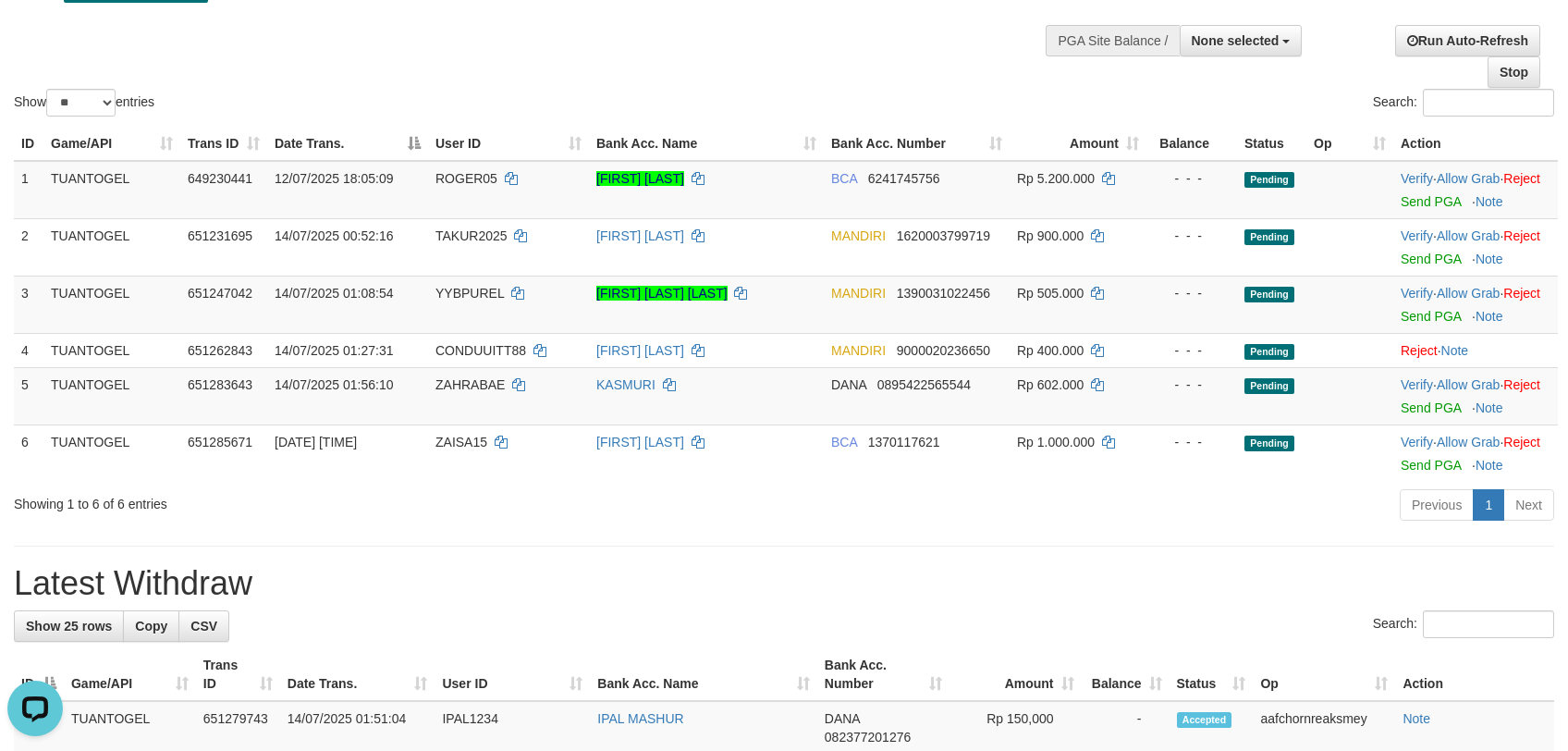 scroll, scrollTop: 0, scrollLeft: 0, axis: both 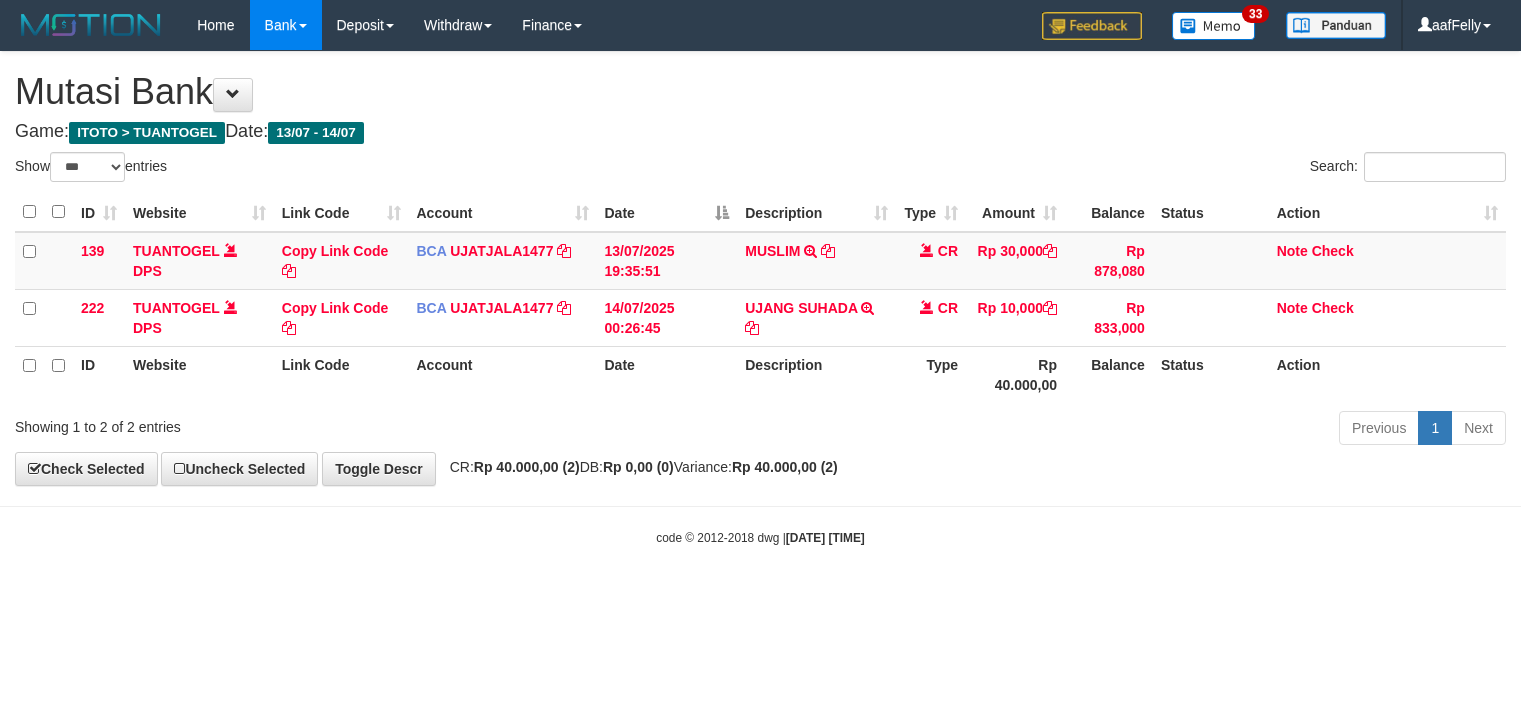 select on "***" 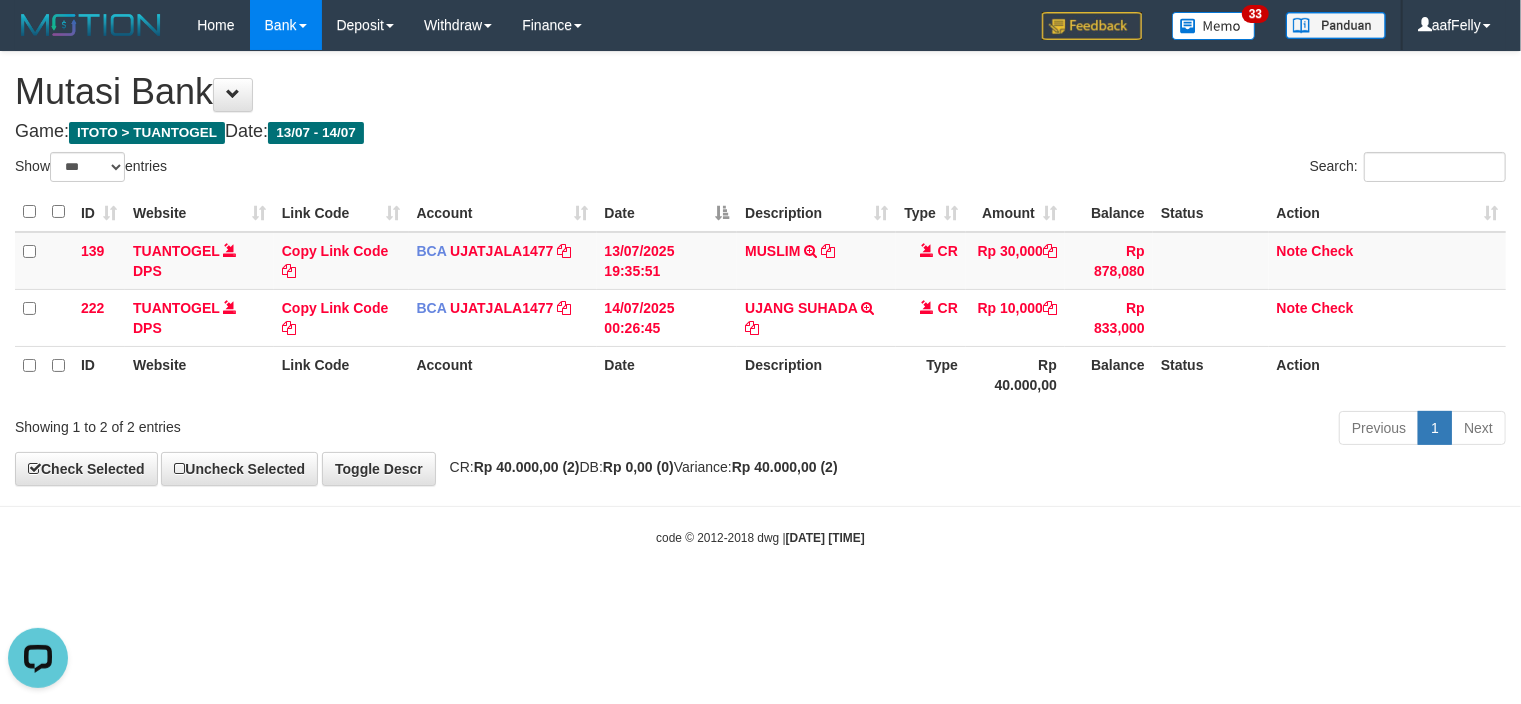 scroll, scrollTop: 0, scrollLeft: 0, axis: both 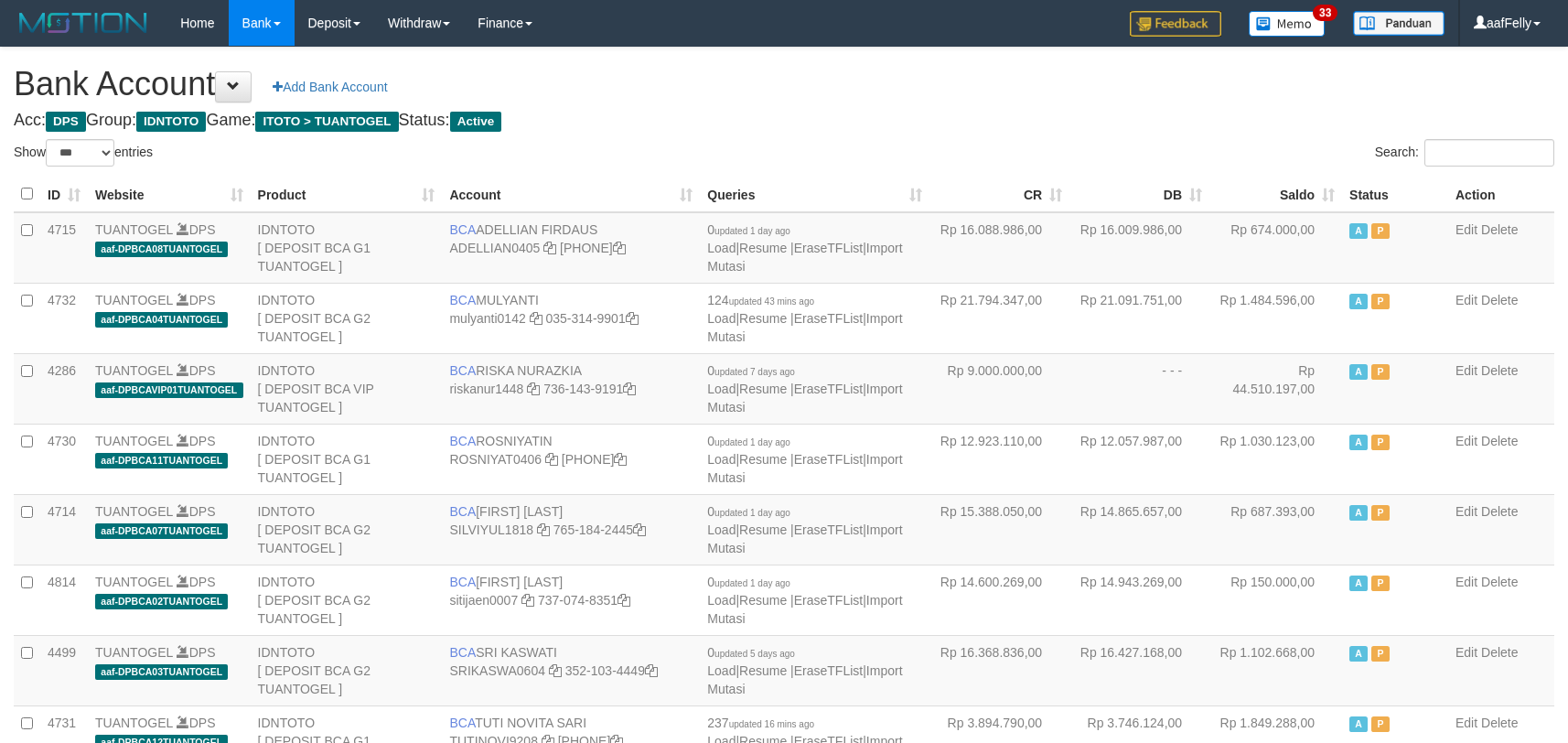 select on "***" 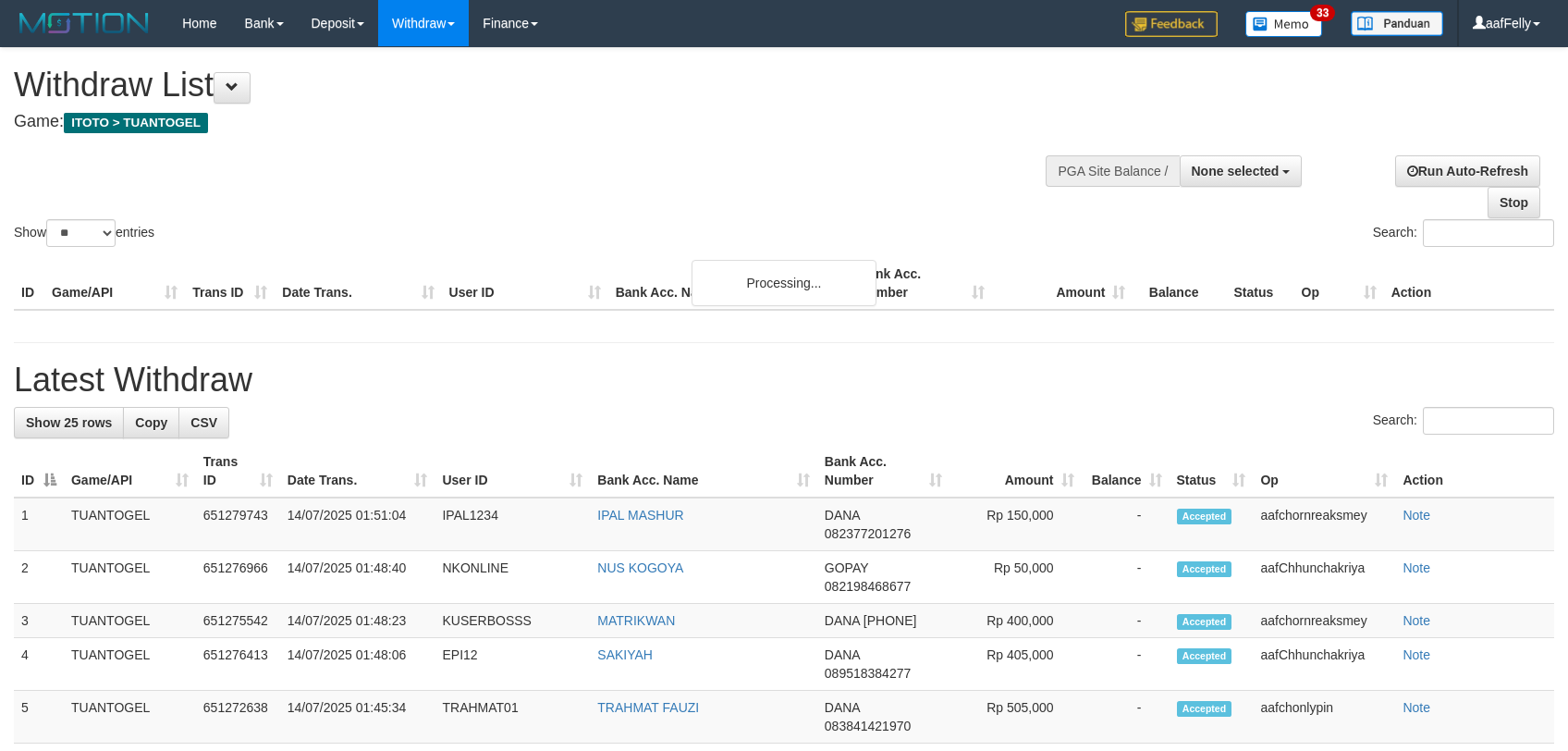 select 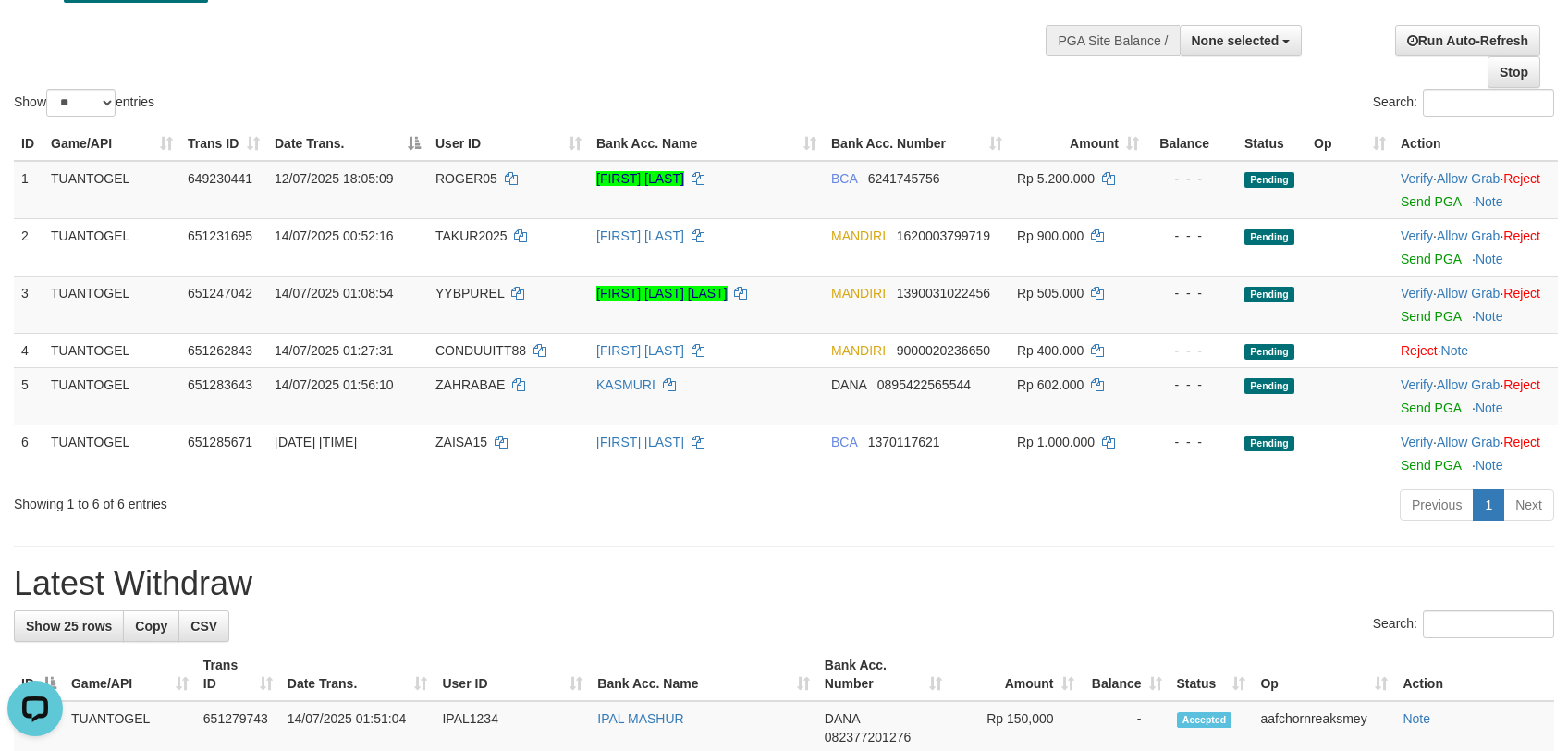 scroll, scrollTop: 0, scrollLeft: 0, axis: both 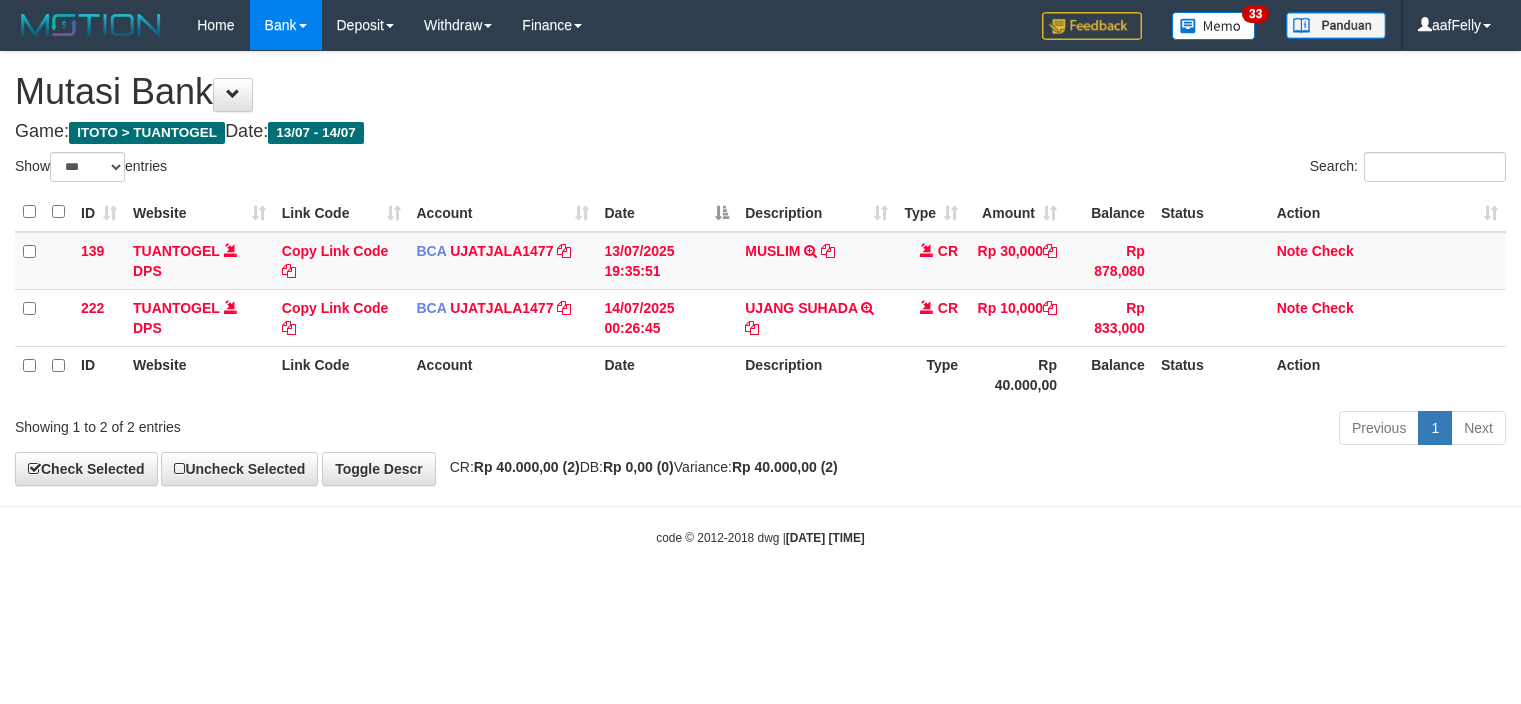 select on "***" 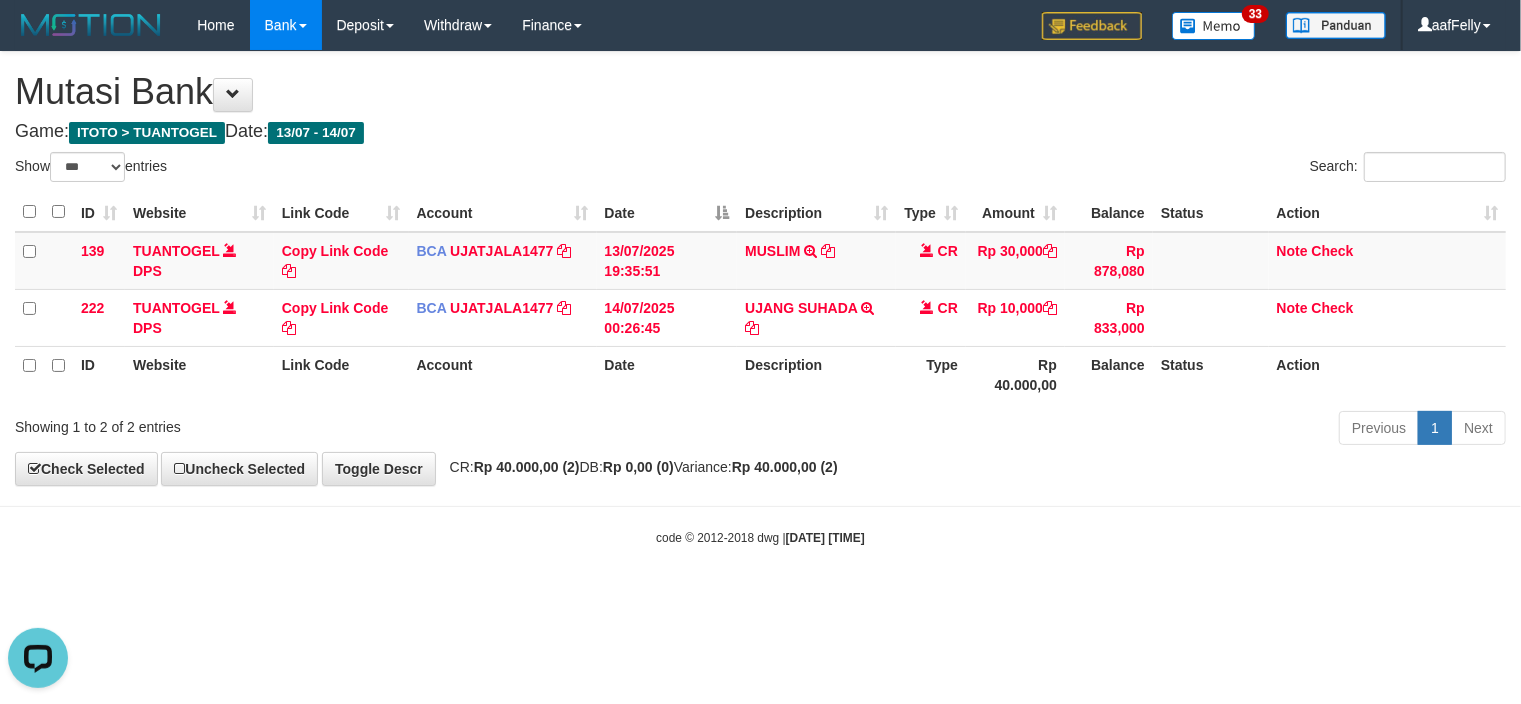 scroll, scrollTop: 0, scrollLeft: 0, axis: both 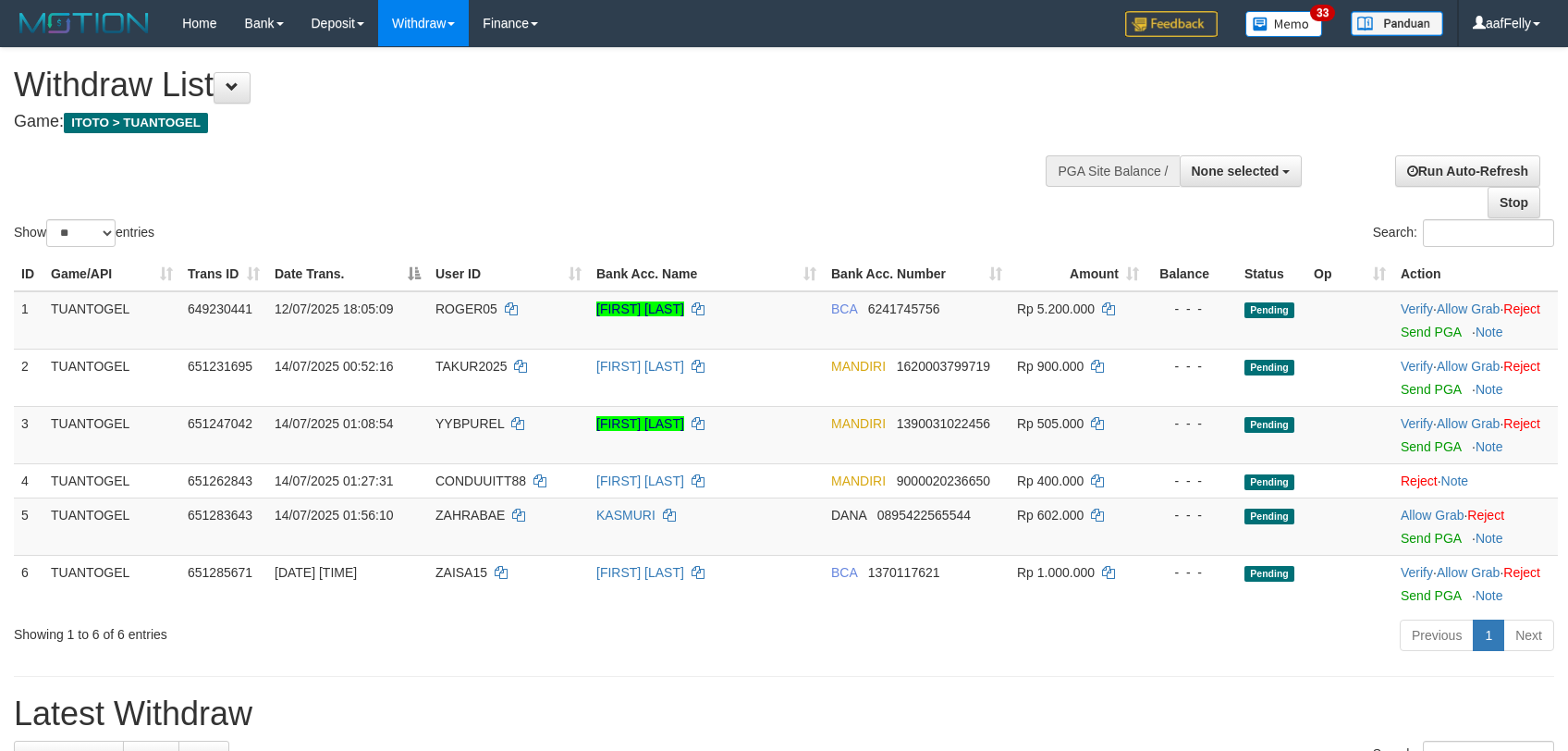 select 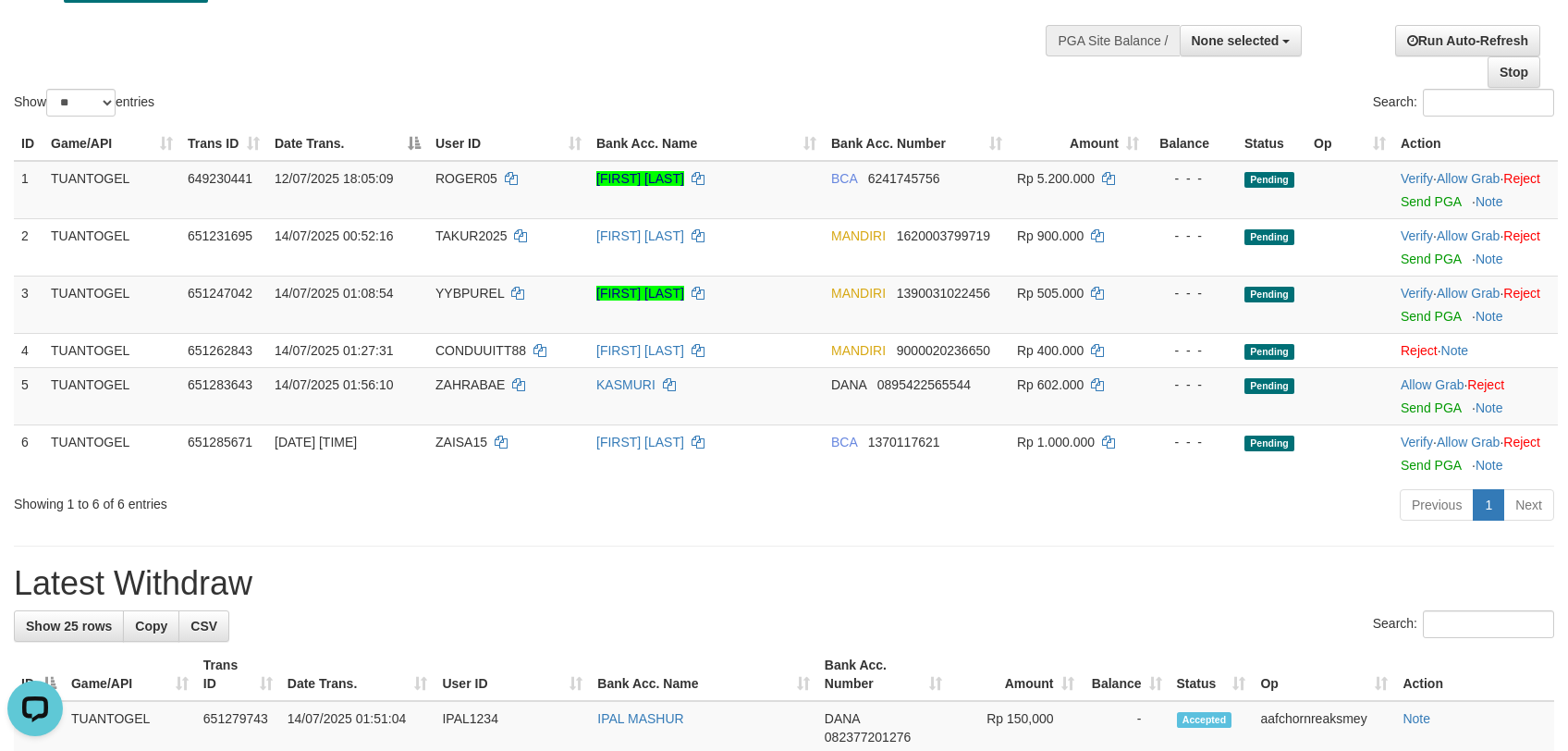 scroll, scrollTop: 0, scrollLeft: 0, axis: both 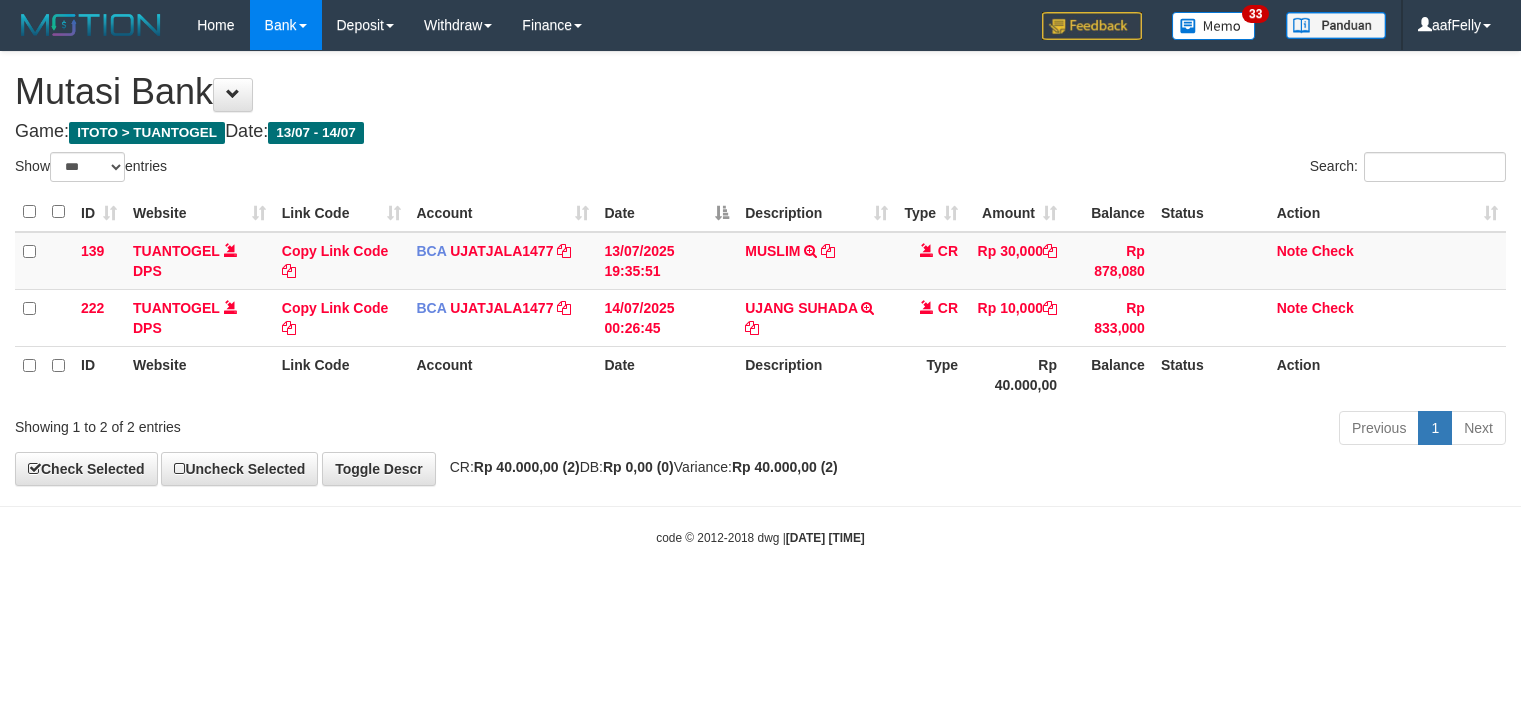 select on "***" 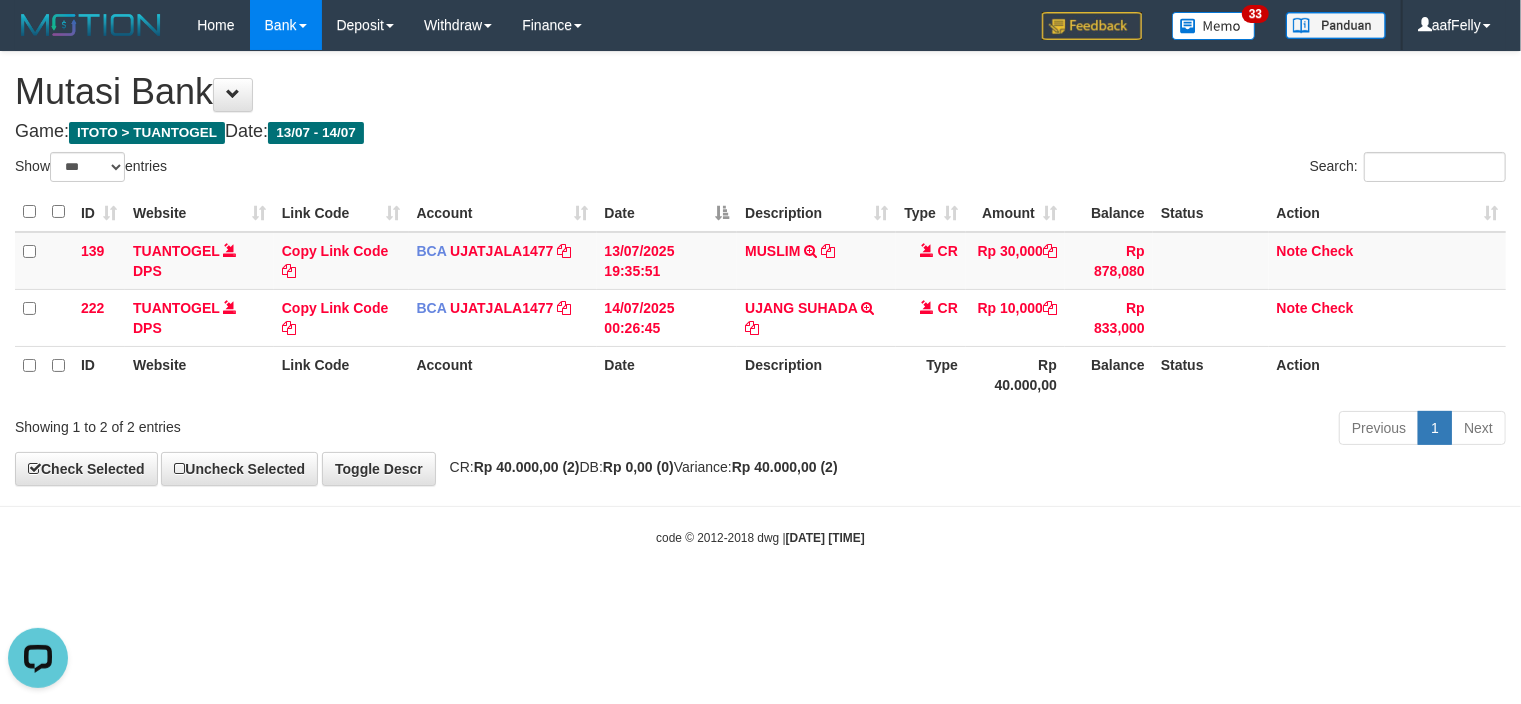 scroll, scrollTop: 0, scrollLeft: 0, axis: both 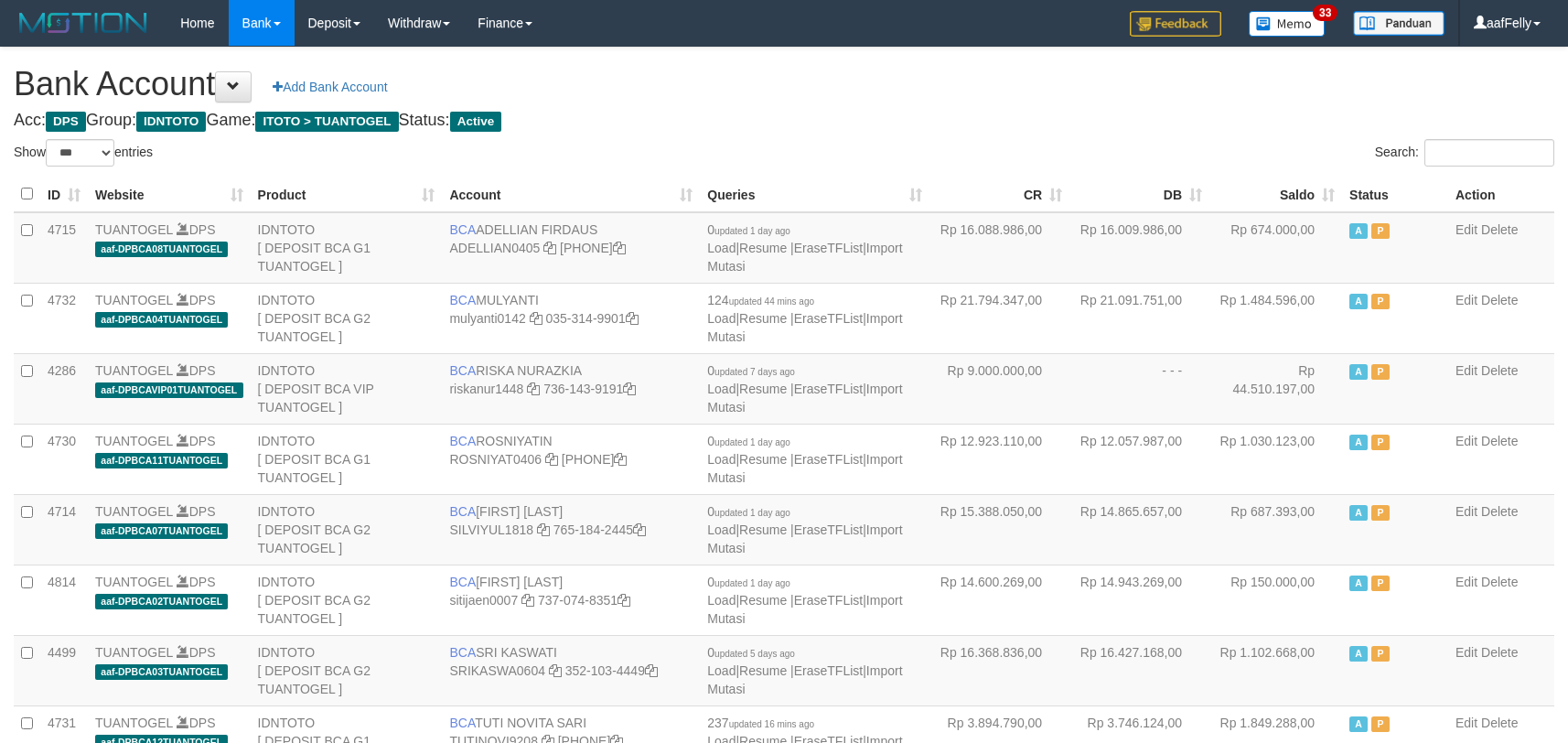 select on "***" 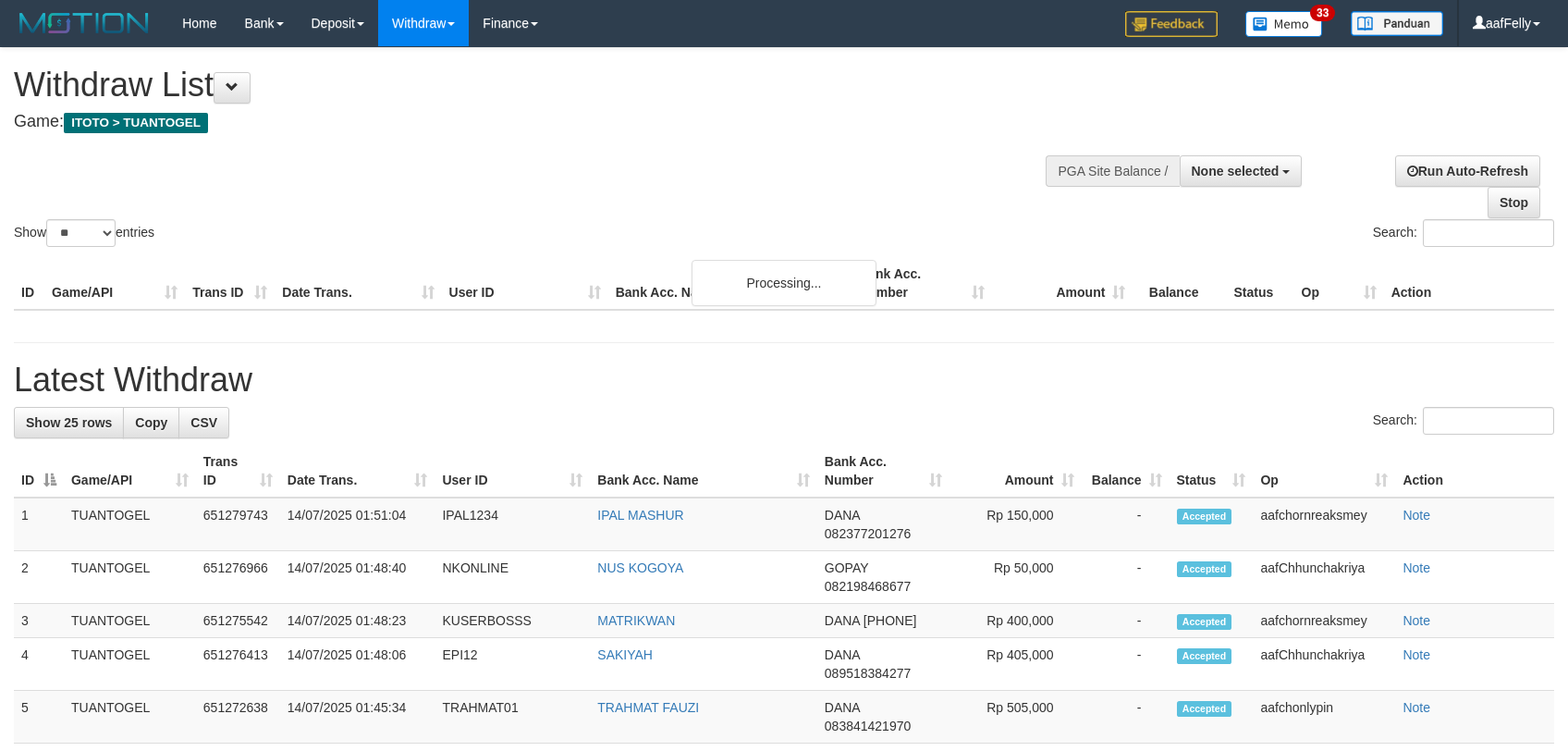 select 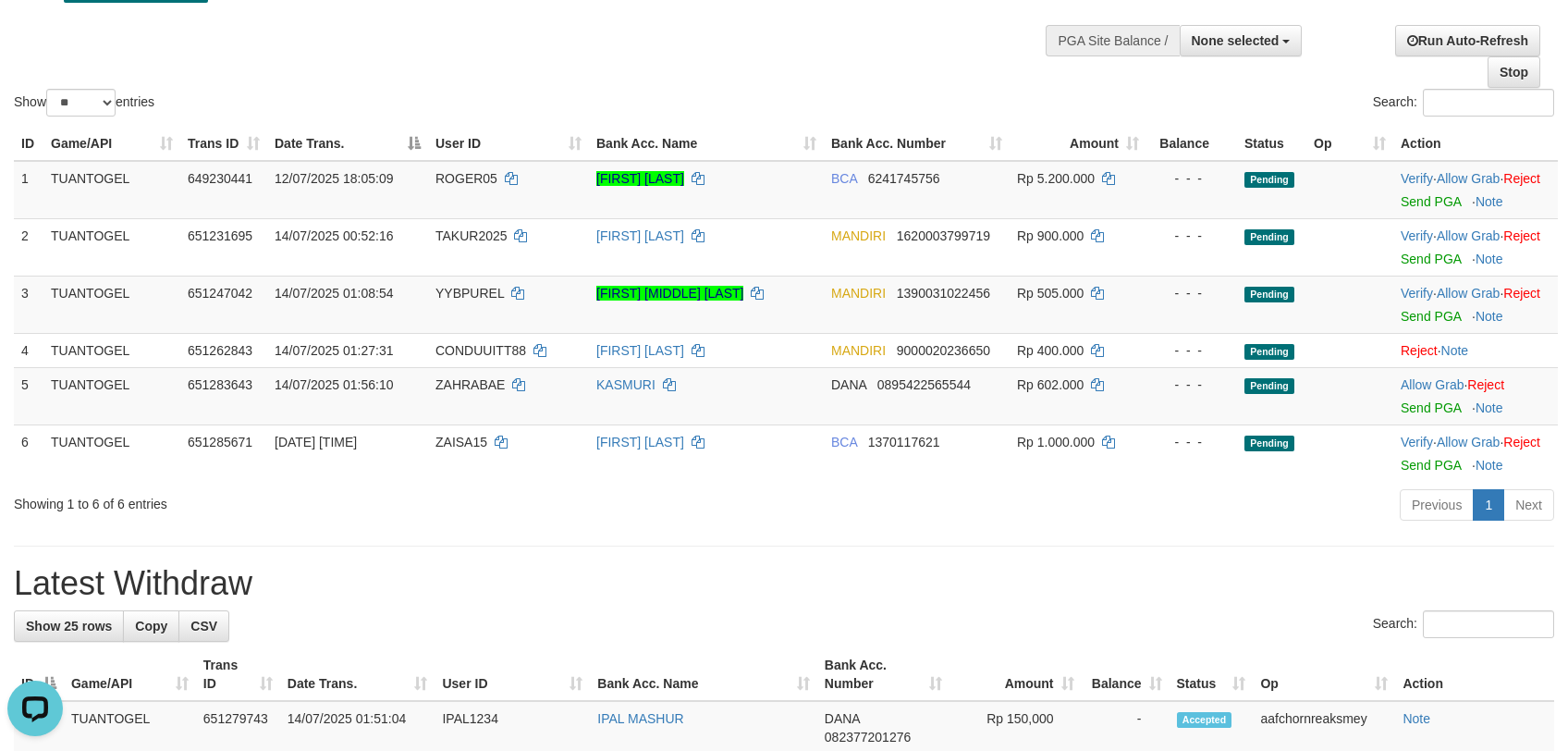 scroll, scrollTop: 0, scrollLeft: 0, axis: both 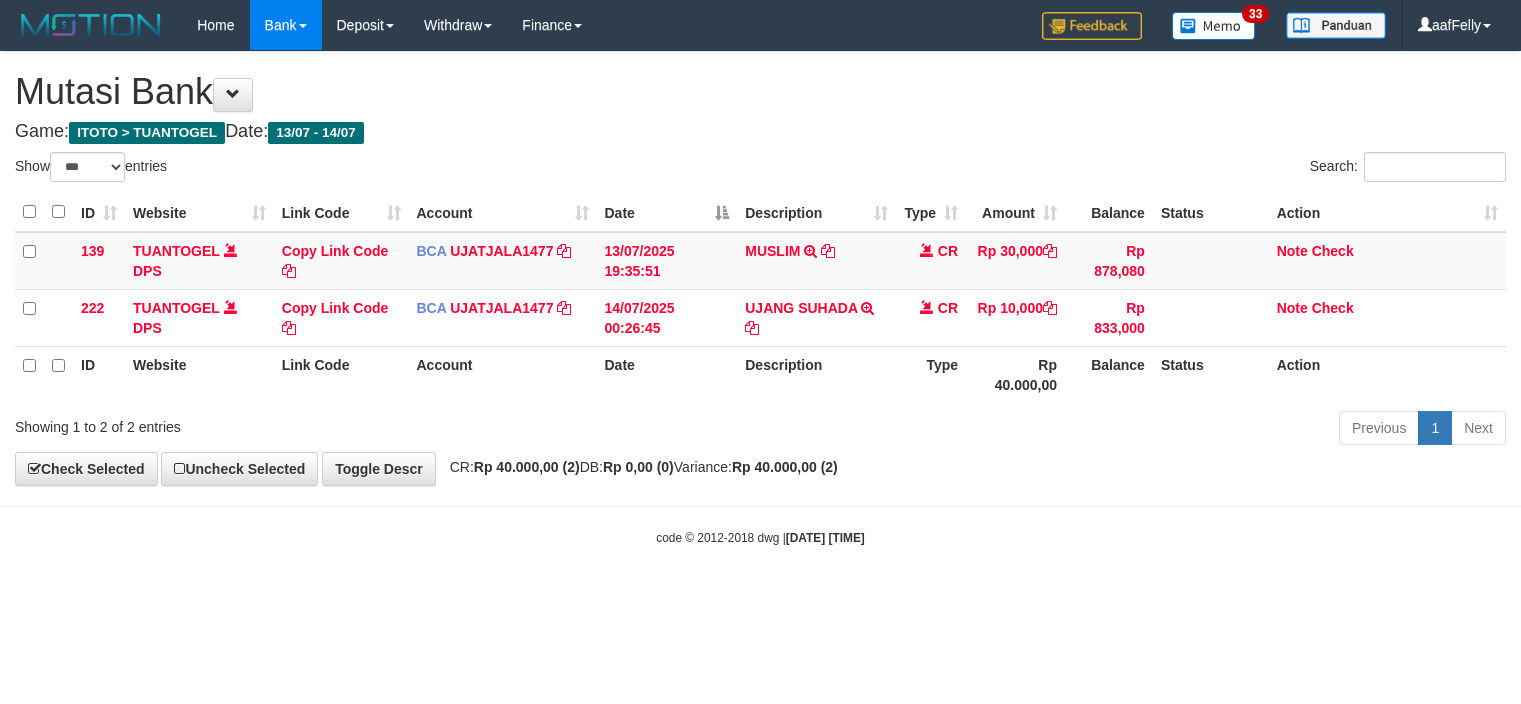 select on "***" 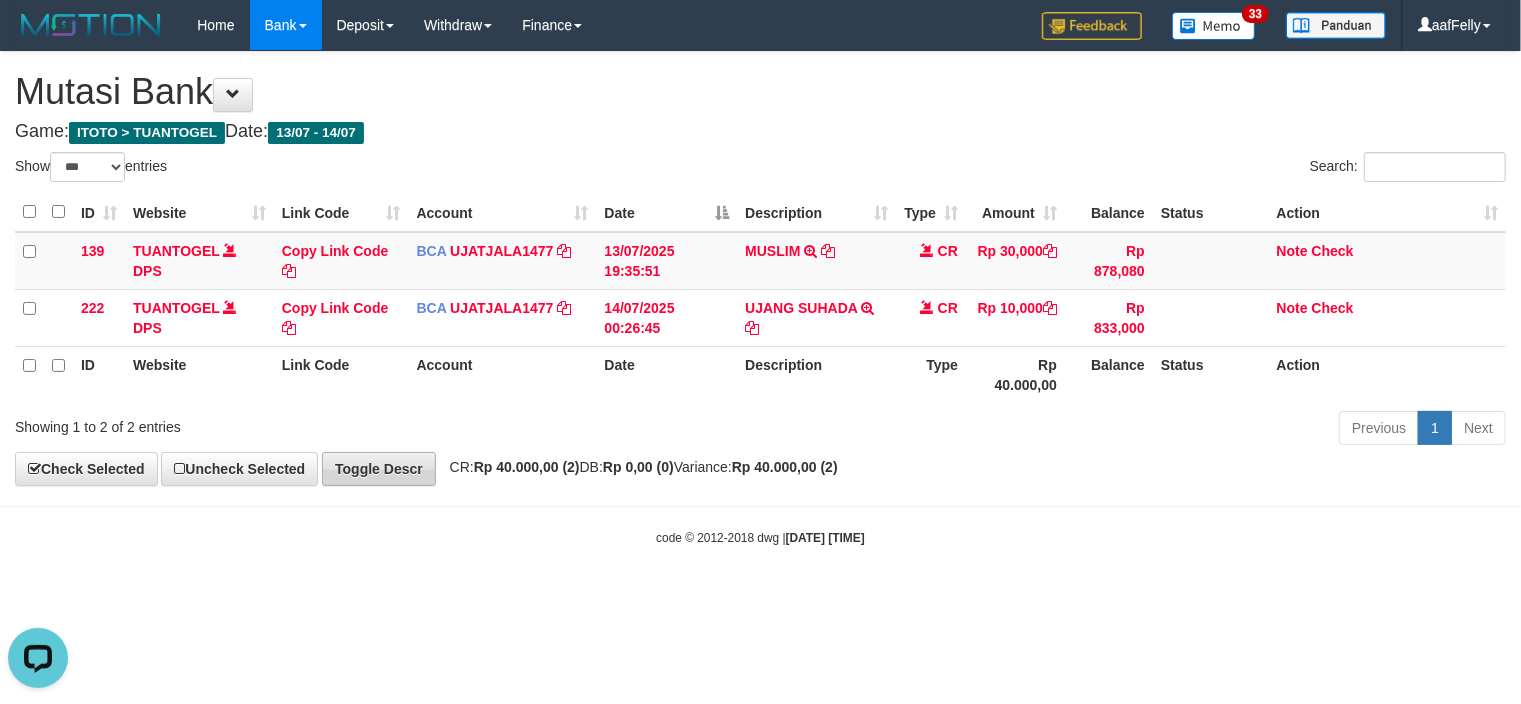 scroll, scrollTop: 0, scrollLeft: 0, axis: both 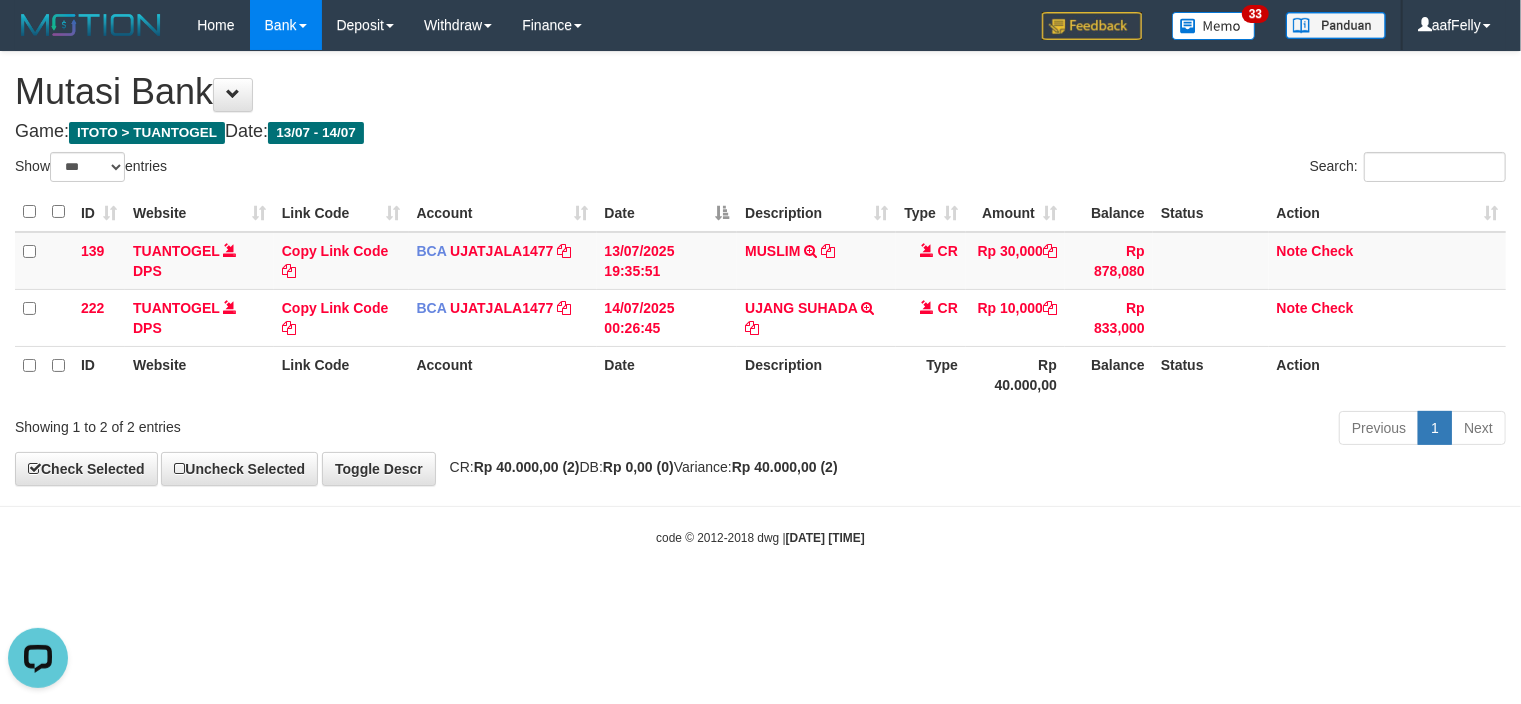 click on "Toggle navigation
Home
Bank
Account List
Load
By Website
Group
[ITOTO]													TUANTOGEL
By Load Group (DPS)
Group aaf-DPBCA02TUANTOGEL" at bounding box center [760, 298] 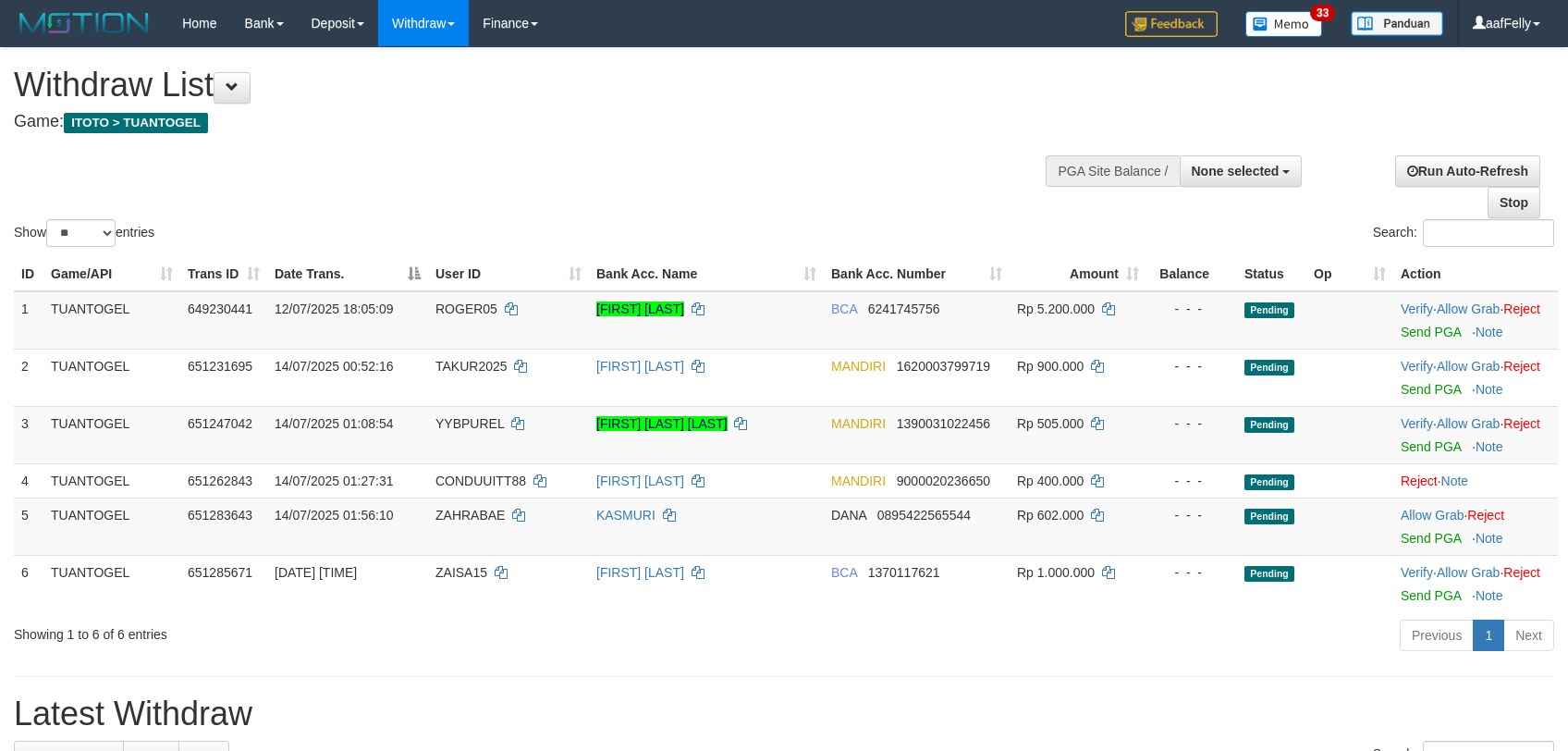 select 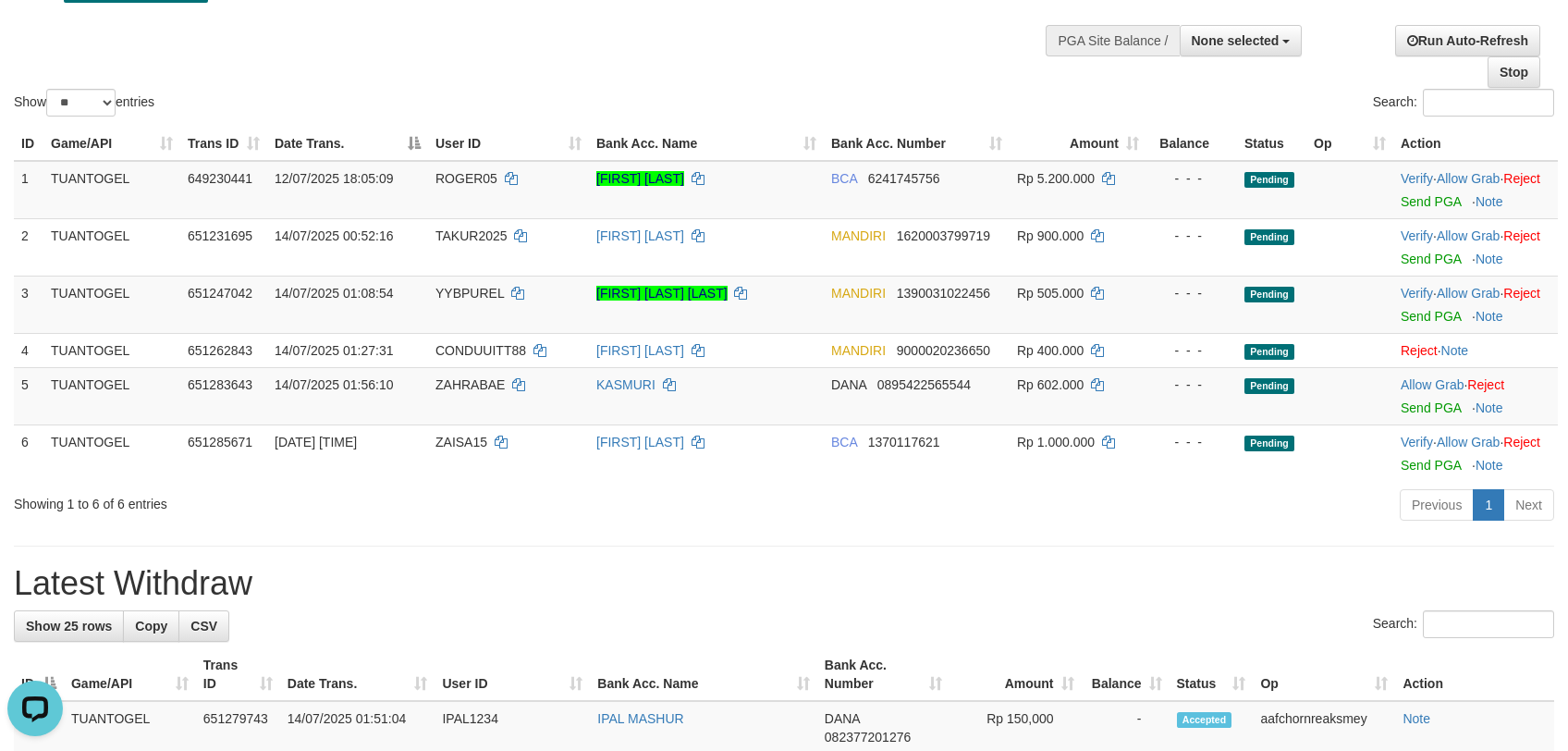 scroll, scrollTop: 0, scrollLeft: 0, axis: both 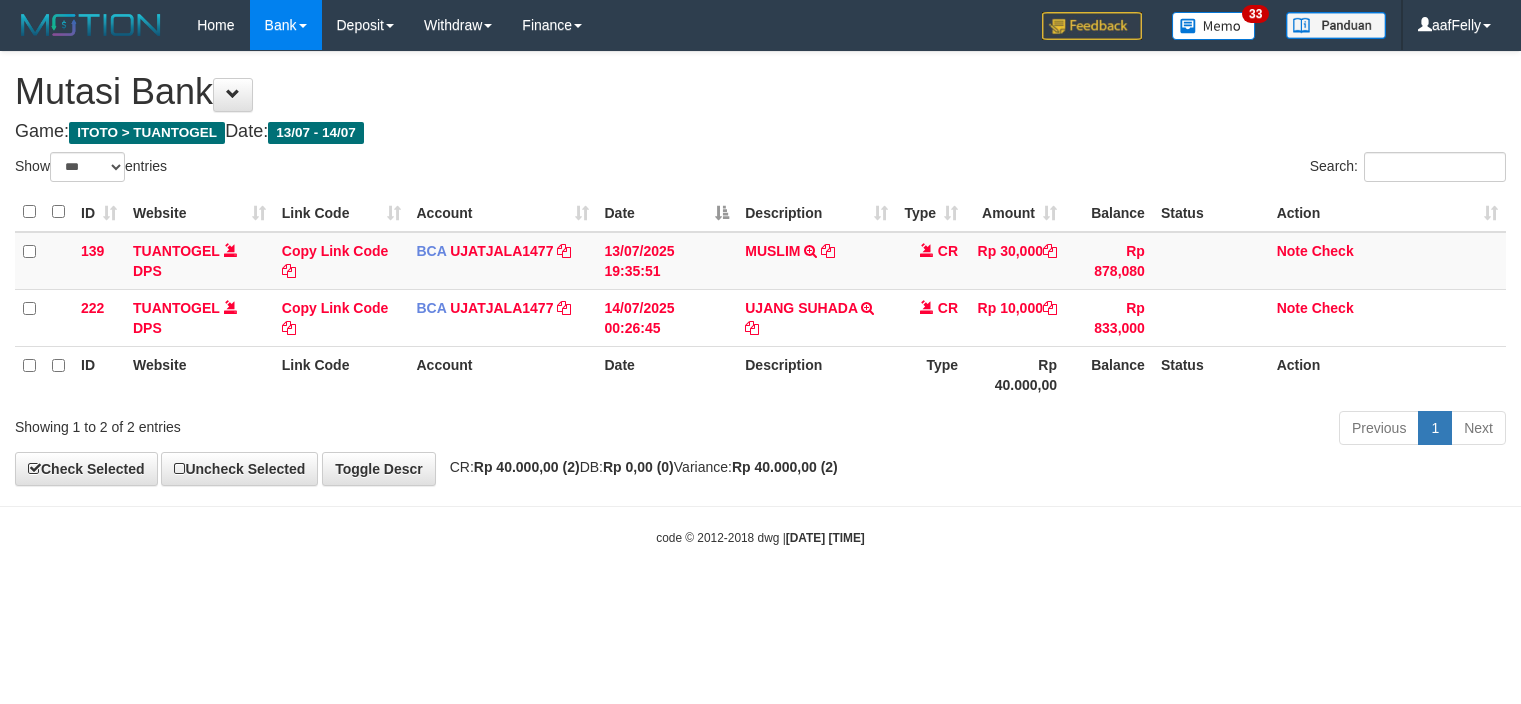 select on "***" 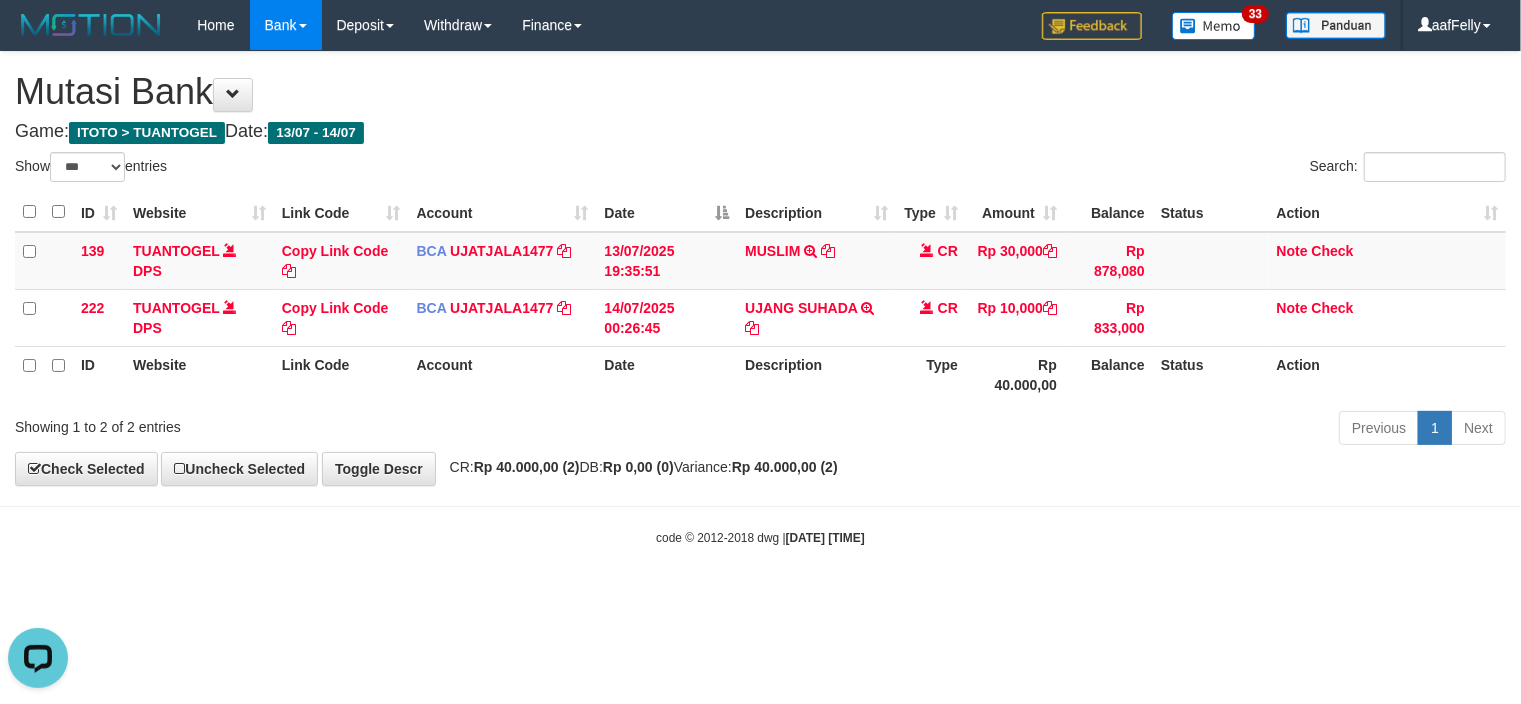 scroll, scrollTop: 0, scrollLeft: 0, axis: both 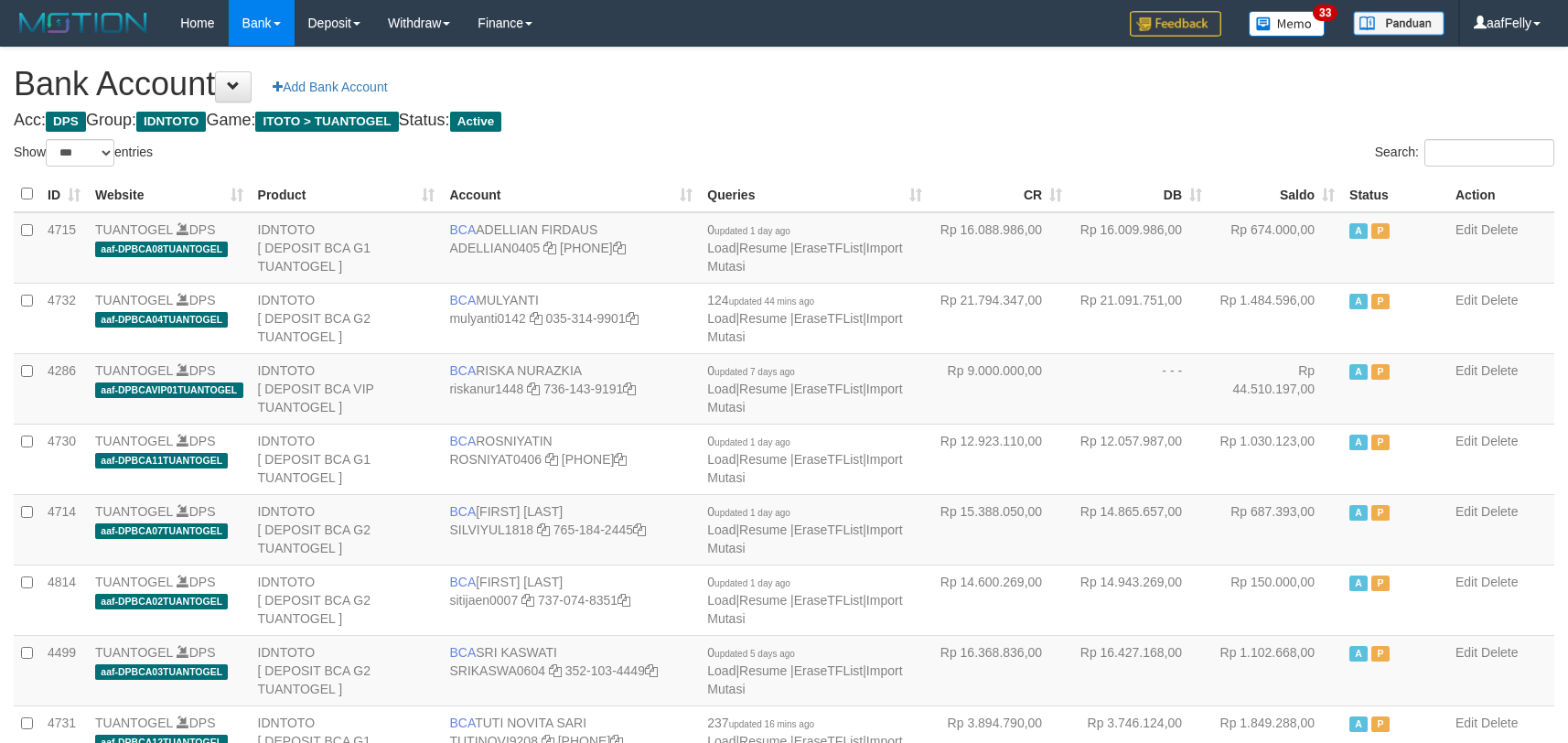 select on "***" 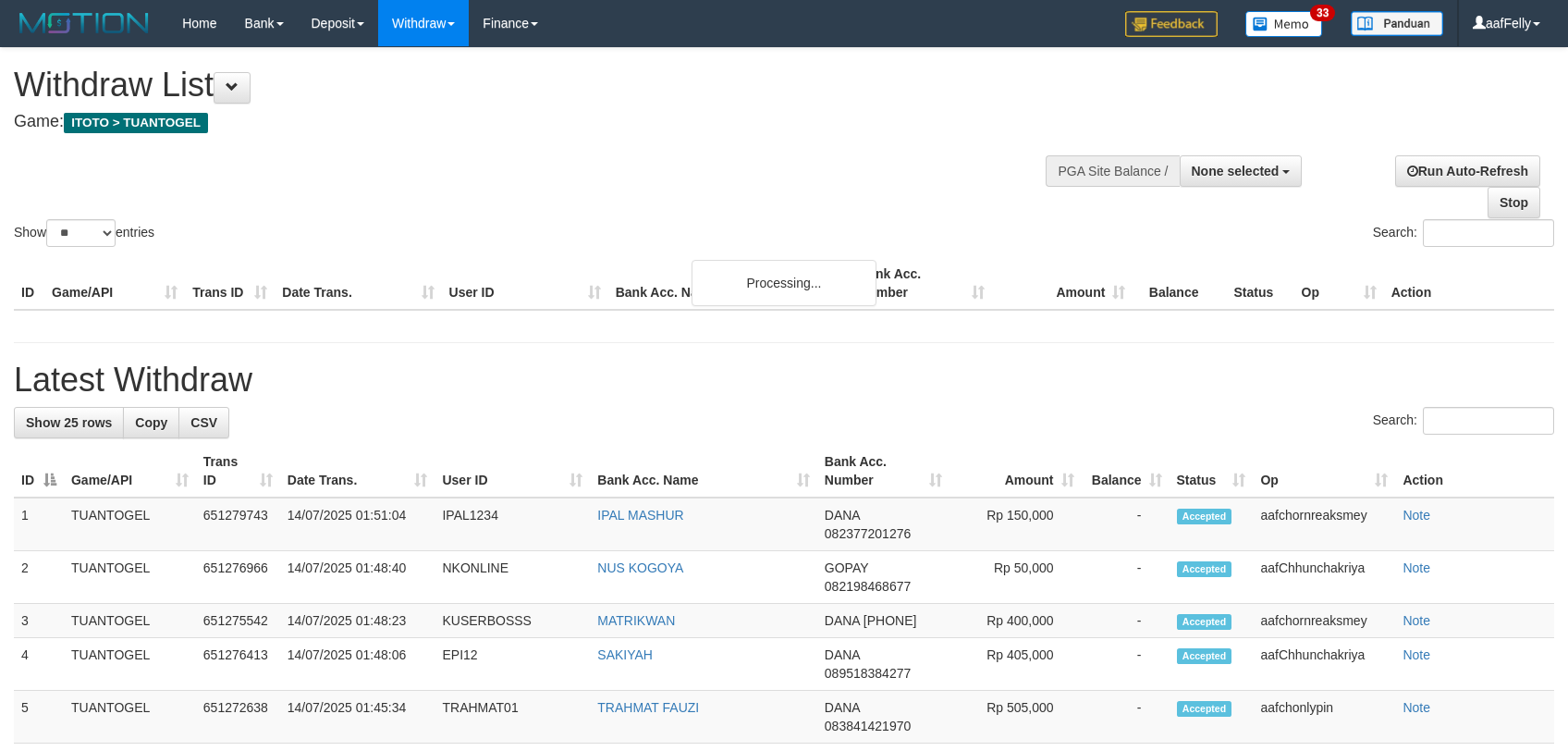select 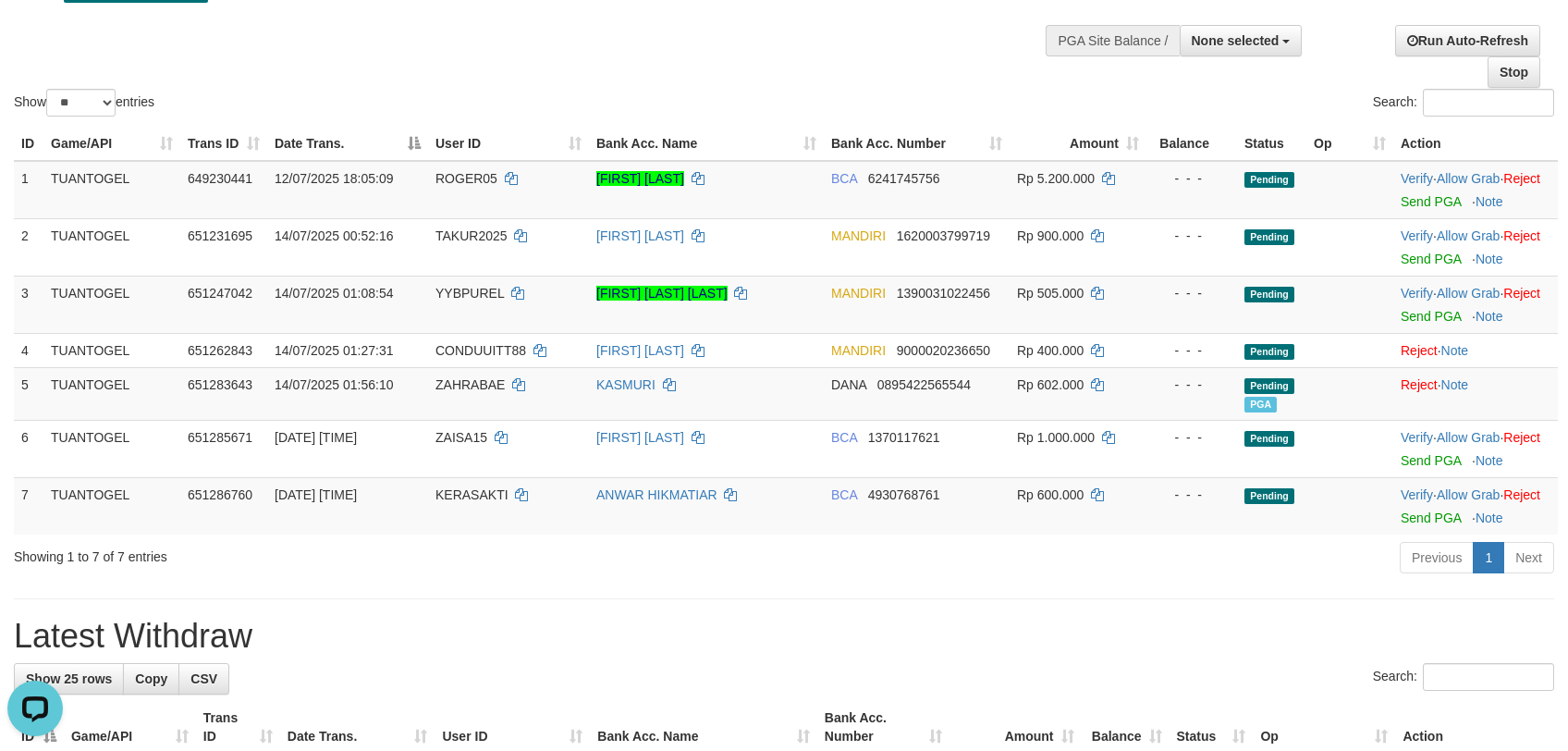 scroll, scrollTop: 0, scrollLeft: 0, axis: both 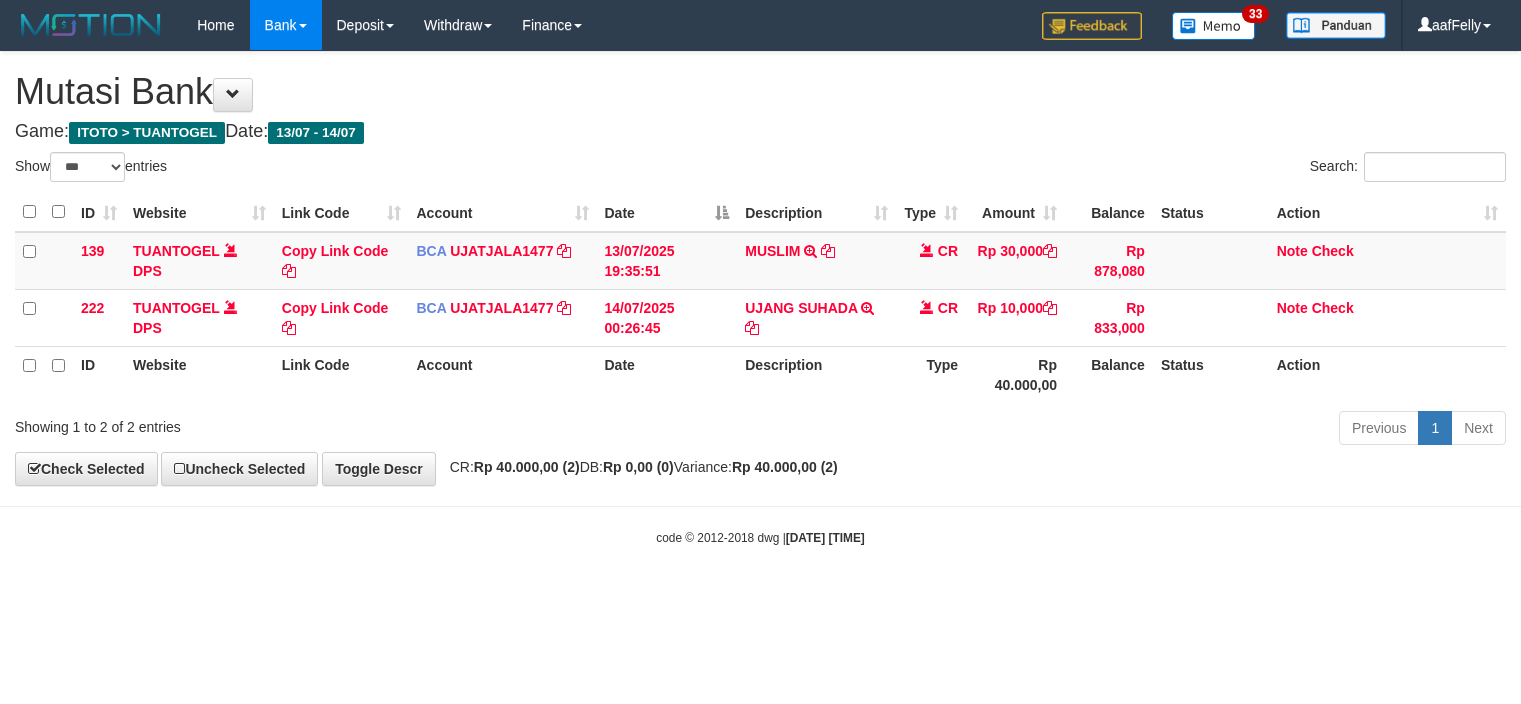 select on "***" 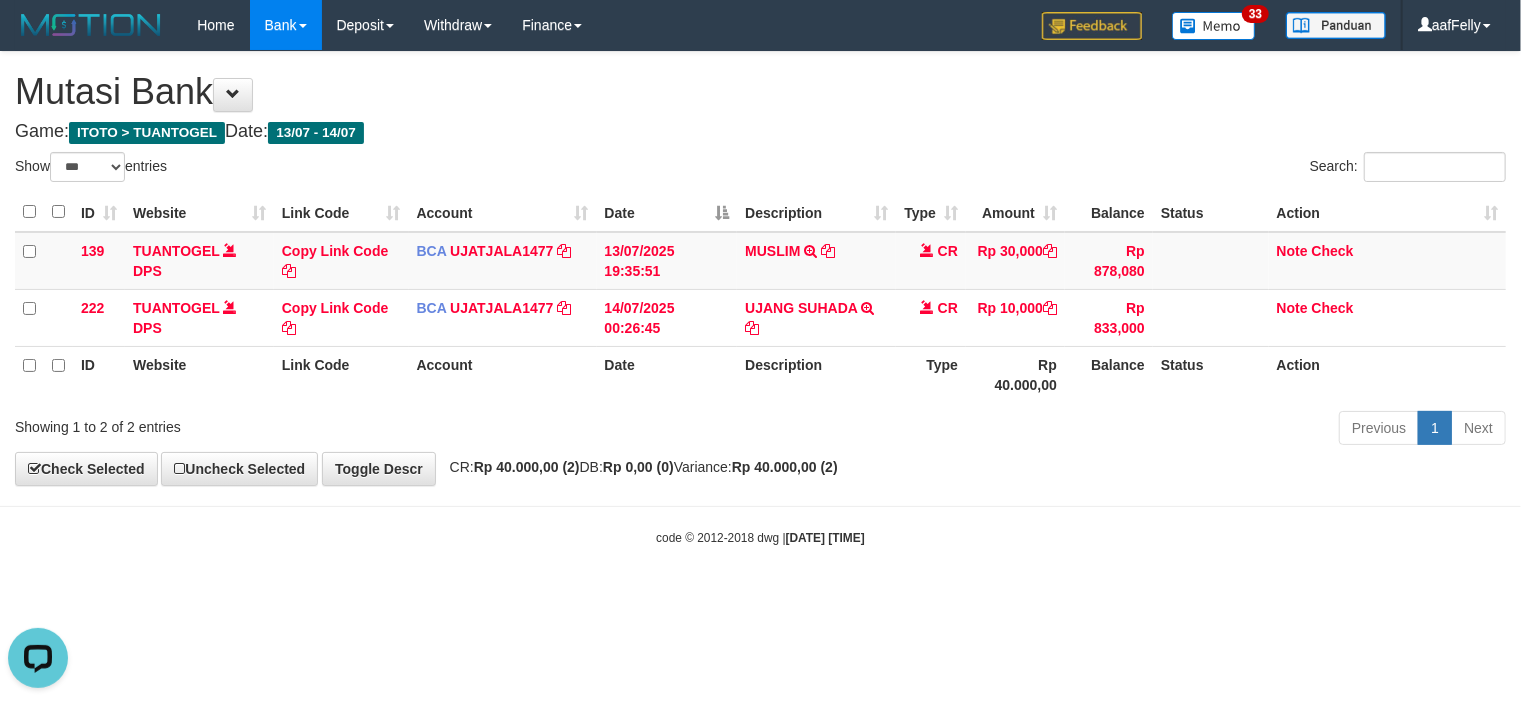 scroll, scrollTop: 0, scrollLeft: 0, axis: both 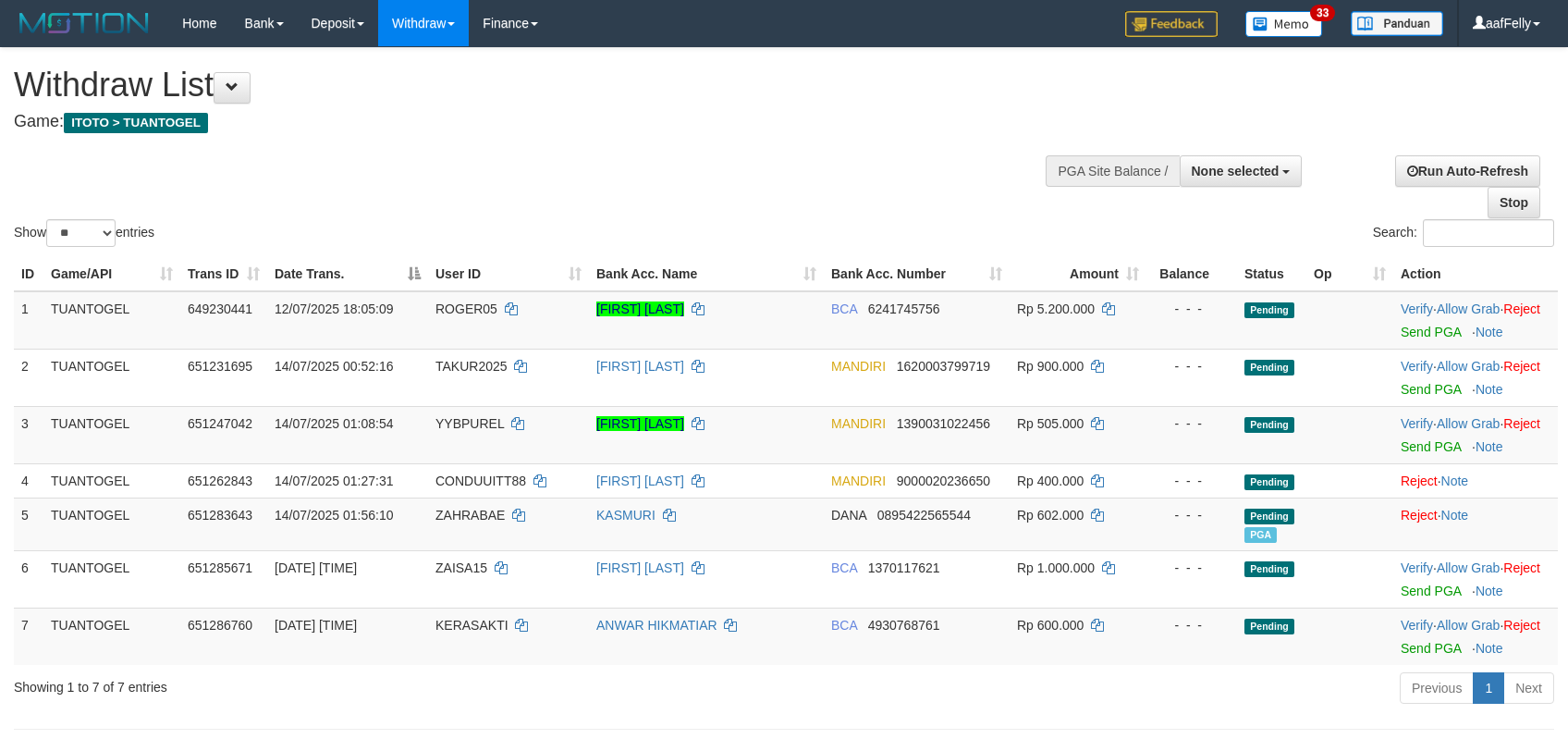 select 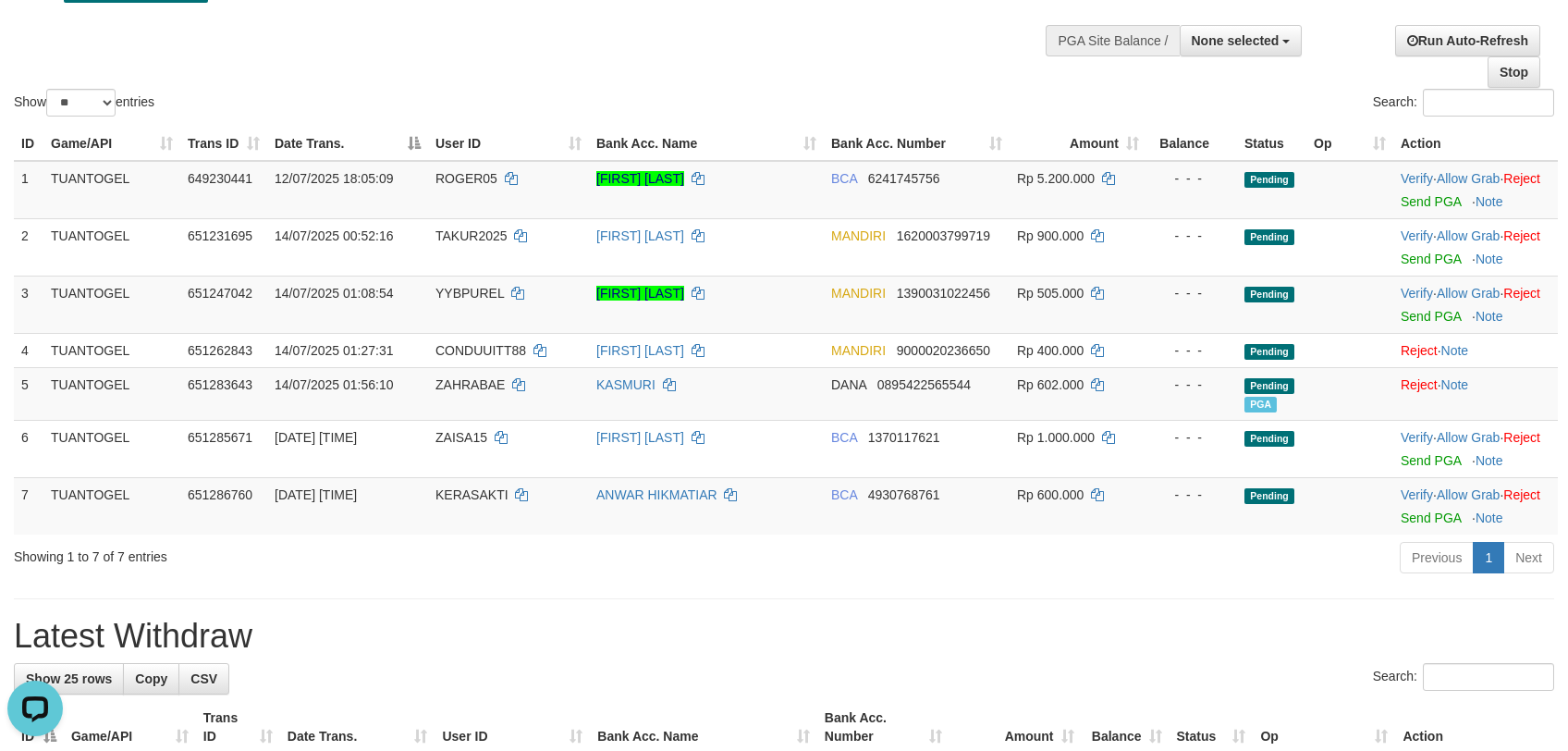 scroll, scrollTop: 0, scrollLeft: 0, axis: both 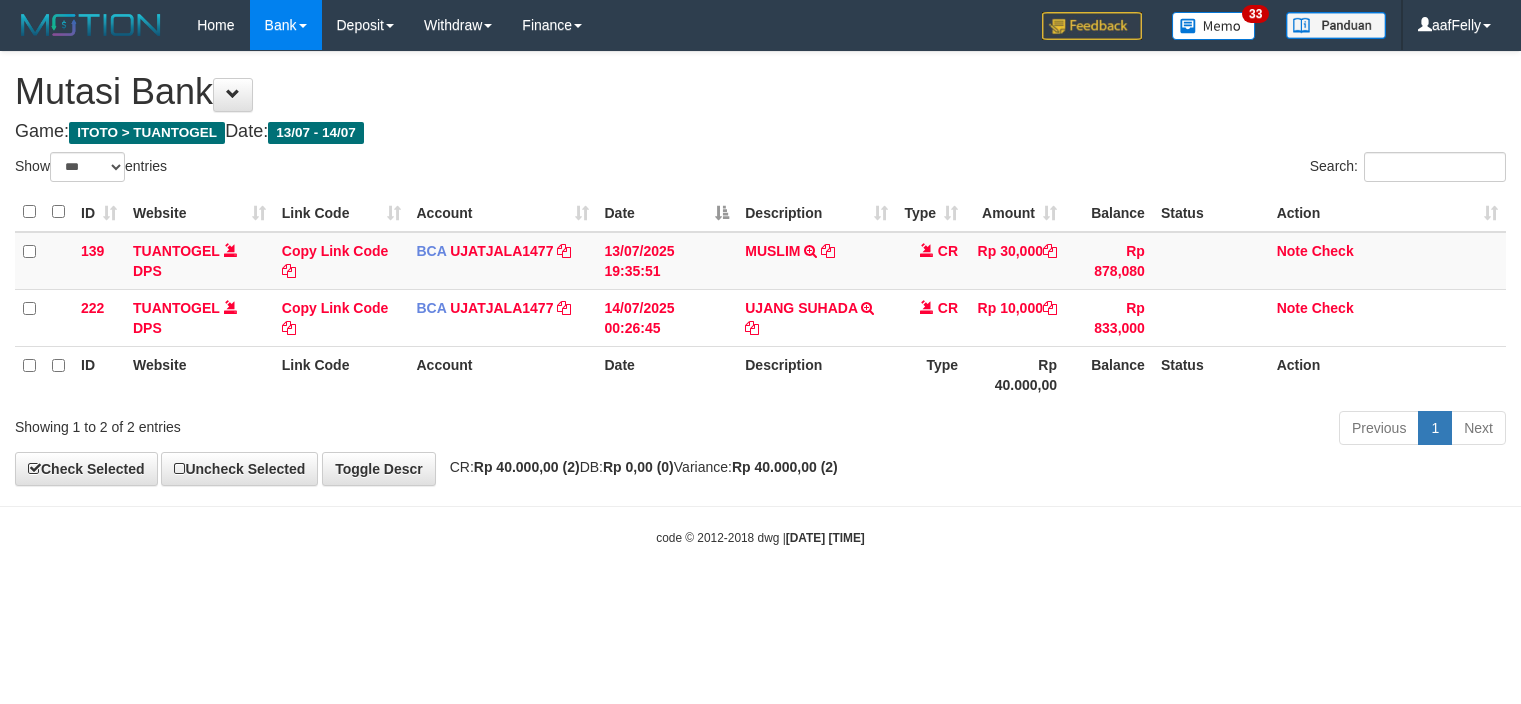 select on "***" 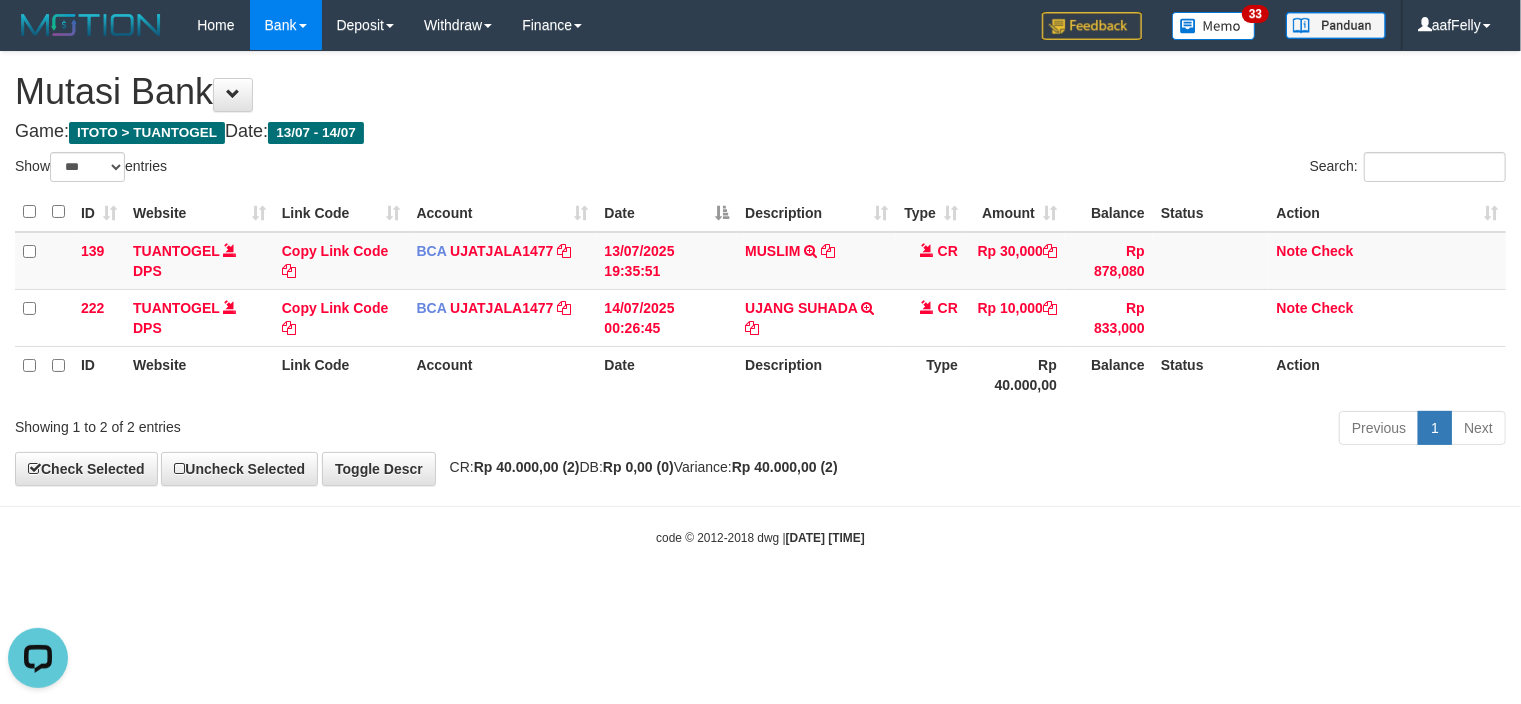 scroll, scrollTop: 0, scrollLeft: 0, axis: both 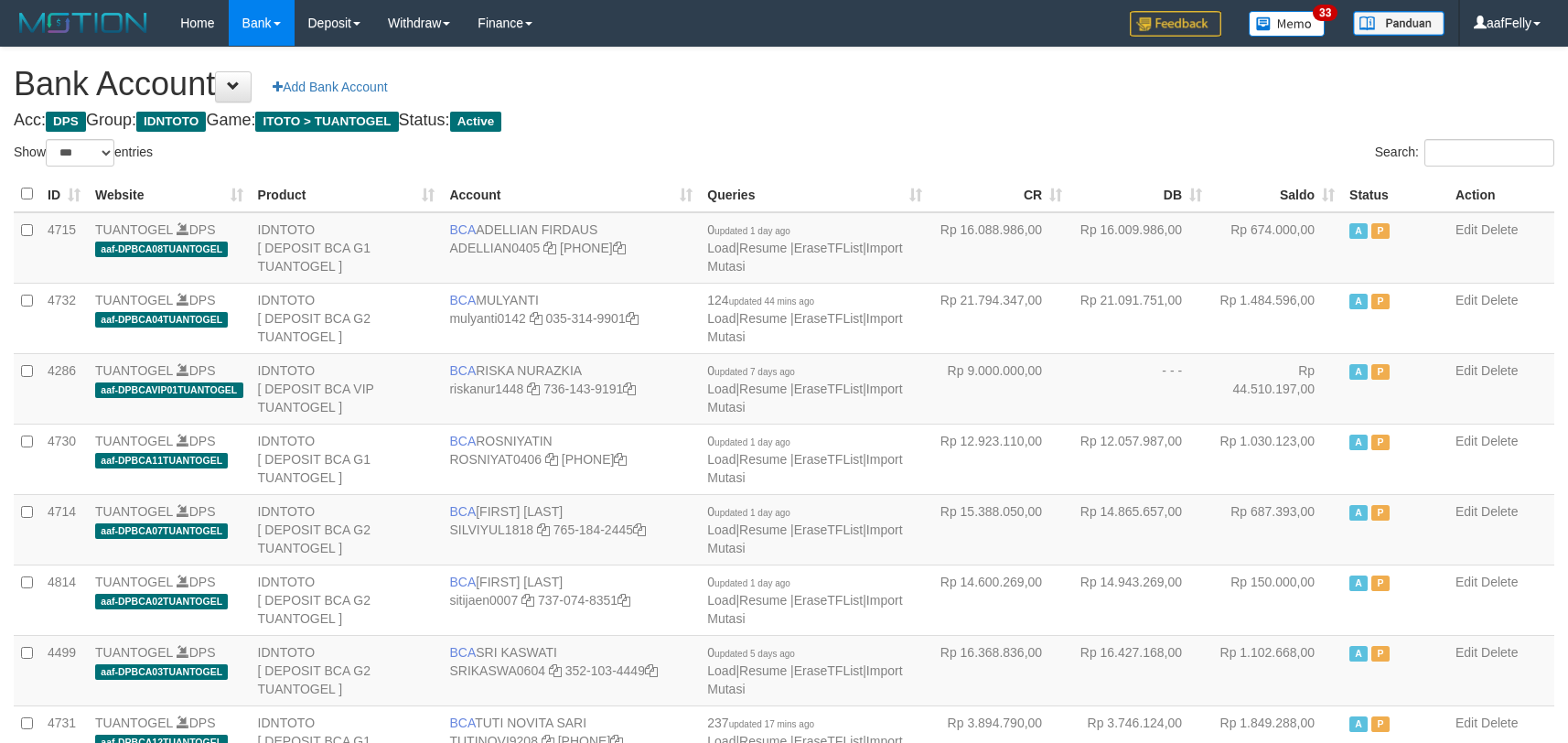 select on "***" 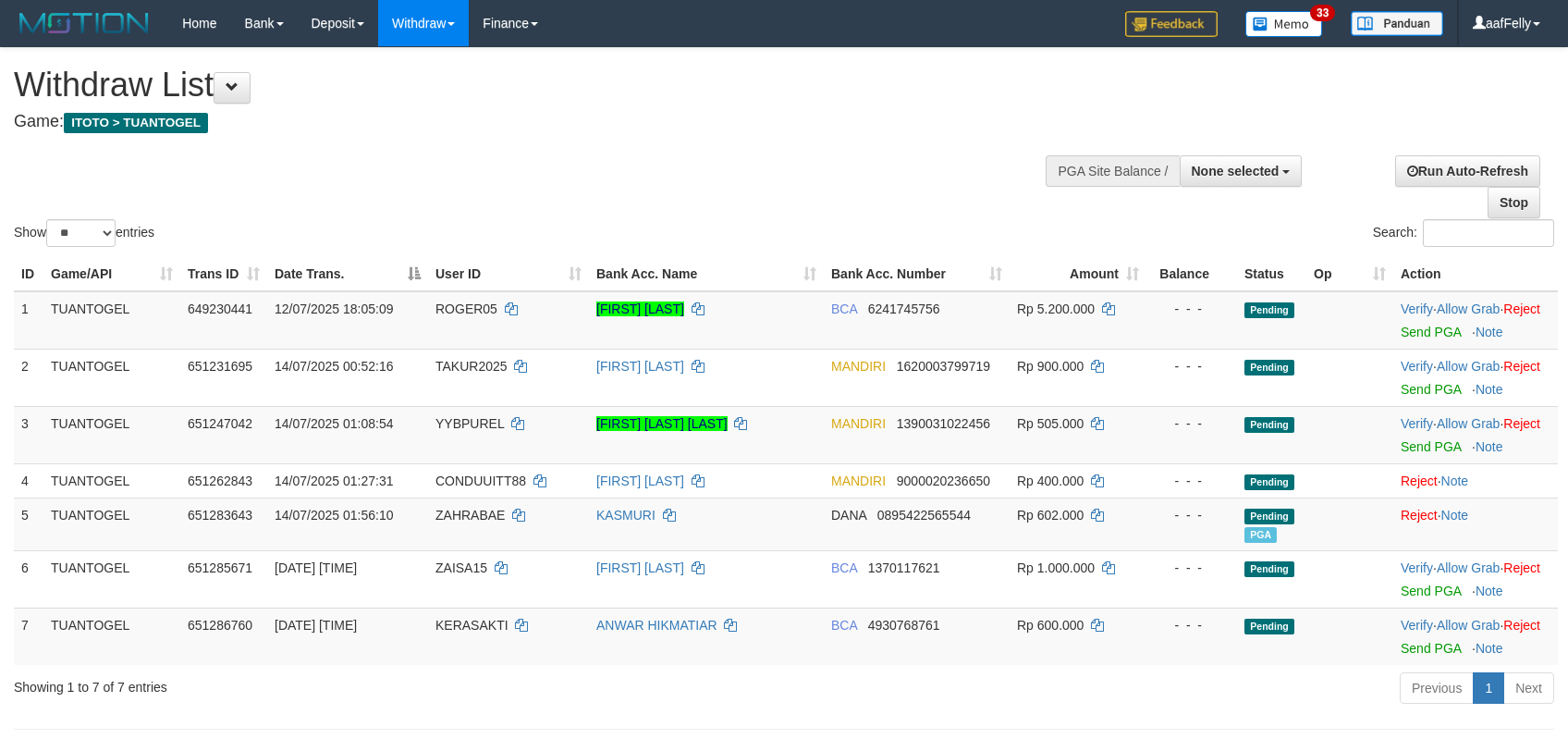 select 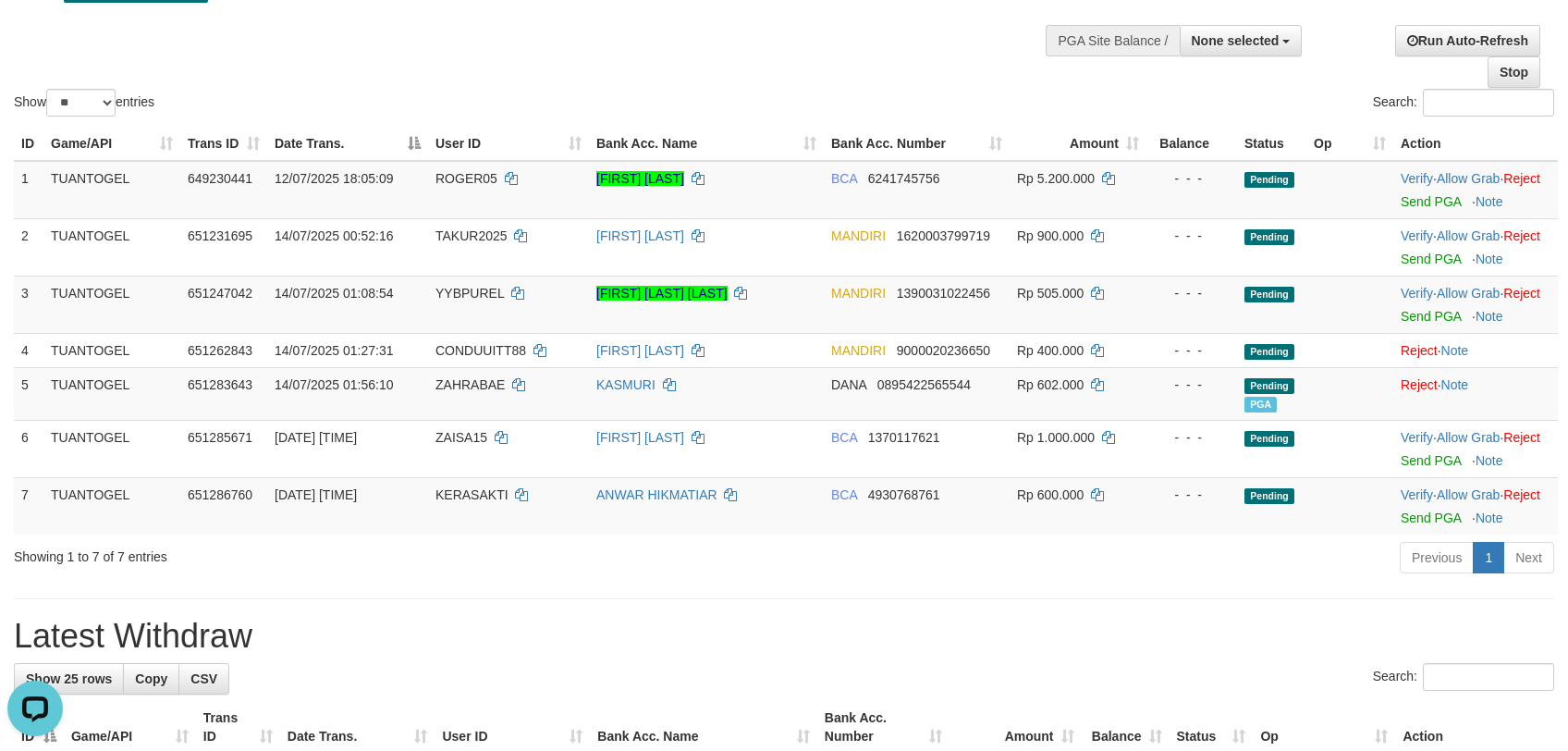 scroll, scrollTop: 0, scrollLeft: 0, axis: both 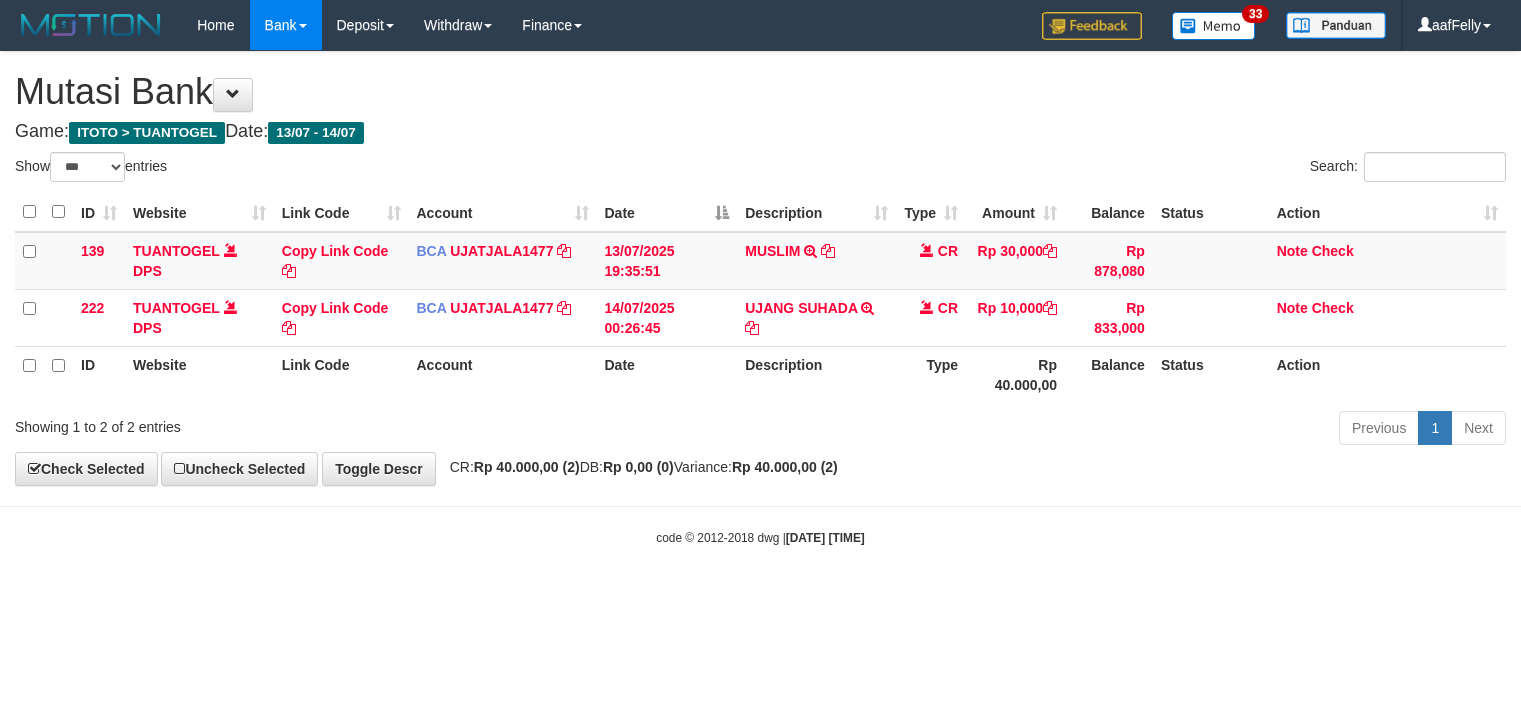 select on "***" 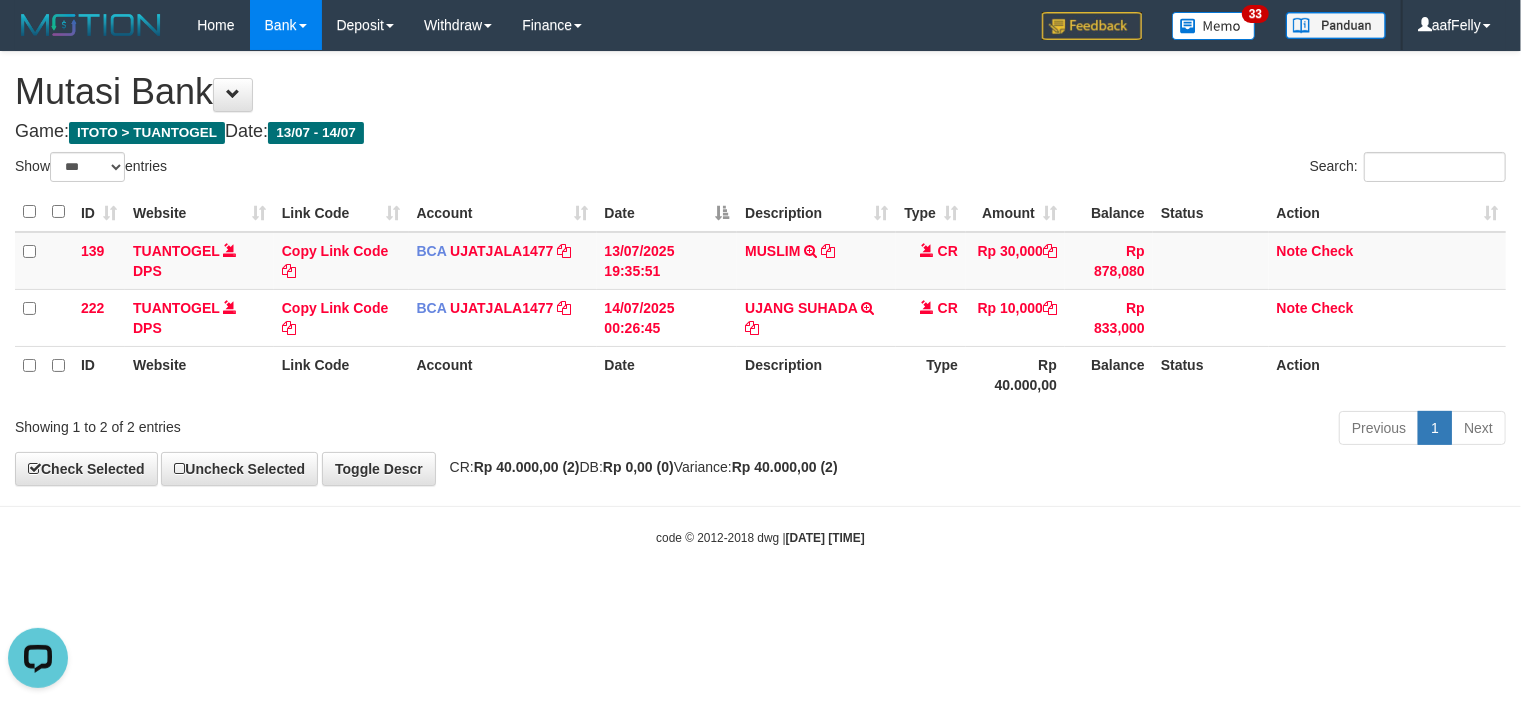 scroll, scrollTop: 0, scrollLeft: 0, axis: both 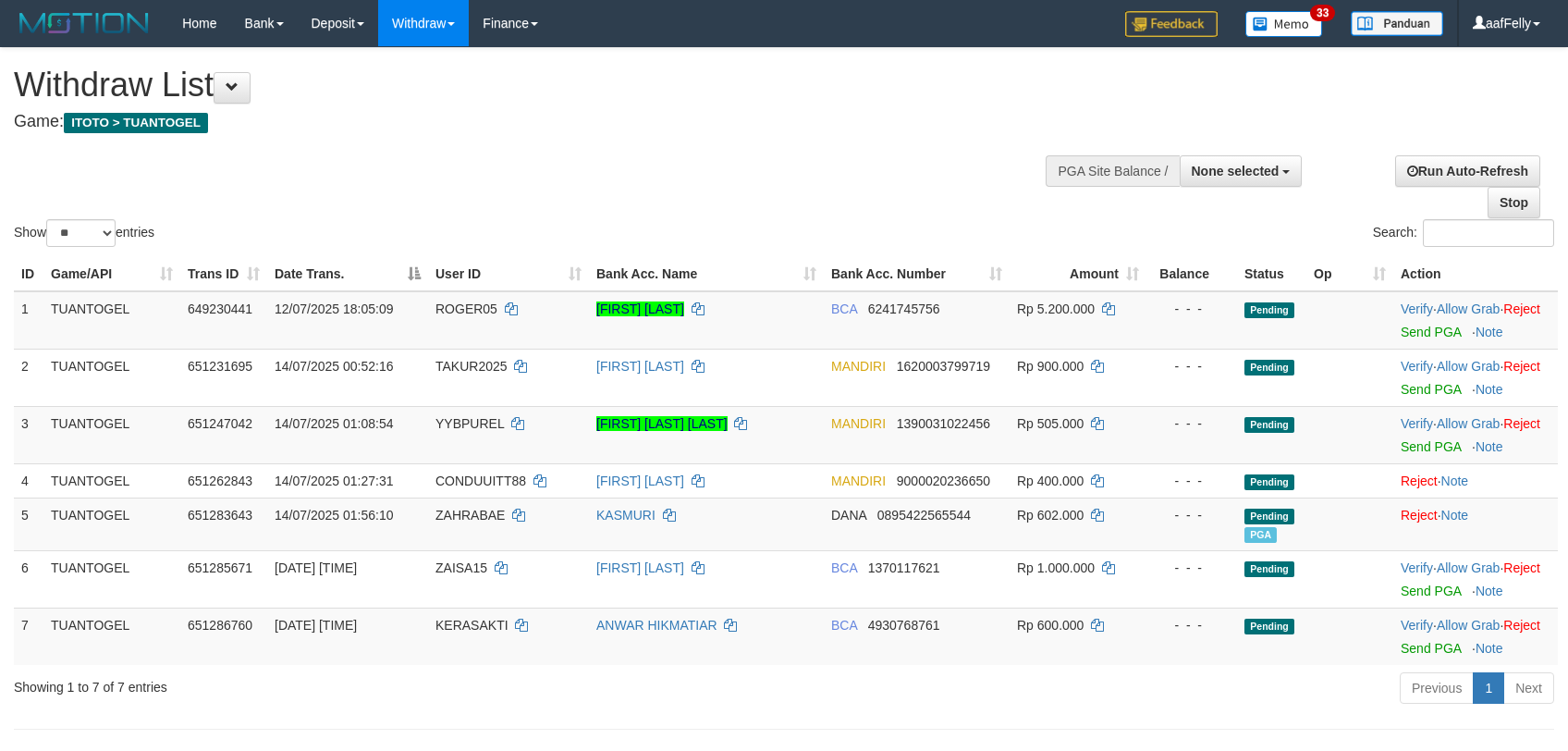 select 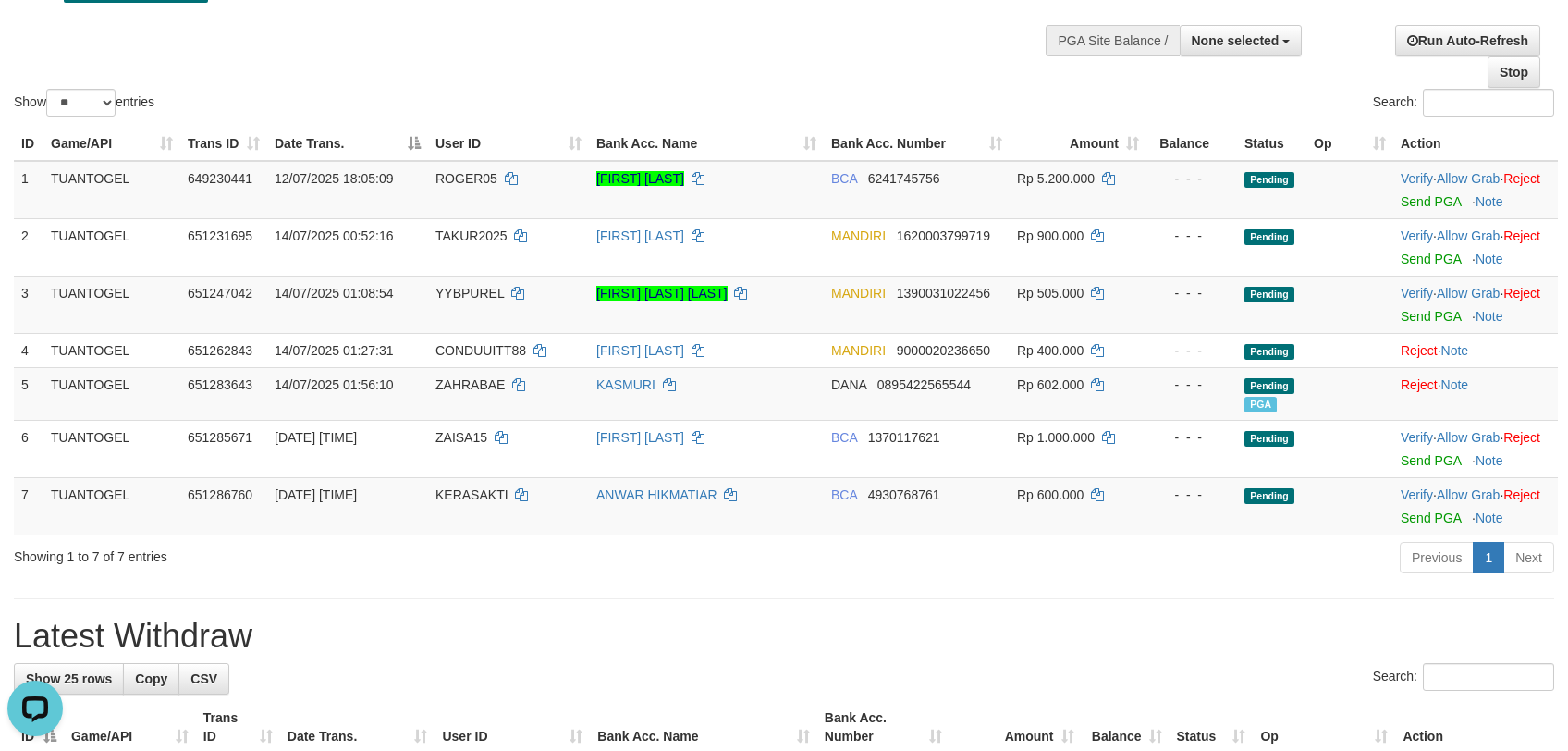 scroll, scrollTop: 0, scrollLeft: 0, axis: both 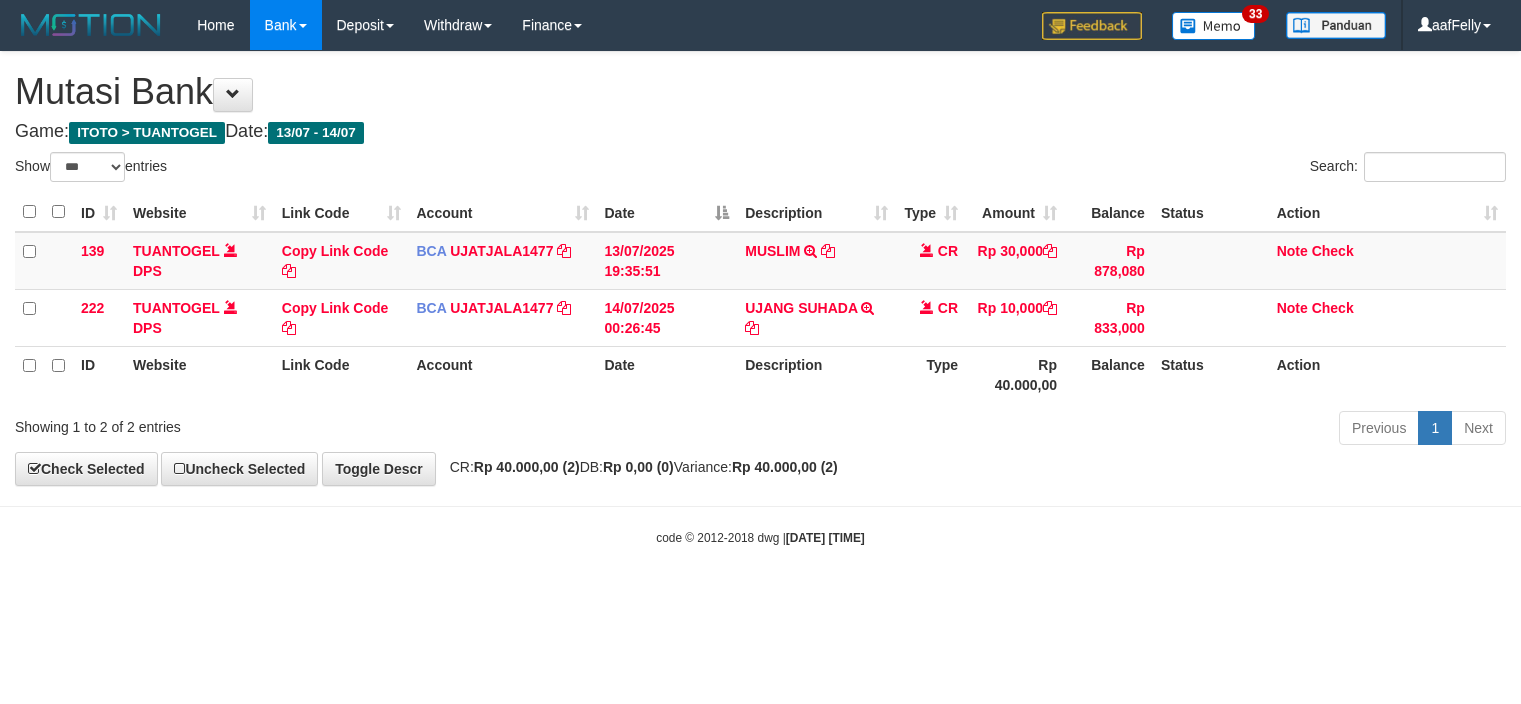 select on "***" 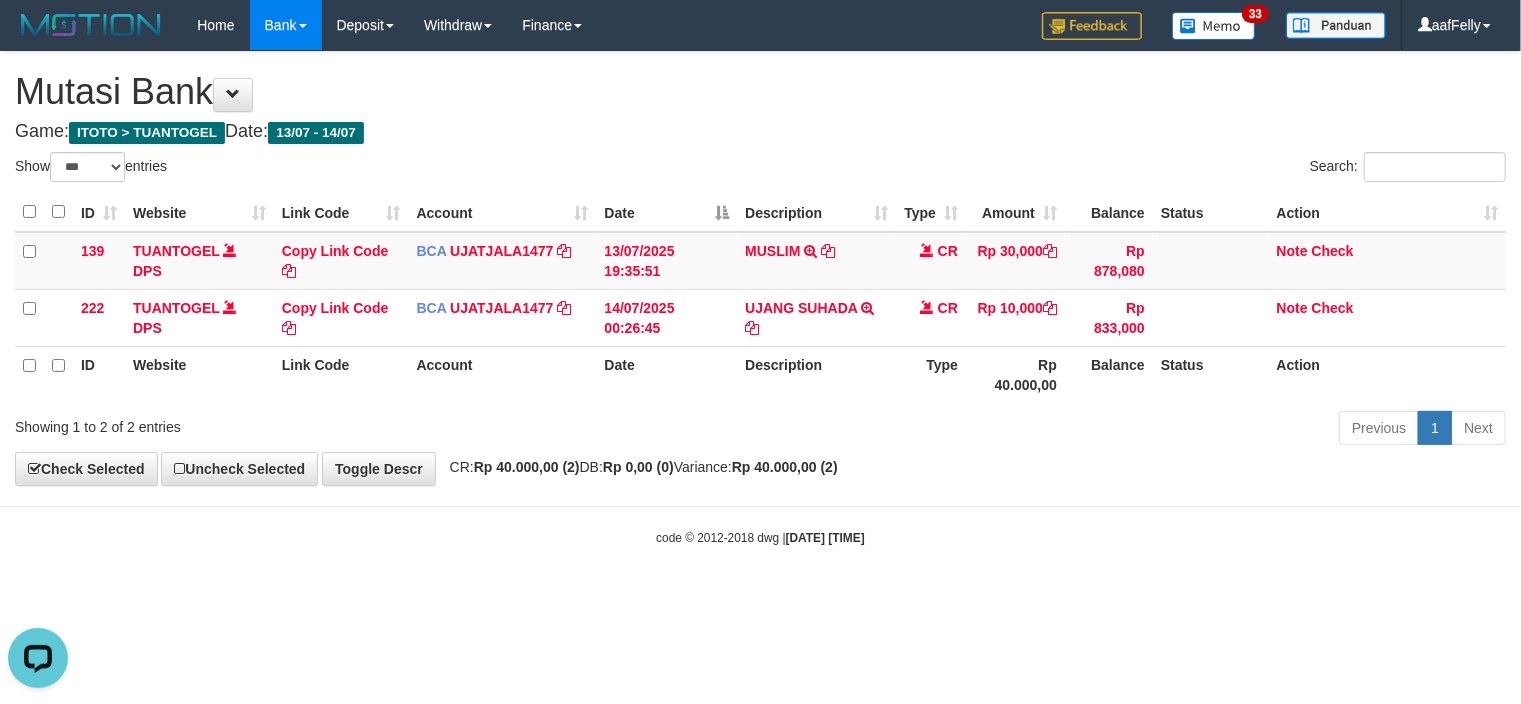 scroll, scrollTop: 0, scrollLeft: 0, axis: both 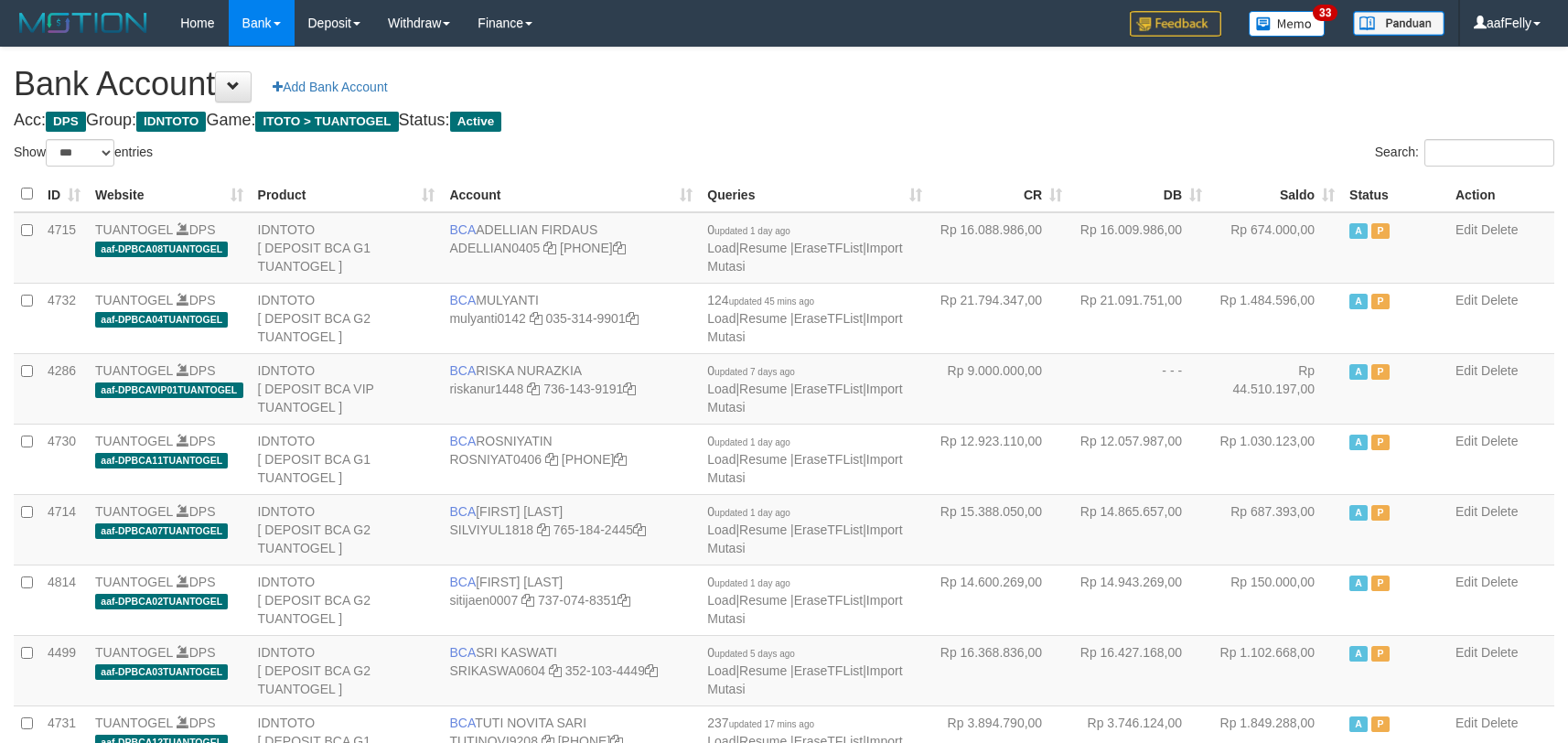 select on "***" 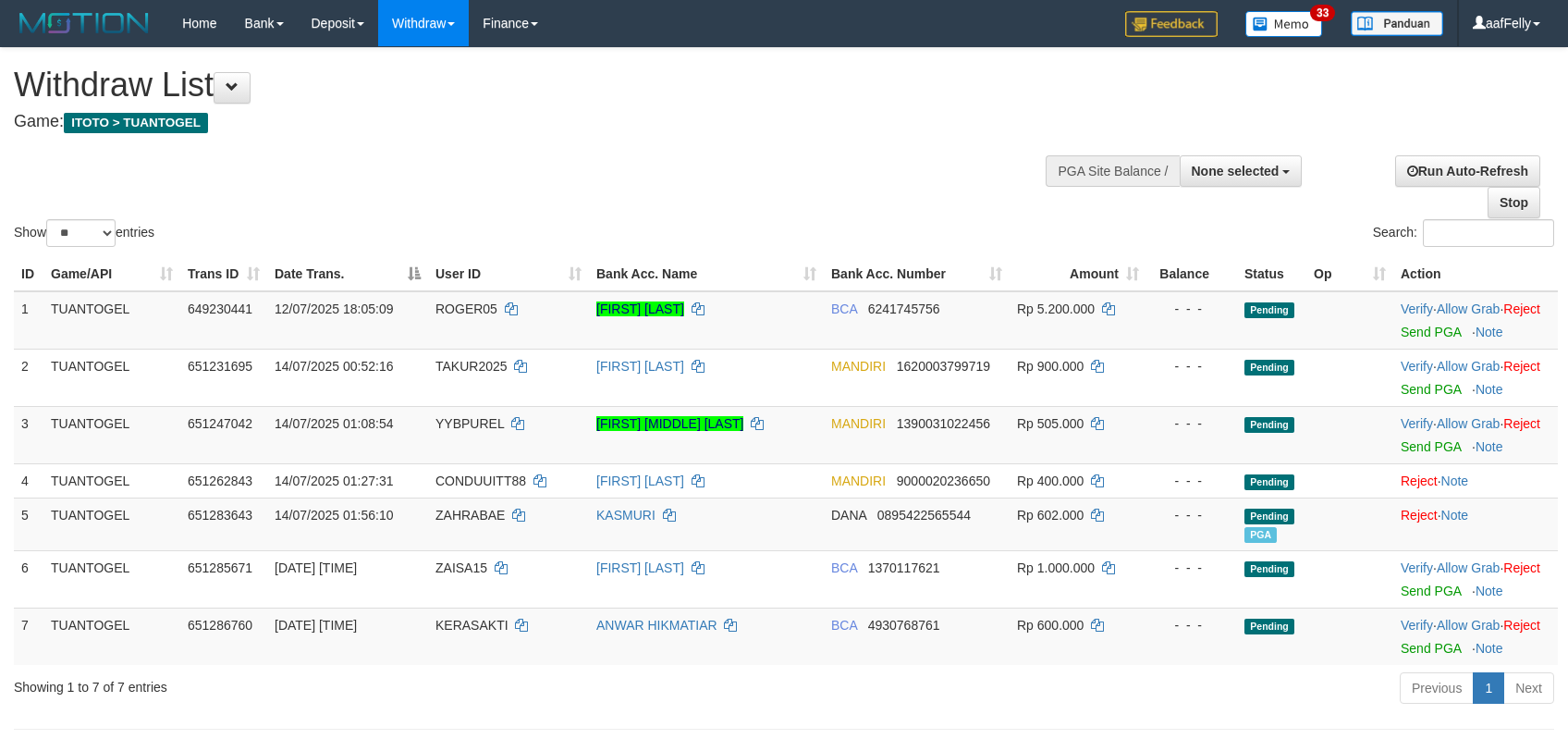 select 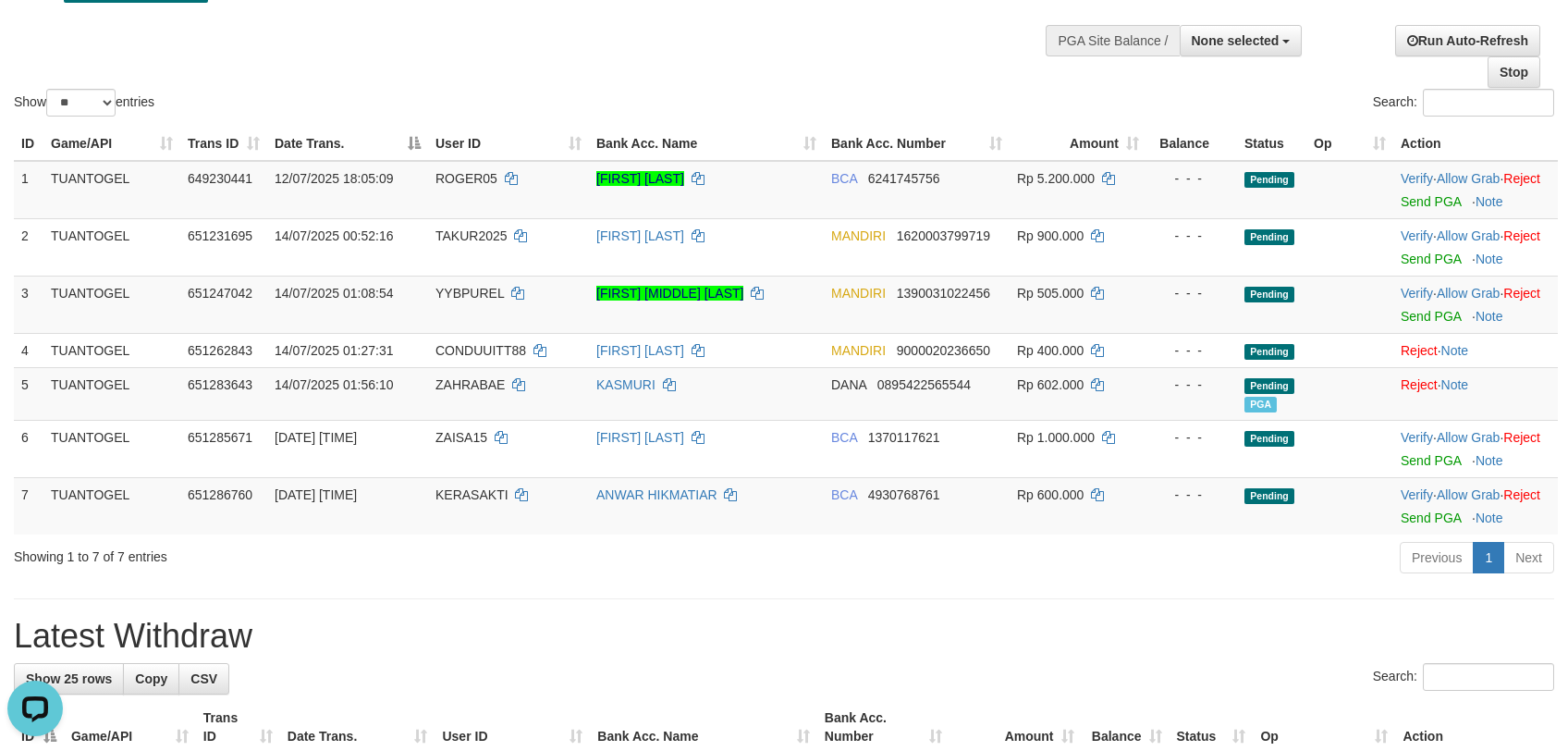 scroll, scrollTop: 0, scrollLeft: 0, axis: both 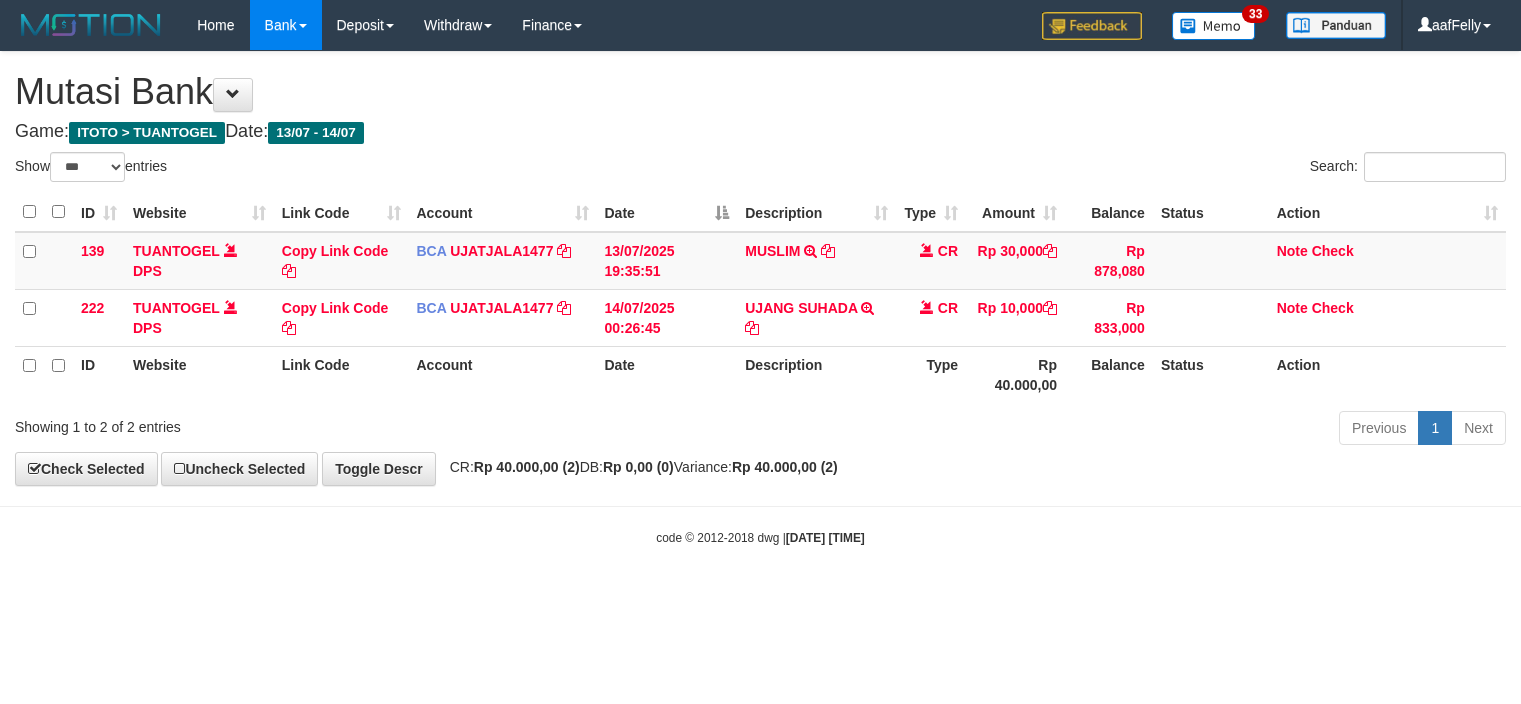 select on "***" 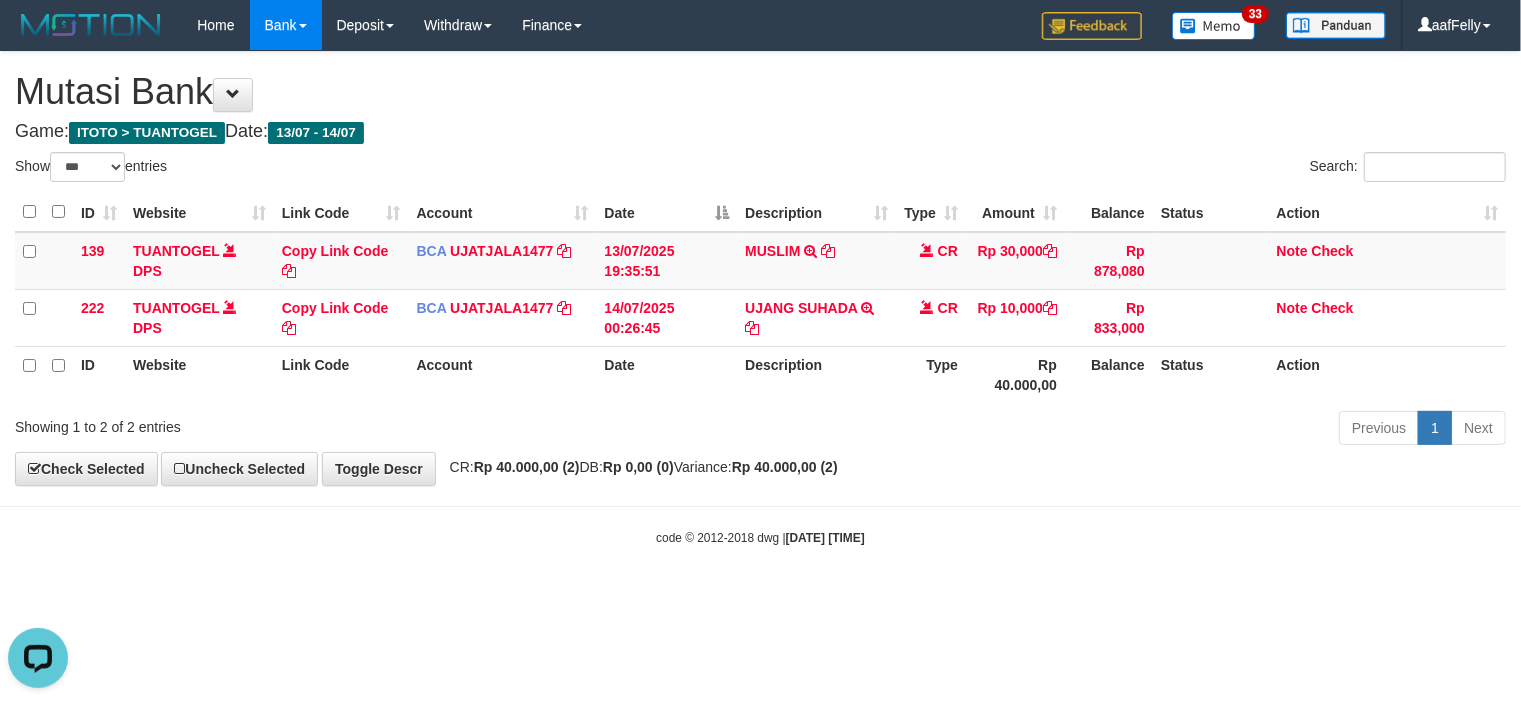 scroll, scrollTop: 0, scrollLeft: 0, axis: both 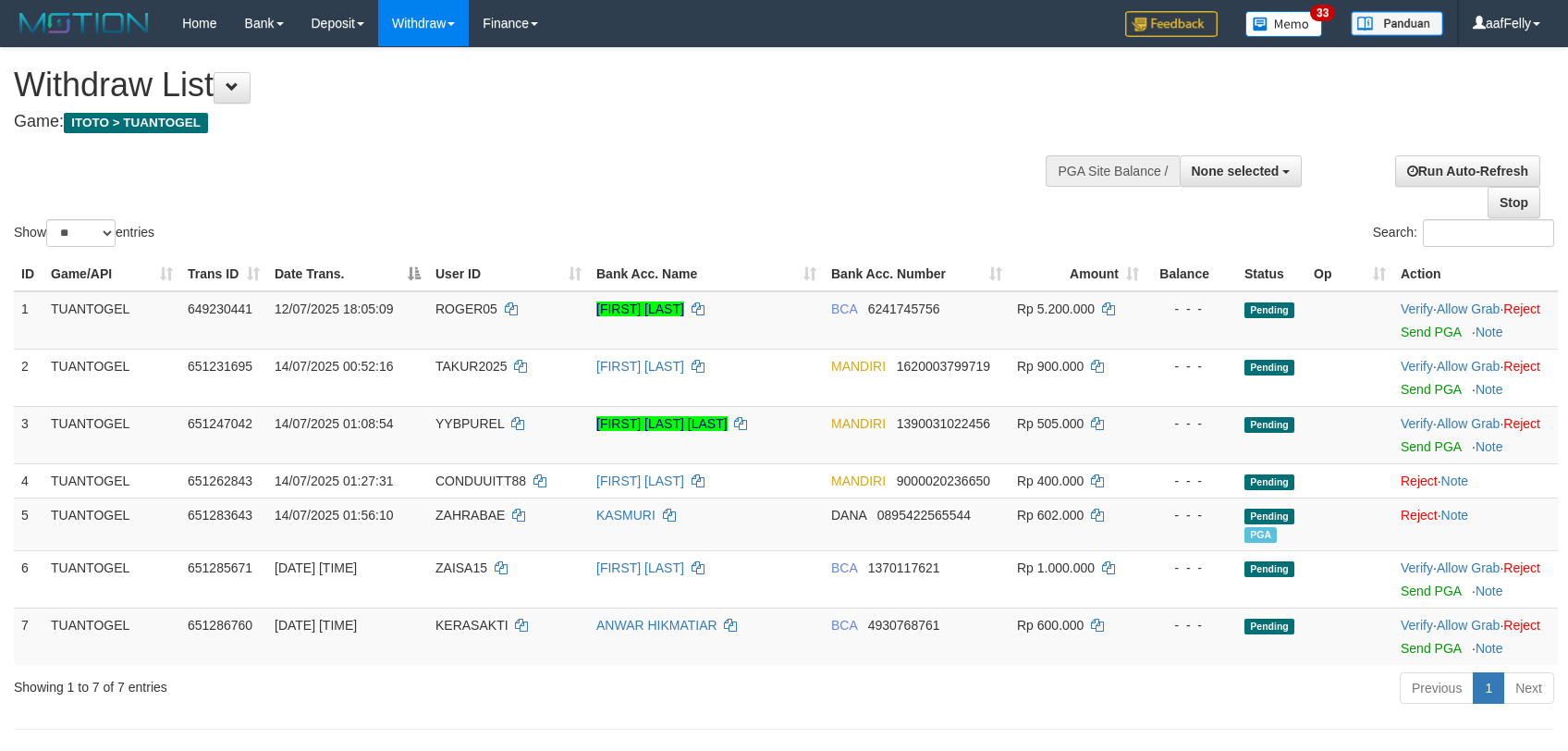 select 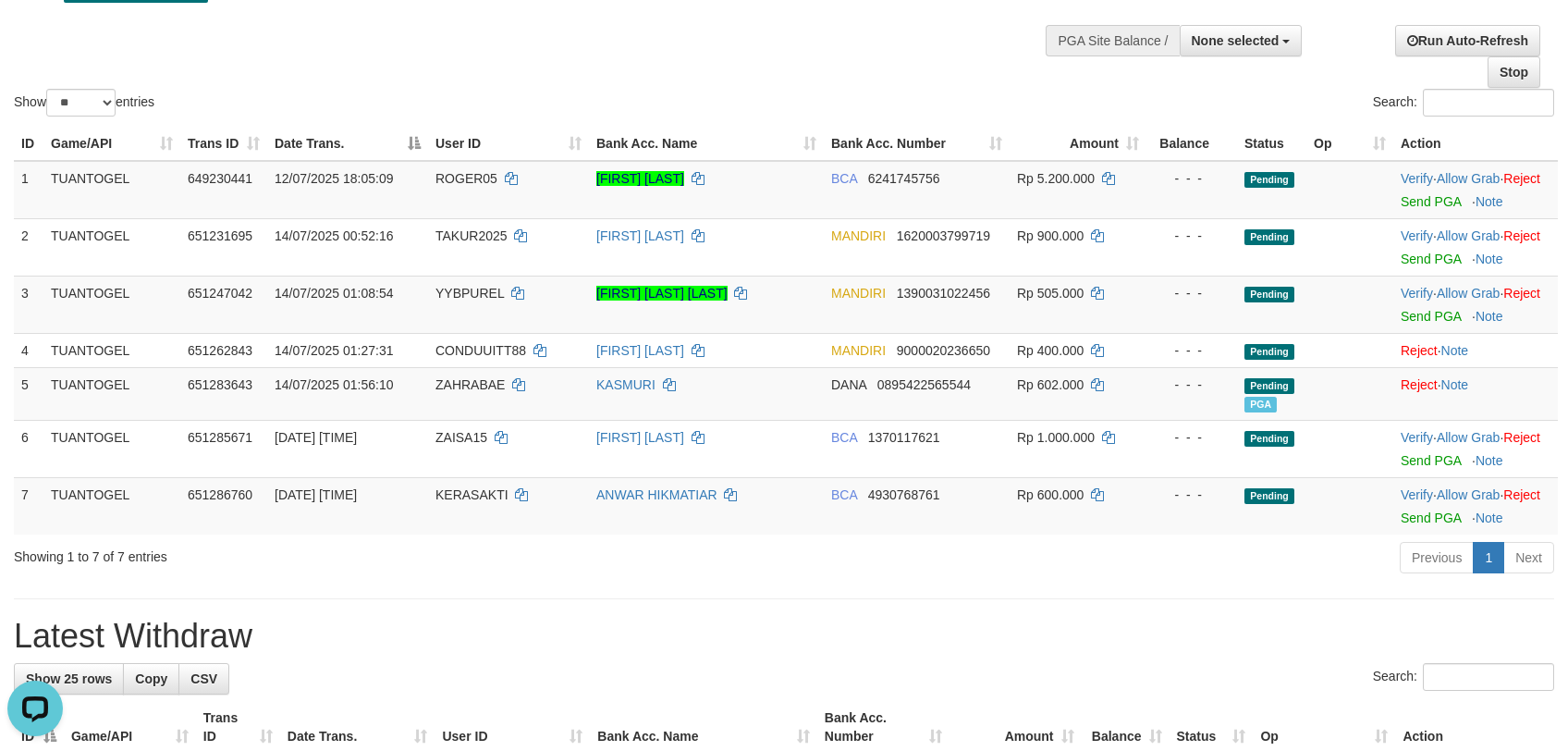 scroll, scrollTop: 0, scrollLeft: 0, axis: both 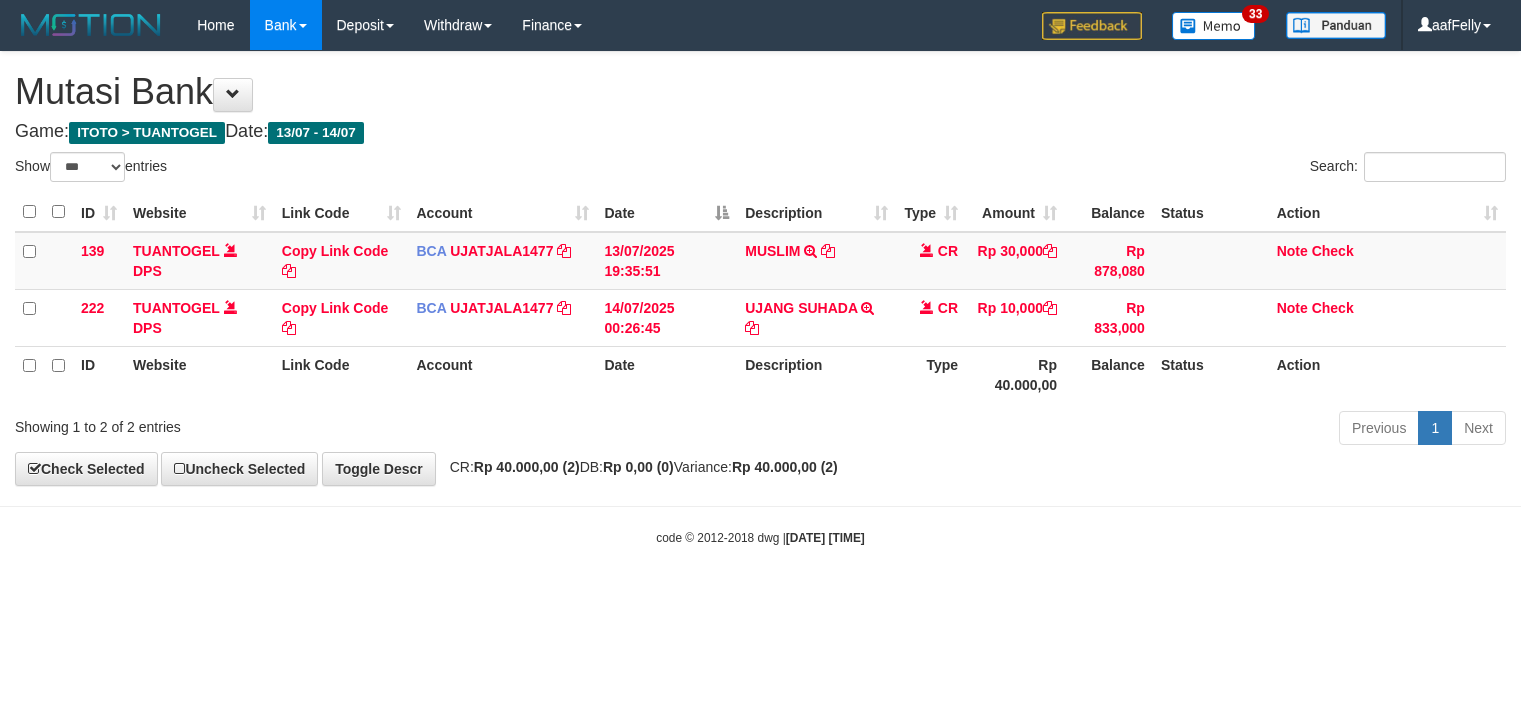 select on "***" 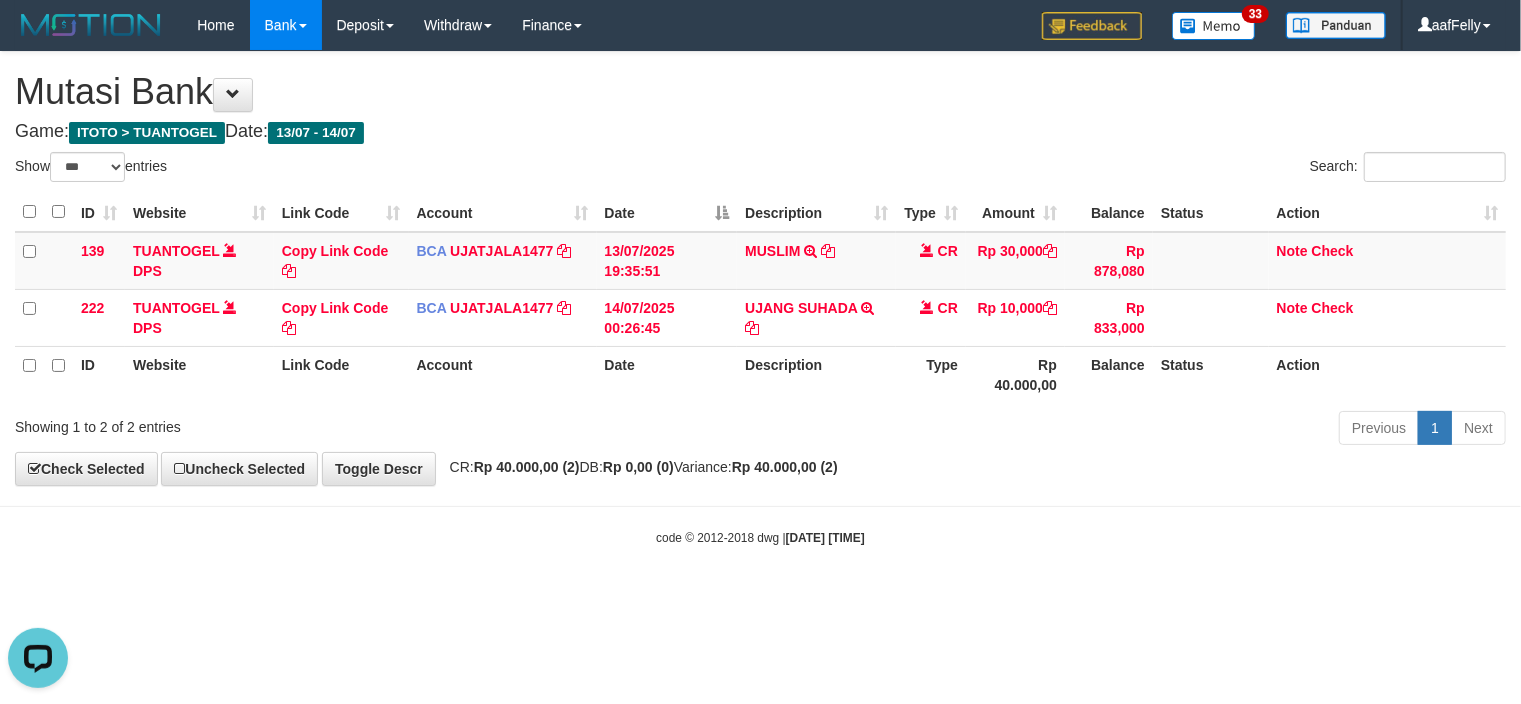 scroll, scrollTop: 0, scrollLeft: 0, axis: both 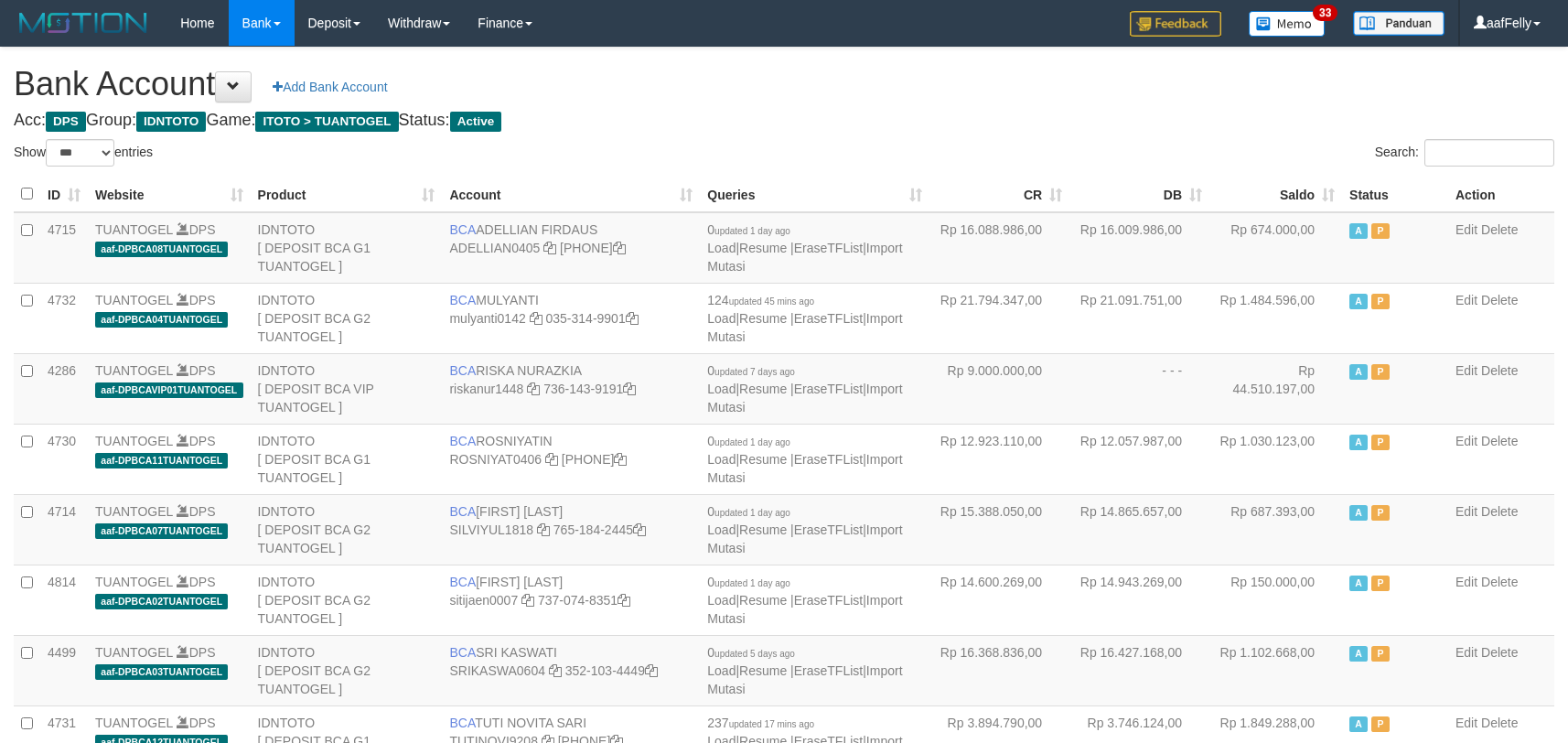 select on "***" 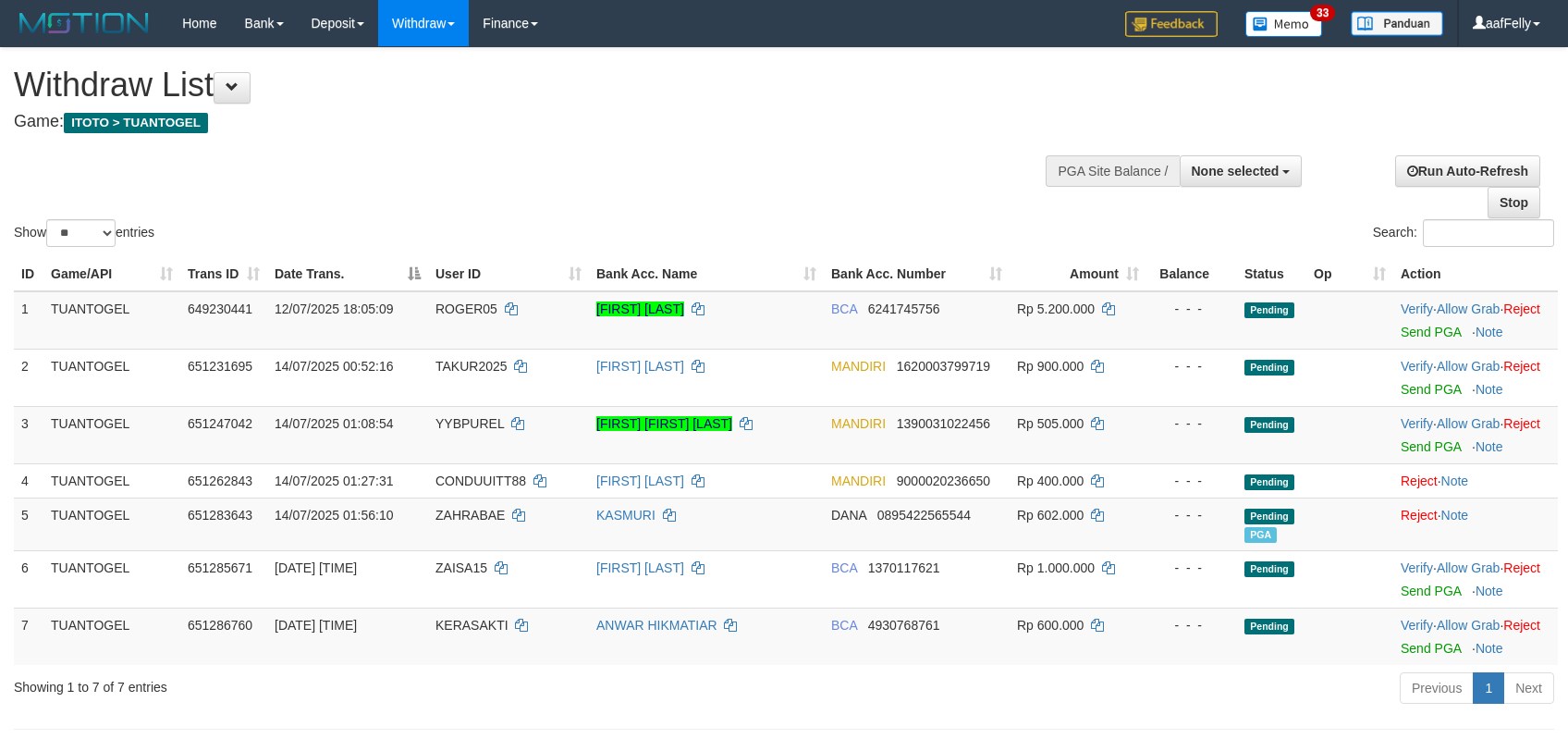 select 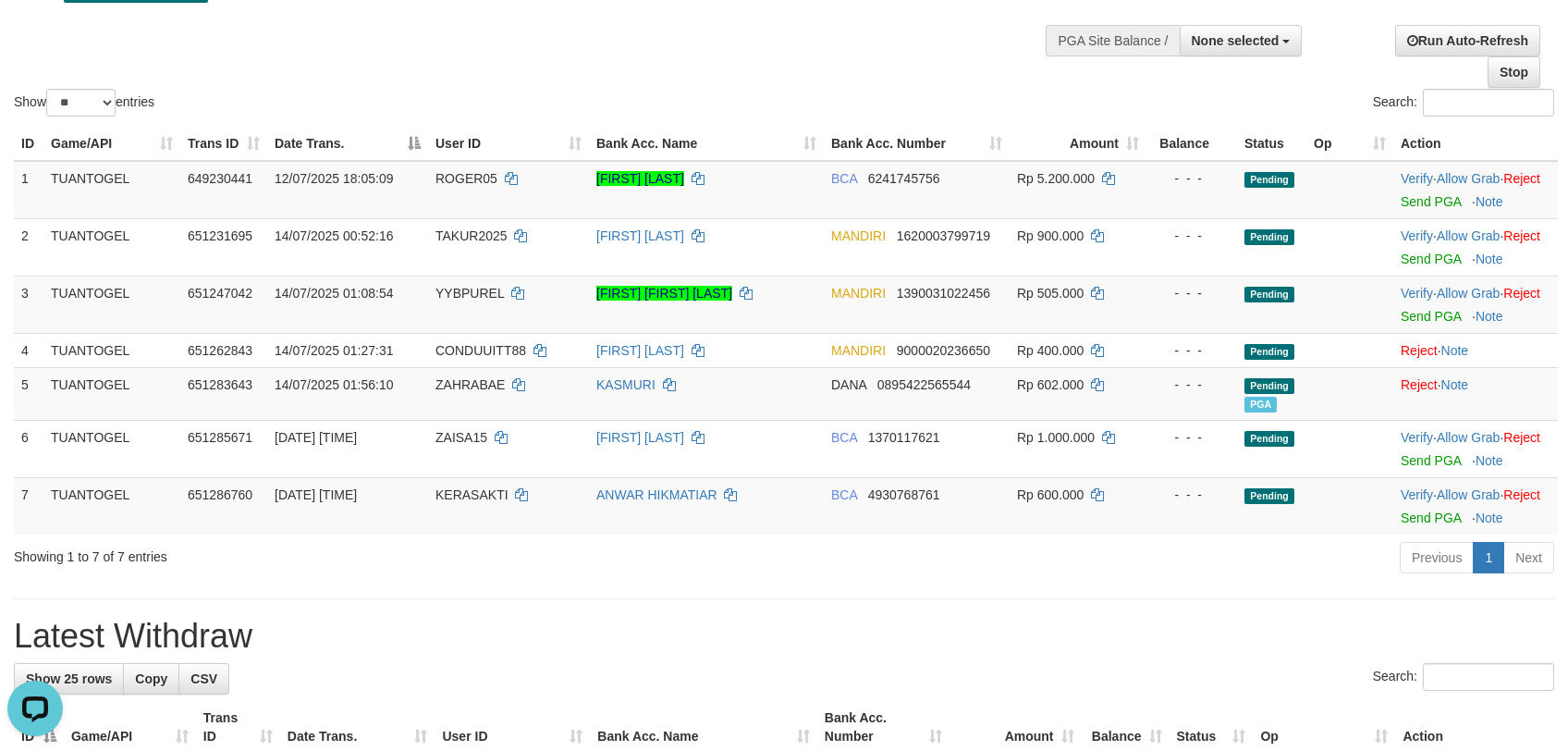 scroll, scrollTop: 0, scrollLeft: 0, axis: both 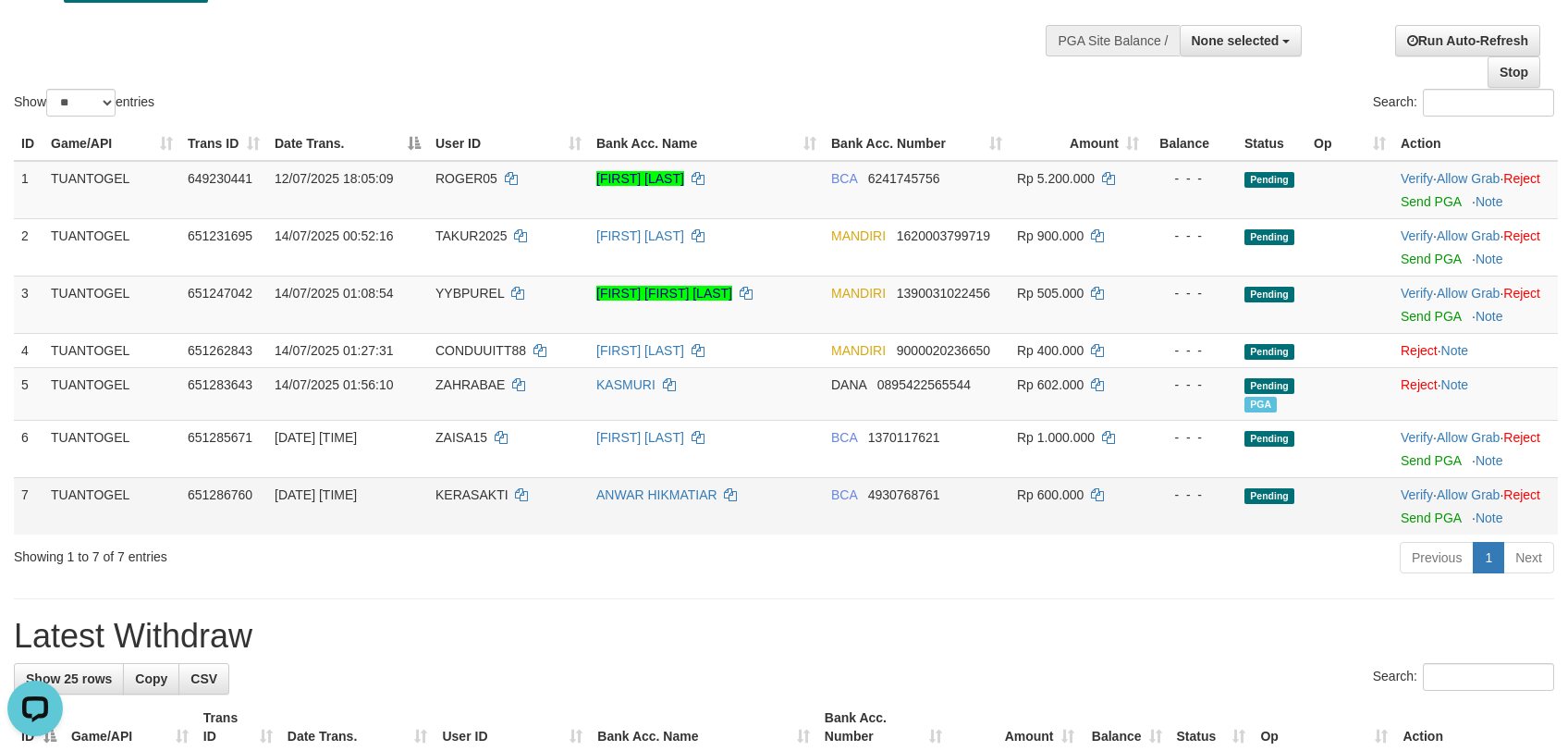 drag, startPoint x: 751, startPoint y: 642, endPoint x: 596, endPoint y: 619, distance: 156.69716 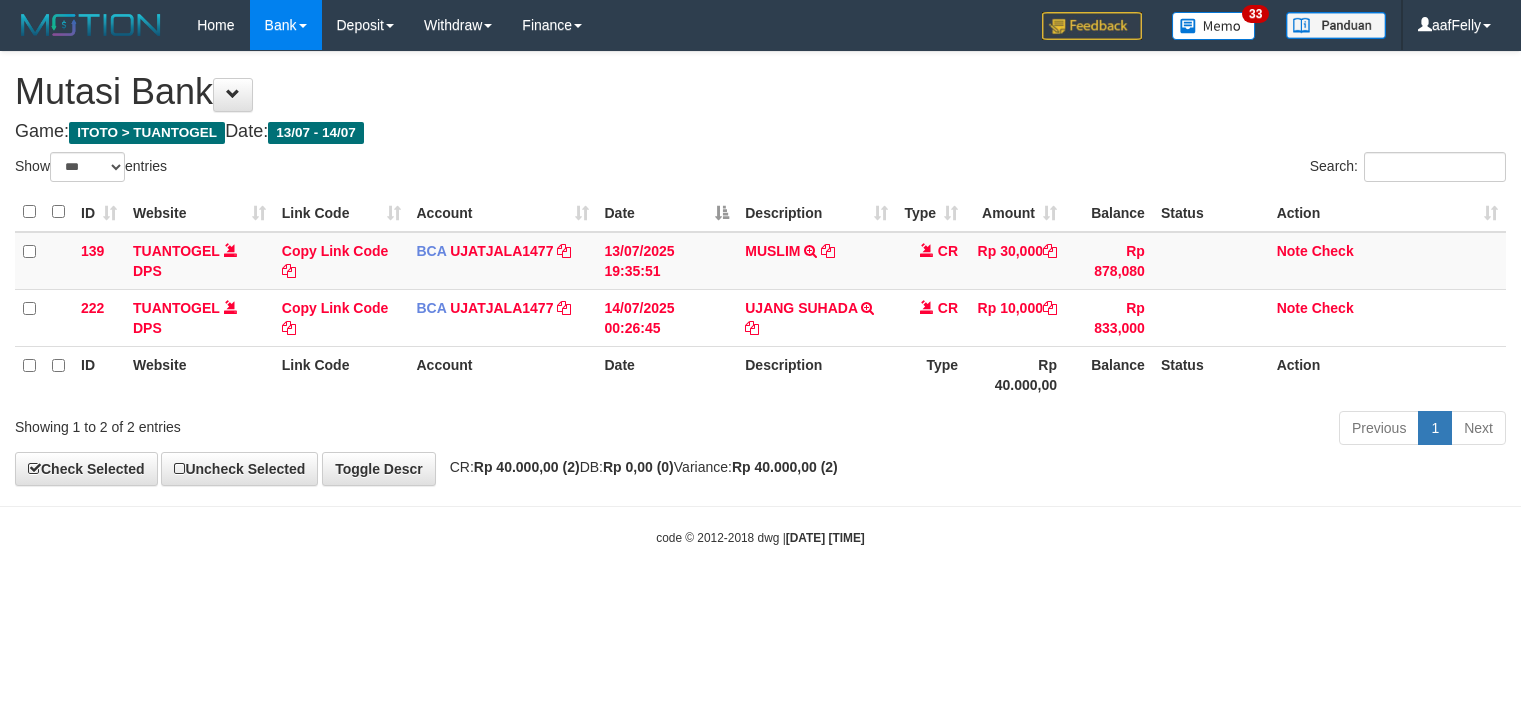 select on "***" 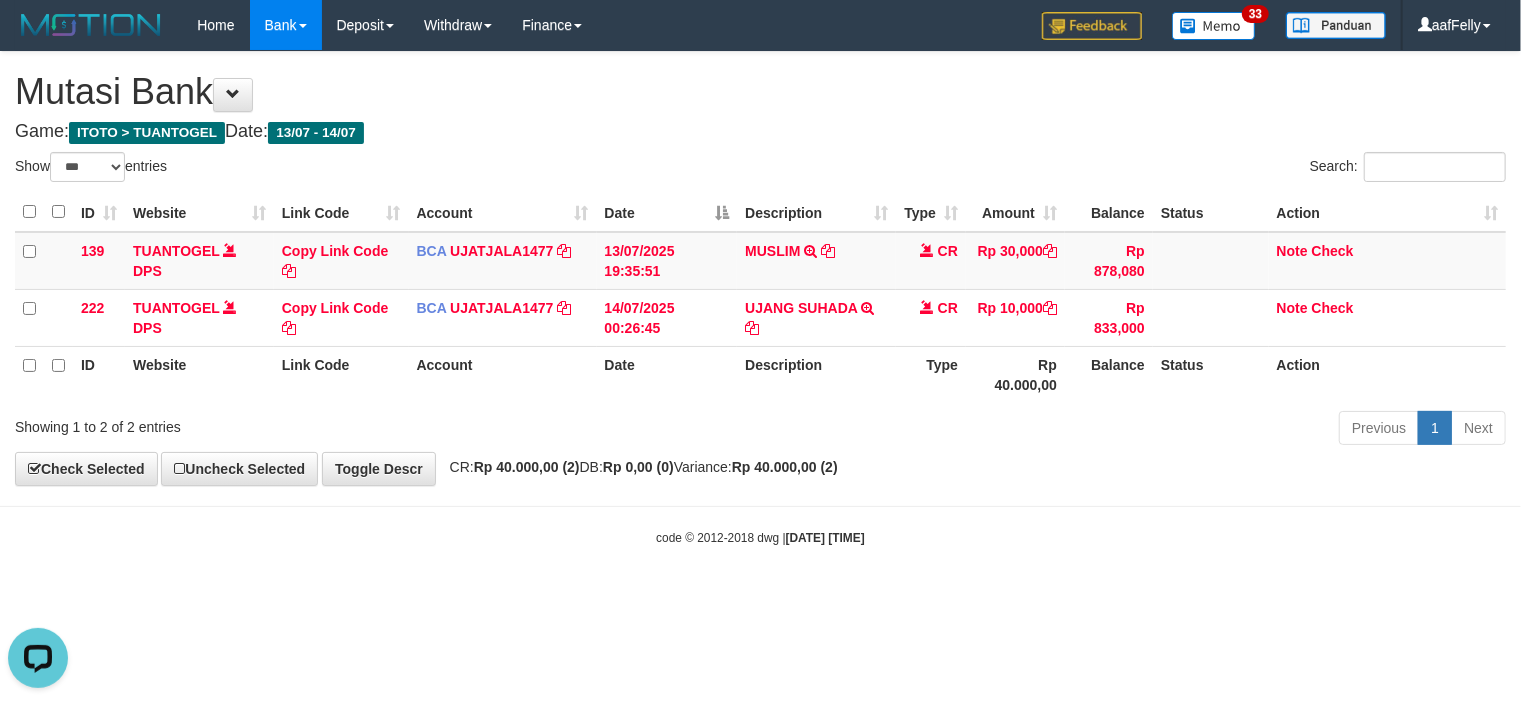 scroll, scrollTop: 0, scrollLeft: 0, axis: both 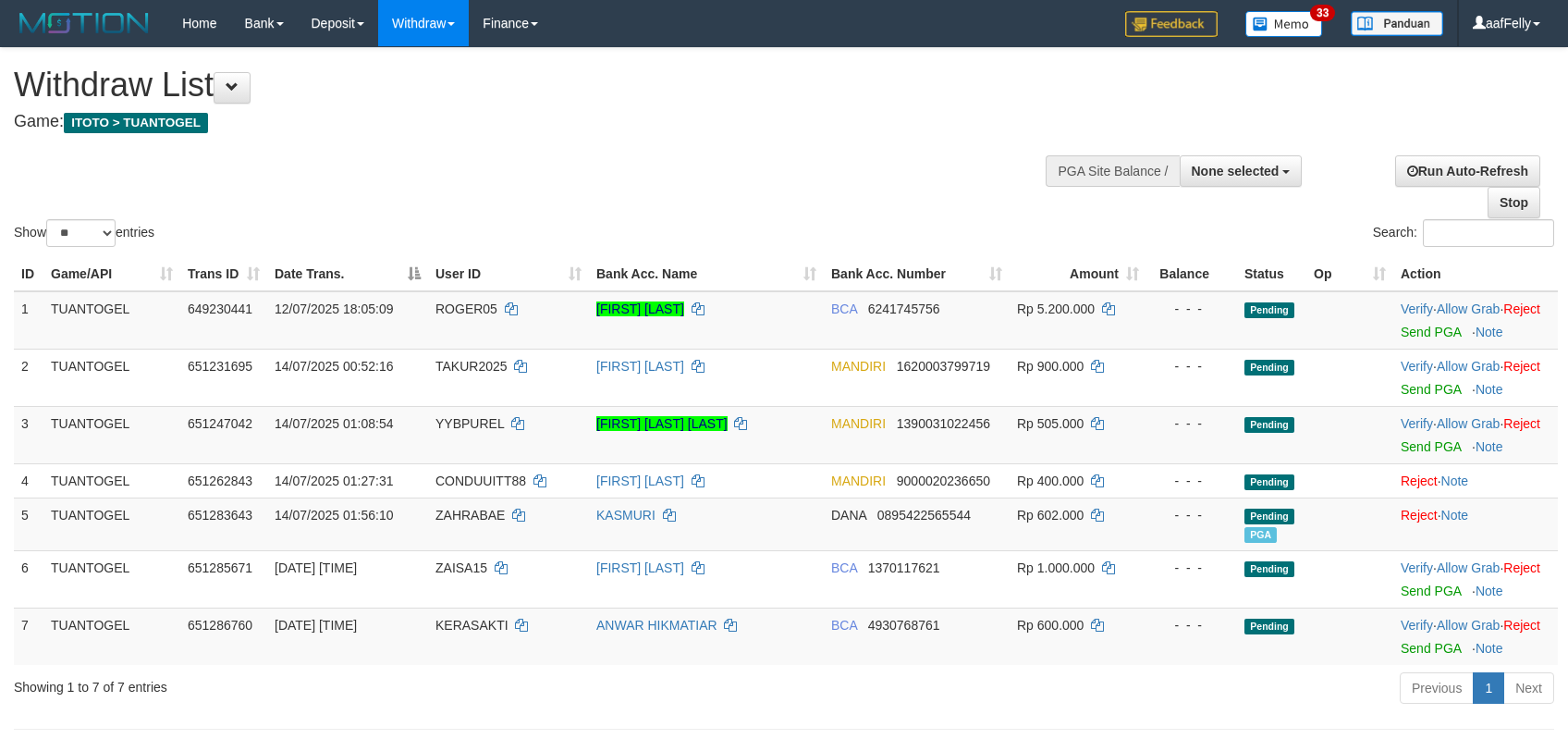 select 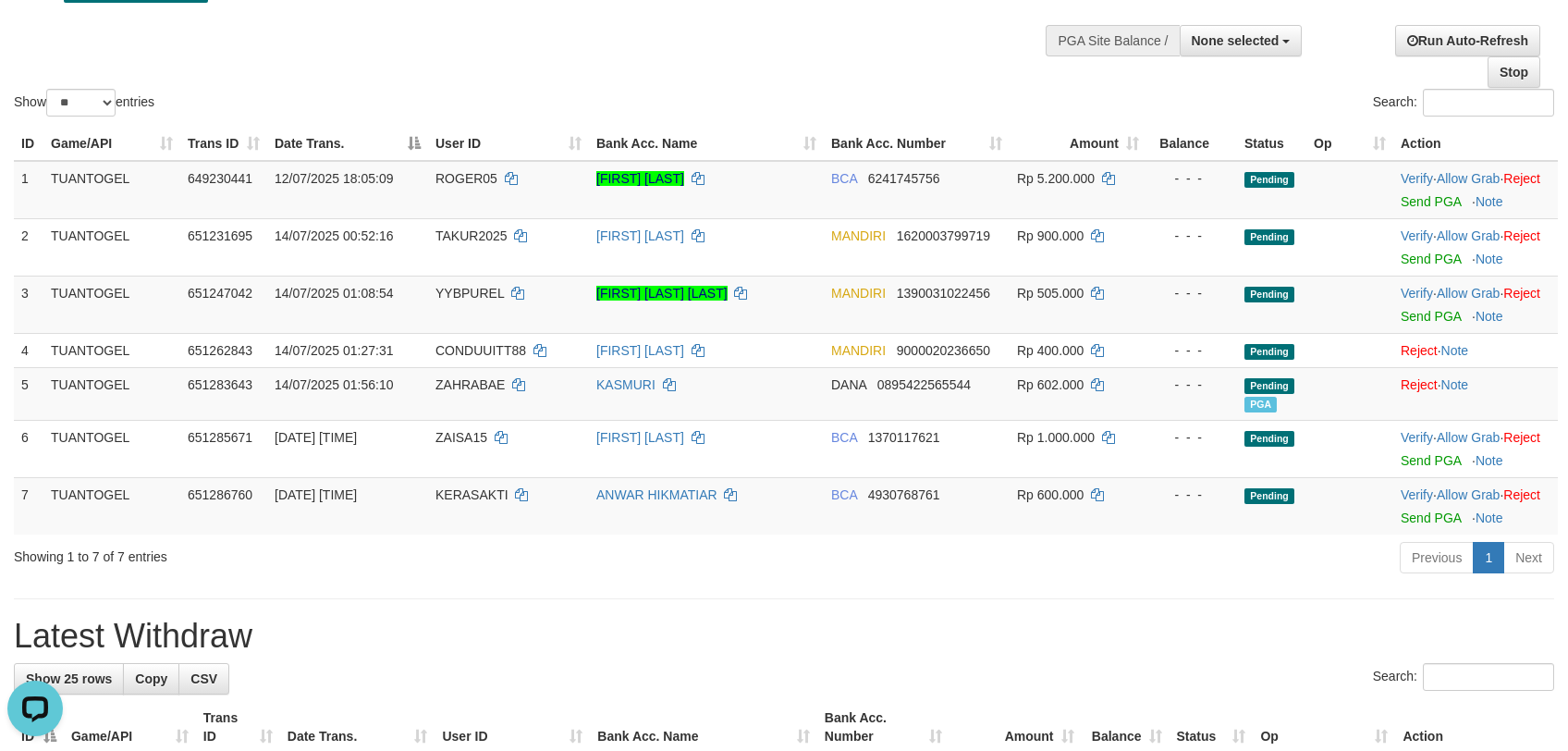 scroll, scrollTop: 0, scrollLeft: 0, axis: both 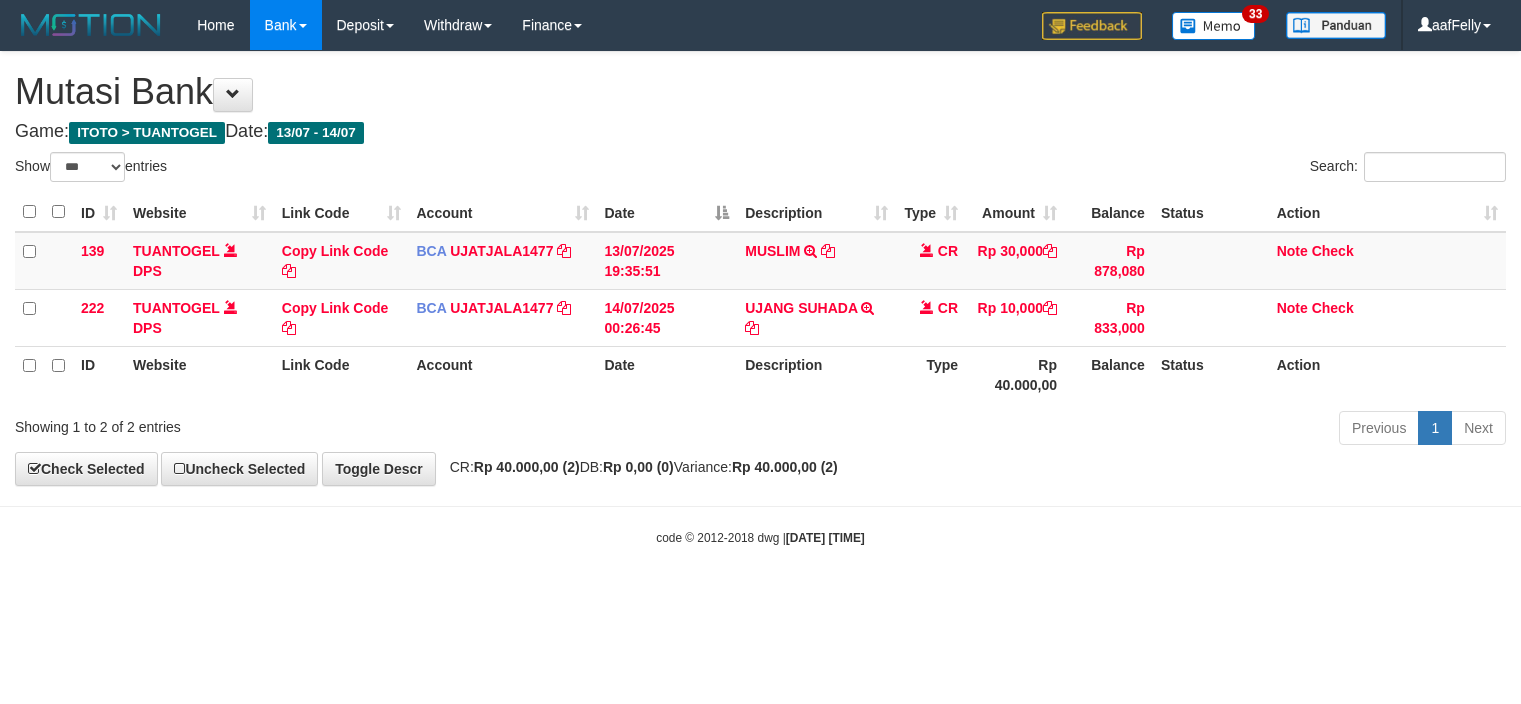select on "***" 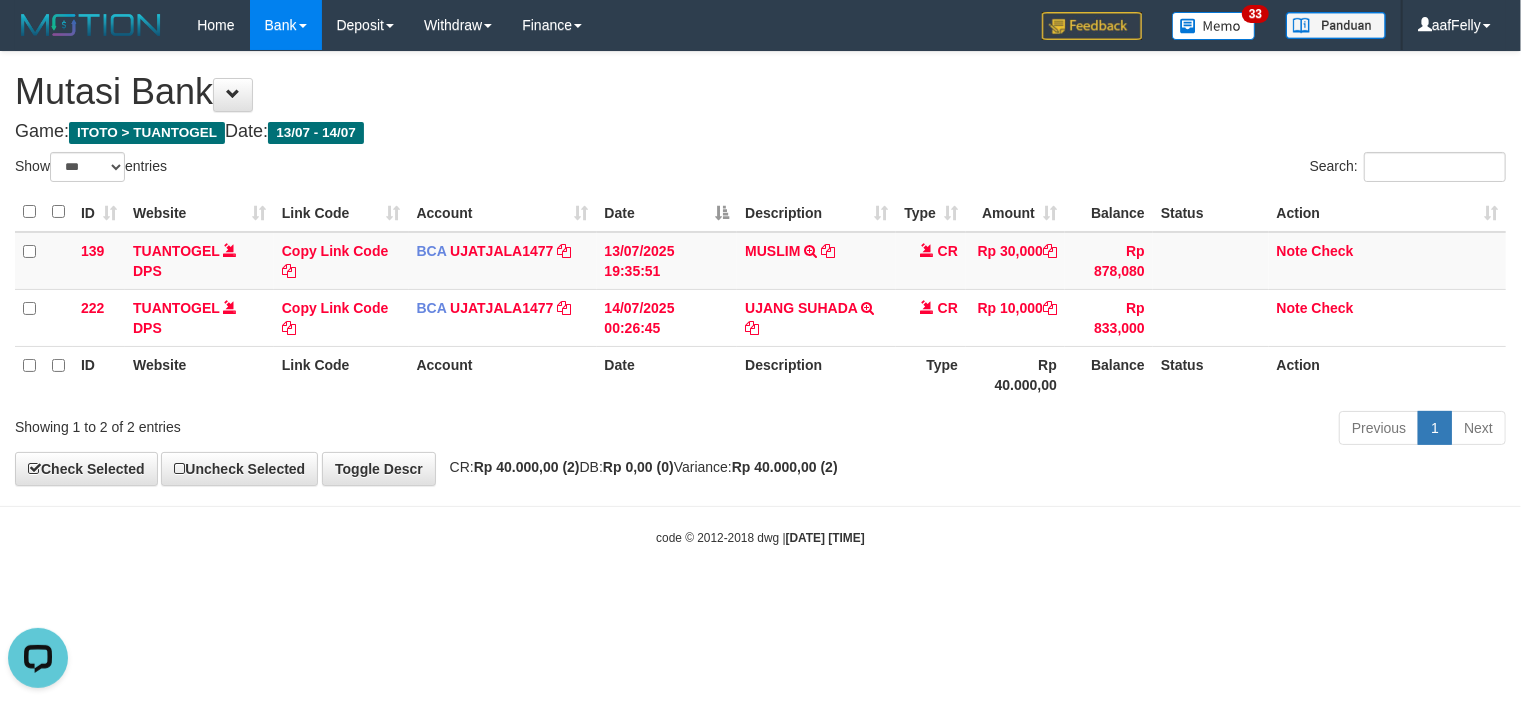 scroll, scrollTop: 0, scrollLeft: 0, axis: both 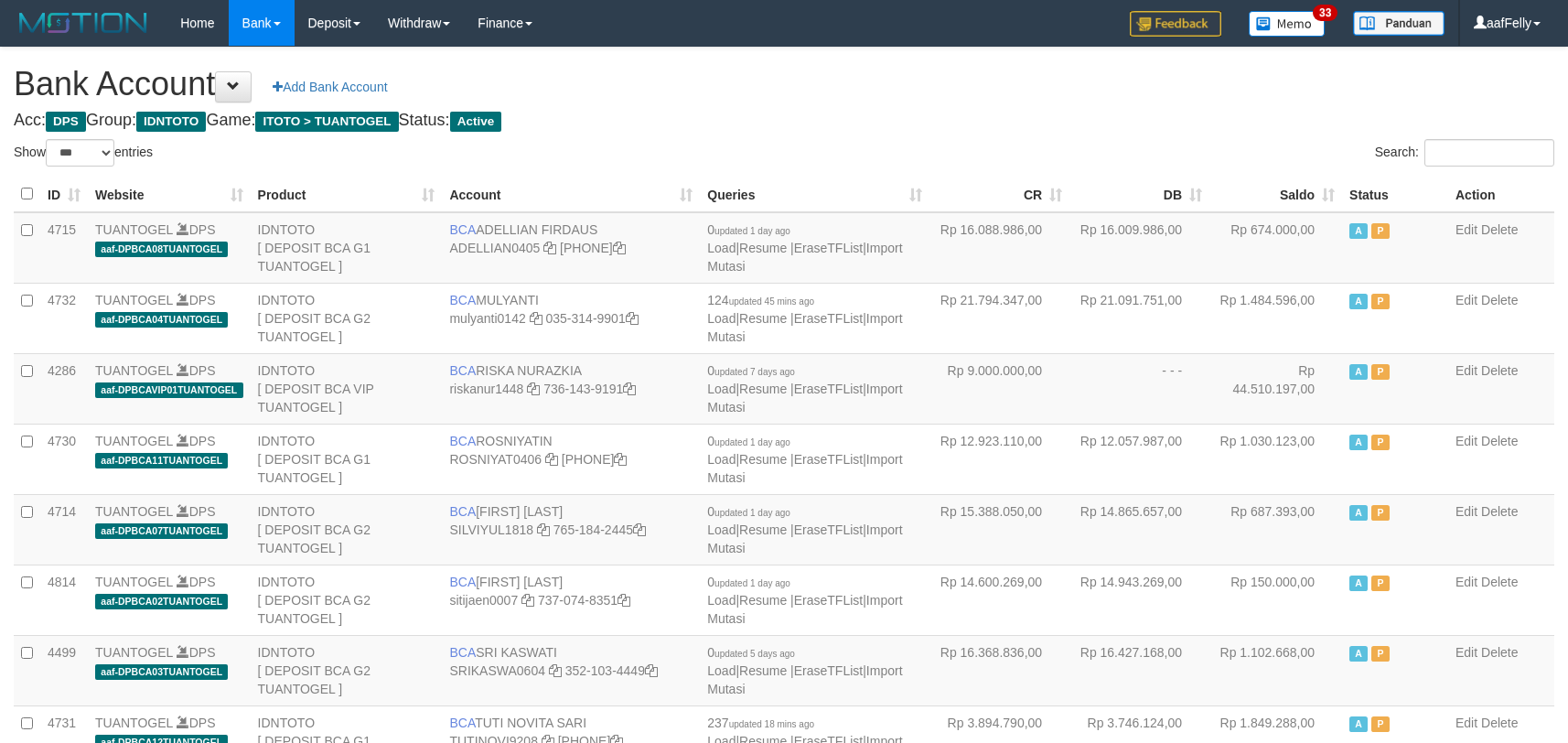 select on "***" 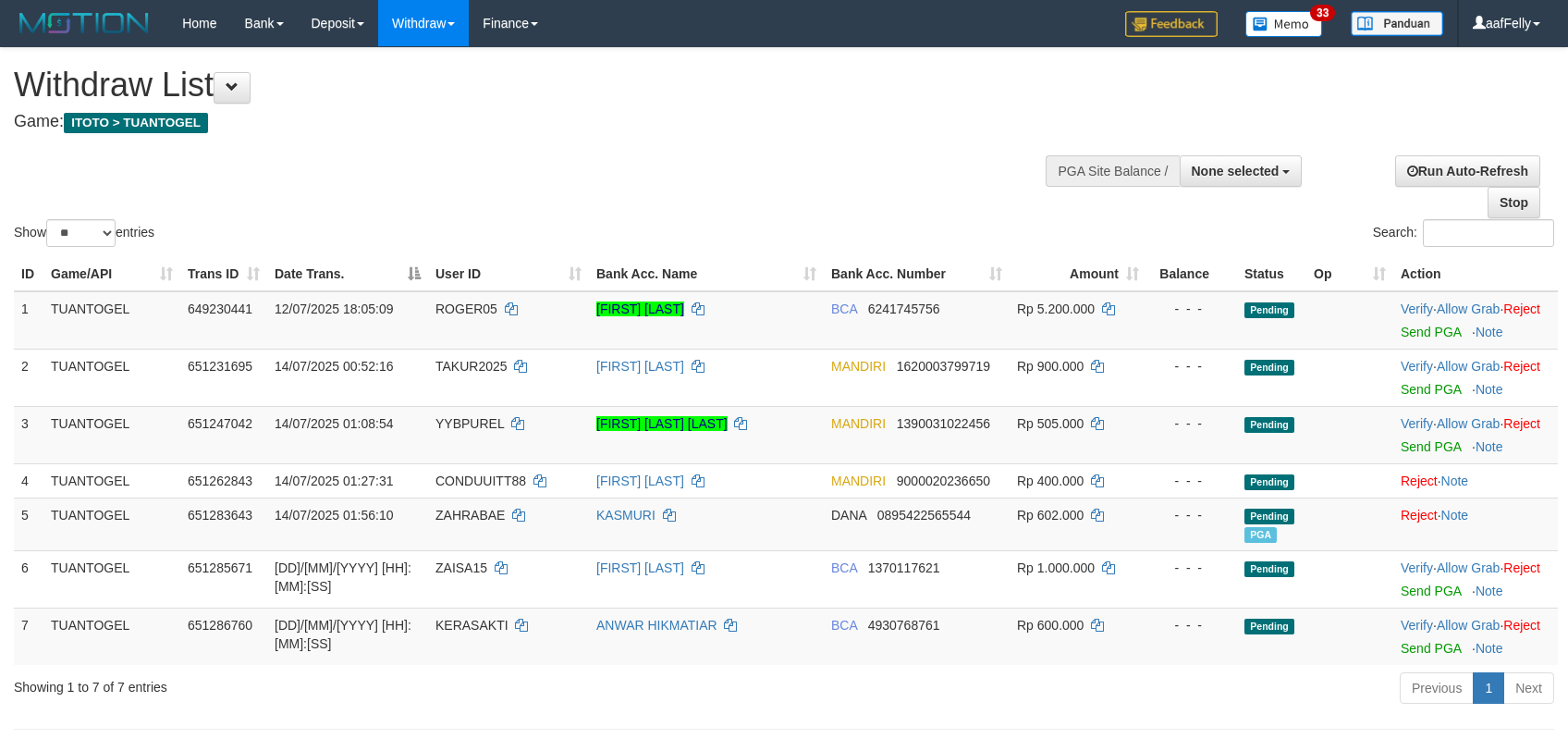 select 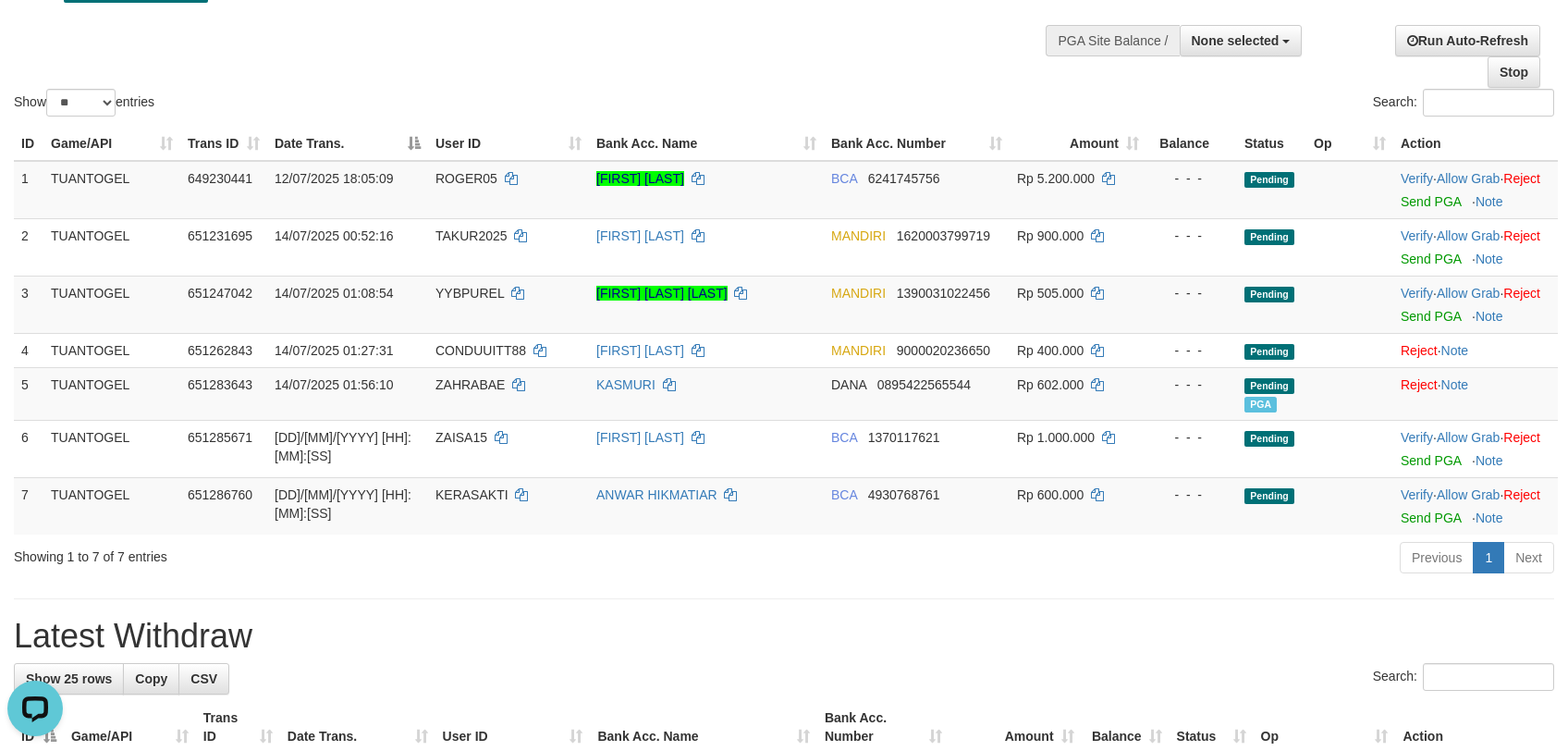 scroll, scrollTop: 0, scrollLeft: 0, axis: both 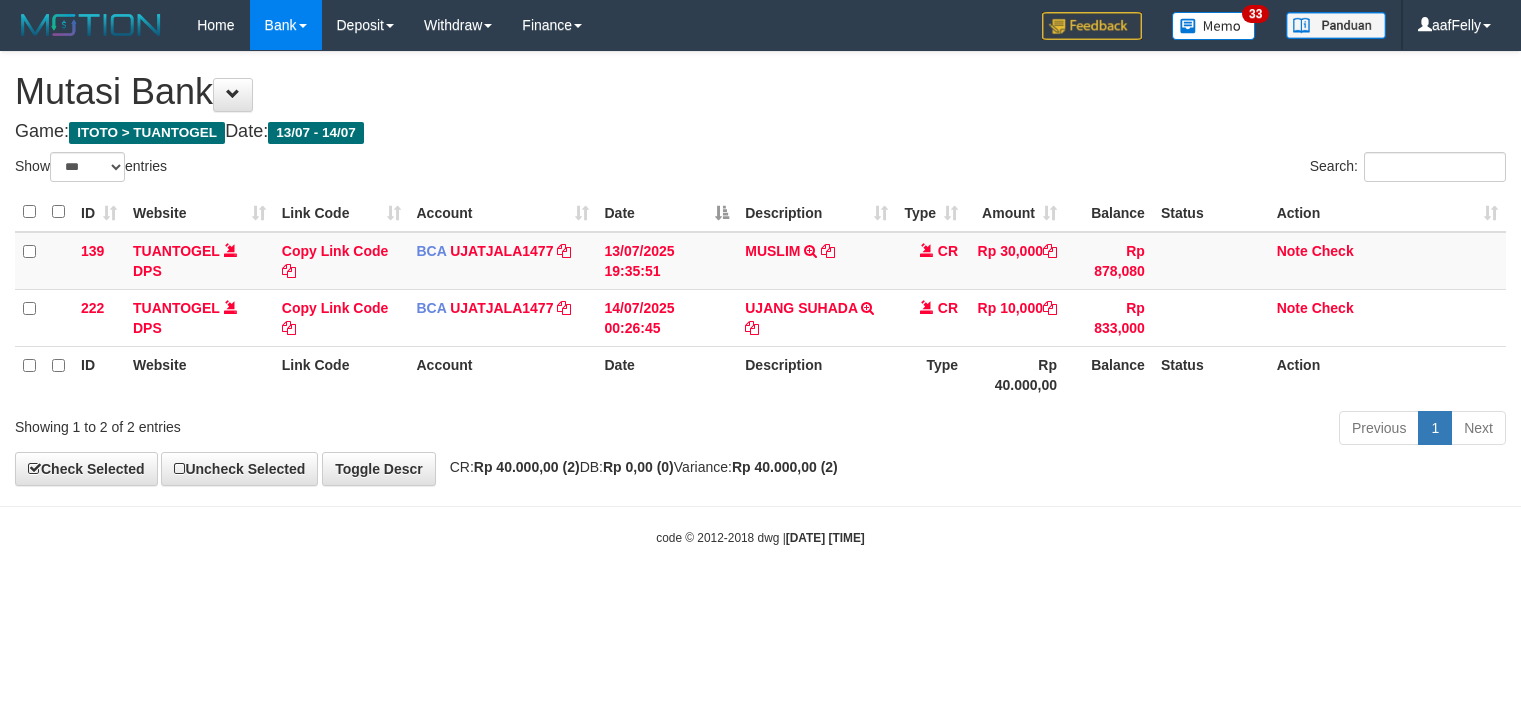 select on "***" 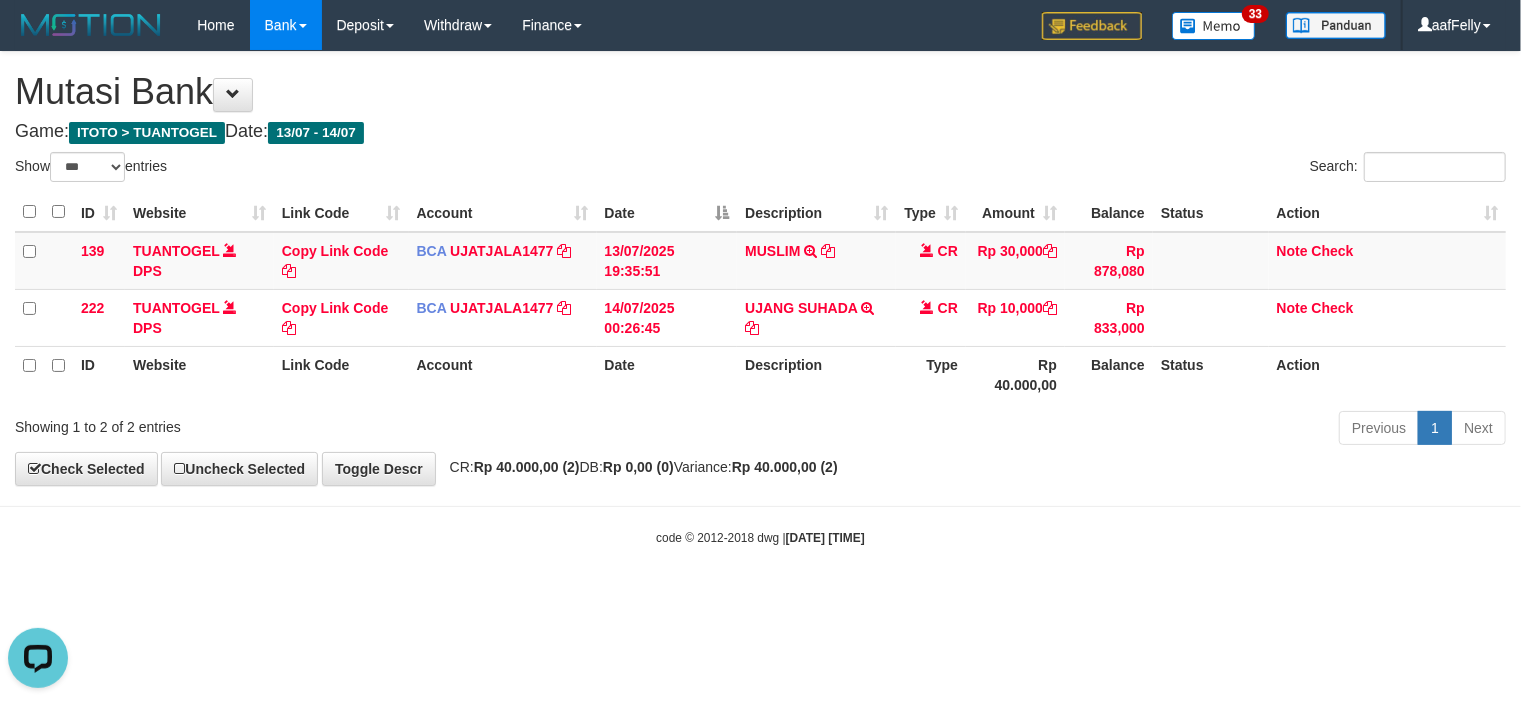 scroll, scrollTop: 0, scrollLeft: 0, axis: both 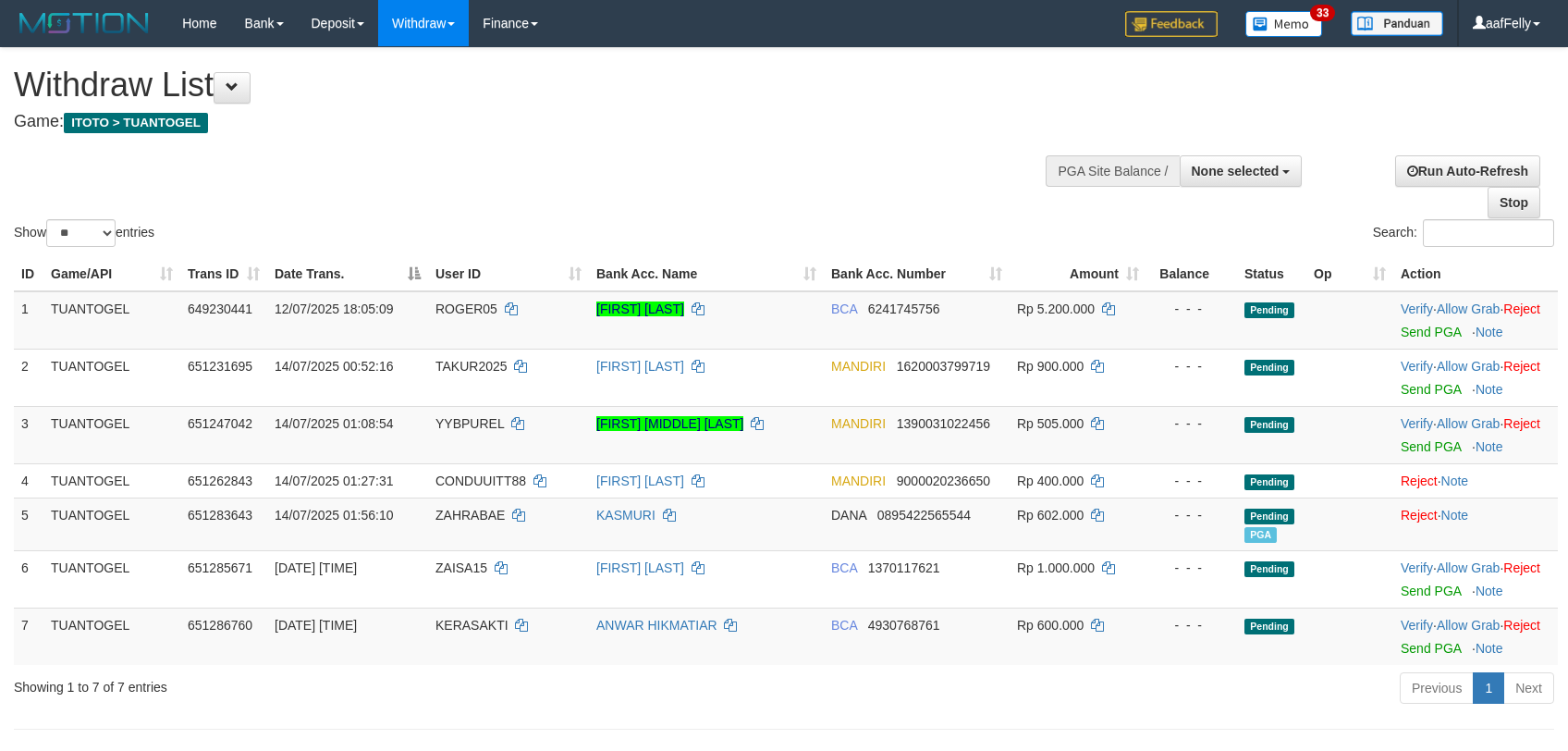 select 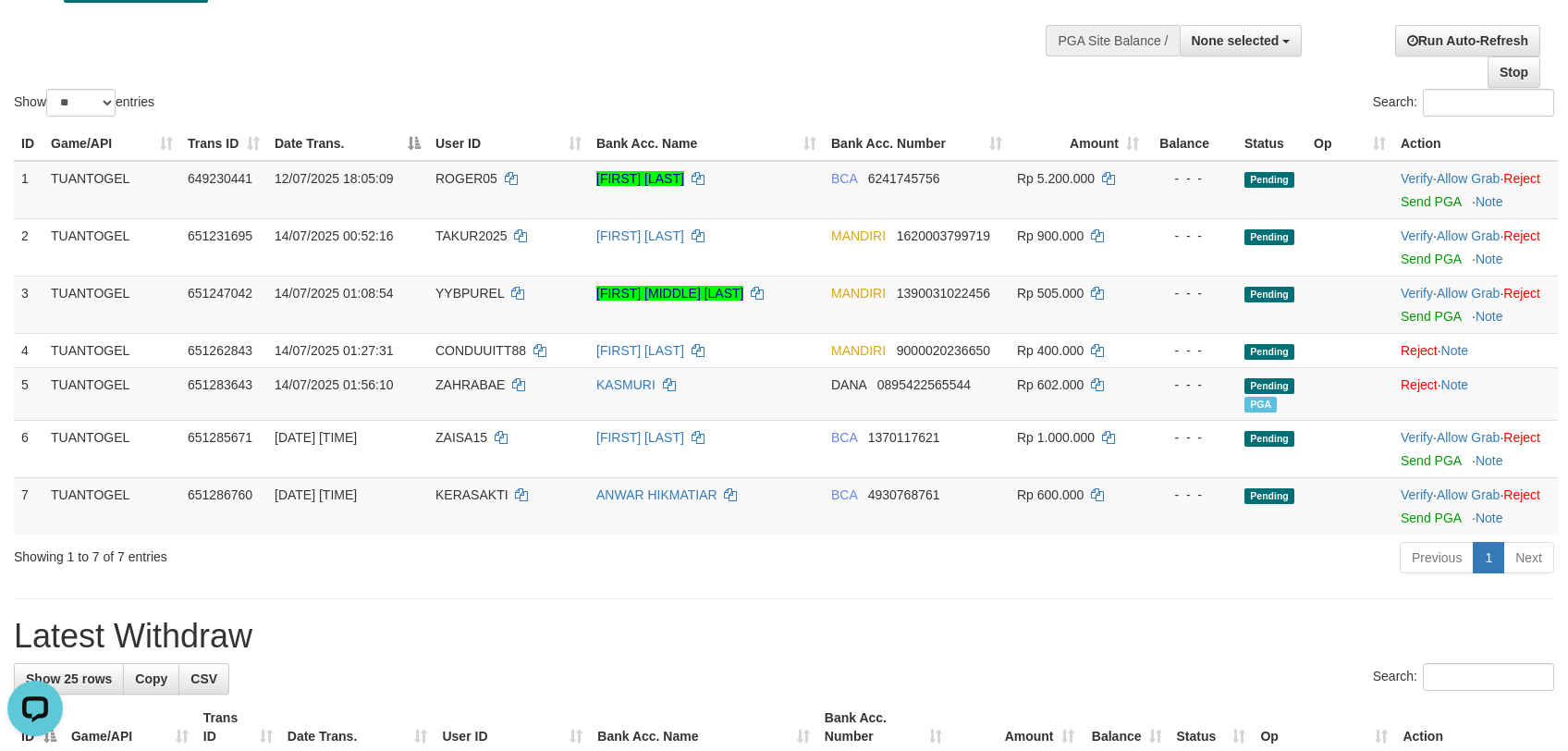 scroll, scrollTop: 0, scrollLeft: 0, axis: both 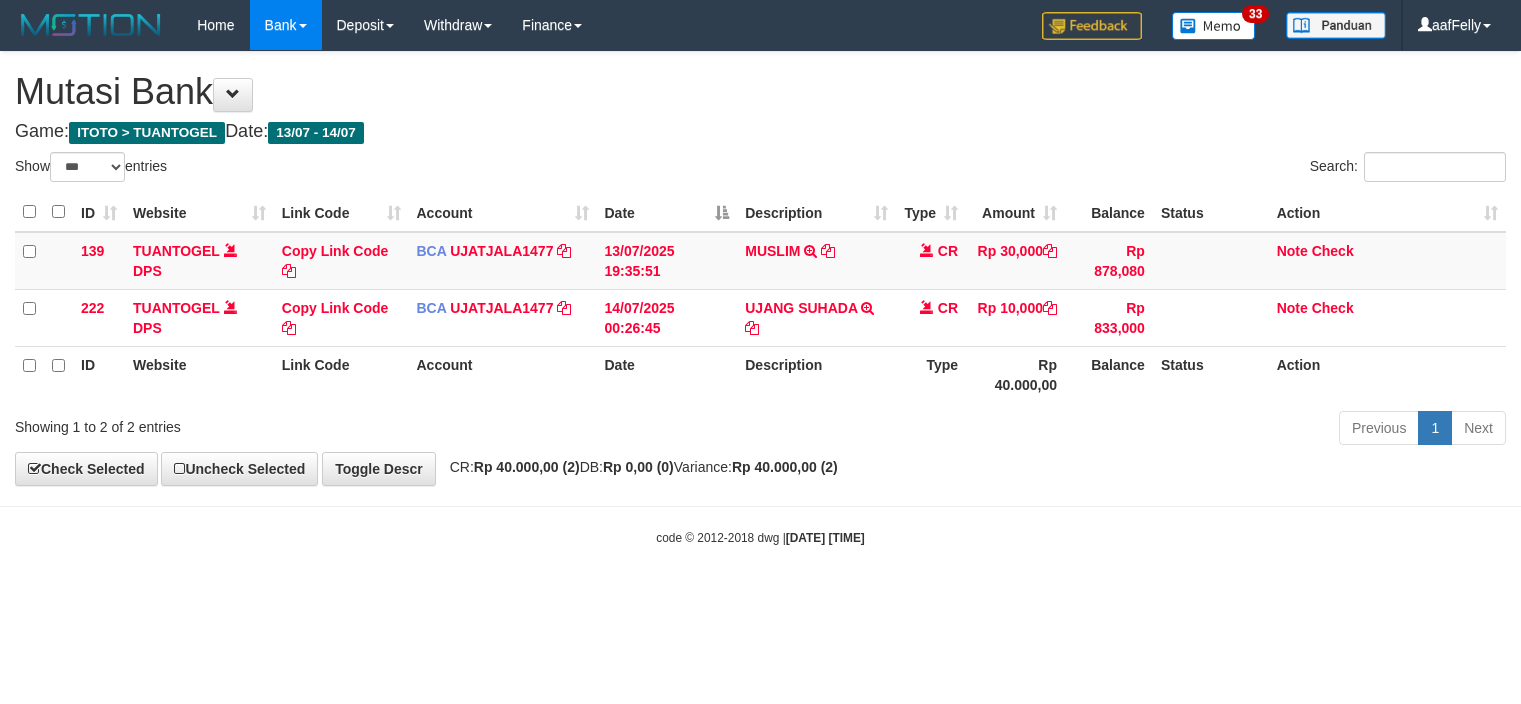 select on "***" 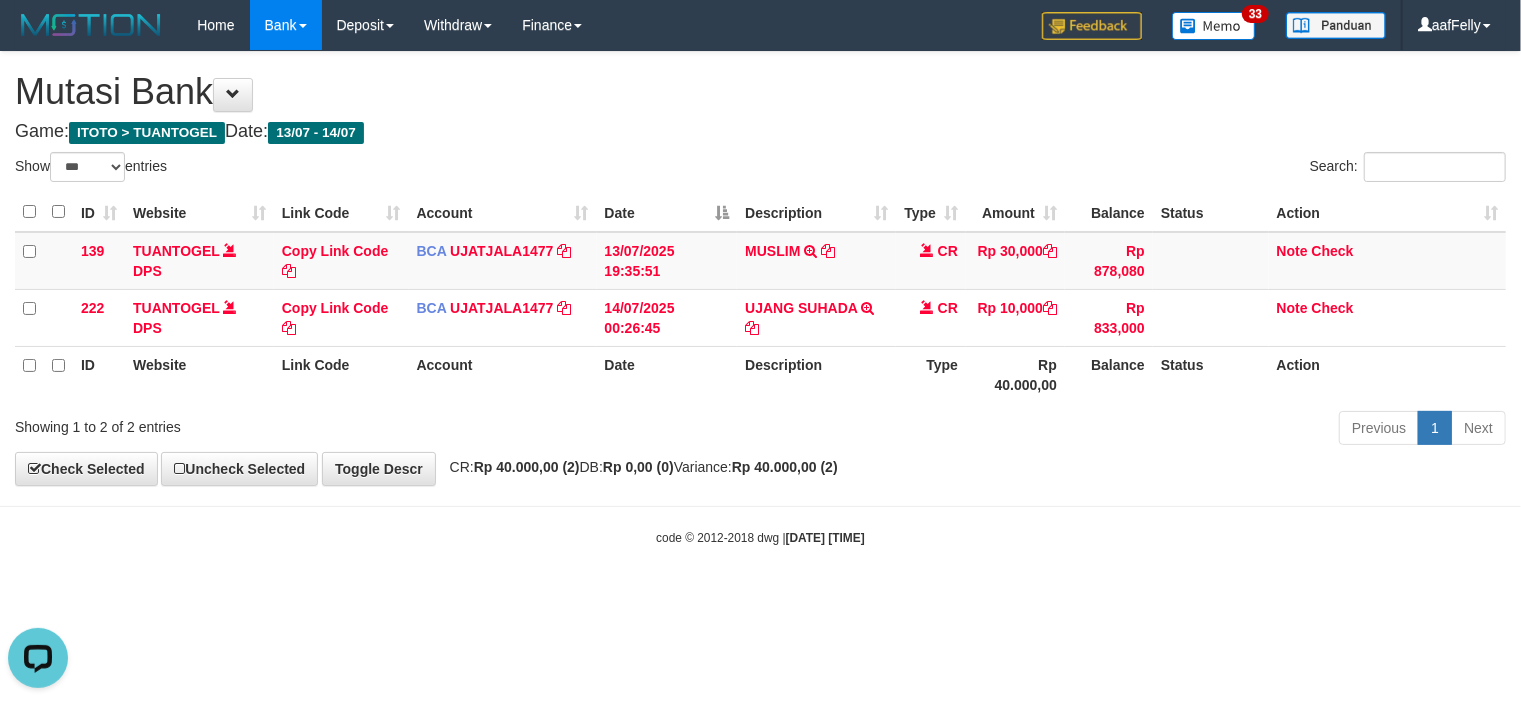 scroll, scrollTop: 0, scrollLeft: 0, axis: both 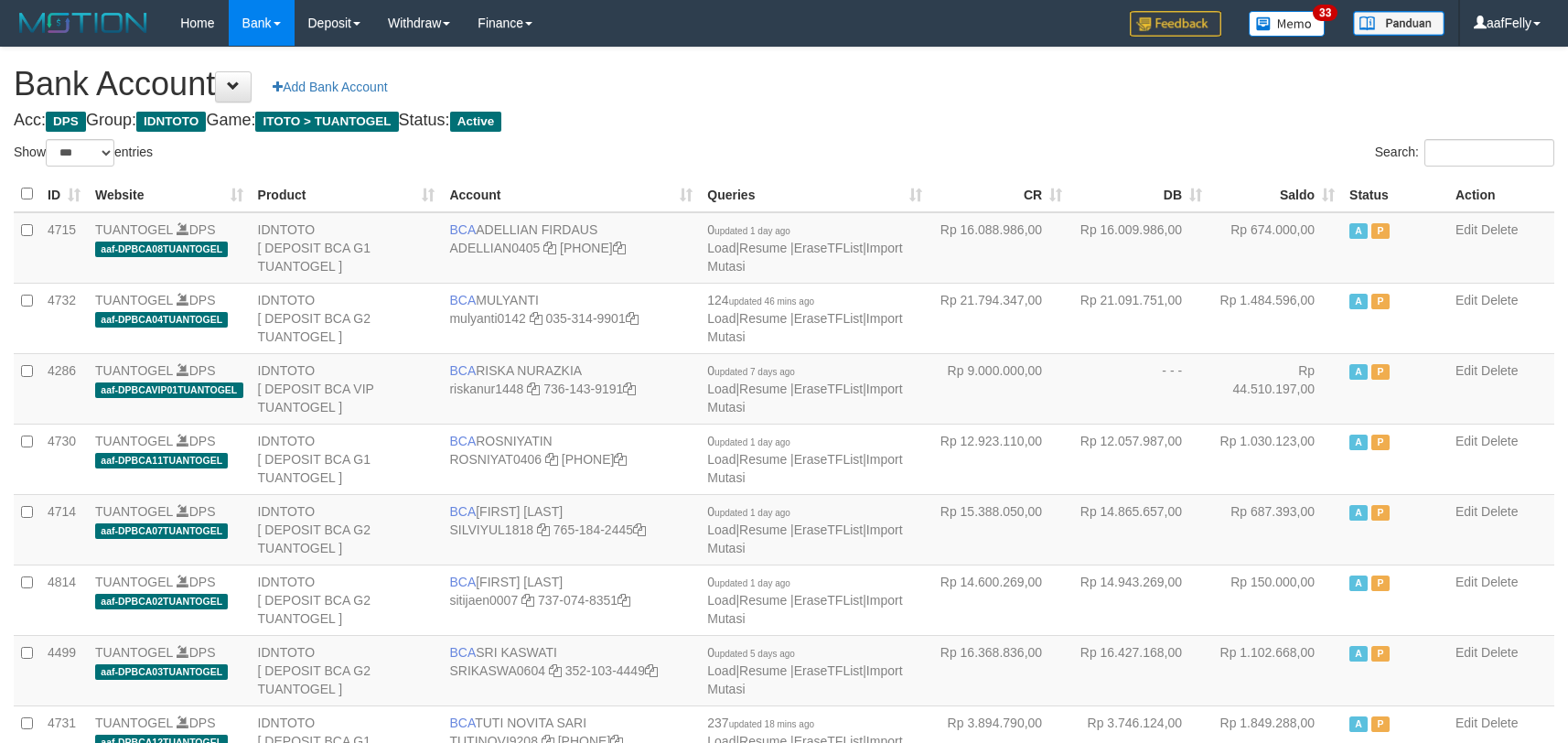 select on "***" 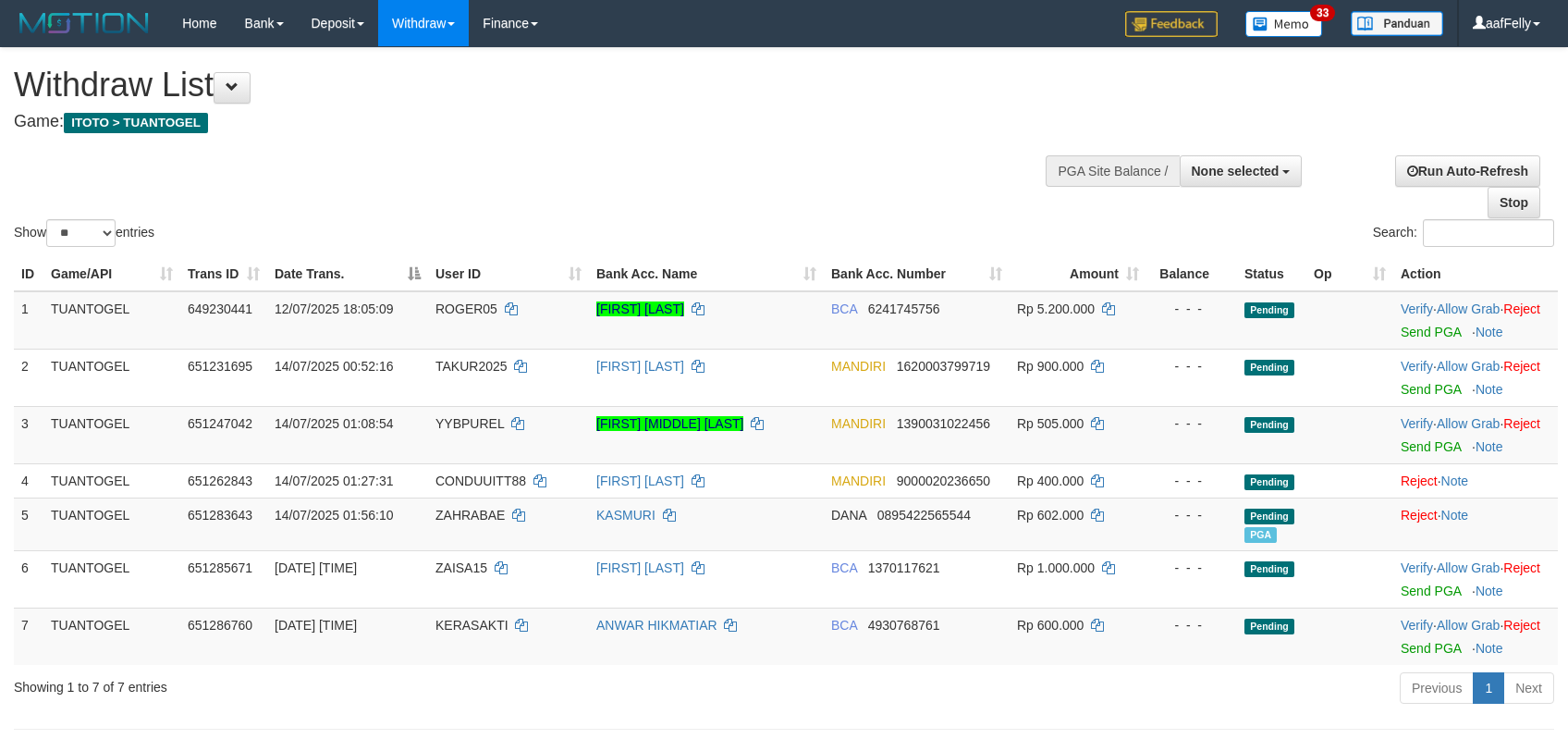 select 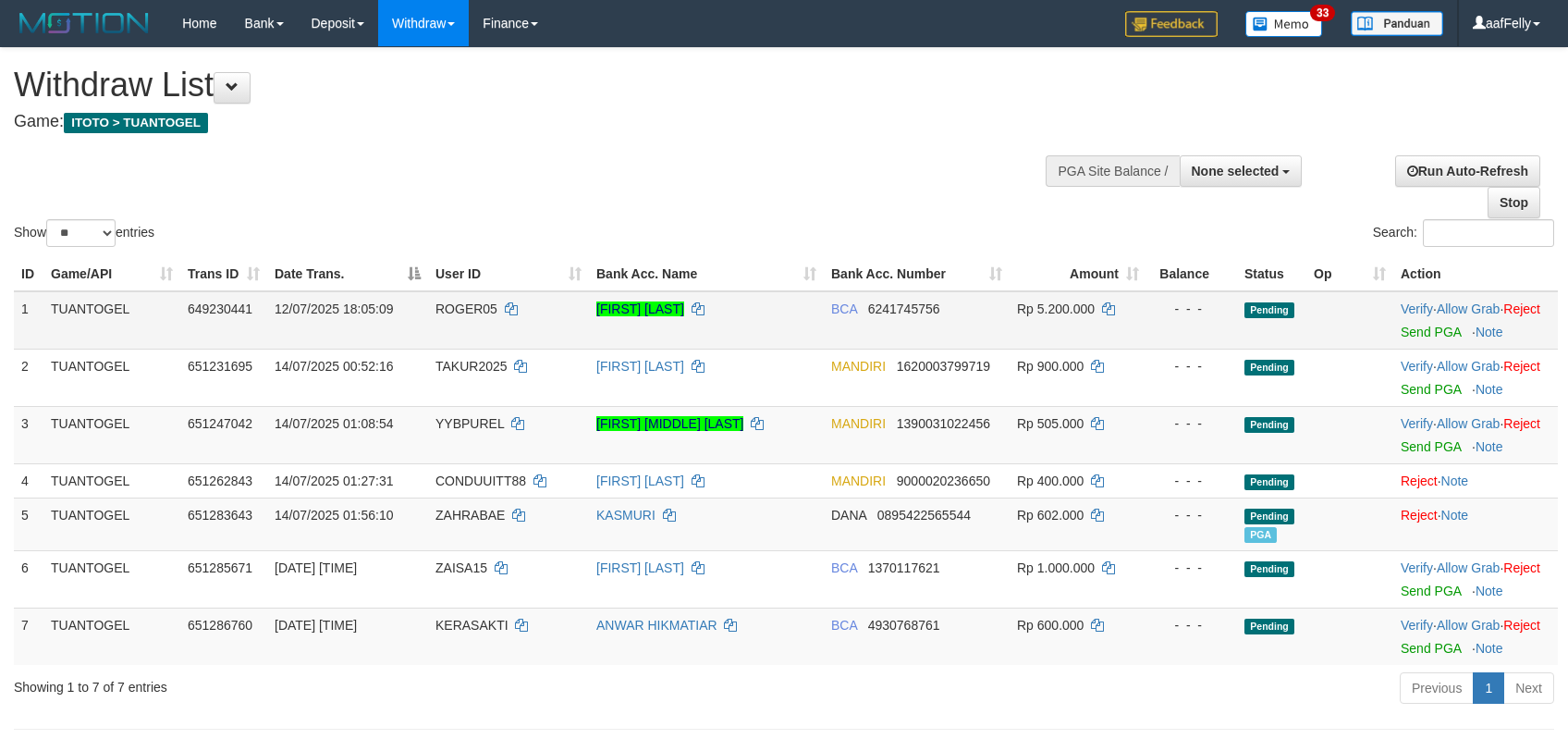 scroll, scrollTop: 130, scrollLeft: 0, axis: vertical 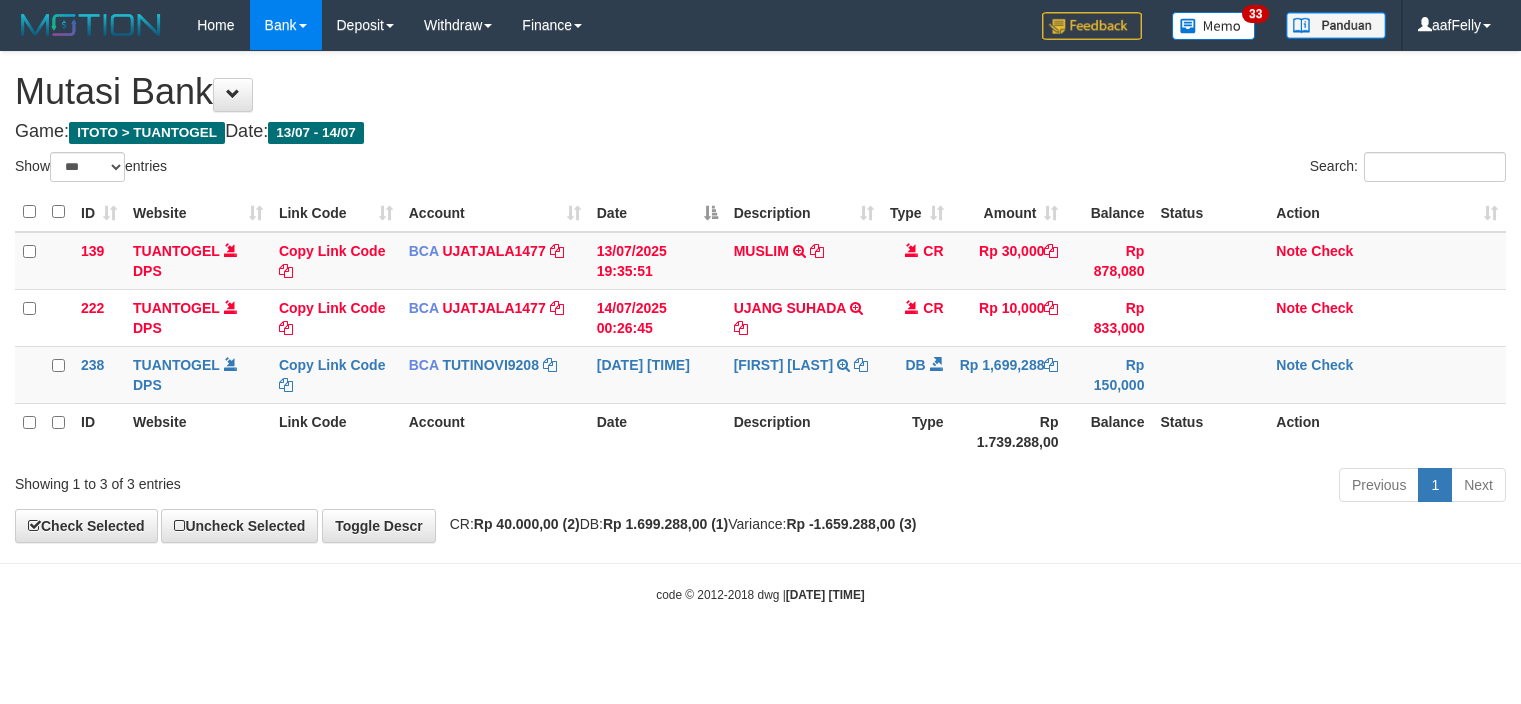 select on "***" 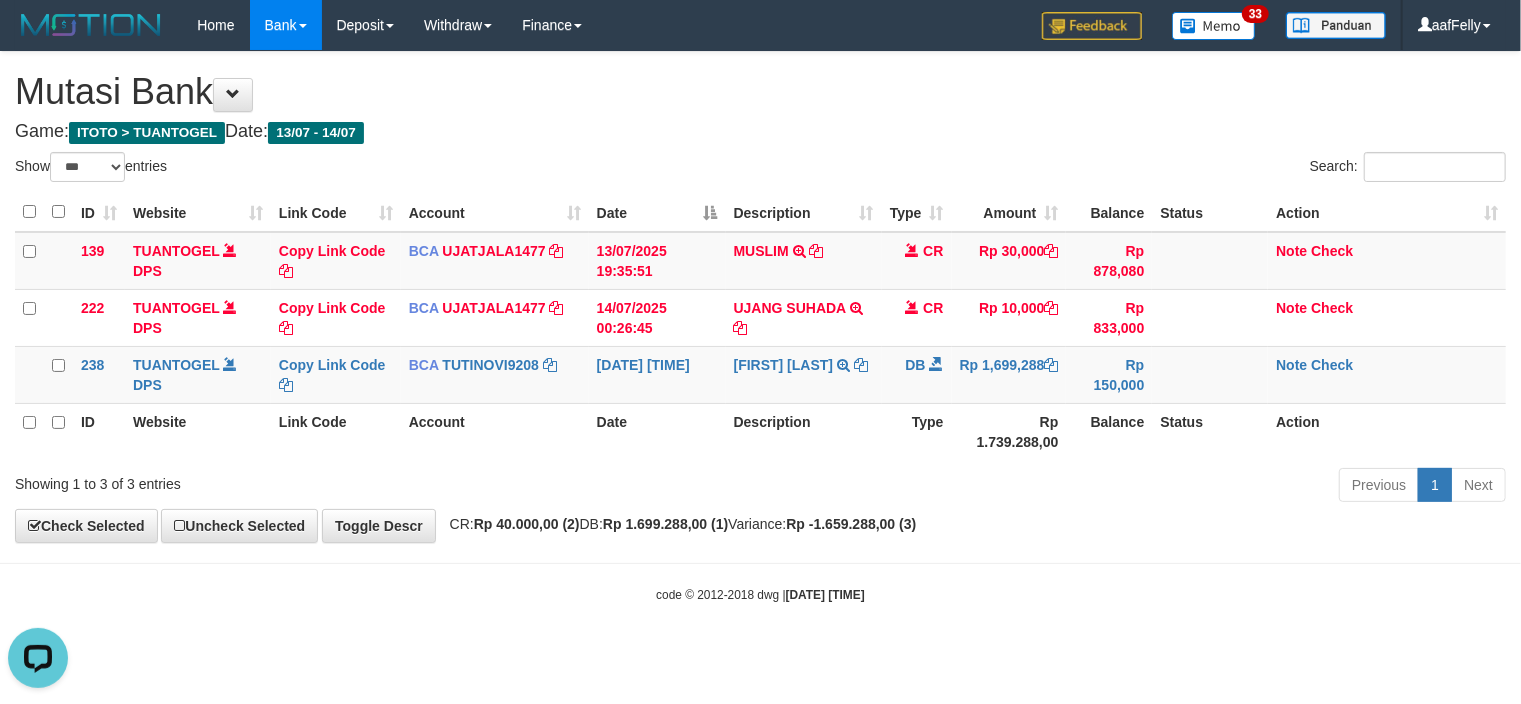 scroll, scrollTop: 0, scrollLeft: 0, axis: both 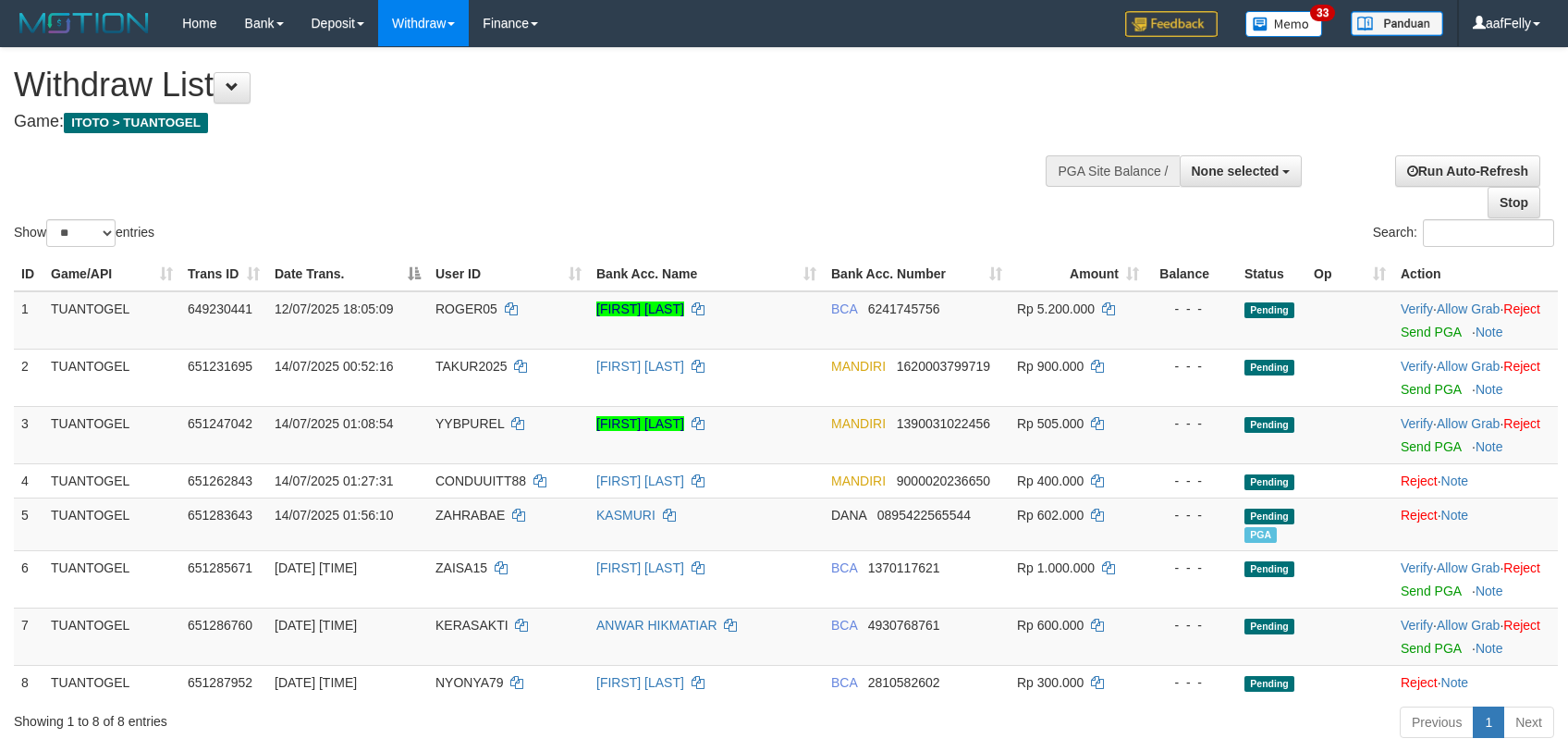 select 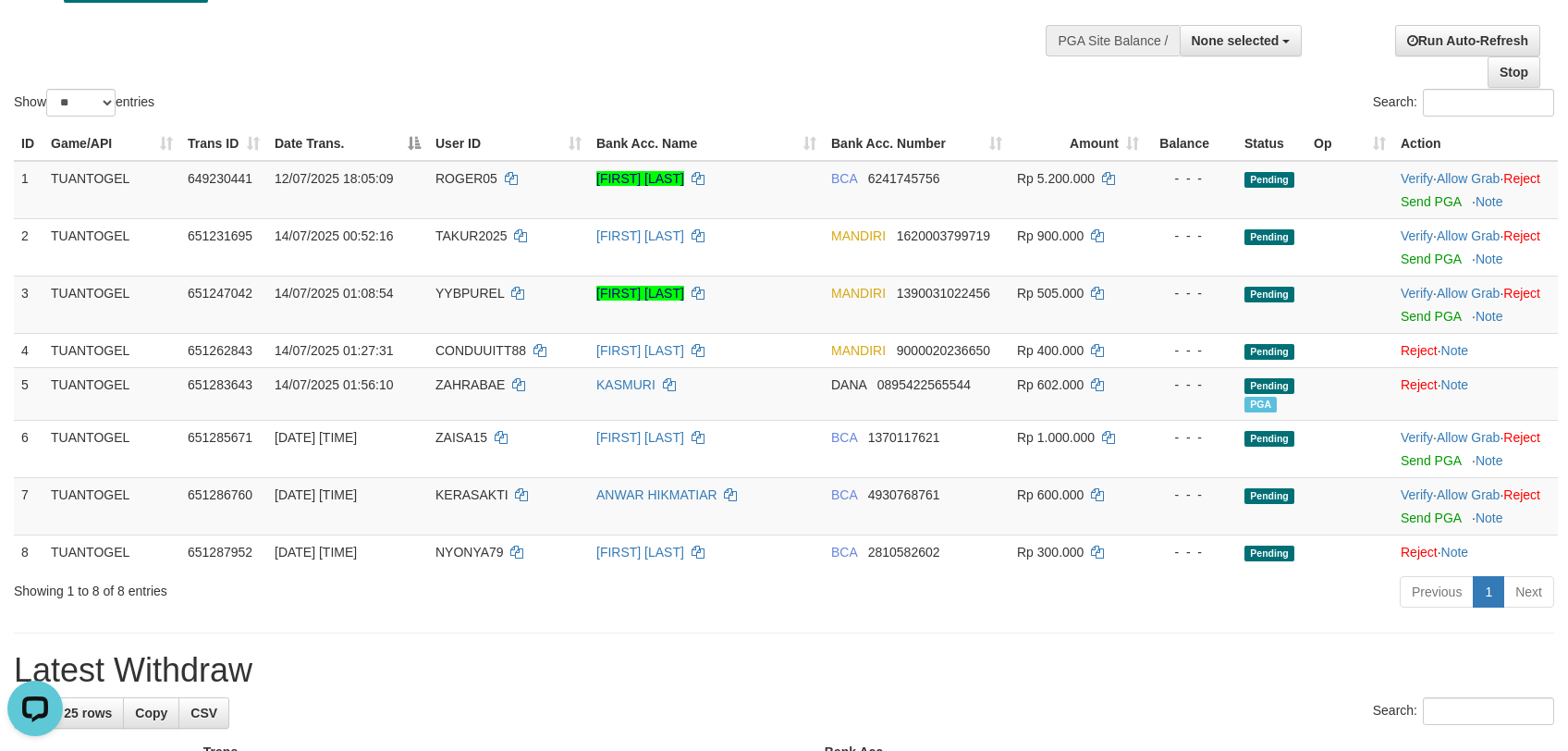 scroll, scrollTop: 0, scrollLeft: 0, axis: both 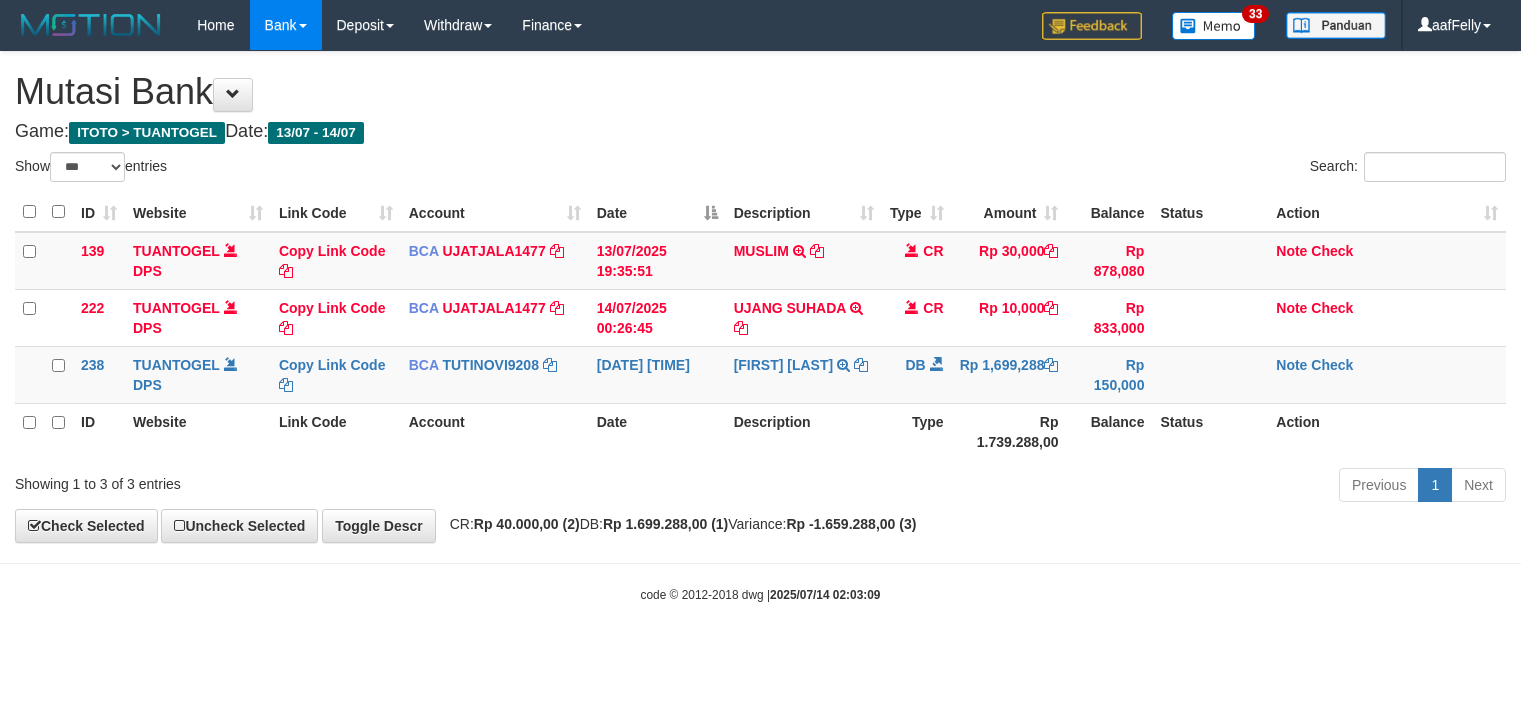 select on "***" 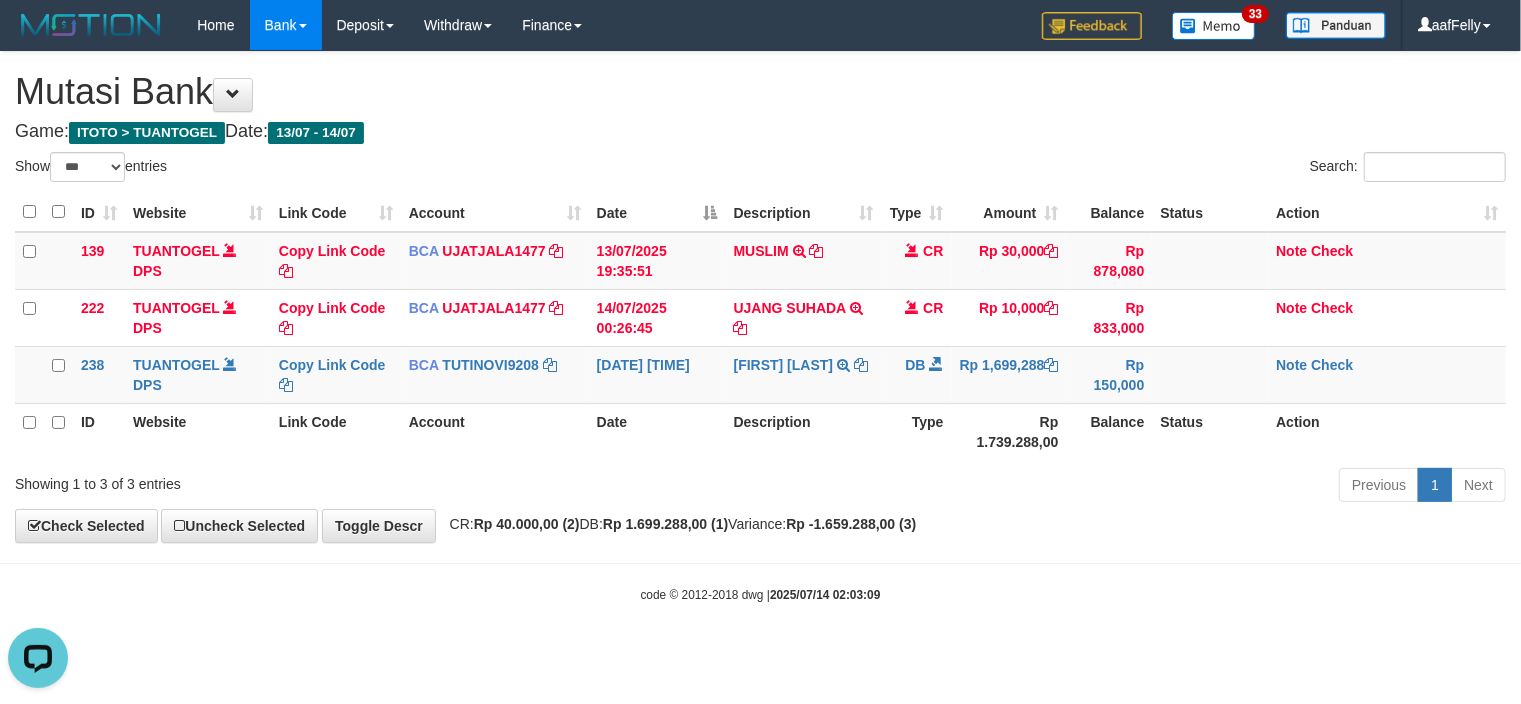 scroll, scrollTop: 0, scrollLeft: 0, axis: both 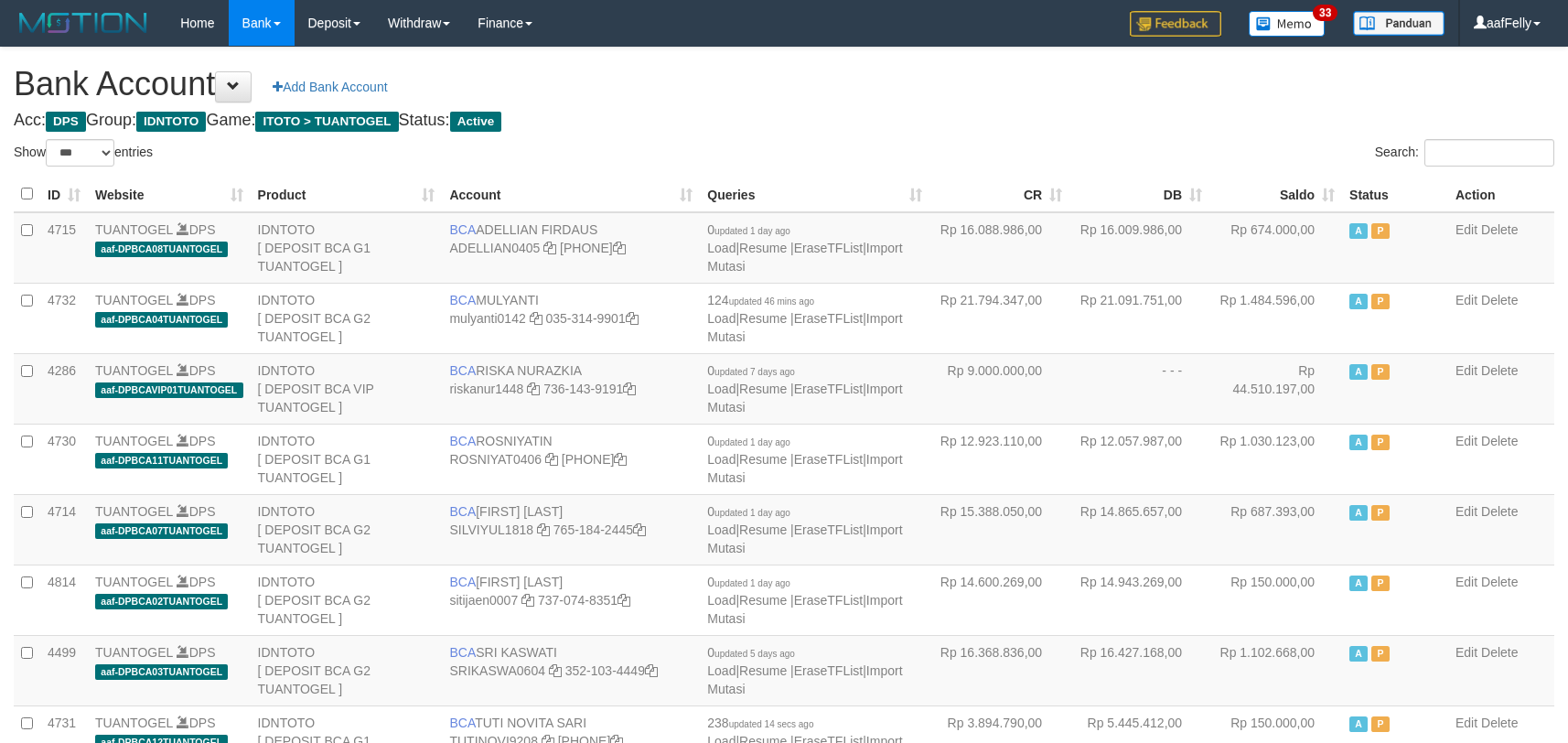 select on "***" 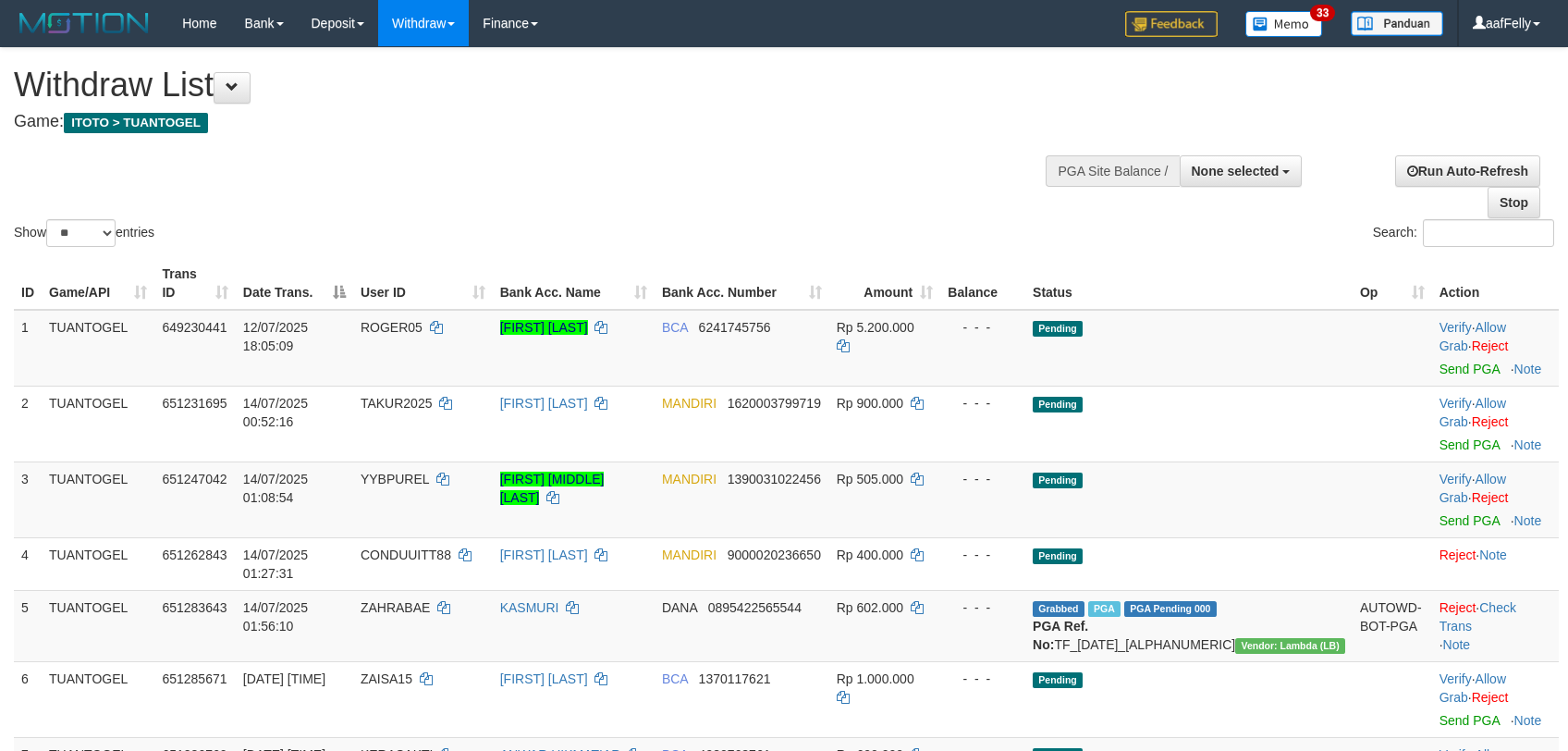 select 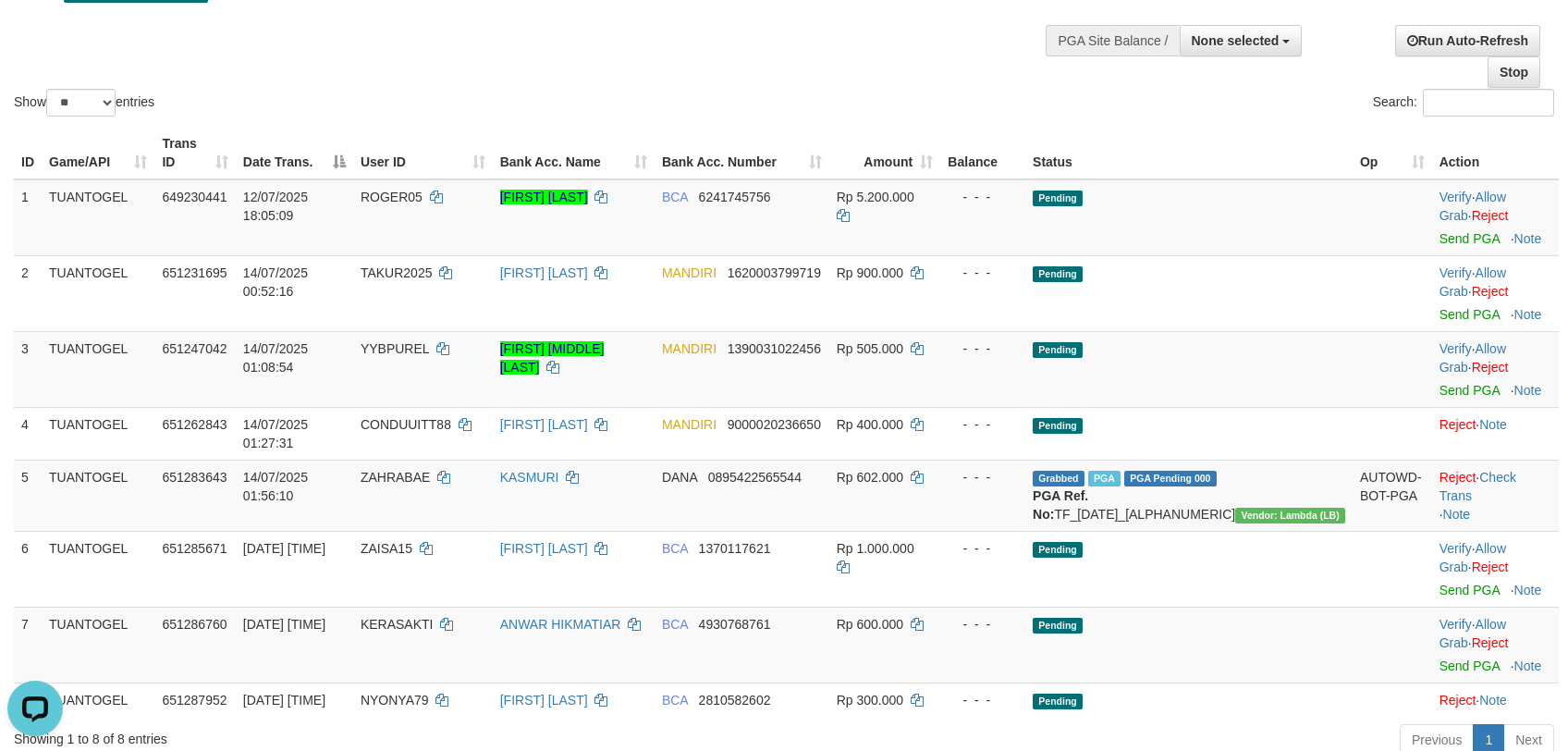 scroll, scrollTop: 0, scrollLeft: 0, axis: both 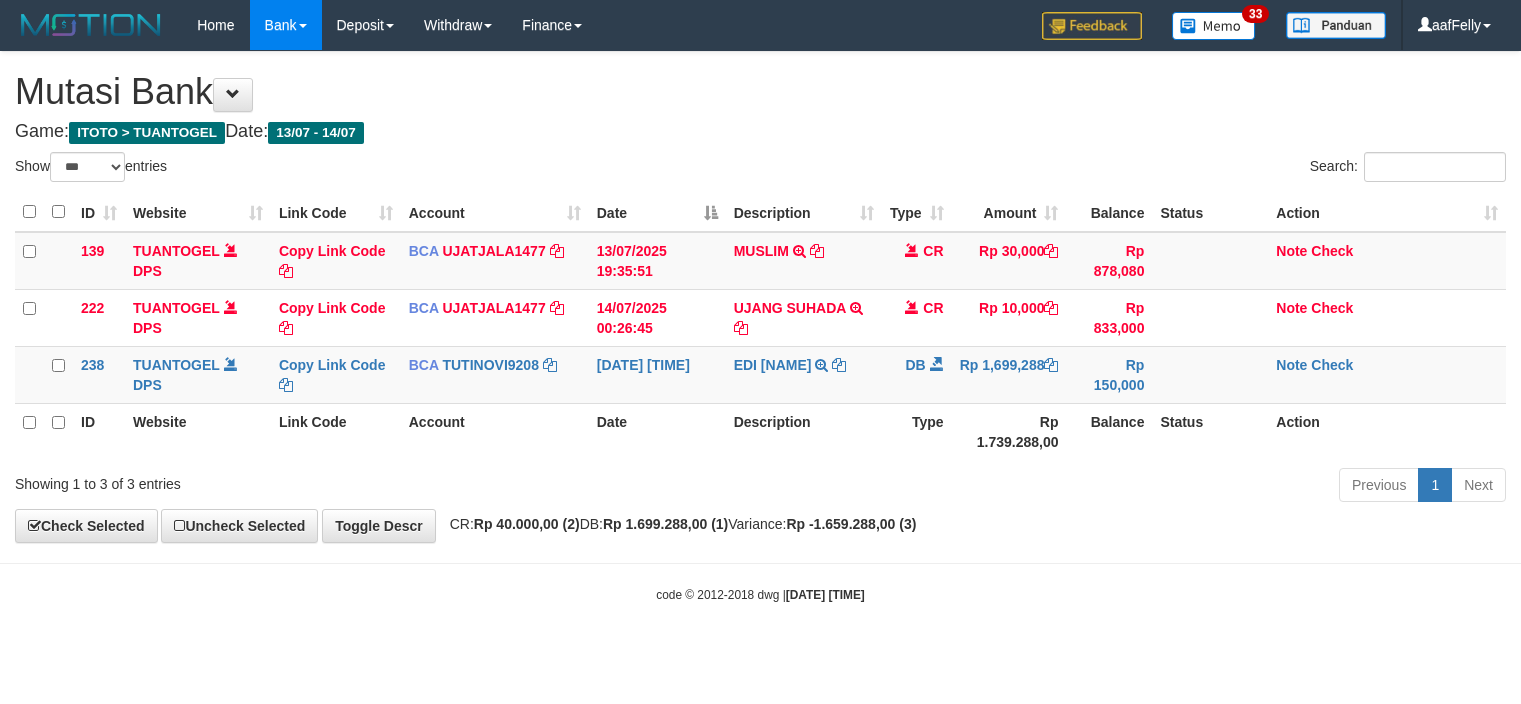 select on "***" 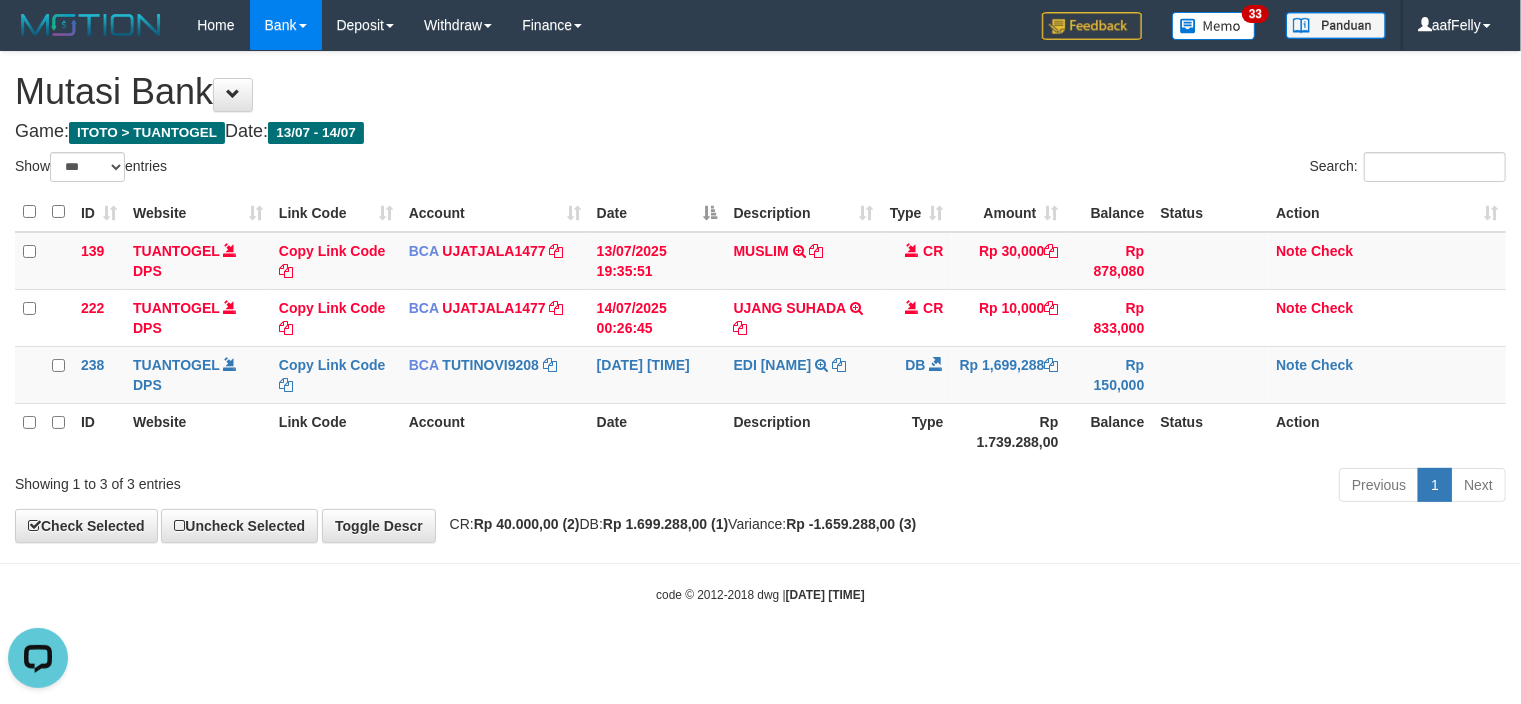 scroll, scrollTop: 0, scrollLeft: 0, axis: both 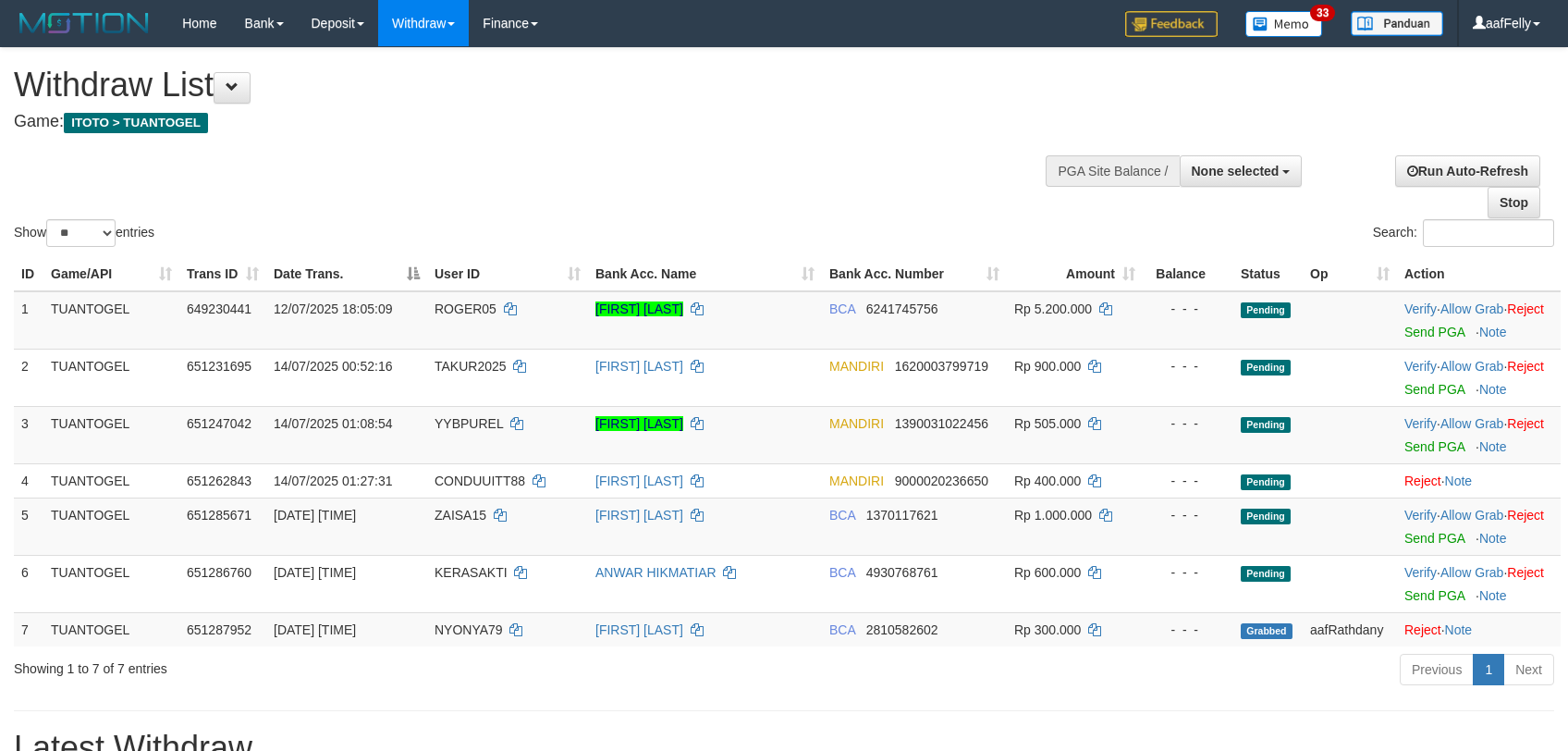 select 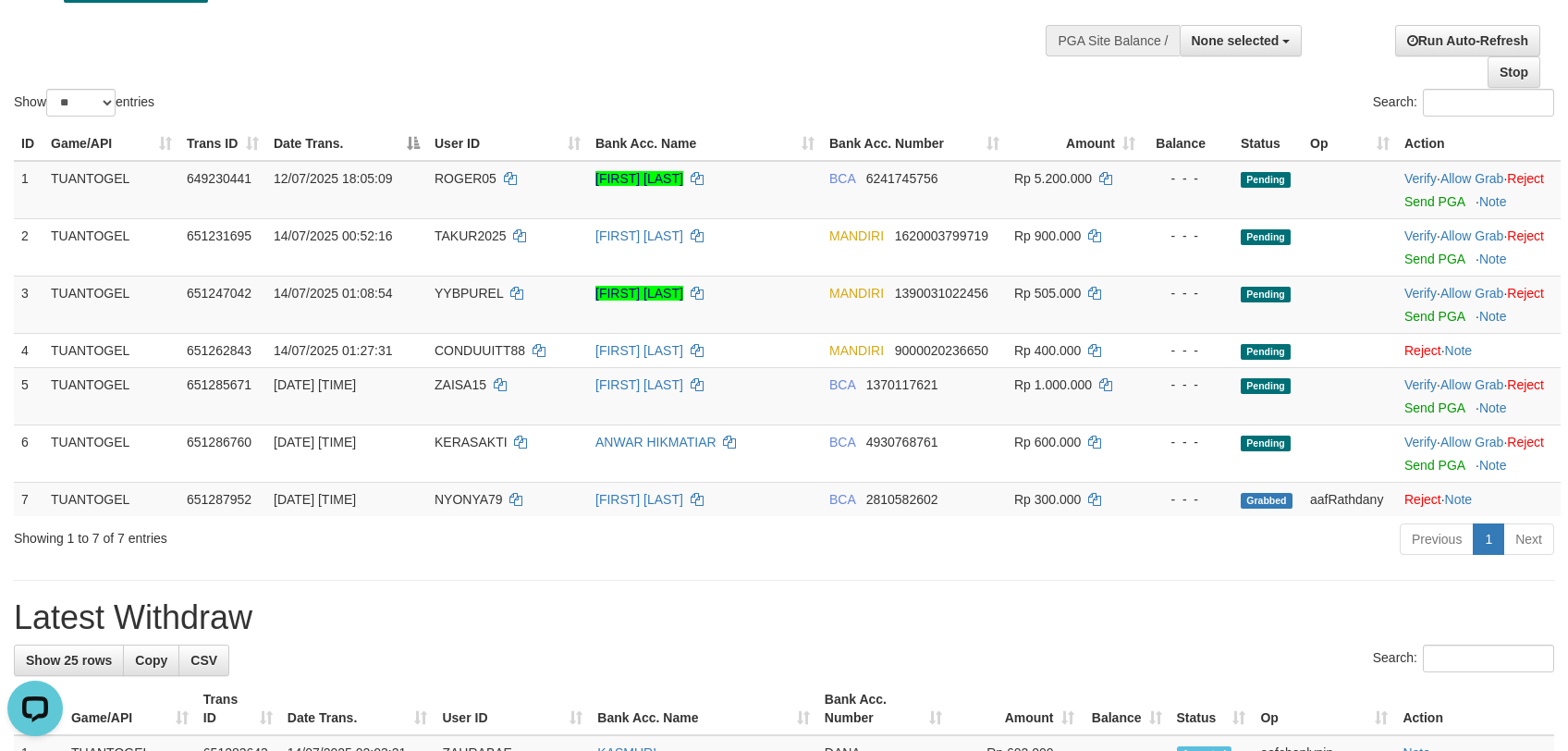 scroll, scrollTop: 0, scrollLeft: 0, axis: both 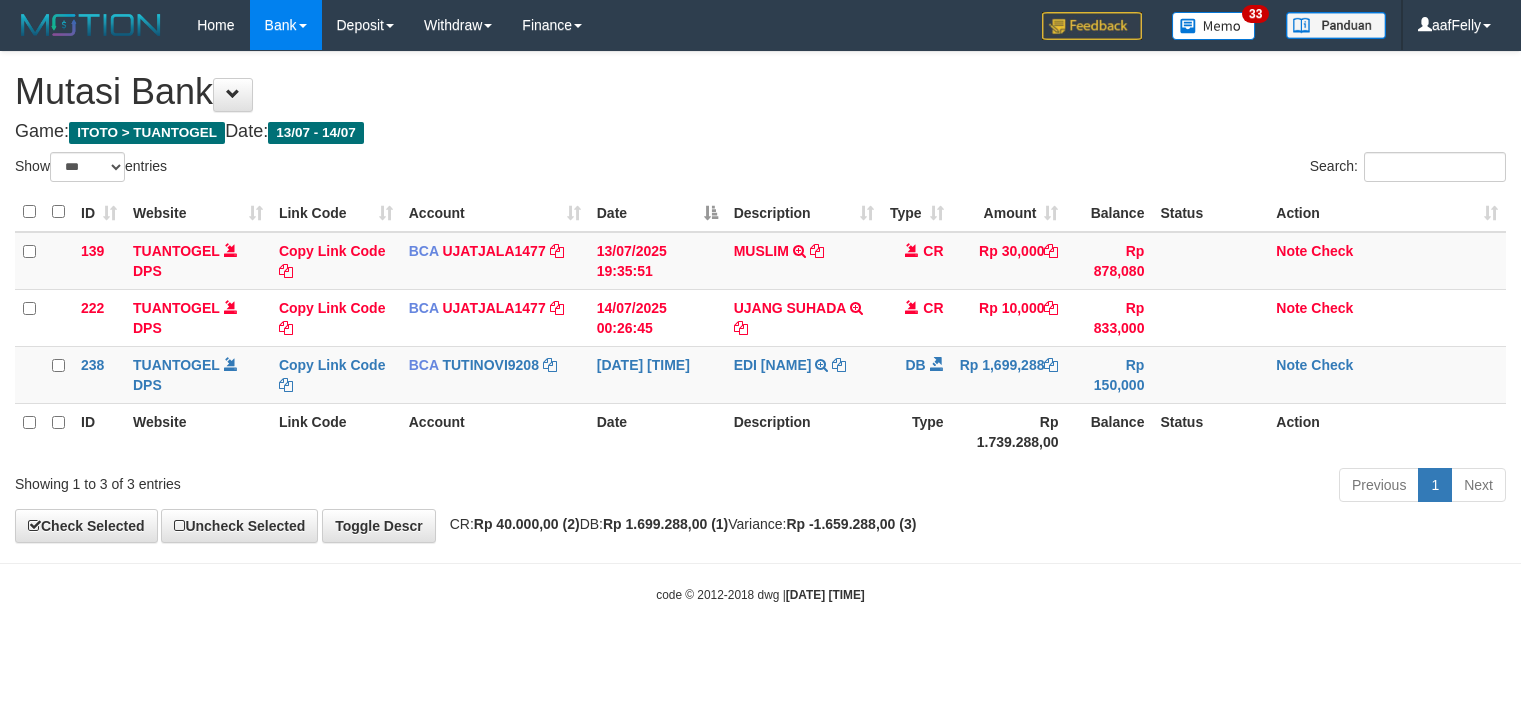 select on "***" 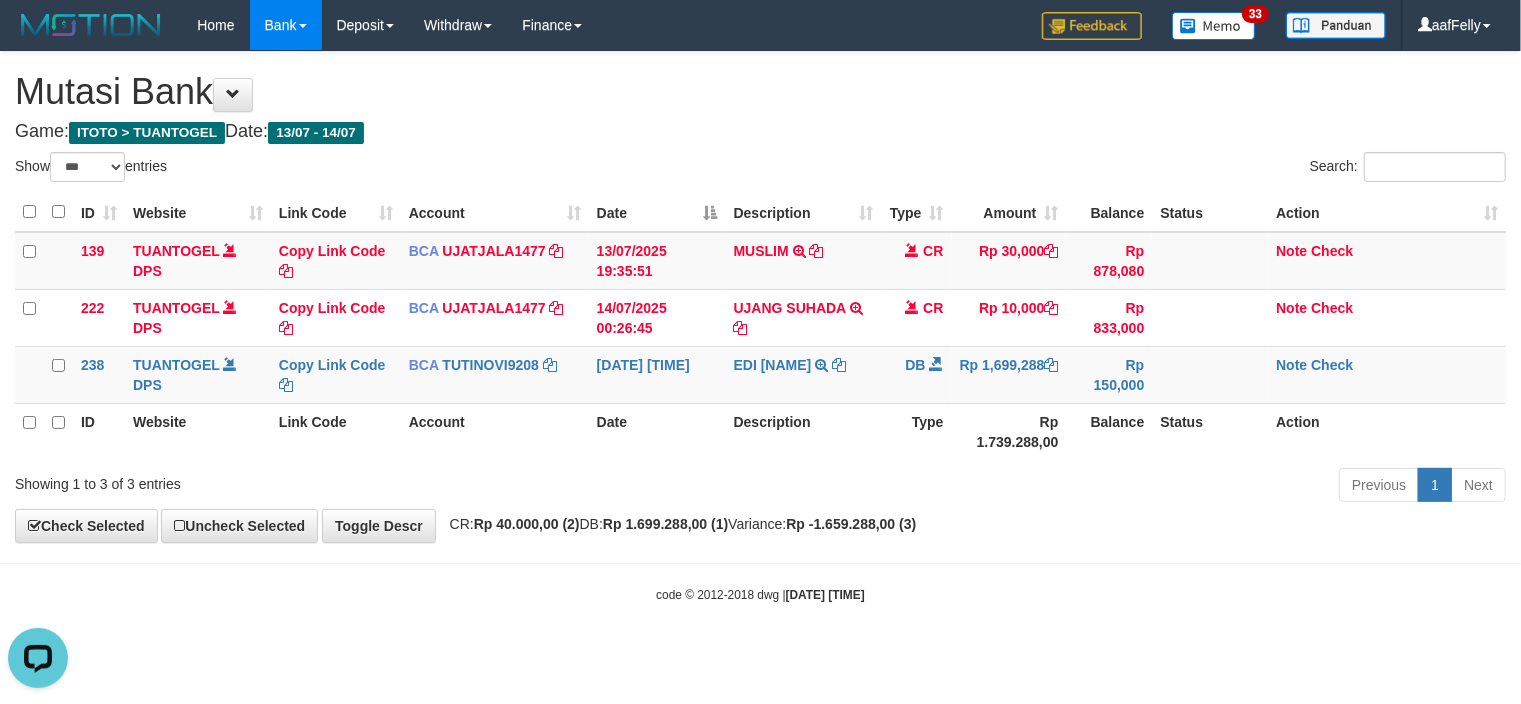 scroll, scrollTop: 0, scrollLeft: 0, axis: both 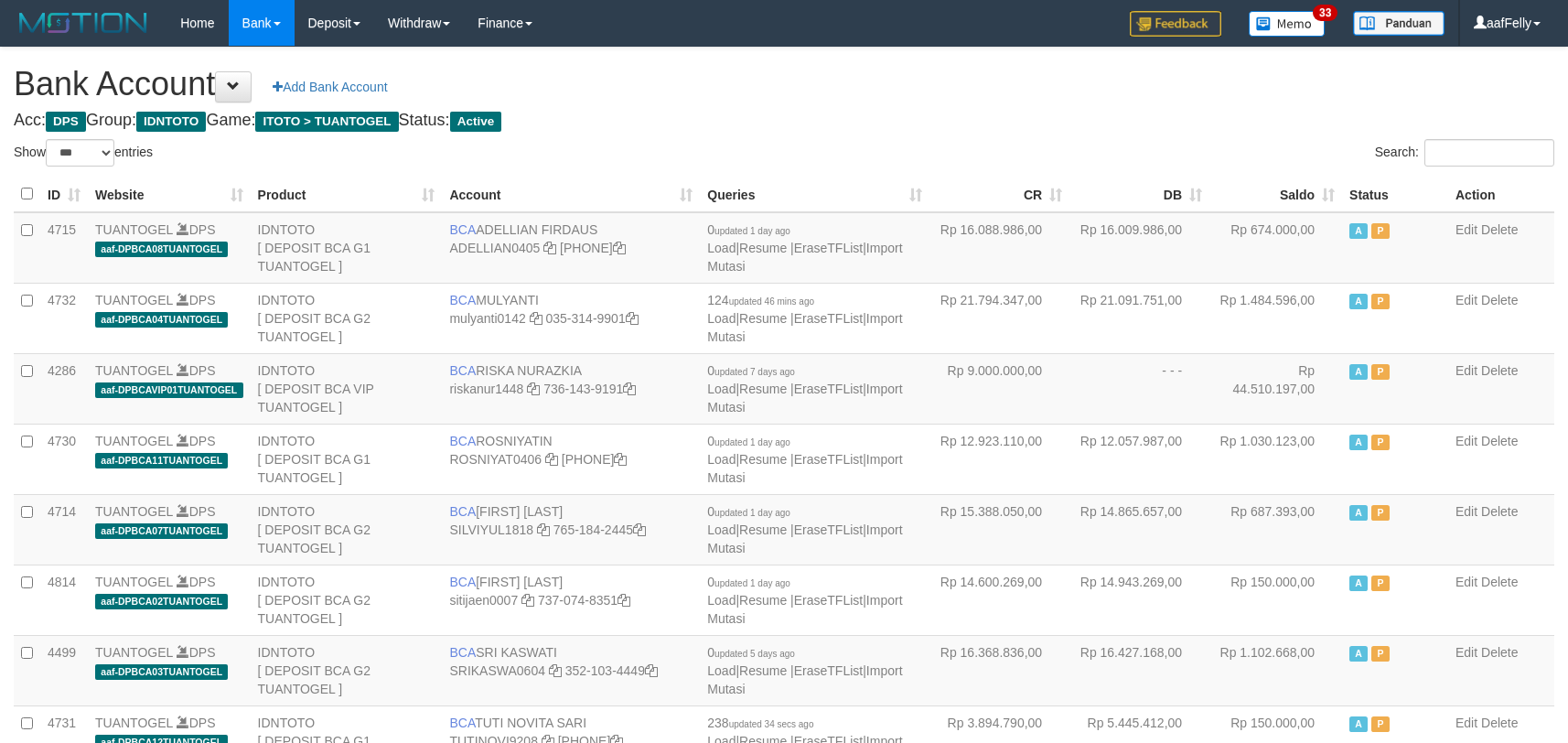 select on "***" 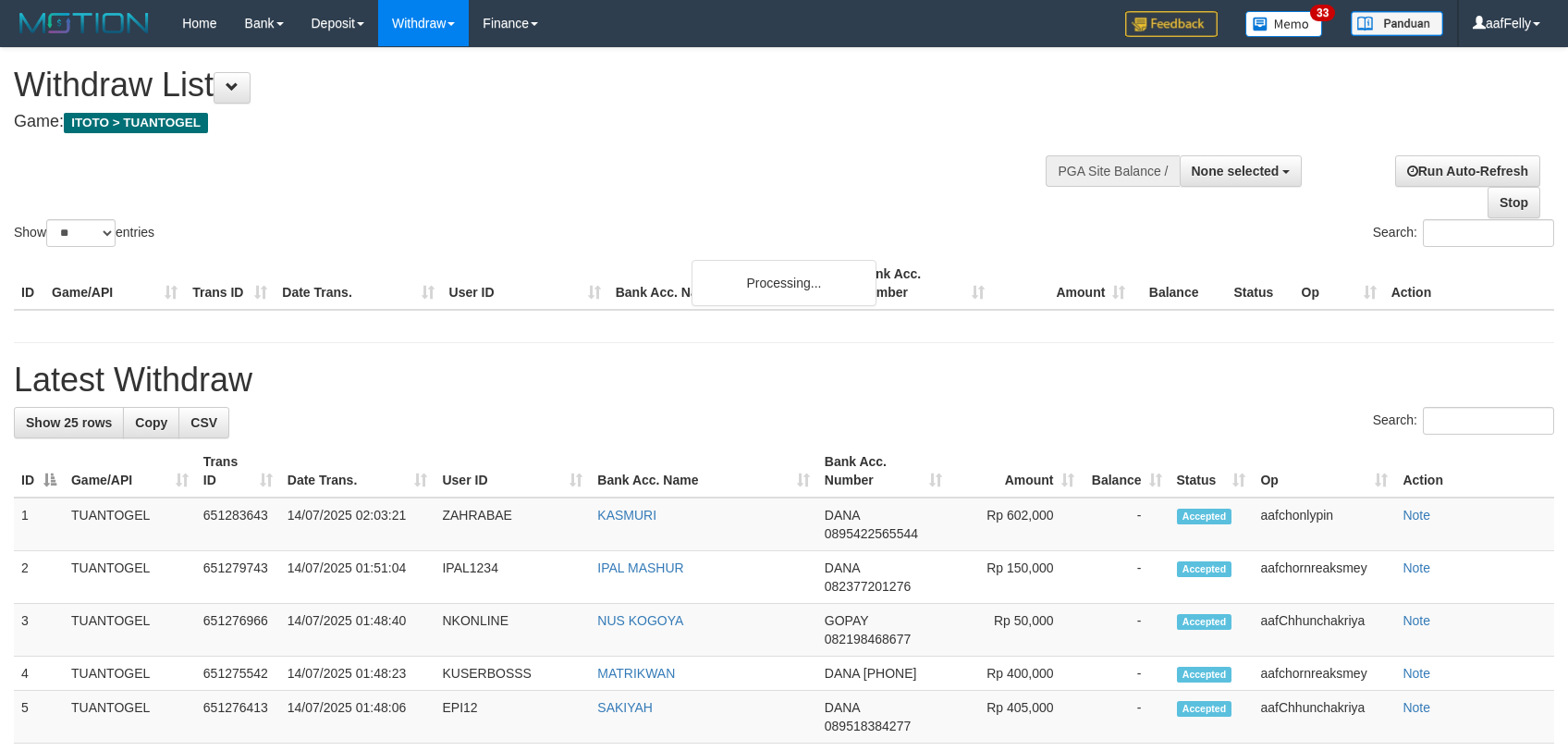 select 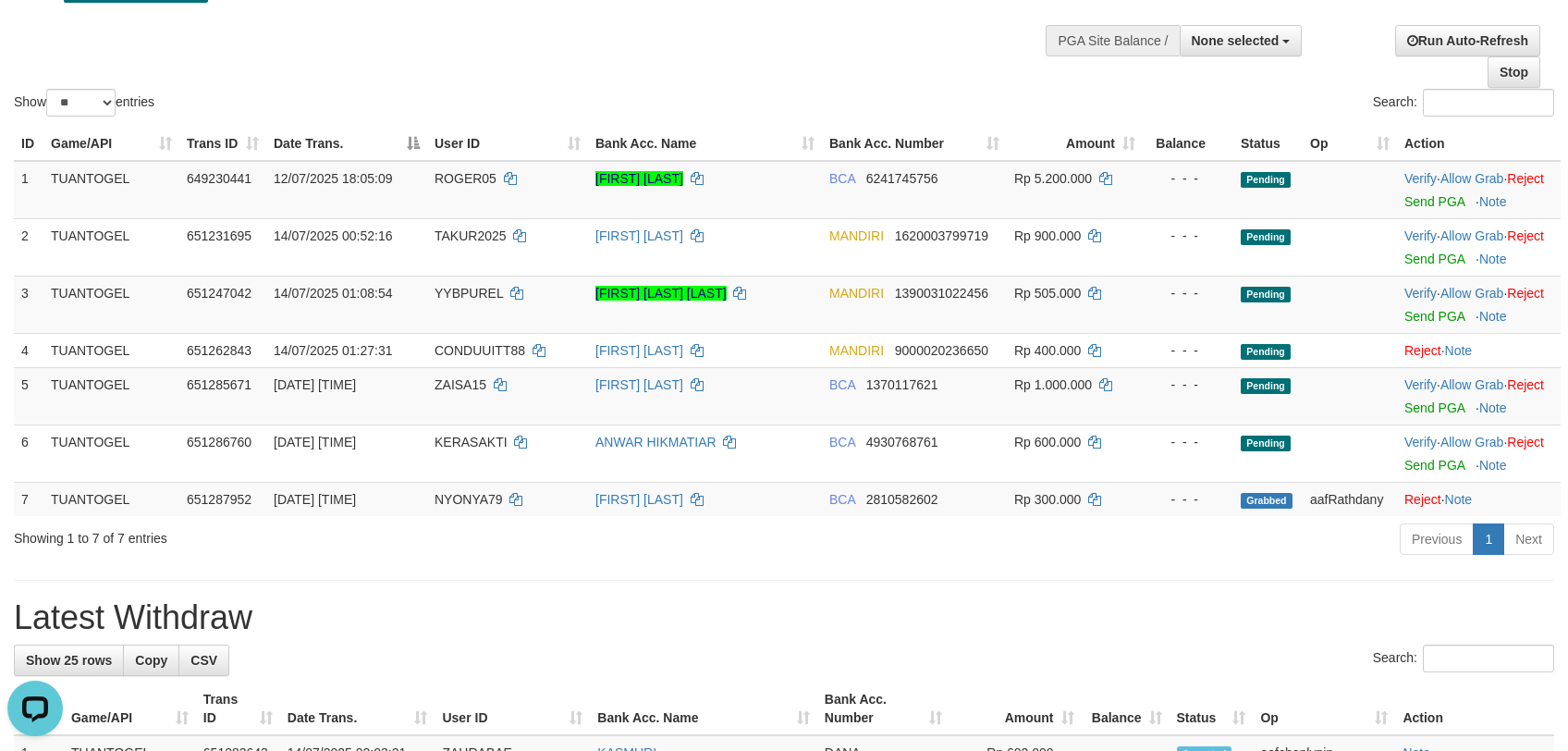 scroll, scrollTop: 0, scrollLeft: 0, axis: both 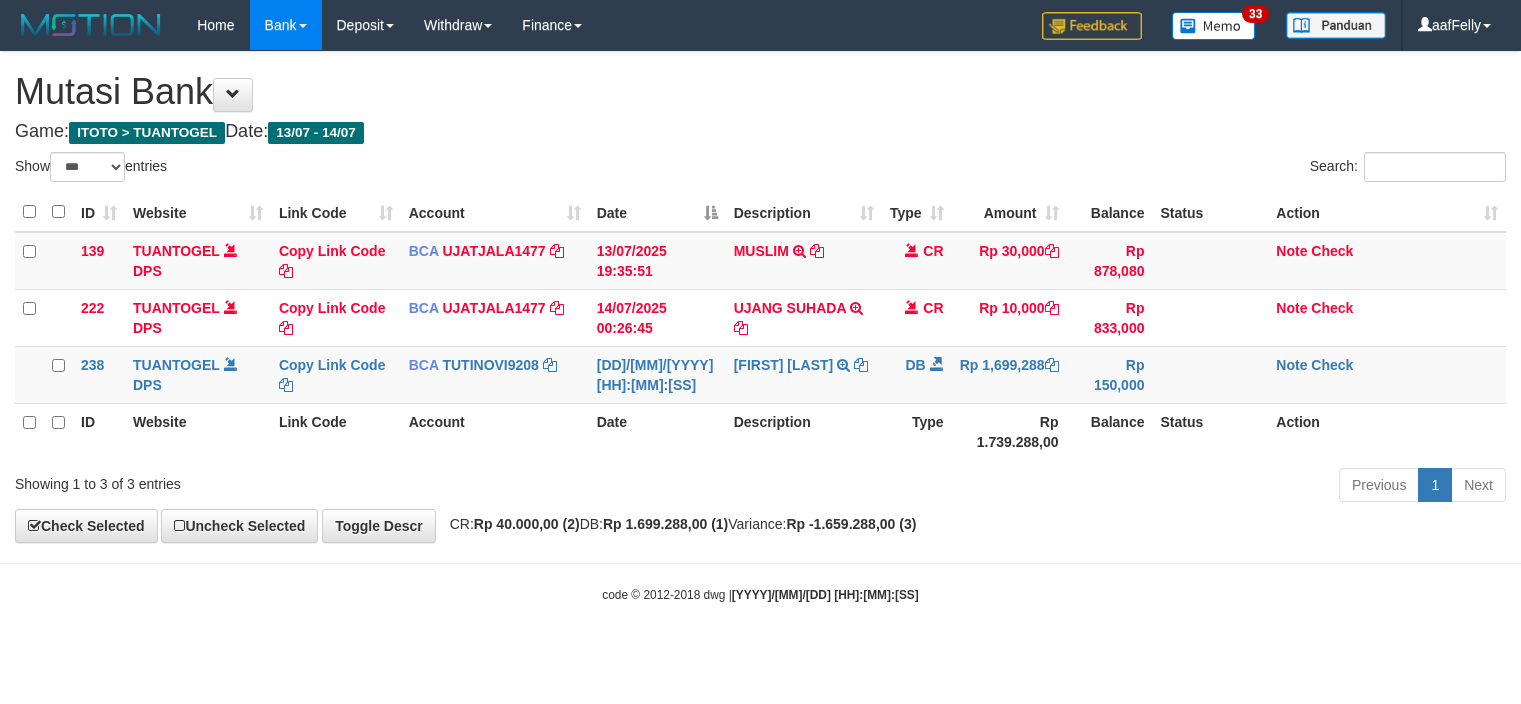 select on "***" 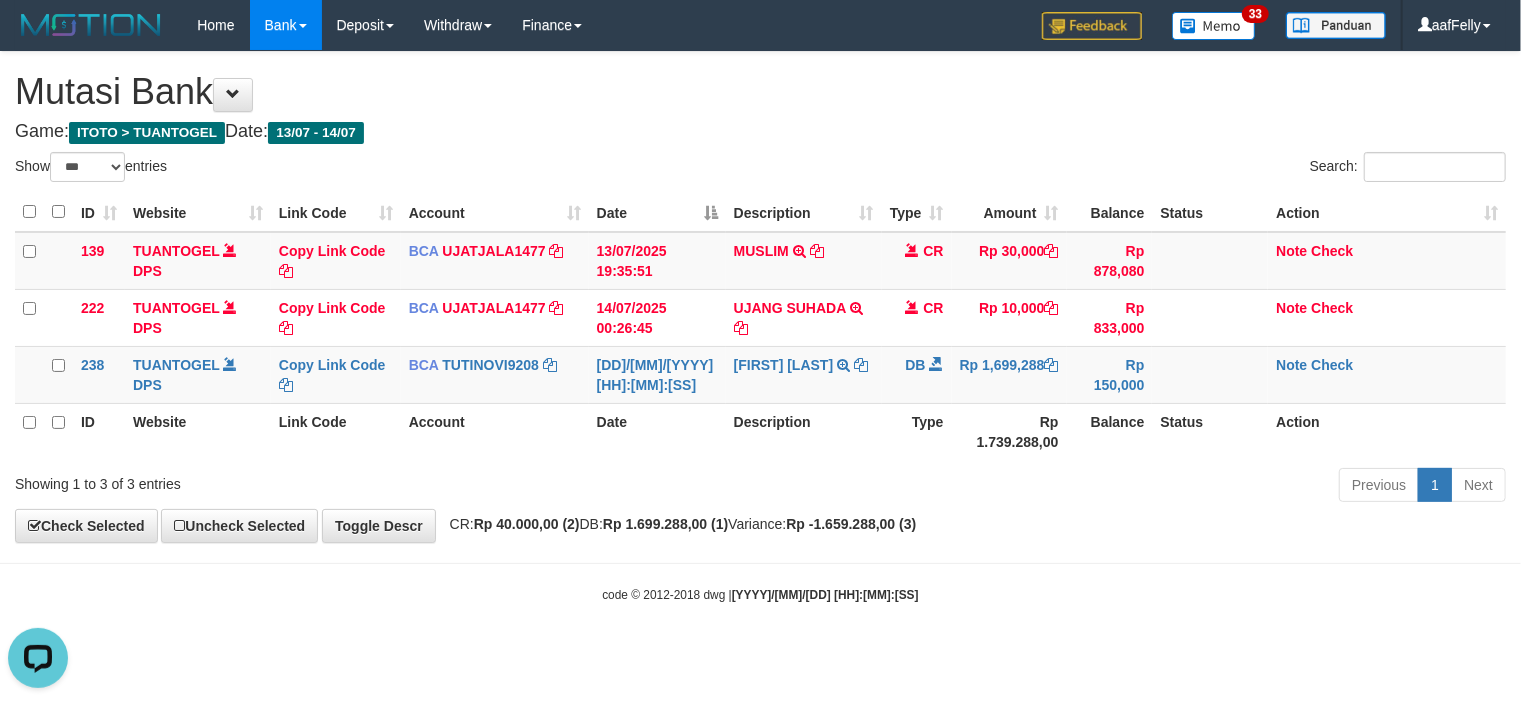 scroll, scrollTop: 0, scrollLeft: 0, axis: both 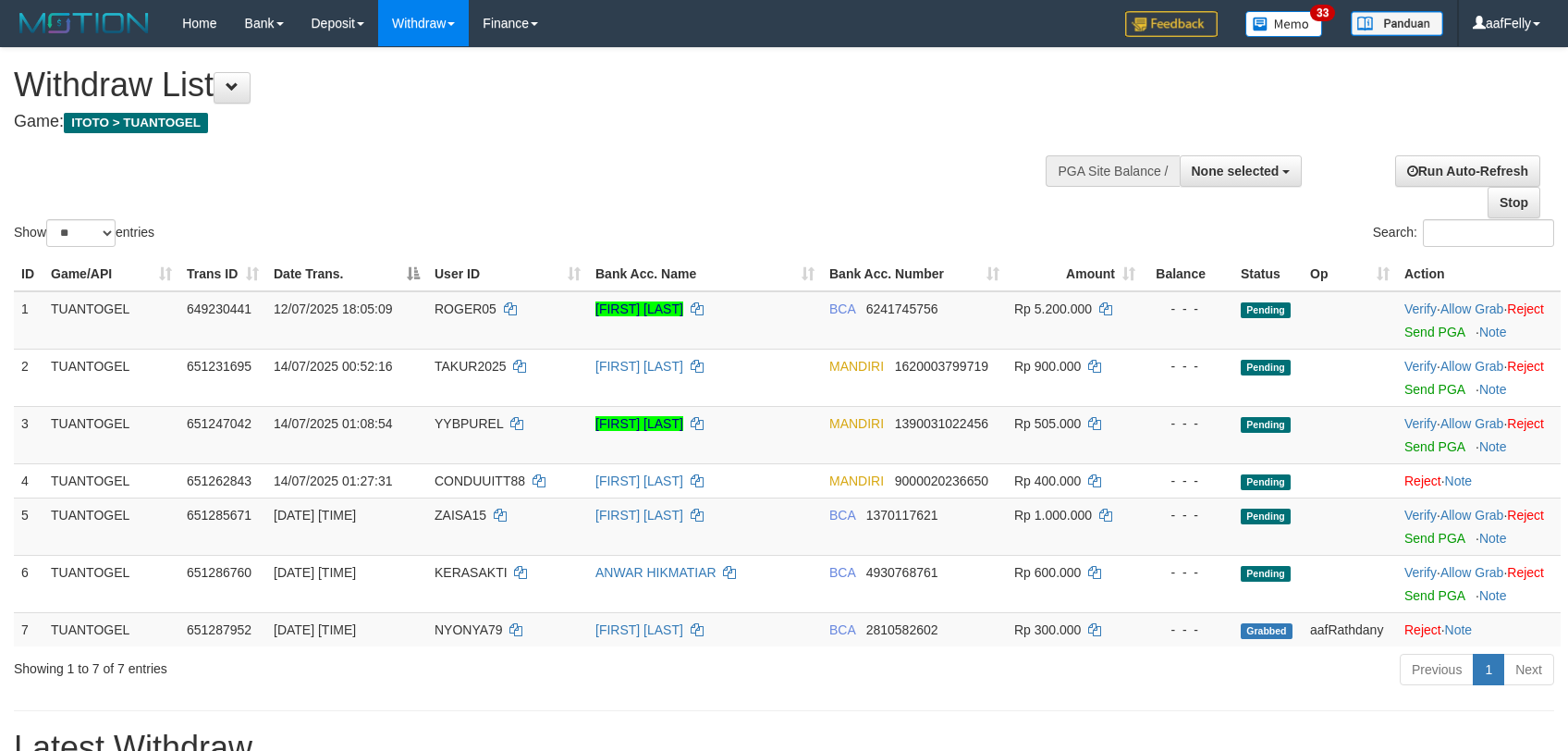 select 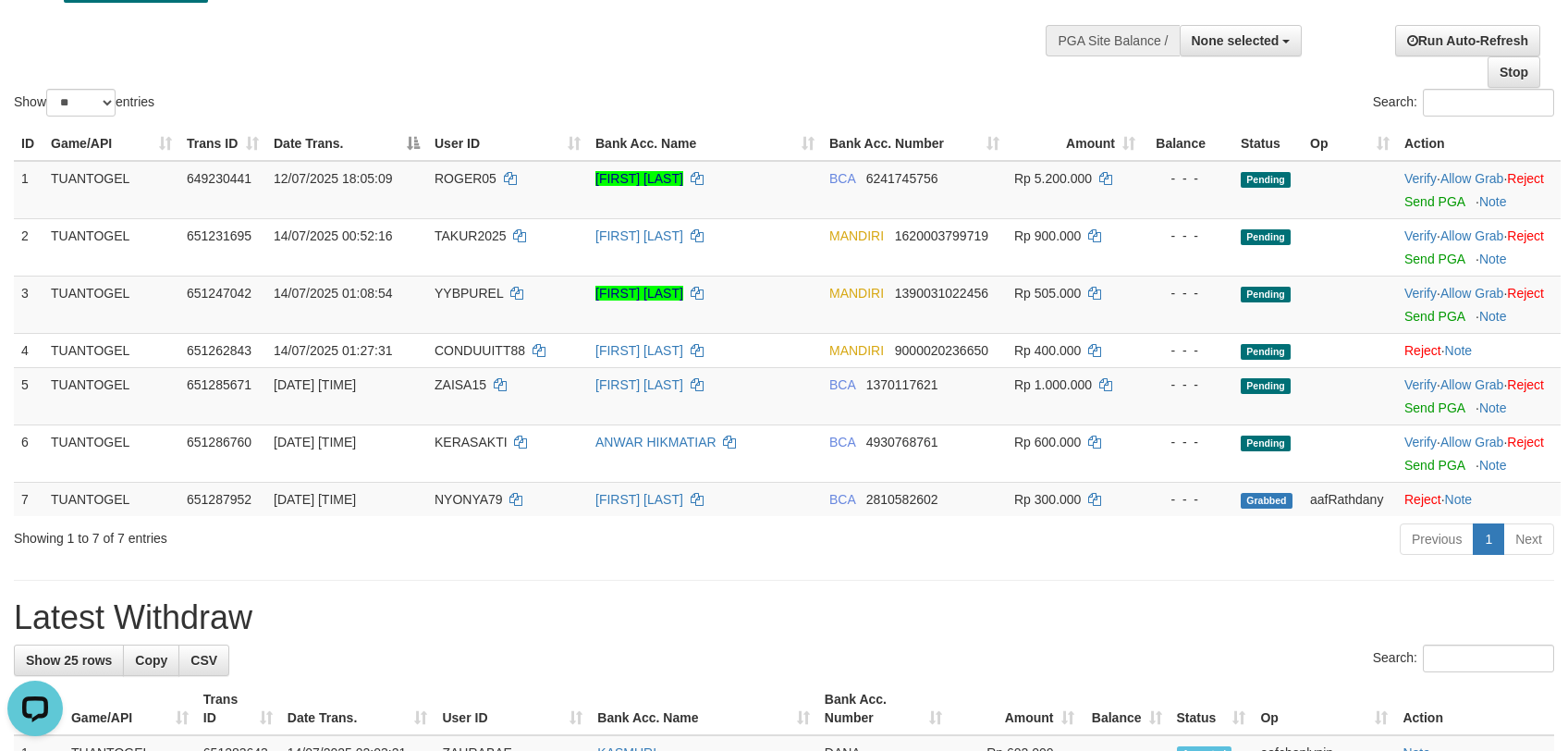 scroll, scrollTop: 0, scrollLeft: 0, axis: both 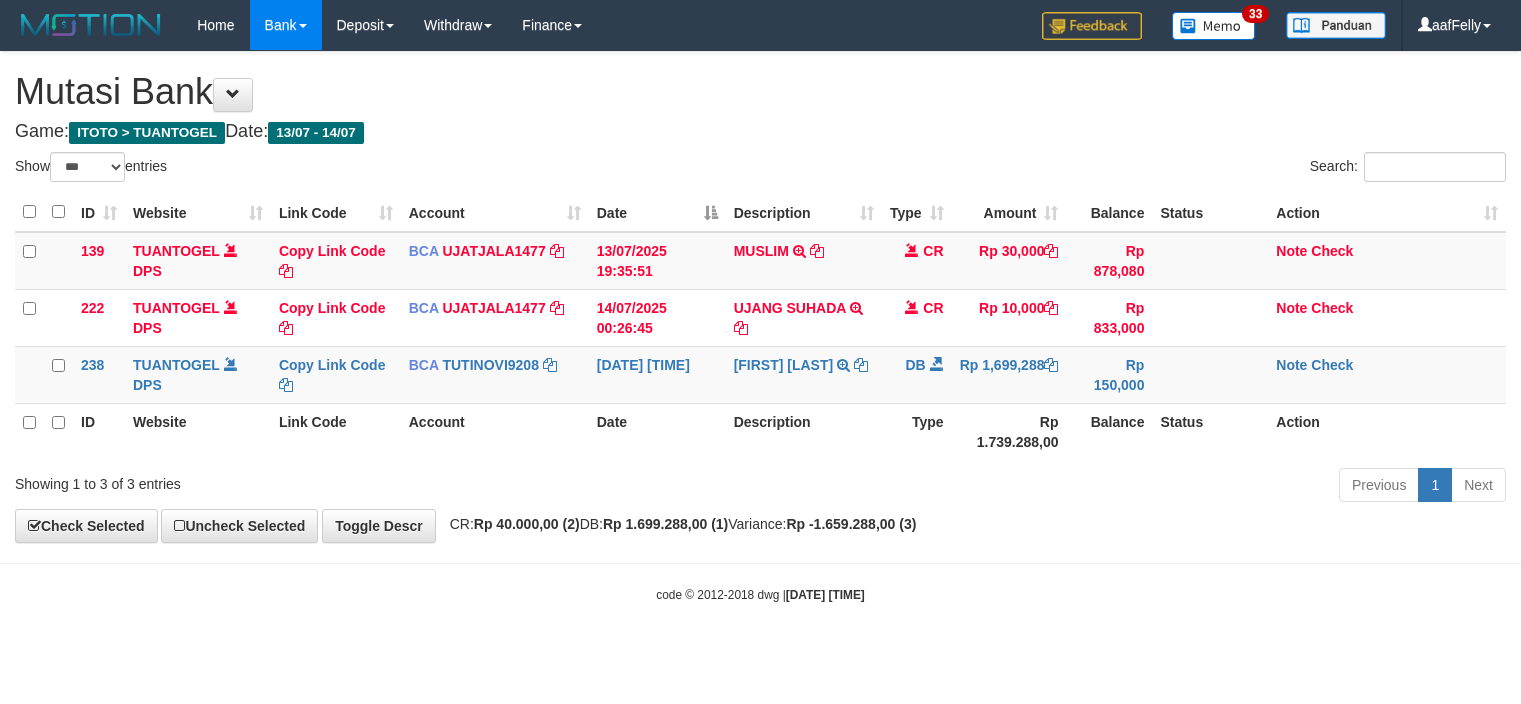 select on "***" 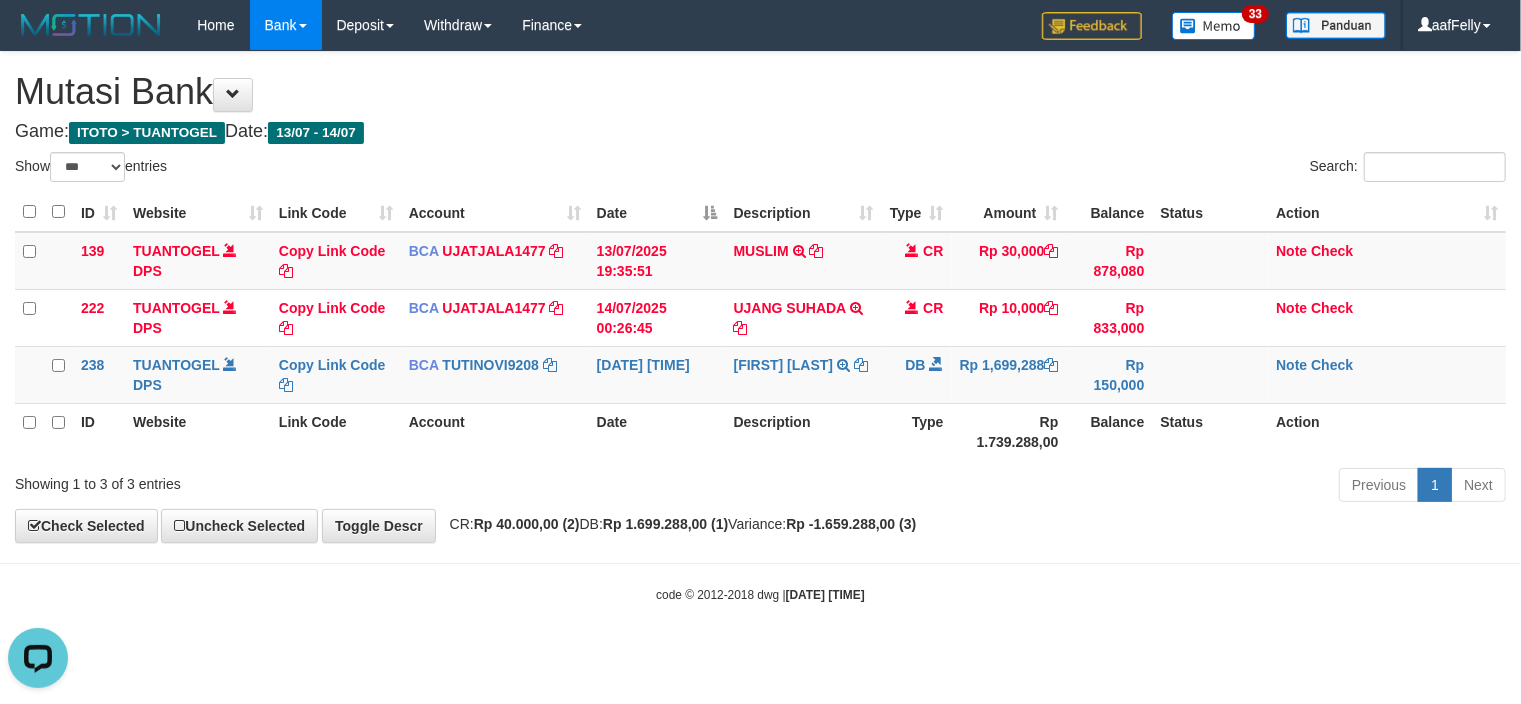 scroll, scrollTop: 0, scrollLeft: 0, axis: both 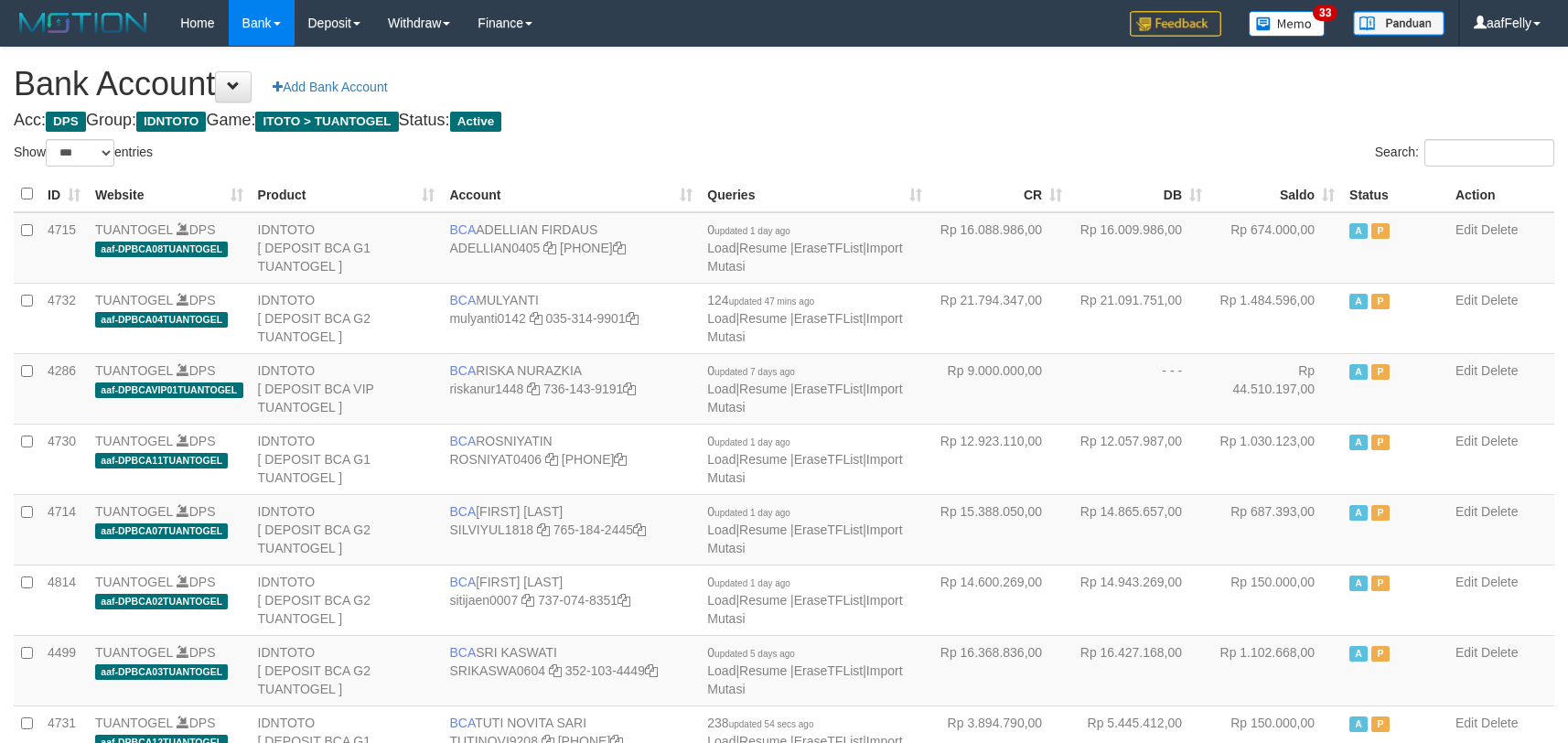 select on "***" 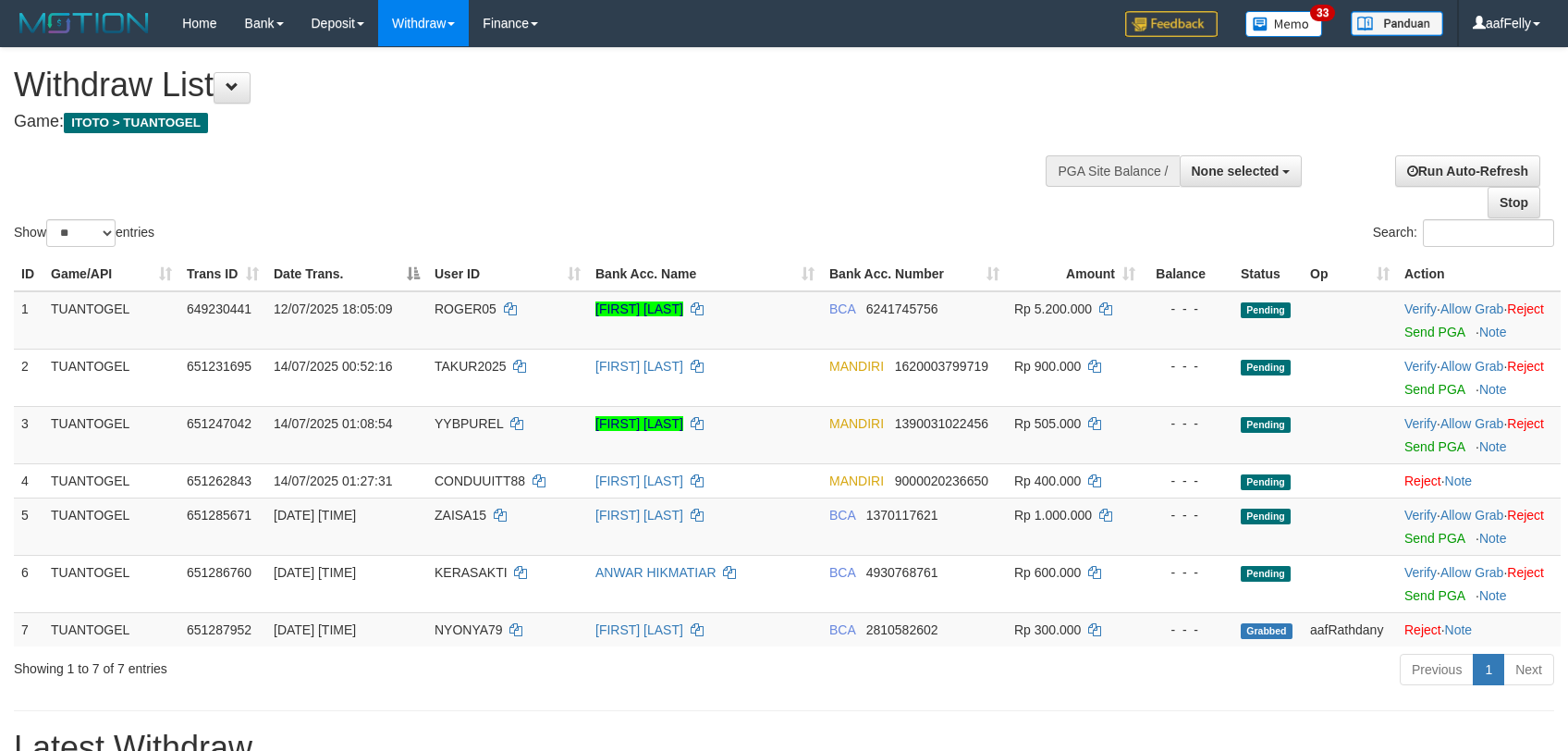 select 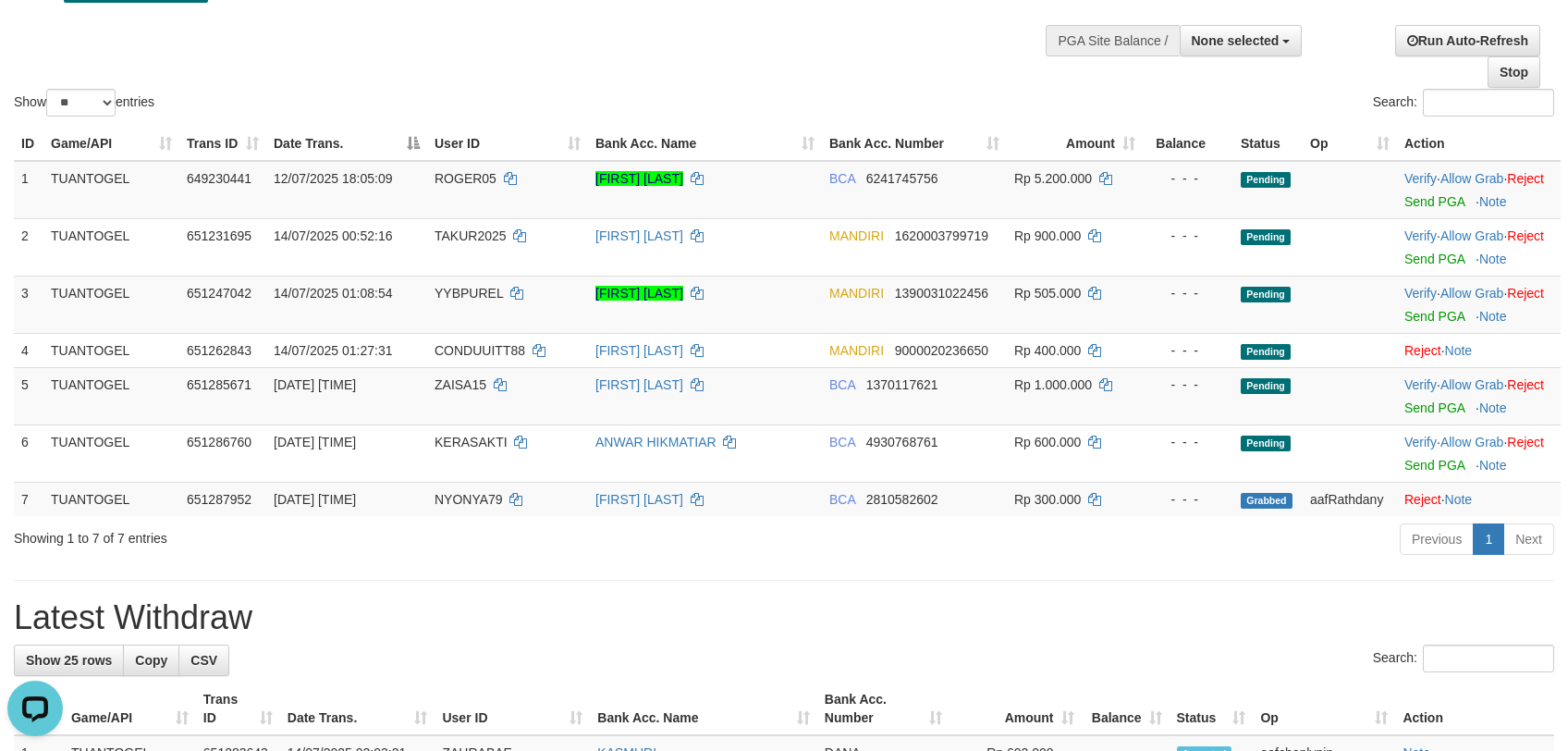 scroll, scrollTop: 0, scrollLeft: 0, axis: both 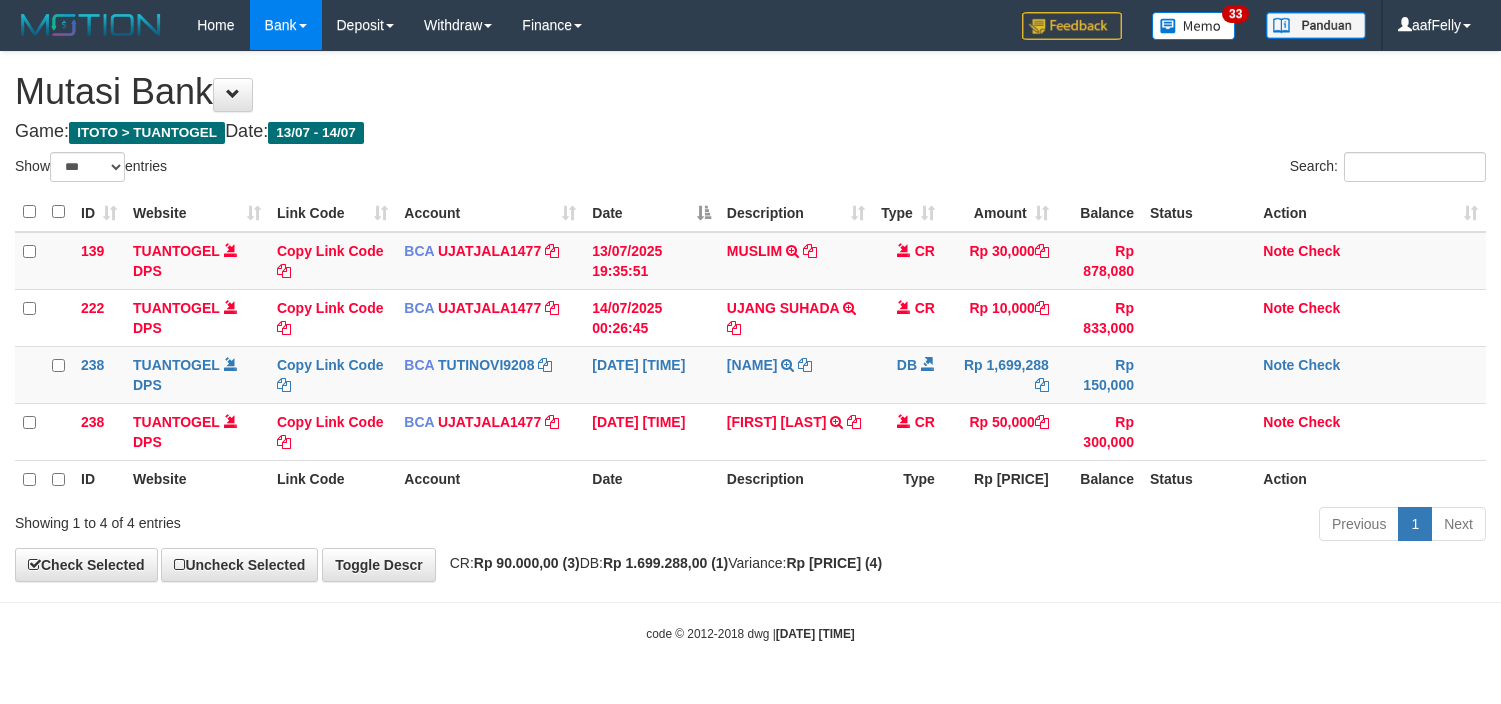 select on "***" 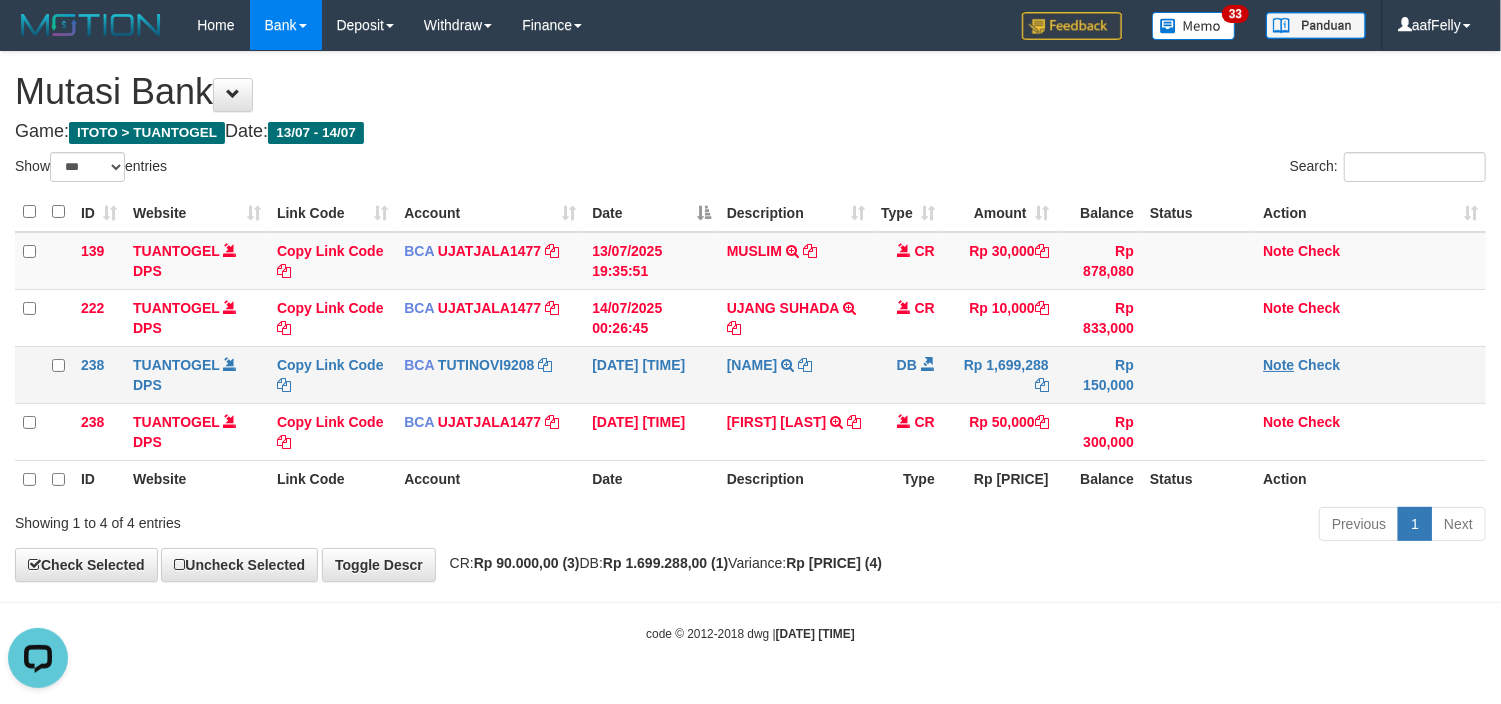 scroll, scrollTop: 0, scrollLeft: 0, axis: both 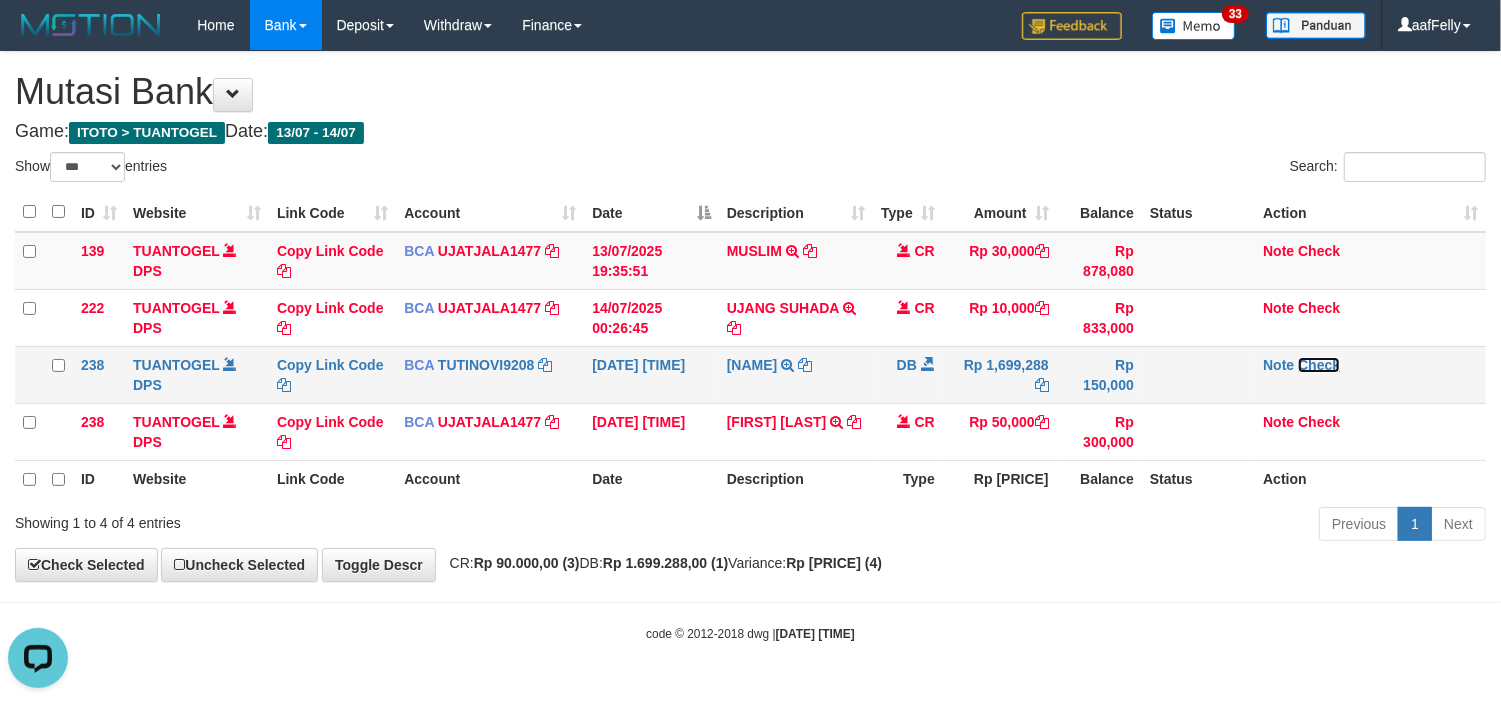 click on "Check" at bounding box center (1319, 365) 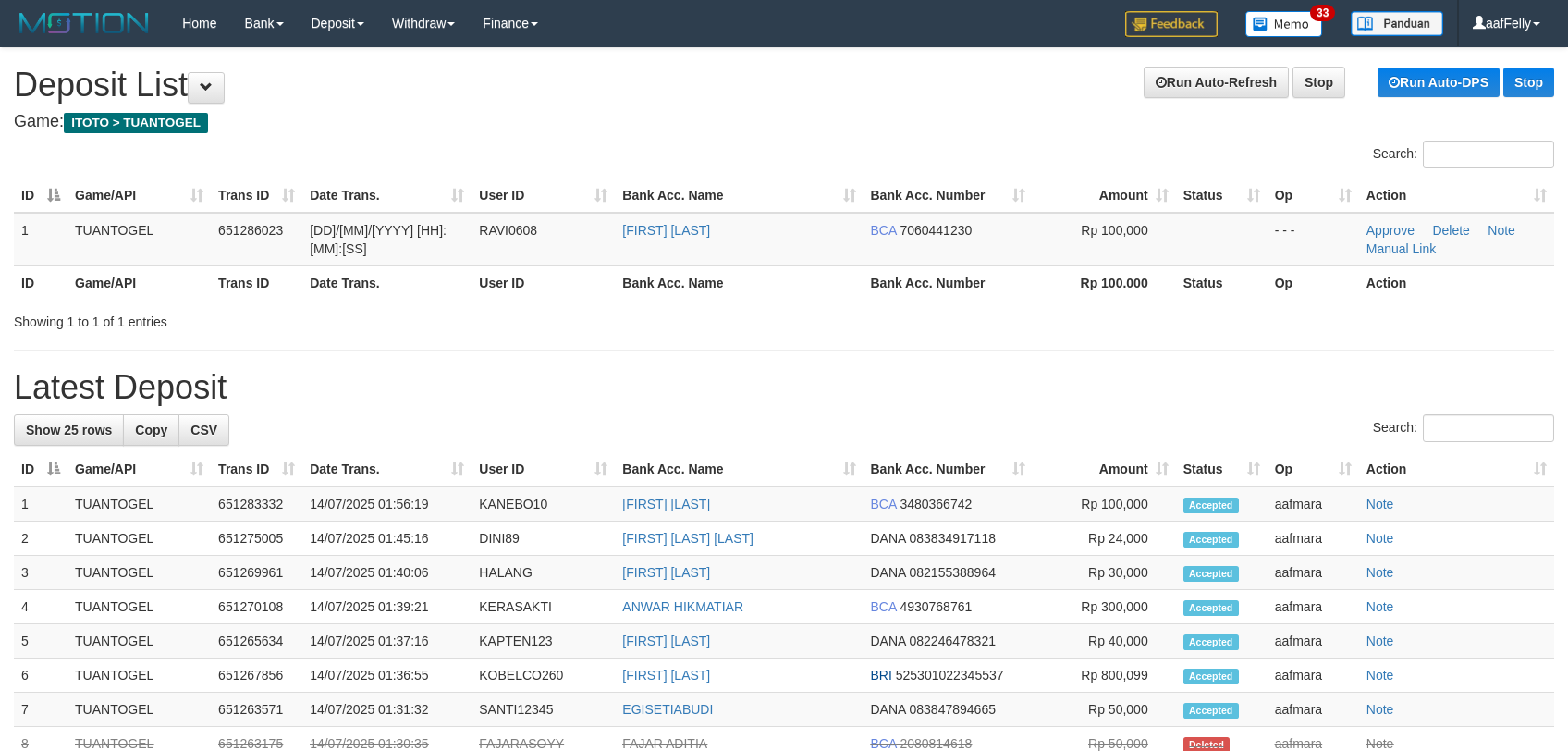 scroll, scrollTop: 0, scrollLeft: 0, axis: both 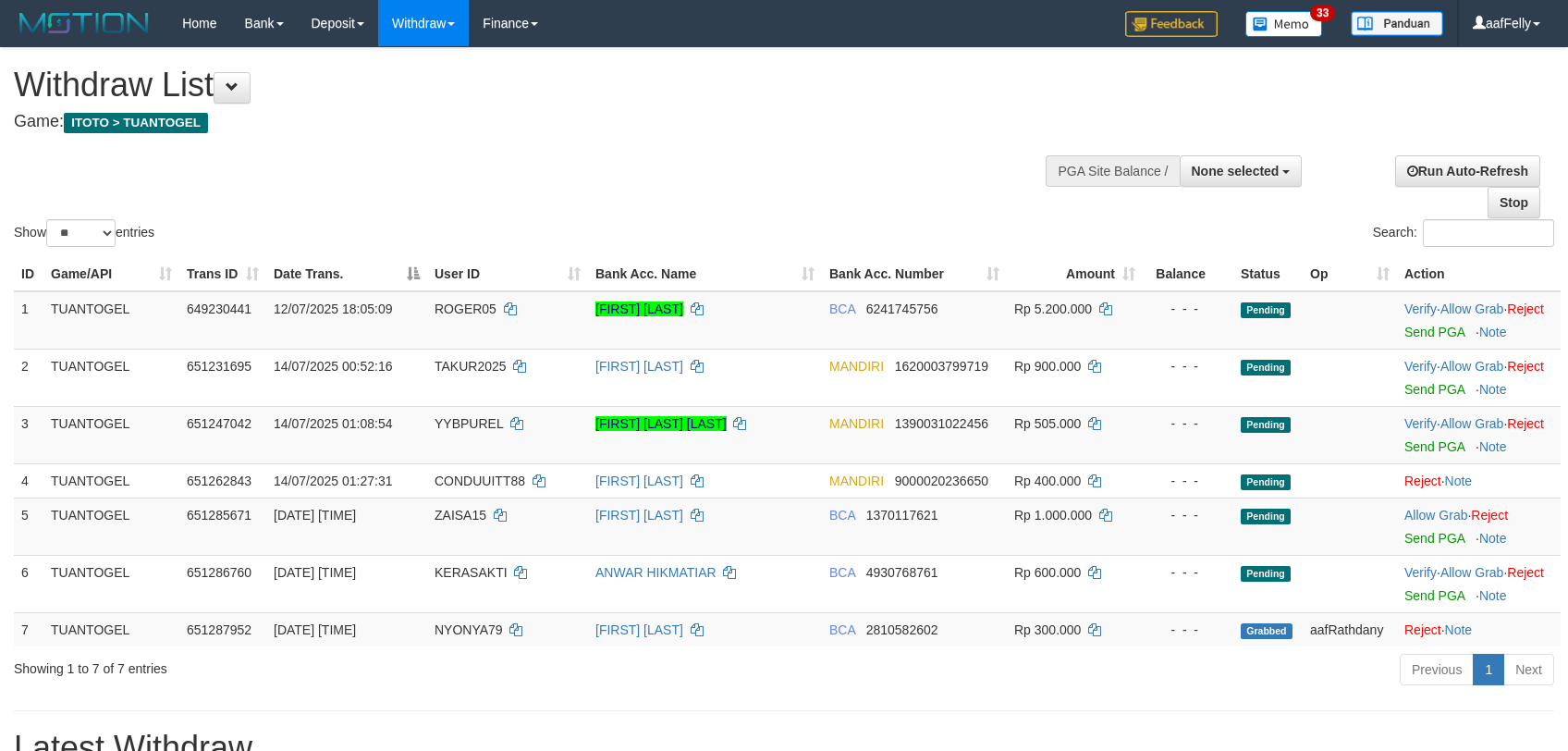 select 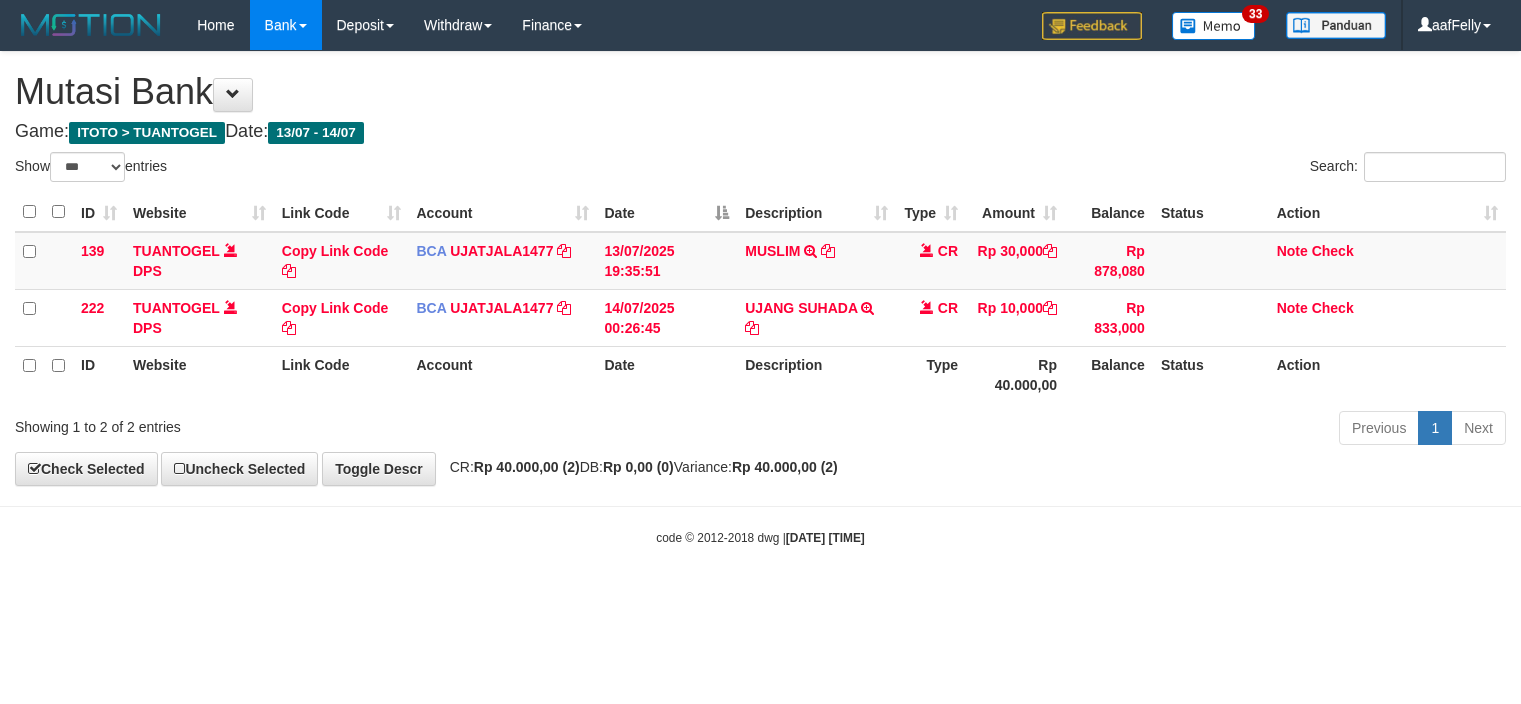 select on "***" 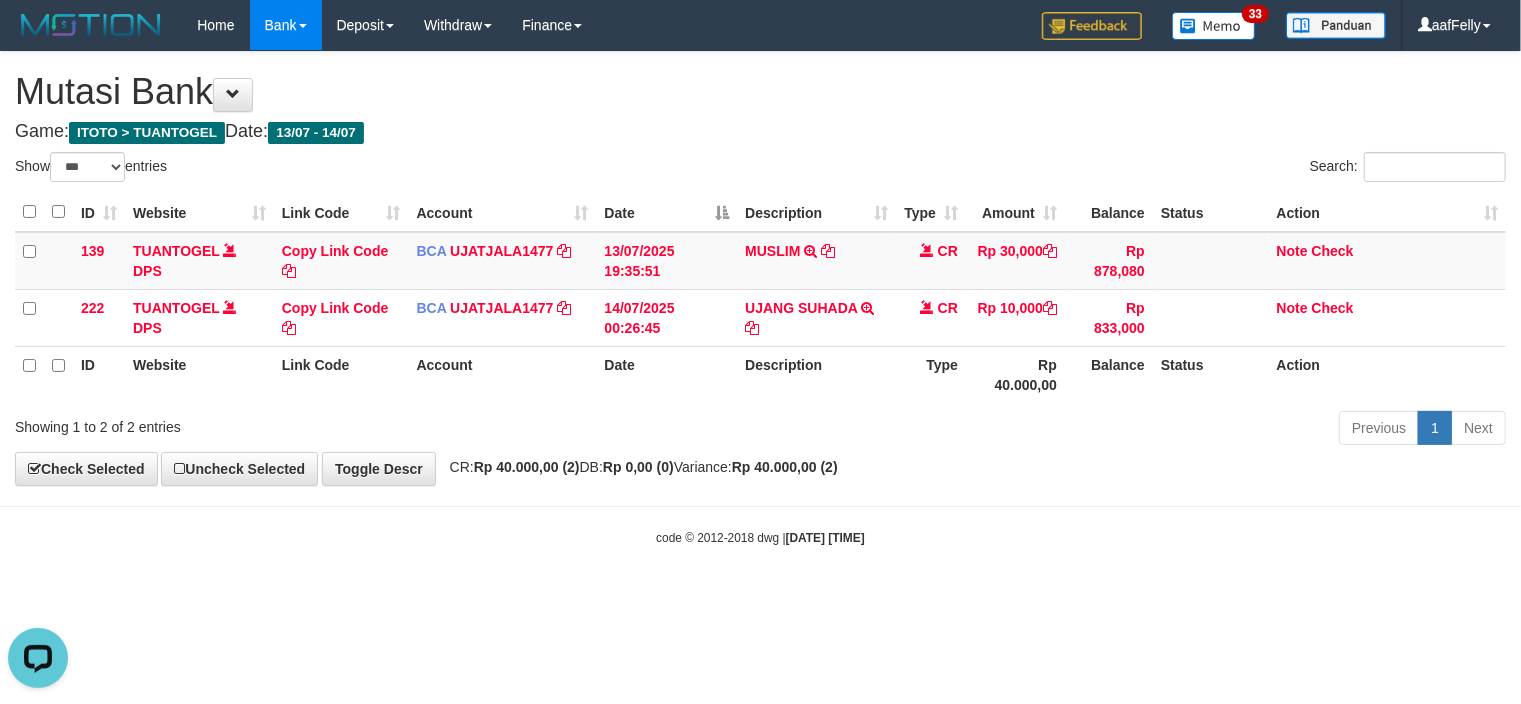 scroll, scrollTop: 0, scrollLeft: 0, axis: both 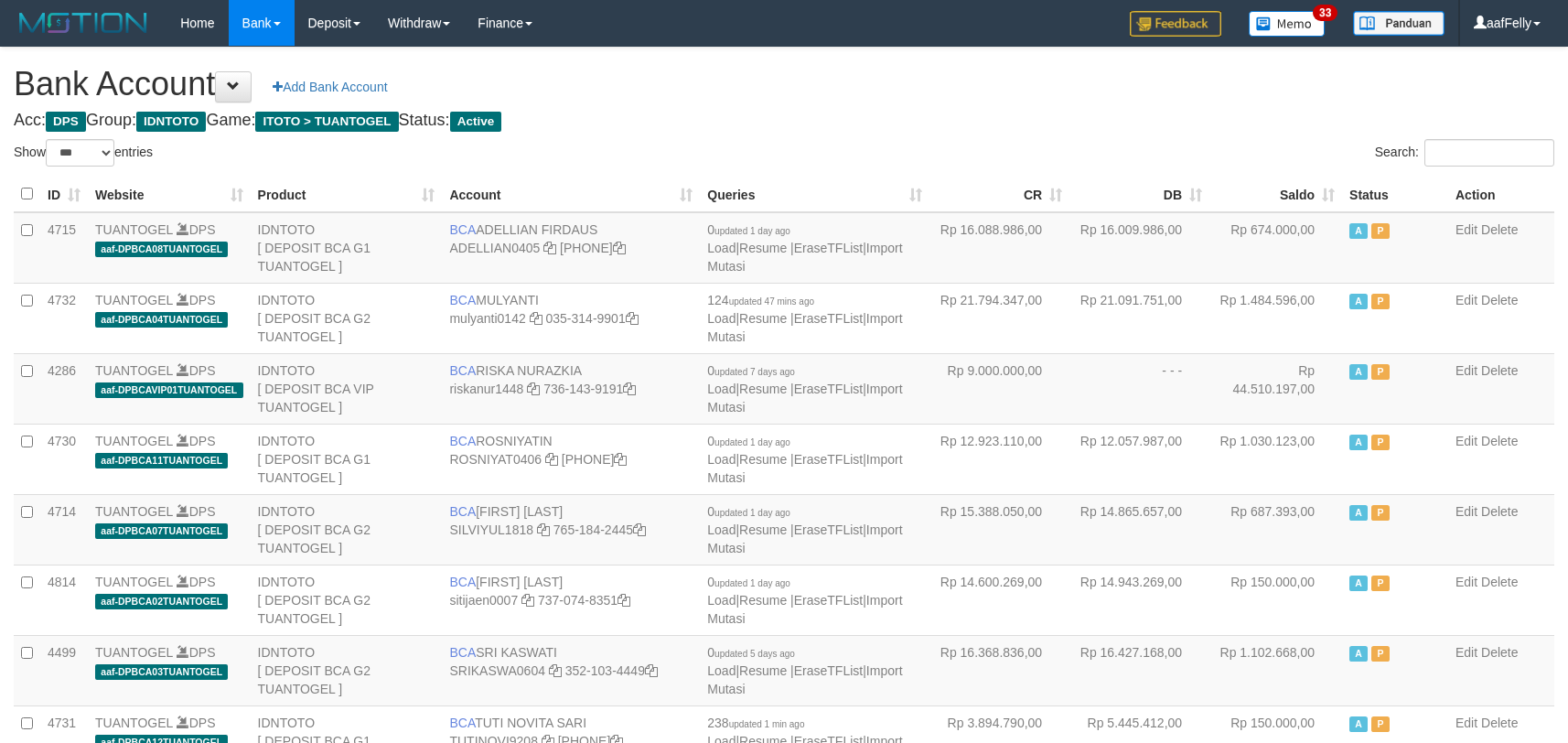 select on "***" 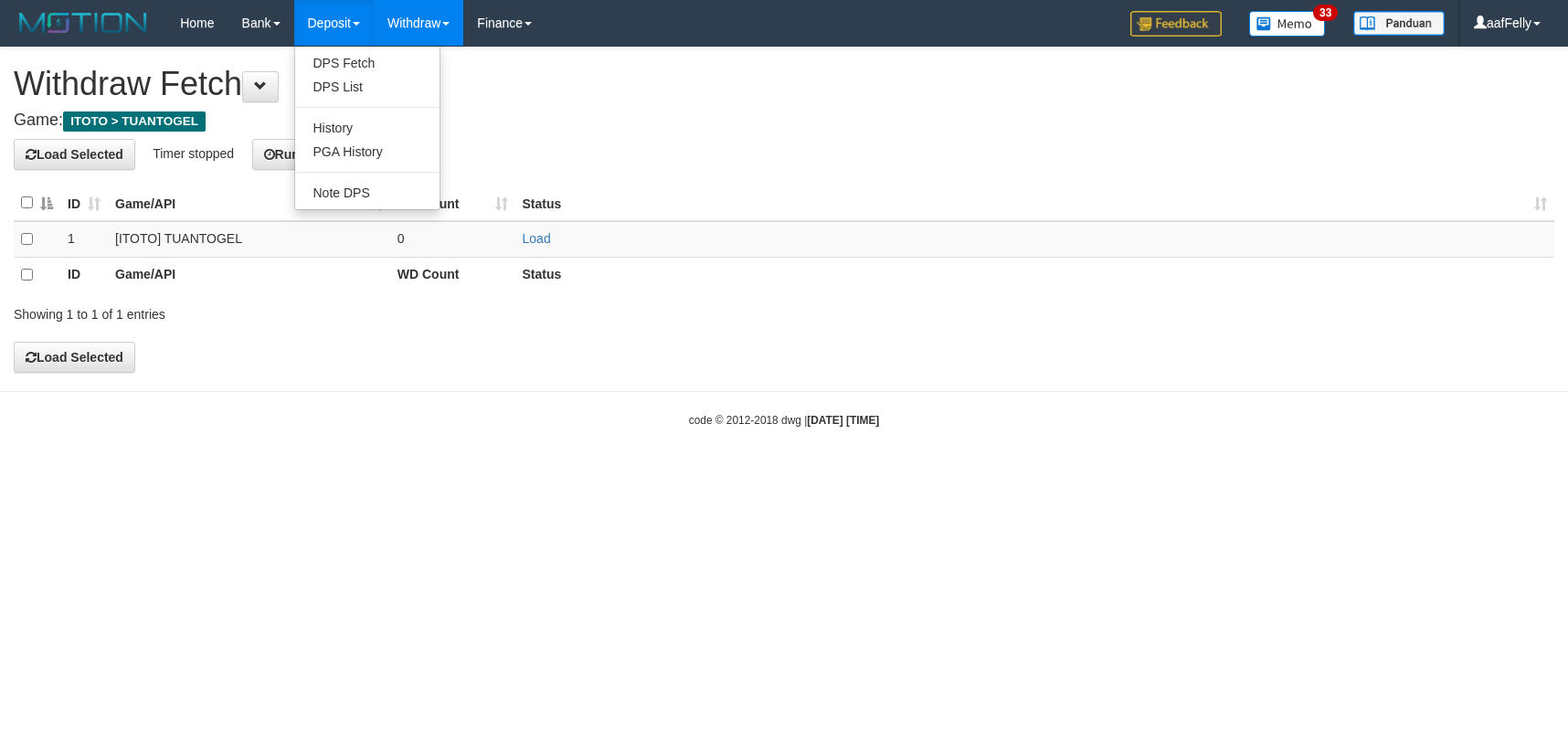 scroll, scrollTop: 0, scrollLeft: 0, axis: both 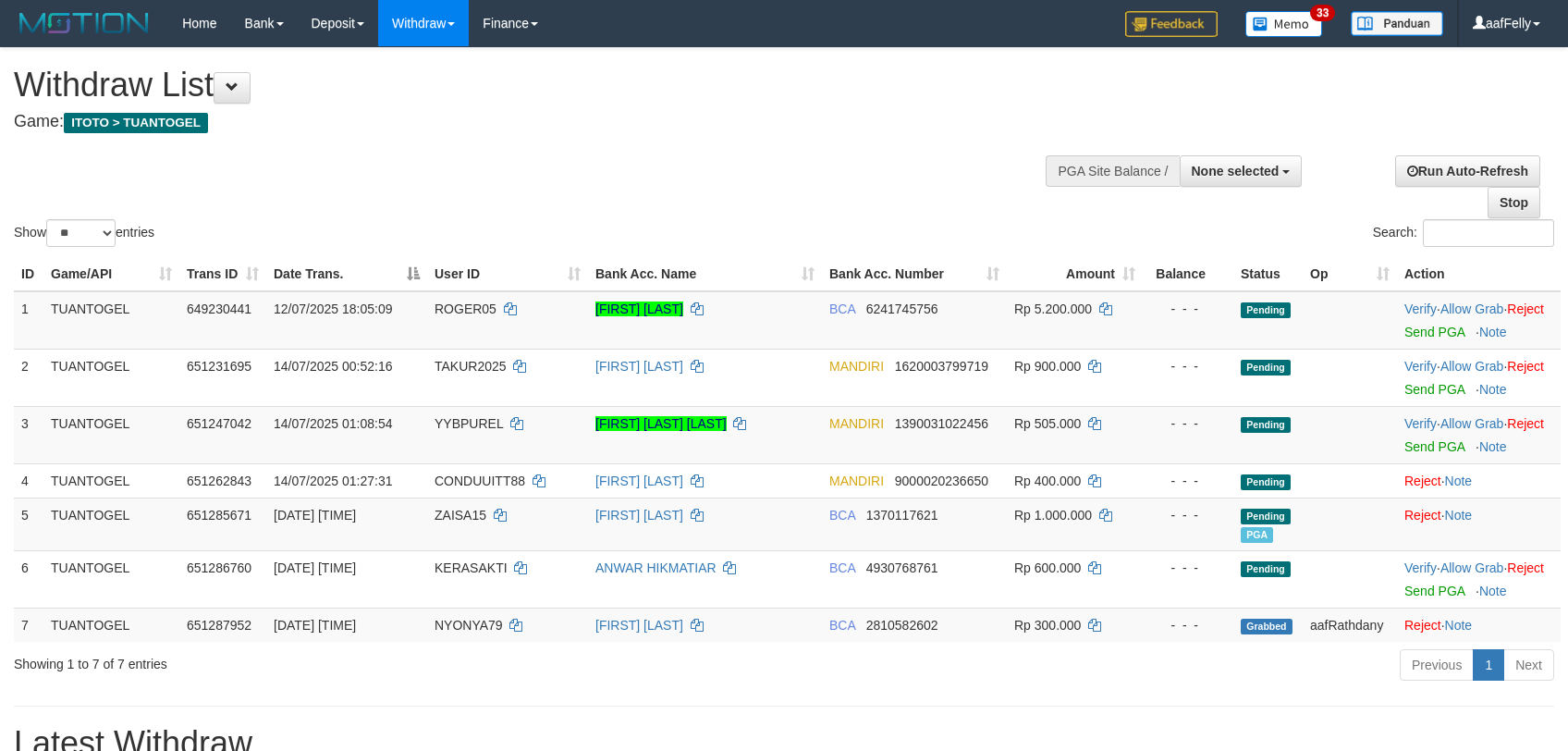select 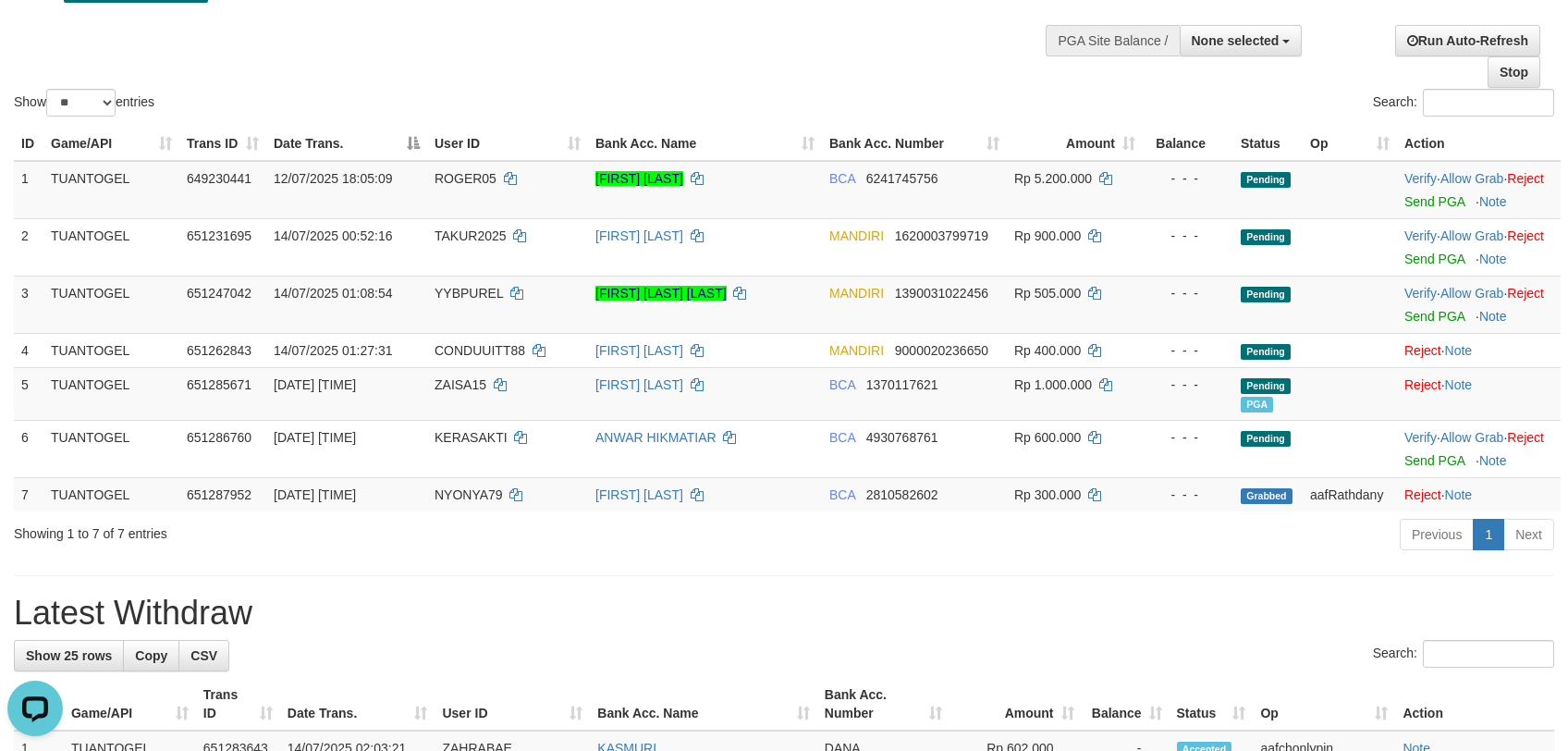scroll, scrollTop: 0, scrollLeft: 0, axis: both 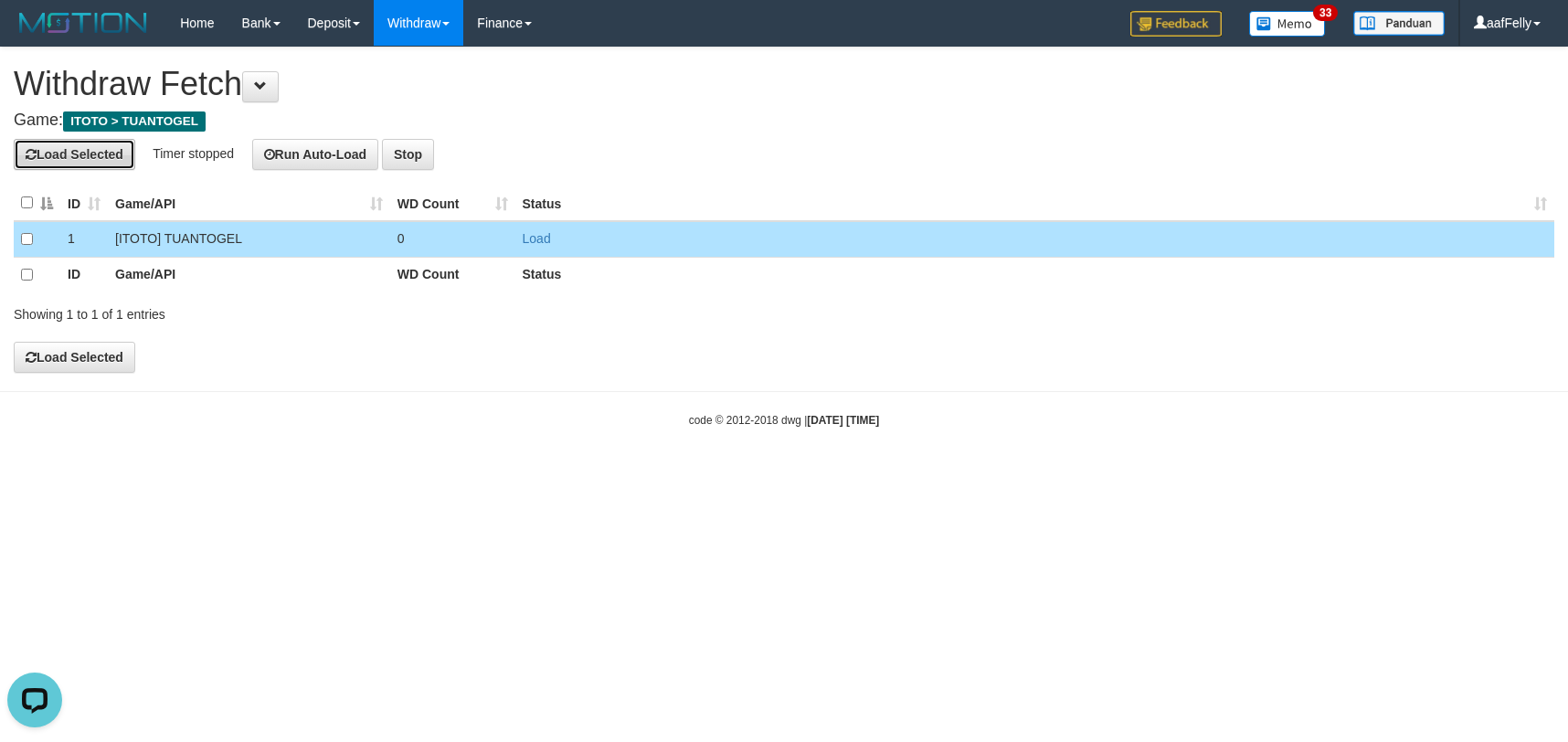 click on "Load Selected" at bounding box center (74, 154) 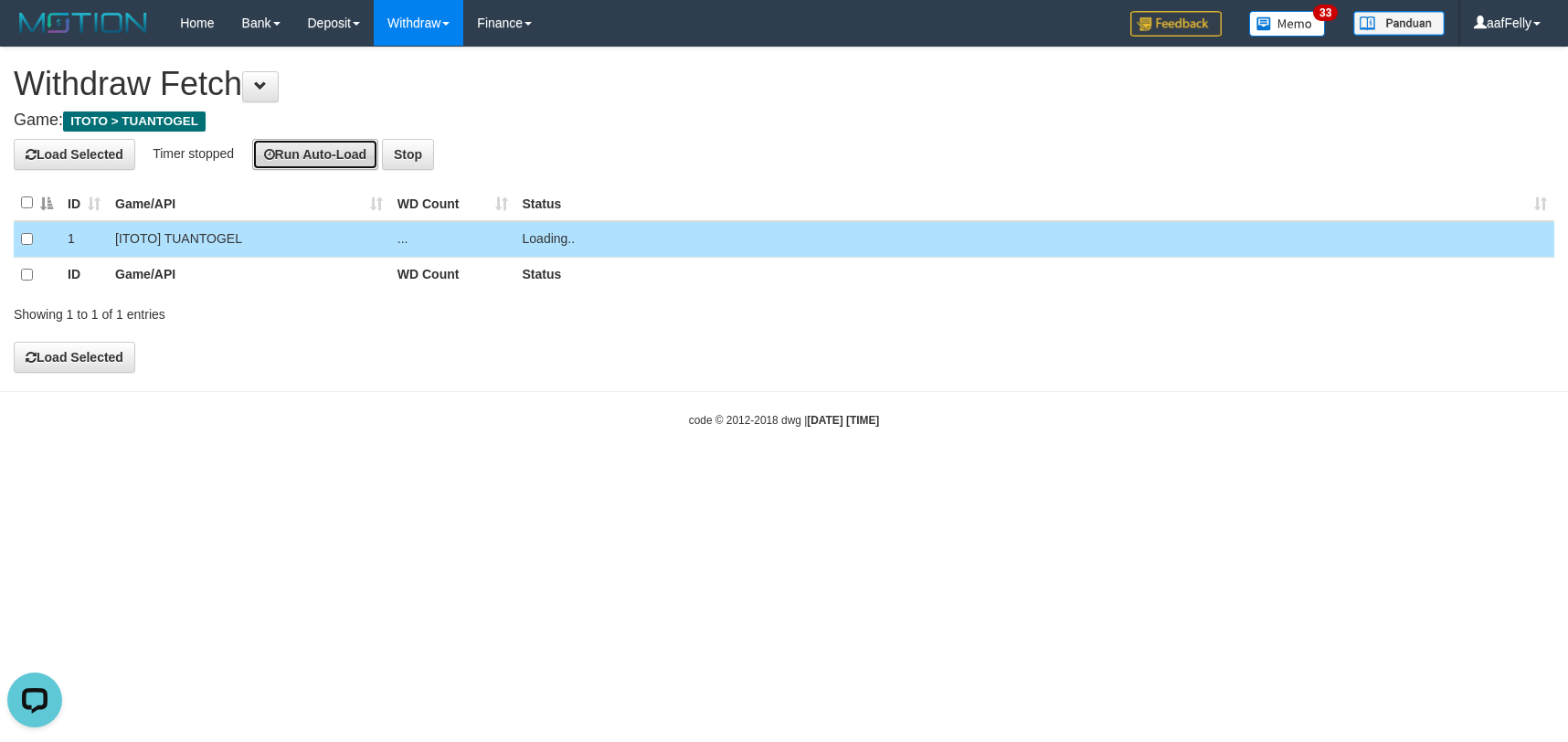 click on "Run Auto-Load" at bounding box center [315, 154] 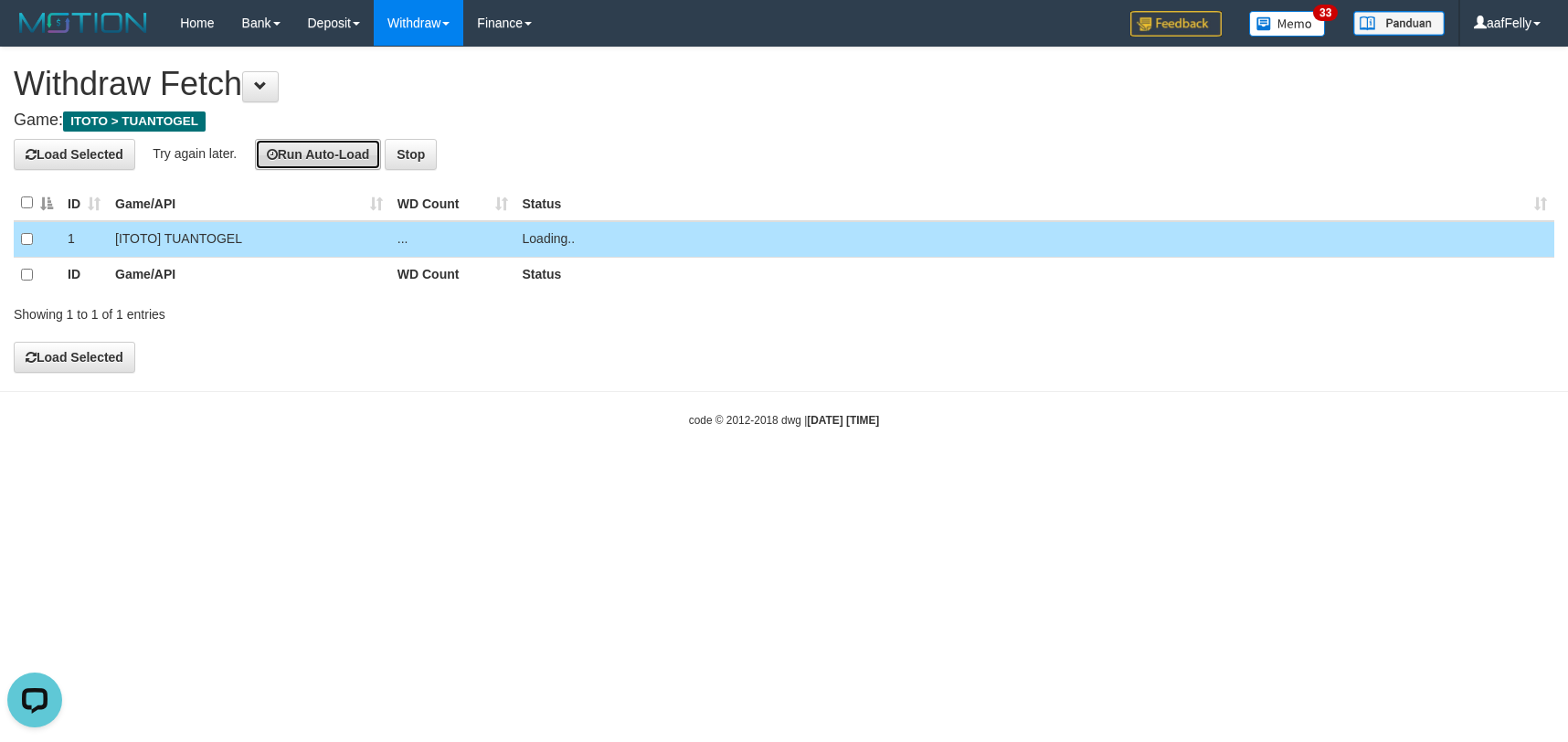 click on "Run Auto-Load" at bounding box center (318, 154) 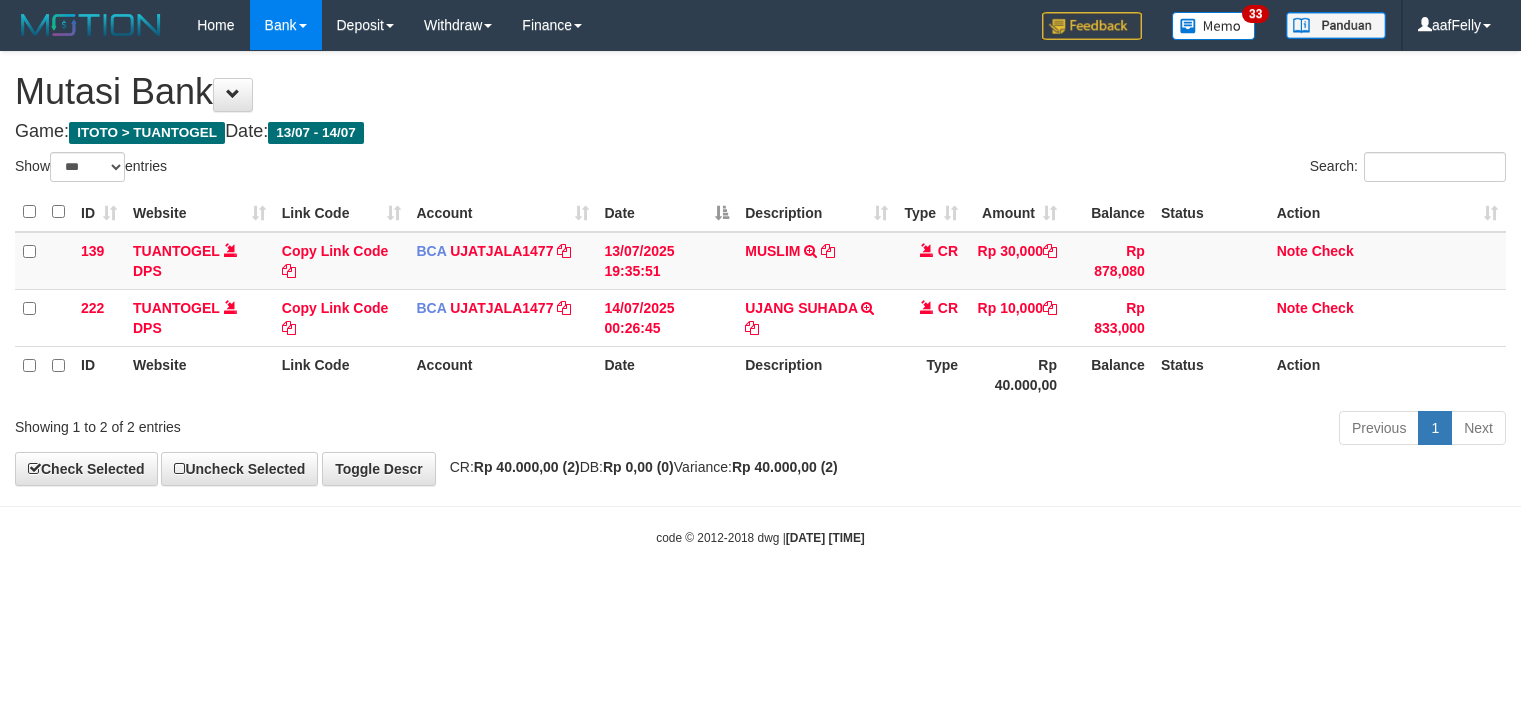 select on "***" 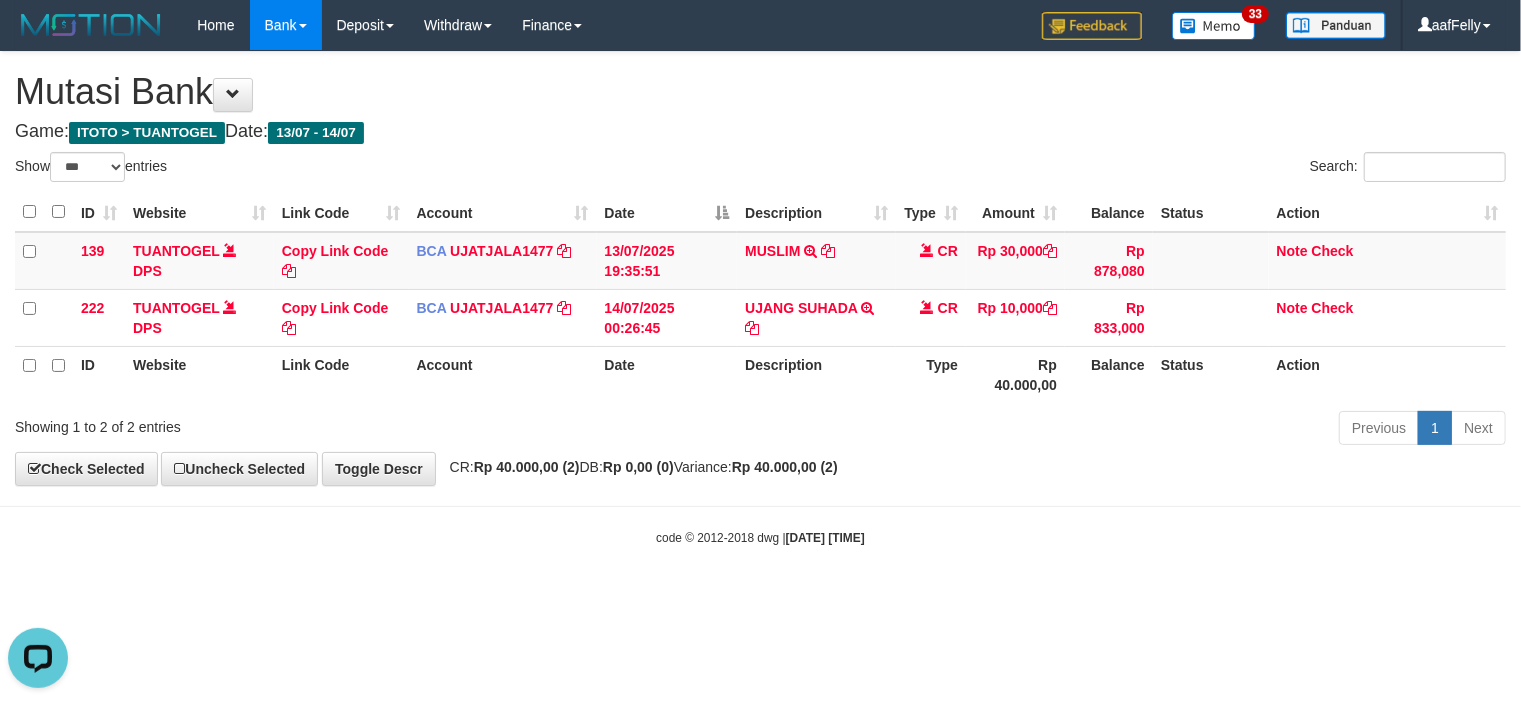 scroll, scrollTop: 0, scrollLeft: 0, axis: both 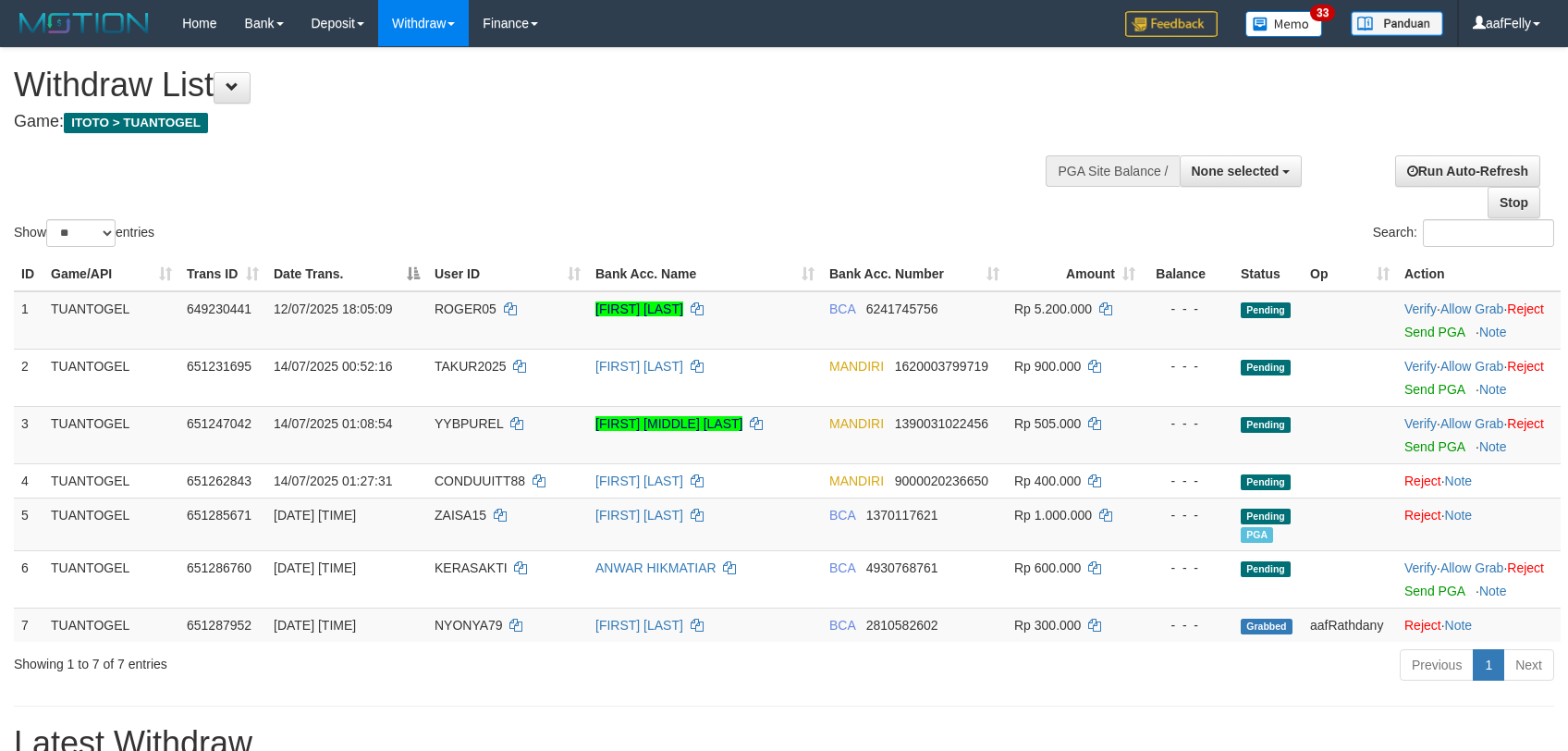 select 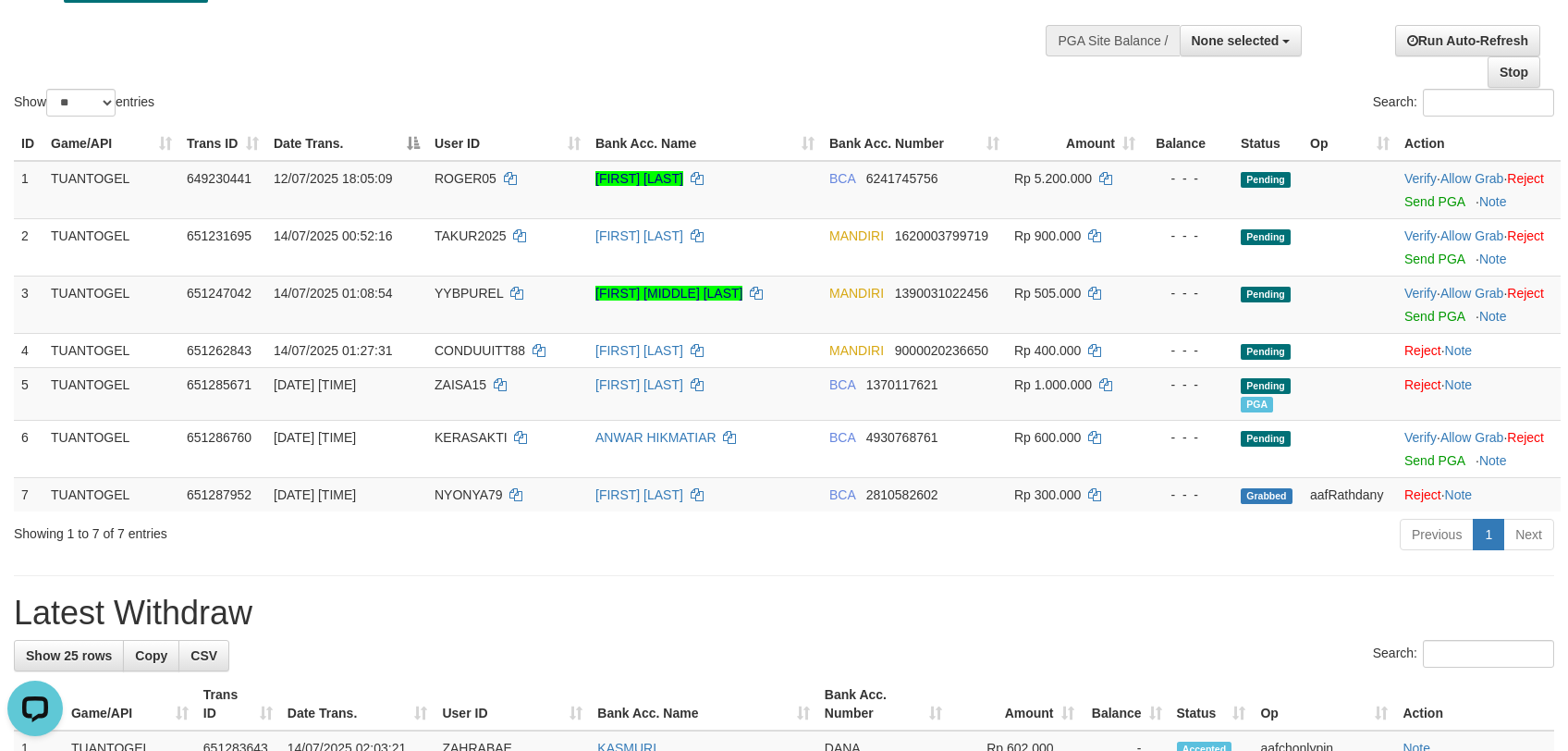 scroll, scrollTop: 0, scrollLeft: 0, axis: both 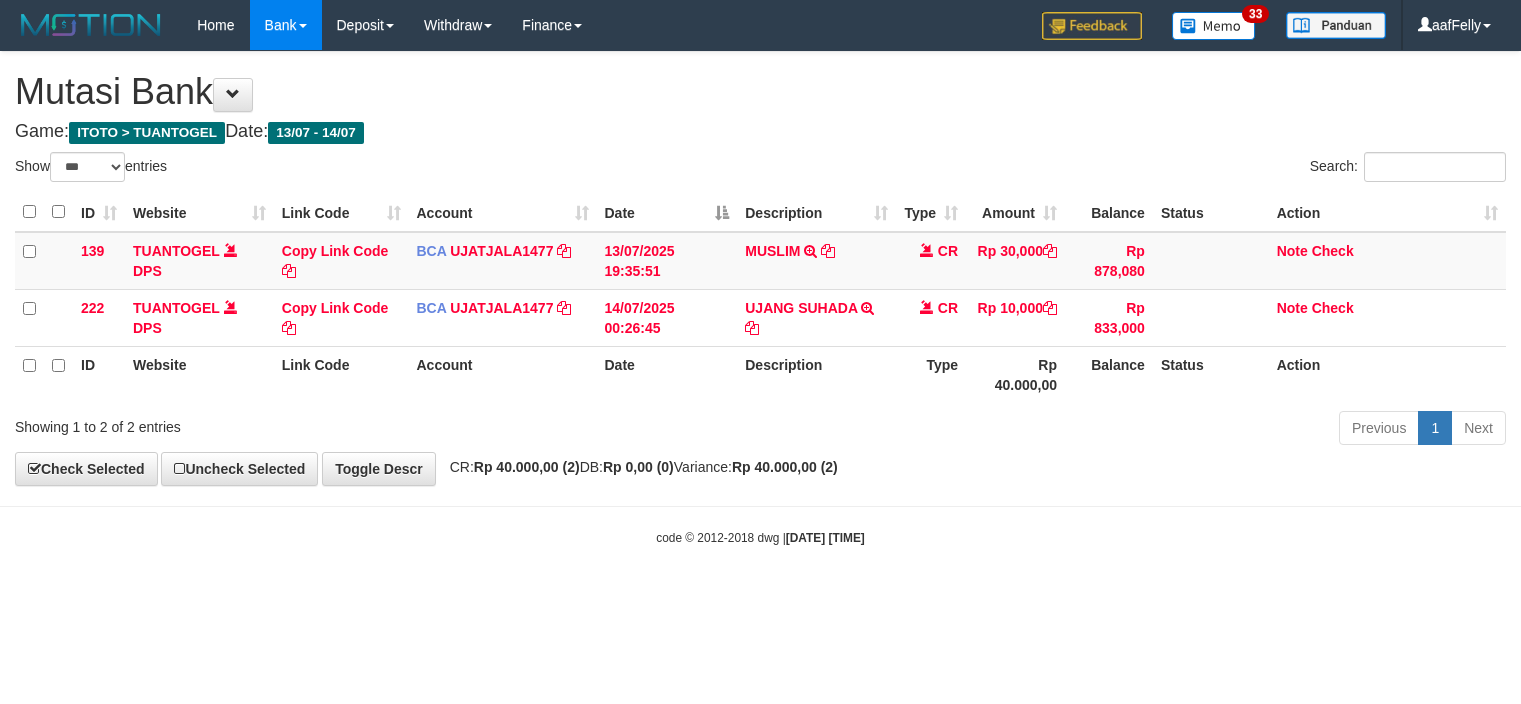 select on "***" 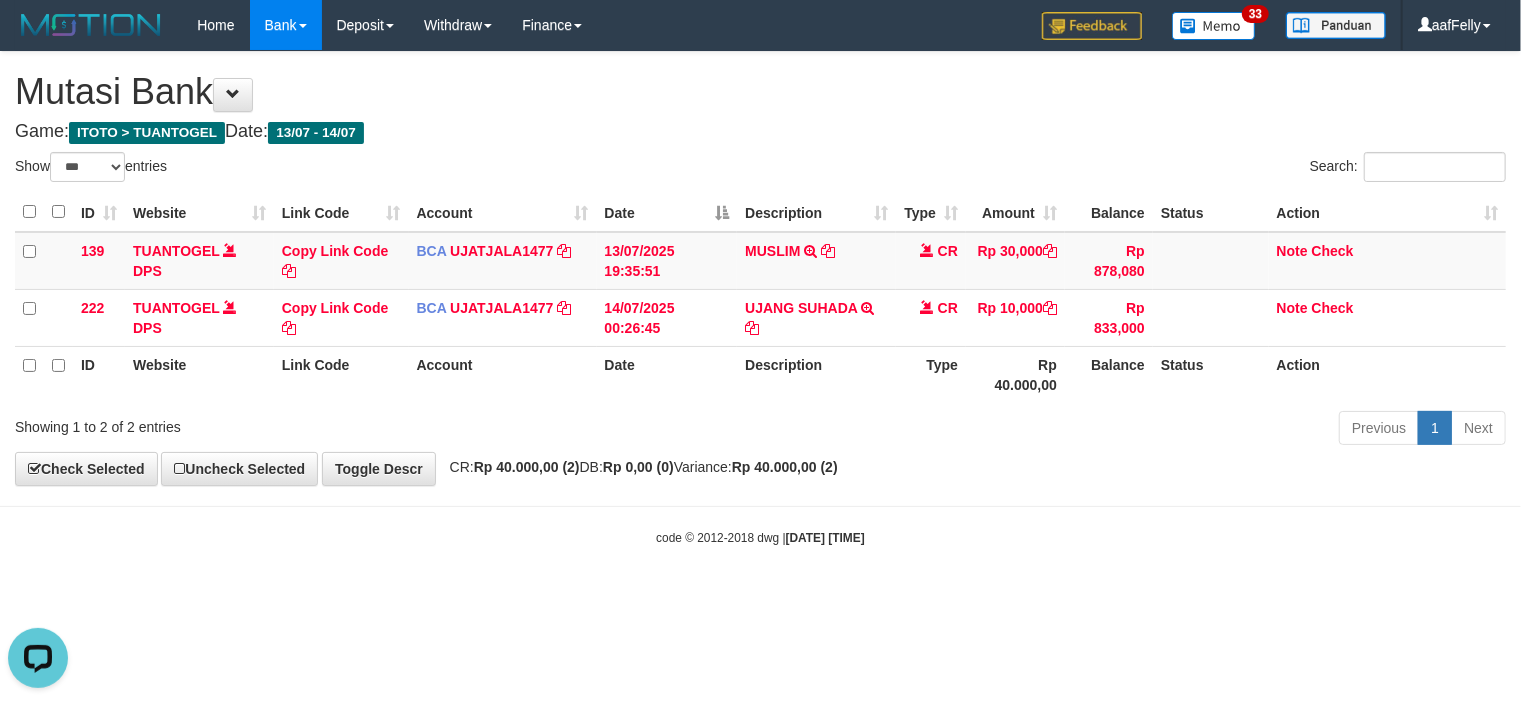 scroll, scrollTop: 0, scrollLeft: 0, axis: both 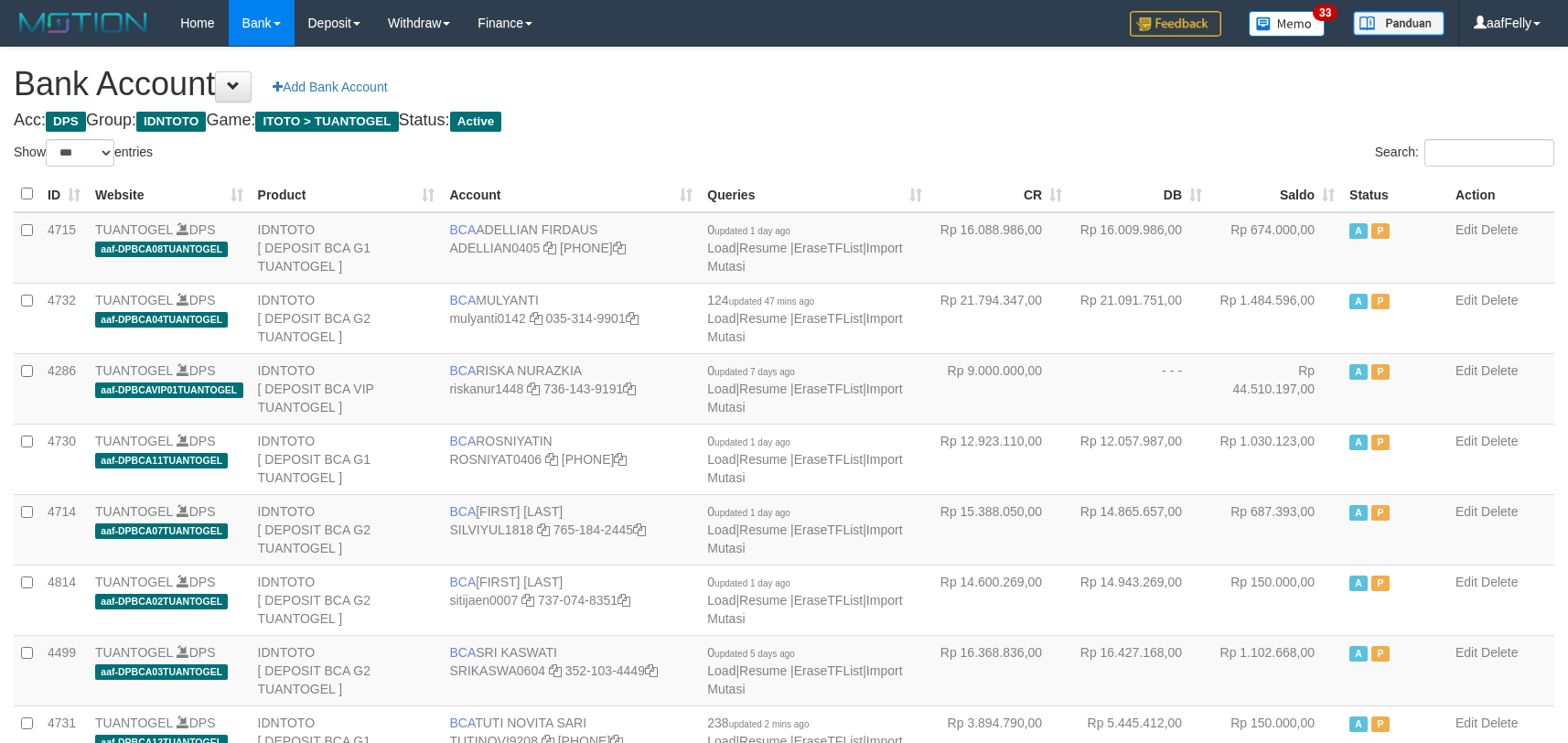 select on "***" 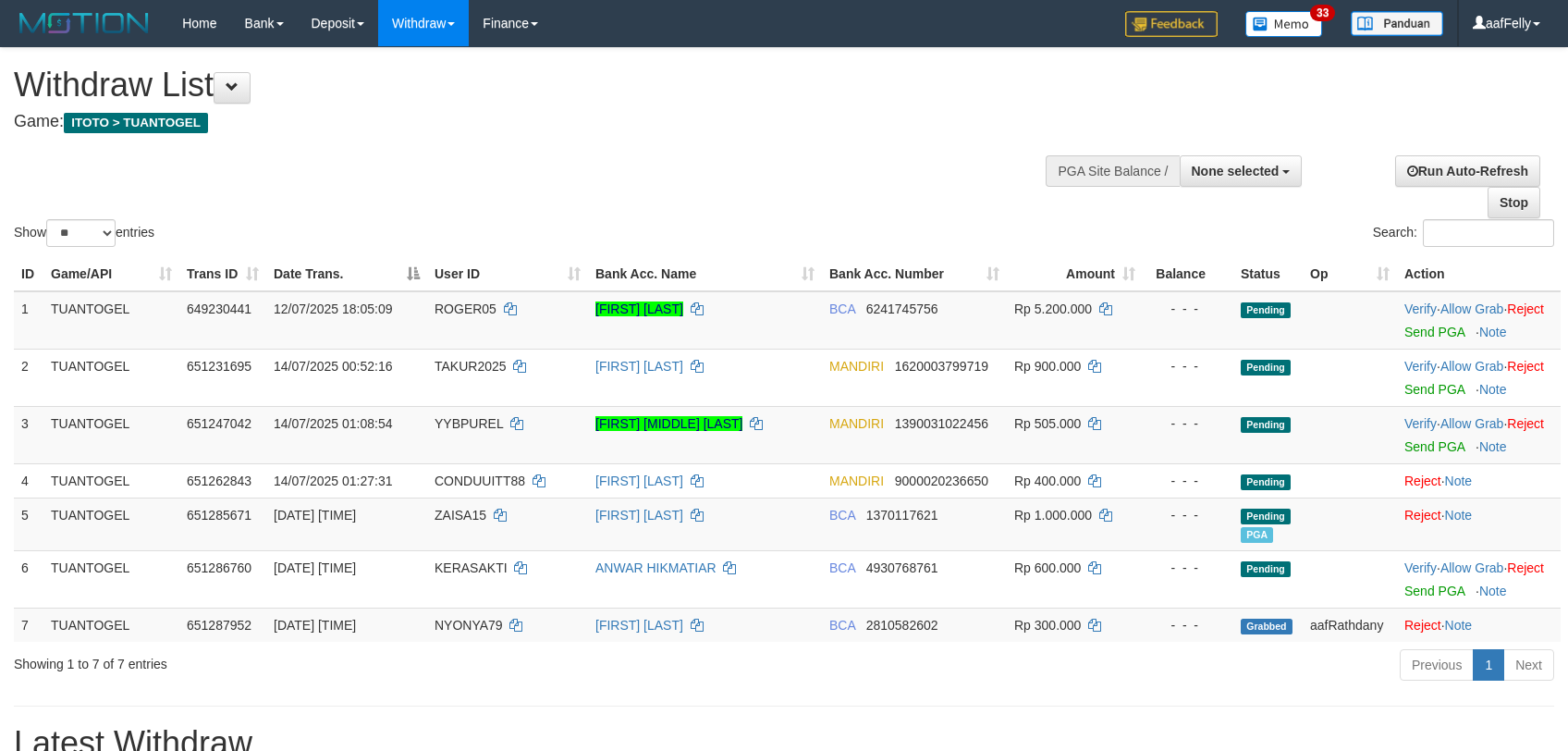 select 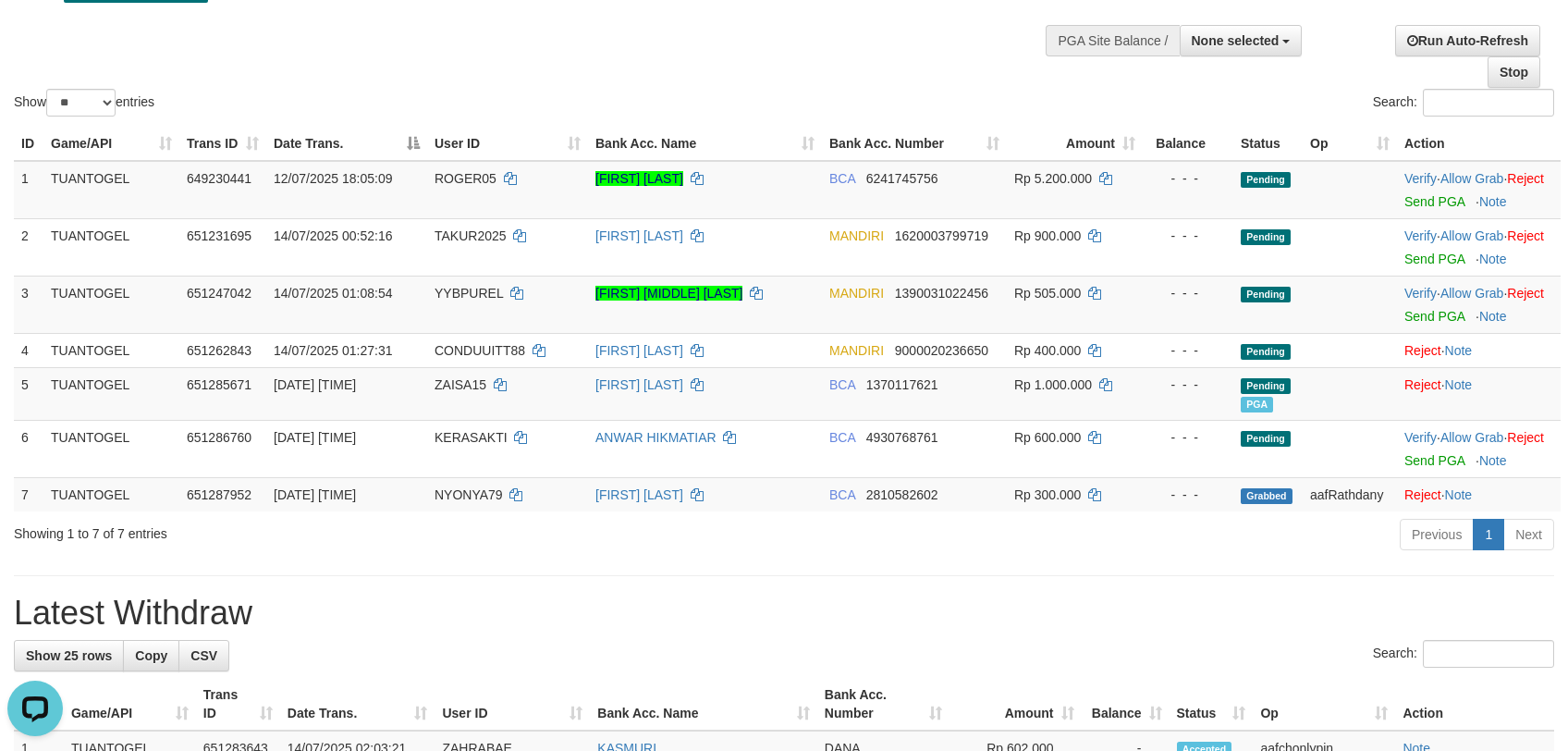 scroll, scrollTop: 0, scrollLeft: 0, axis: both 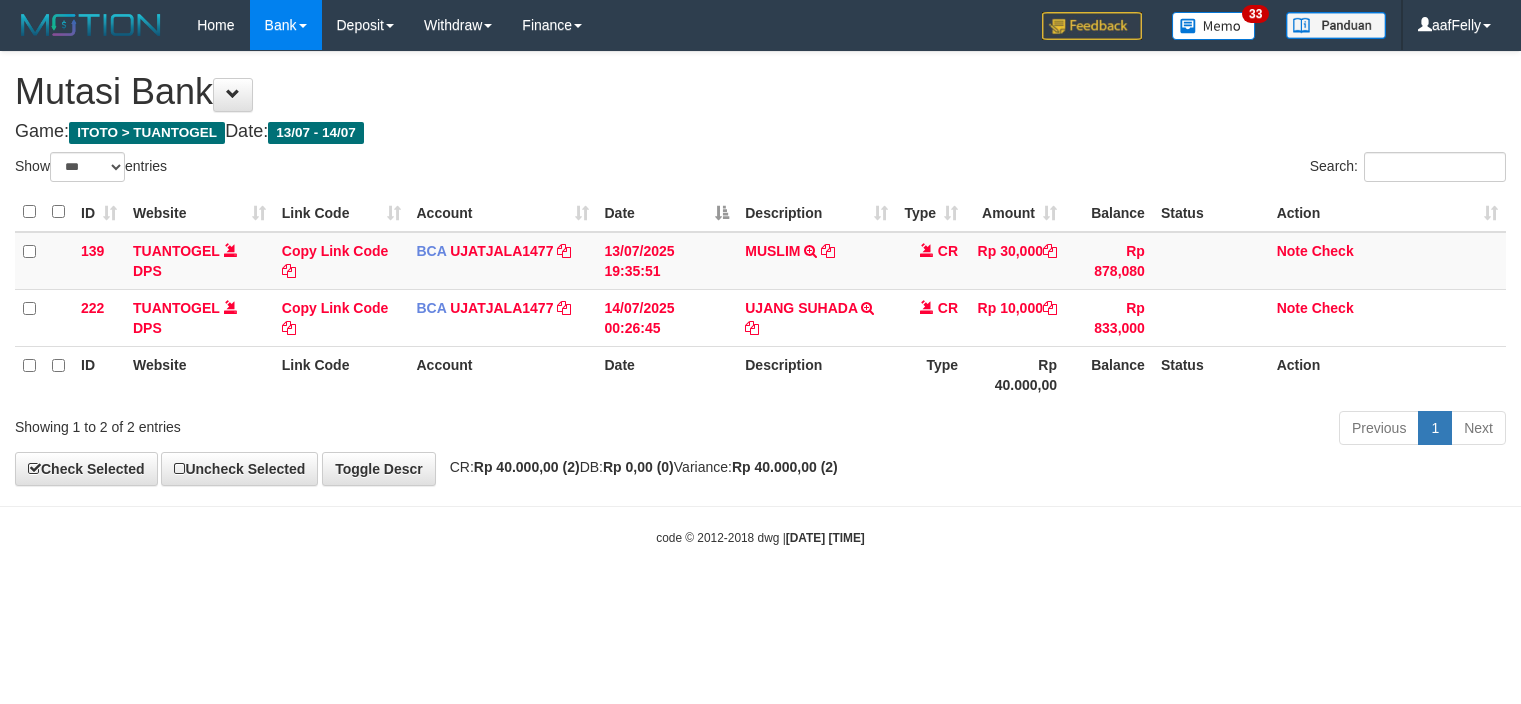 select on "***" 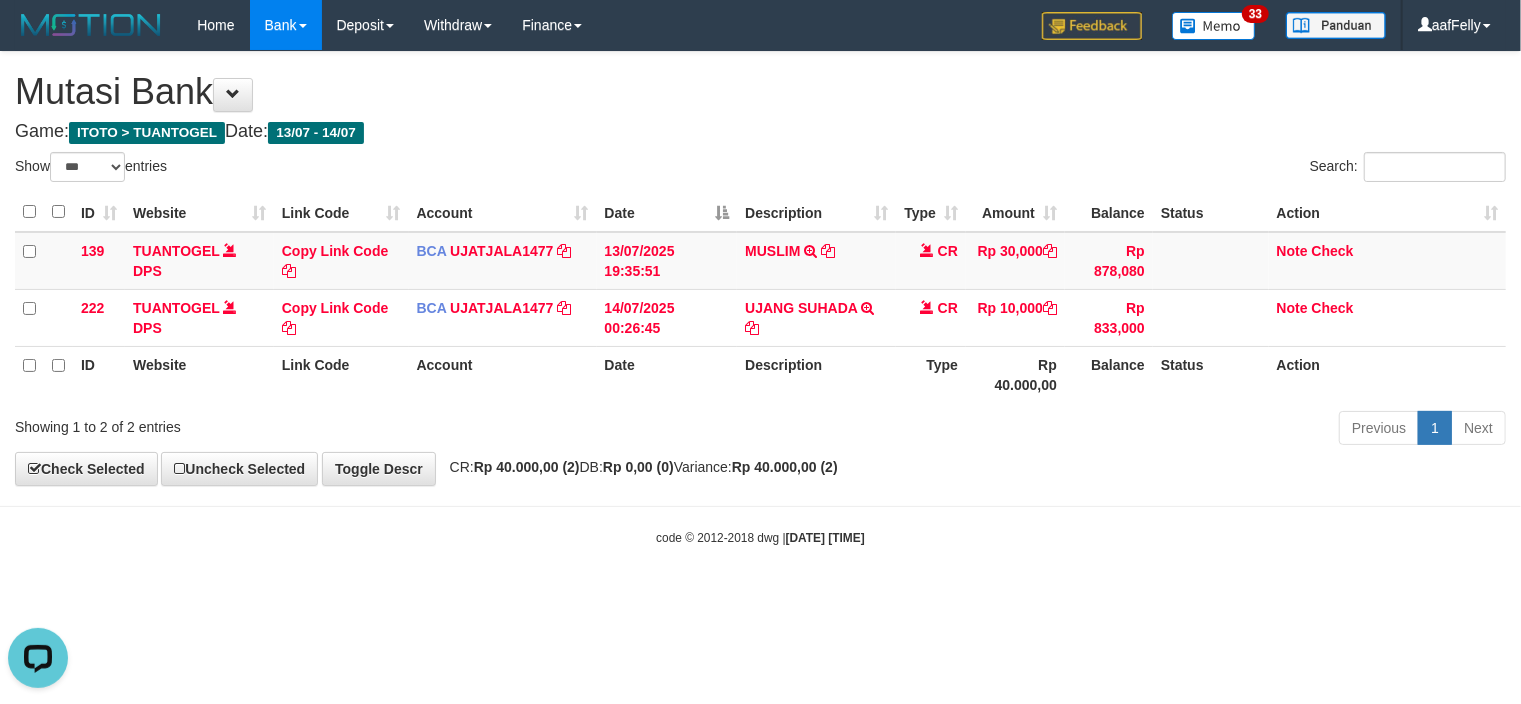 scroll, scrollTop: 0, scrollLeft: 0, axis: both 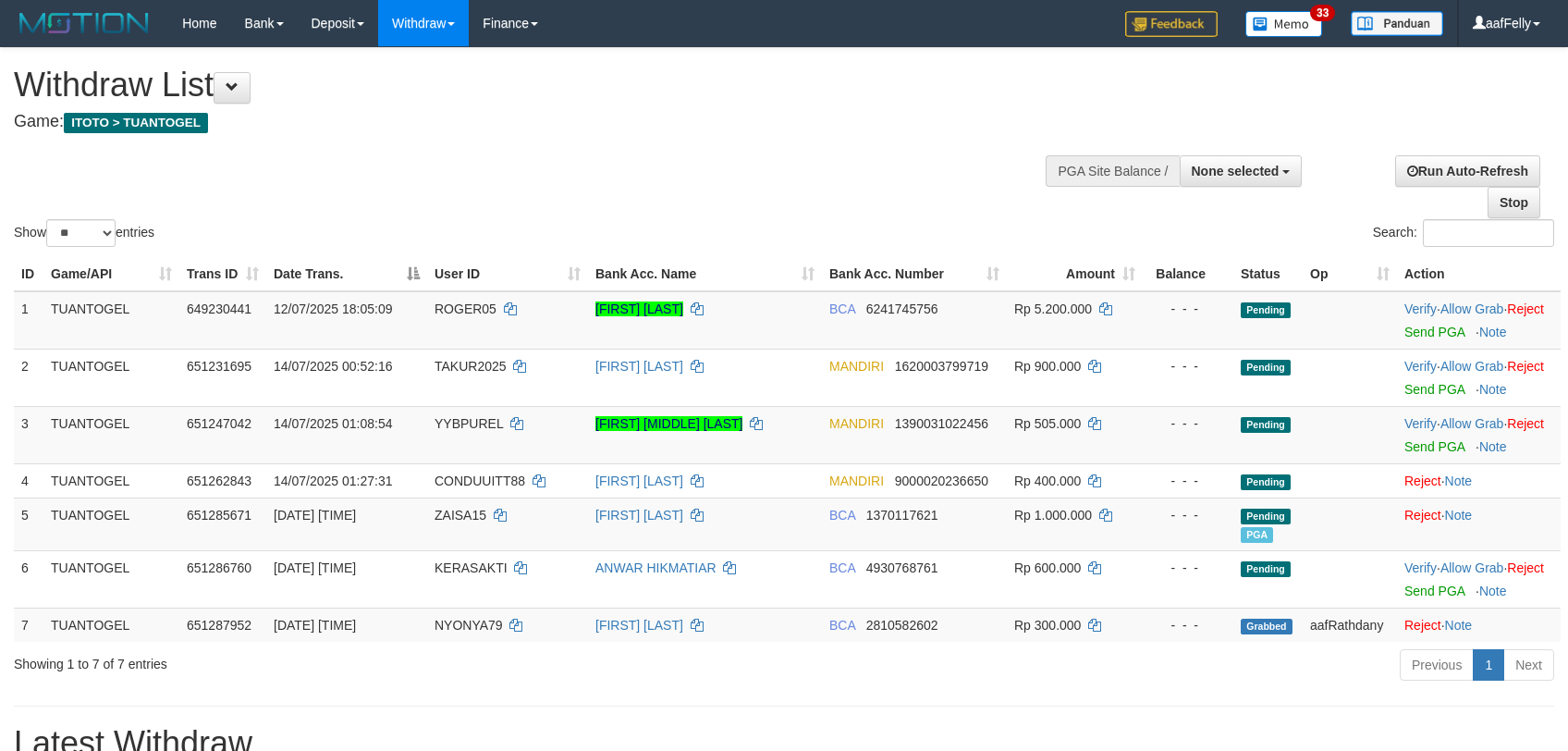 select 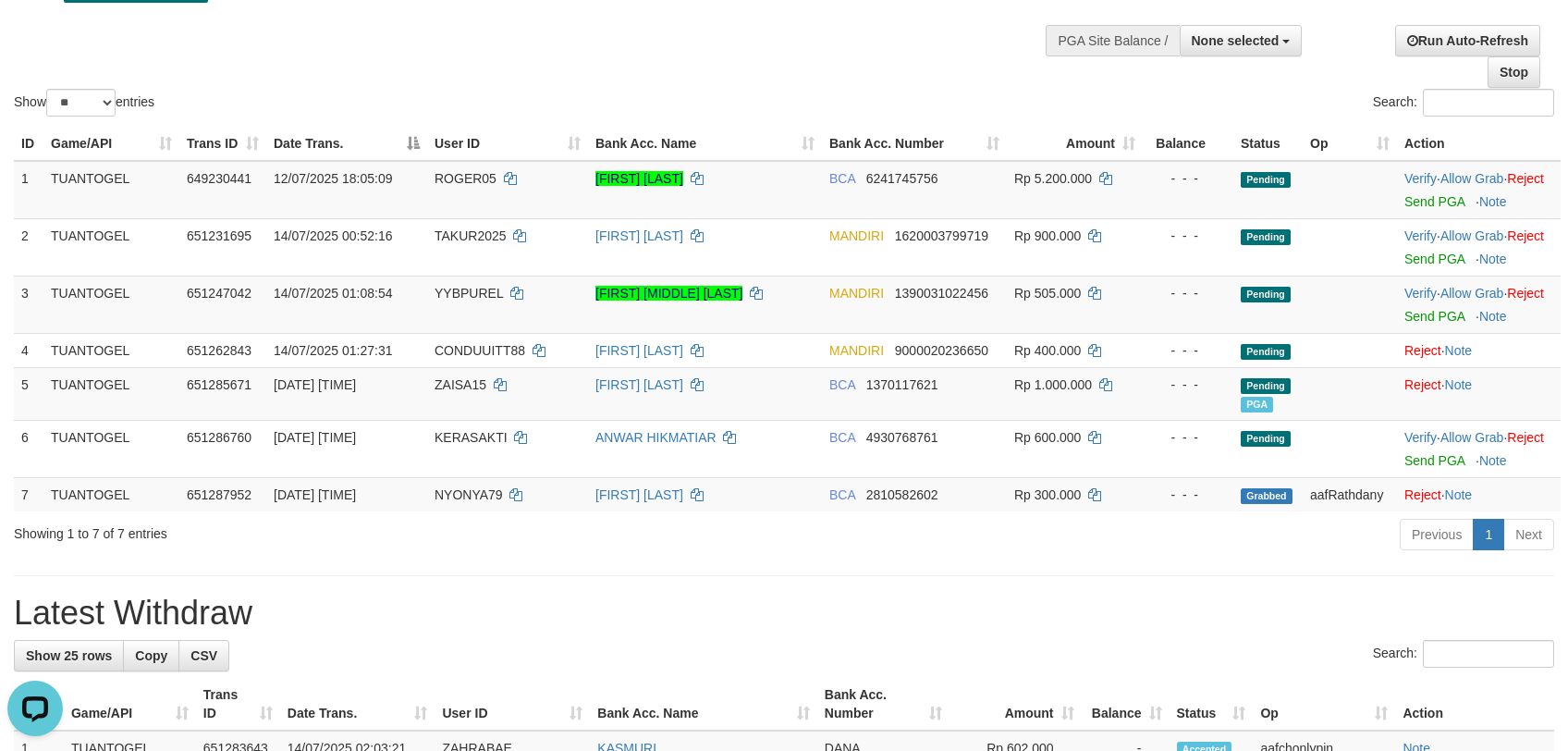 scroll, scrollTop: 0, scrollLeft: 0, axis: both 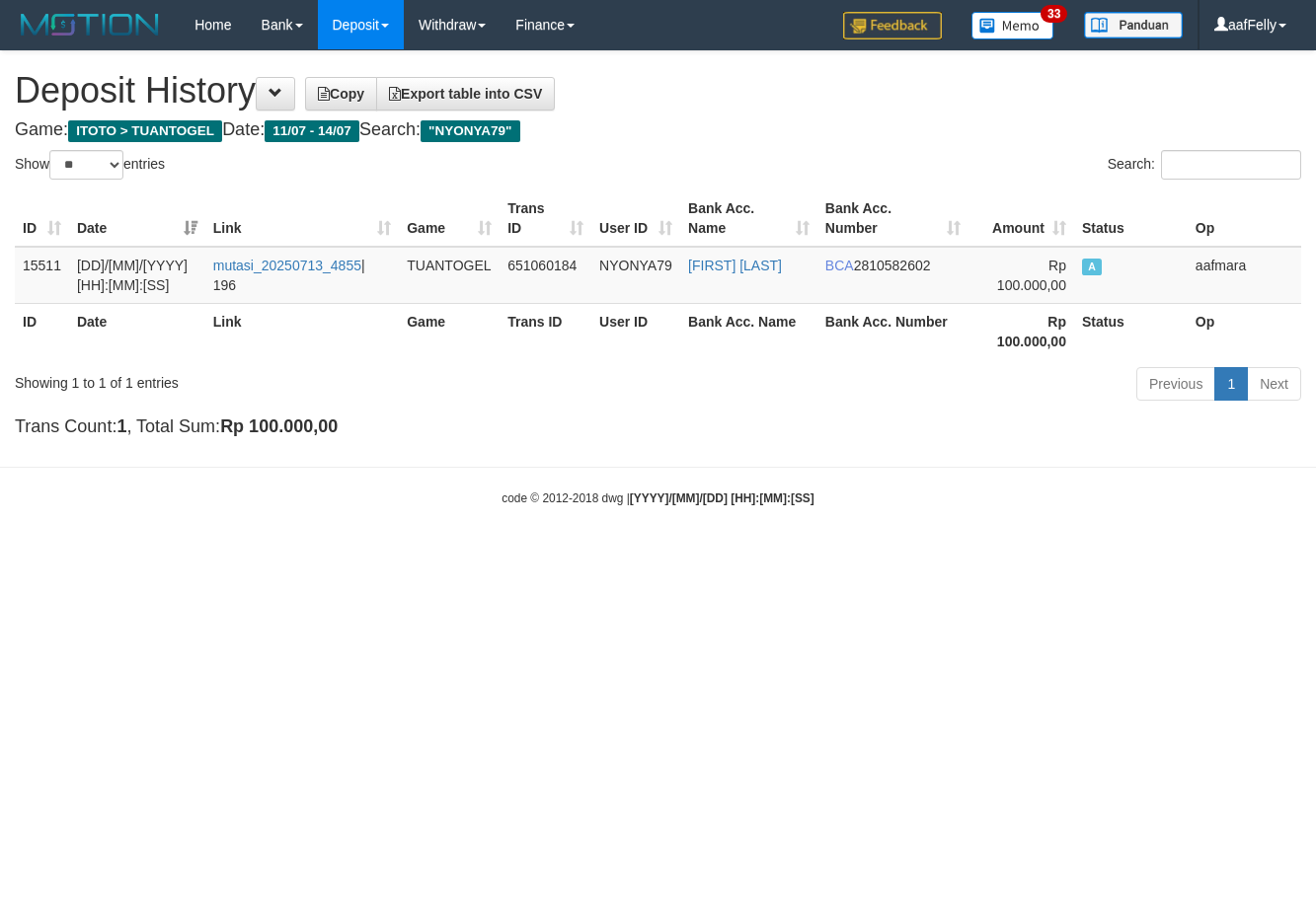 select on "**" 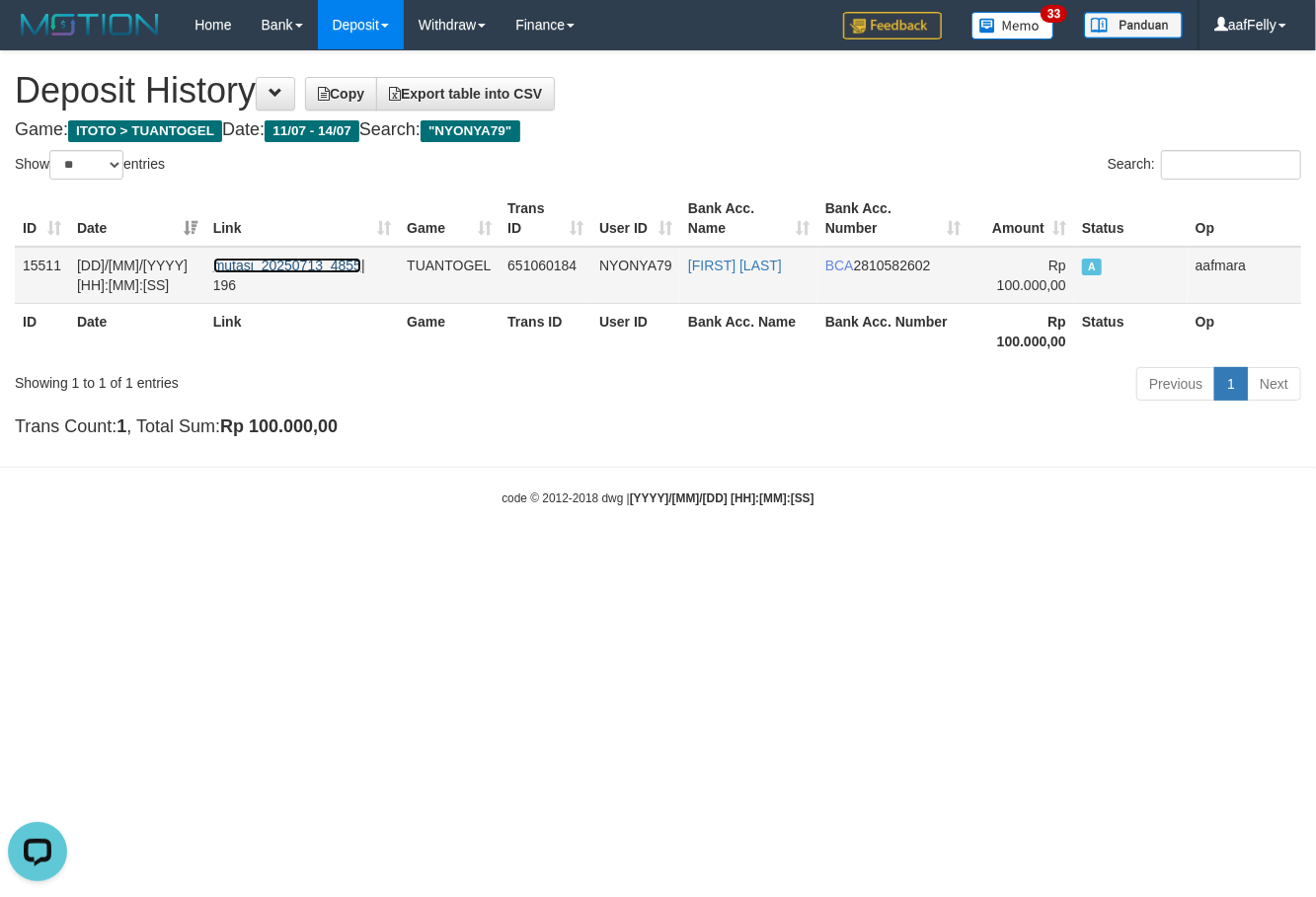drag, startPoint x: 270, startPoint y: 270, endPoint x: 273, endPoint y: 282, distance: 12.369317 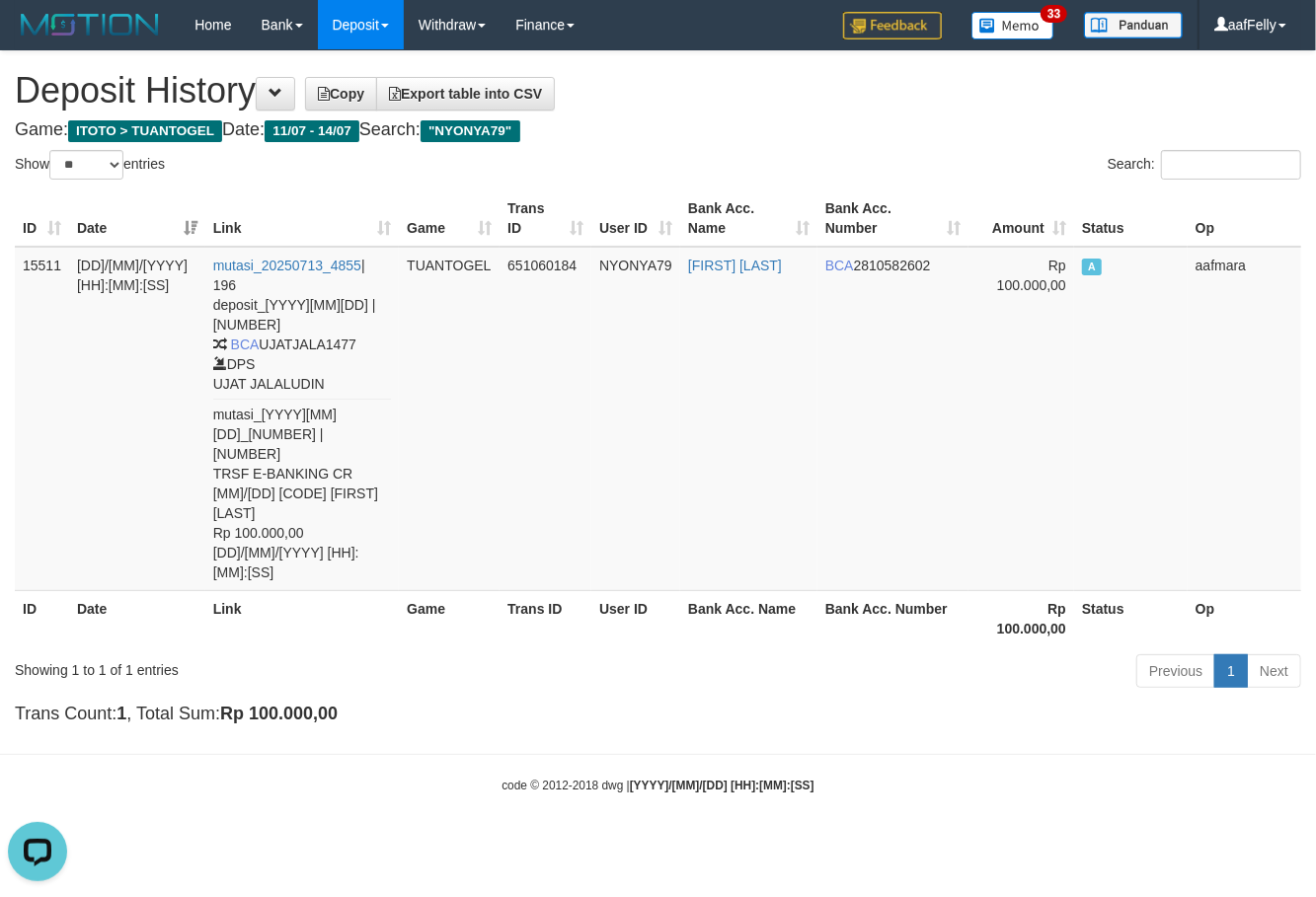 drag, startPoint x: 1016, startPoint y: 652, endPoint x: 1110, endPoint y: 551, distance: 137.97464 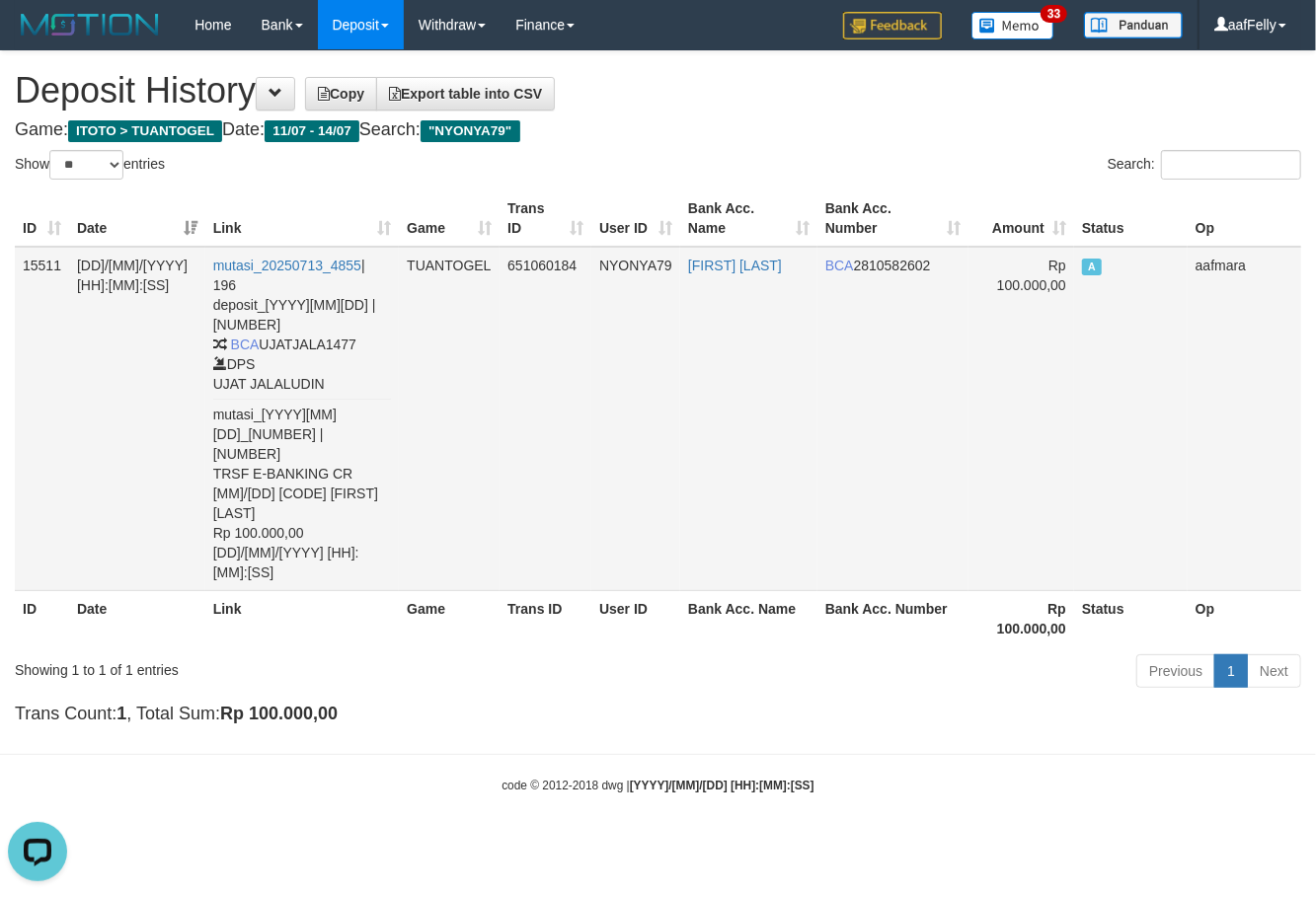 click on "ANITA KAROLINA" at bounding box center [748, 418] 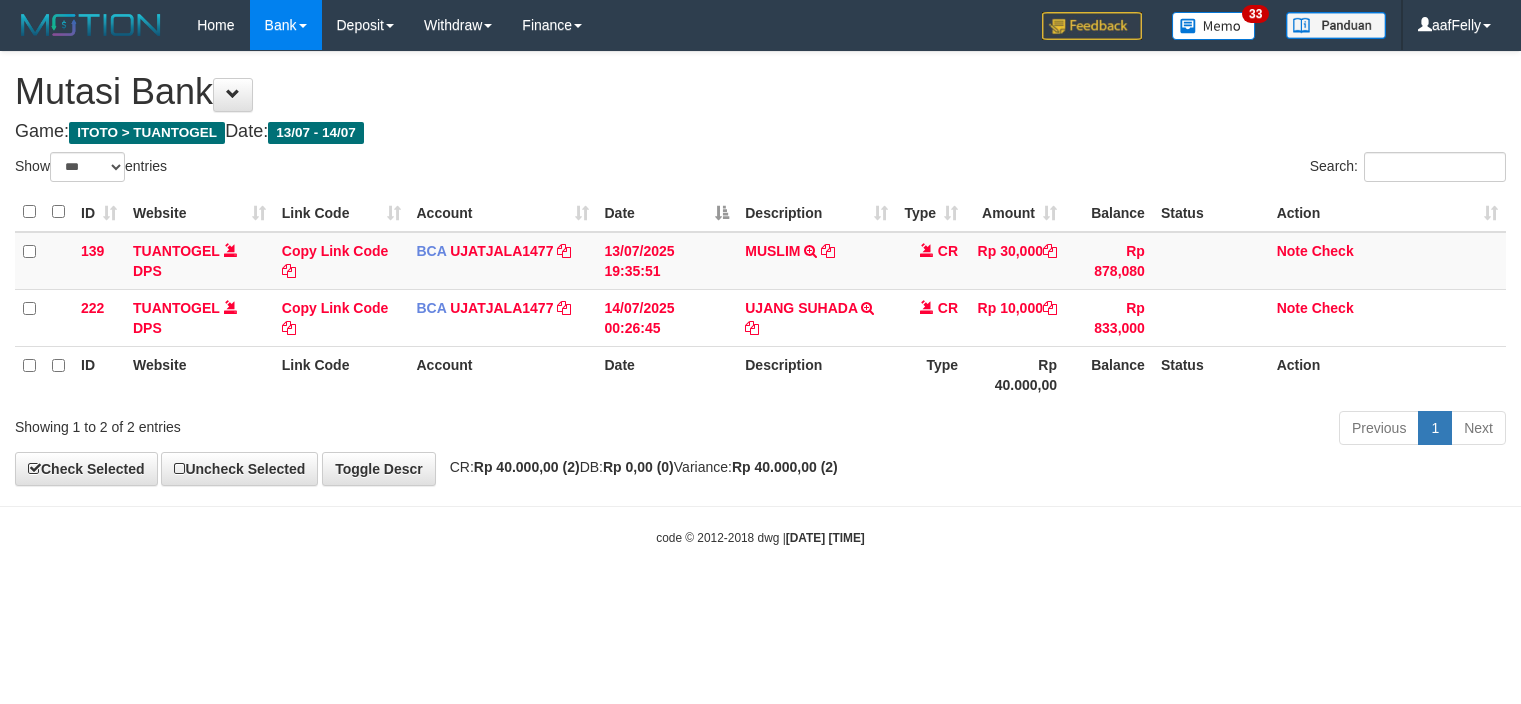 select on "***" 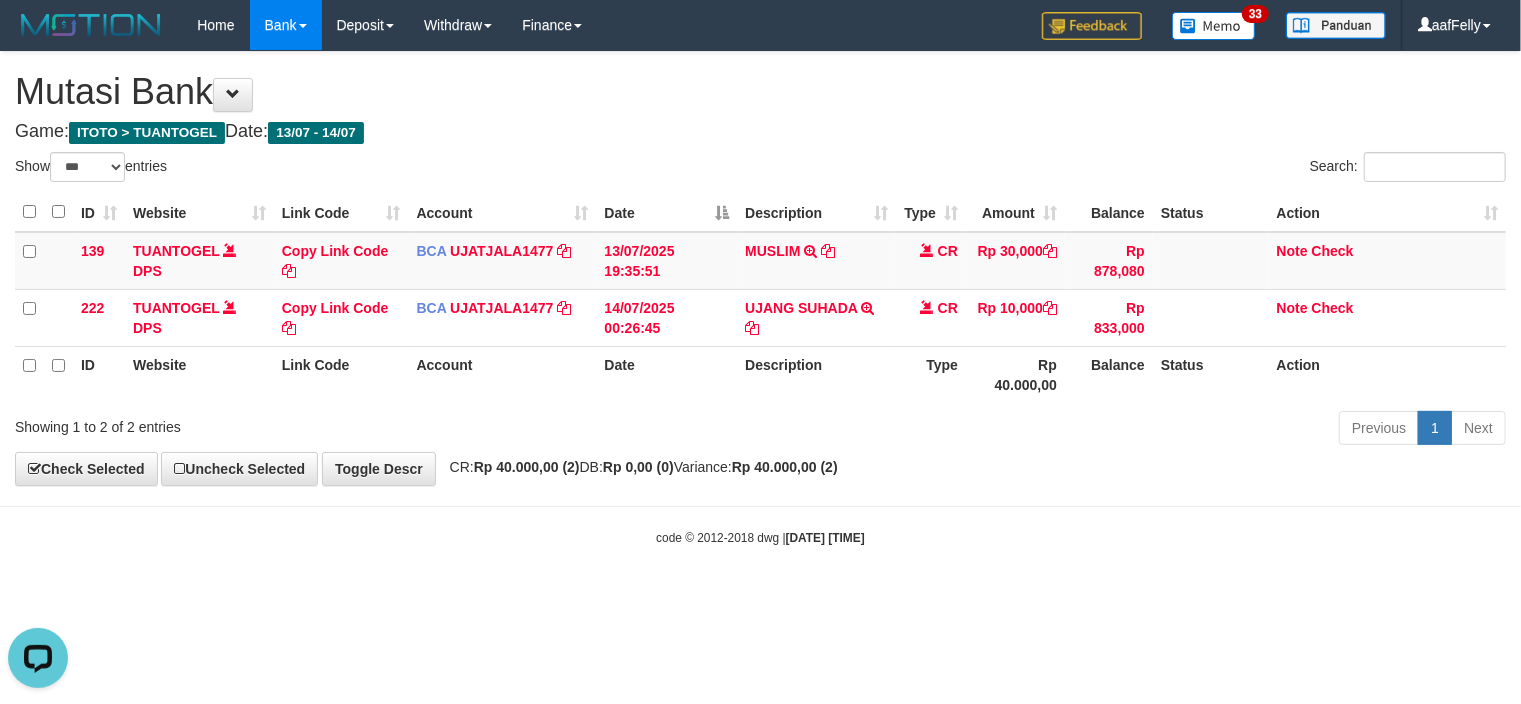scroll, scrollTop: 0, scrollLeft: 0, axis: both 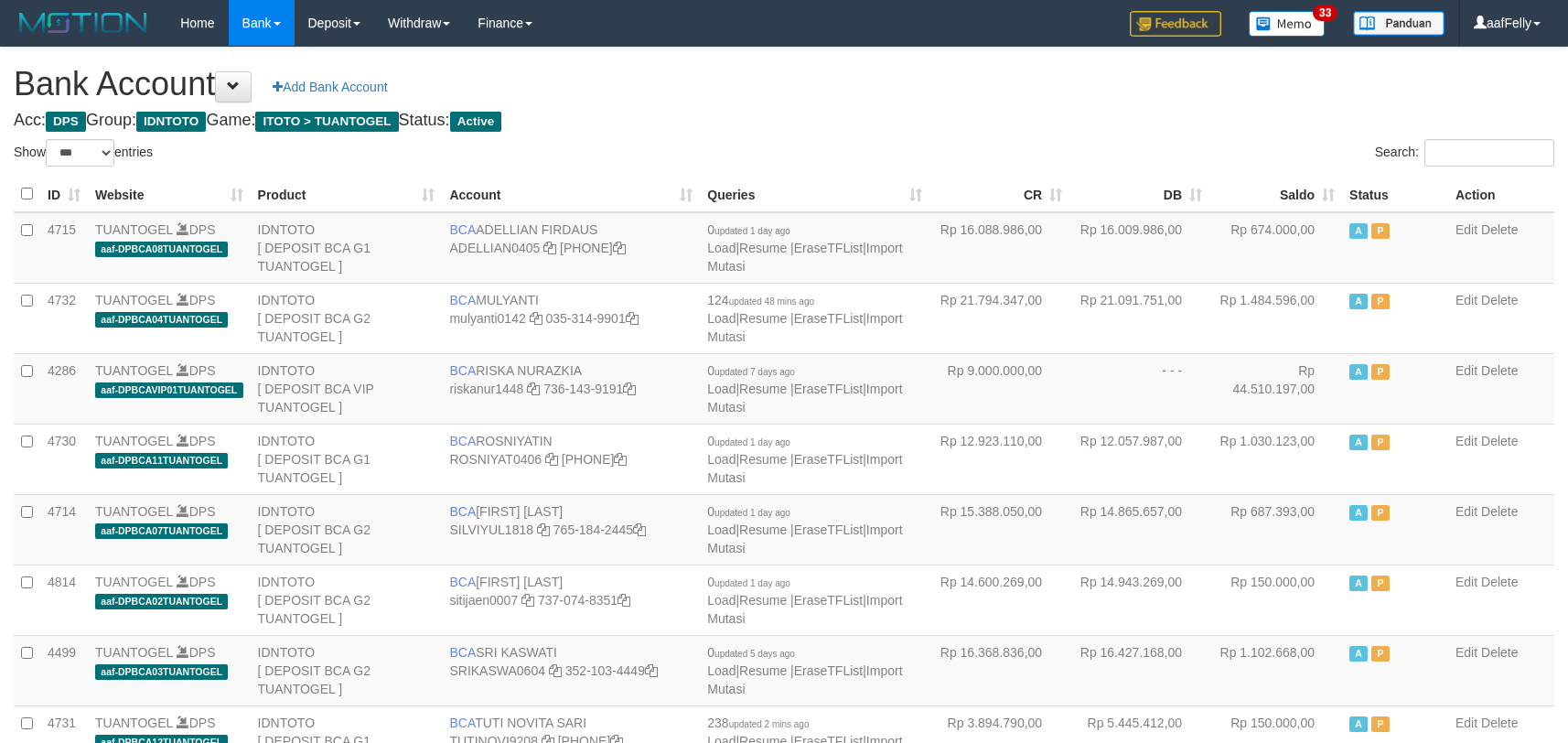 select on "***" 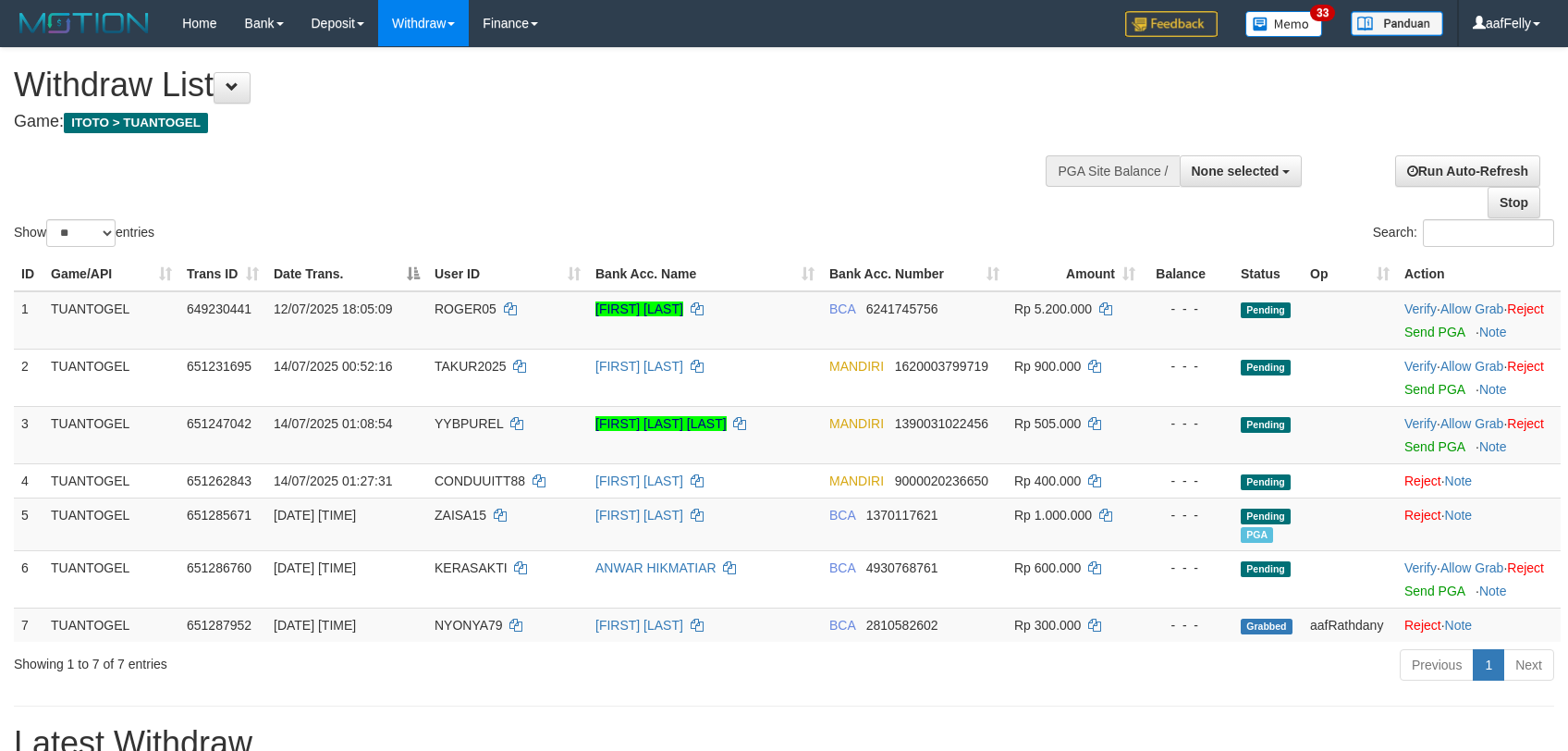 select 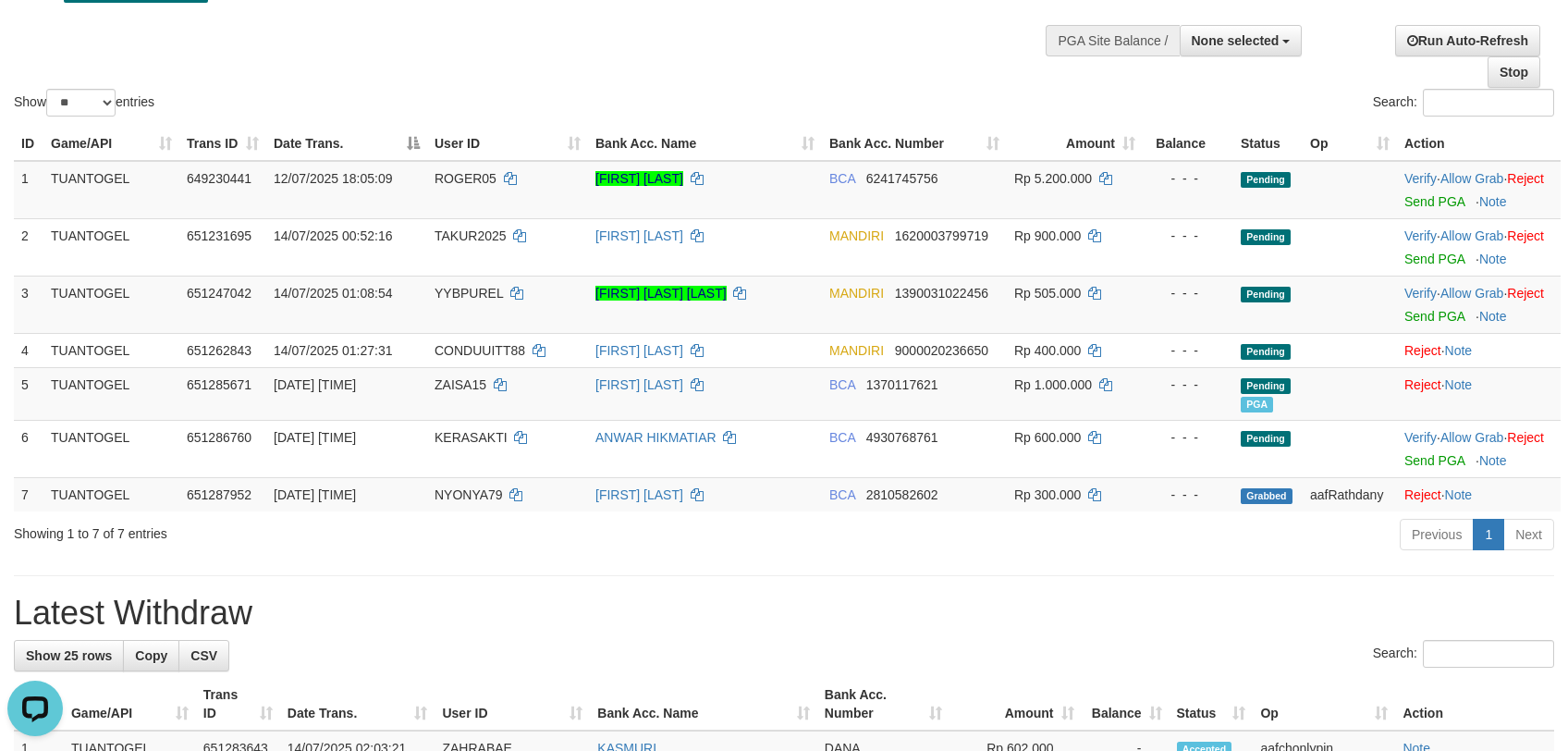 scroll, scrollTop: 0, scrollLeft: 0, axis: both 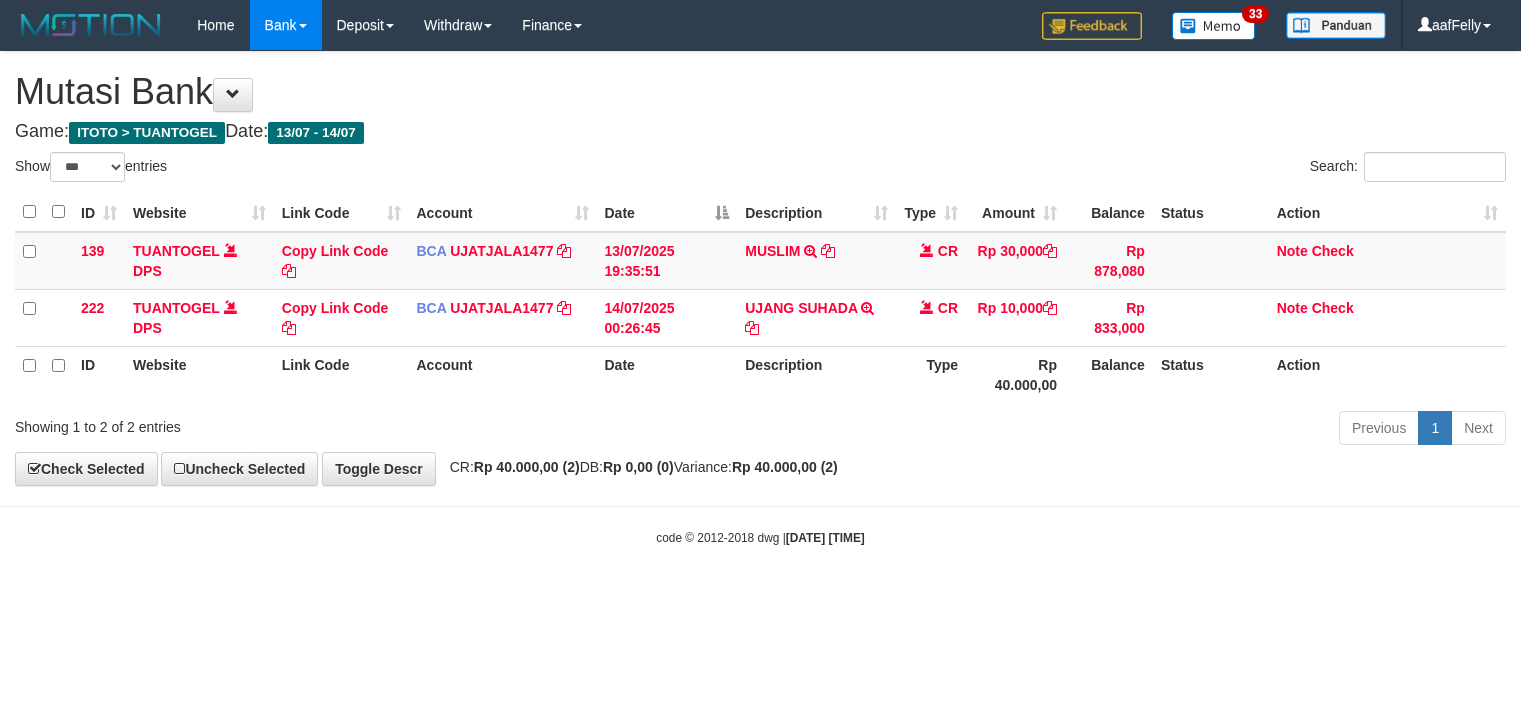 select on "***" 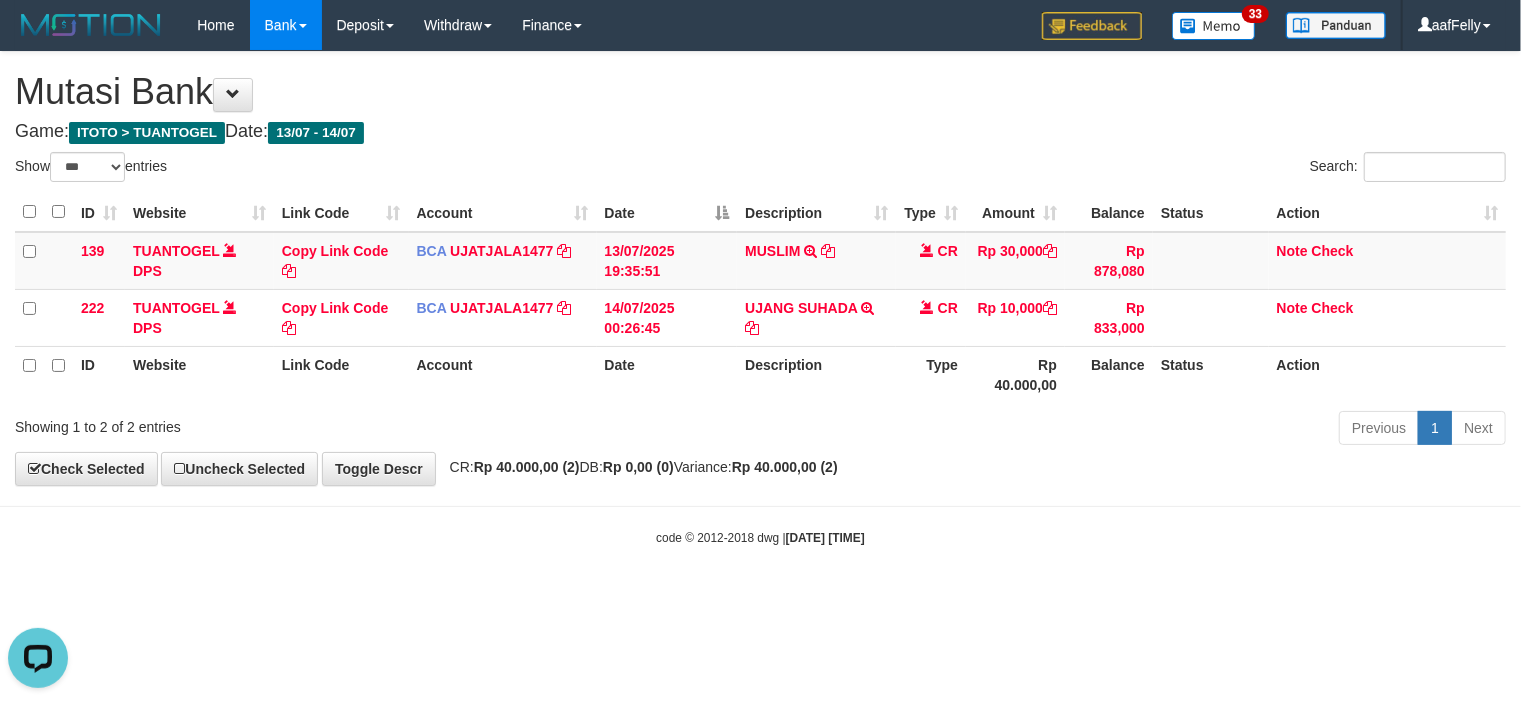 scroll, scrollTop: 0, scrollLeft: 0, axis: both 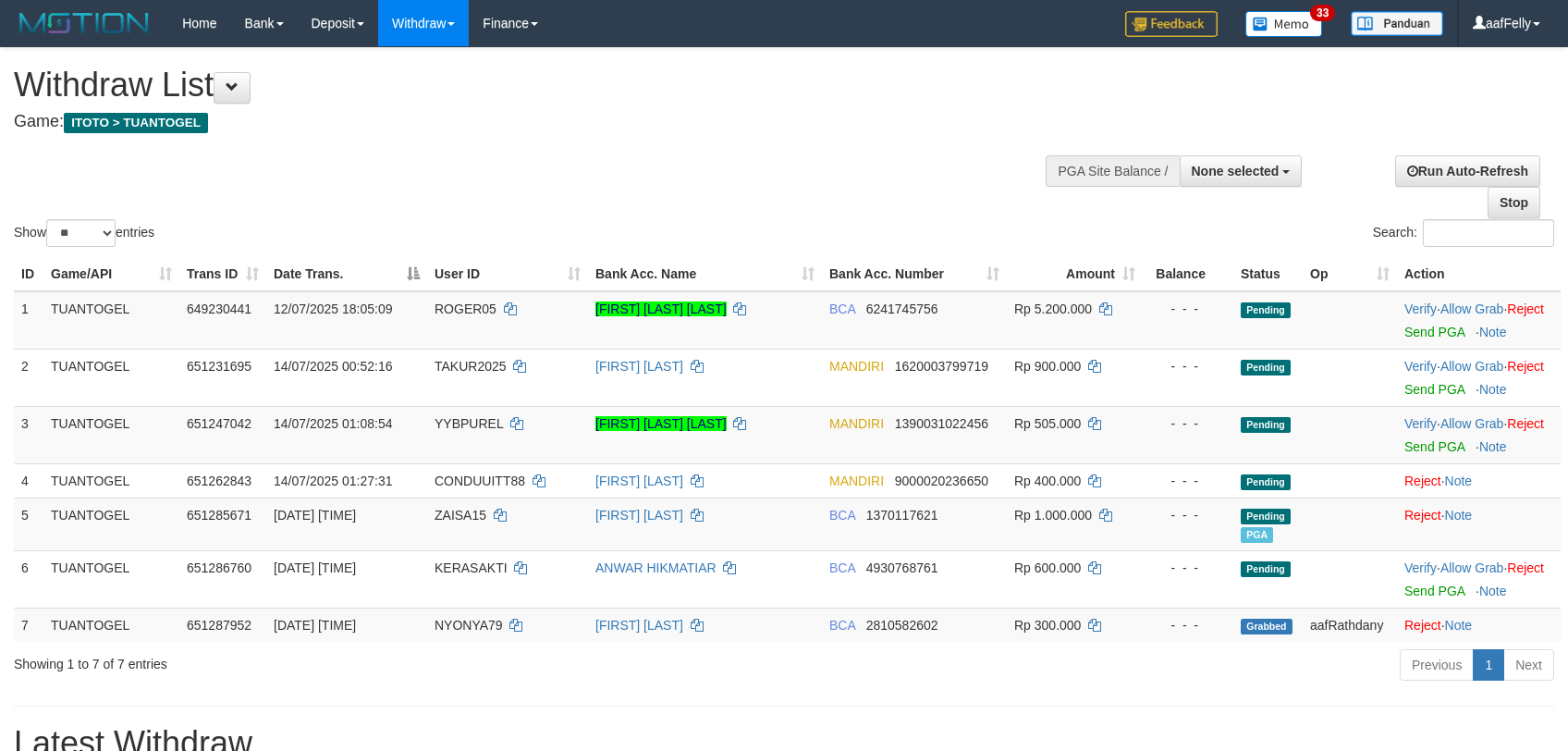 select 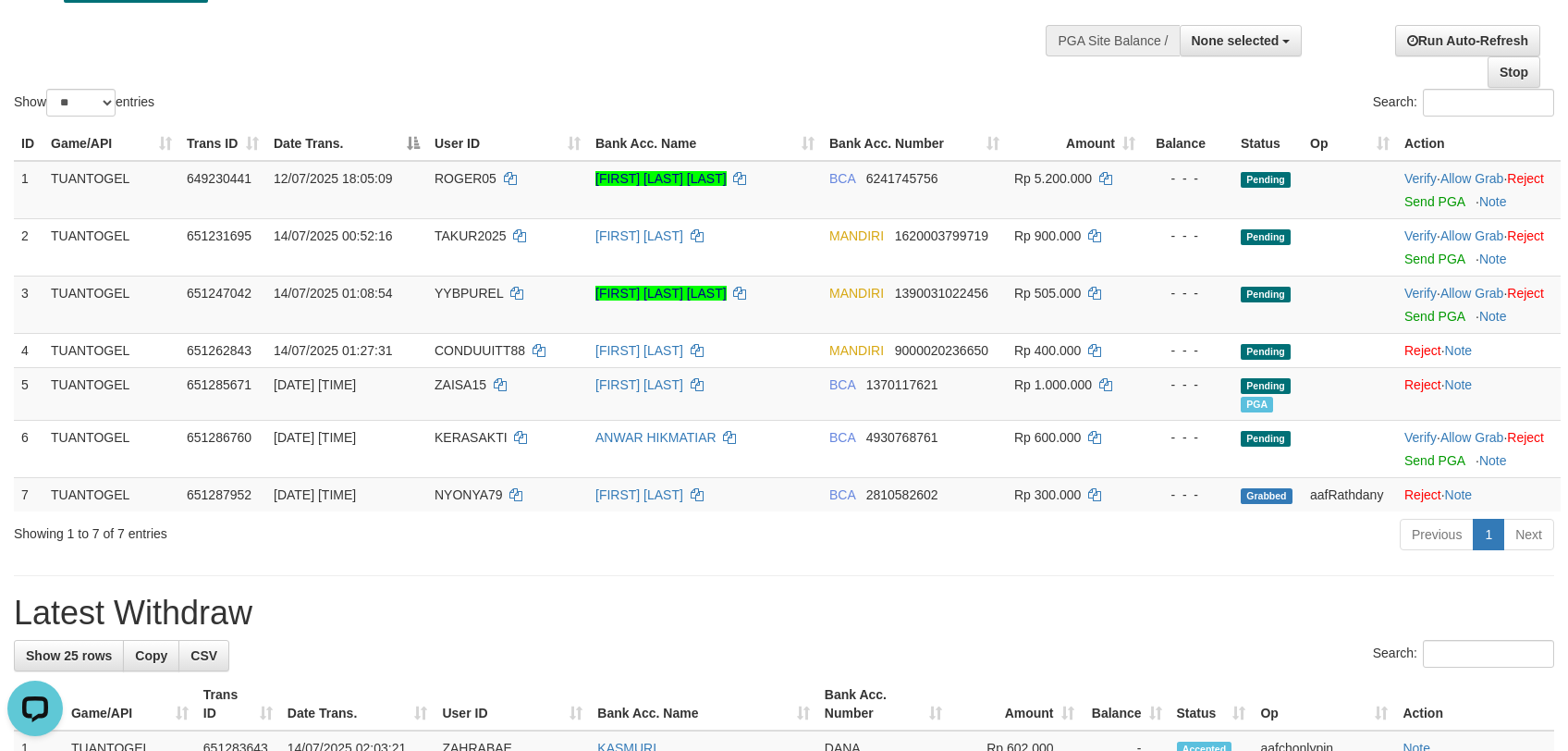scroll, scrollTop: 0, scrollLeft: 0, axis: both 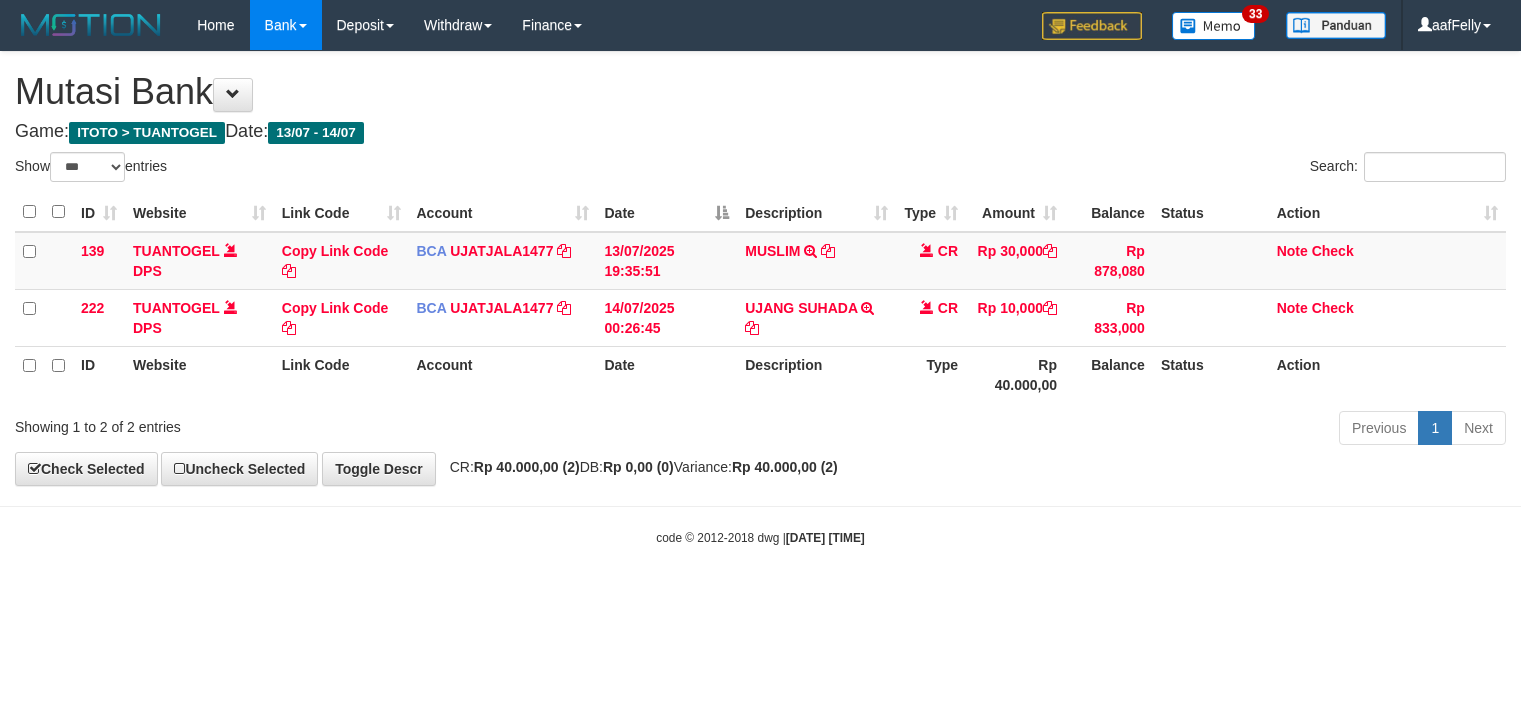 select on "***" 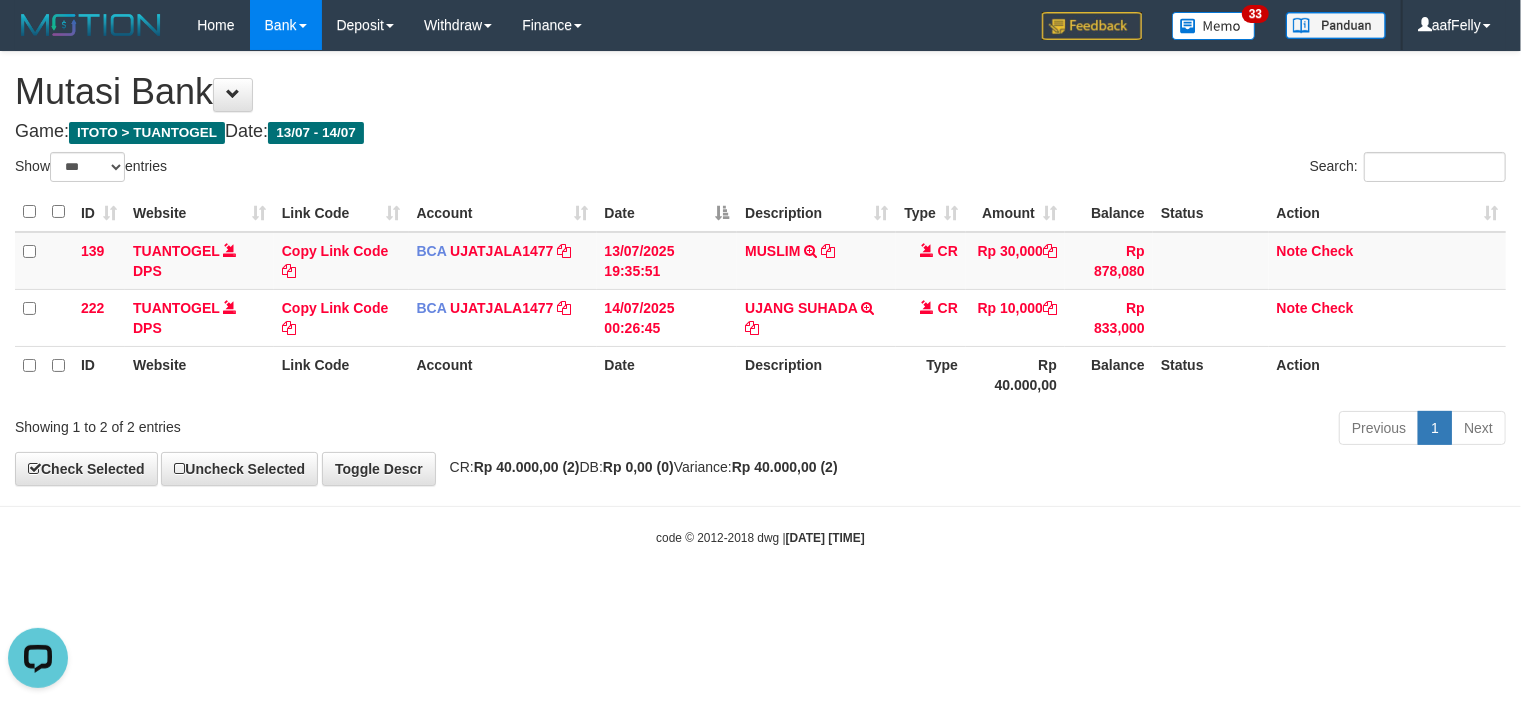 scroll, scrollTop: 0, scrollLeft: 0, axis: both 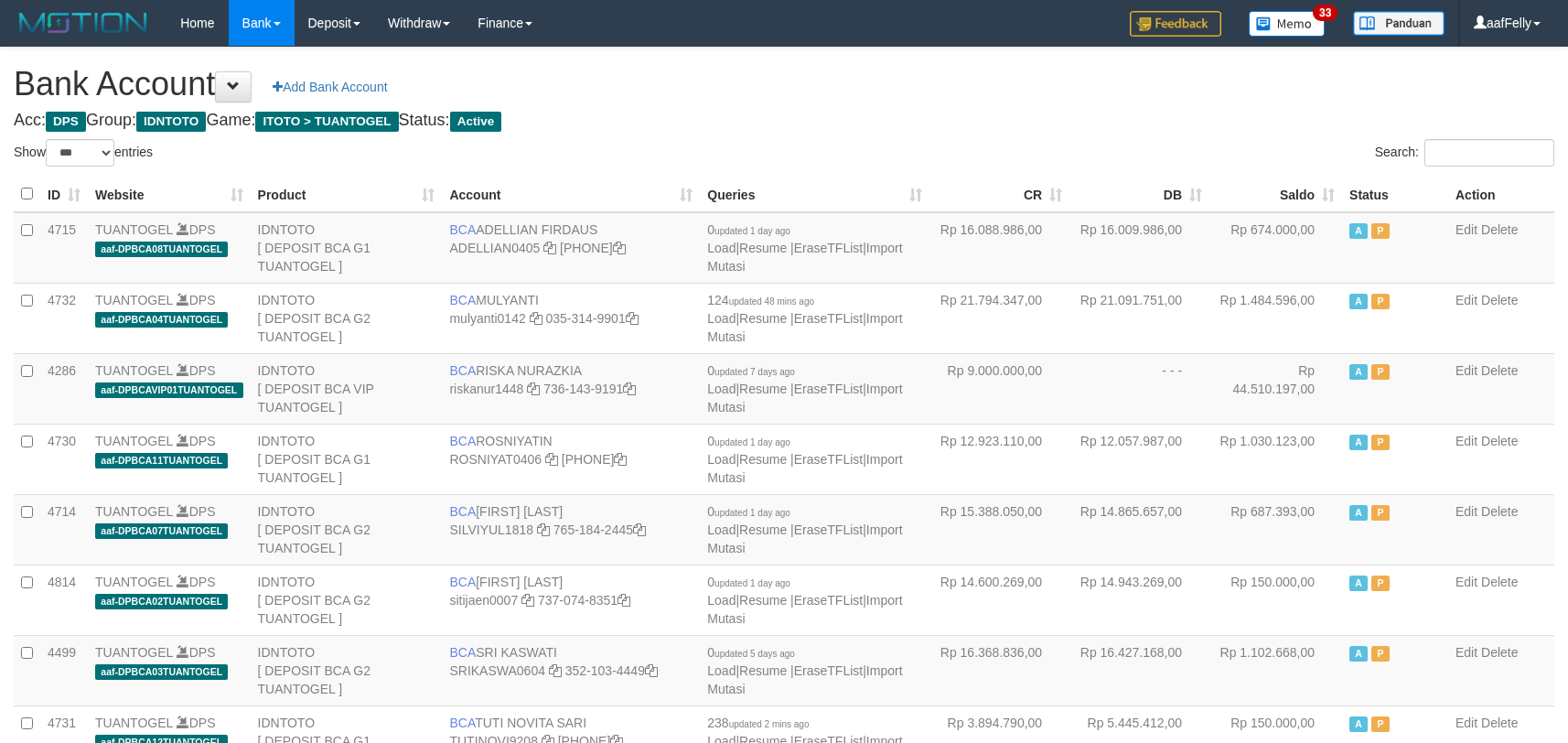 select on "***" 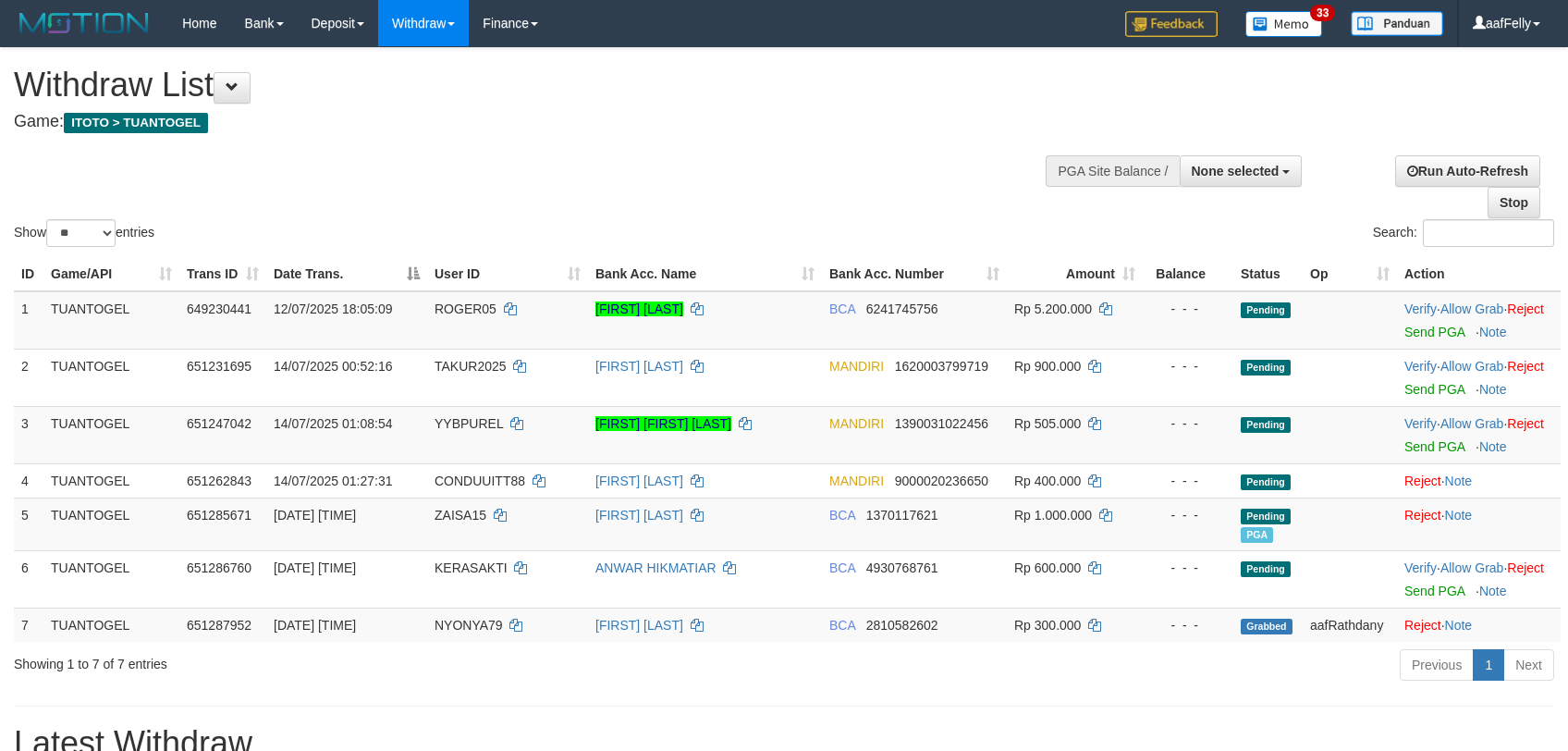 select 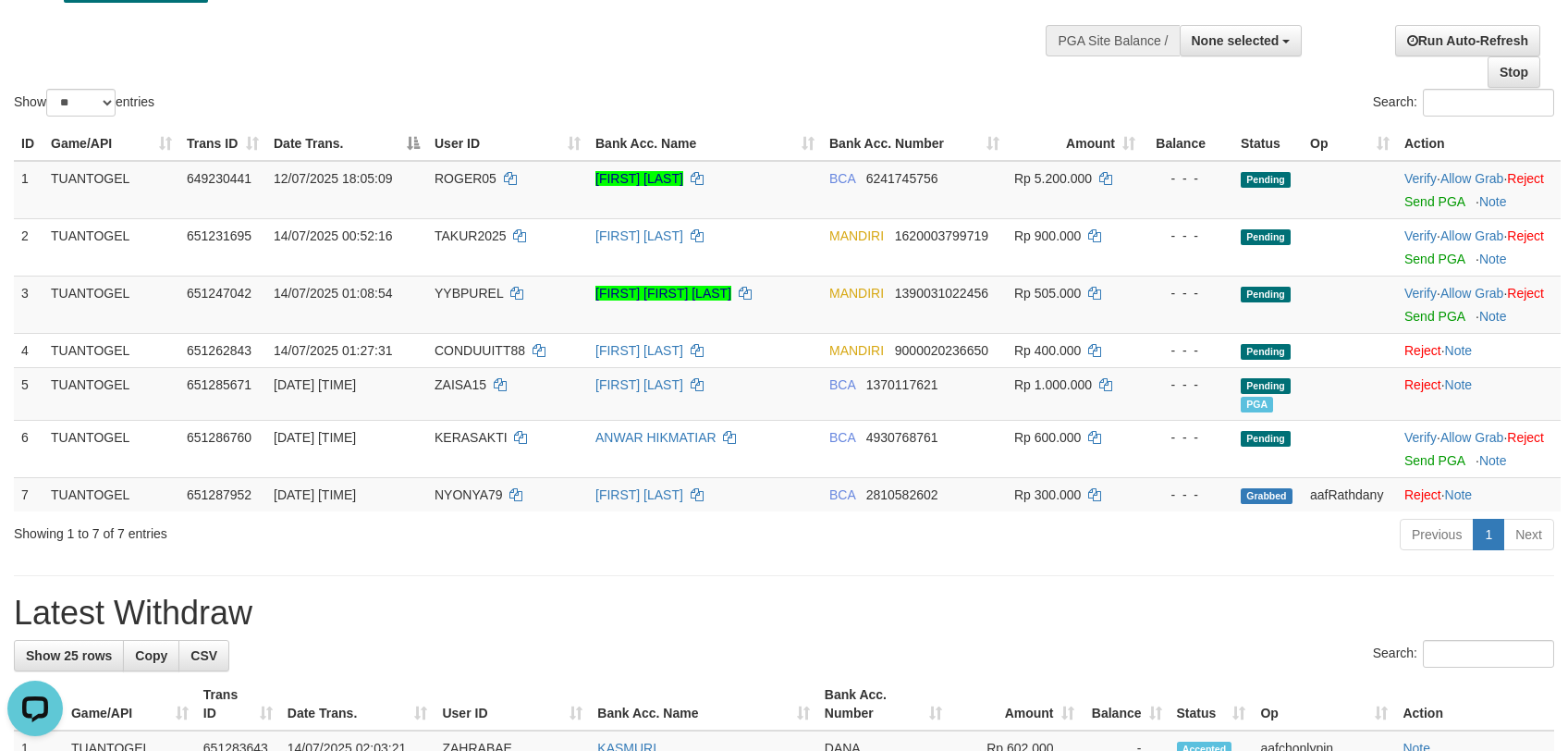 scroll, scrollTop: 0, scrollLeft: 0, axis: both 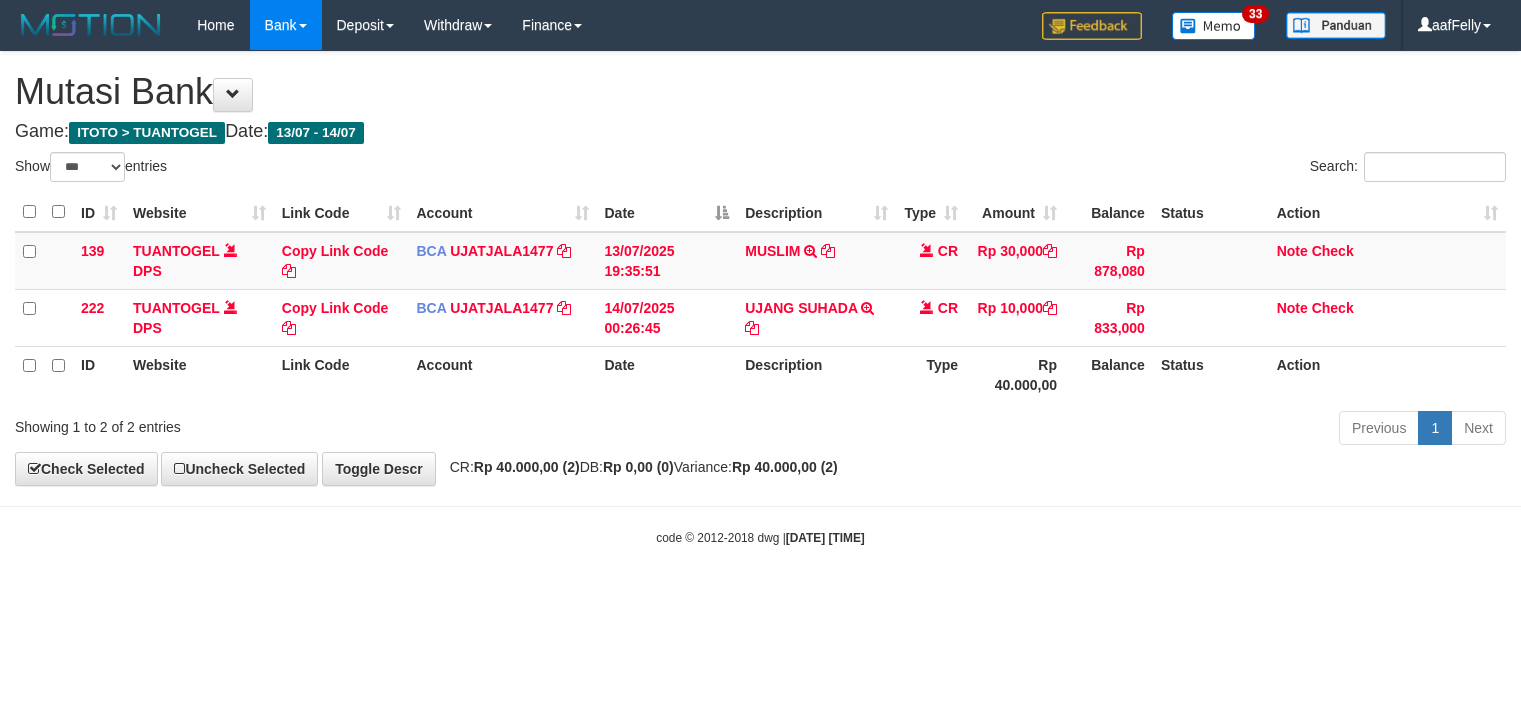 select on "***" 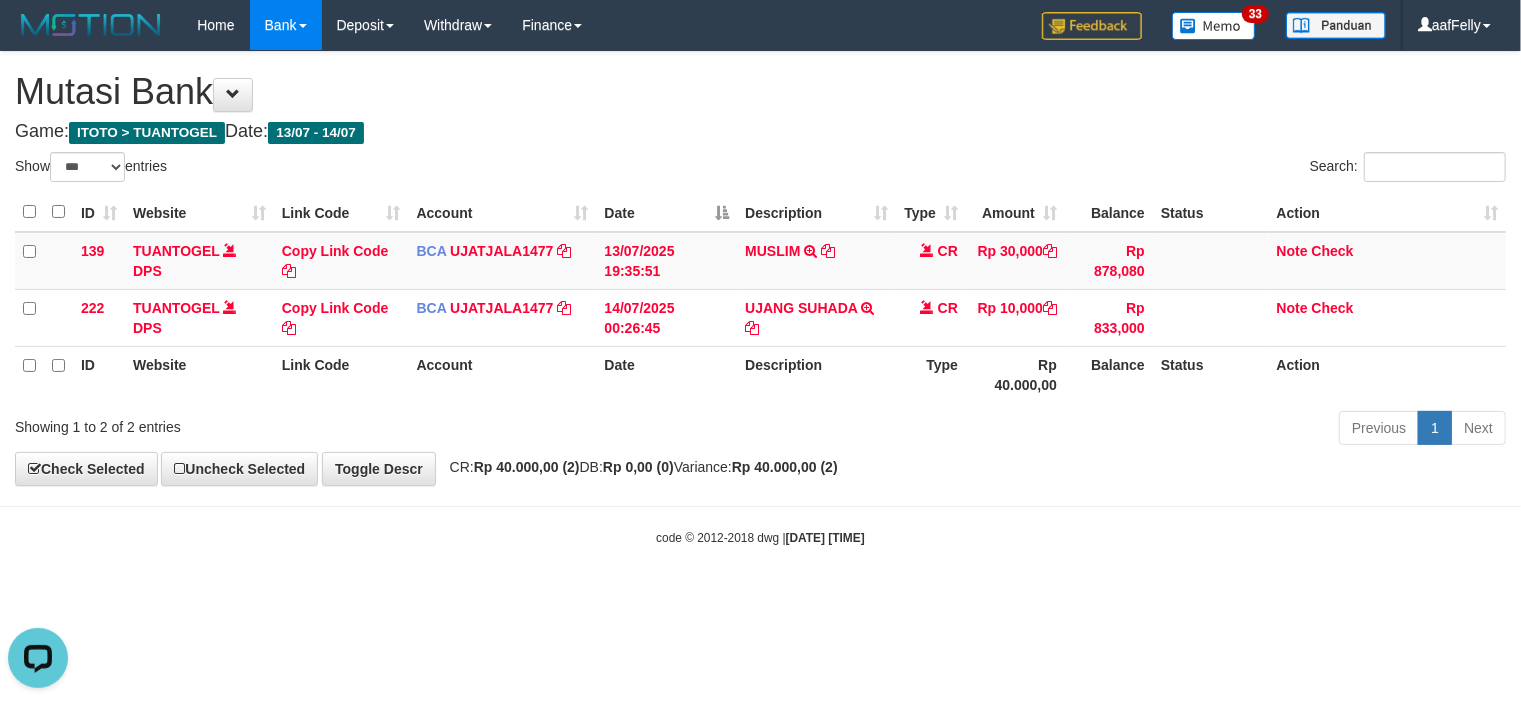scroll, scrollTop: 0, scrollLeft: 0, axis: both 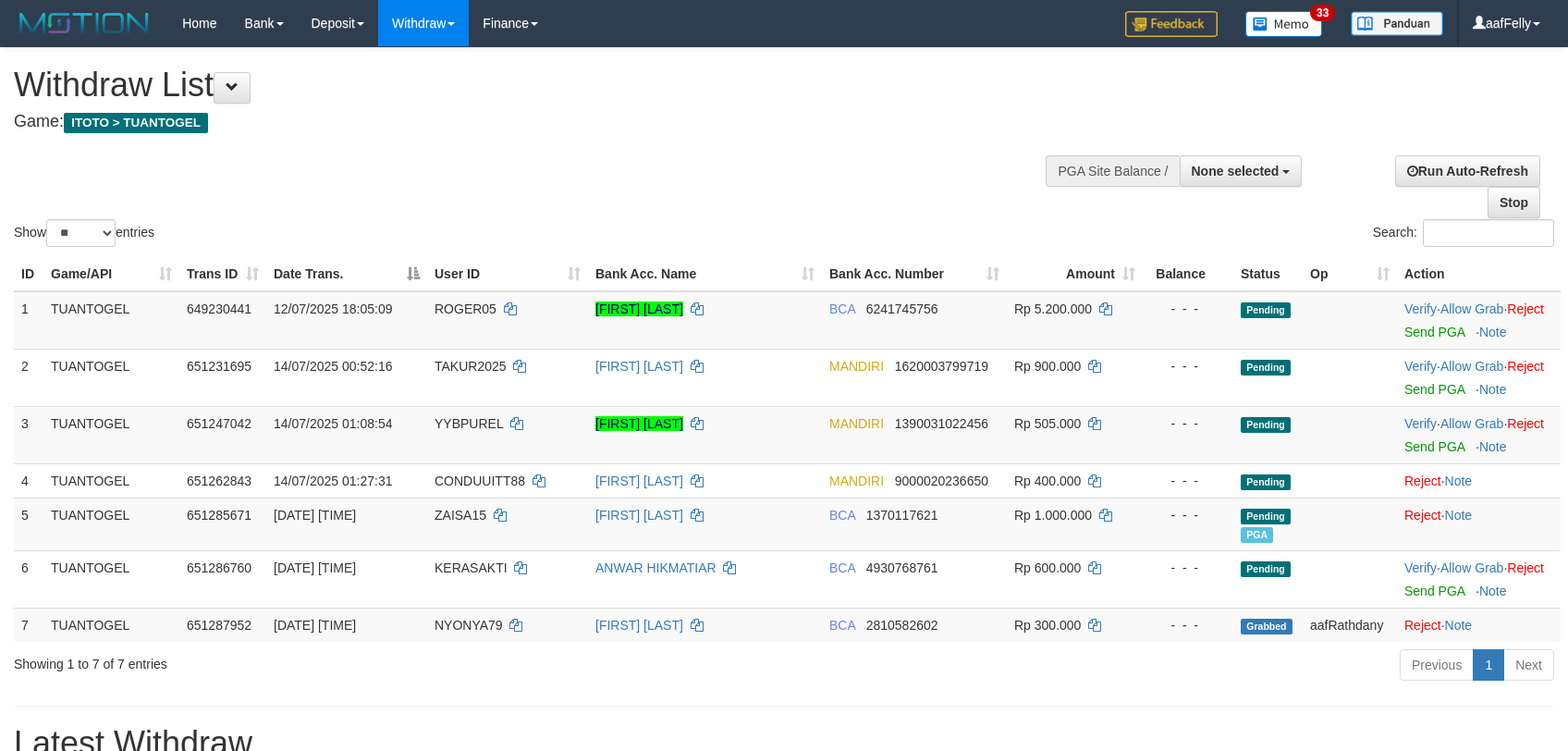 select 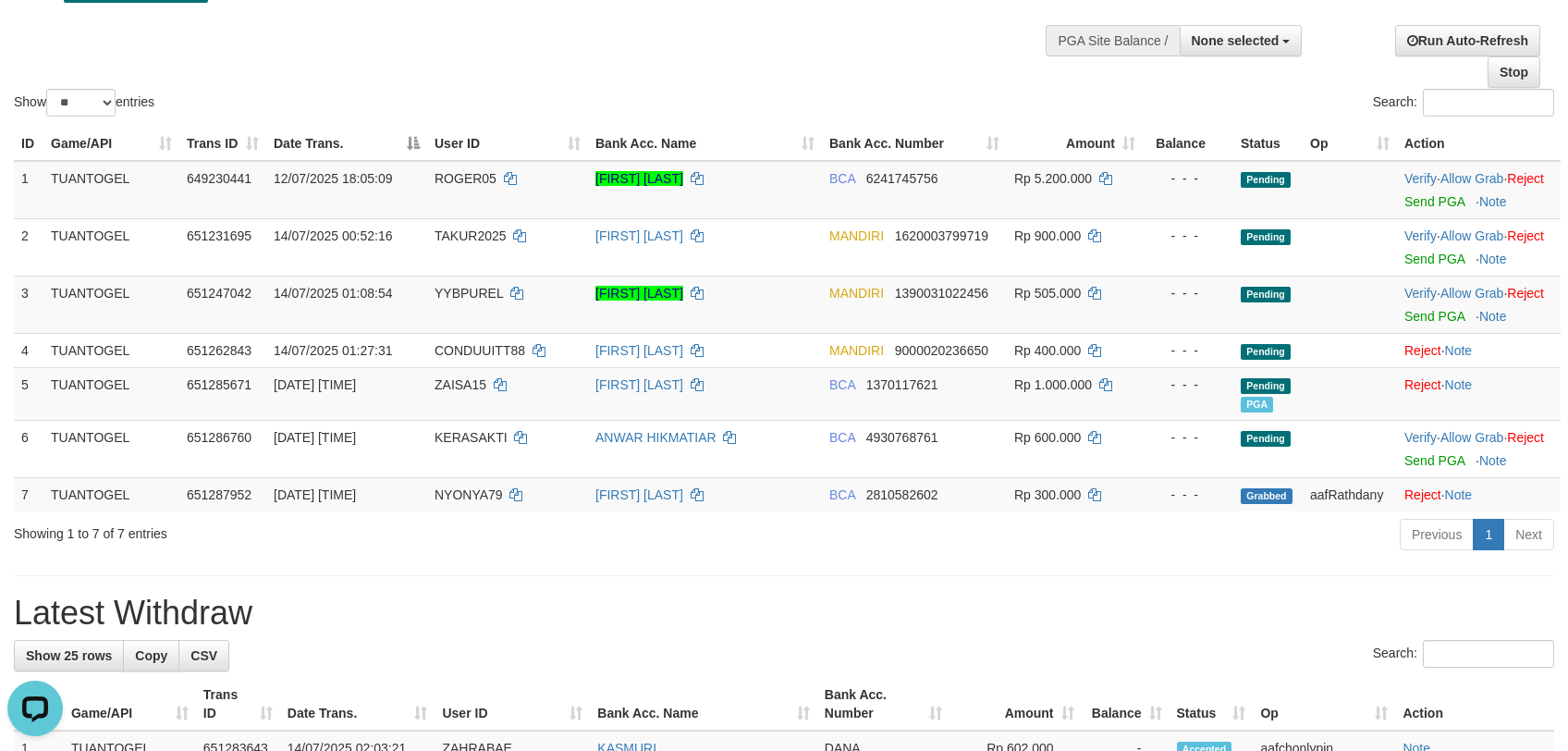 scroll, scrollTop: 0, scrollLeft: 0, axis: both 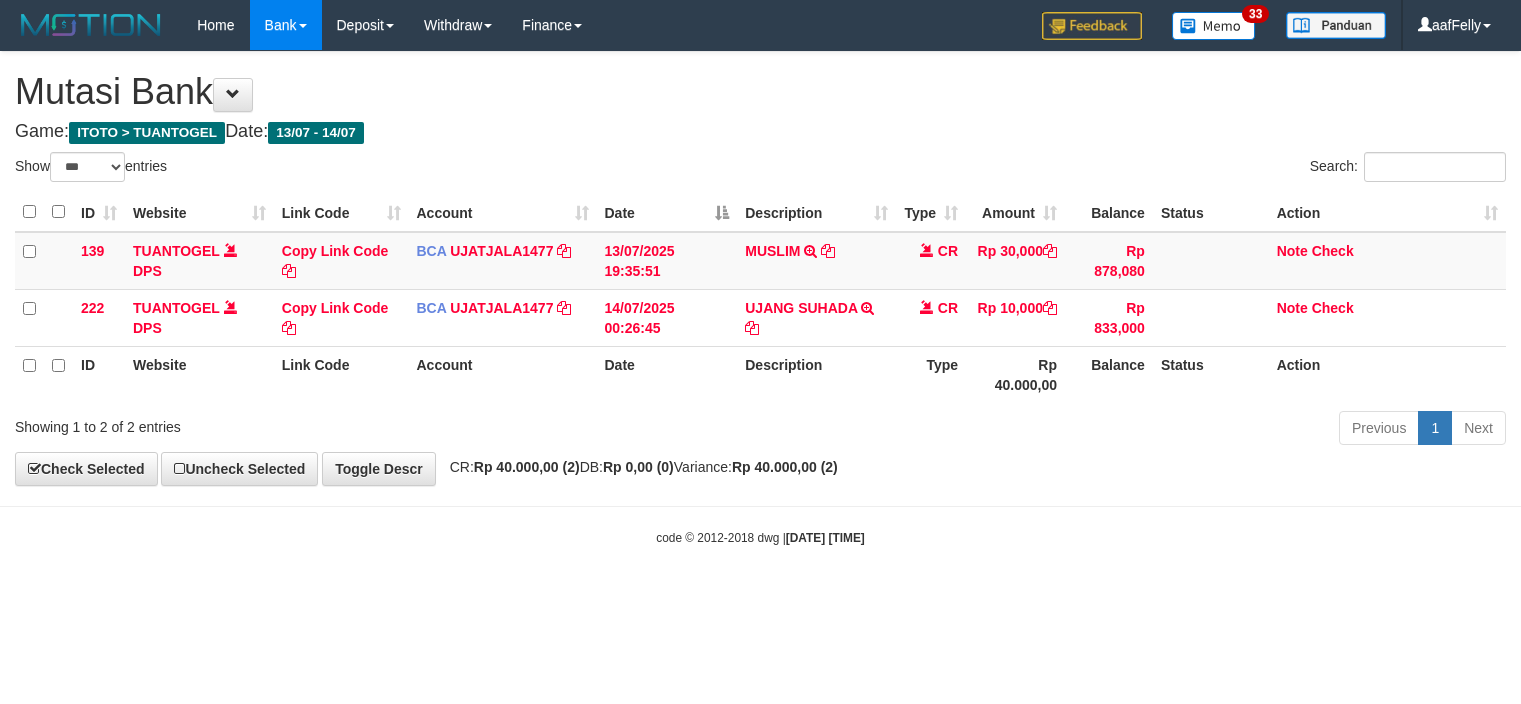 select on "***" 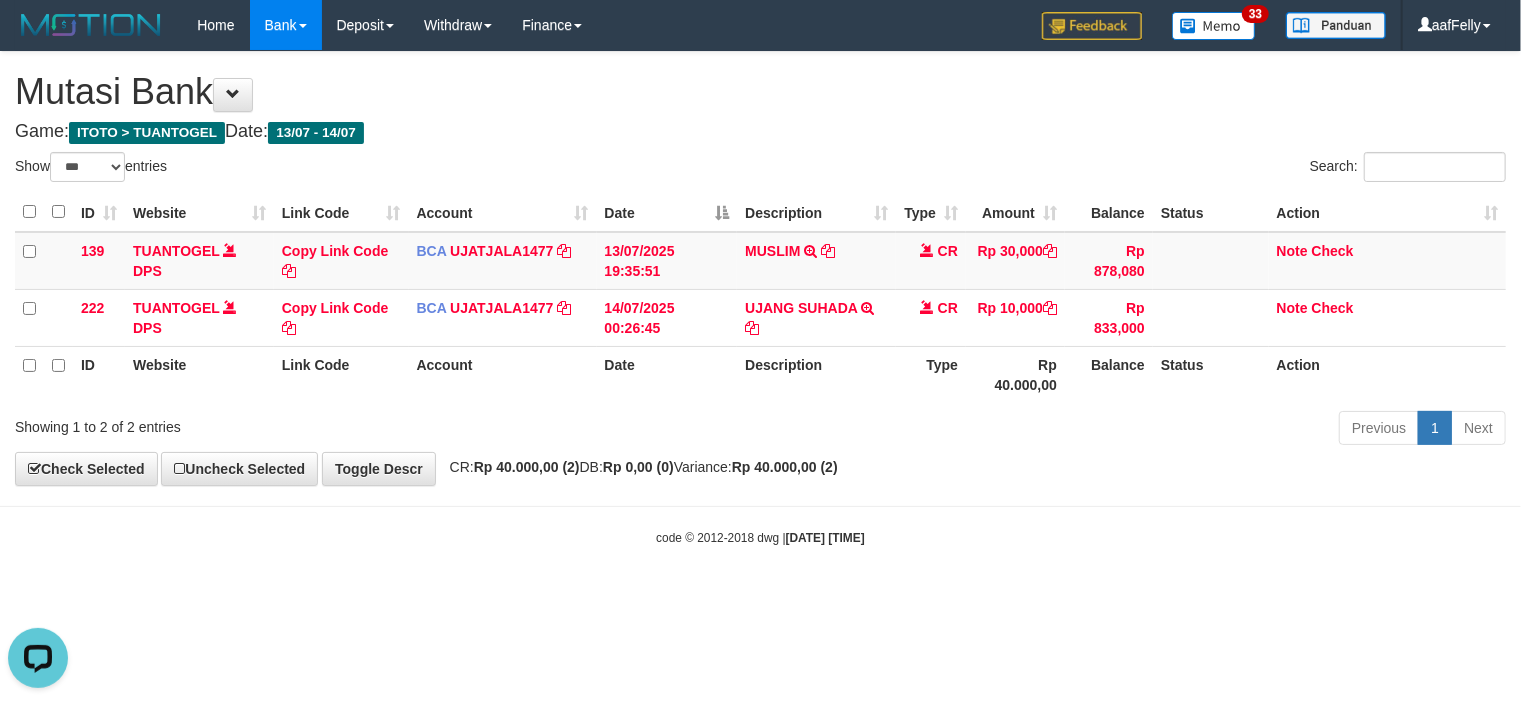 scroll, scrollTop: 0, scrollLeft: 0, axis: both 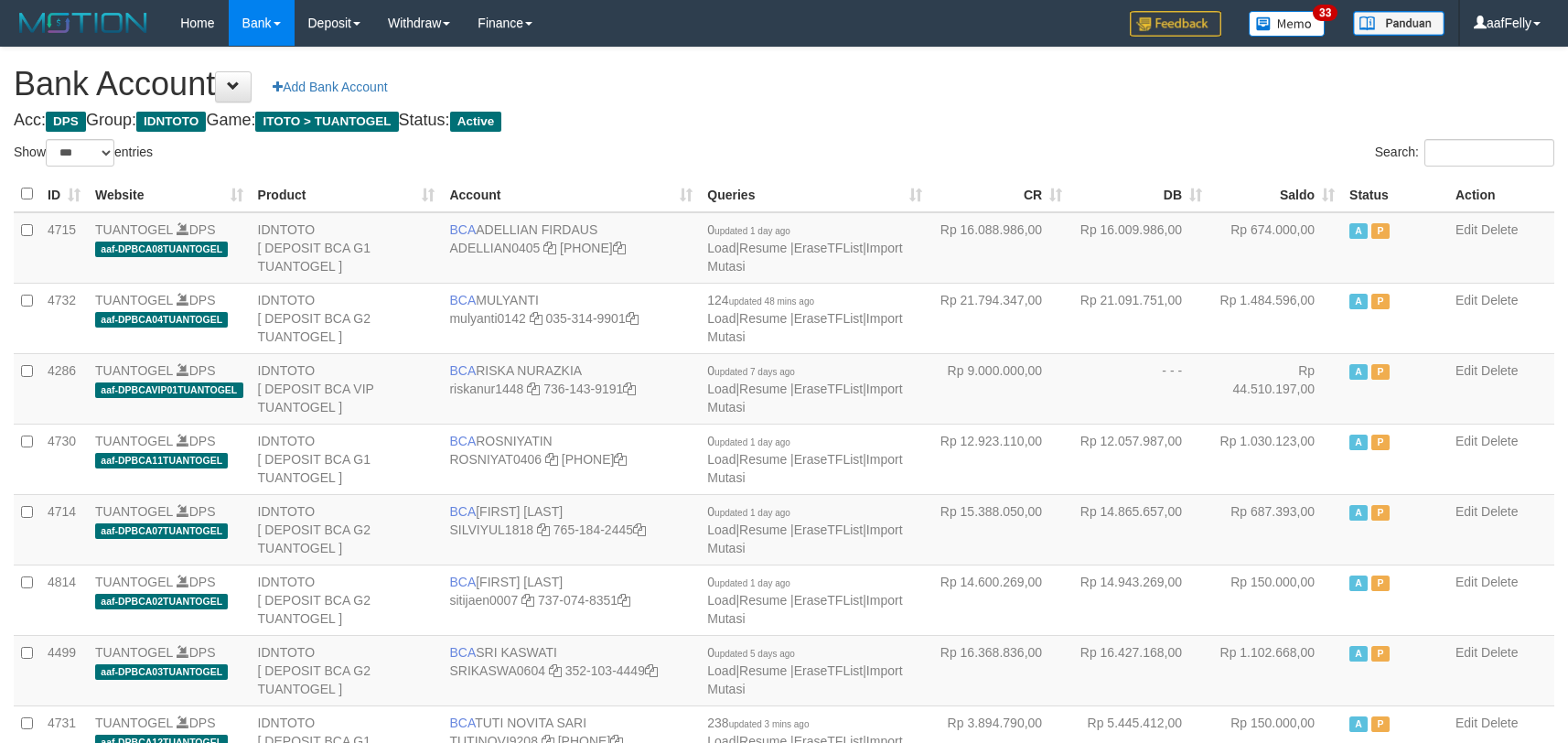 select on "***" 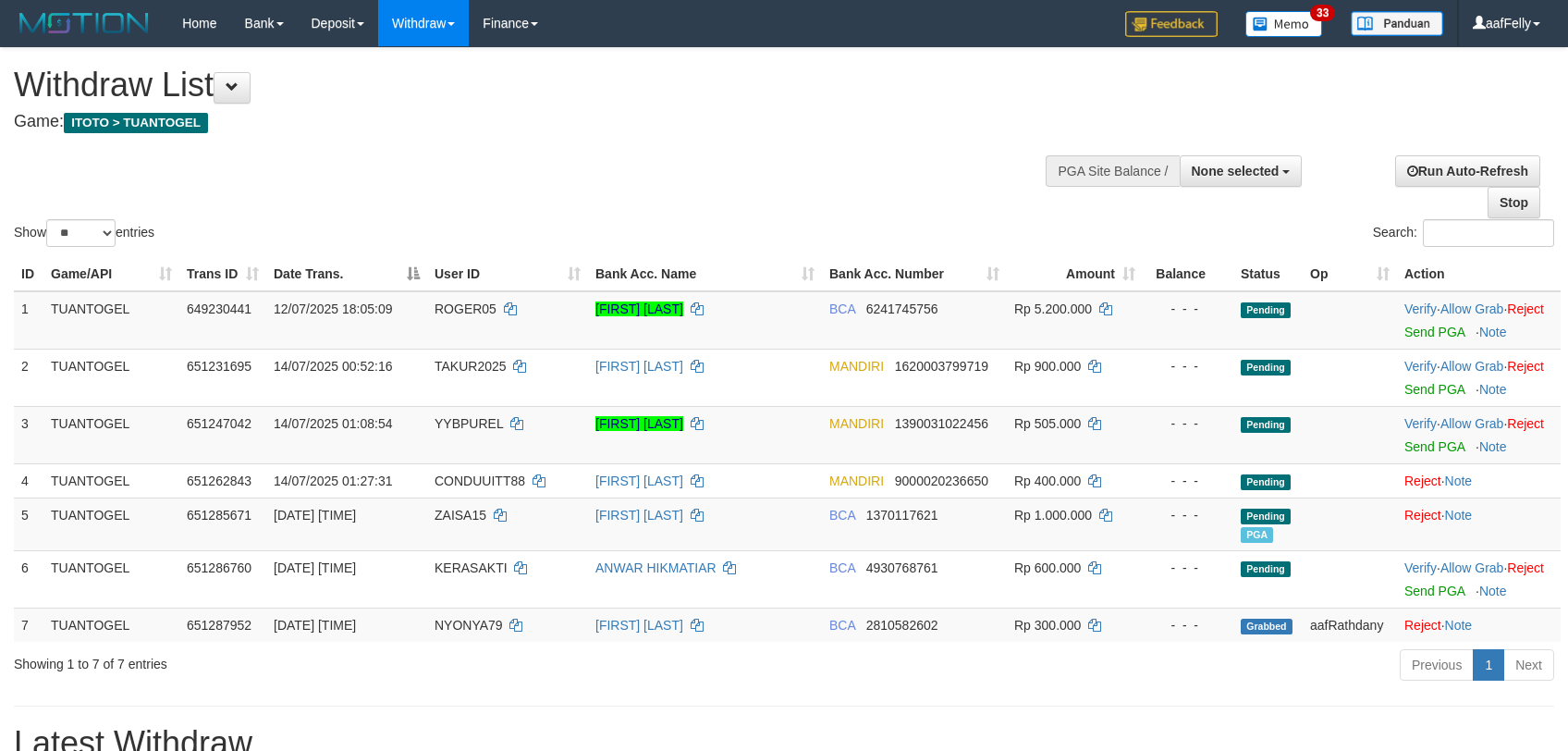 select 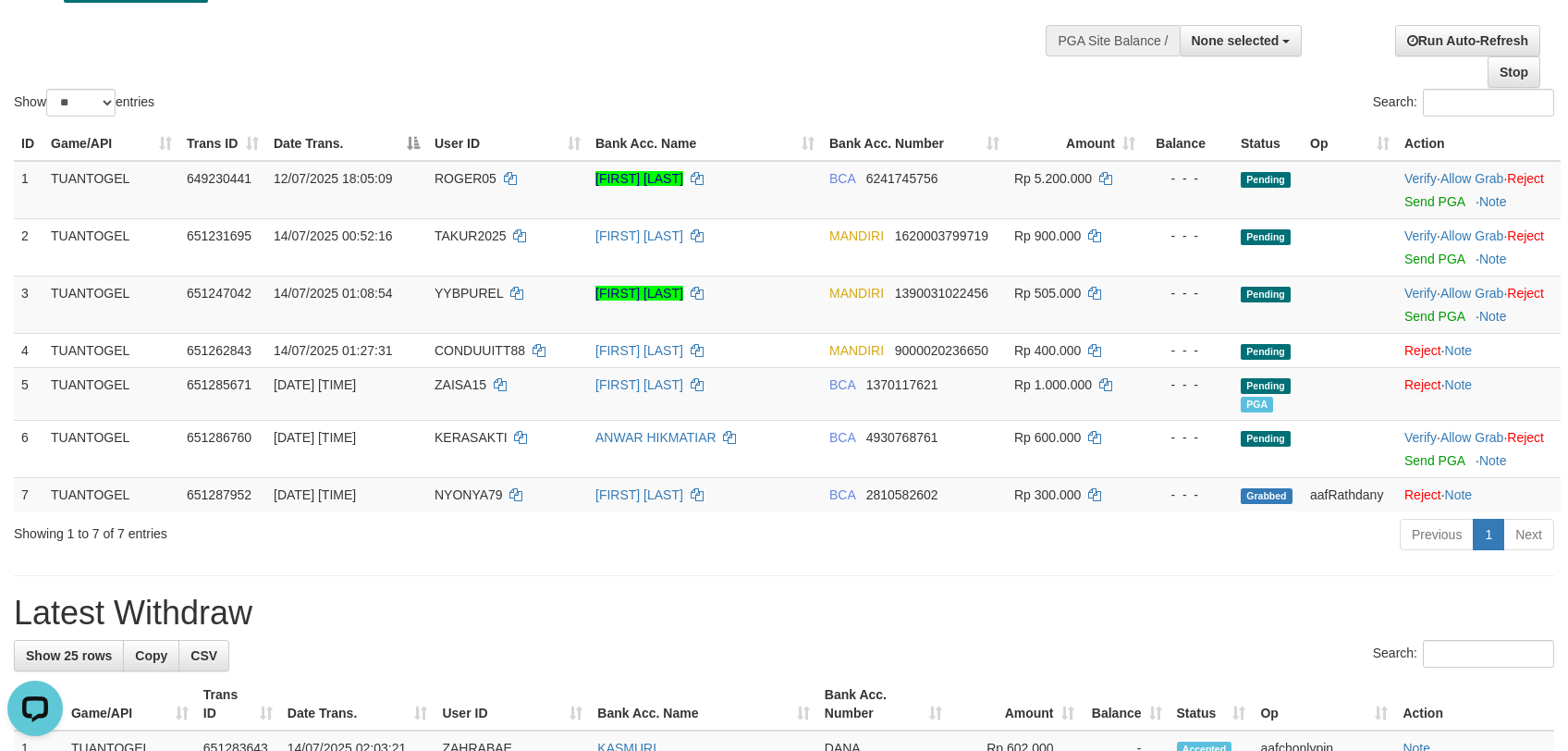 scroll, scrollTop: 0, scrollLeft: 0, axis: both 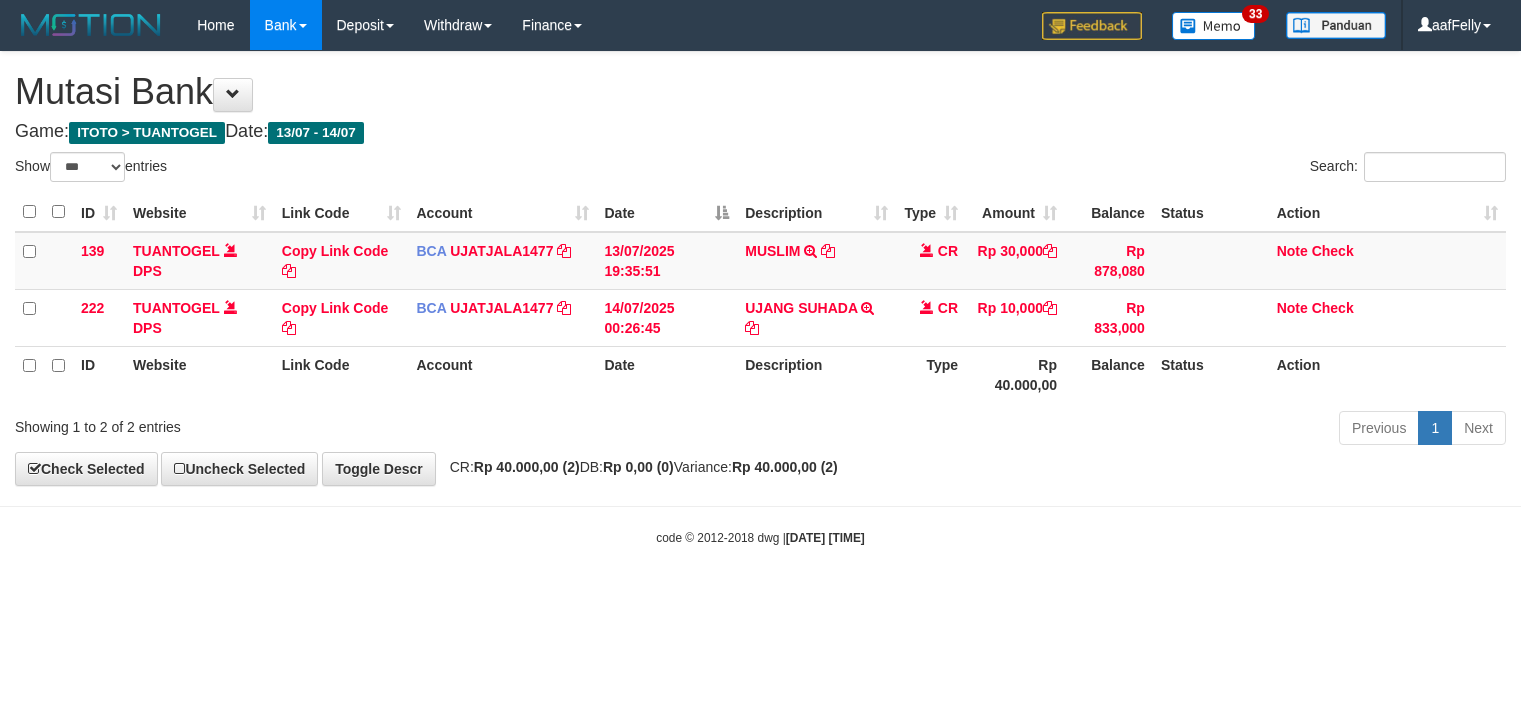 select on "***" 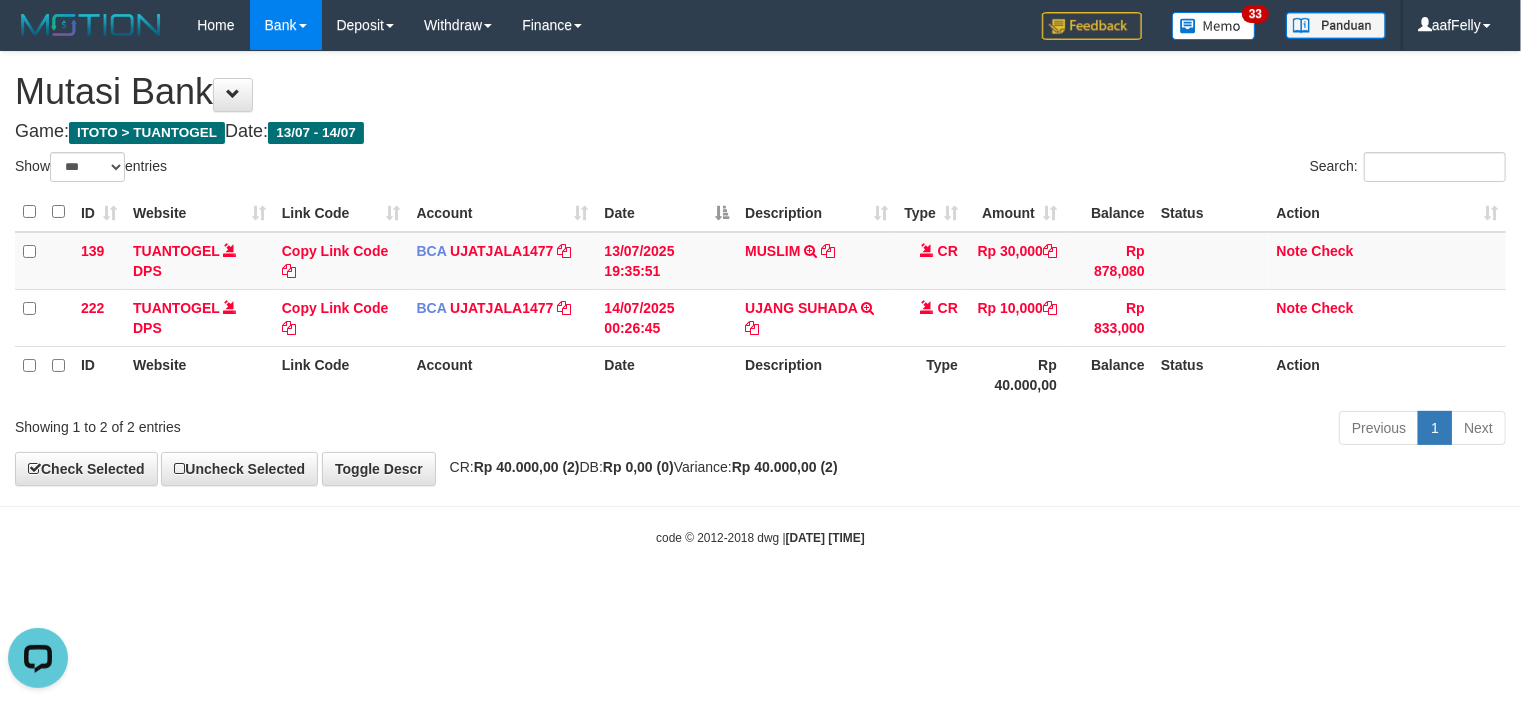 scroll, scrollTop: 0, scrollLeft: 0, axis: both 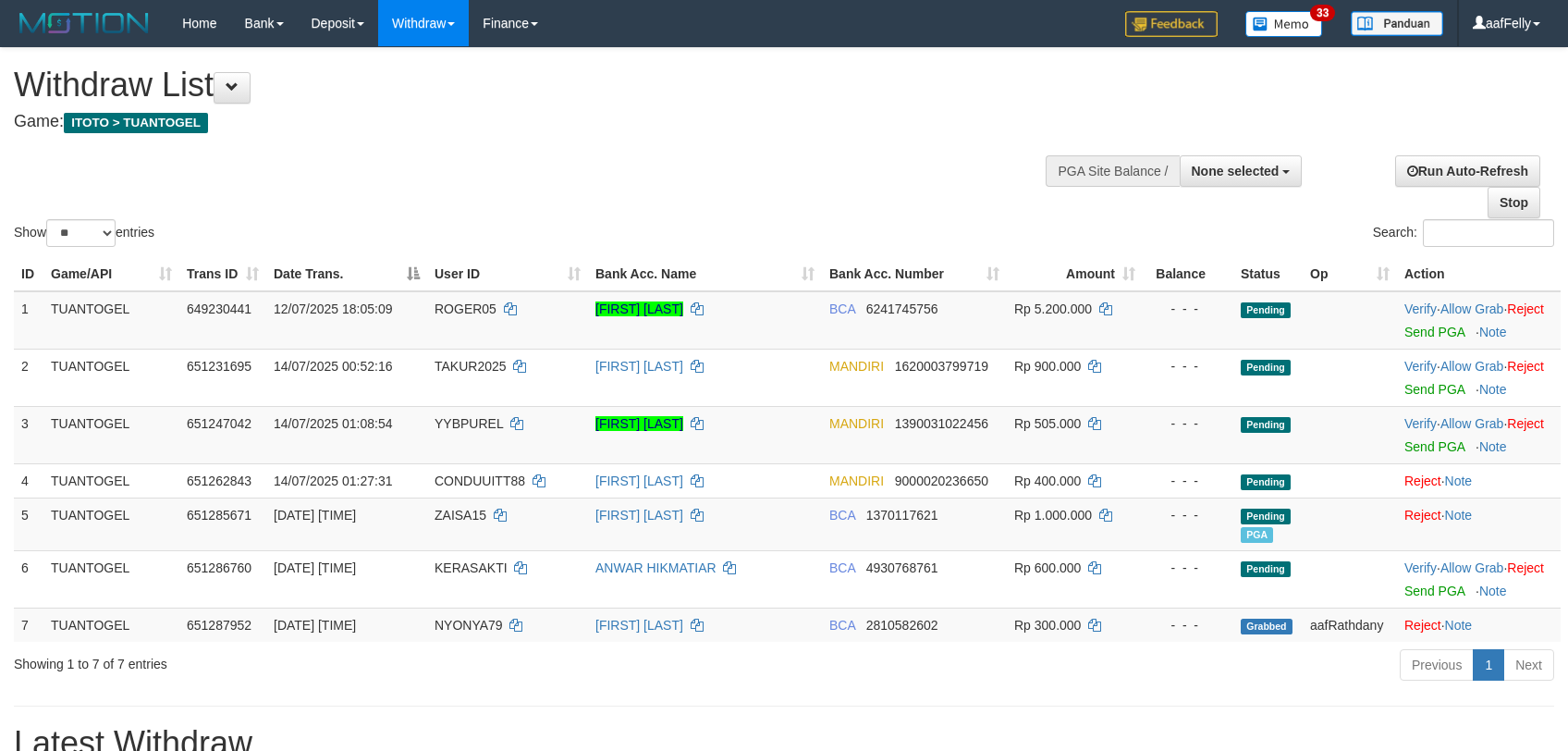 select 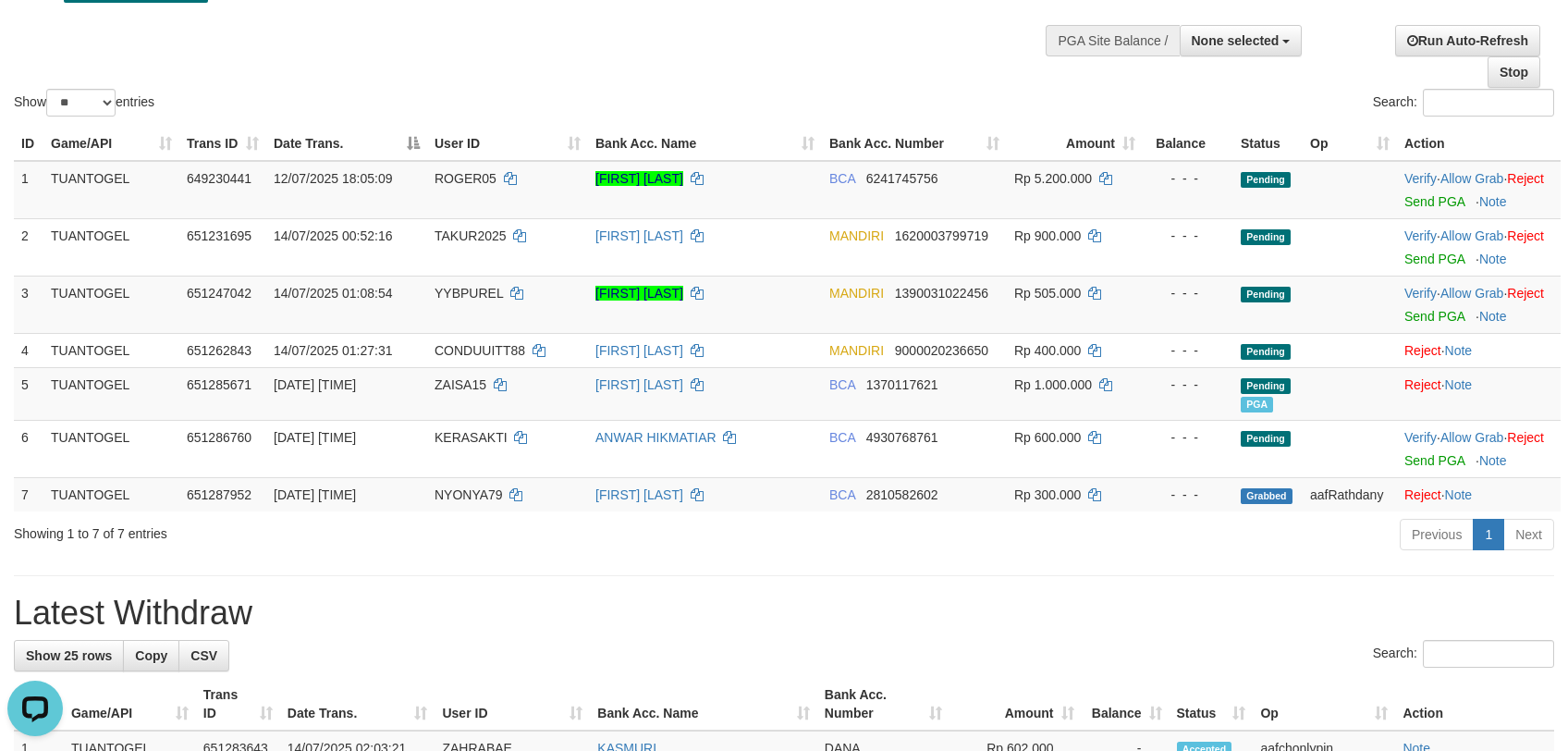 scroll, scrollTop: 0, scrollLeft: 0, axis: both 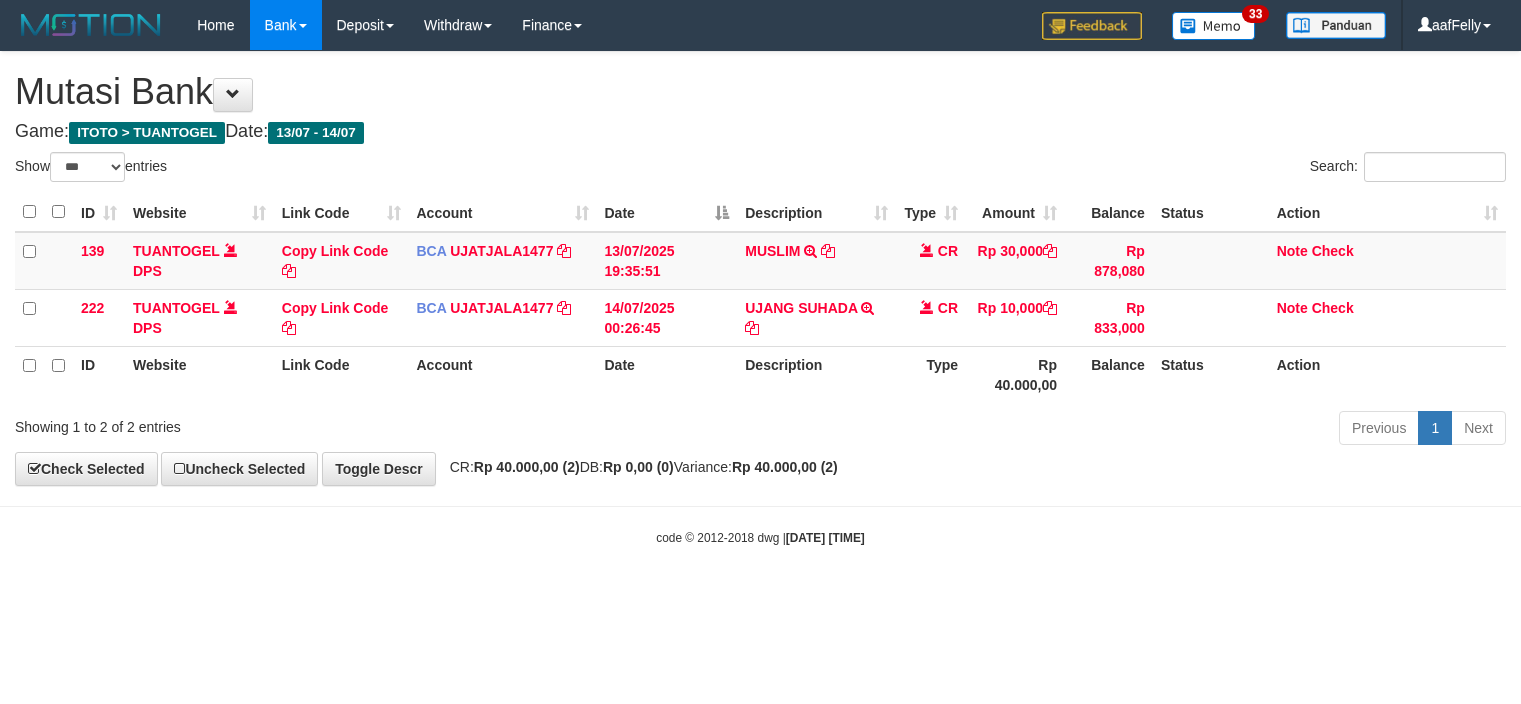 select on "***" 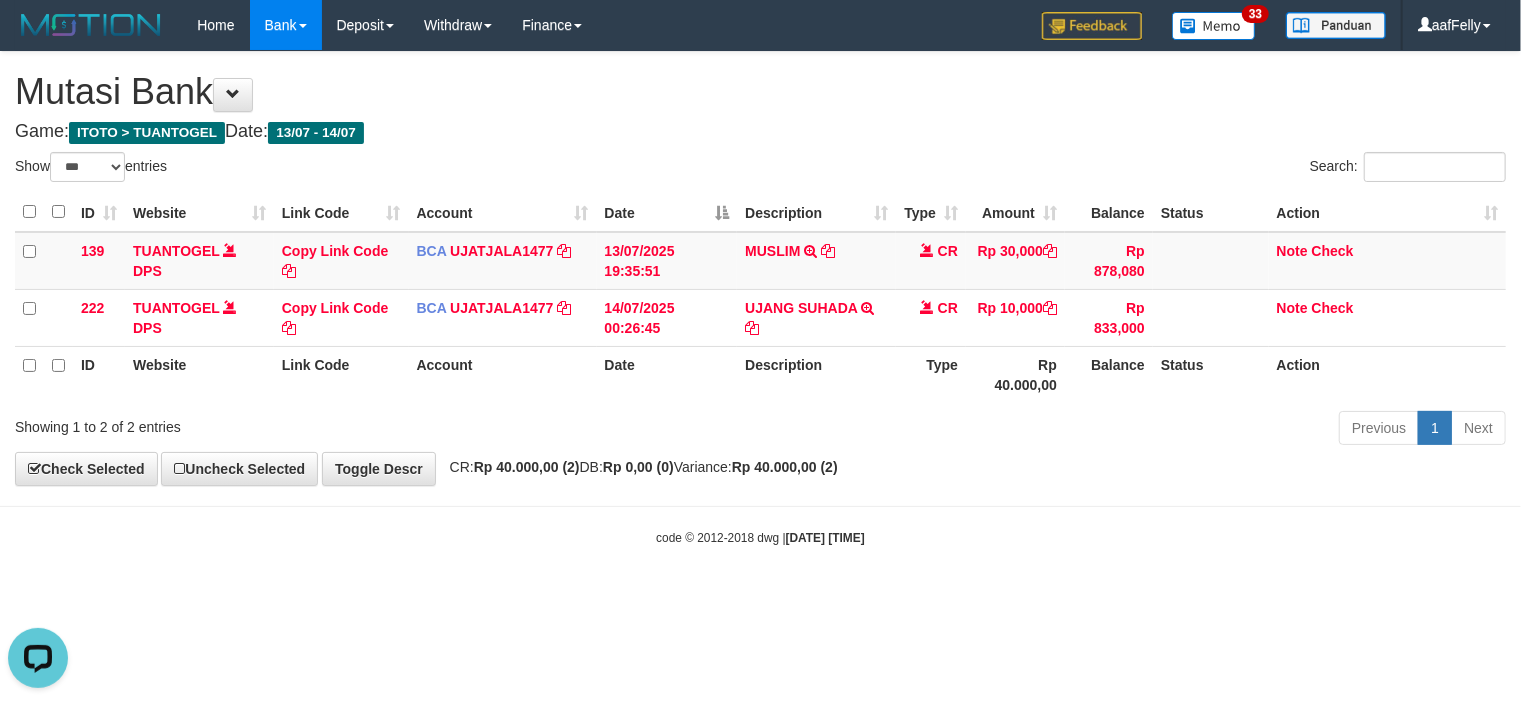 scroll, scrollTop: 0, scrollLeft: 0, axis: both 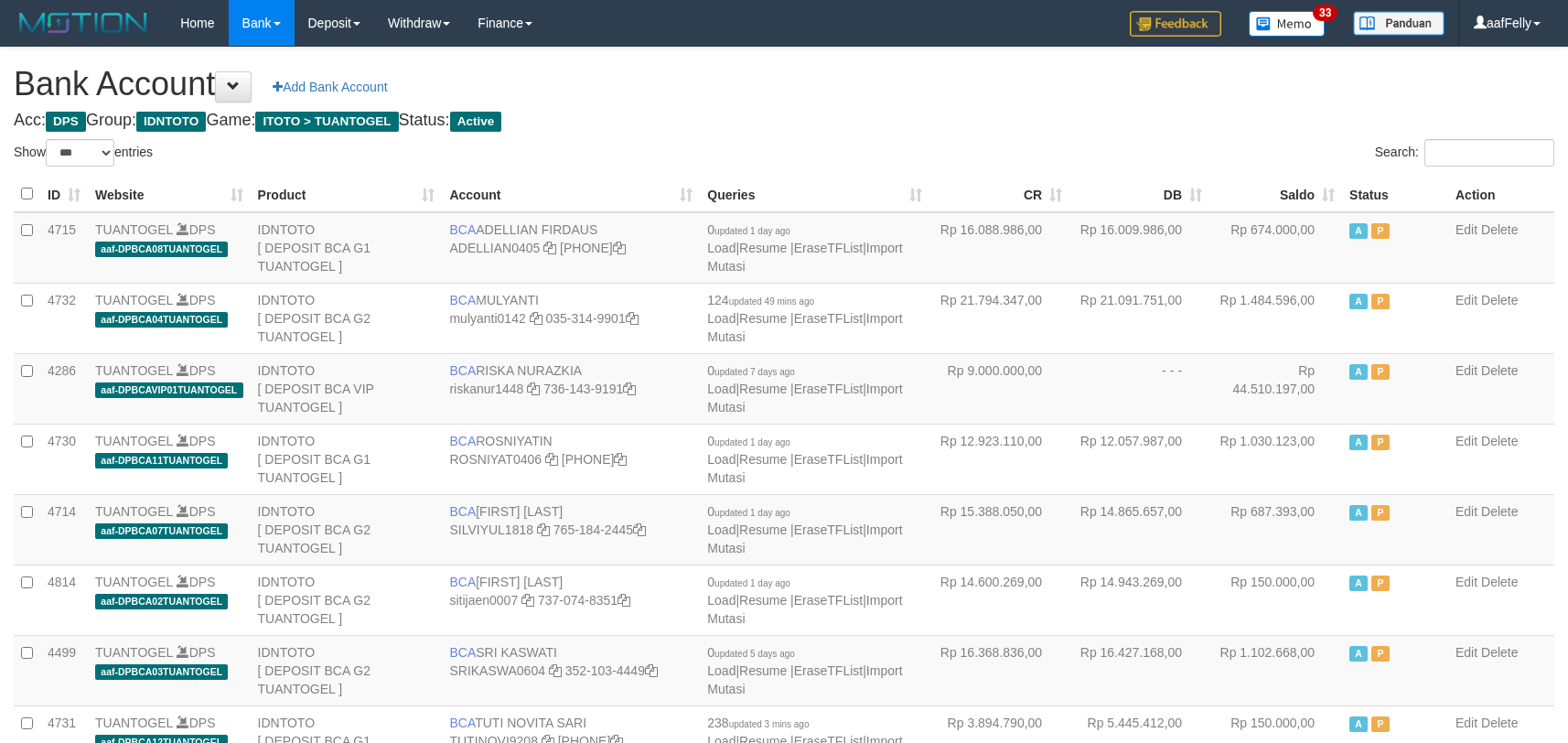 select on "***" 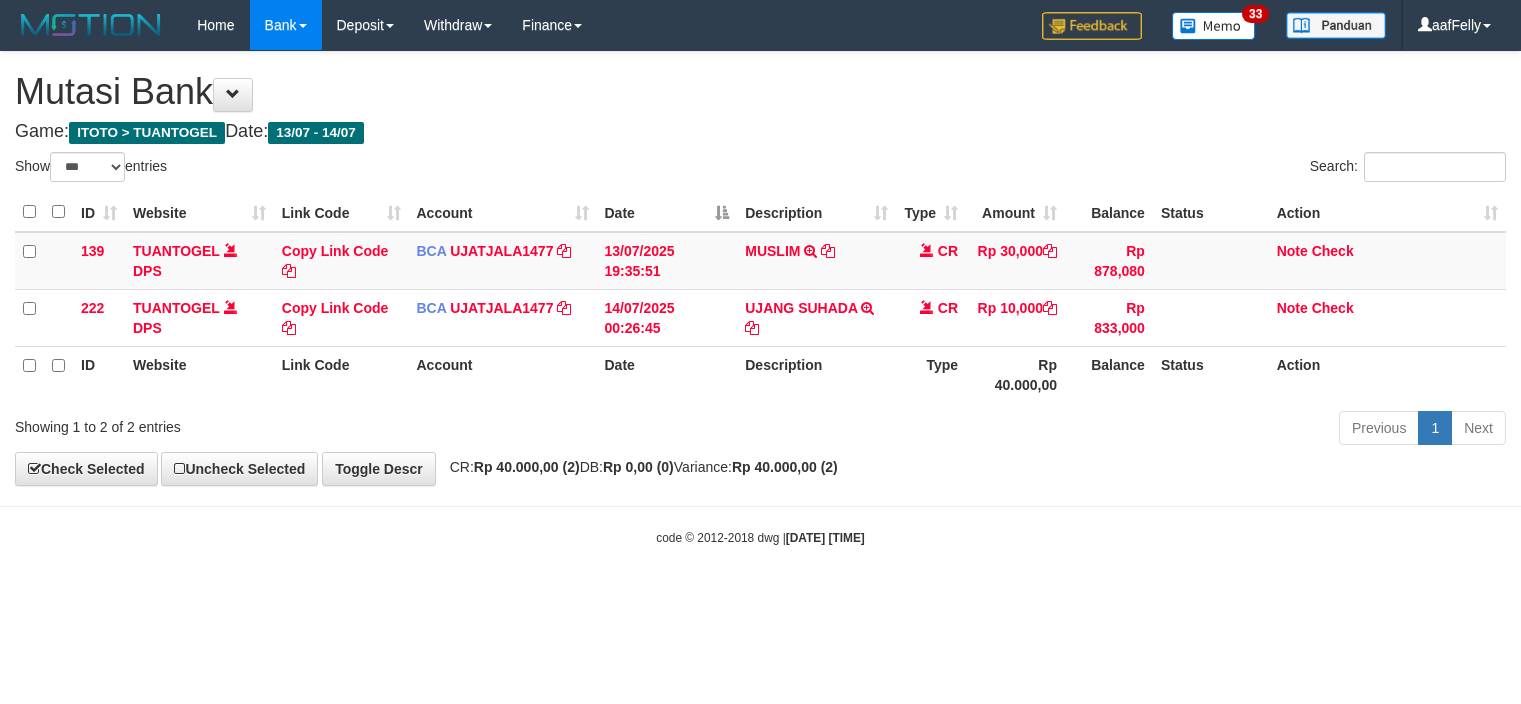 select on "***" 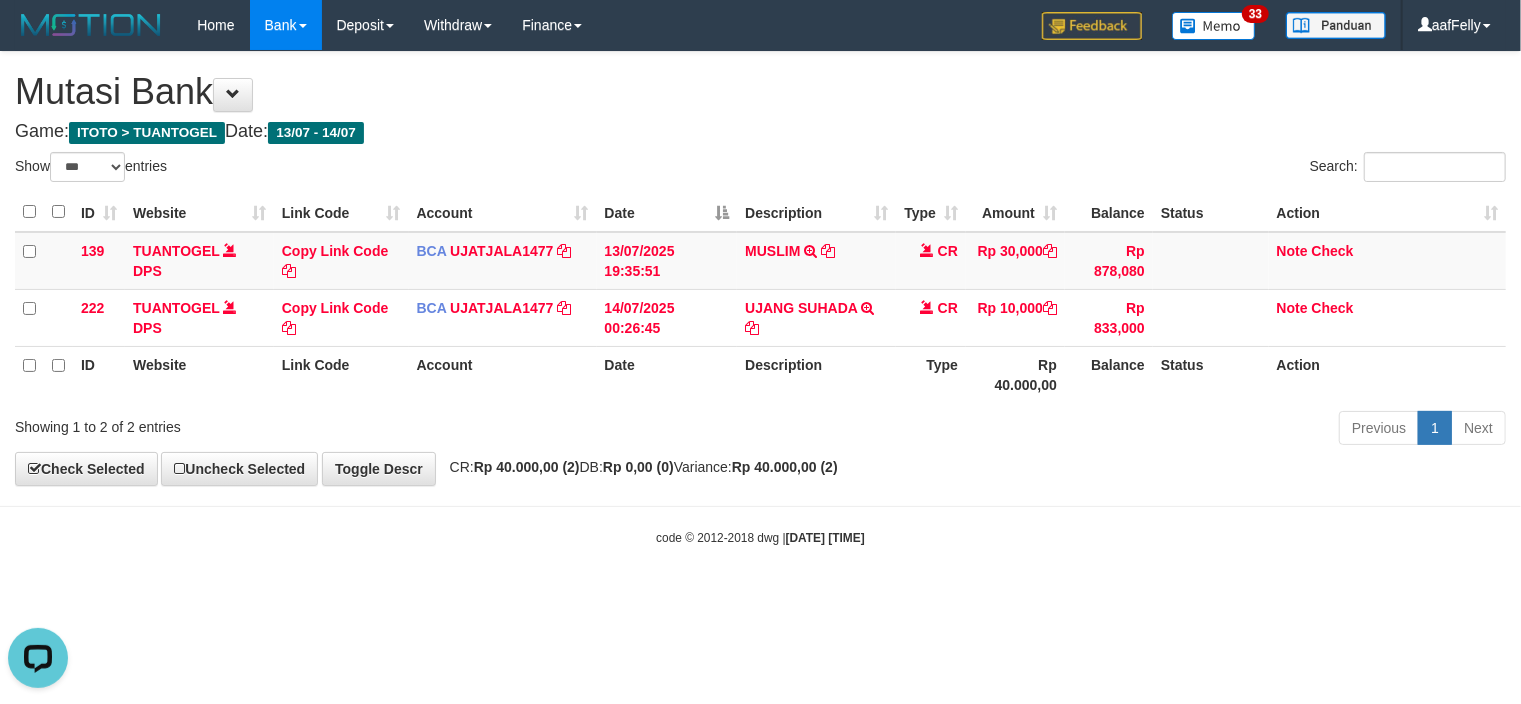 scroll, scrollTop: 0, scrollLeft: 0, axis: both 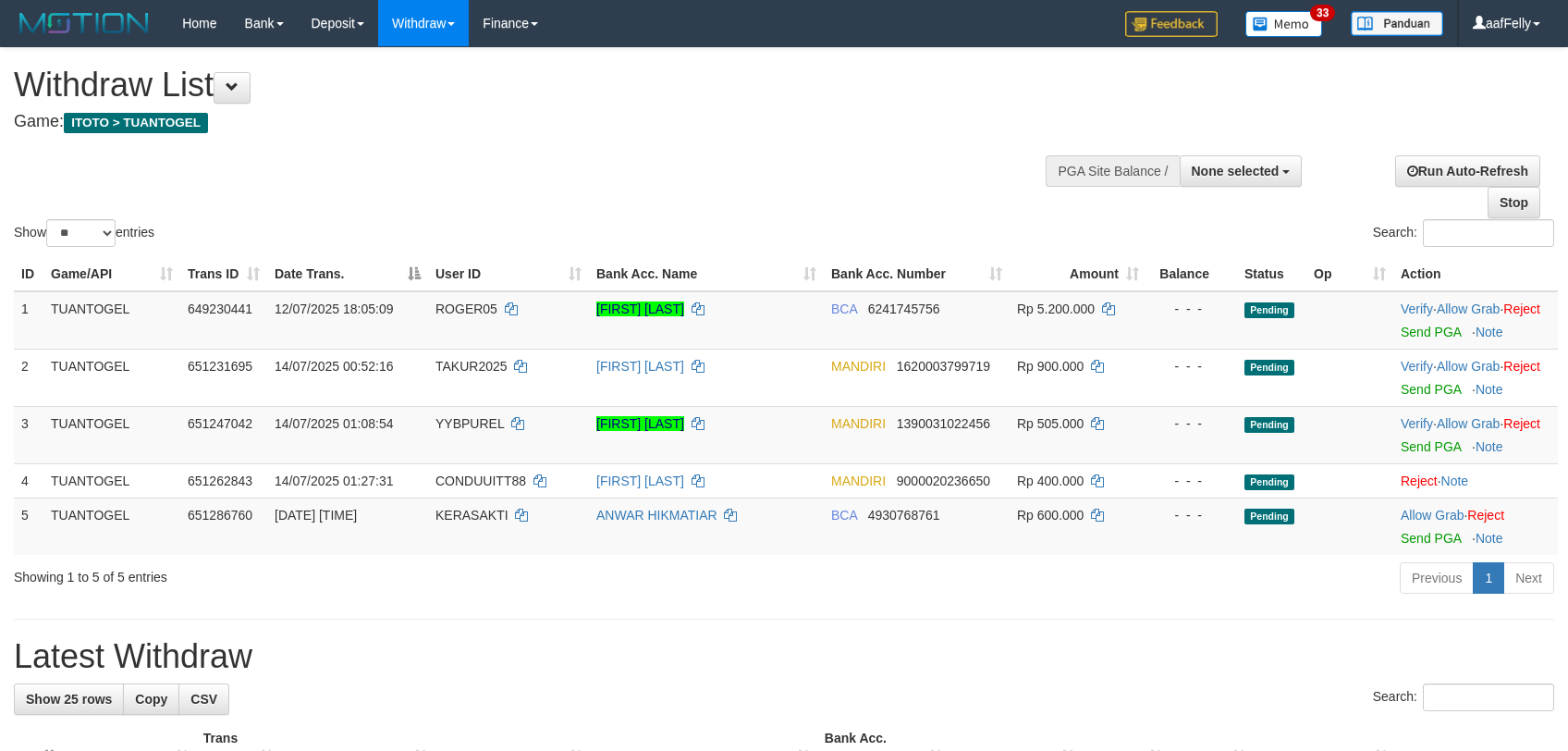 select 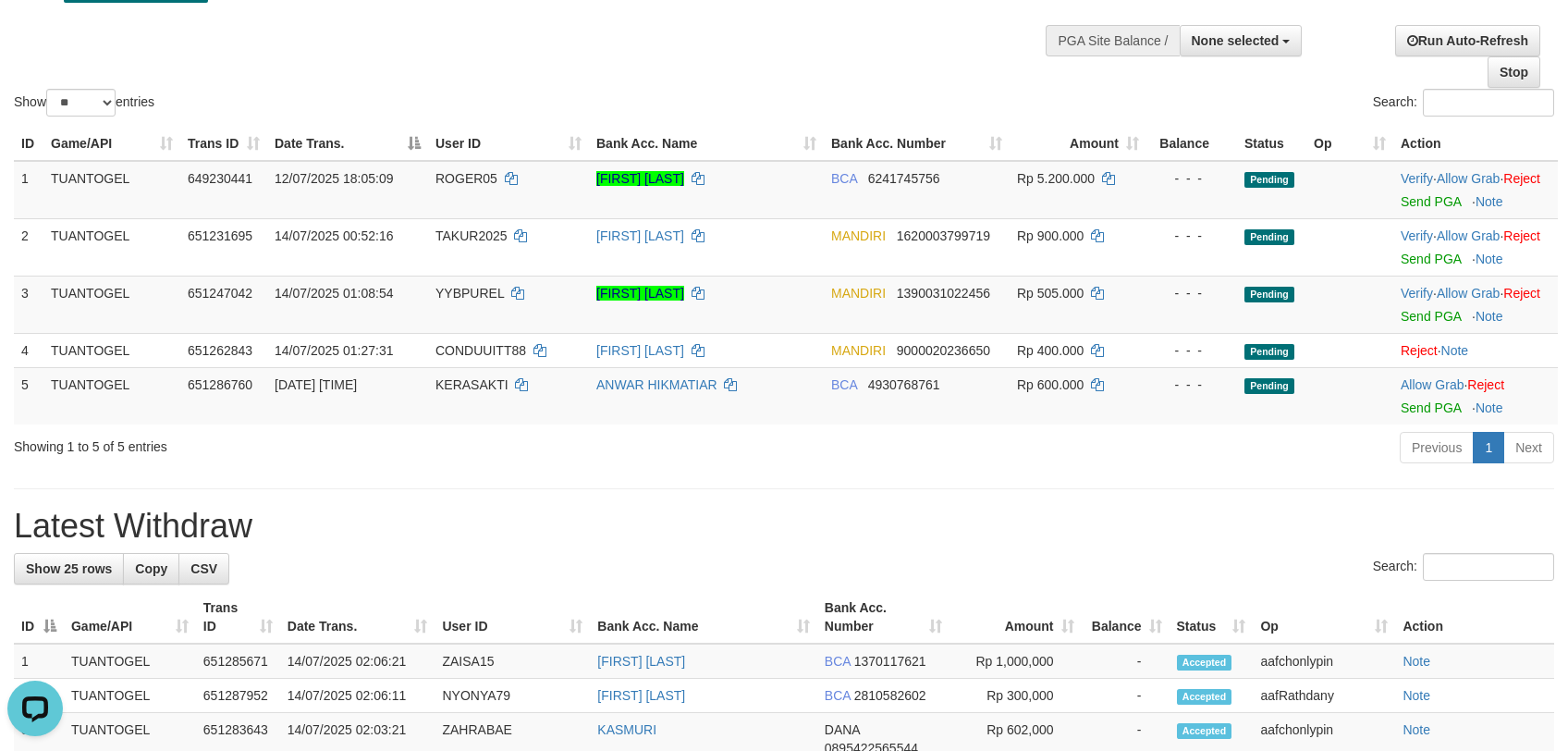 scroll, scrollTop: 0, scrollLeft: 0, axis: both 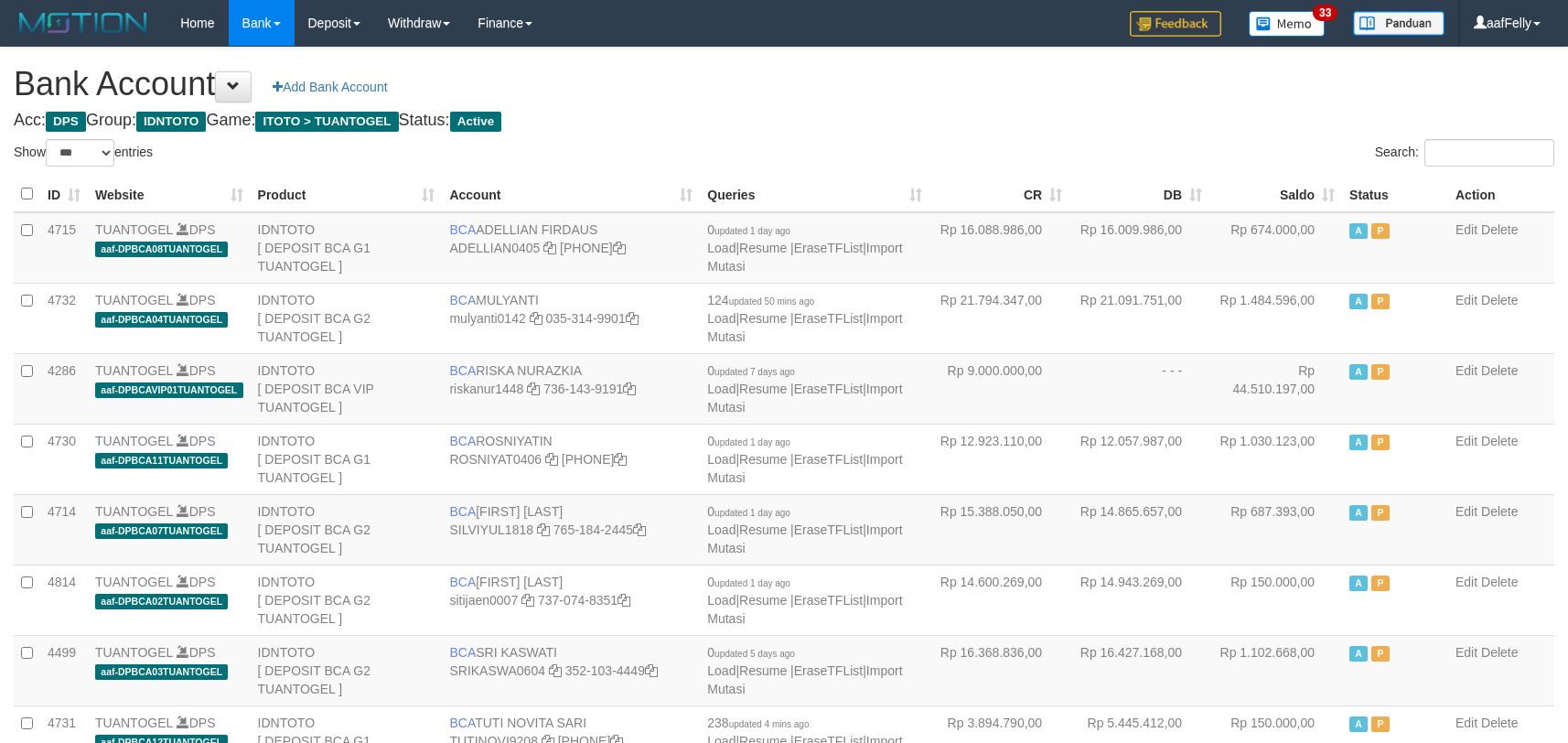 select on "***" 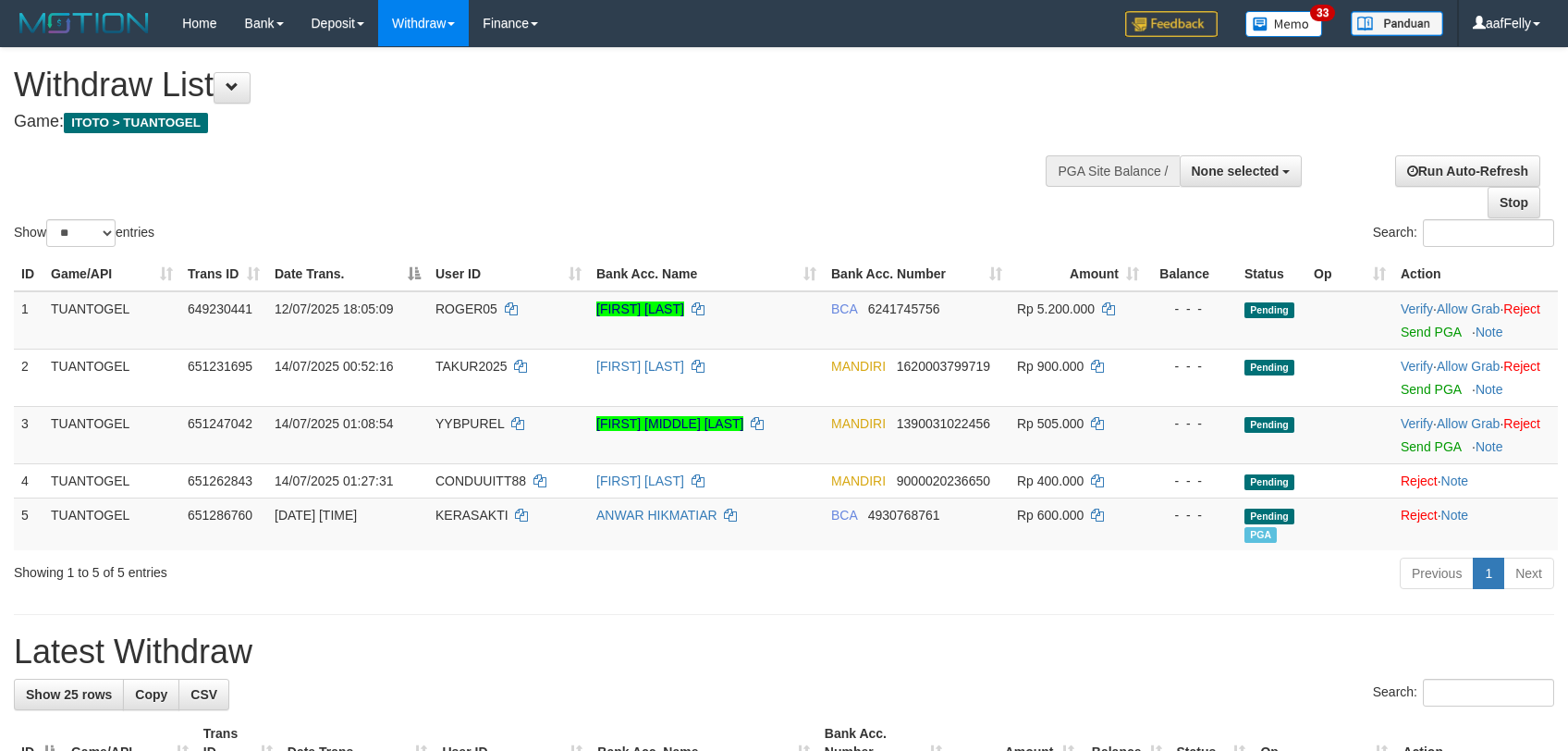 select 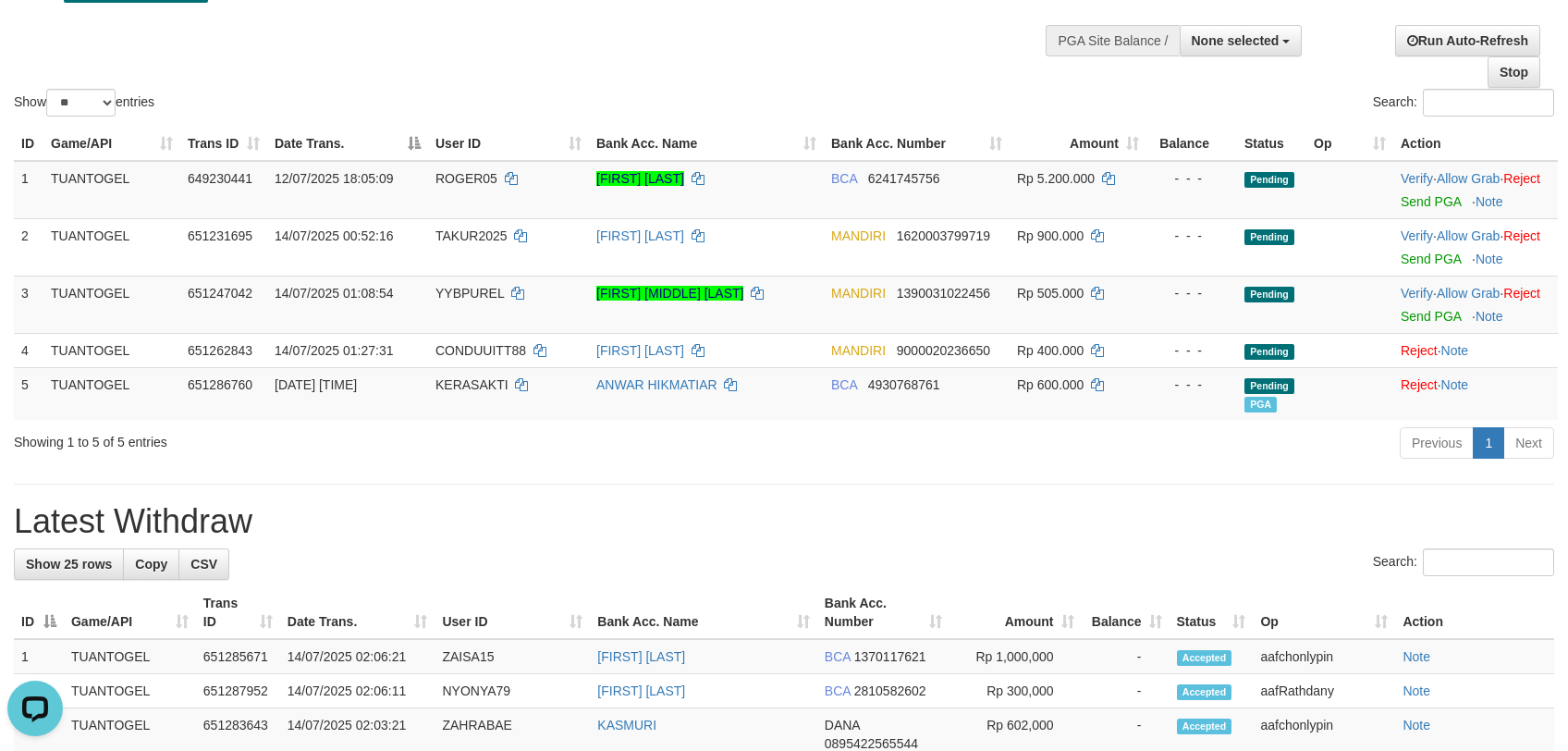 scroll, scrollTop: 0, scrollLeft: 0, axis: both 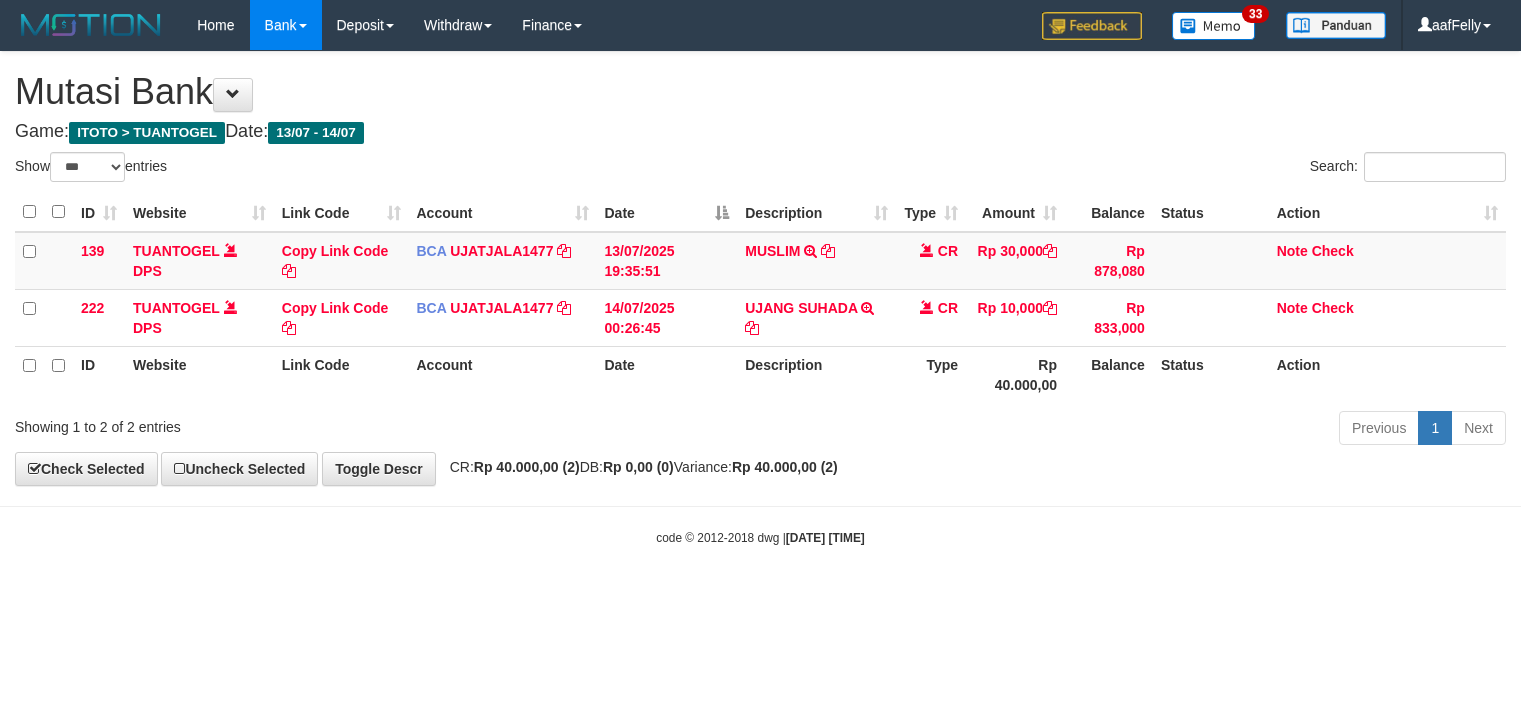 select on "***" 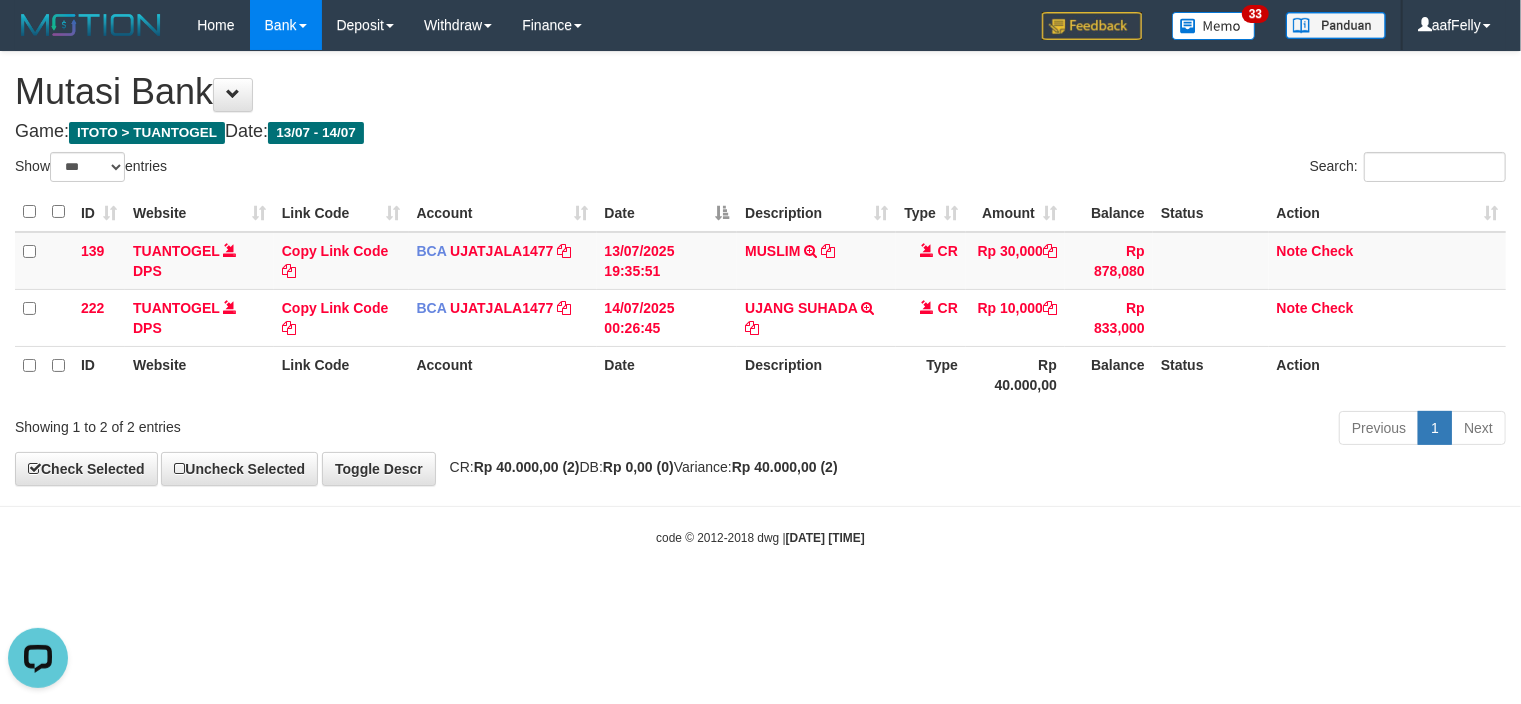 scroll, scrollTop: 0, scrollLeft: 0, axis: both 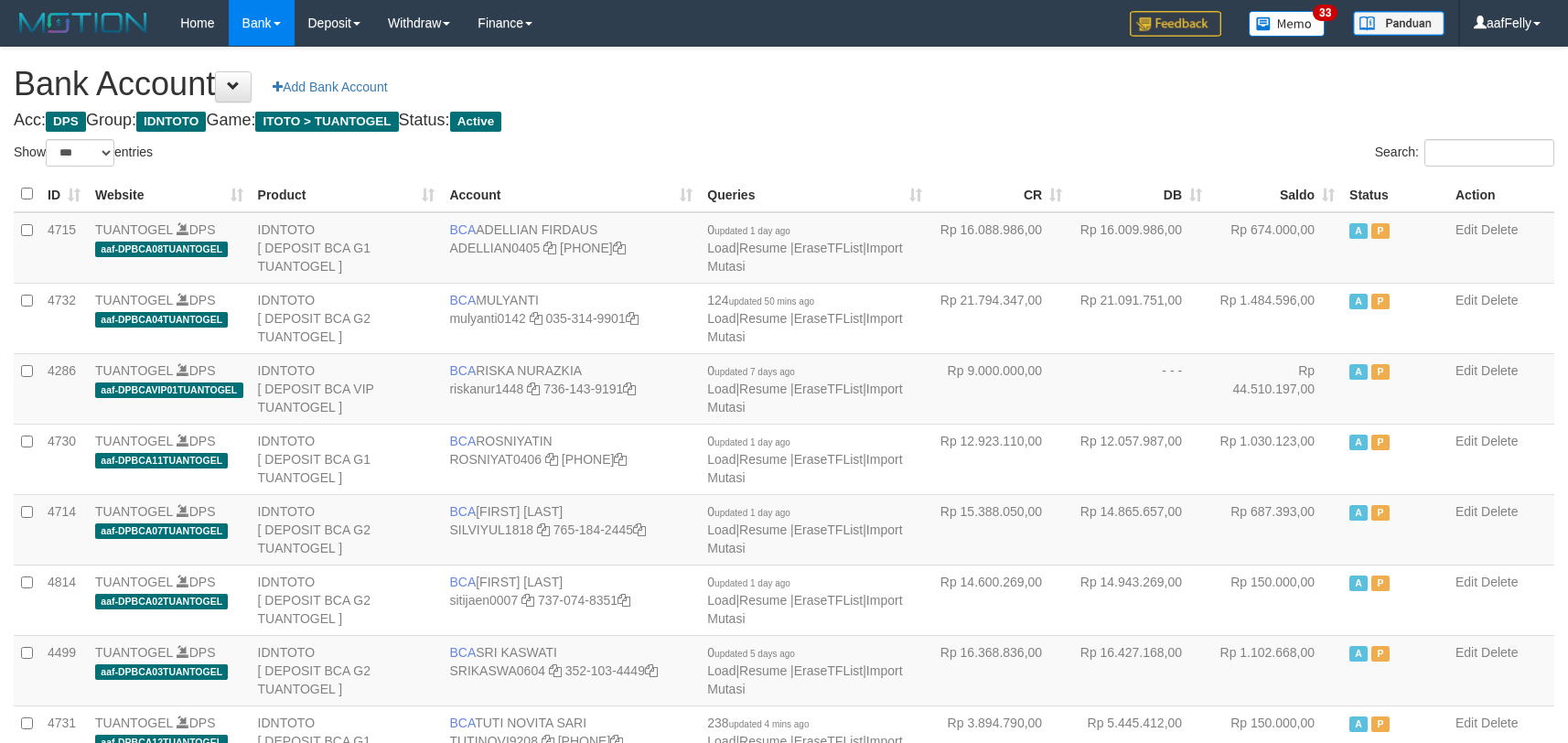 select on "***" 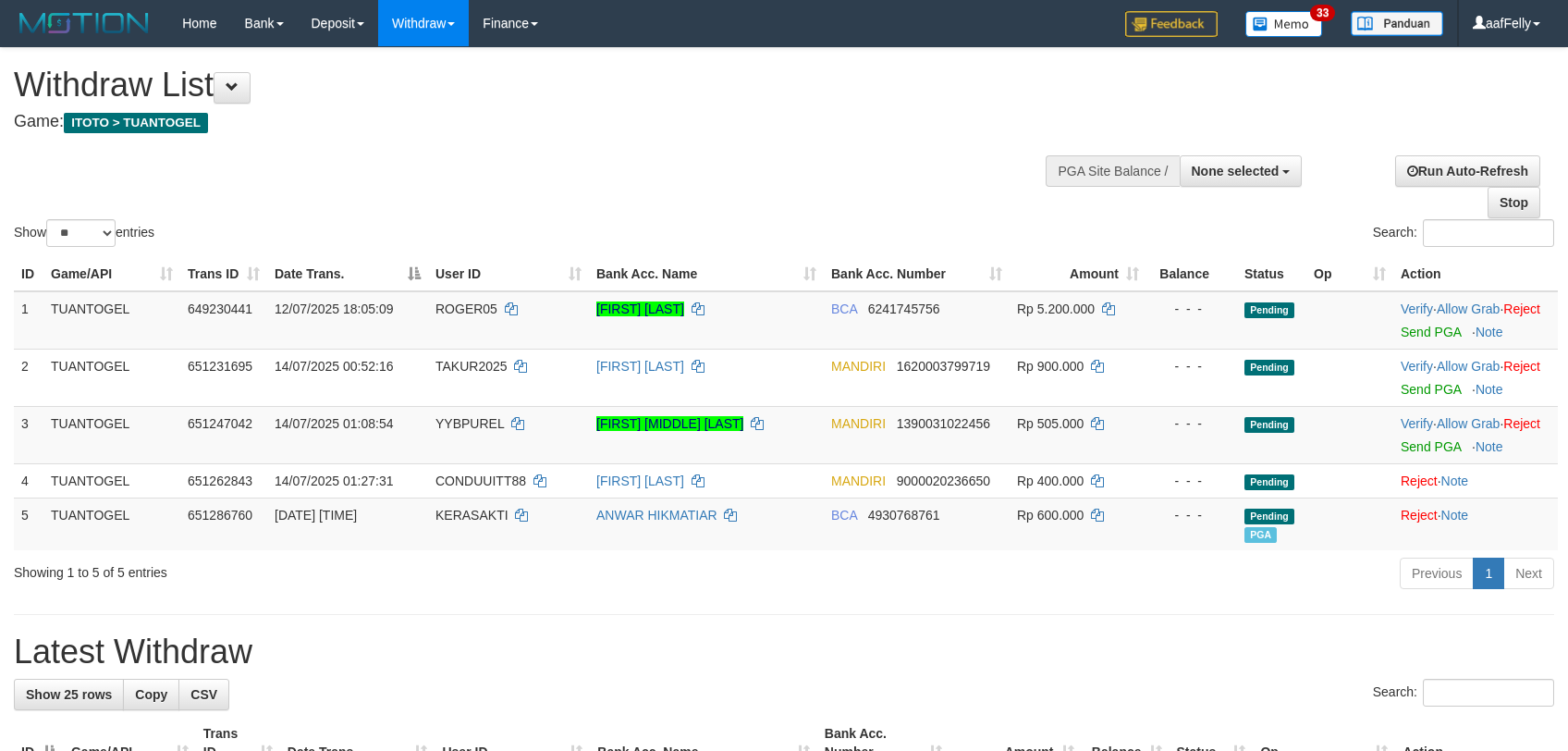 select 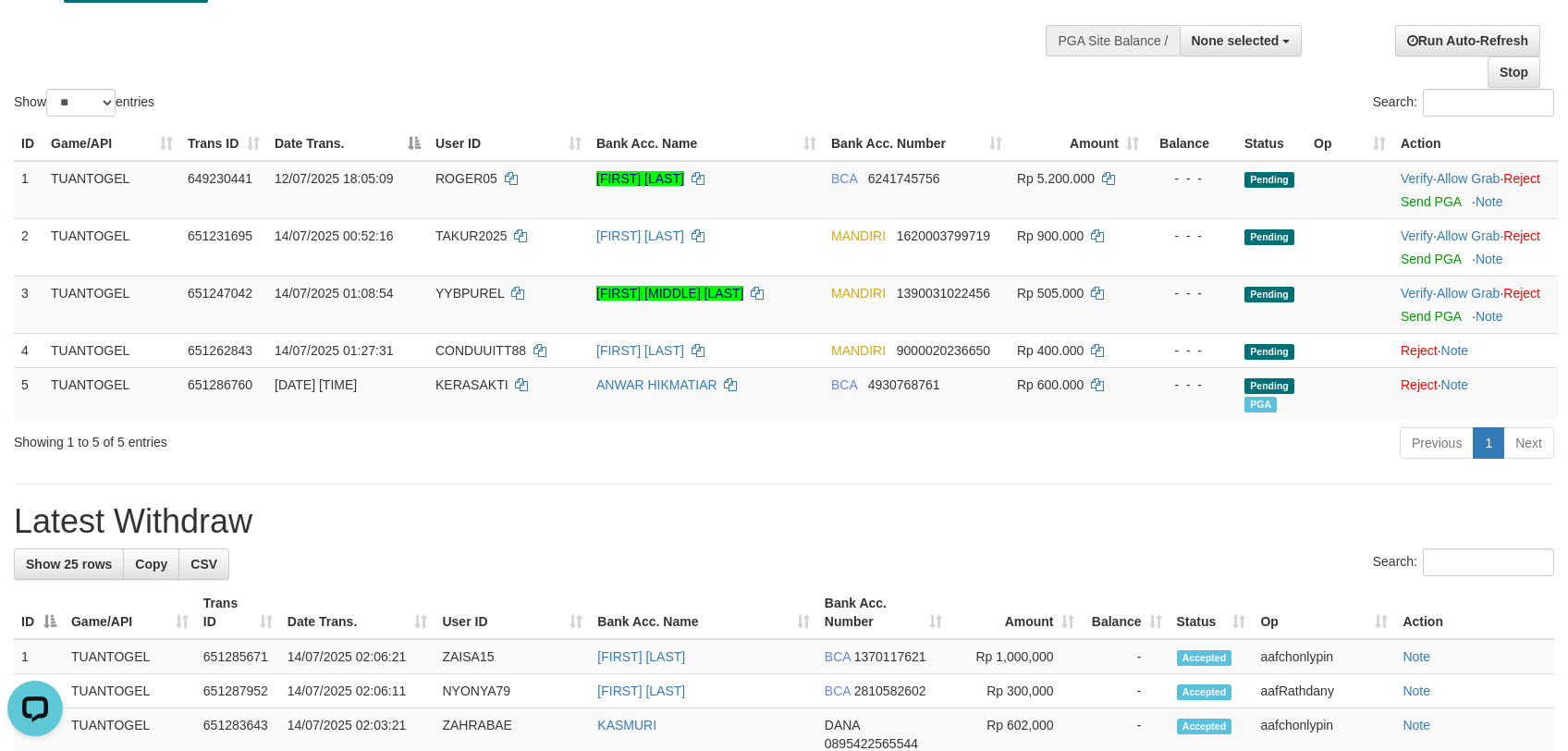 scroll, scrollTop: 0, scrollLeft: 0, axis: both 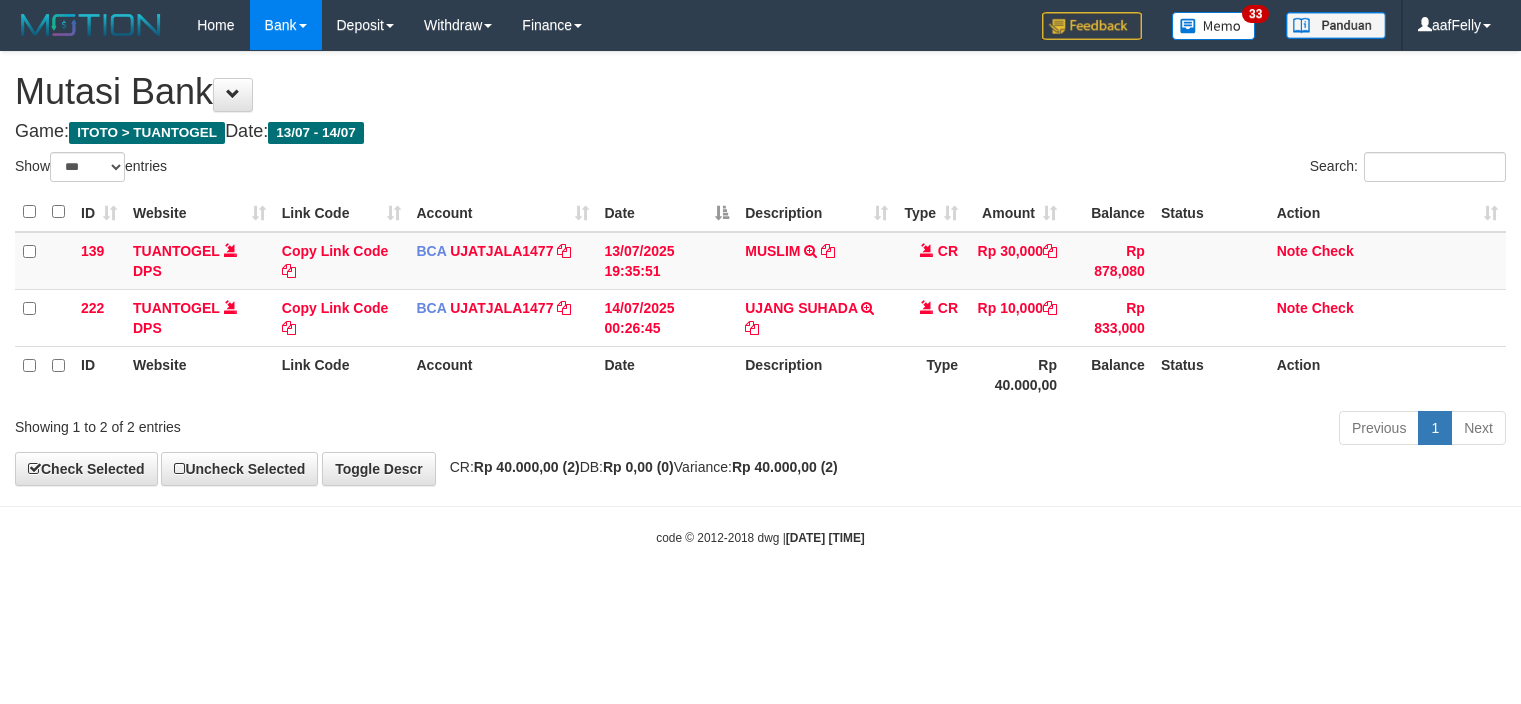 select on "***" 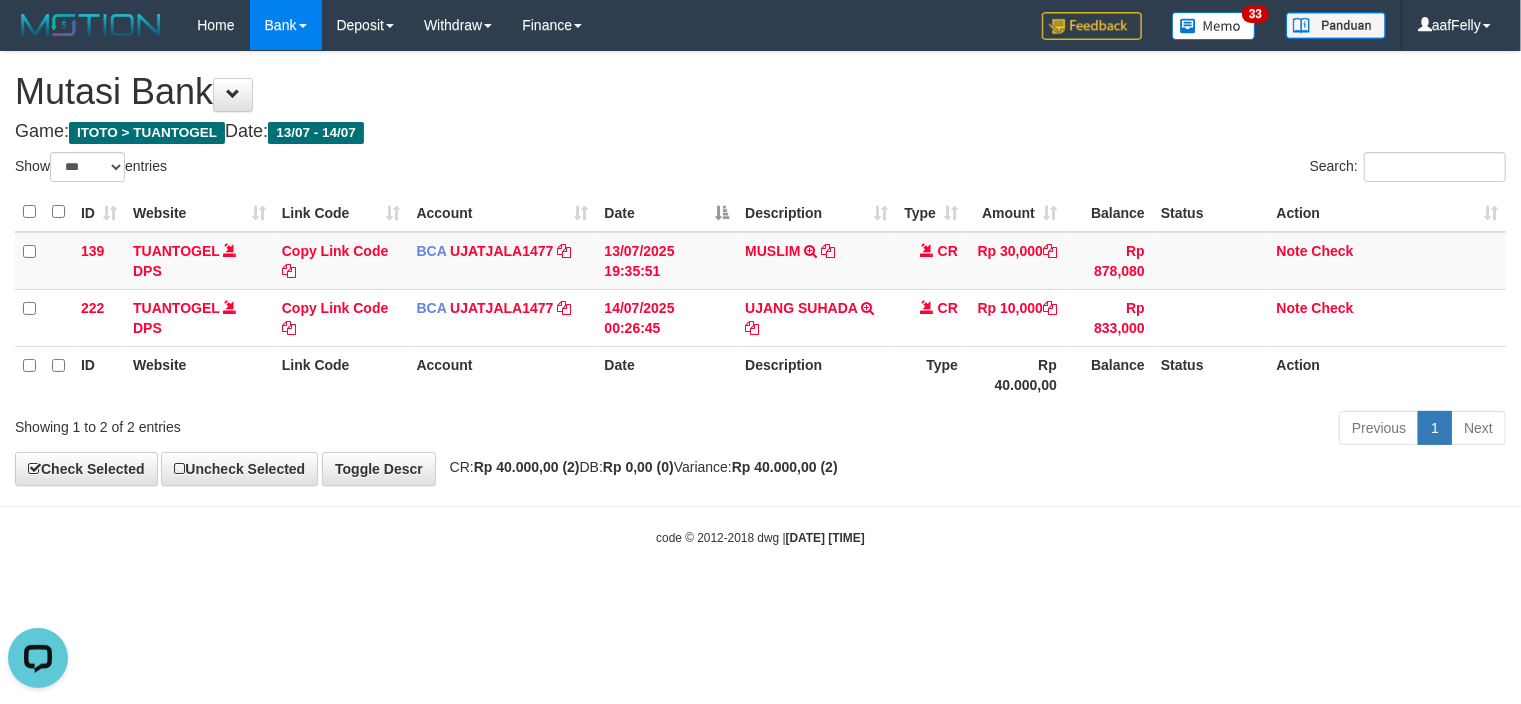 scroll, scrollTop: 0, scrollLeft: 0, axis: both 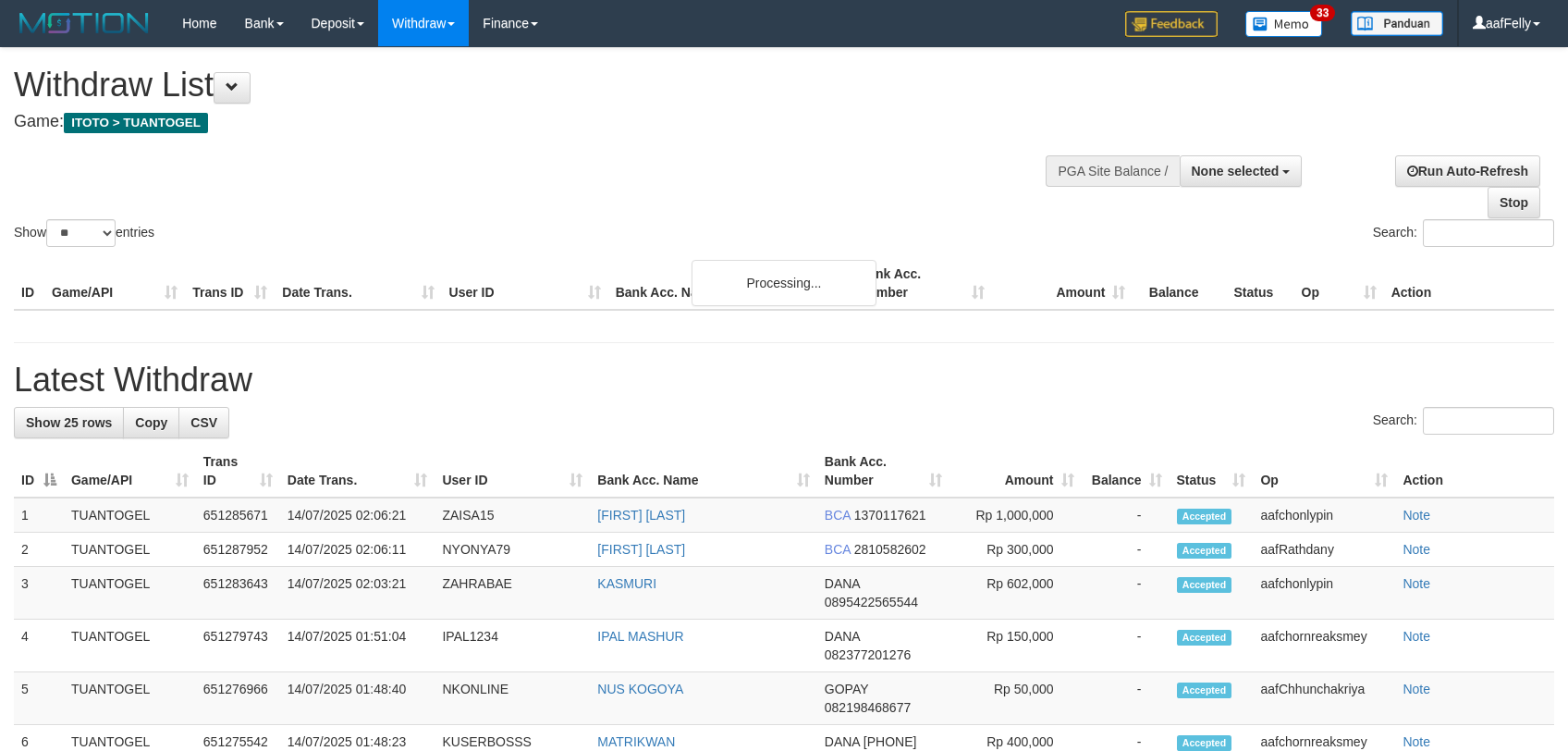 select 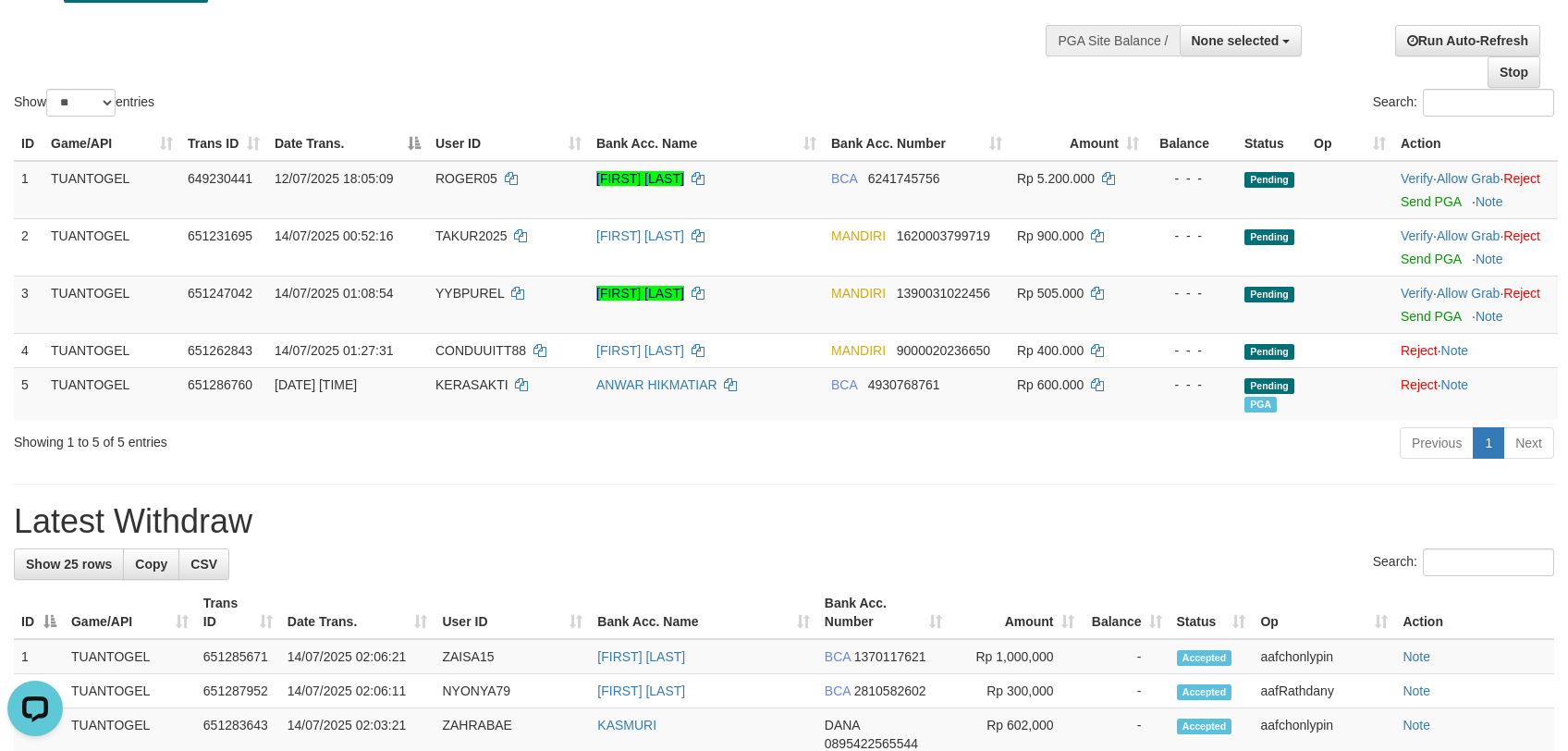 scroll, scrollTop: 0, scrollLeft: 0, axis: both 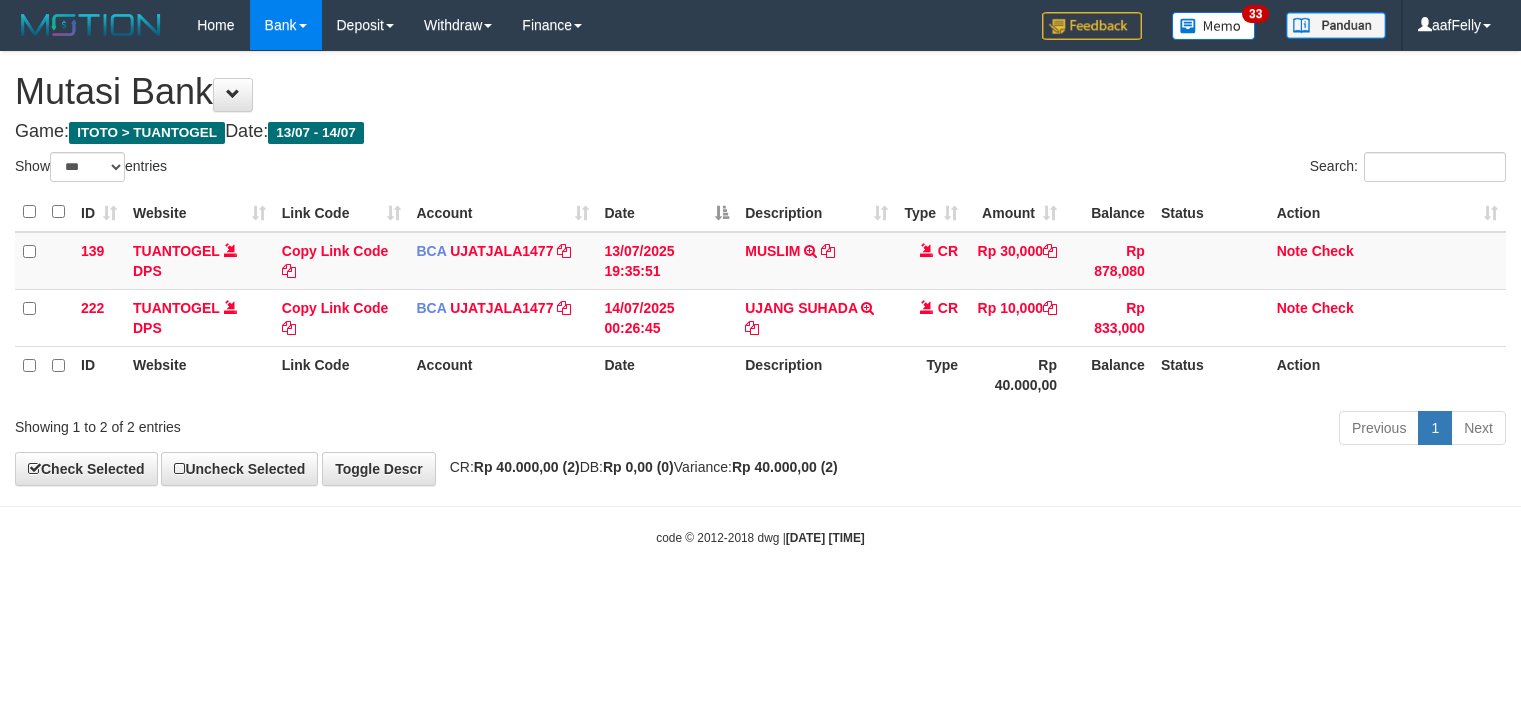 select on "***" 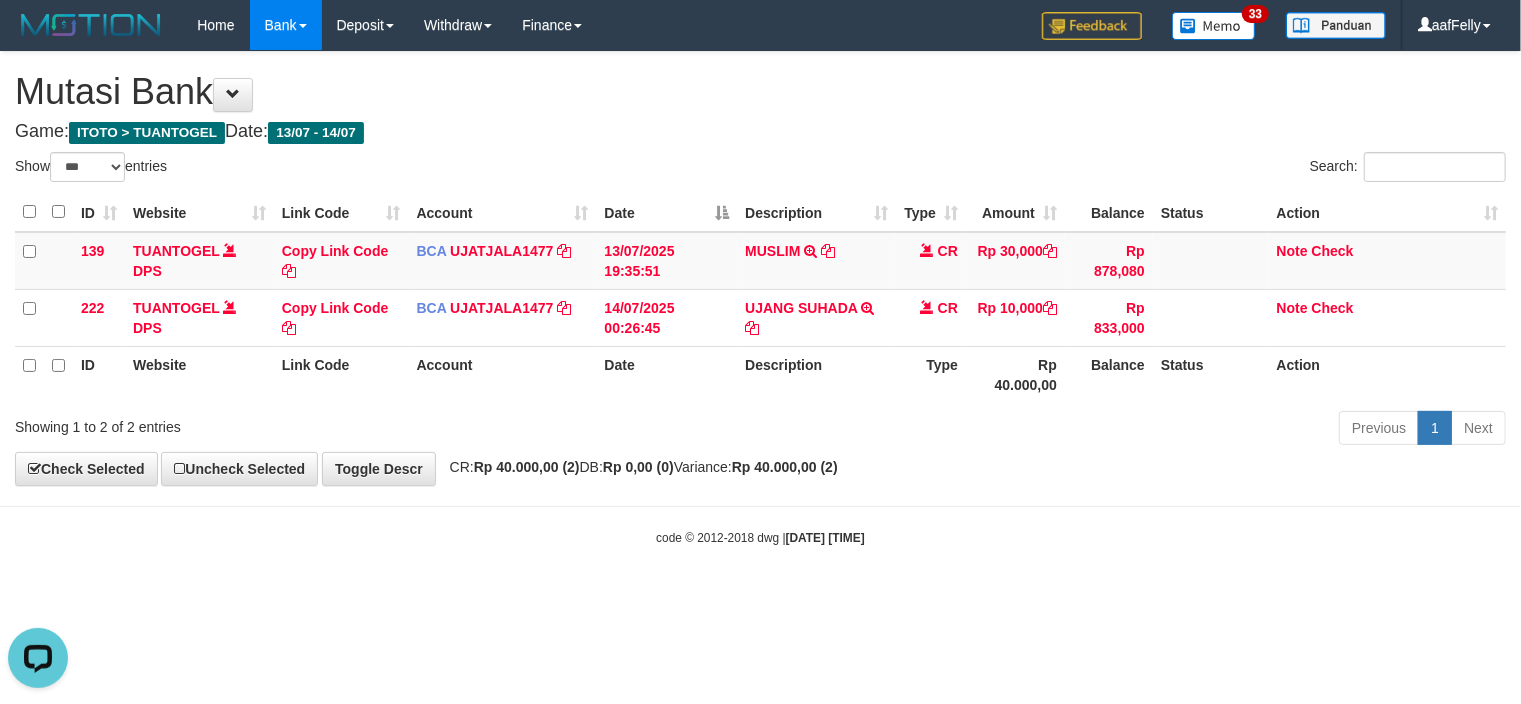 scroll, scrollTop: 0, scrollLeft: 0, axis: both 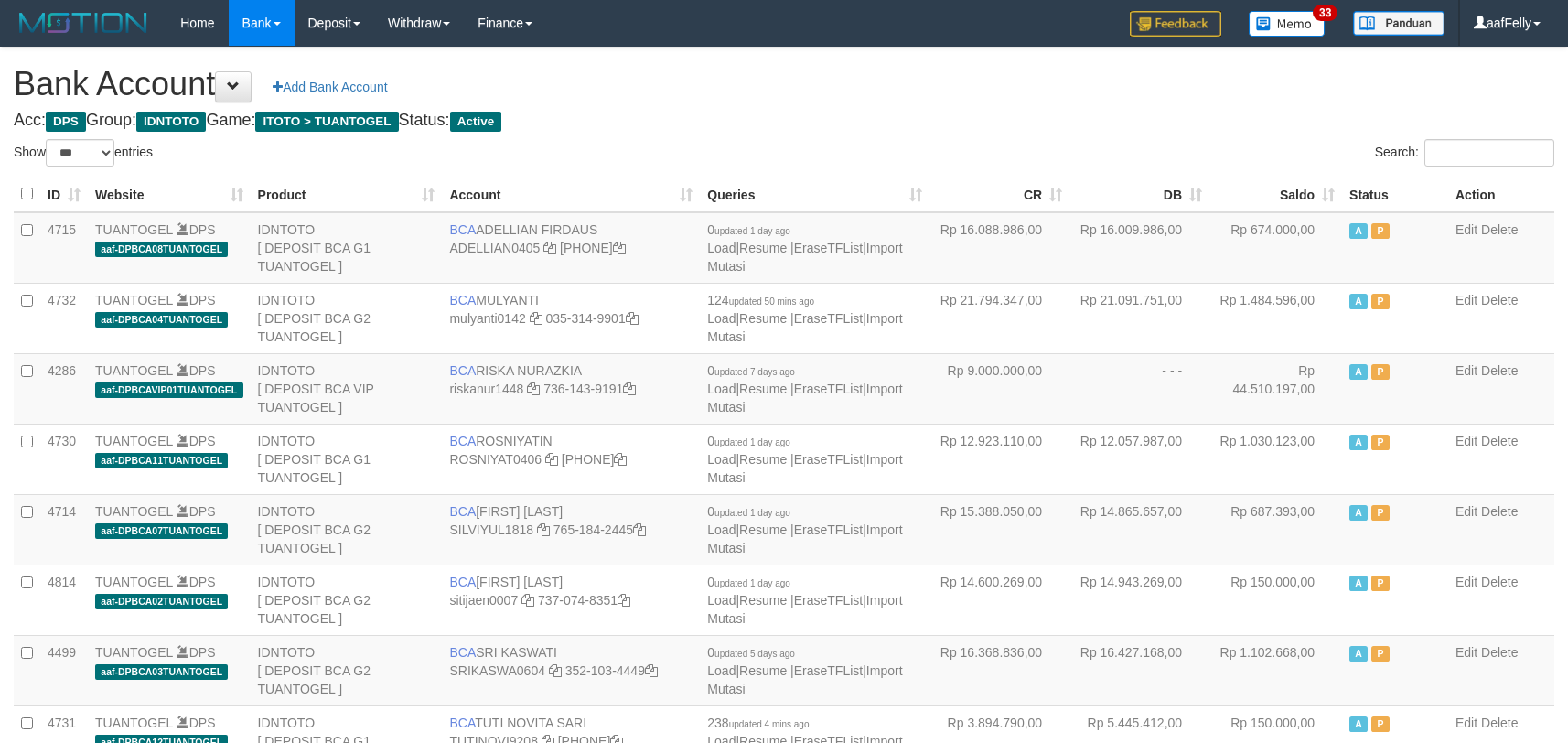 select on "***" 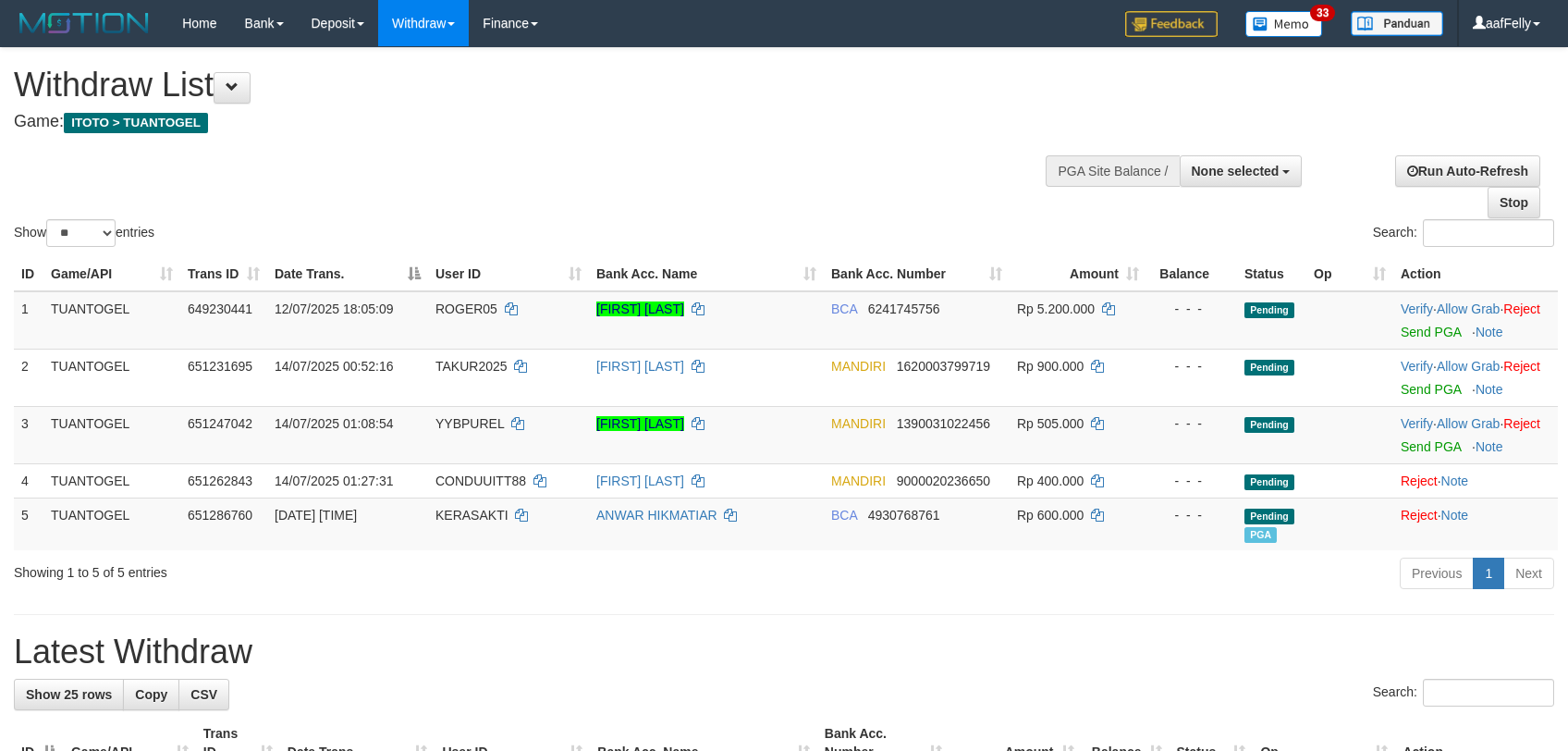 select 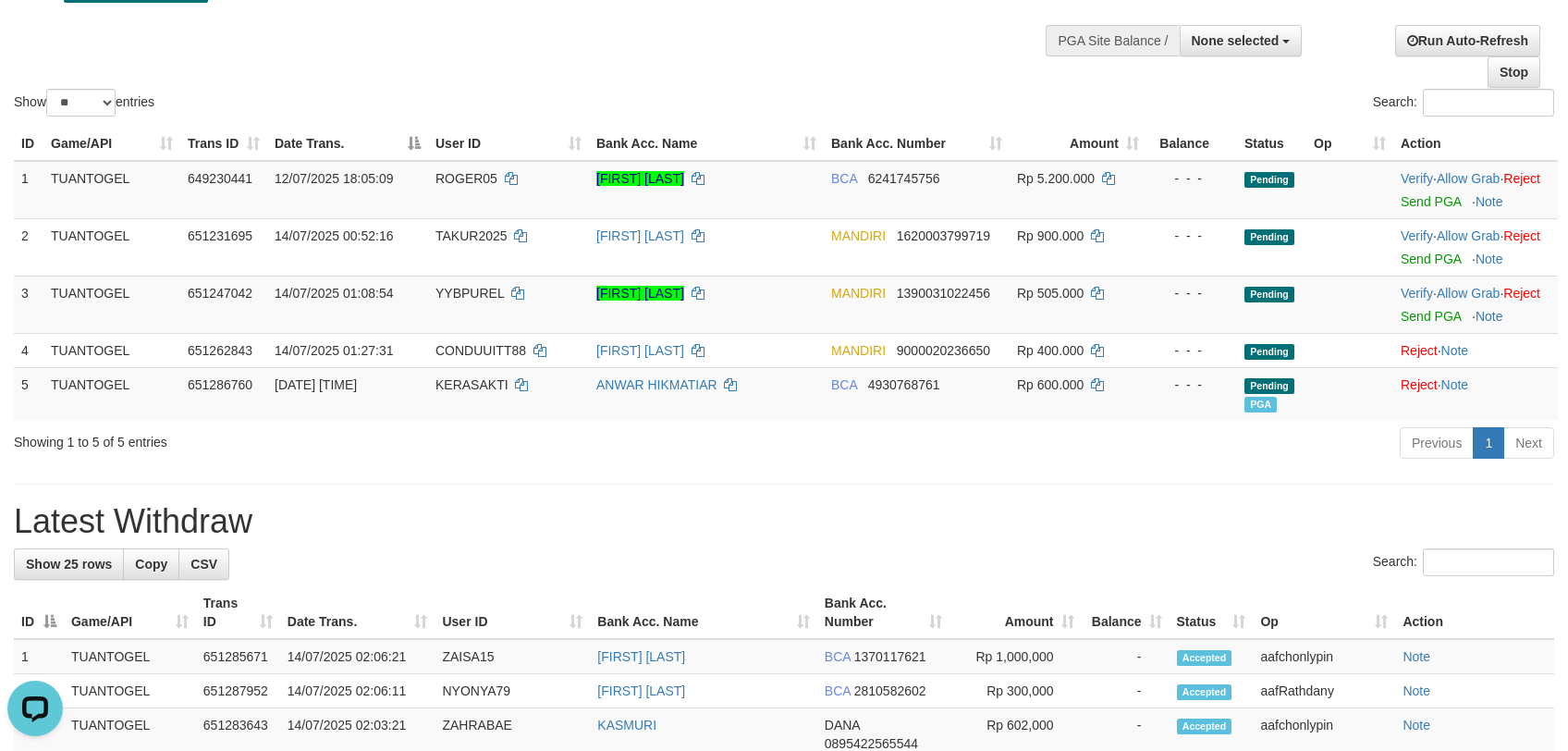 scroll, scrollTop: 0, scrollLeft: 0, axis: both 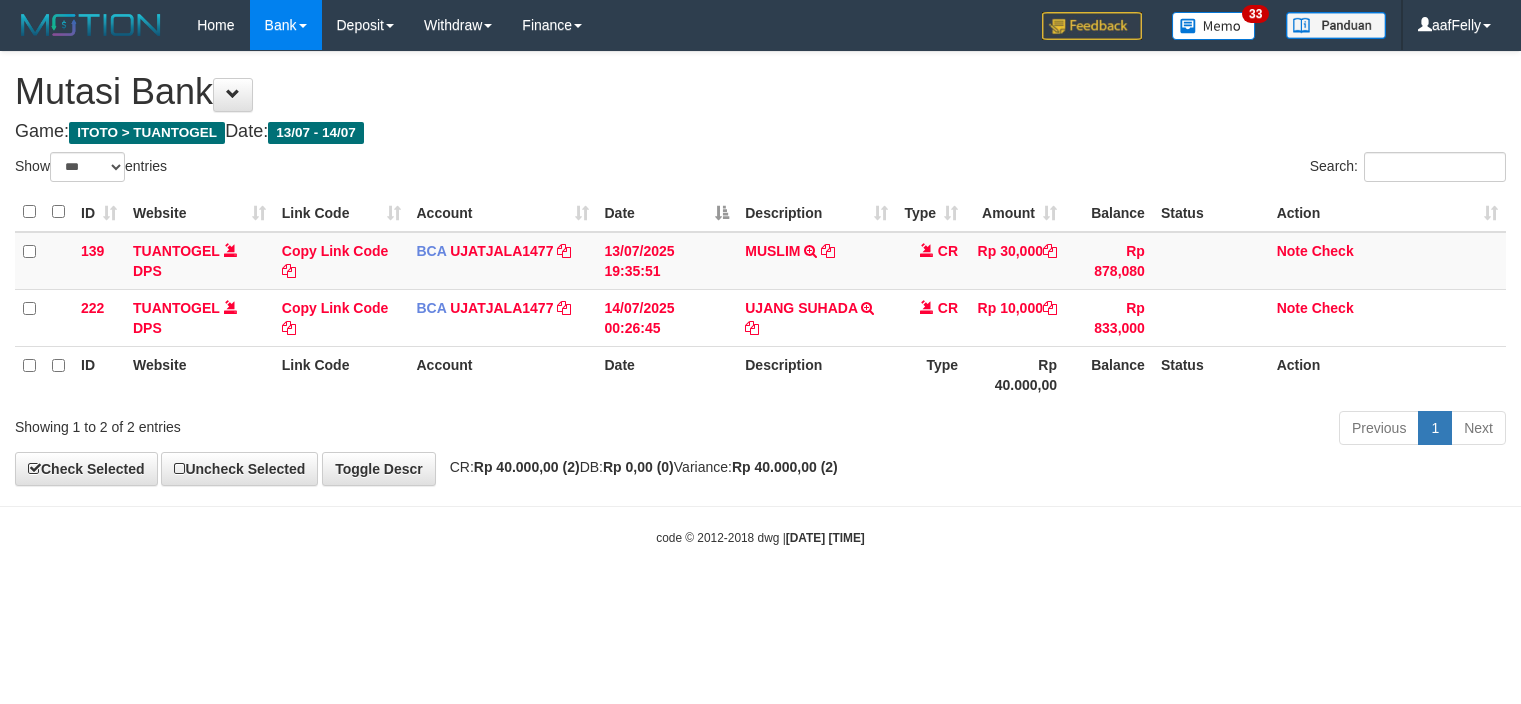 select on "***" 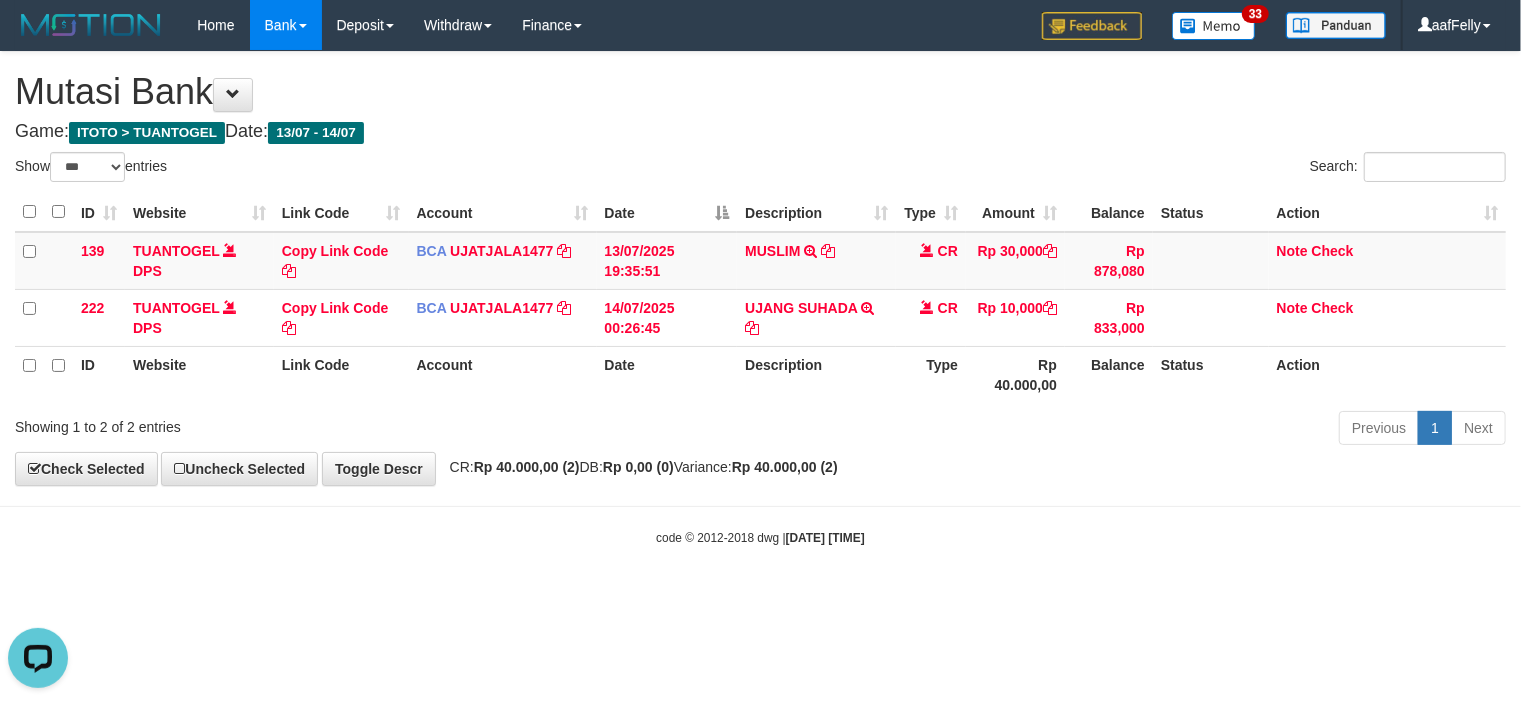 scroll, scrollTop: 0, scrollLeft: 0, axis: both 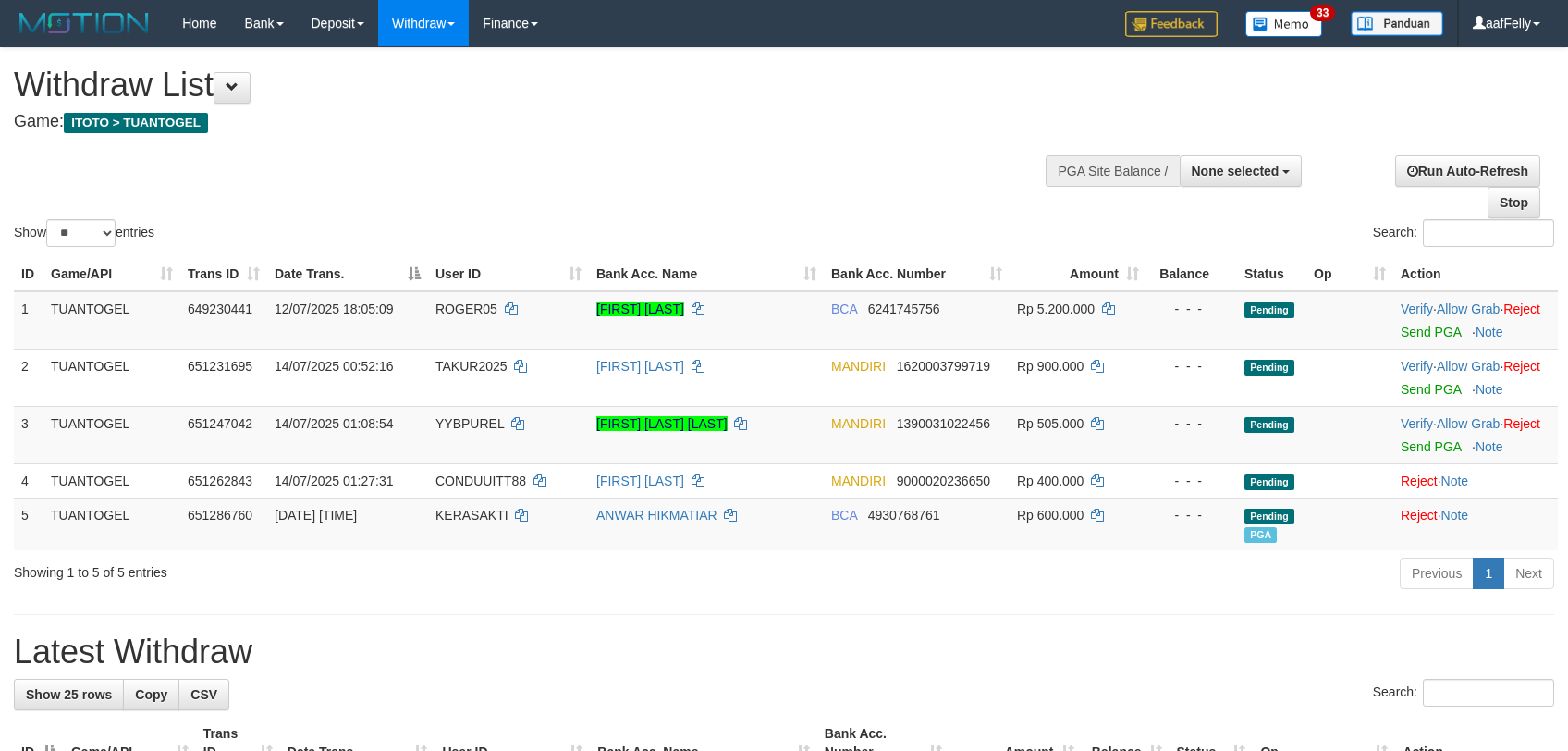 select 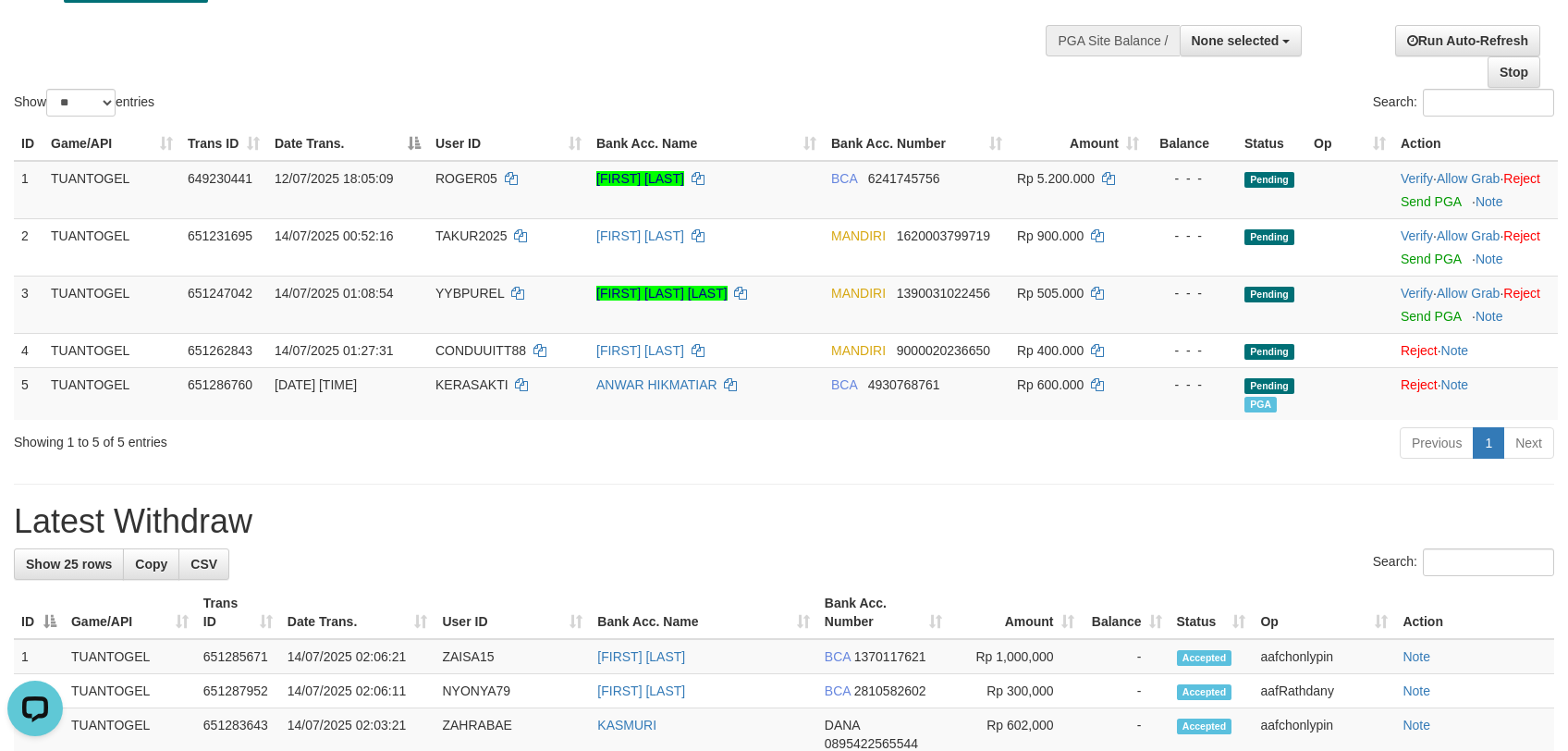 scroll, scrollTop: 0, scrollLeft: 0, axis: both 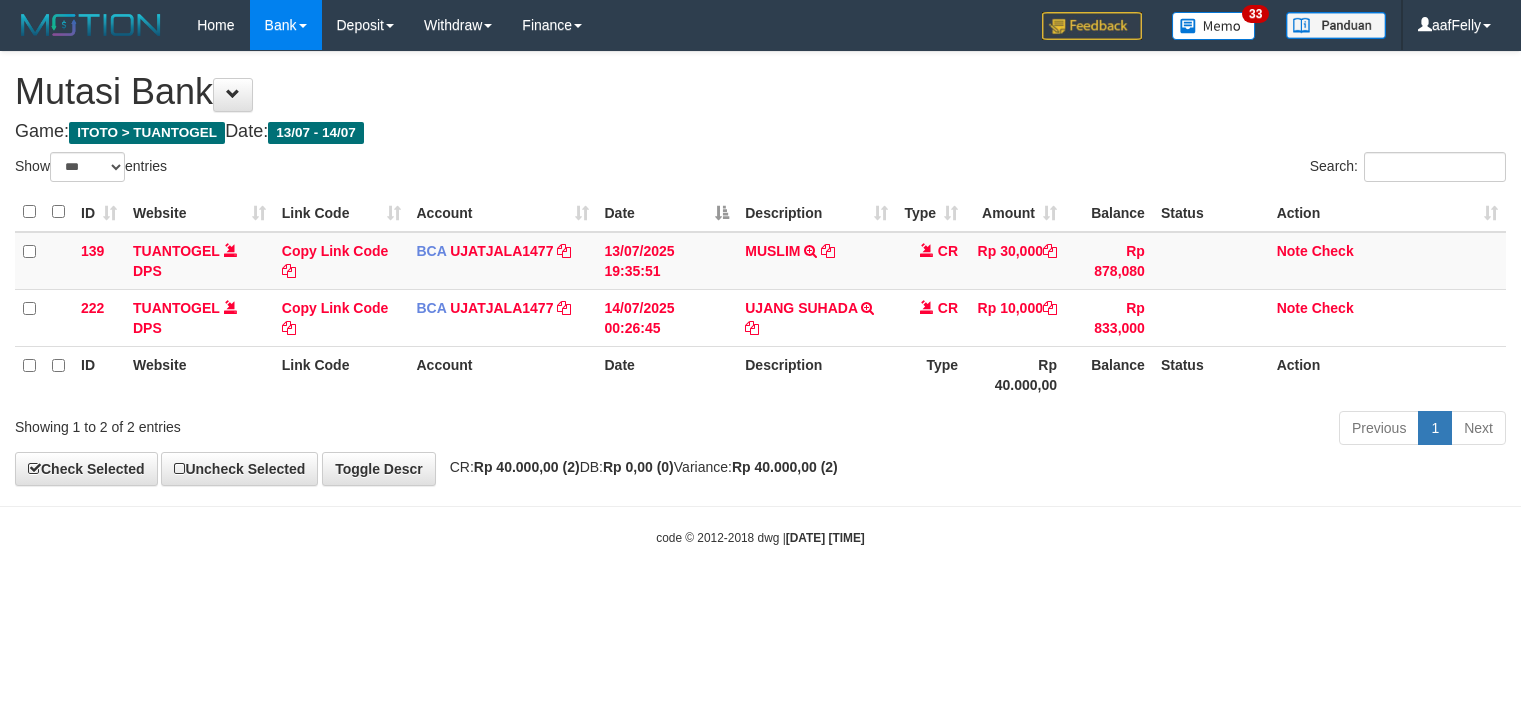 select on "***" 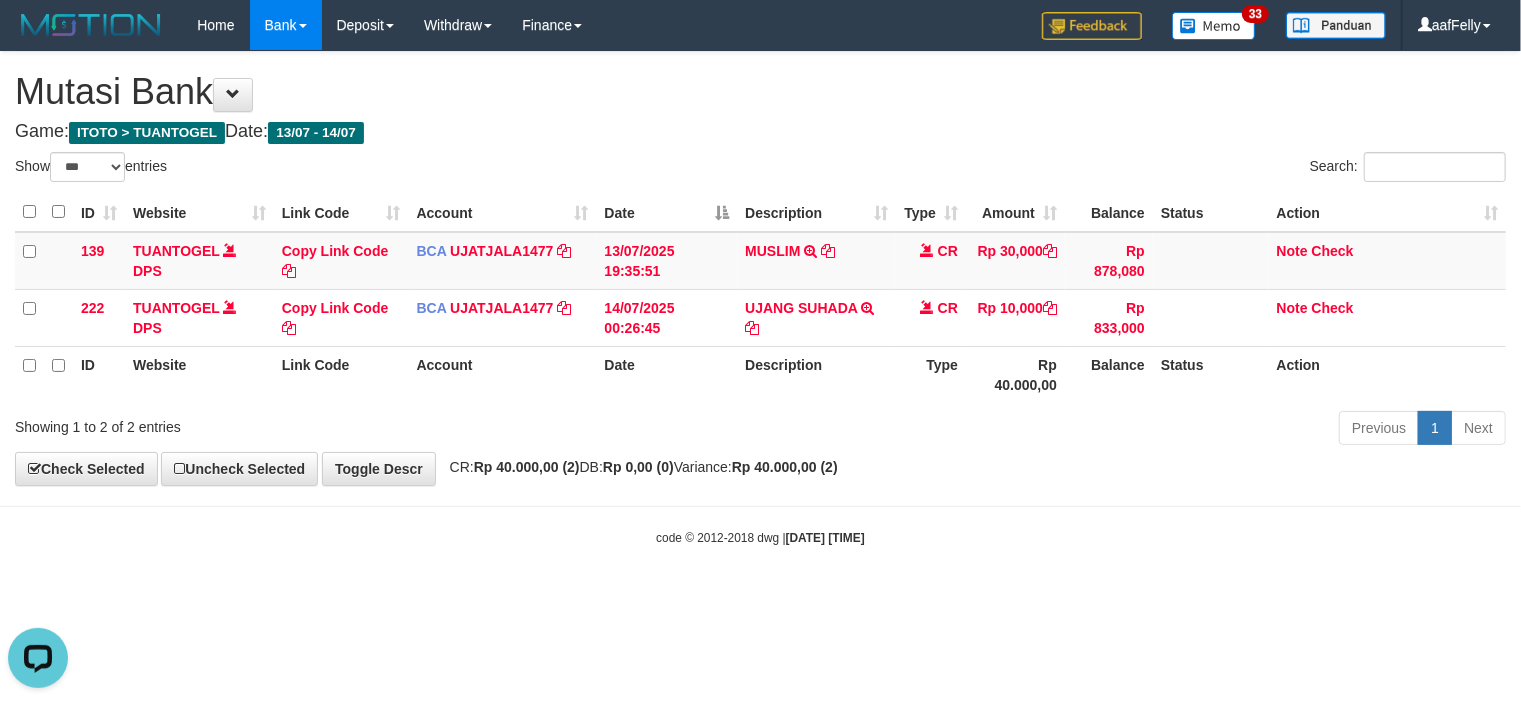 scroll, scrollTop: 0, scrollLeft: 0, axis: both 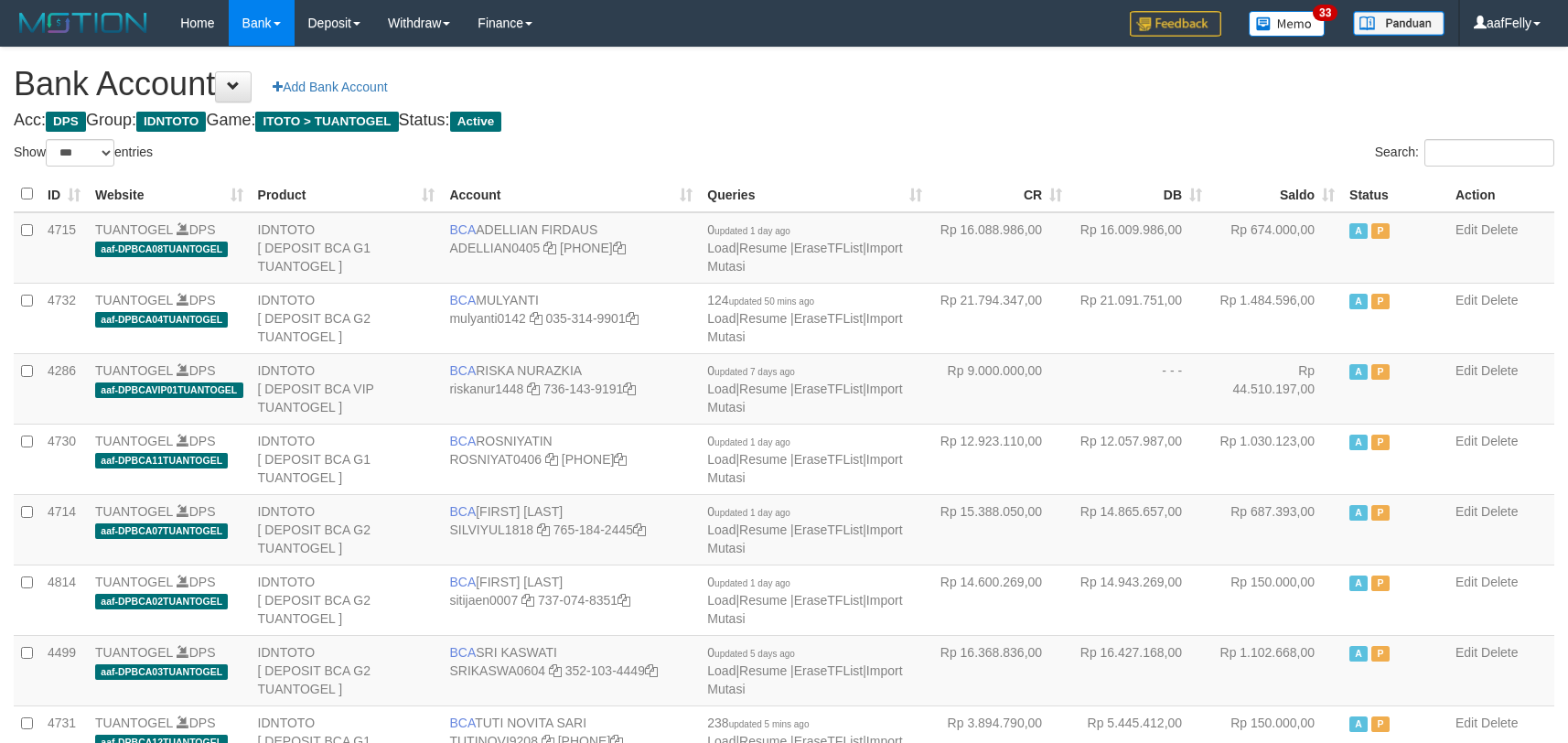 select on "***" 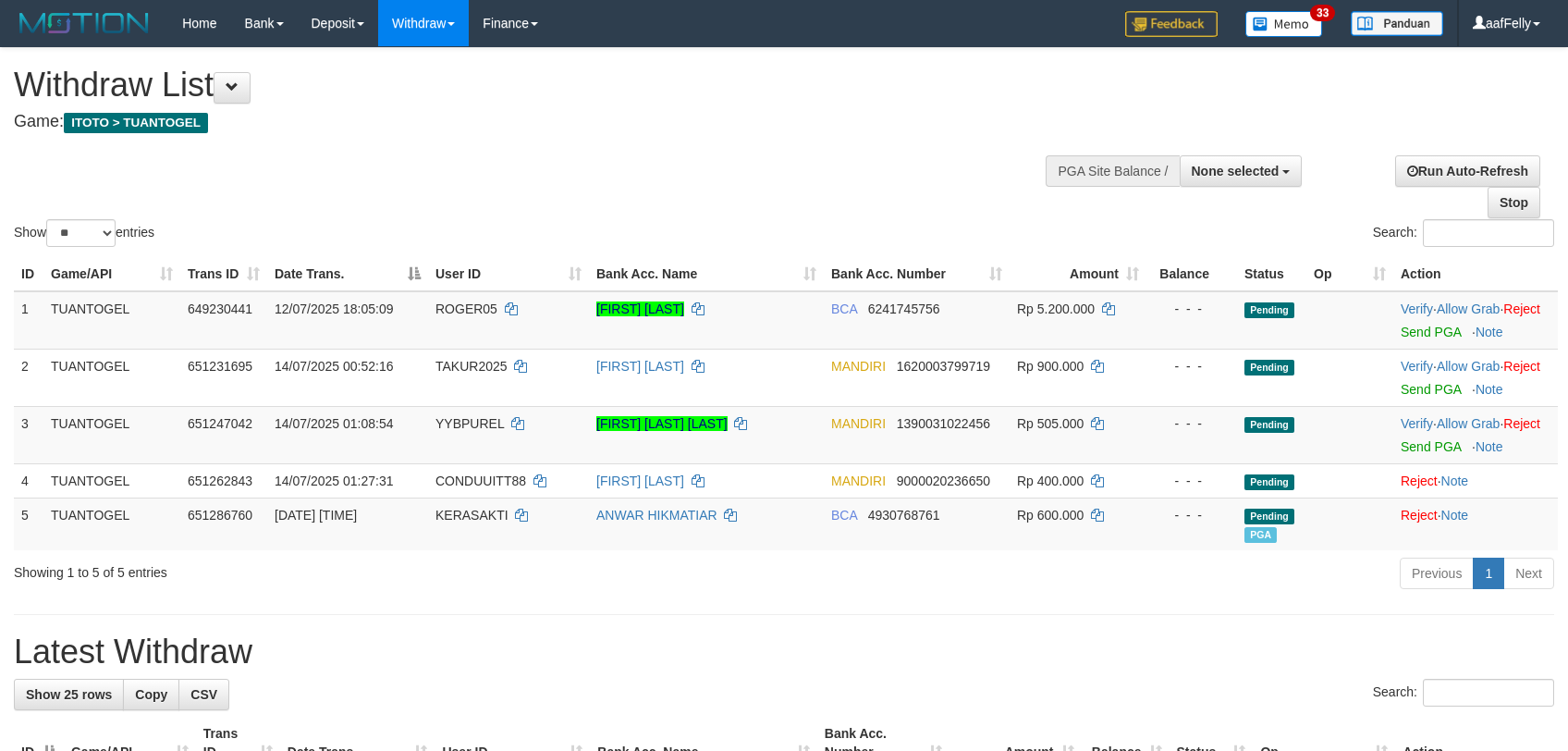 select 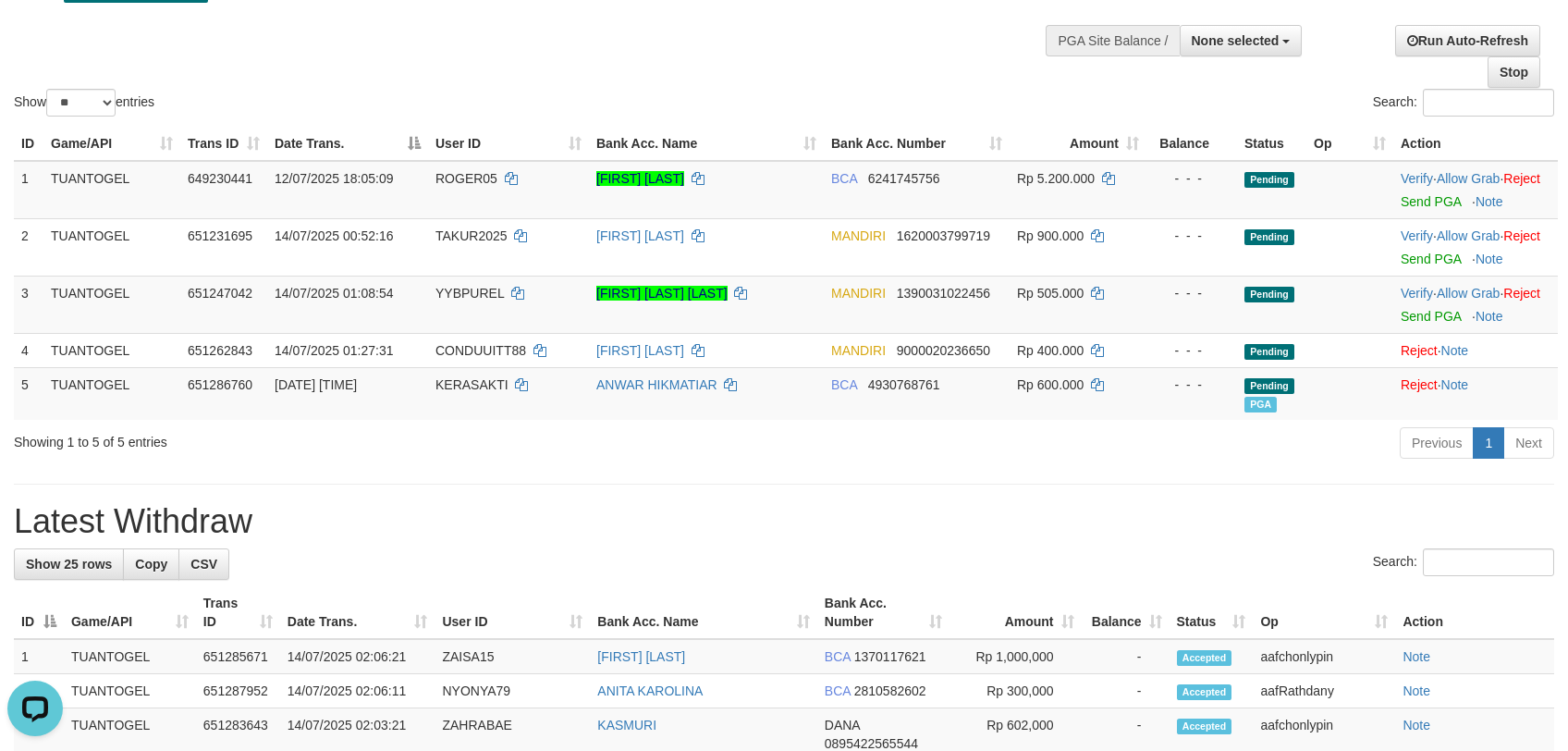 scroll, scrollTop: 0, scrollLeft: 0, axis: both 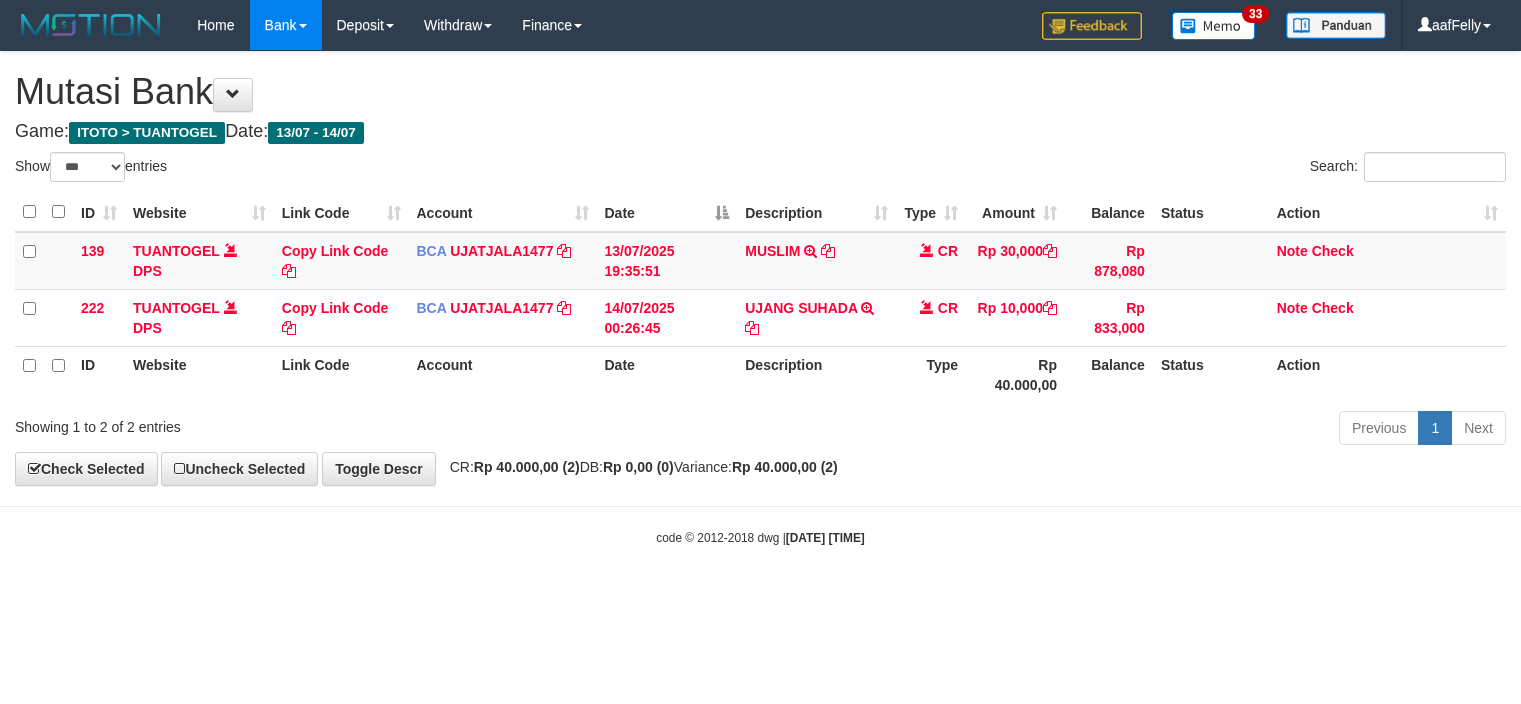 select on "***" 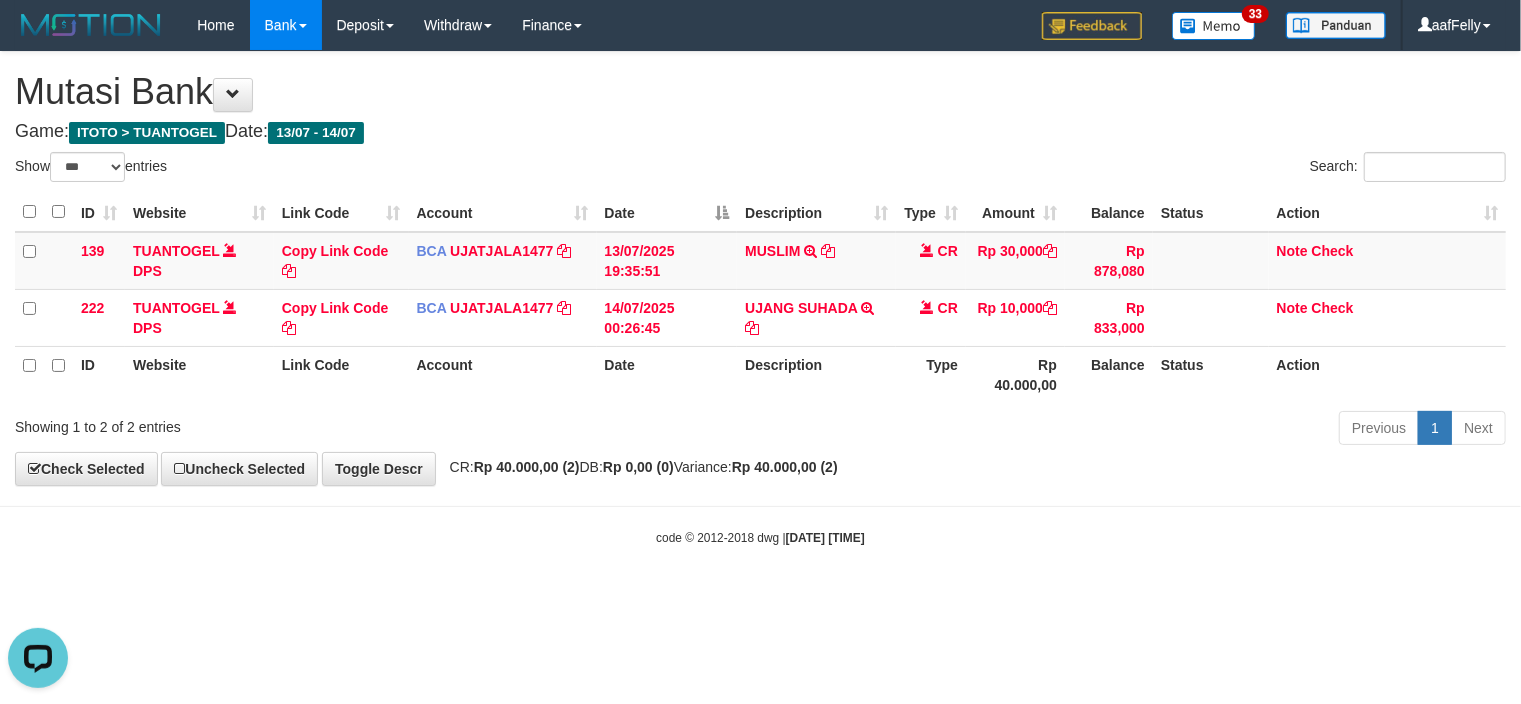 scroll, scrollTop: 0, scrollLeft: 0, axis: both 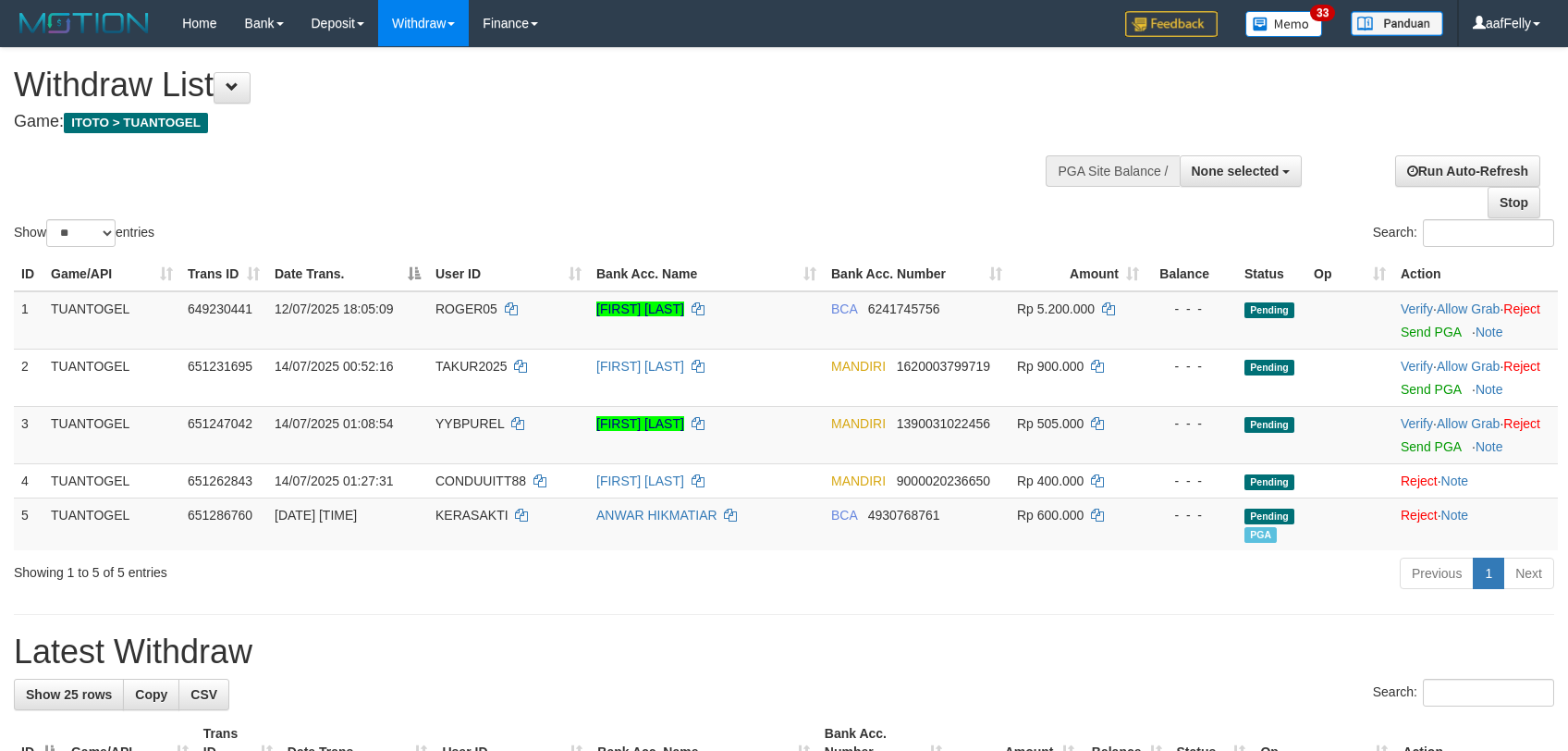 select 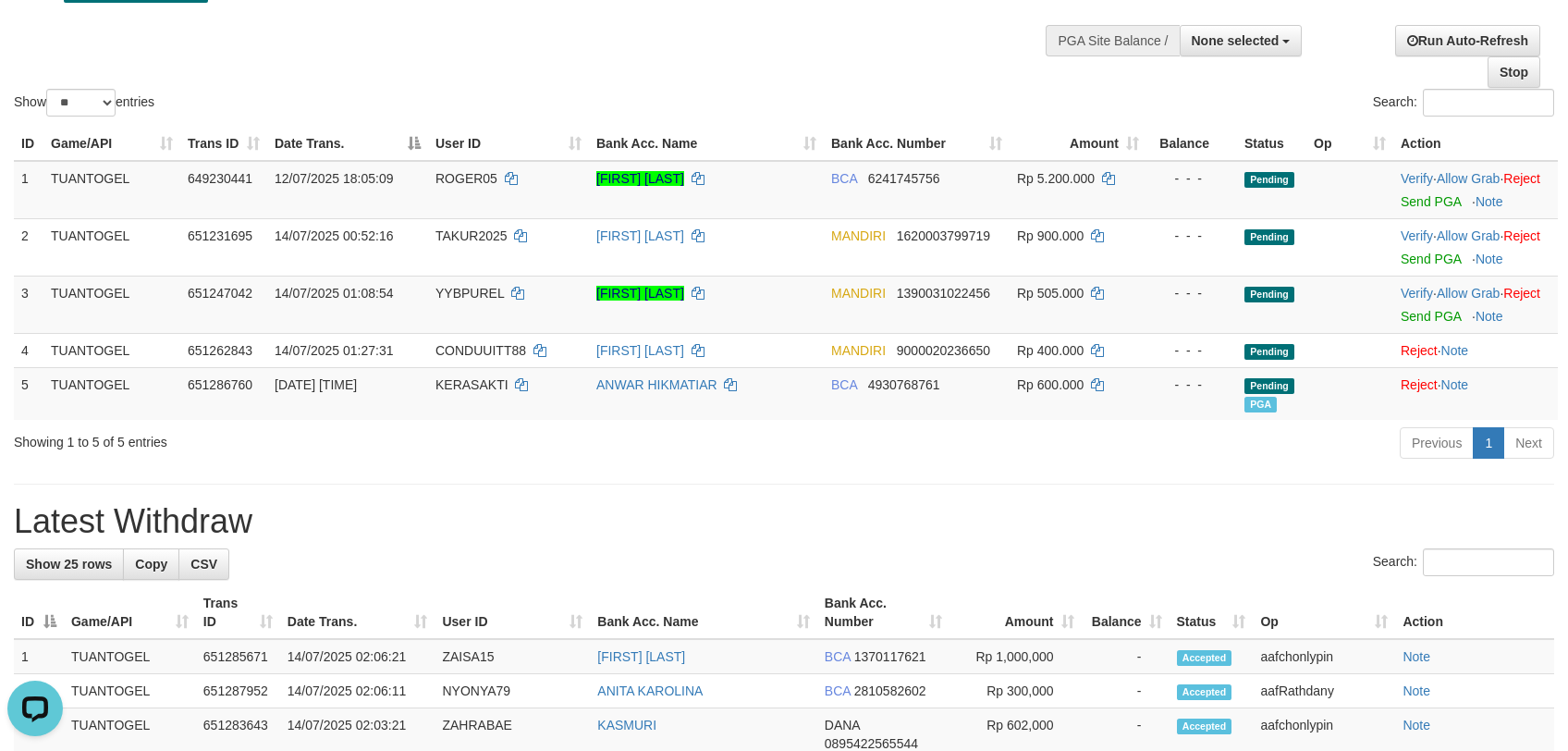 scroll, scrollTop: 0, scrollLeft: 0, axis: both 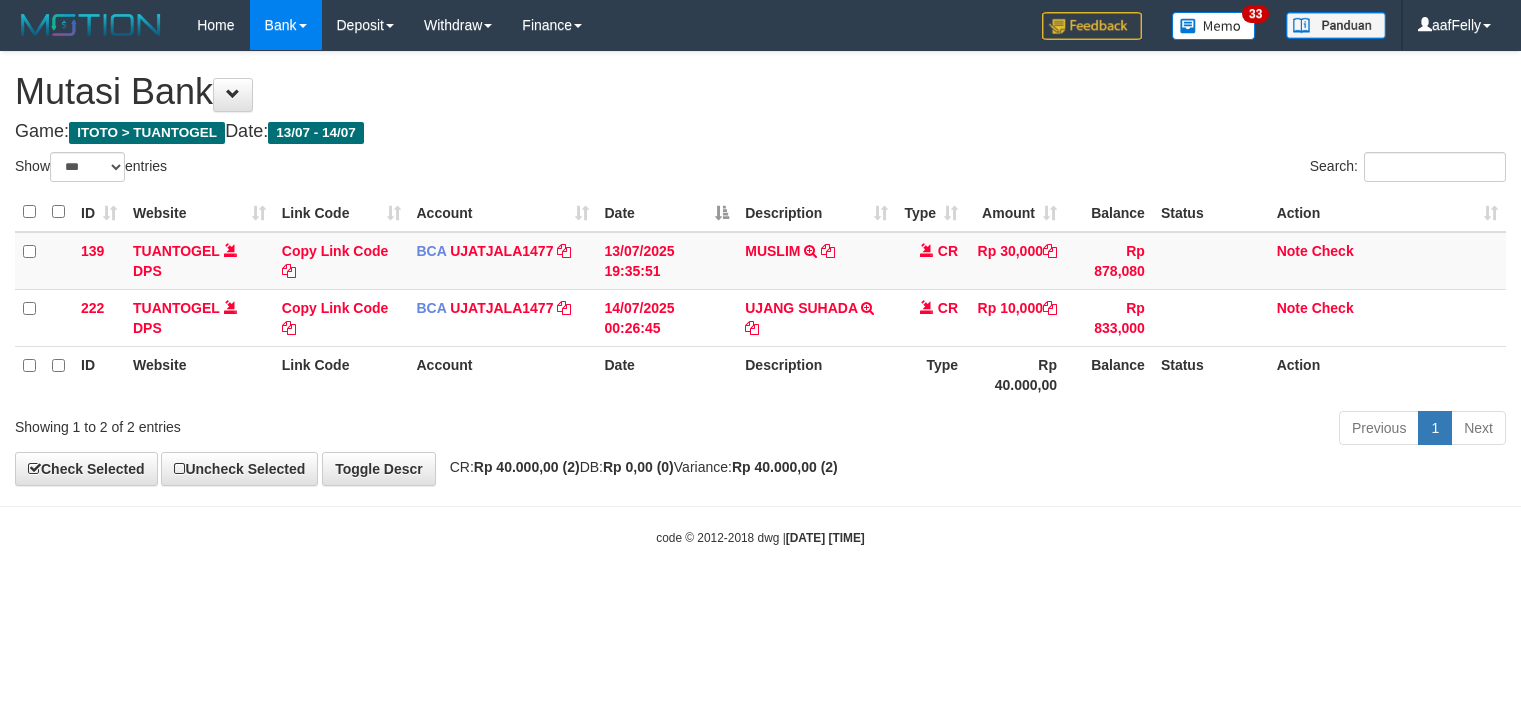 select on "***" 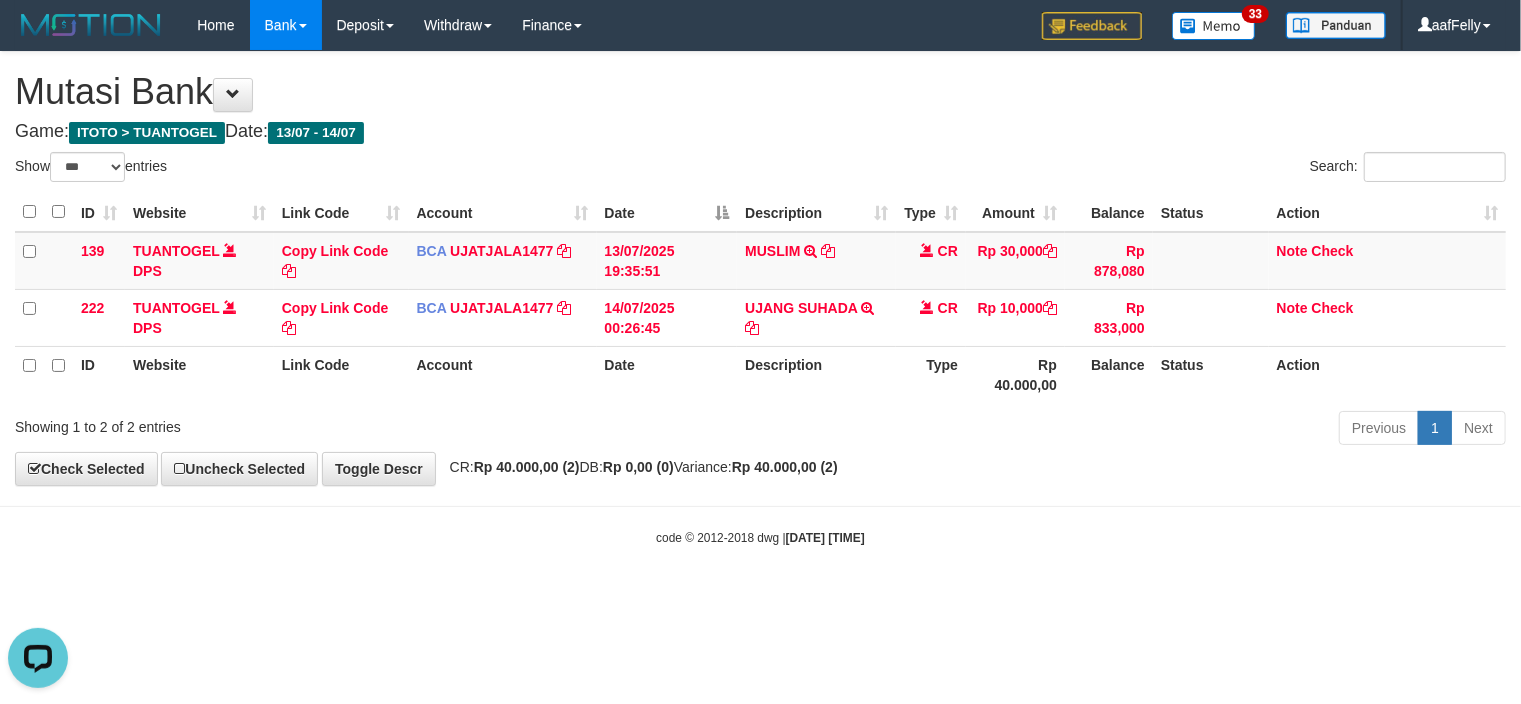 scroll, scrollTop: 0, scrollLeft: 0, axis: both 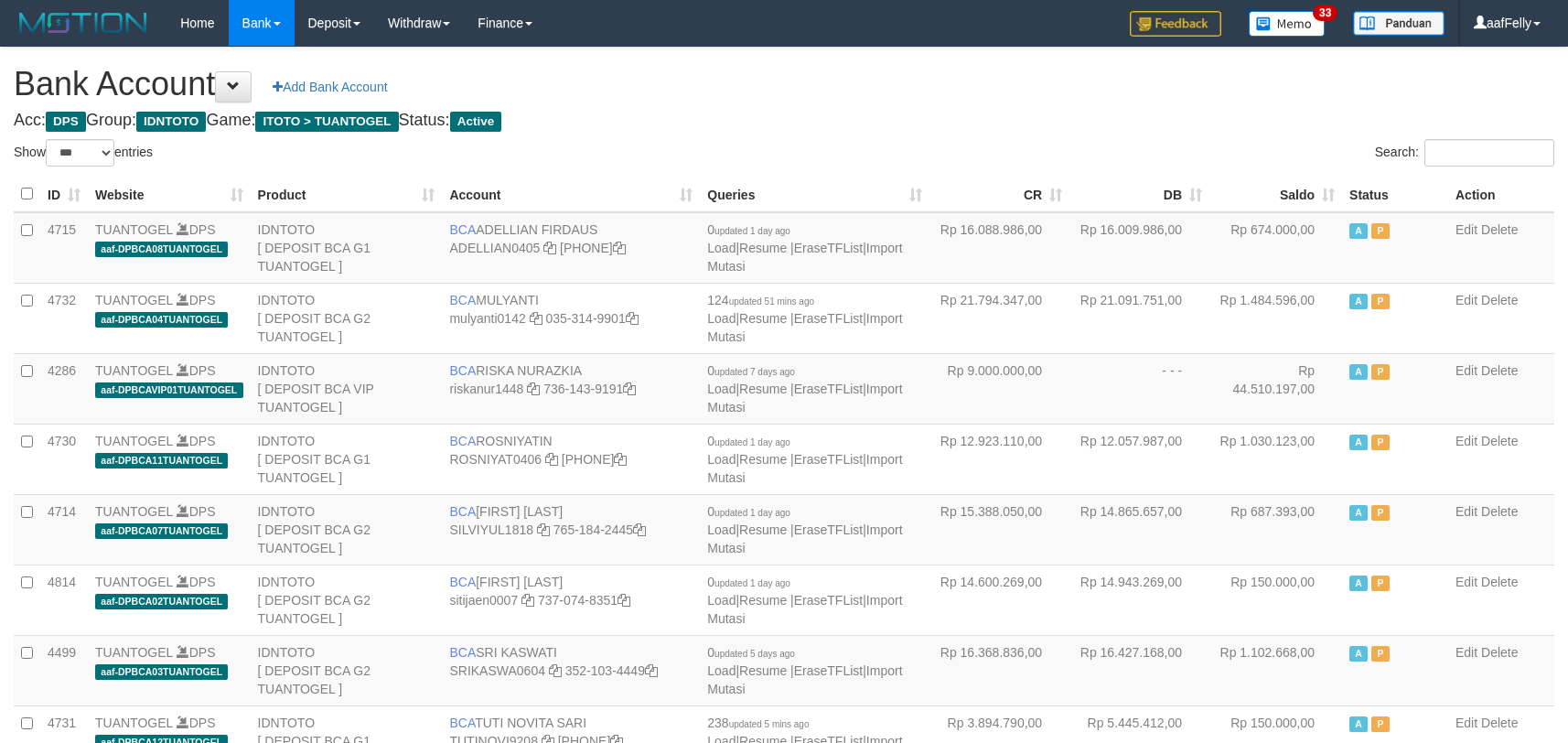 select on "***" 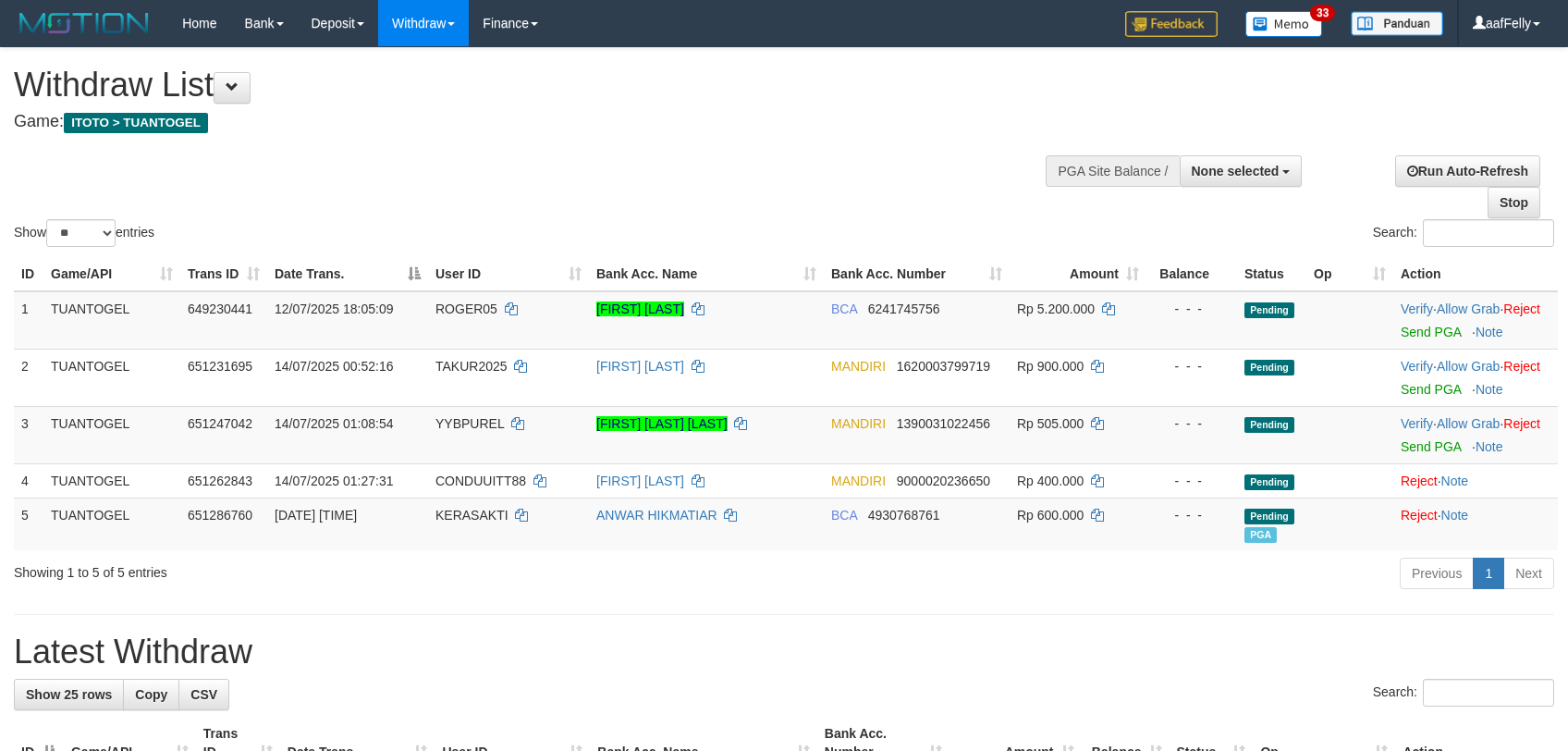 select 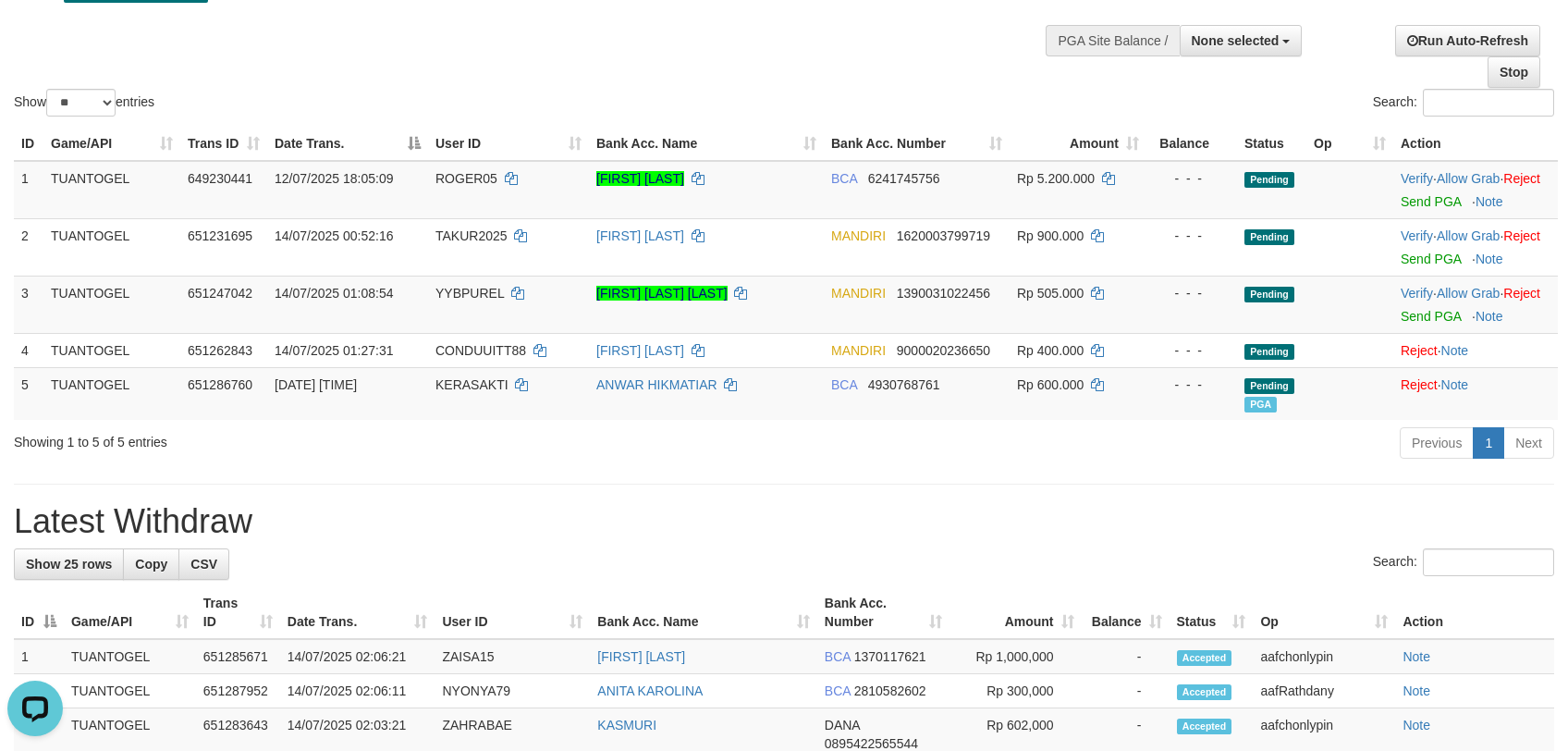 scroll, scrollTop: 0, scrollLeft: 0, axis: both 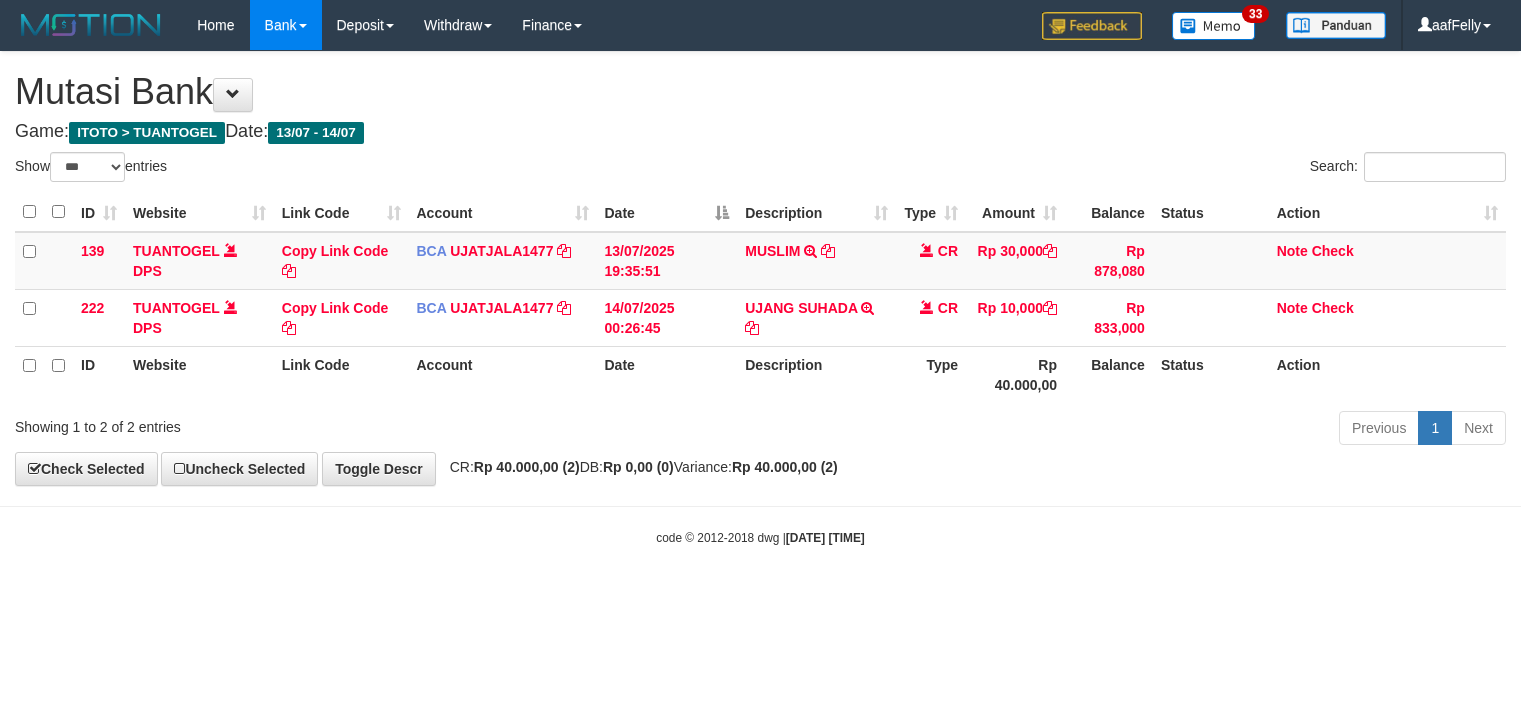 select on "***" 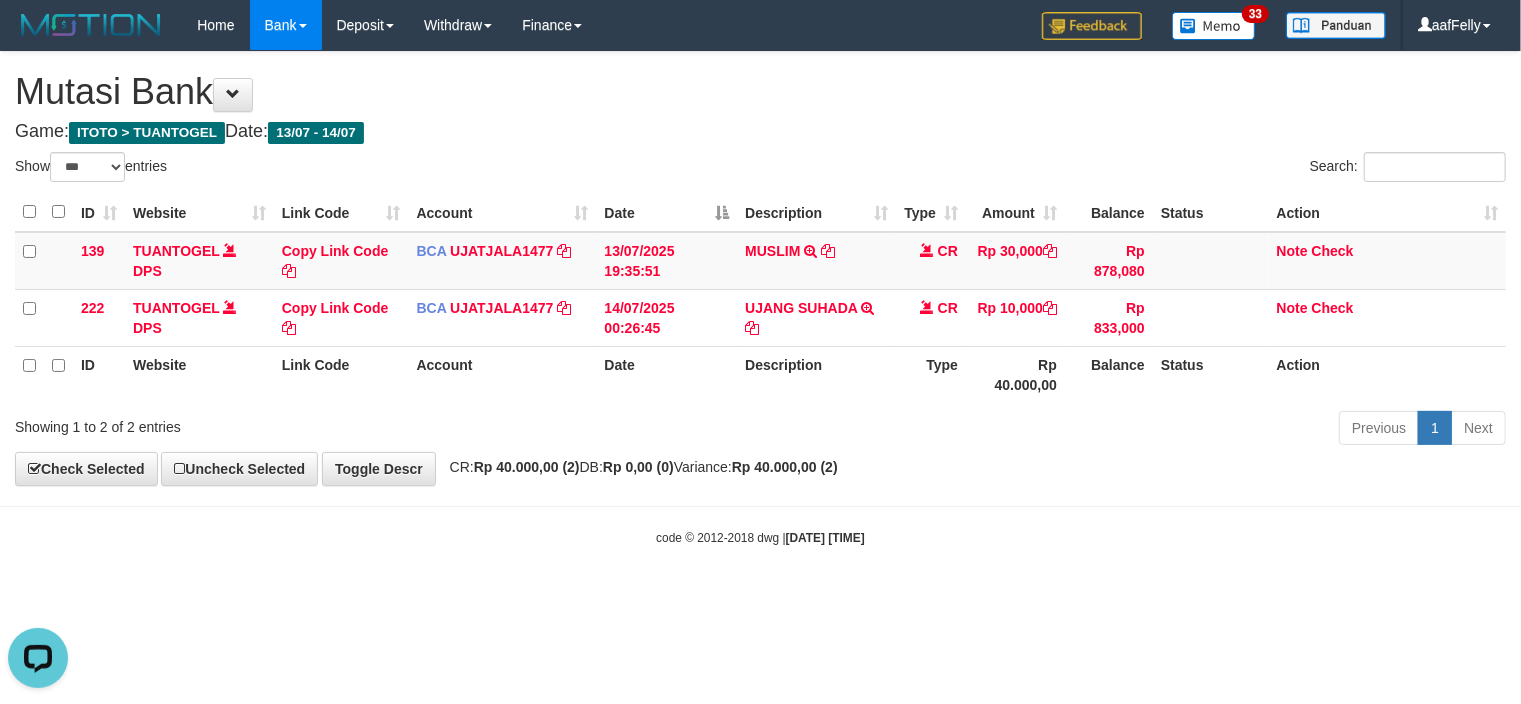 scroll, scrollTop: 0, scrollLeft: 0, axis: both 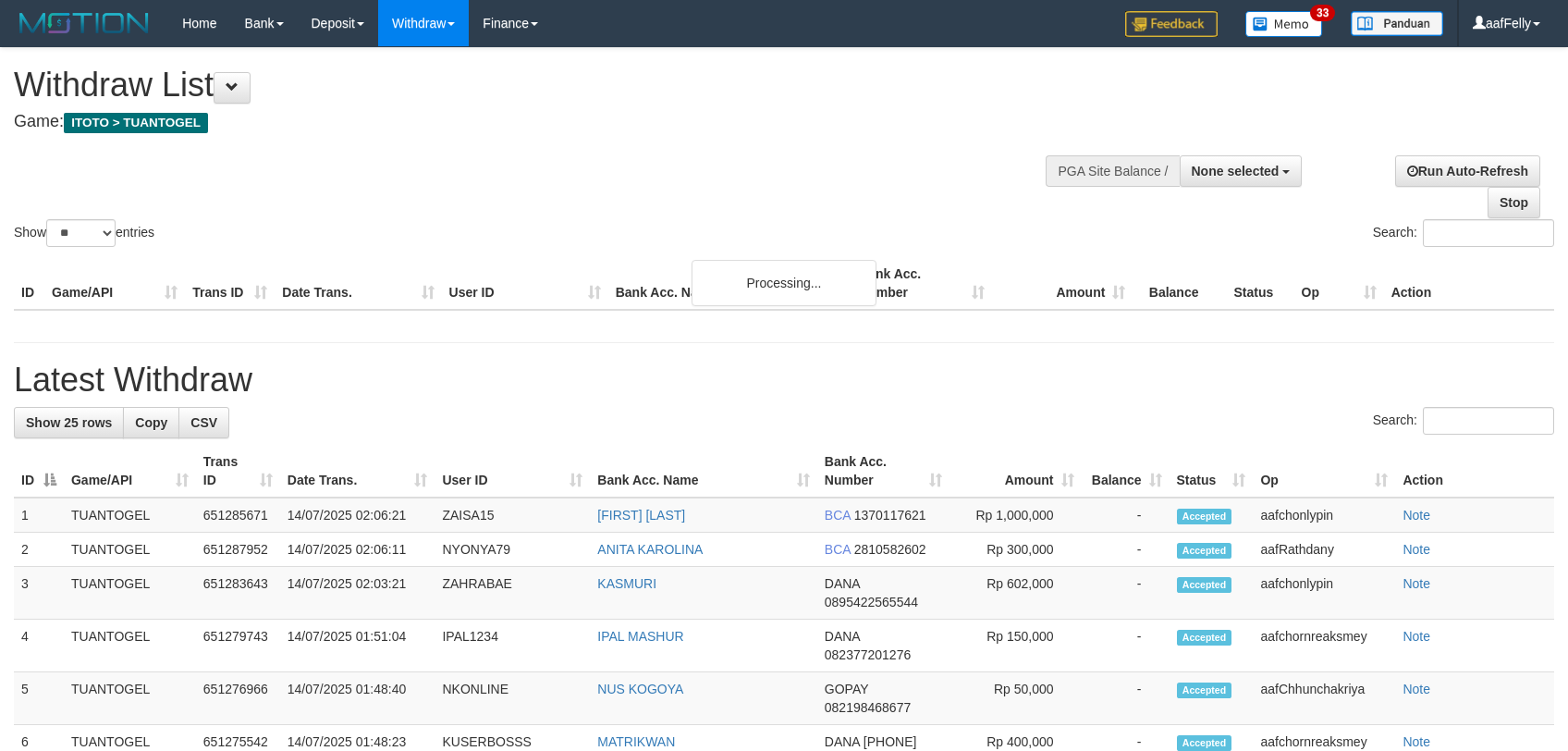 select 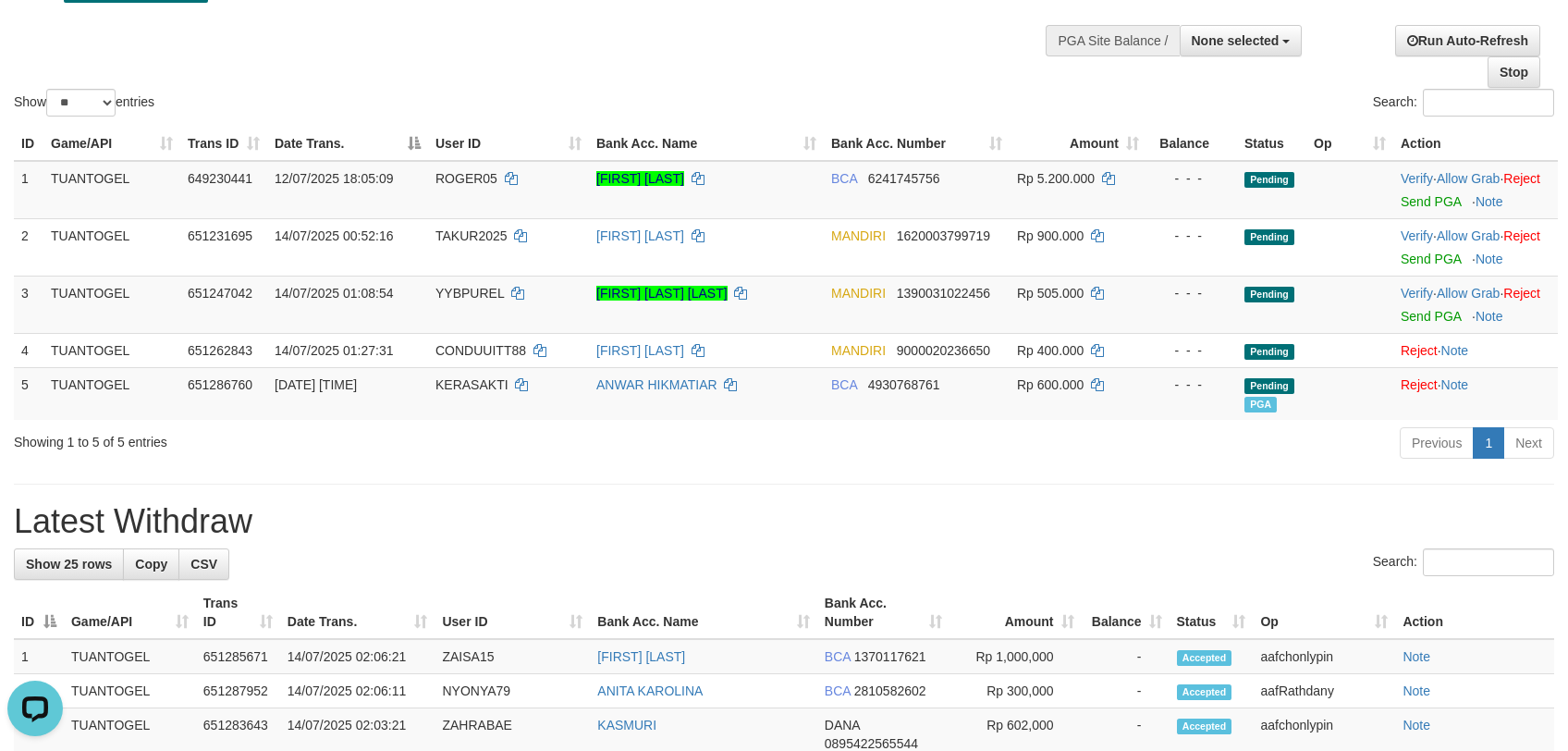 scroll, scrollTop: 0, scrollLeft: 0, axis: both 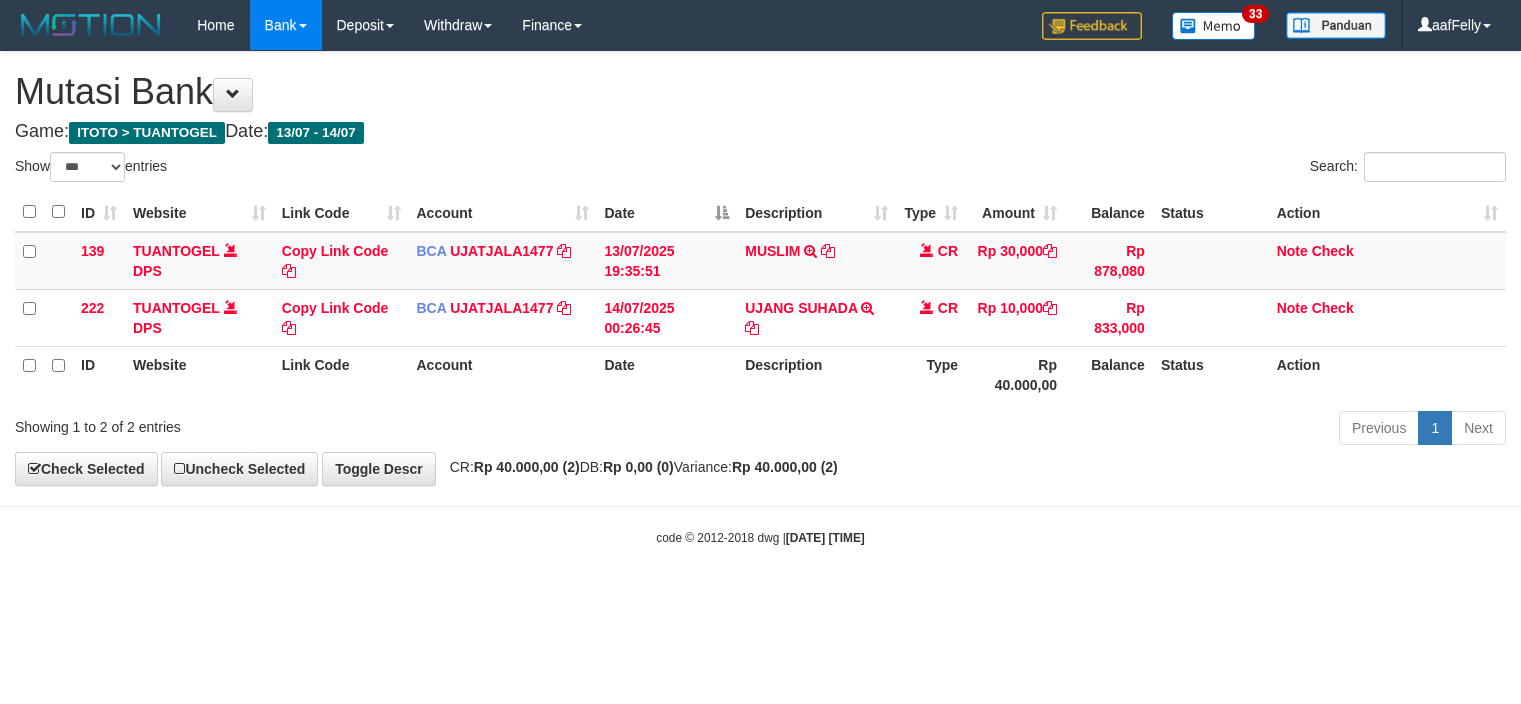 select on "***" 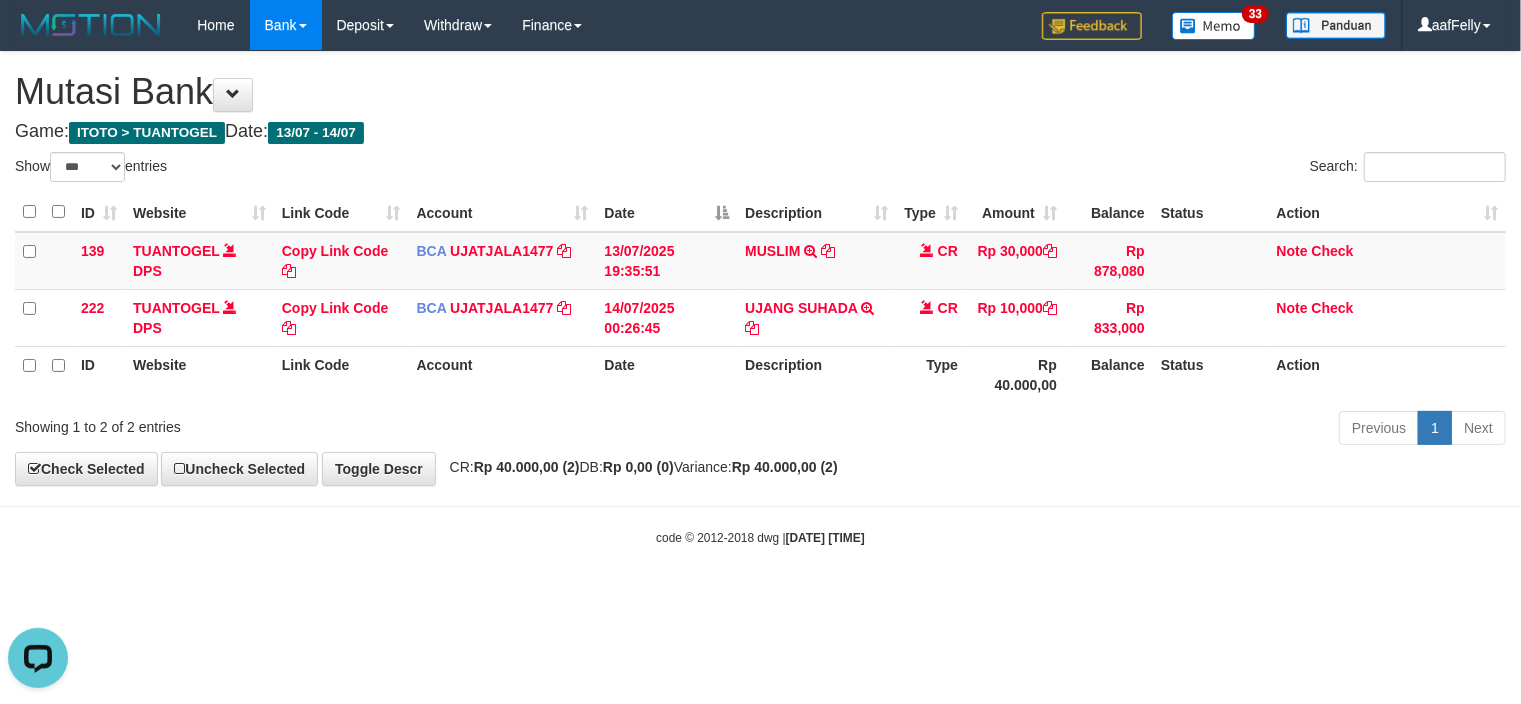 scroll, scrollTop: 0, scrollLeft: 0, axis: both 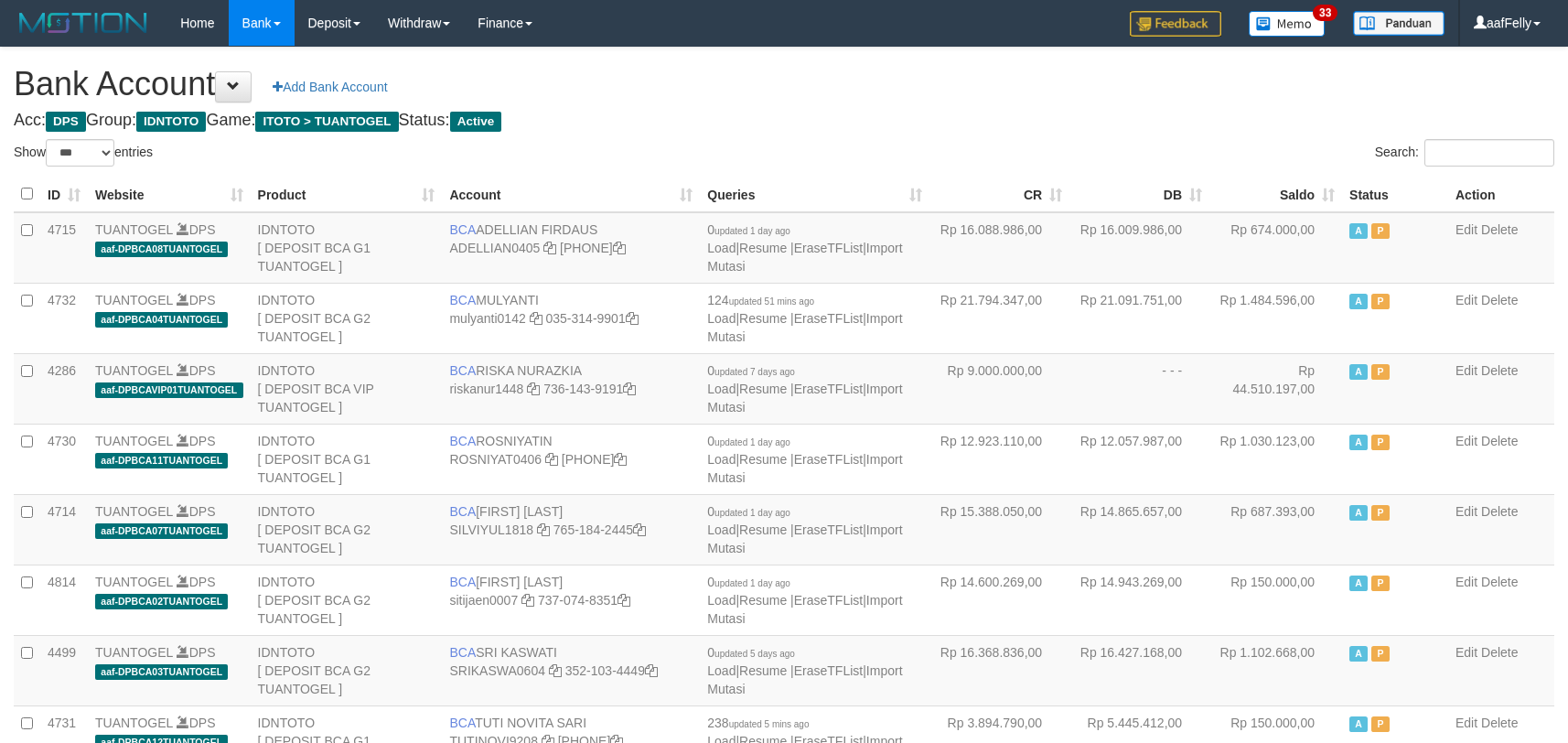 select on "***" 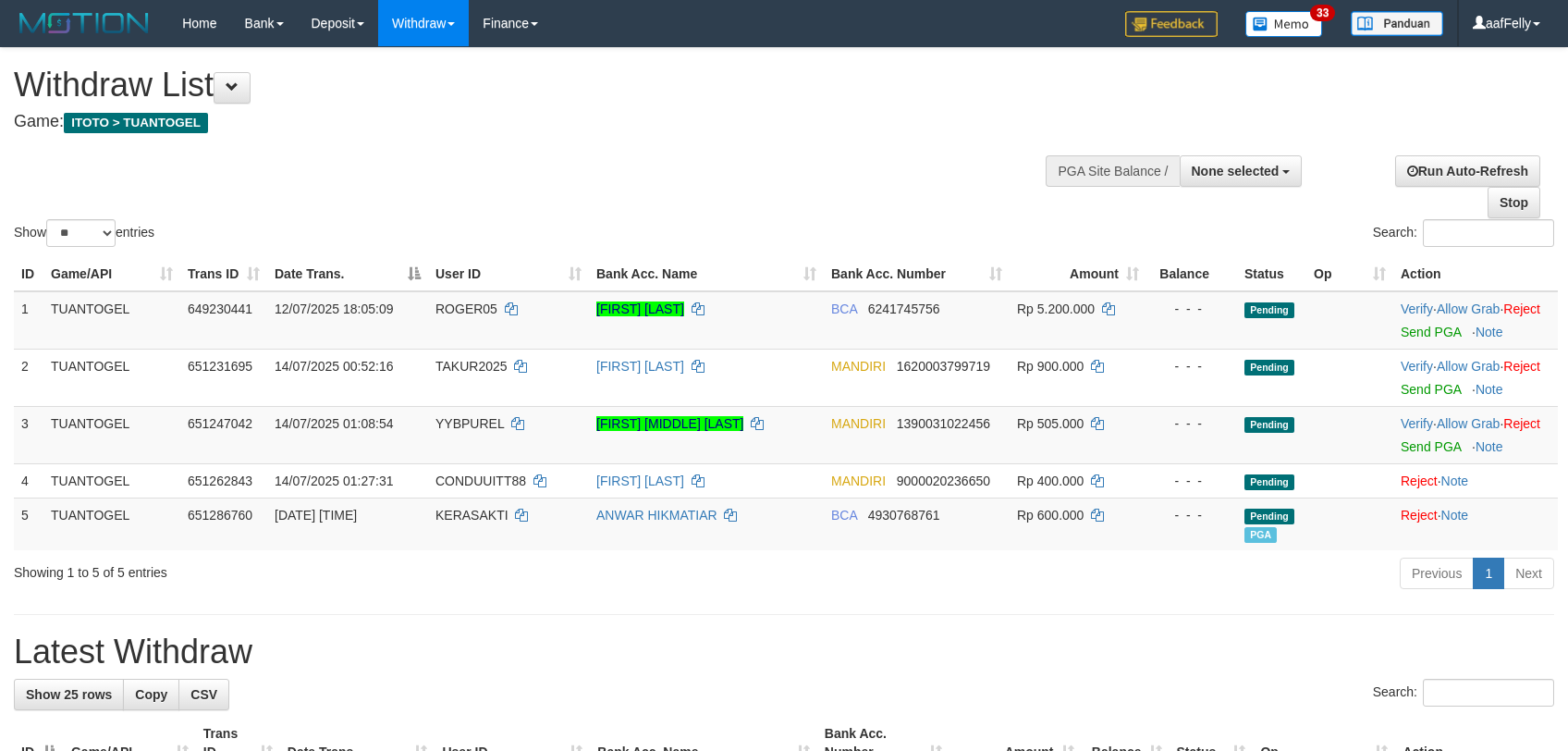 select 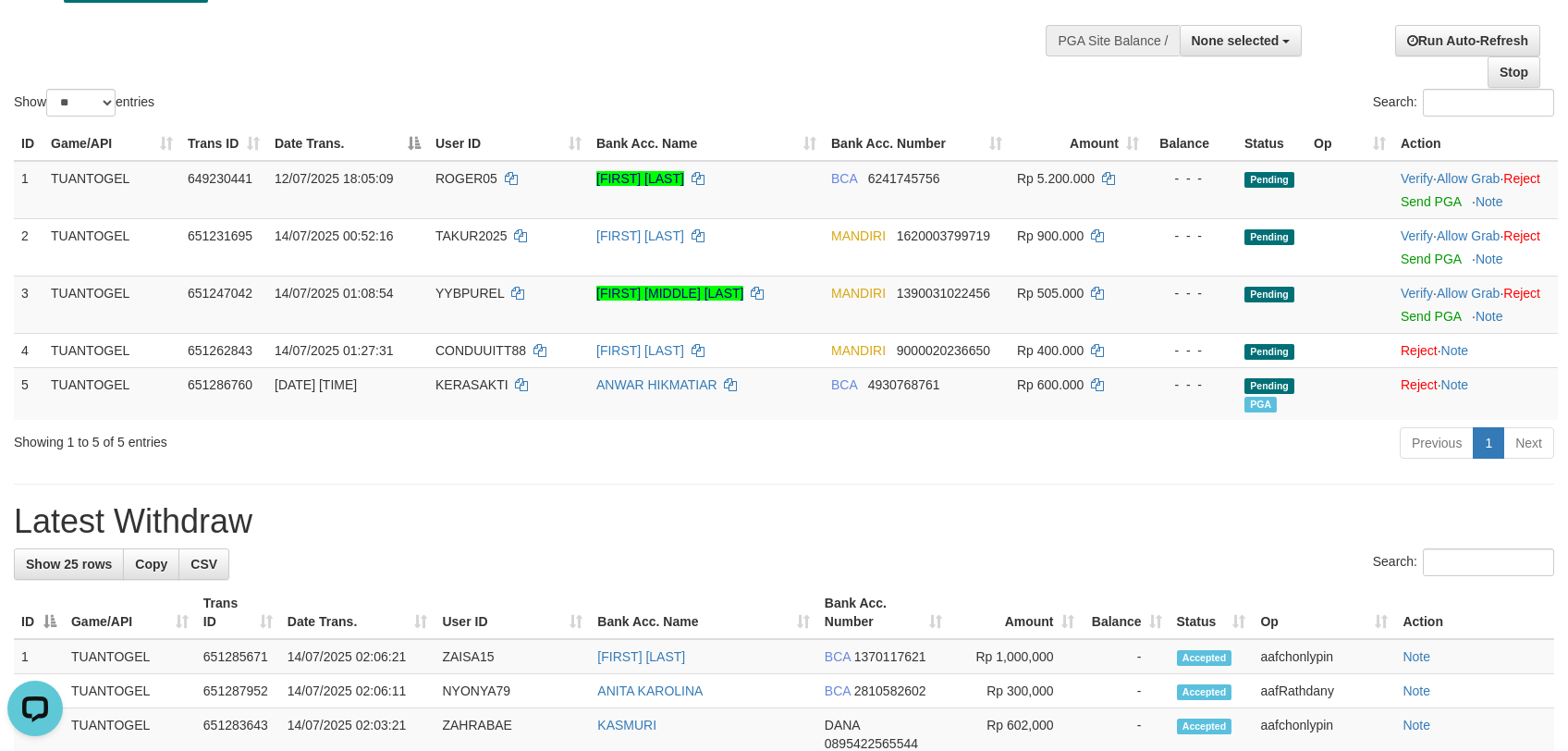 scroll, scrollTop: 0, scrollLeft: 0, axis: both 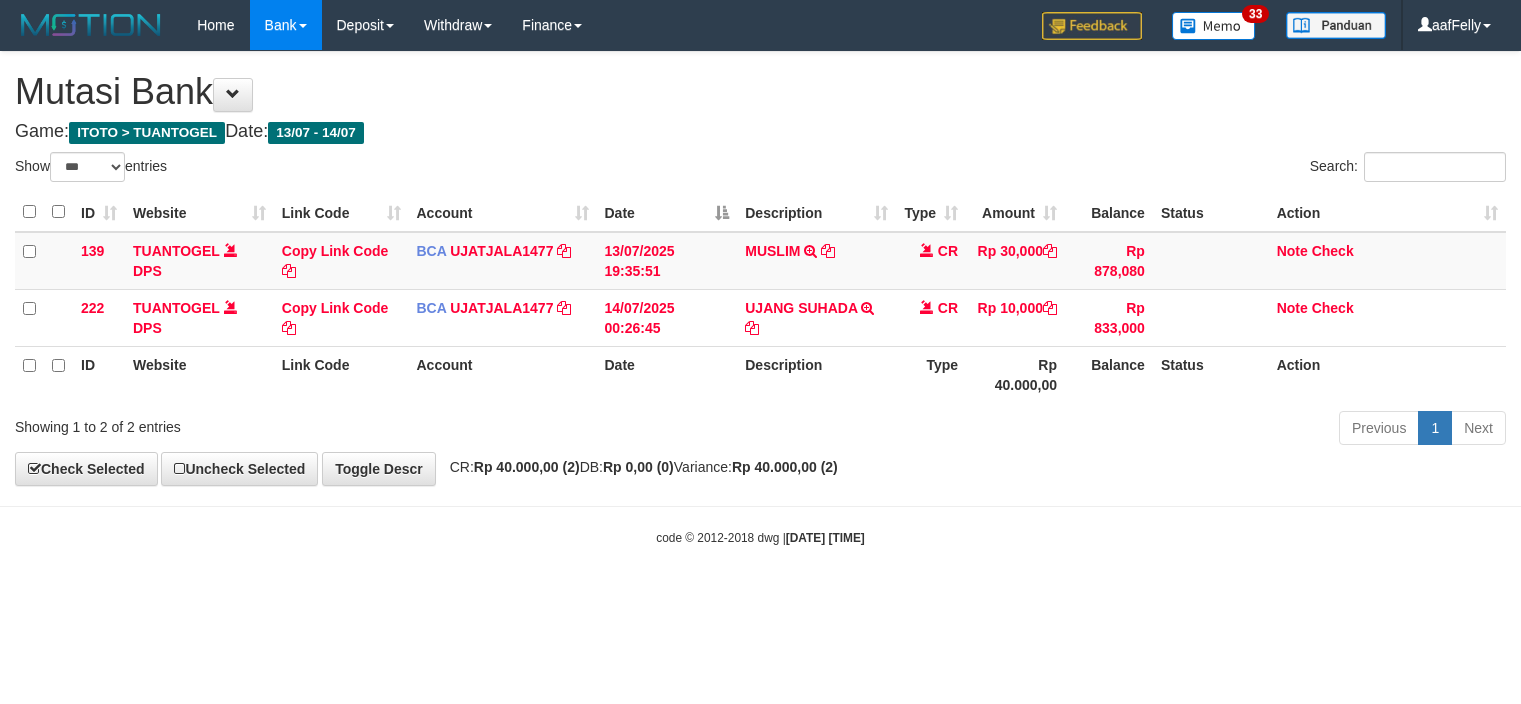 select on "***" 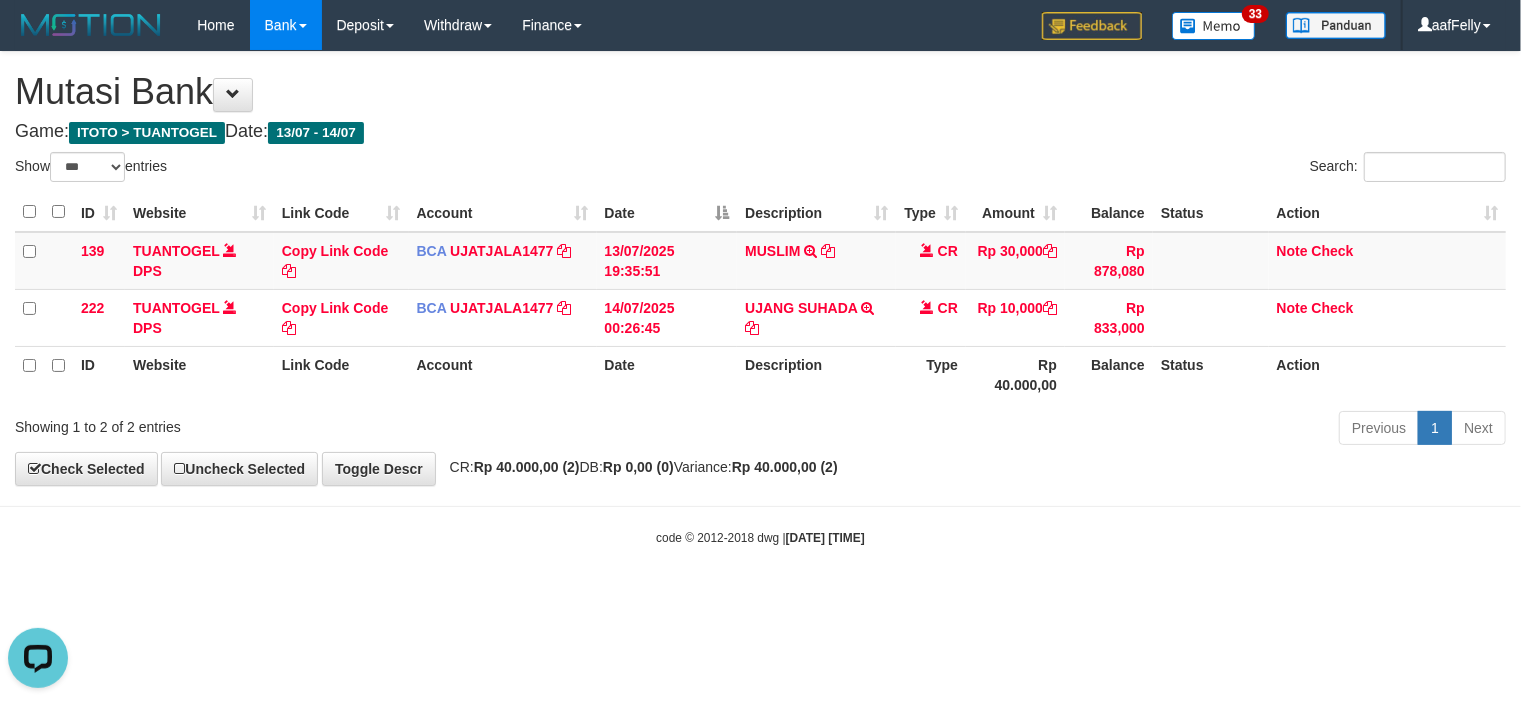 scroll, scrollTop: 0, scrollLeft: 0, axis: both 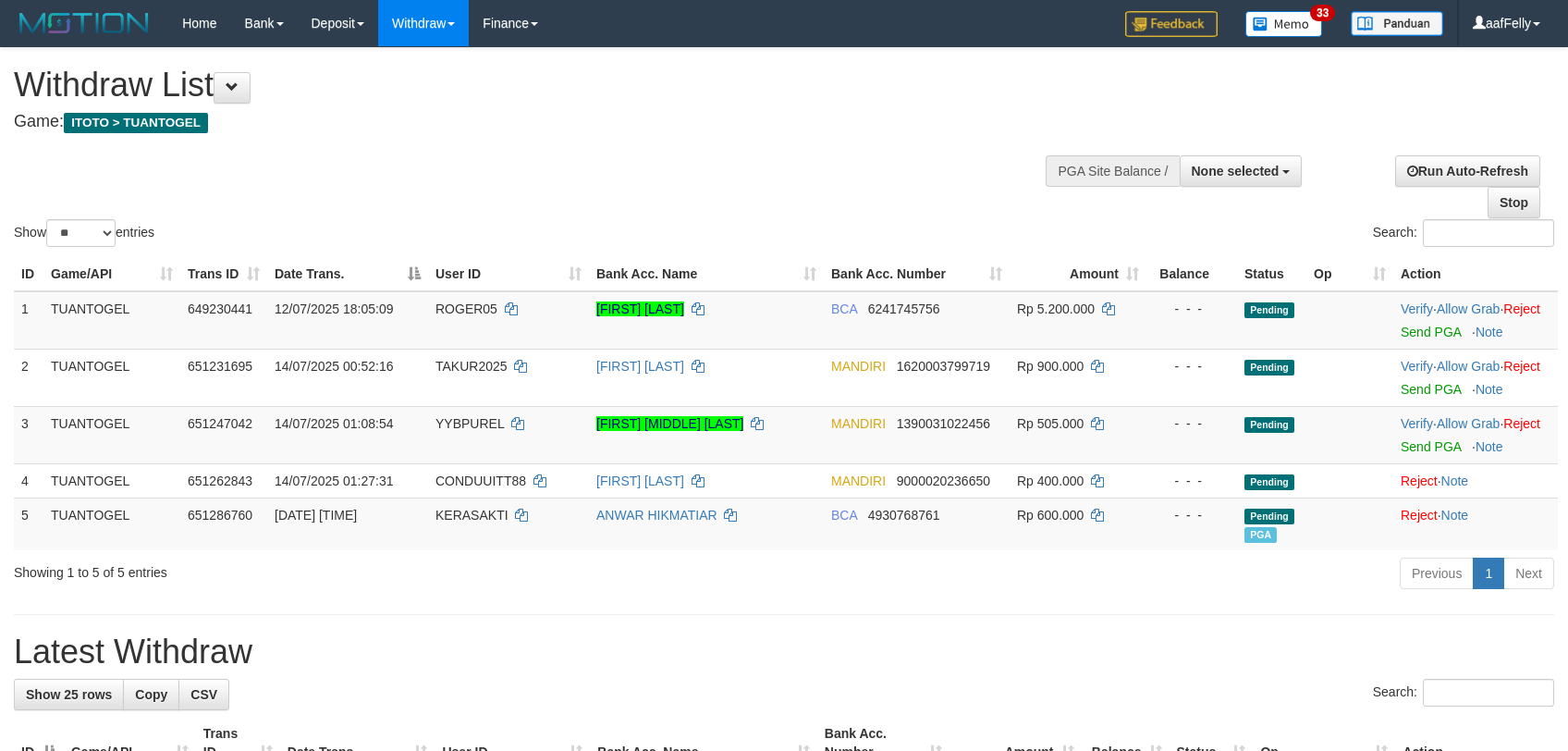 select 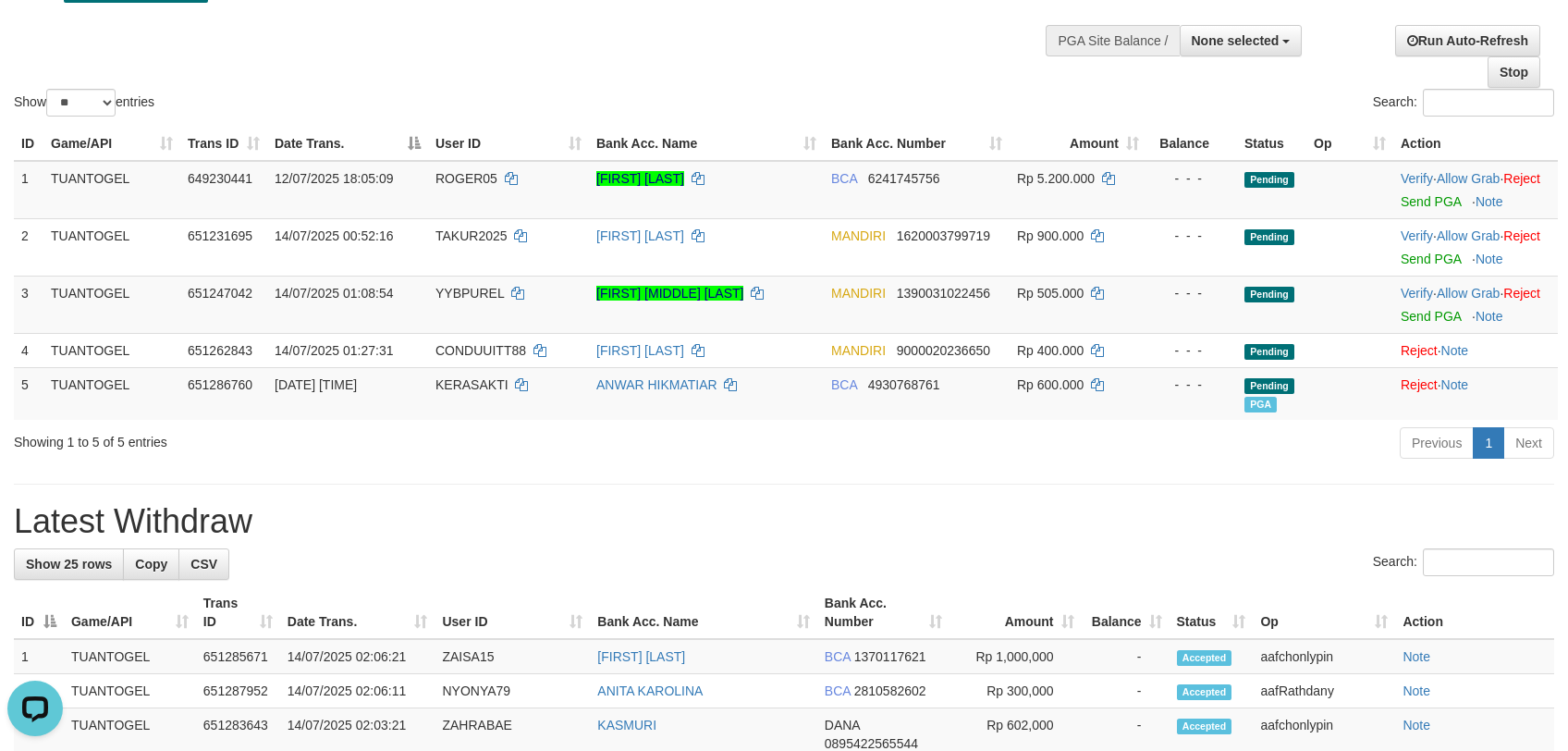 scroll, scrollTop: 0, scrollLeft: 0, axis: both 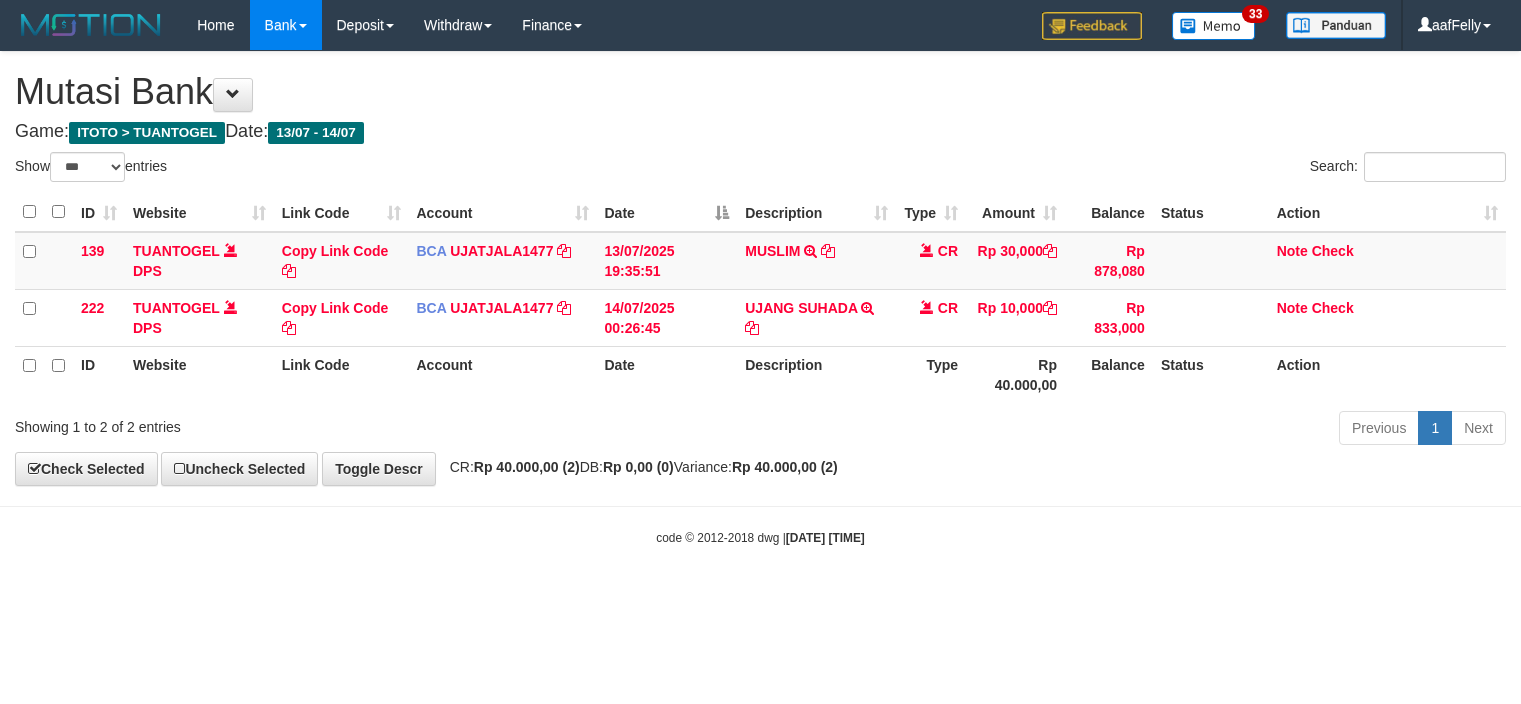 select on "***" 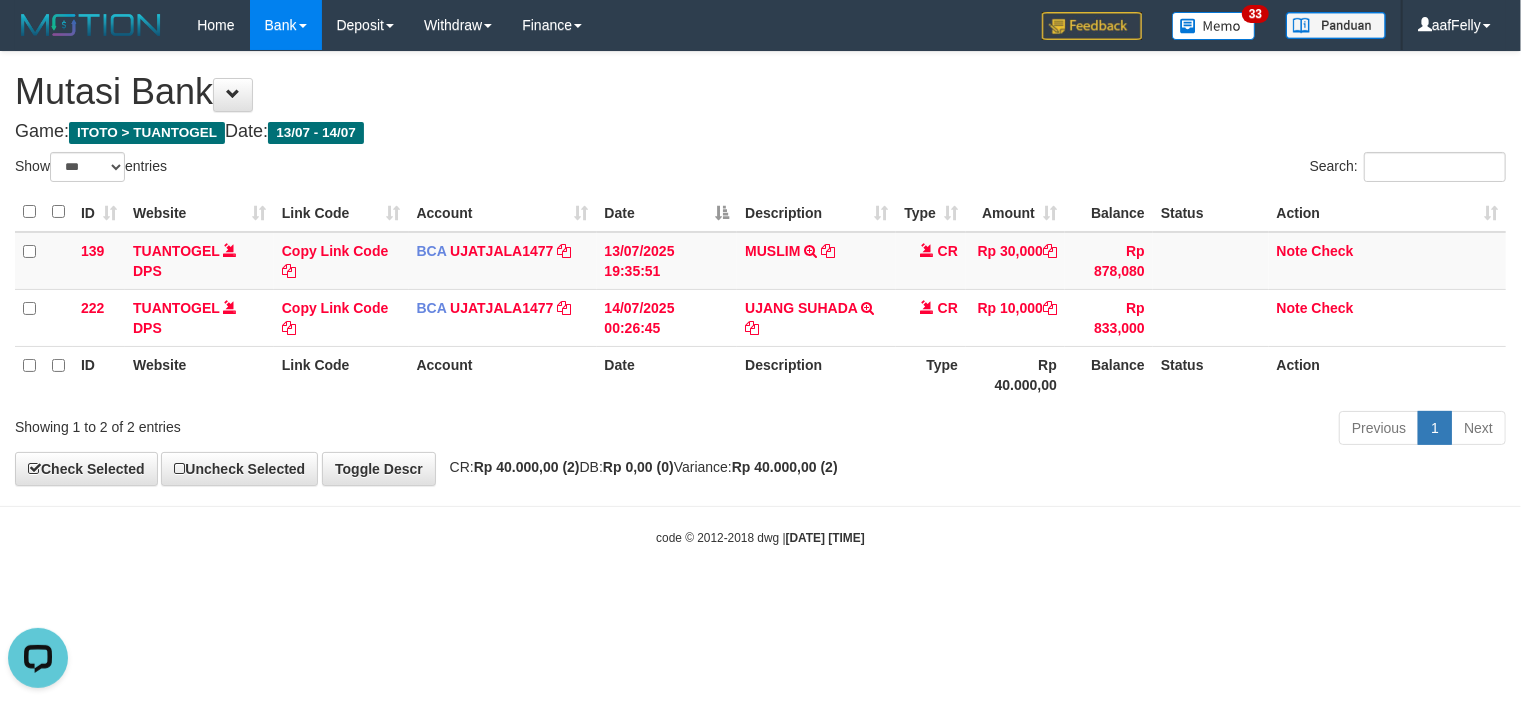 scroll, scrollTop: 0, scrollLeft: 0, axis: both 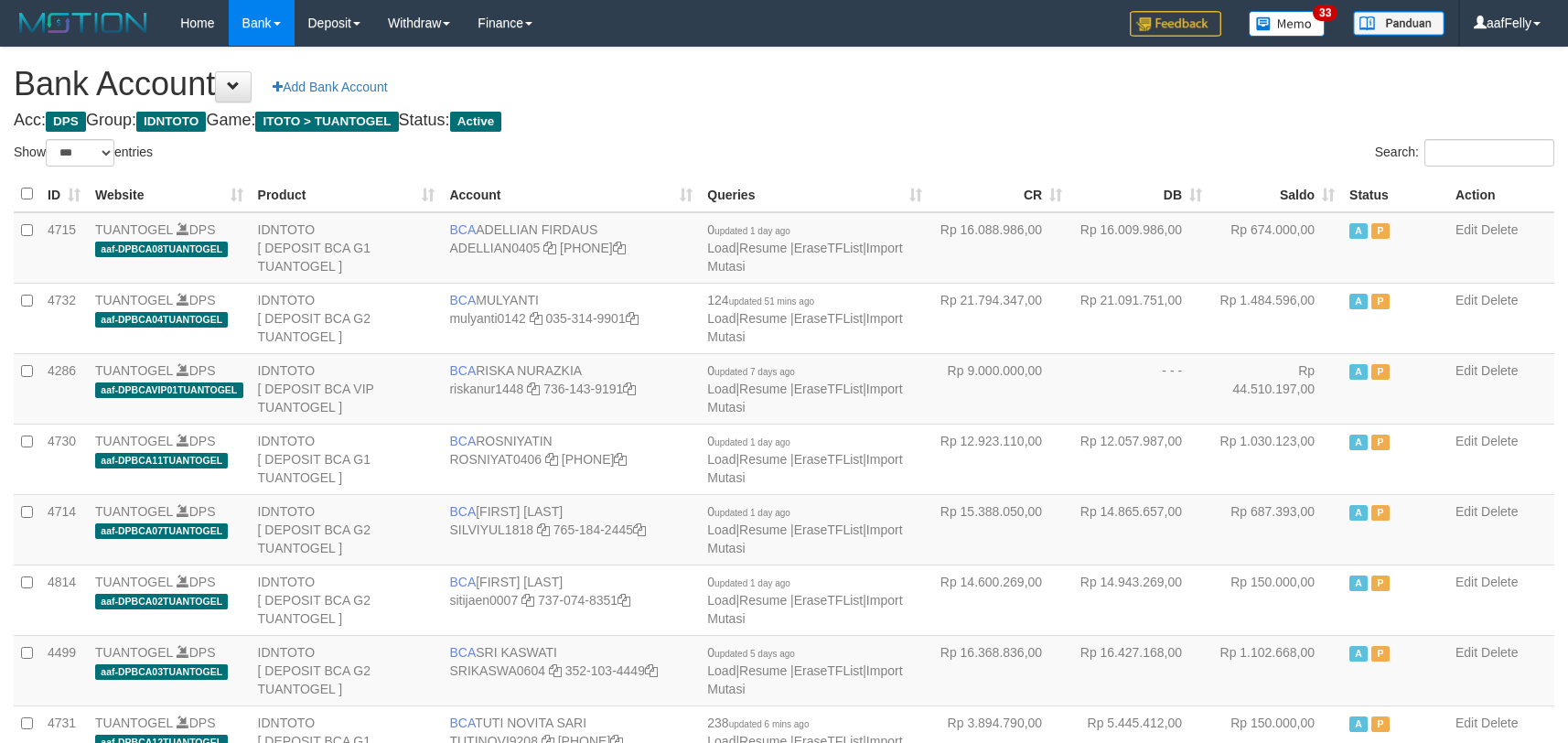 select on "***" 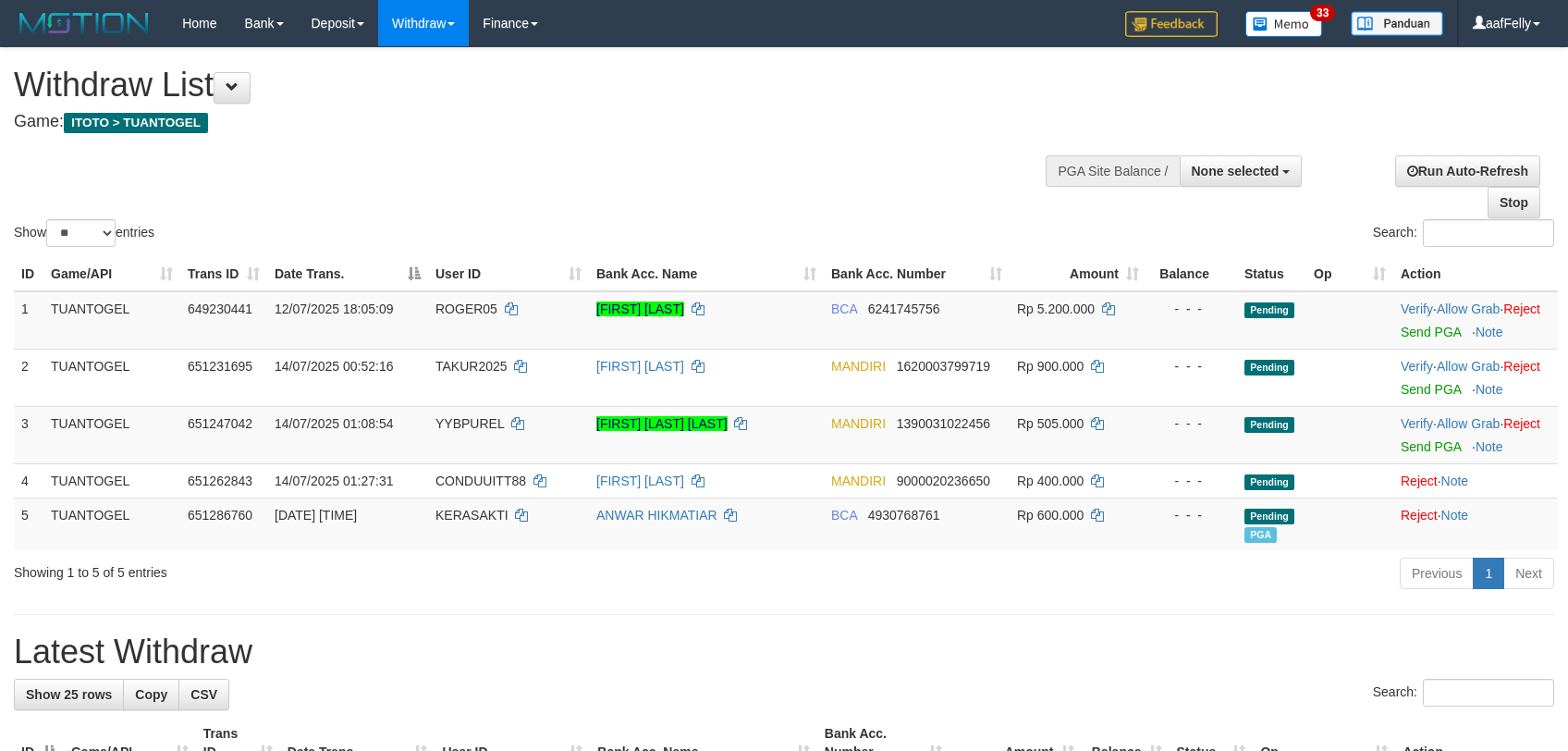 select 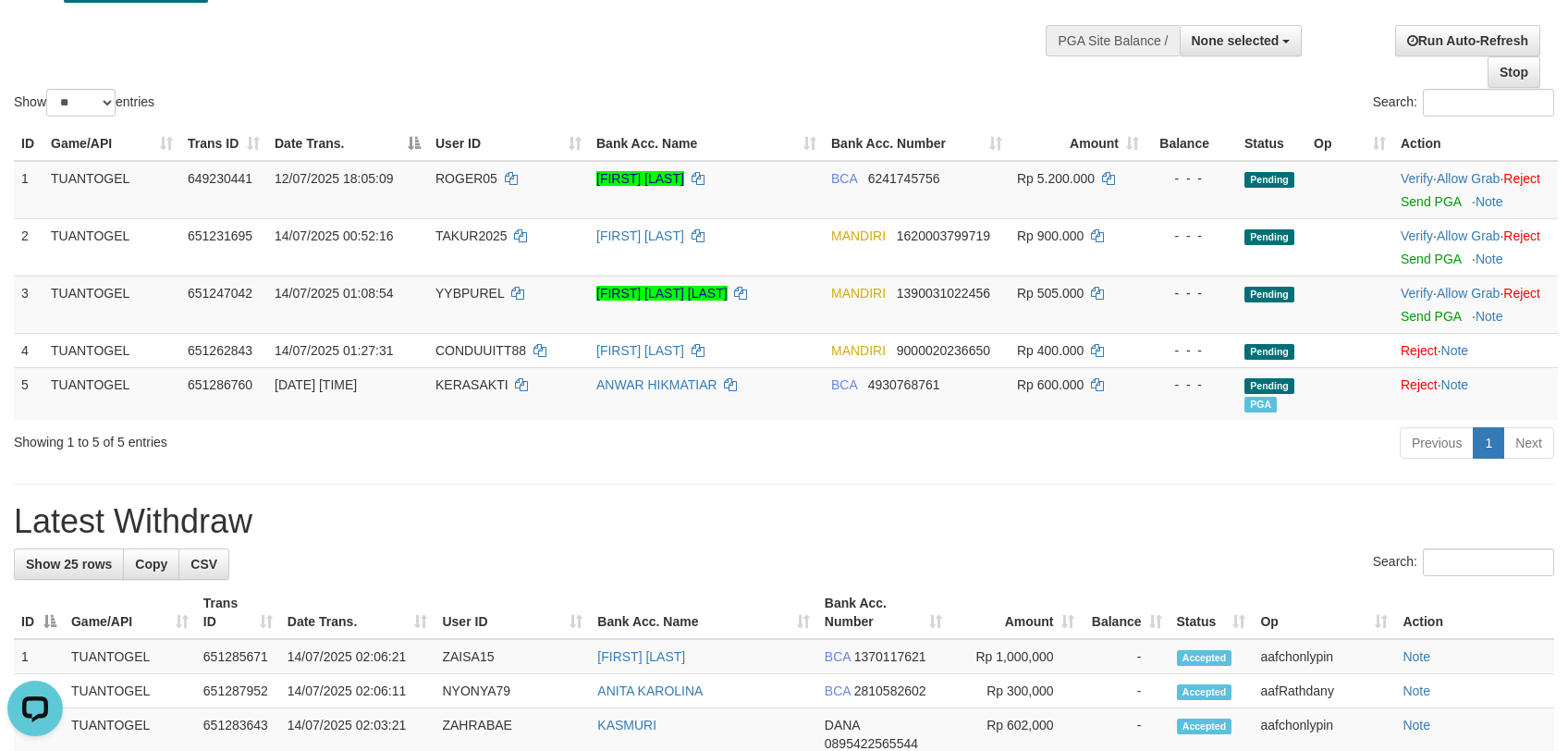 scroll, scrollTop: 0, scrollLeft: 0, axis: both 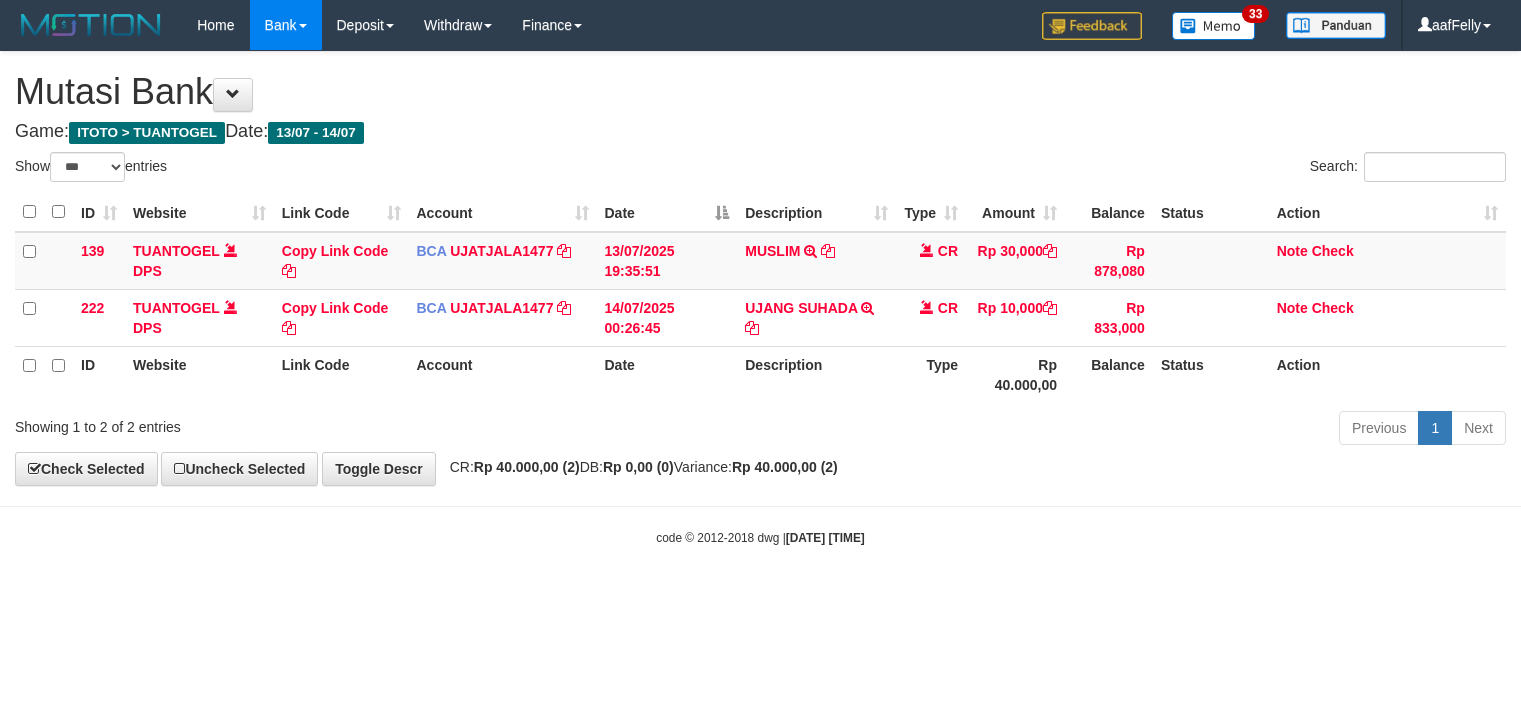 select on "***" 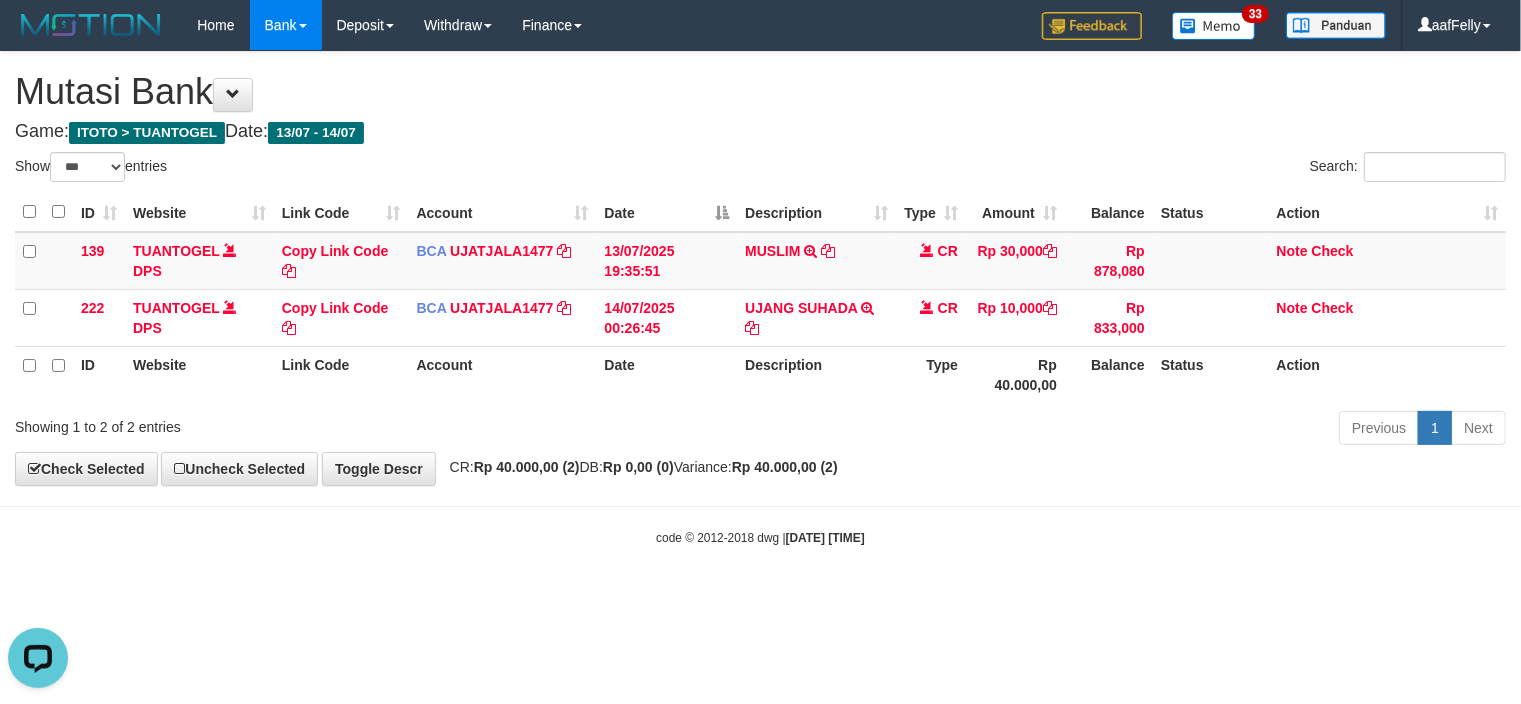 scroll, scrollTop: 0, scrollLeft: 0, axis: both 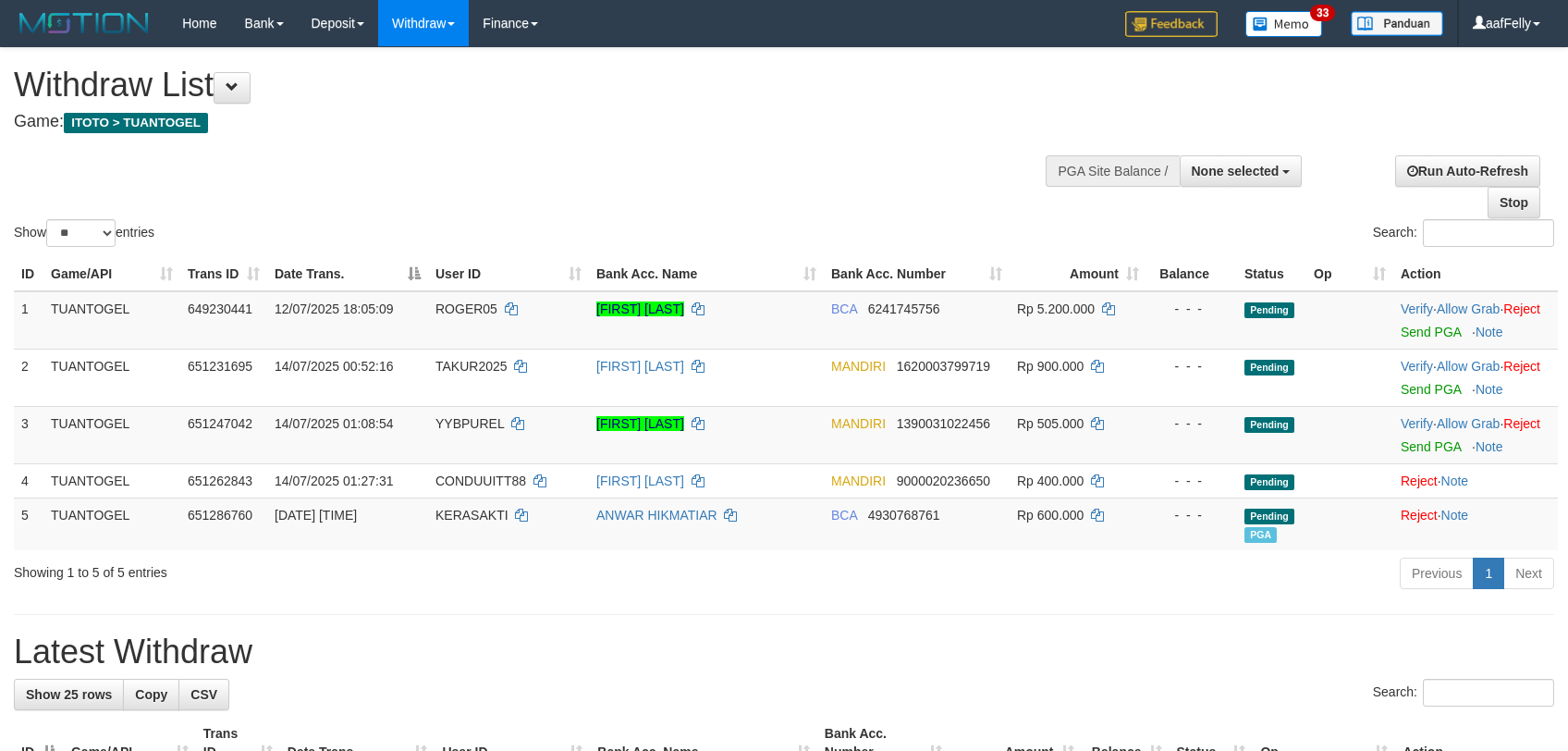 select 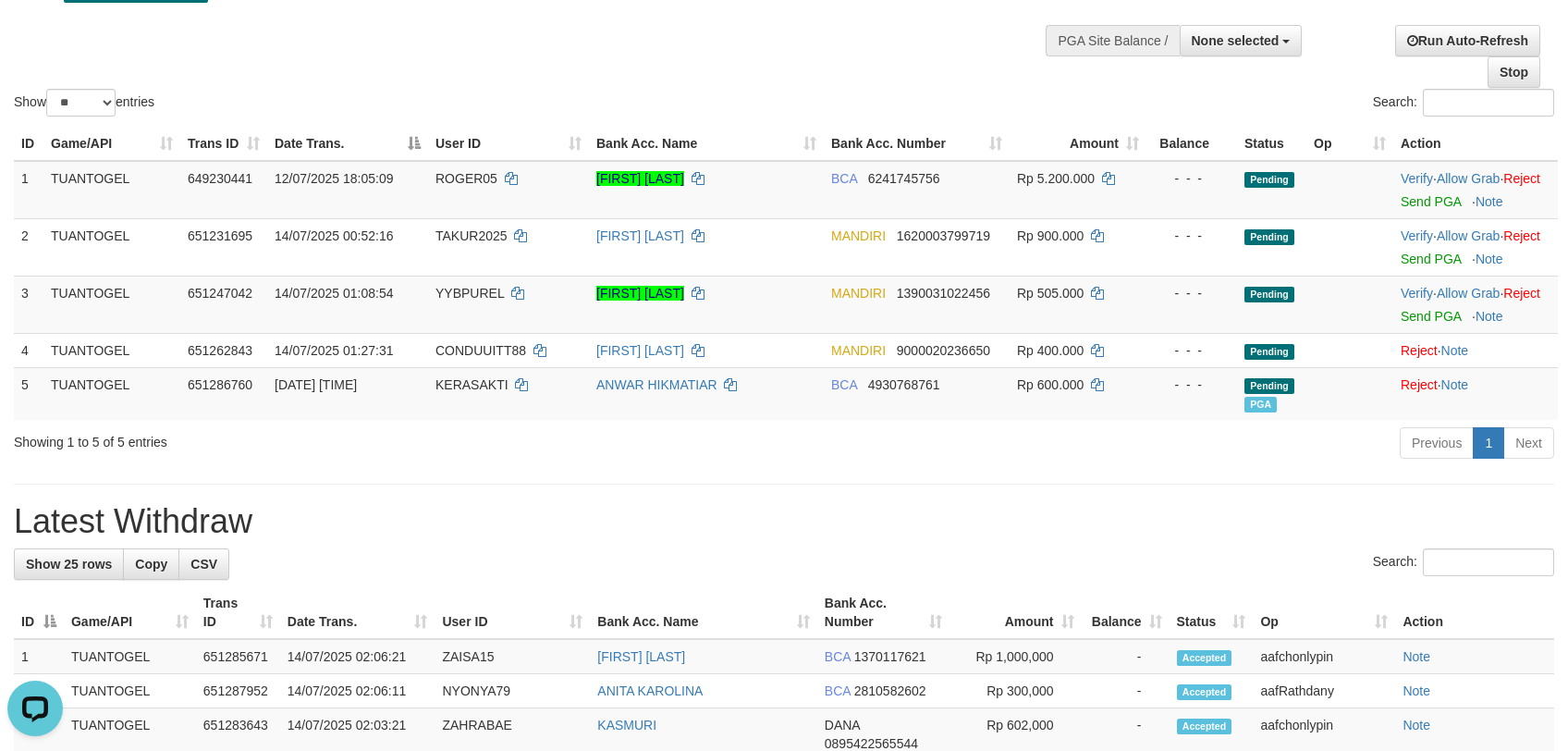 scroll, scrollTop: 0, scrollLeft: 0, axis: both 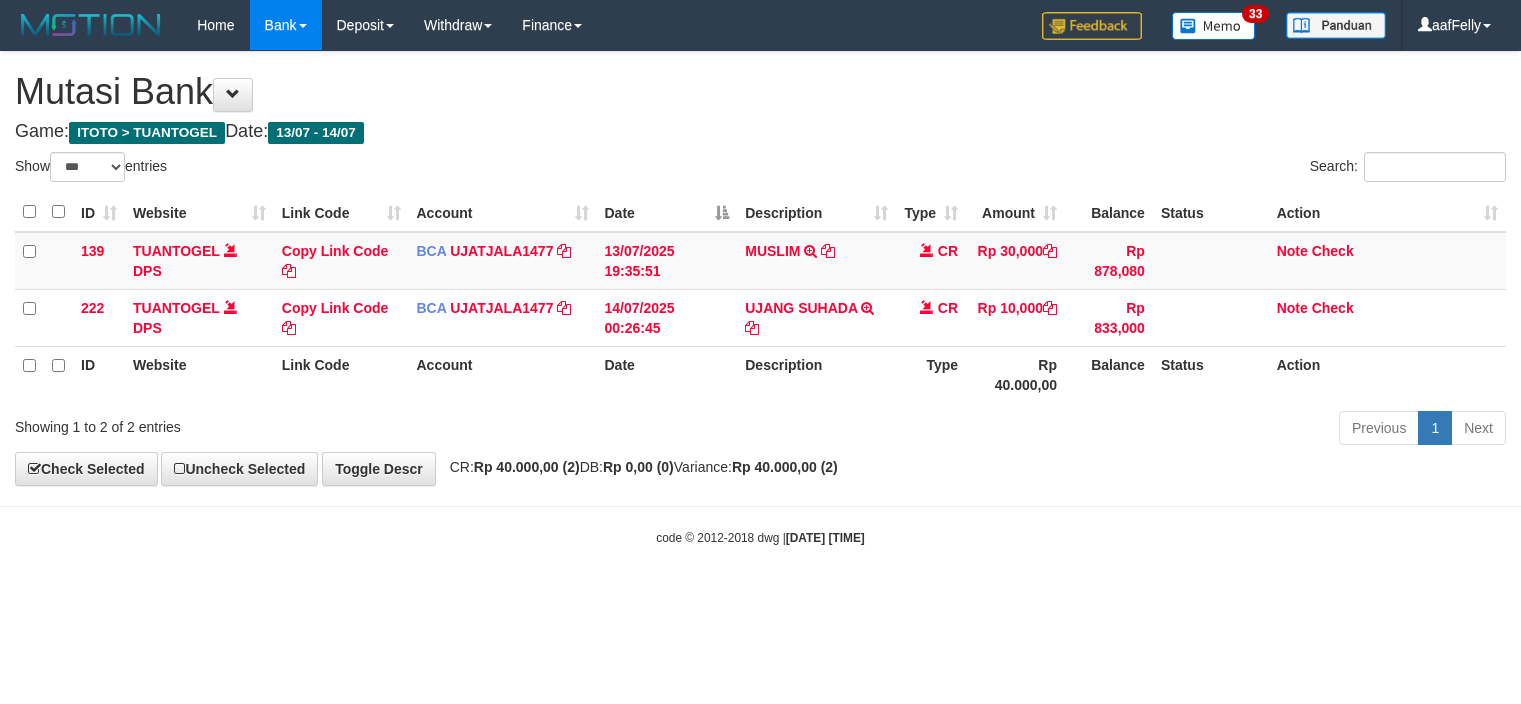 select on "***" 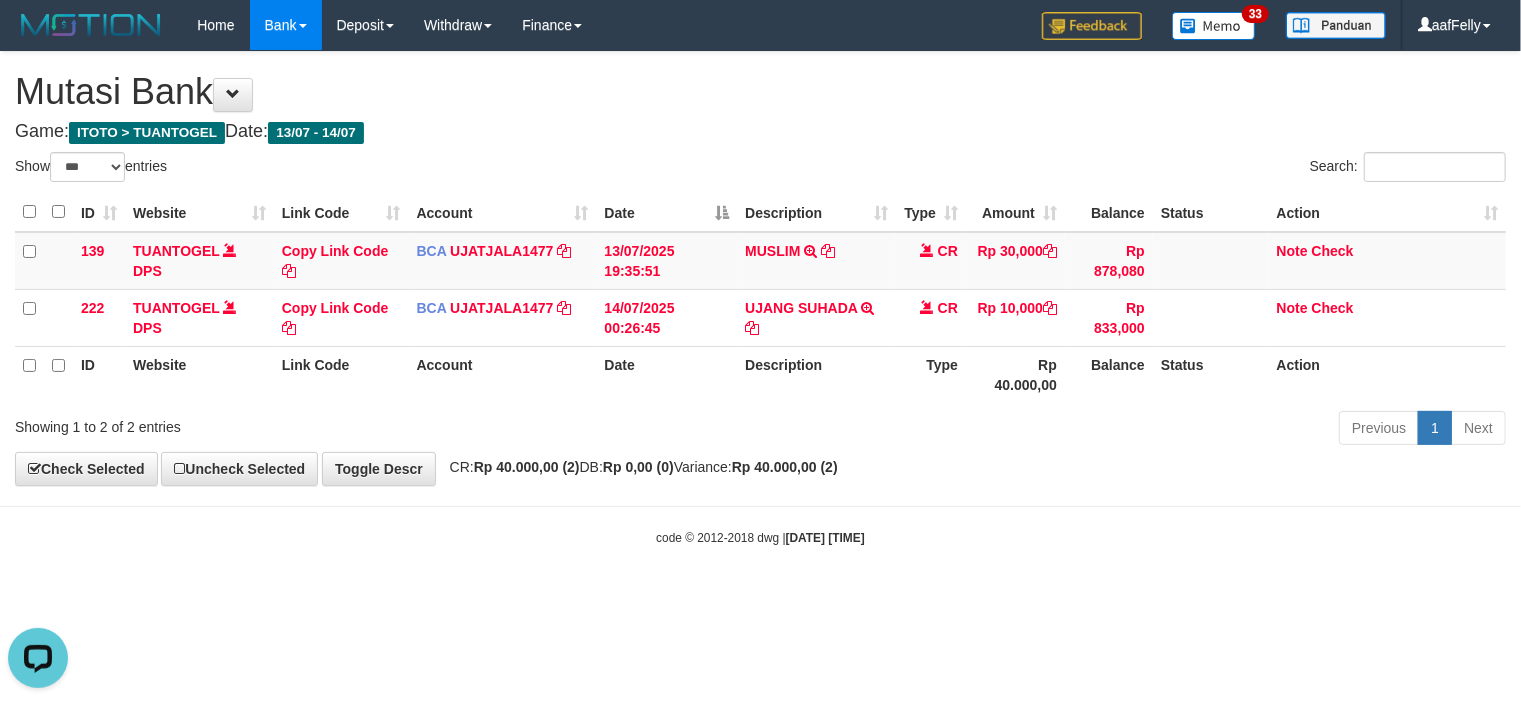 scroll, scrollTop: 0, scrollLeft: 0, axis: both 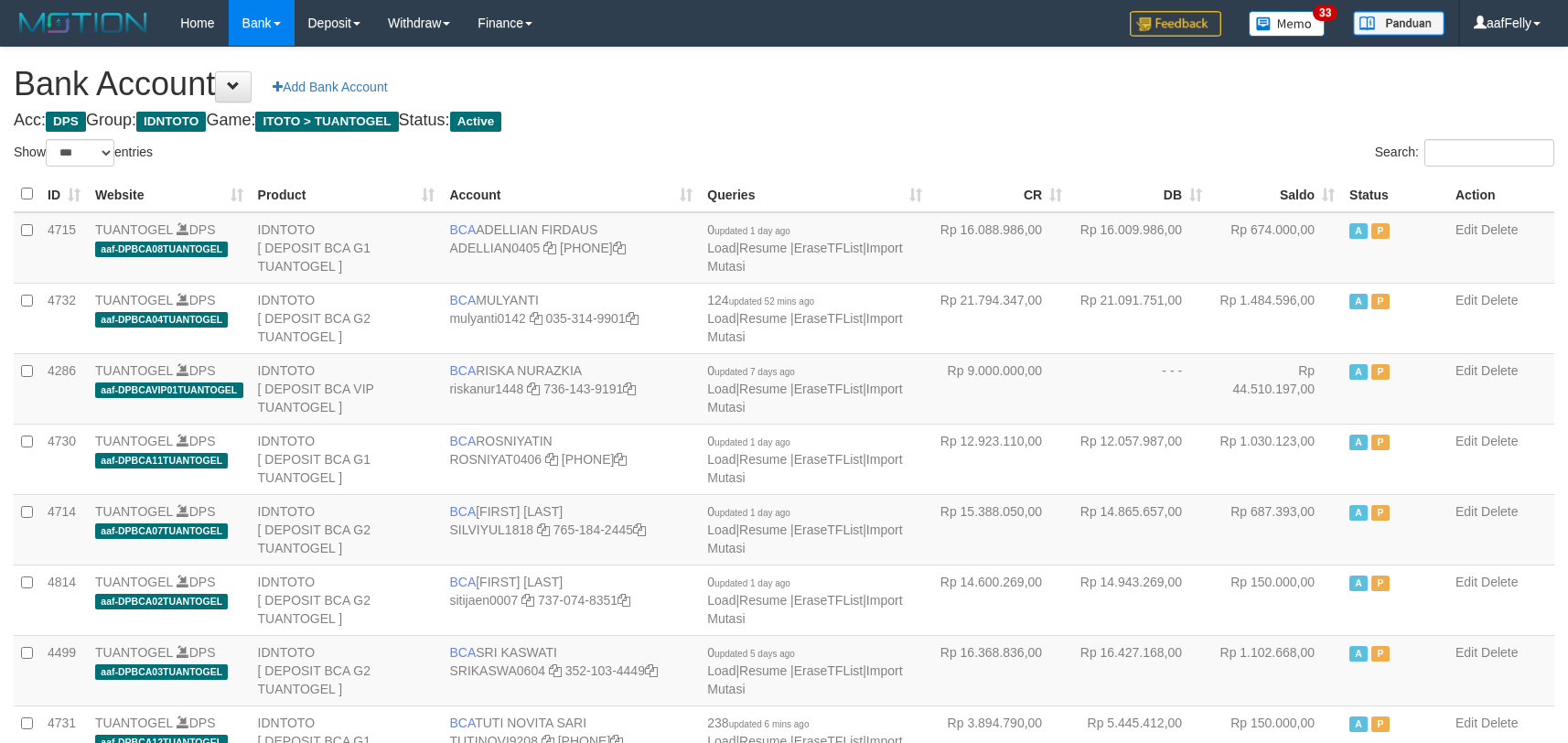select on "***" 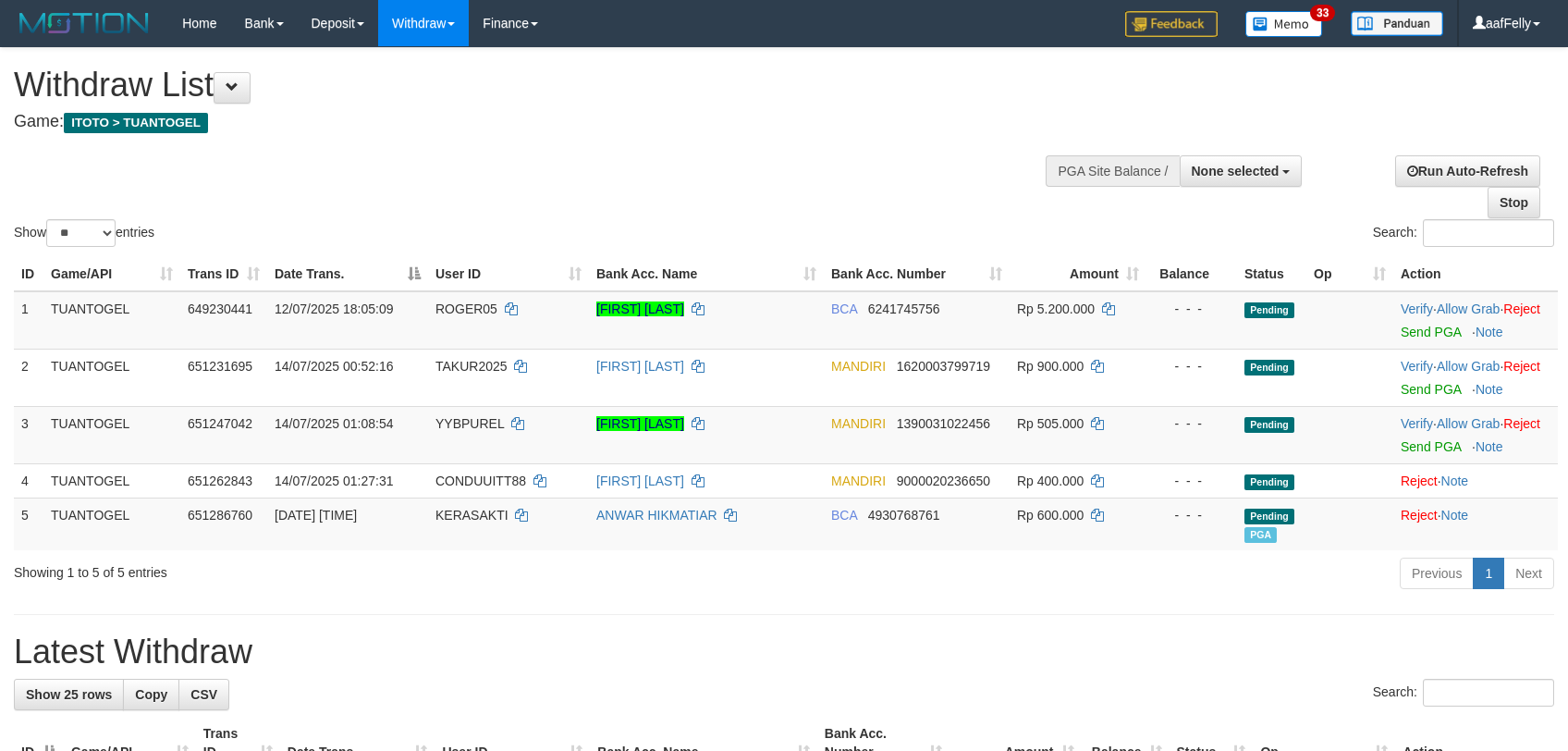 select 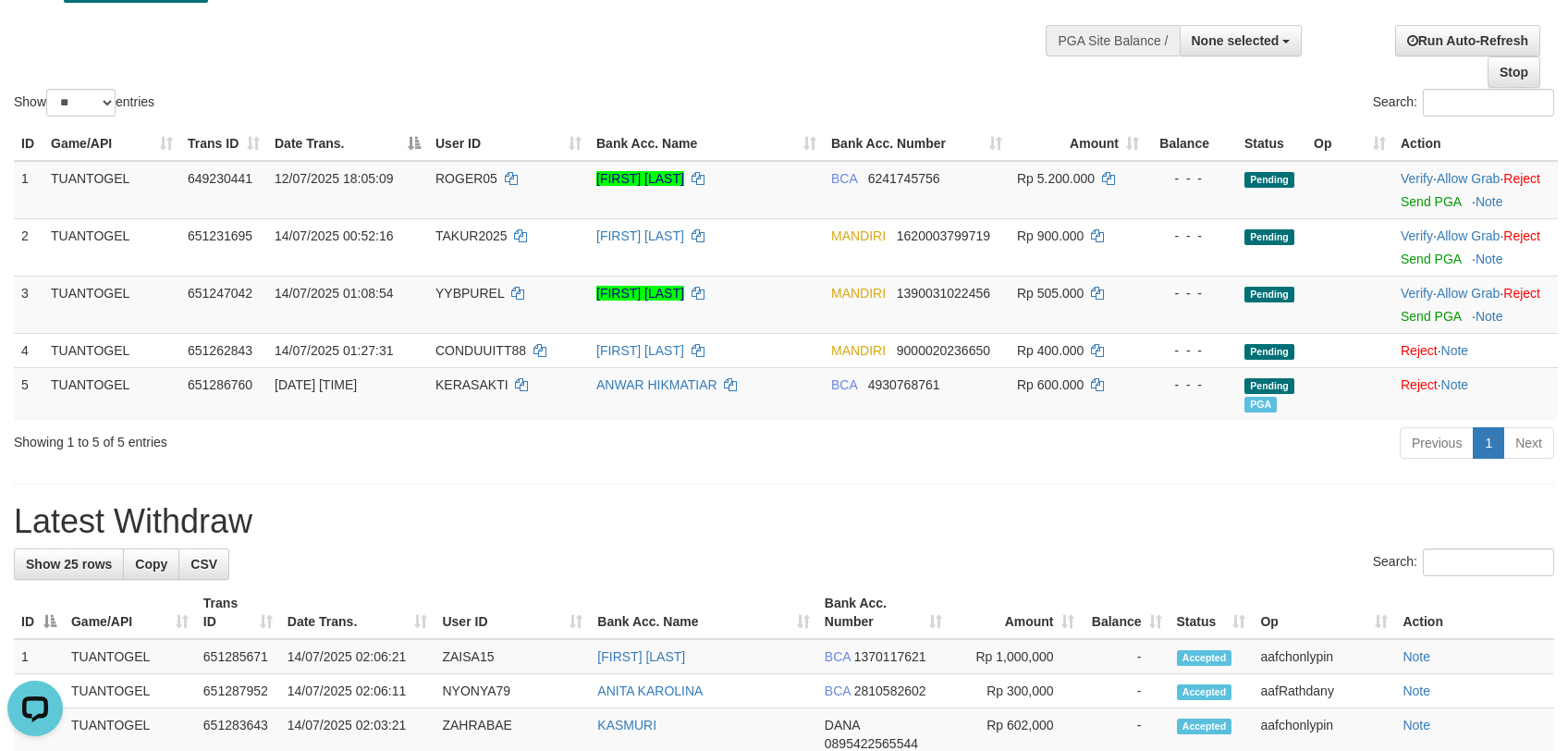 scroll, scrollTop: 0, scrollLeft: 0, axis: both 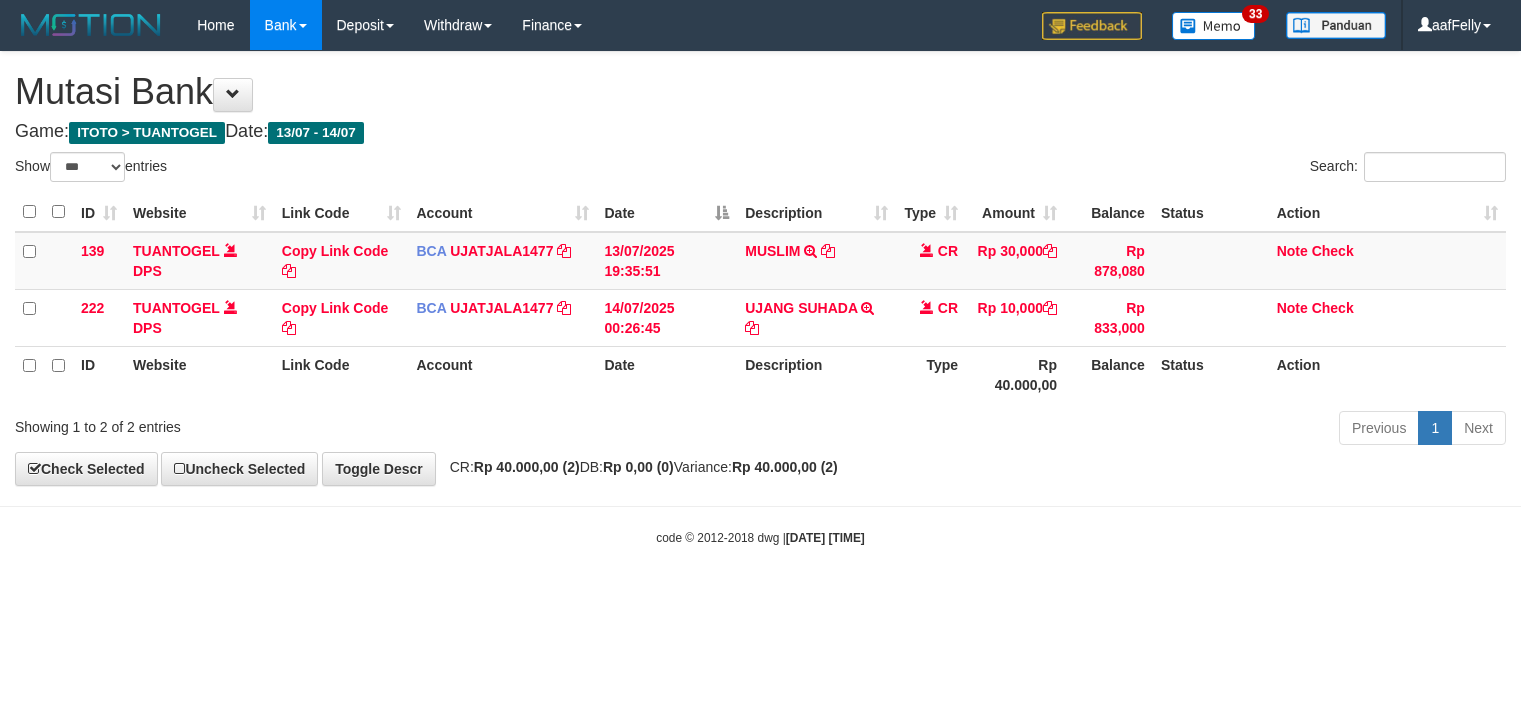 select on "***" 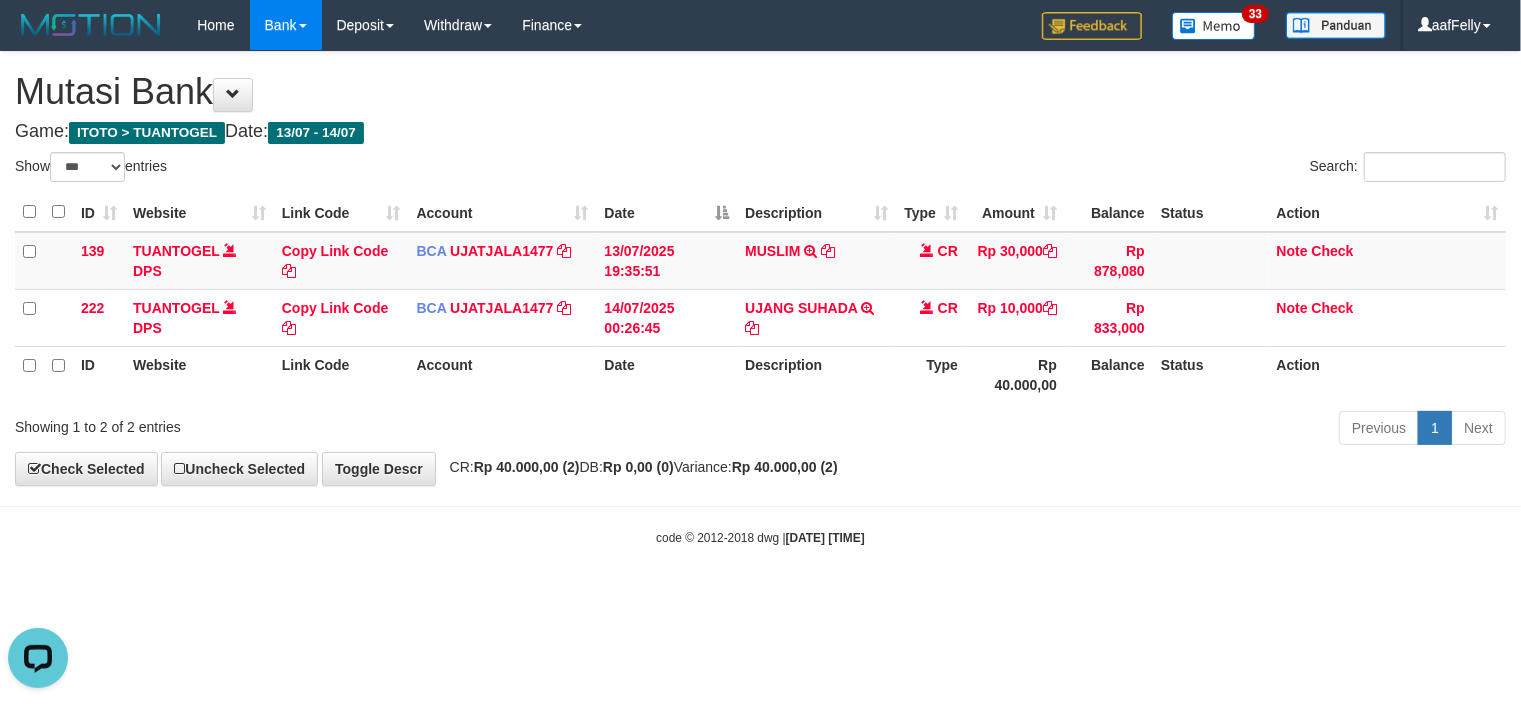 scroll, scrollTop: 0, scrollLeft: 0, axis: both 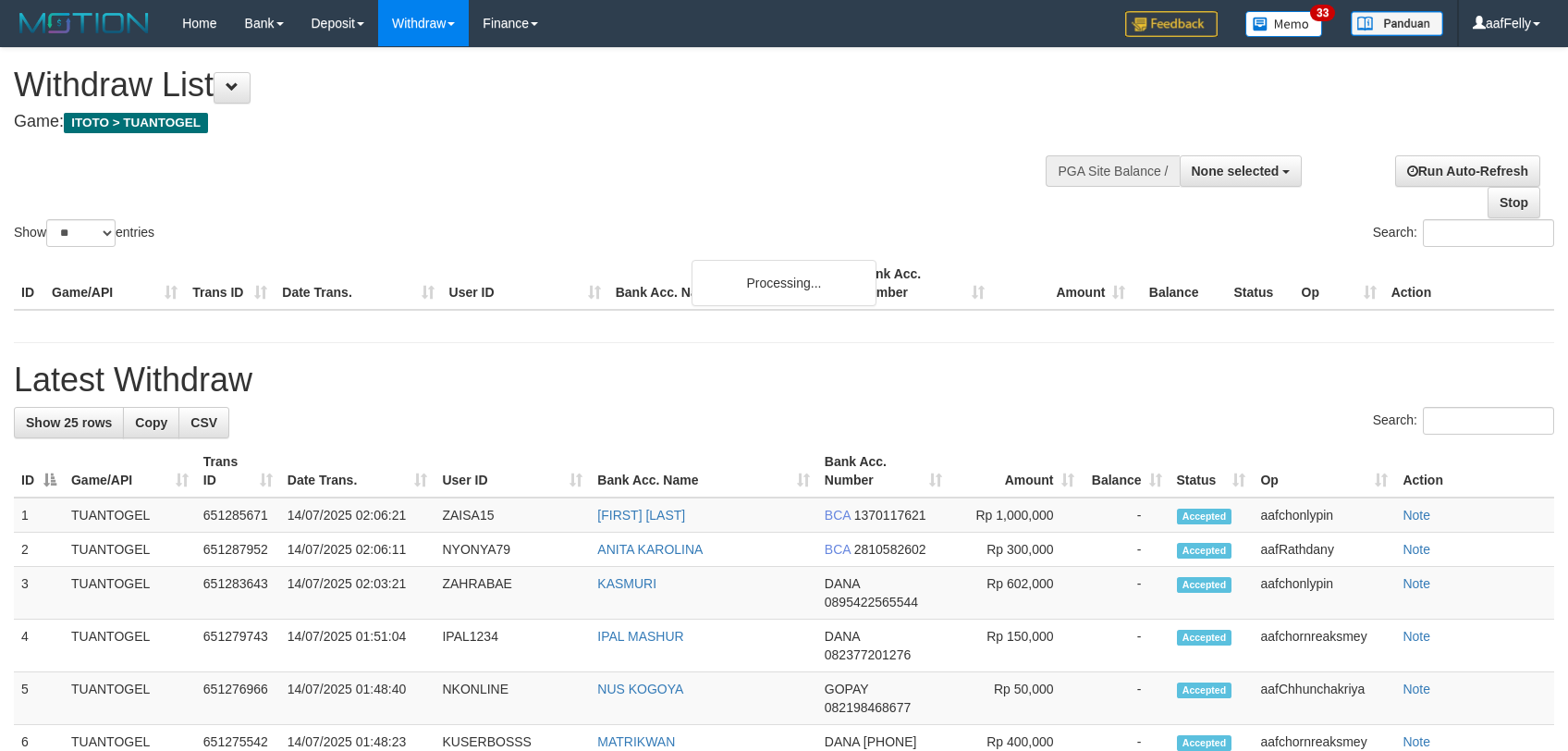 select 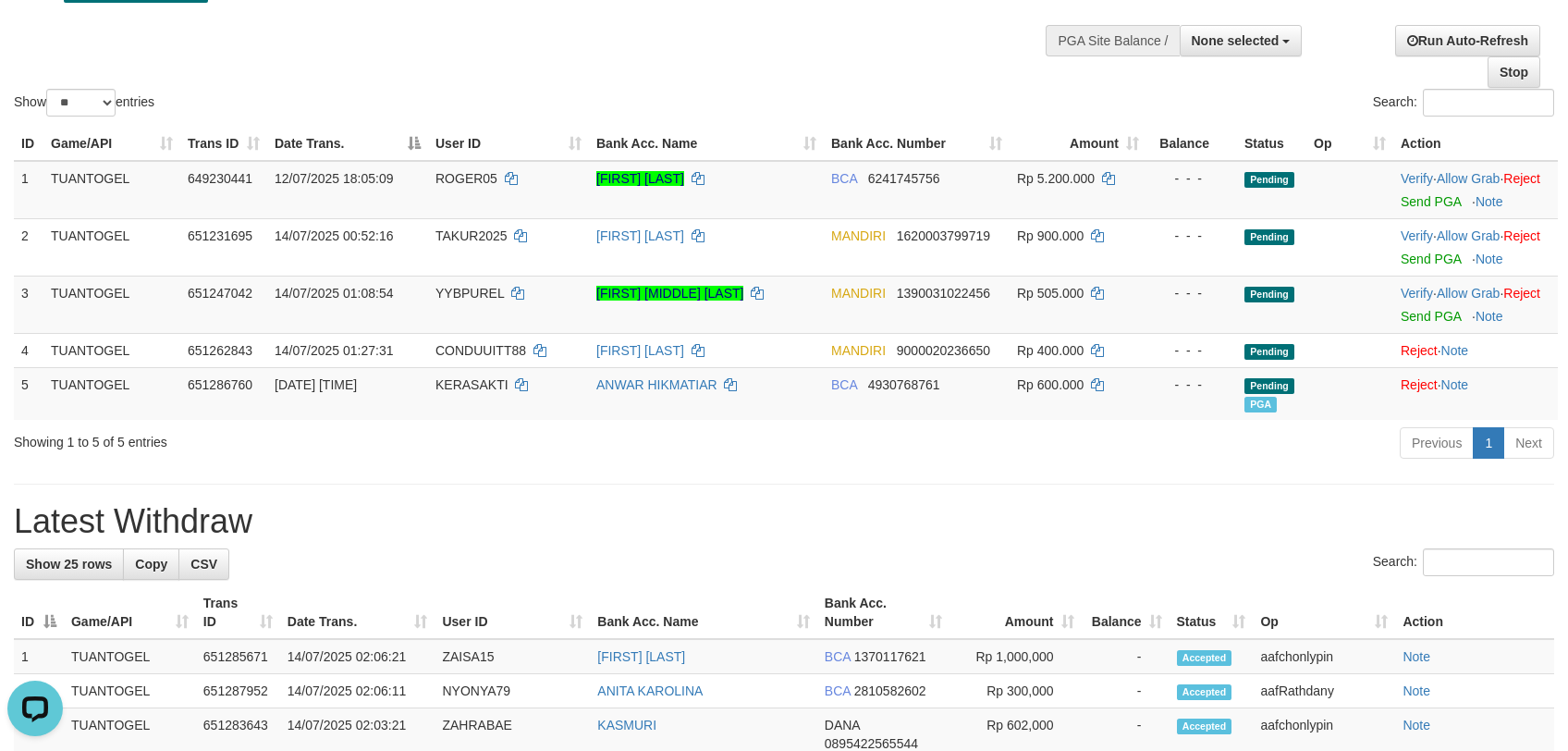 scroll, scrollTop: 0, scrollLeft: 0, axis: both 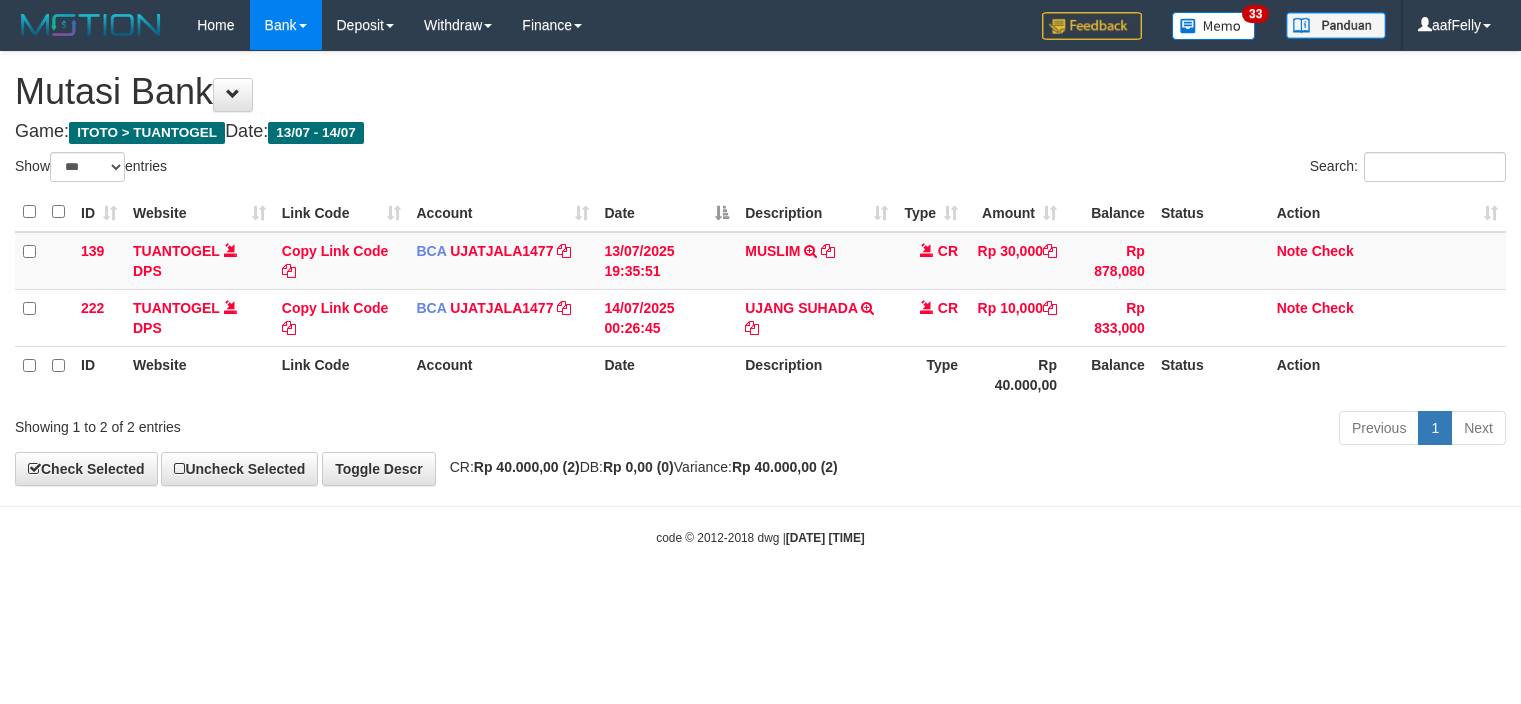 select on "***" 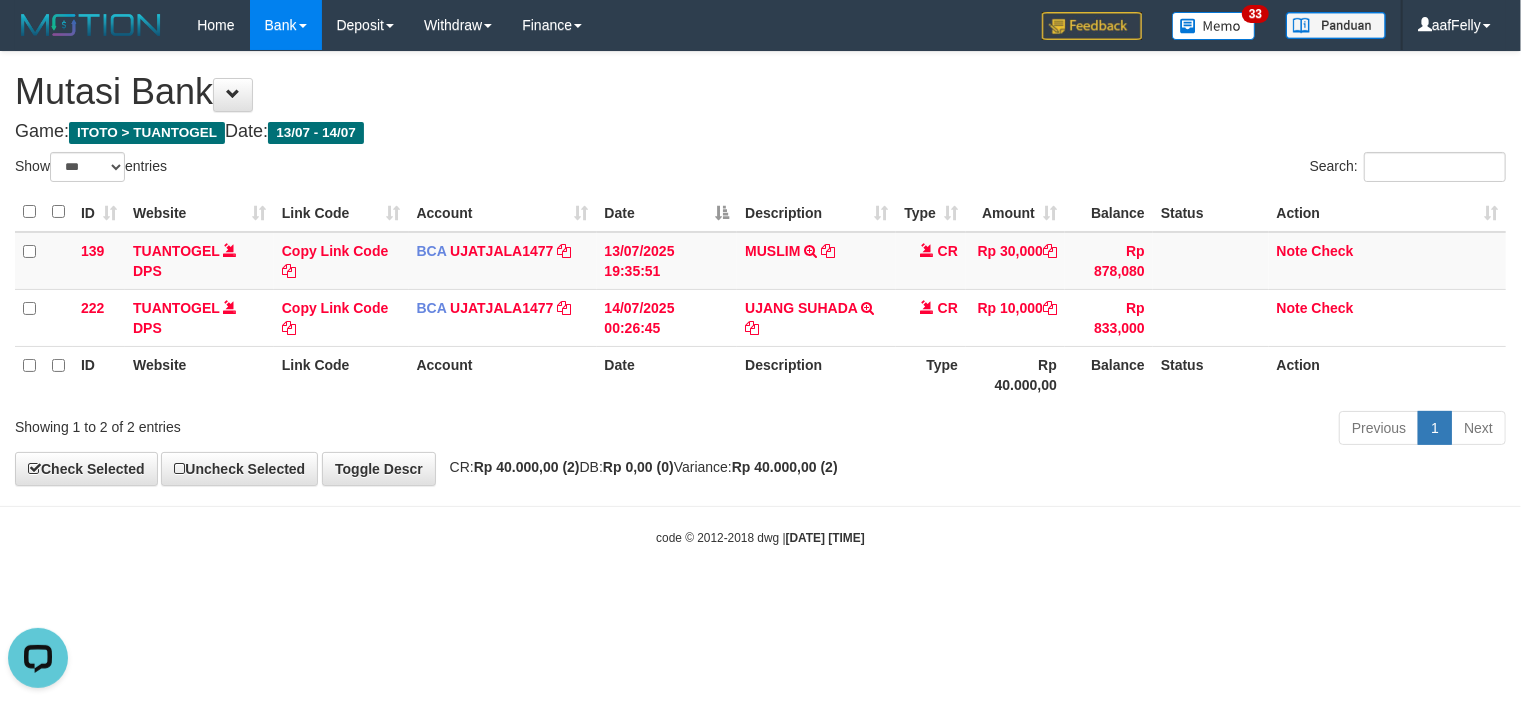 scroll, scrollTop: 0, scrollLeft: 0, axis: both 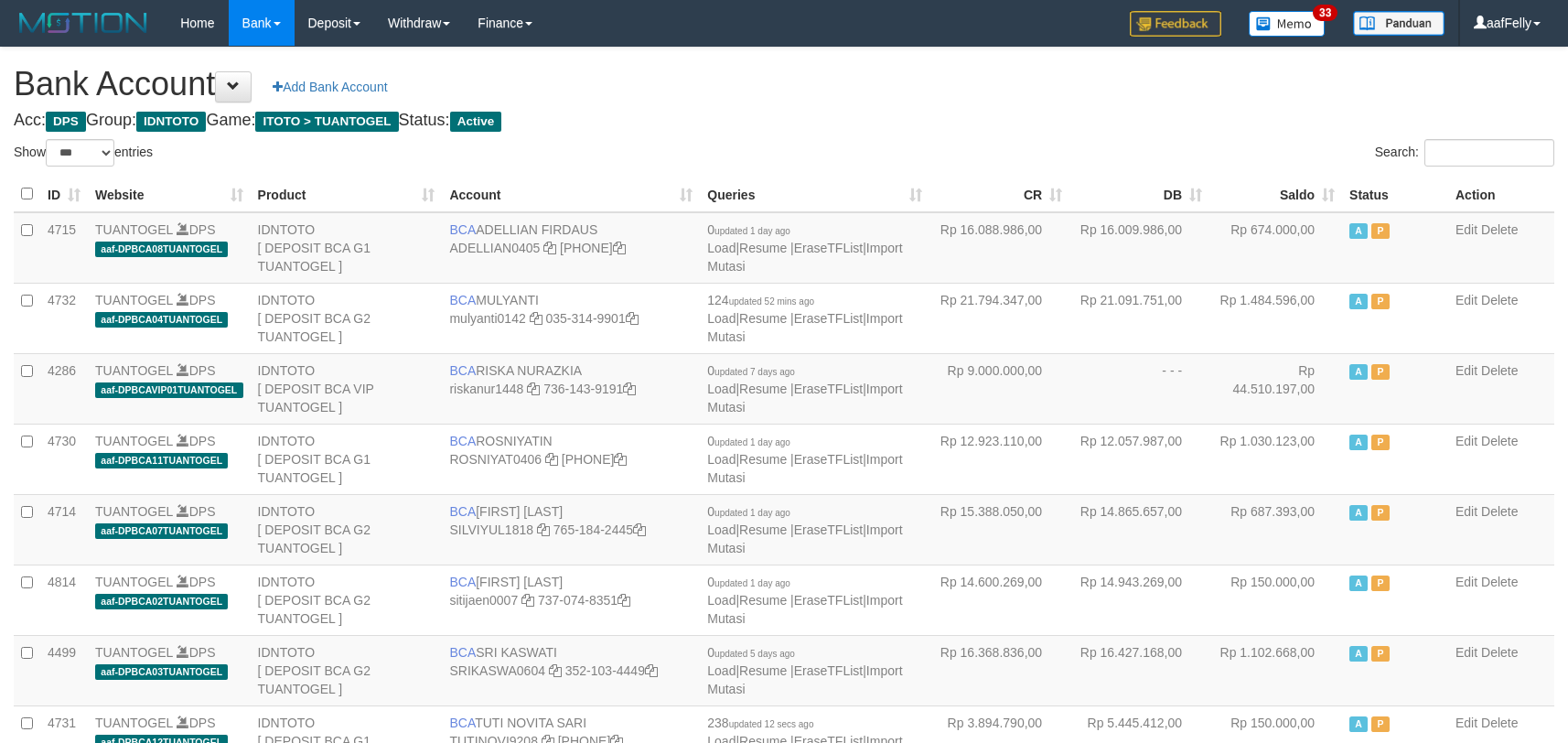 select on "***" 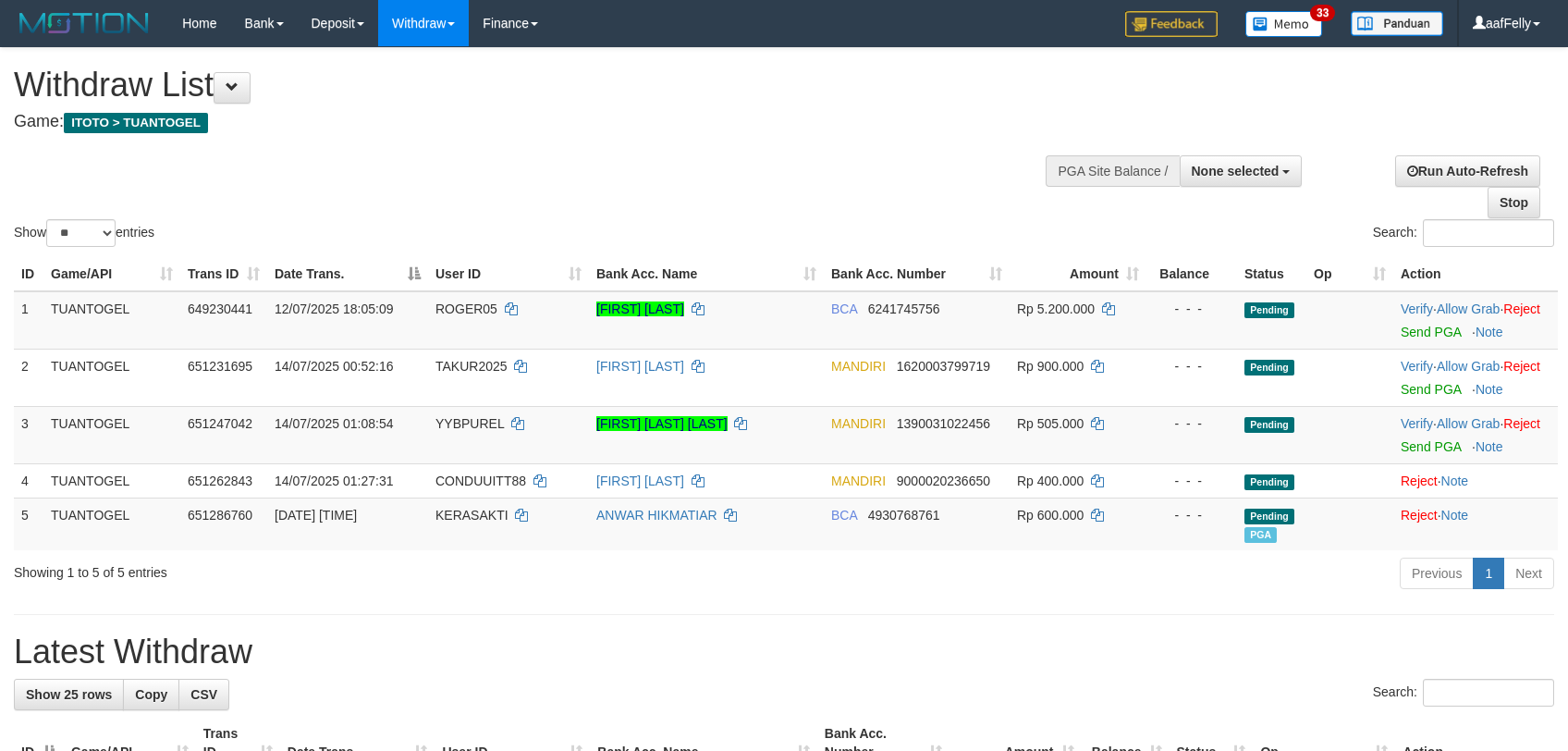 select 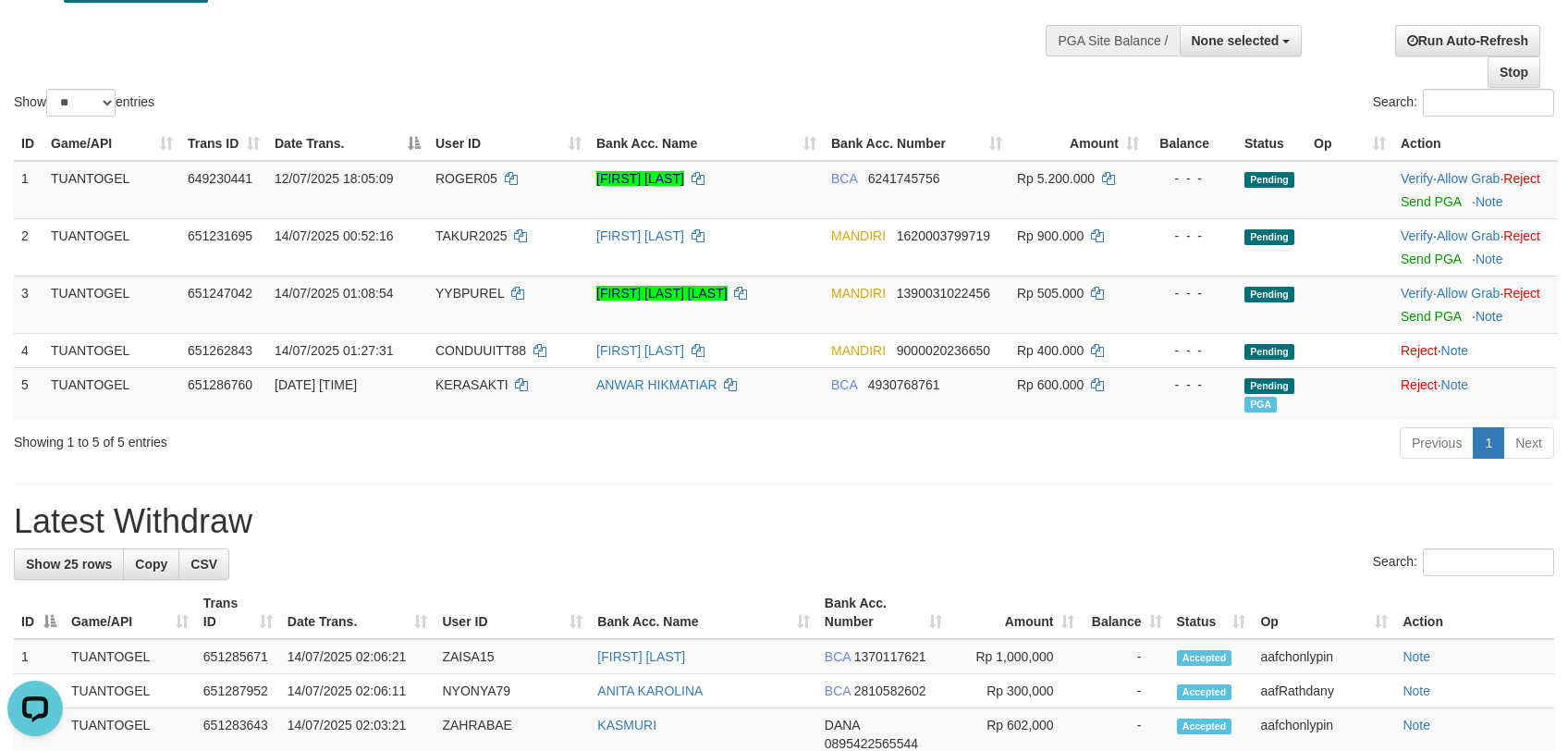scroll, scrollTop: 0, scrollLeft: 0, axis: both 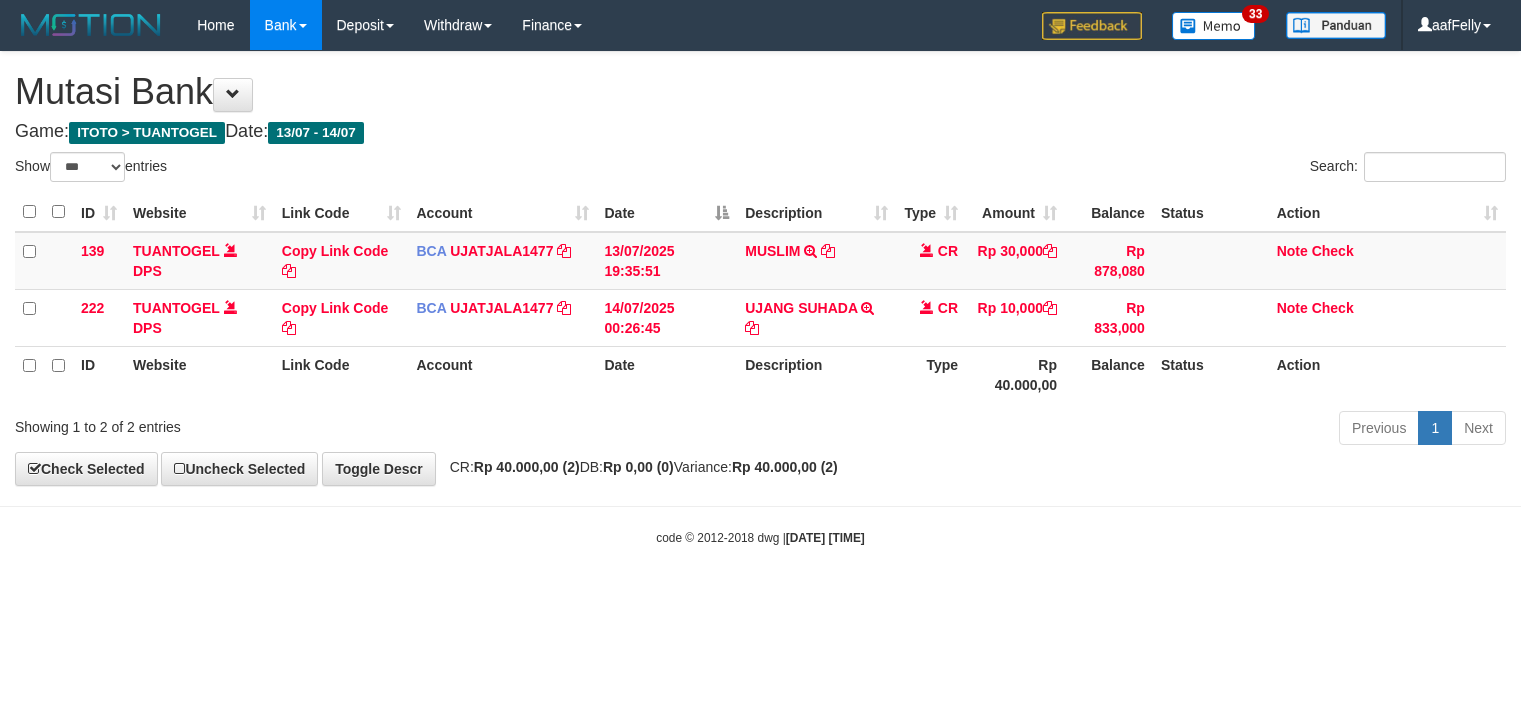 select on "***" 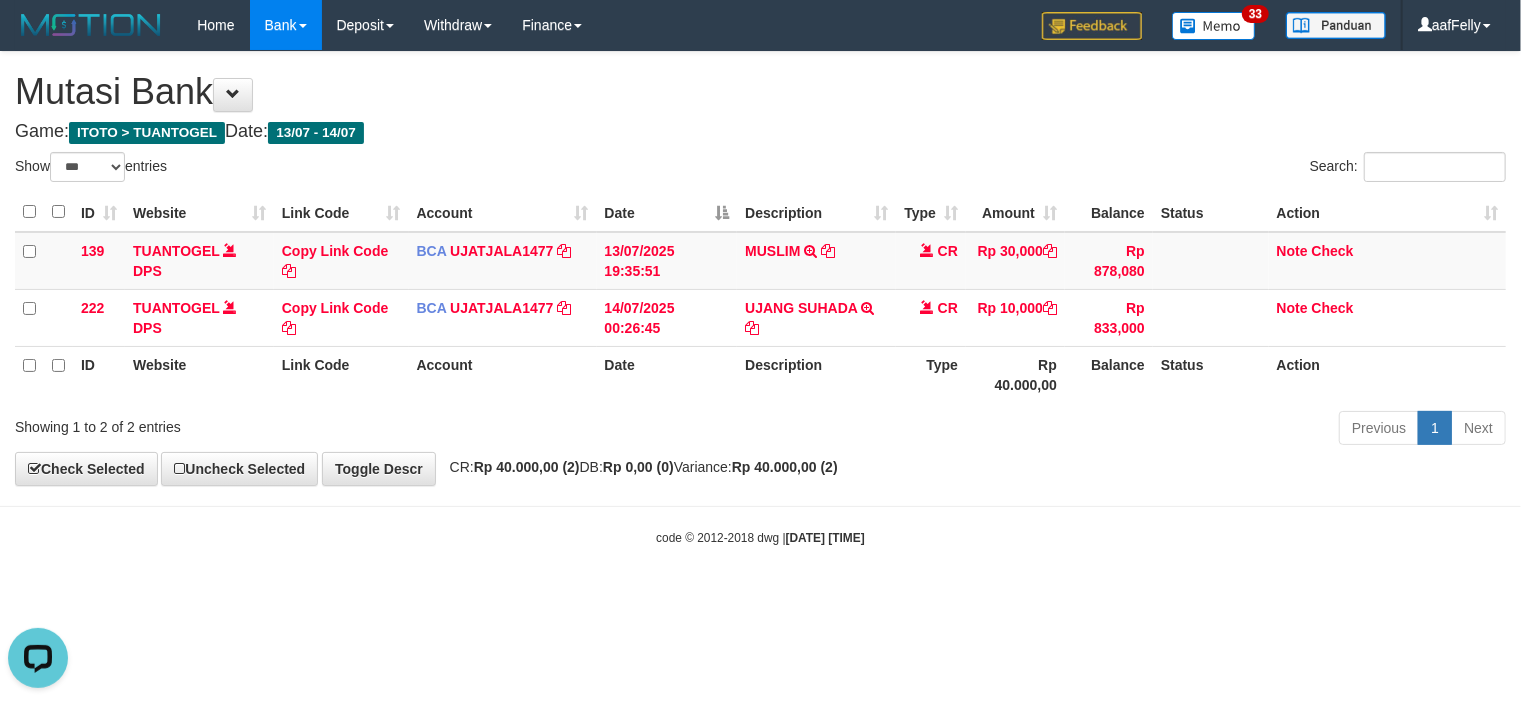 scroll, scrollTop: 0, scrollLeft: 0, axis: both 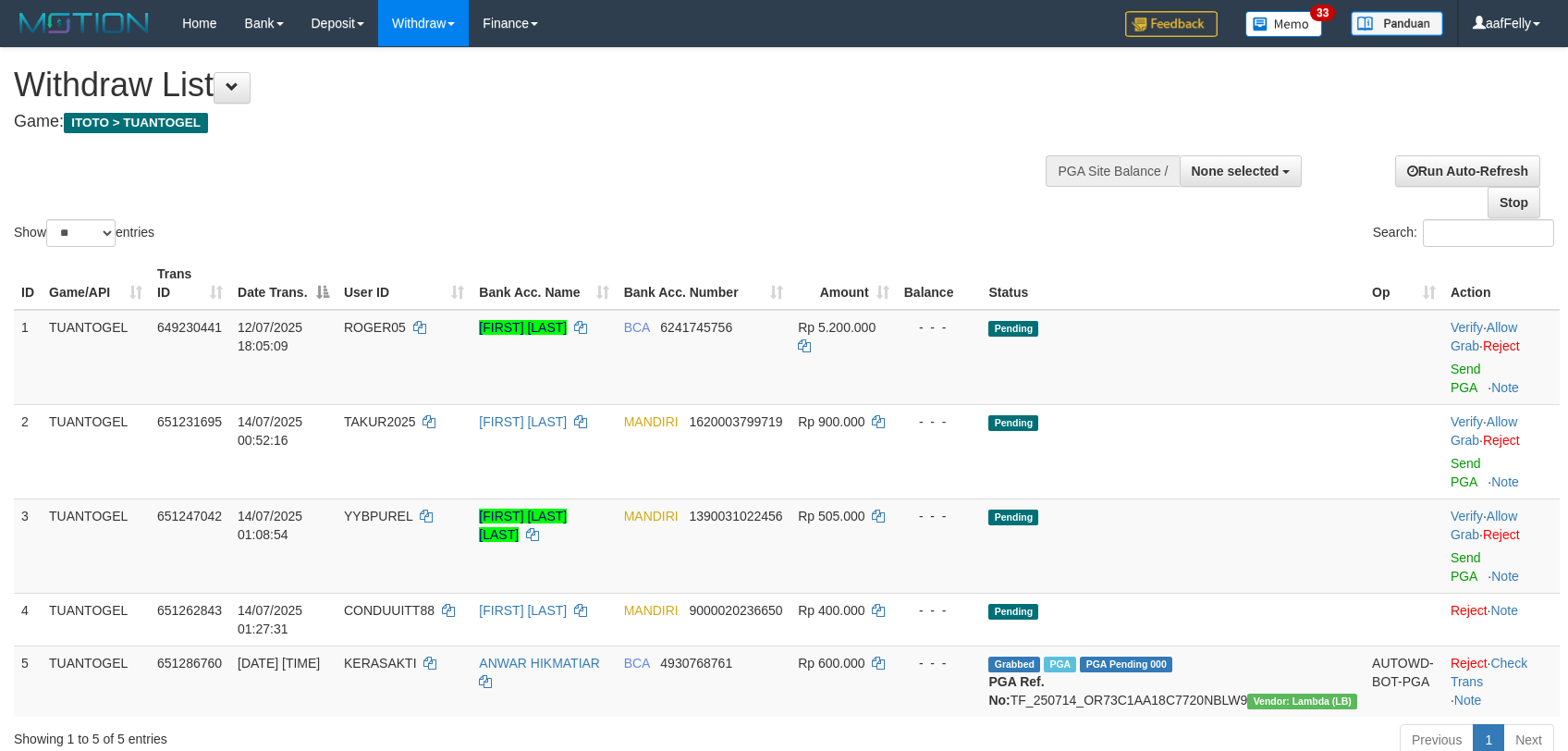 select 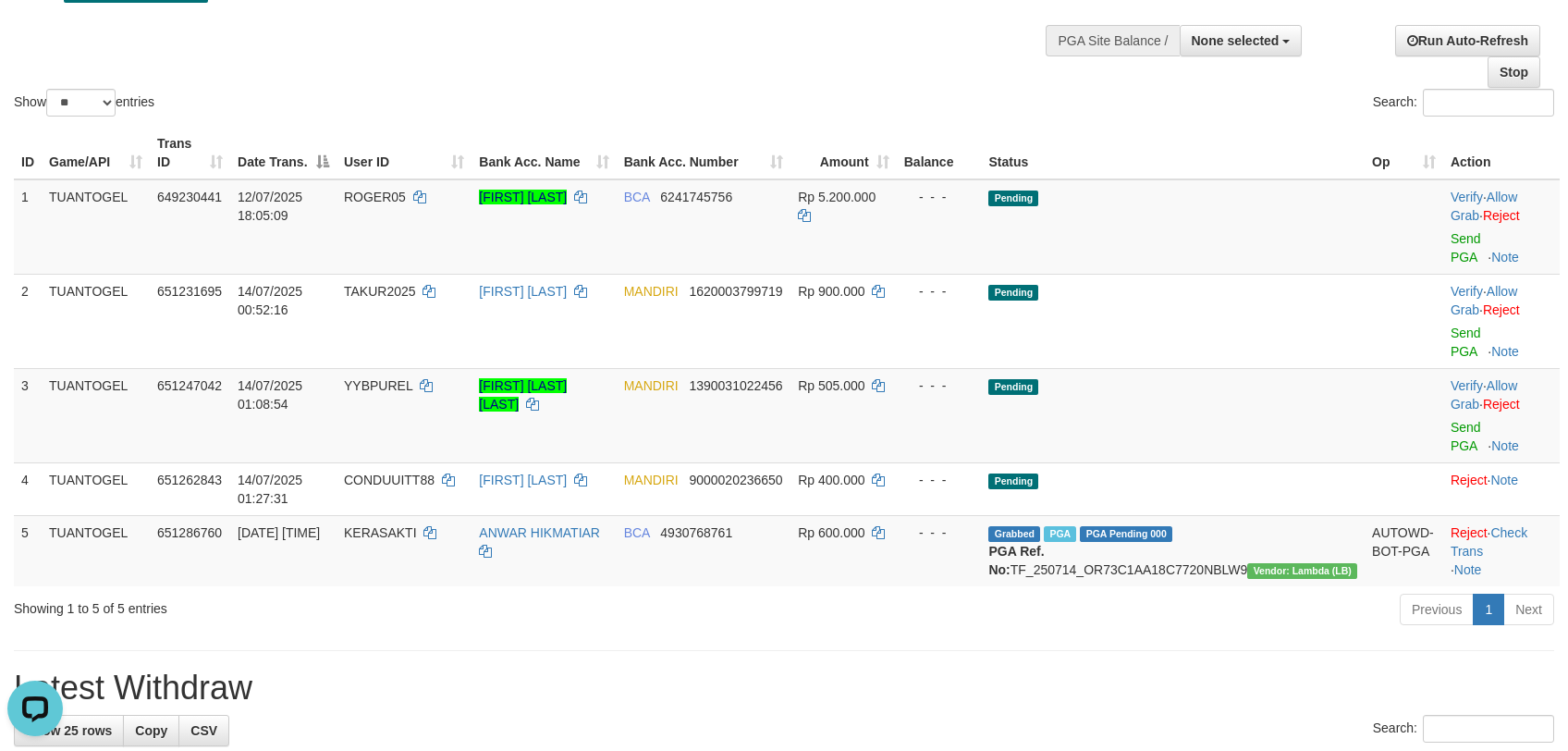 scroll, scrollTop: 0, scrollLeft: 0, axis: both 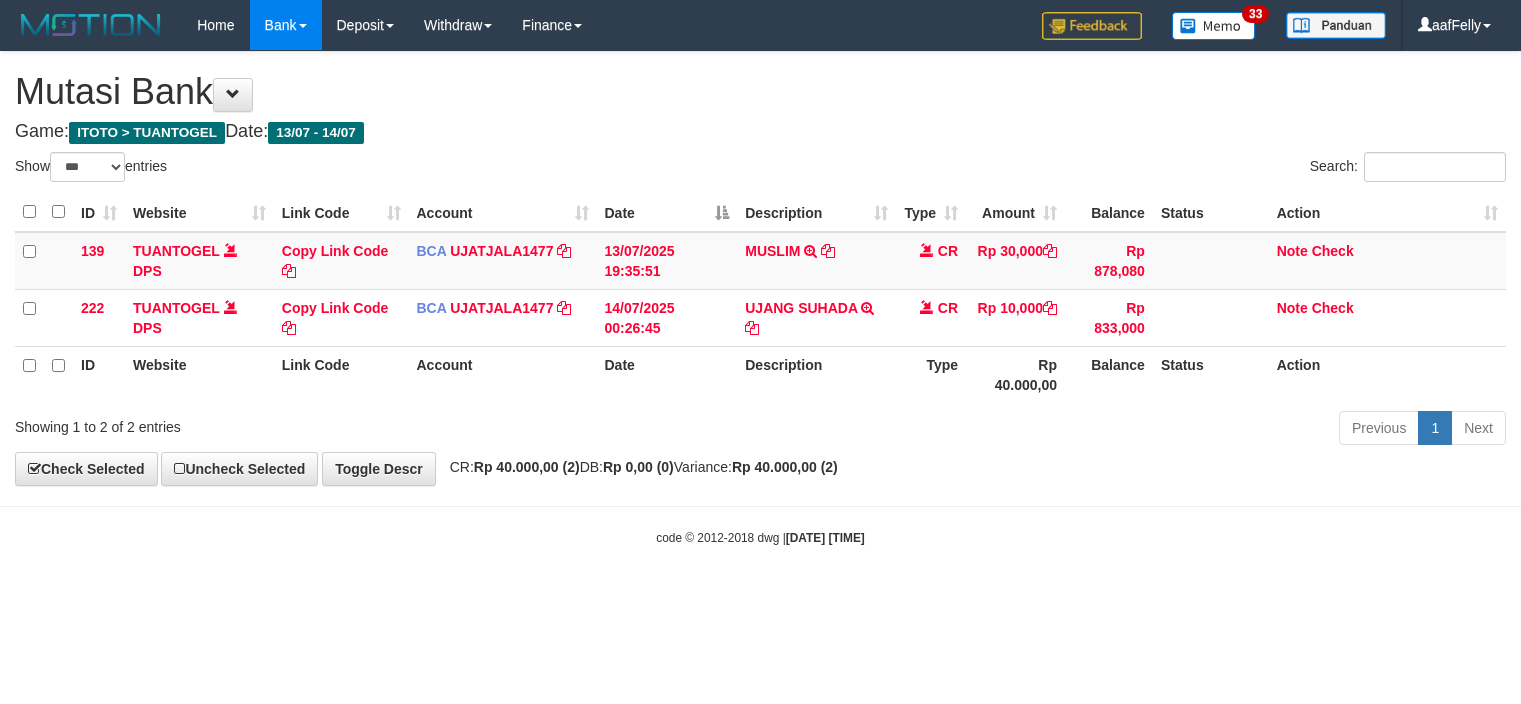 select on "***" 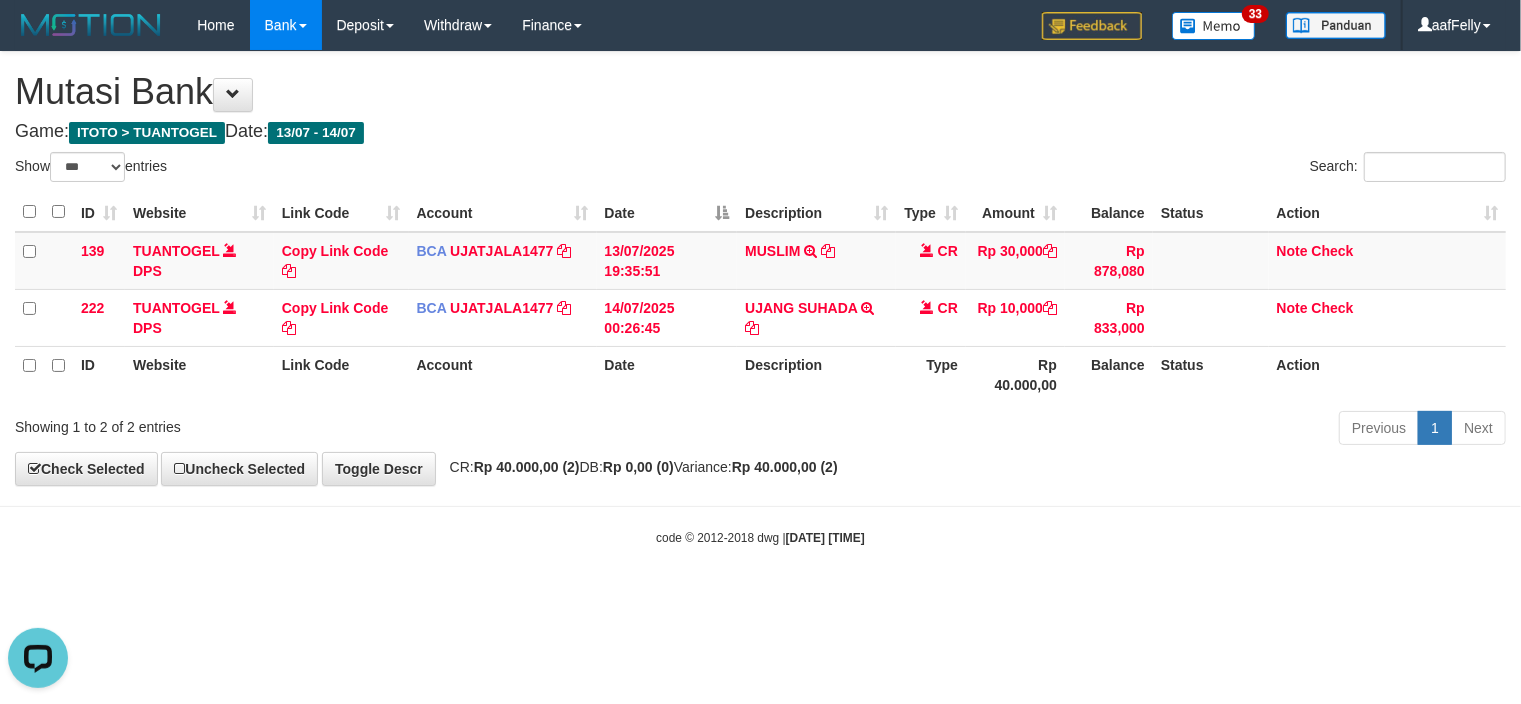 scroll, scrollTop: 0, scrollLeft: 0, axis: both 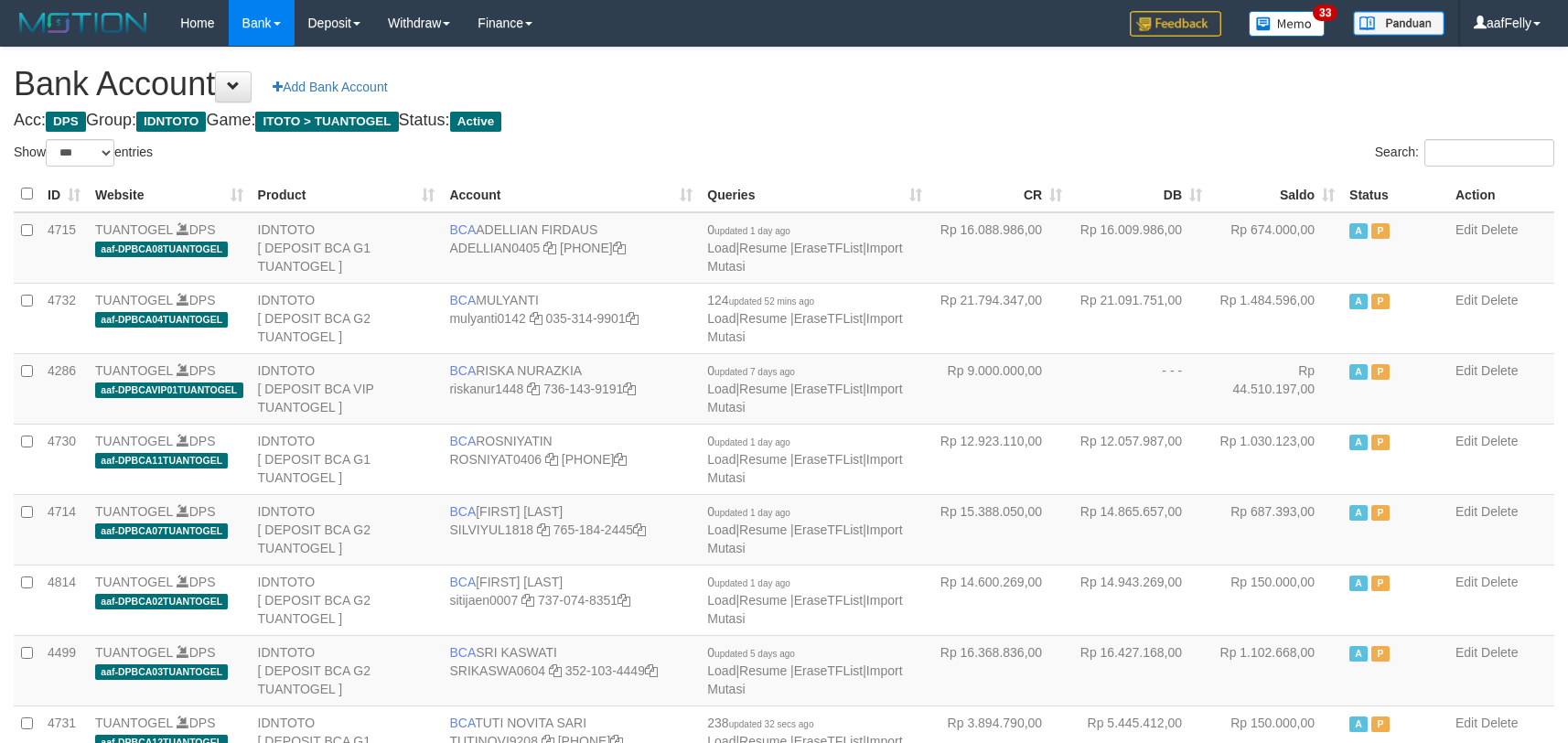 select on "***" 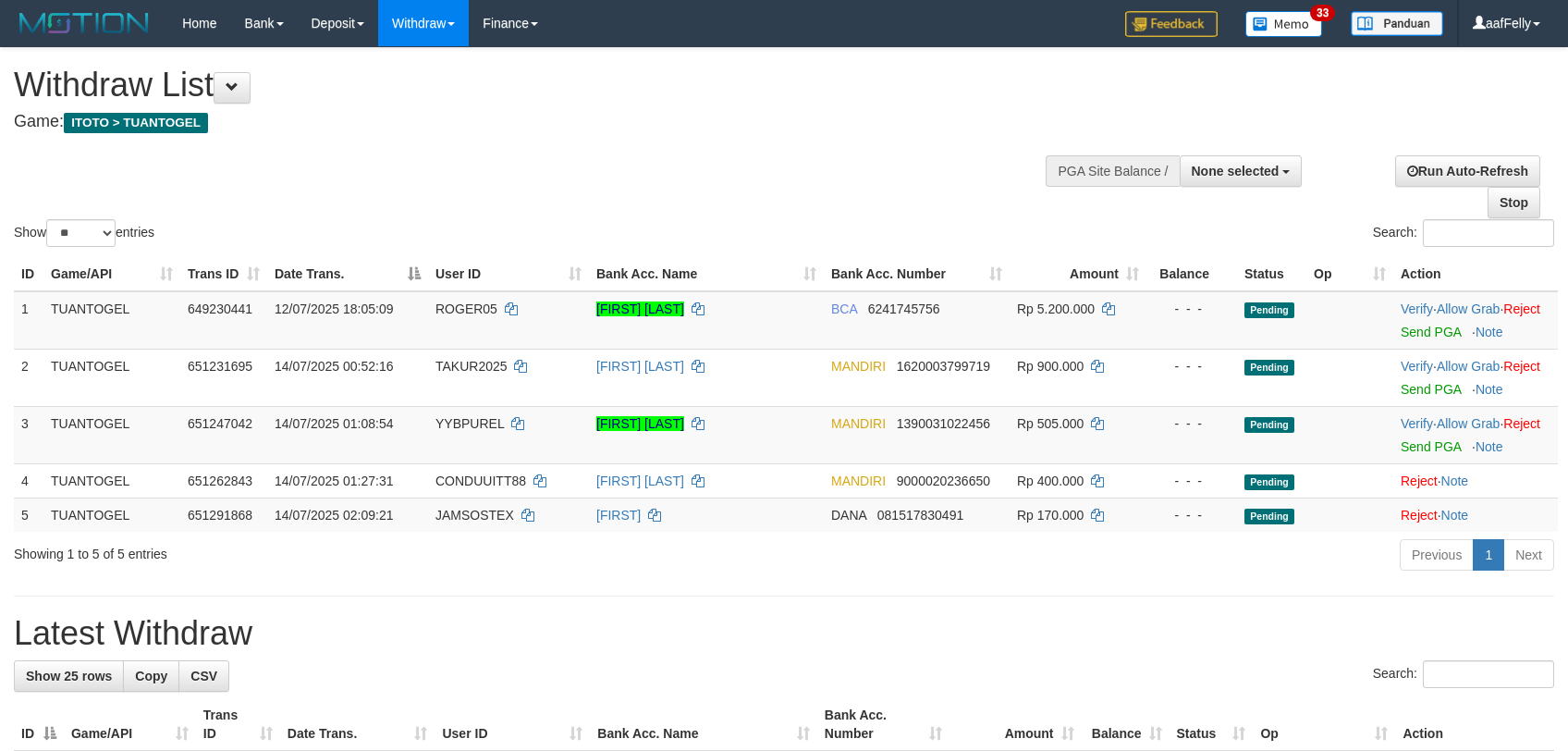 select 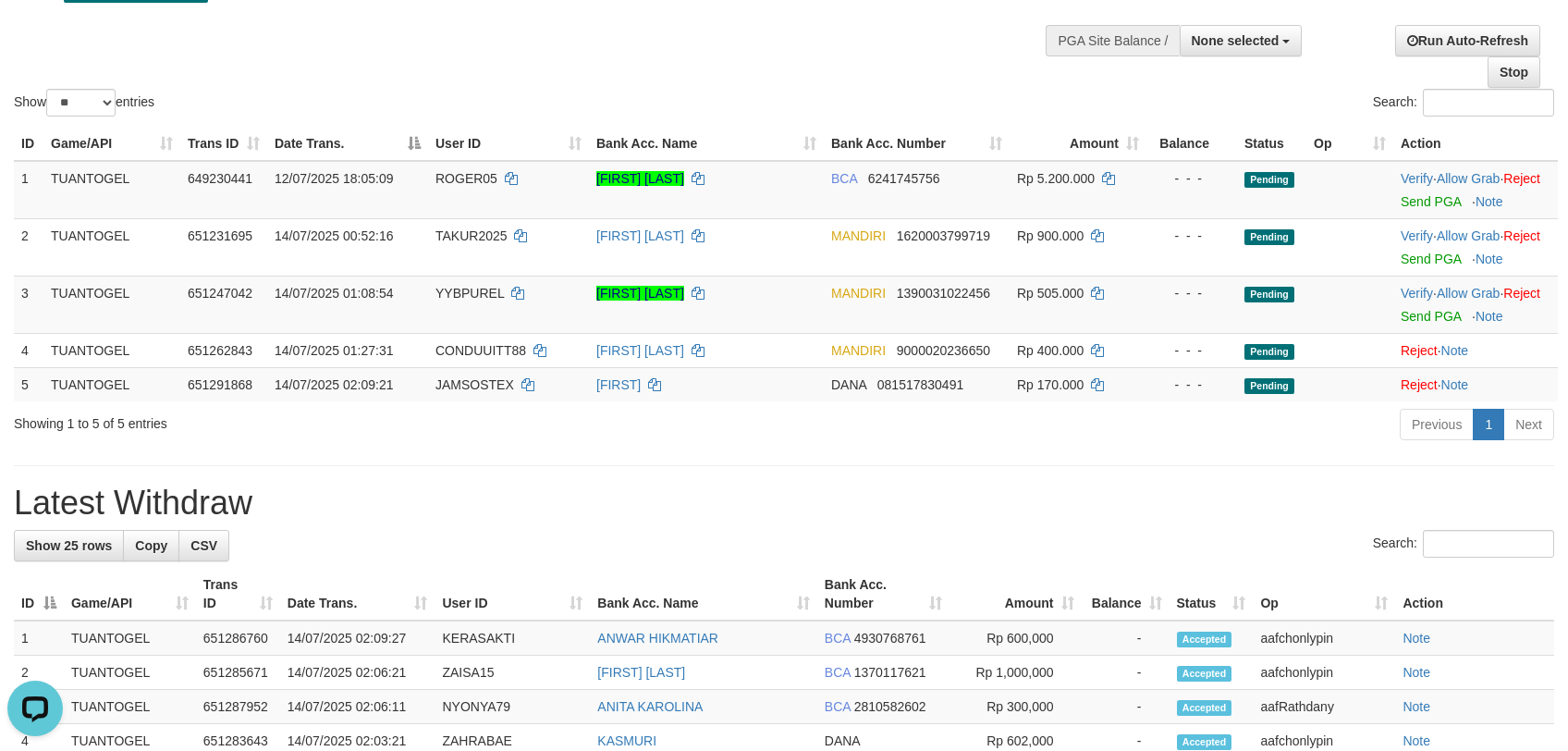 scroll, scrollTop: 0, scrollLeft: 0, axis: both 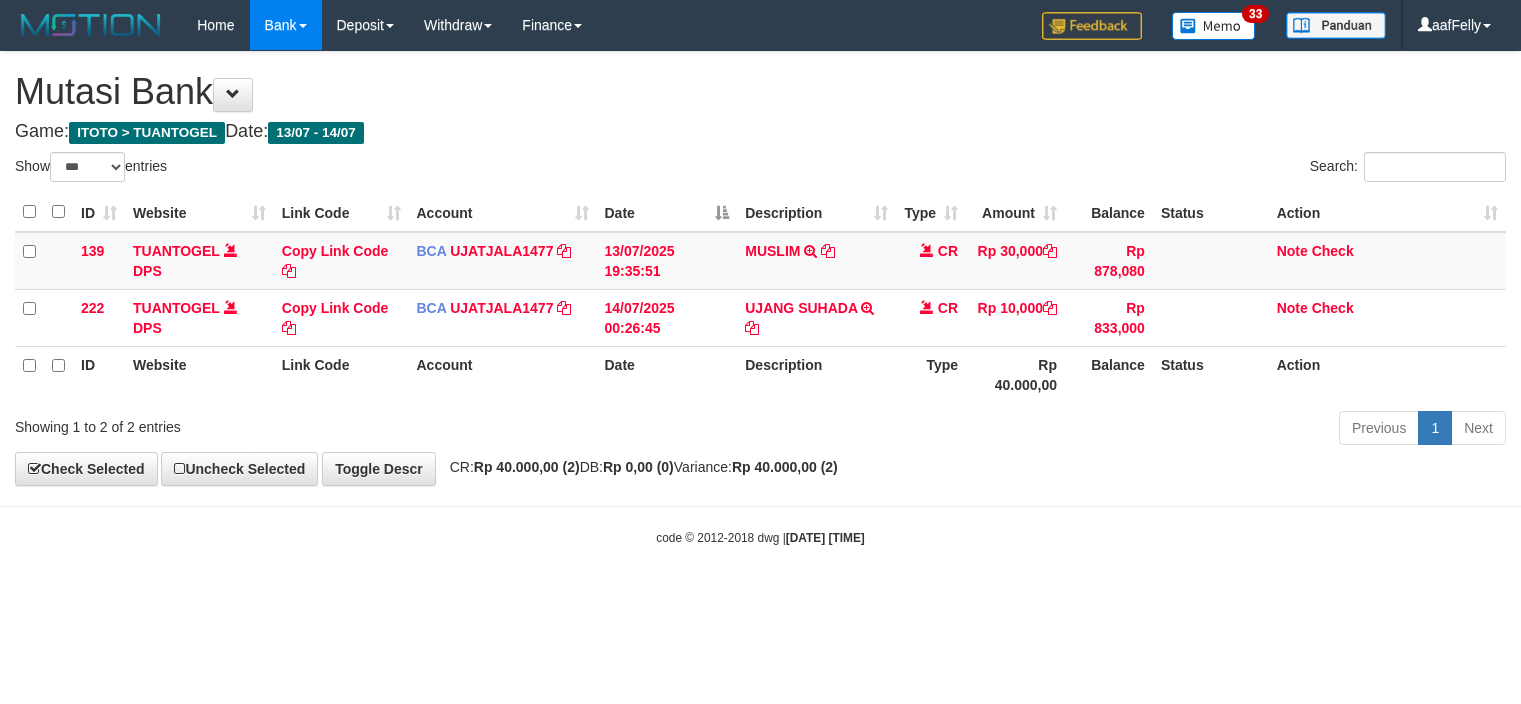 select on "***" 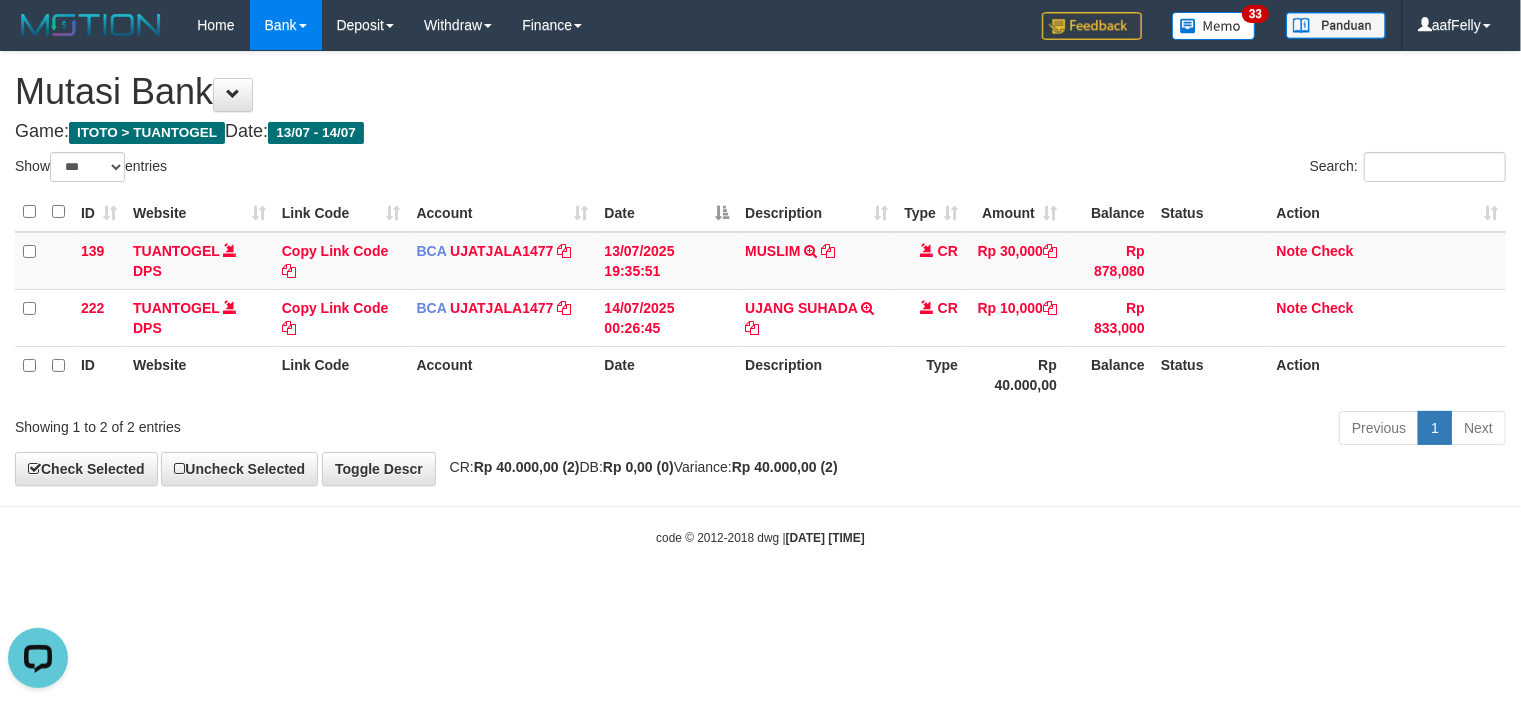 scroll, scrollTop: 0, scrollLeft: 0, axis: both 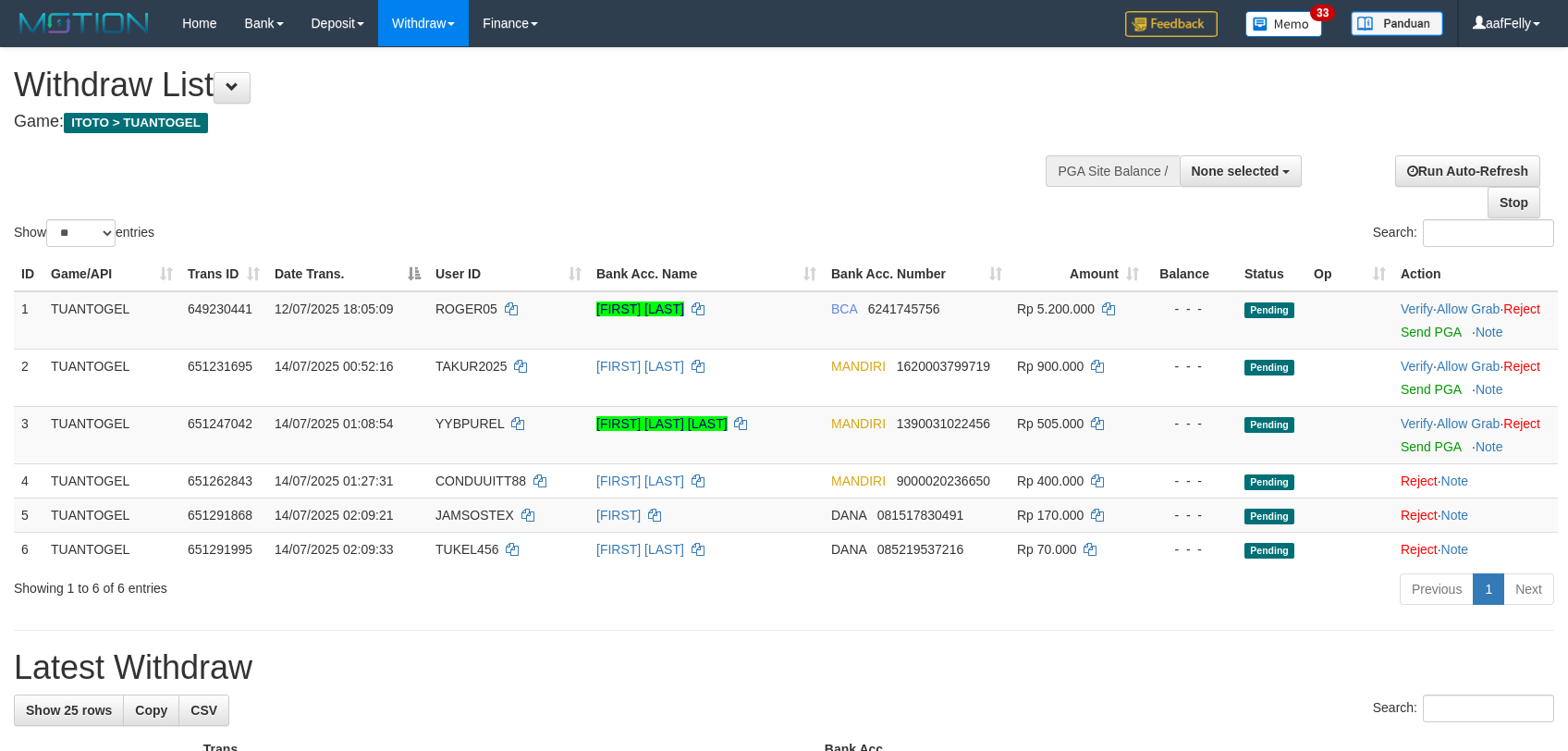 select 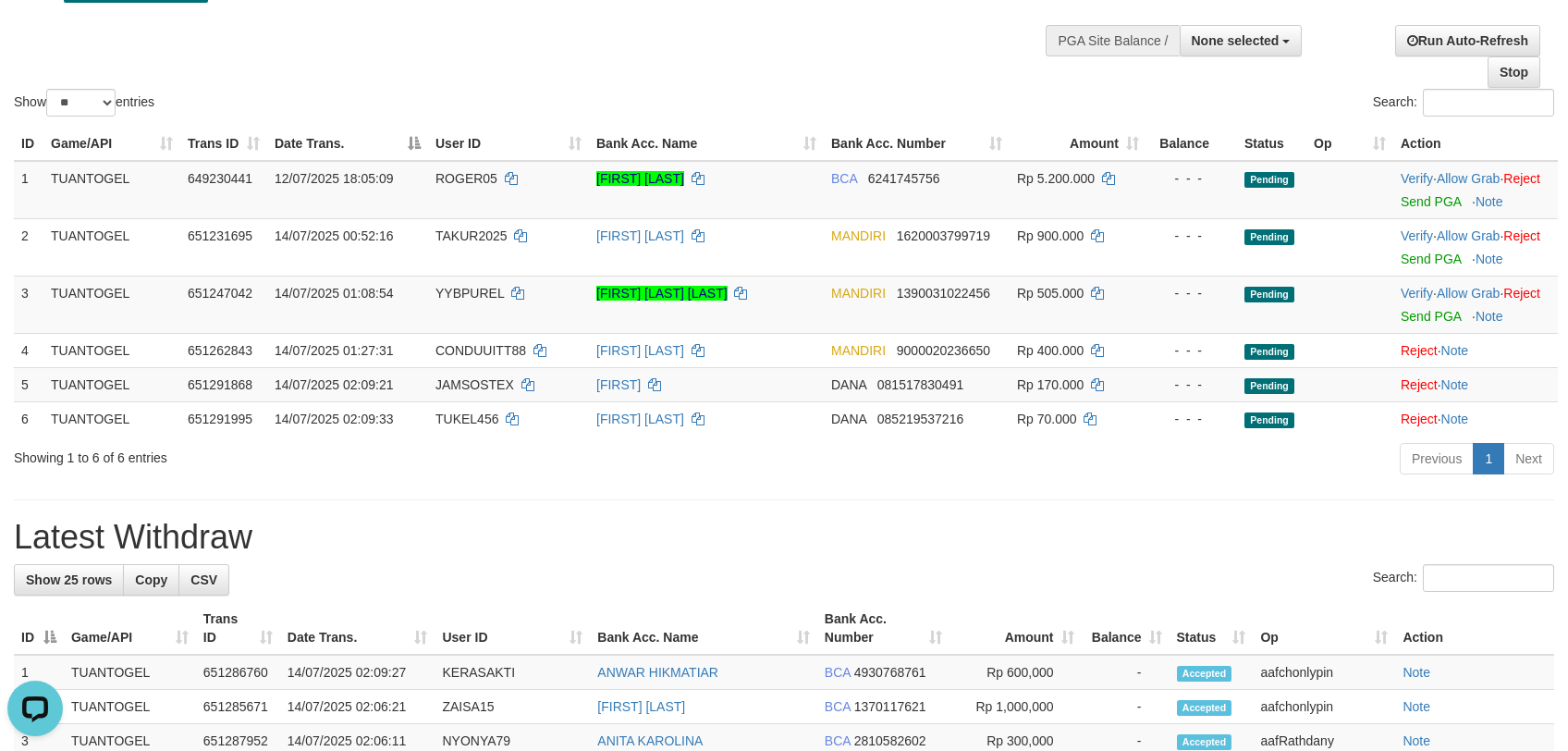 scroll, scrollTop: 0, scrollLeft: 0, axis: both 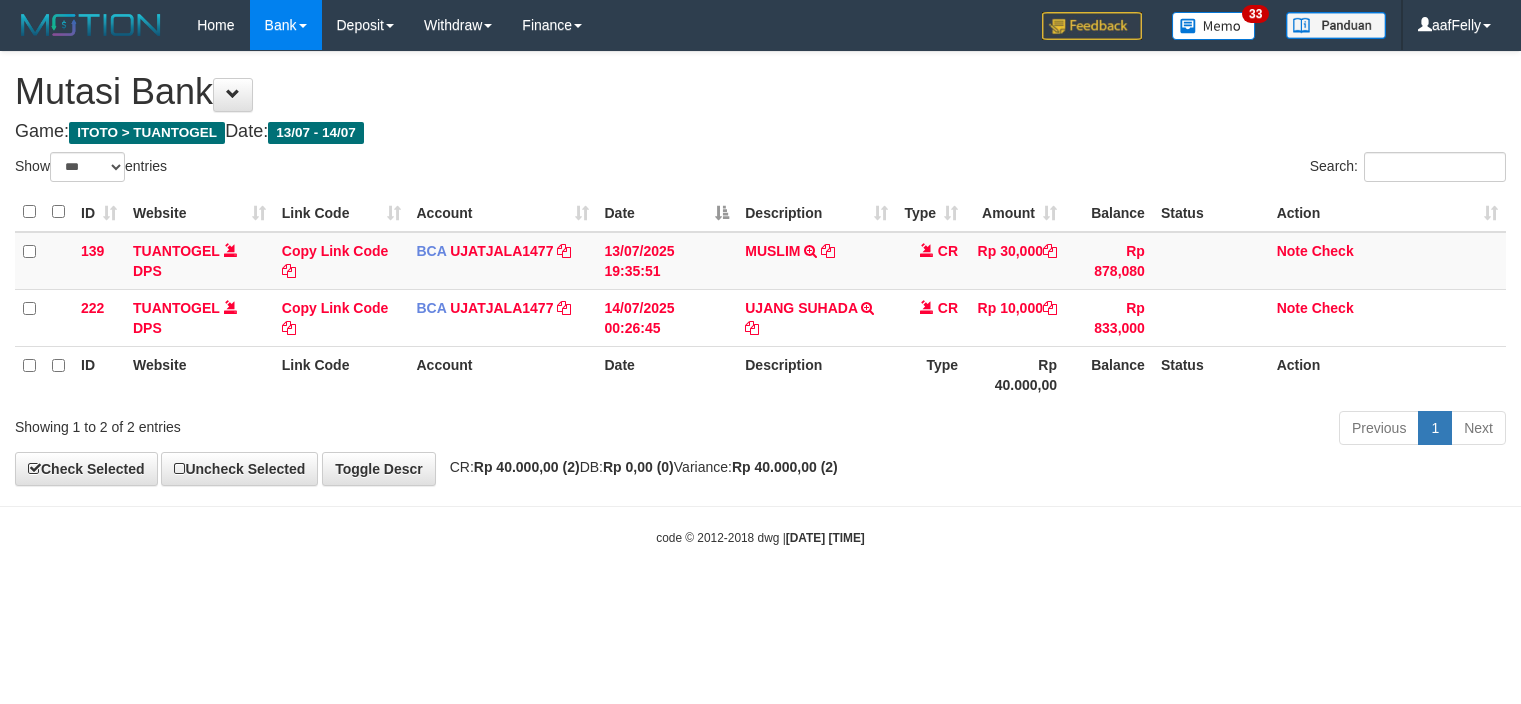 select on "***" 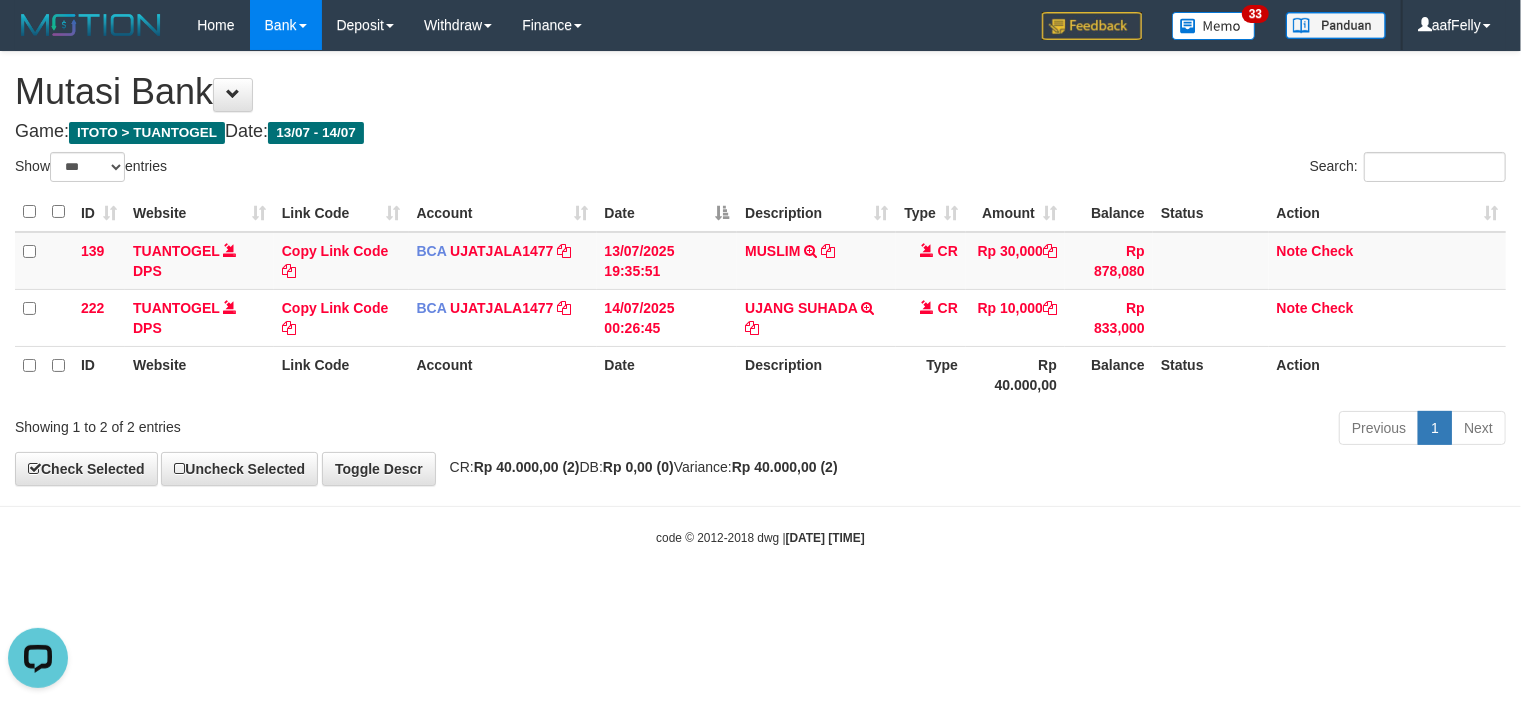 scroll, scrollTop: 0, scrollLeft: 0, axis: both 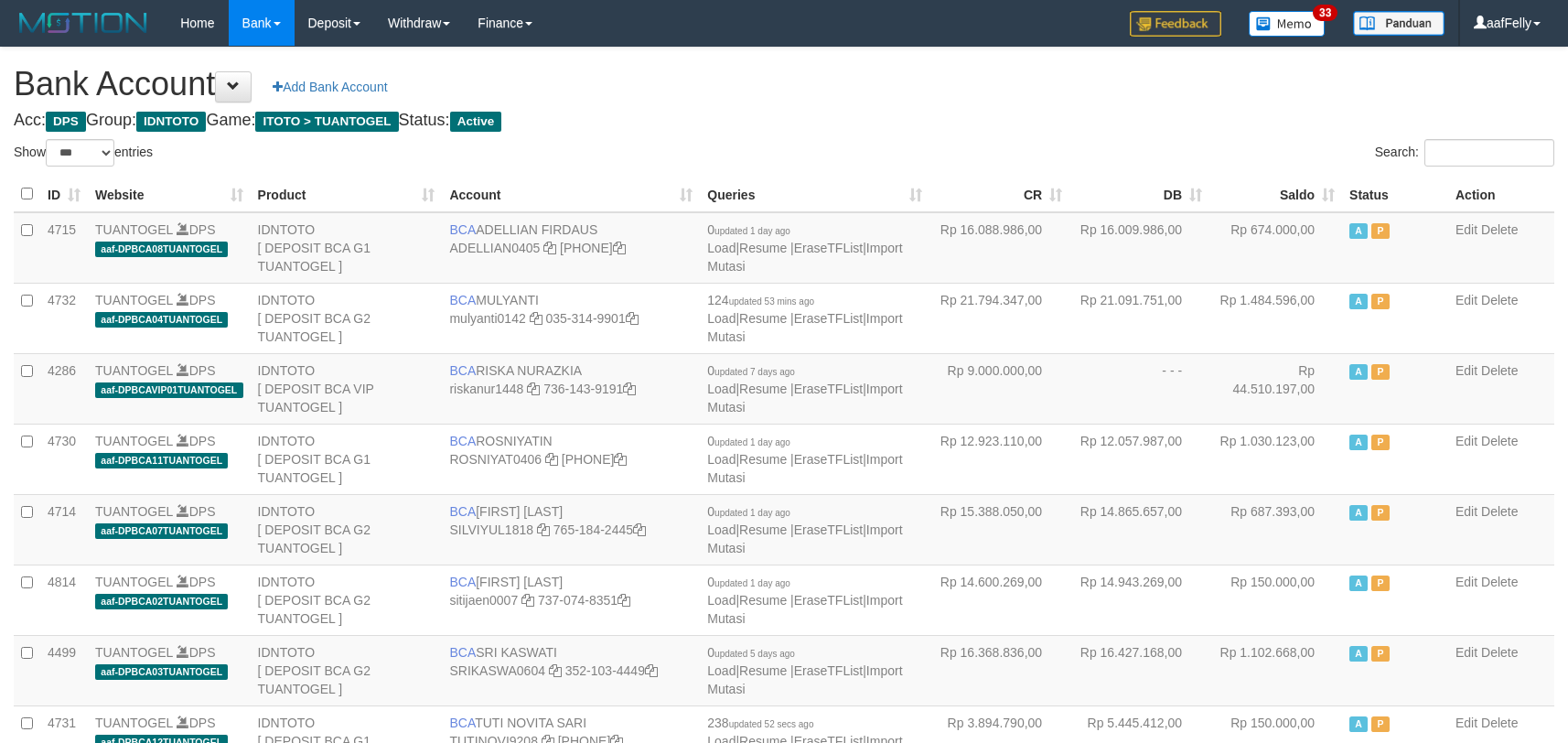 select on "***" 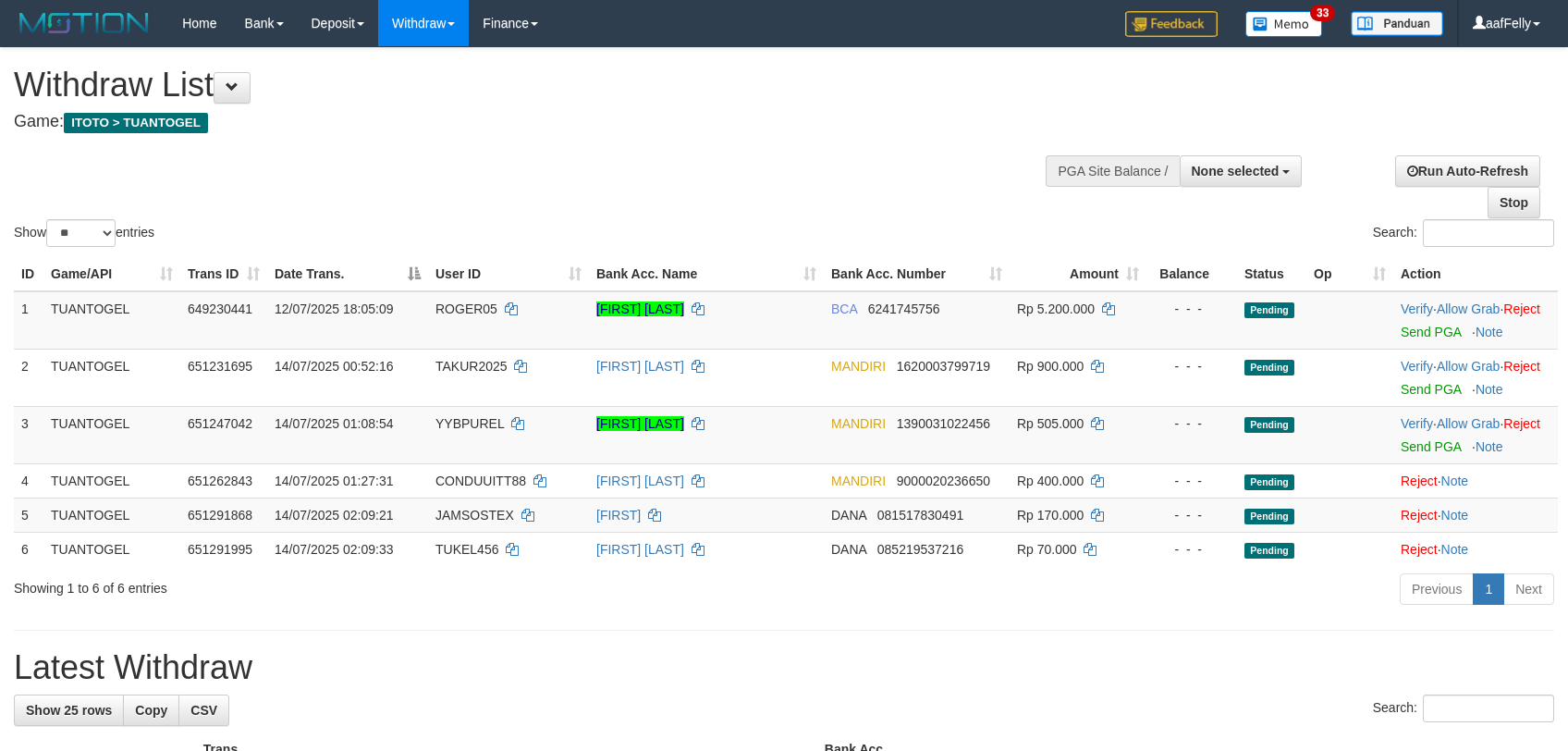 select 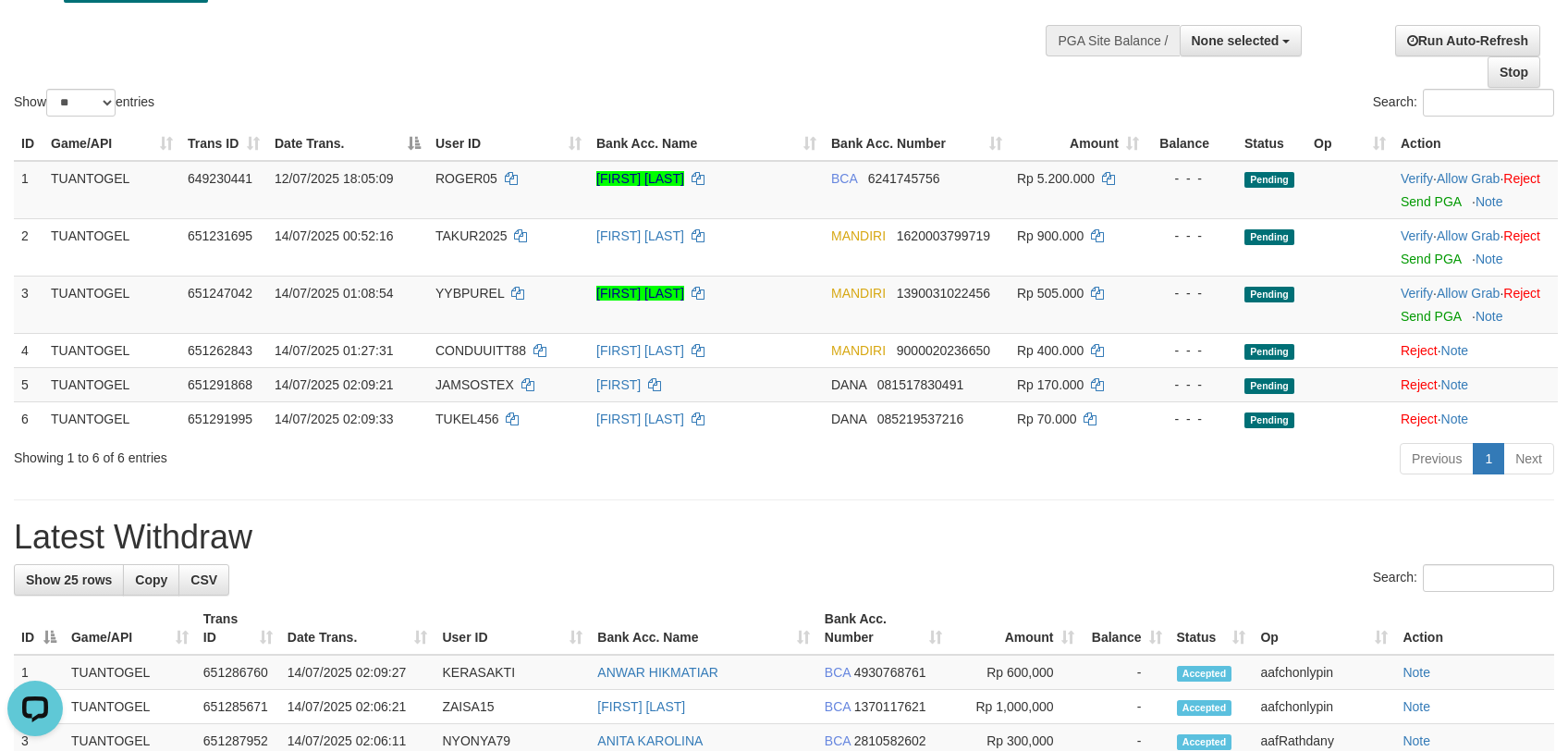scroll, scrollTop: 0, scrollLeft: 0, axis: both 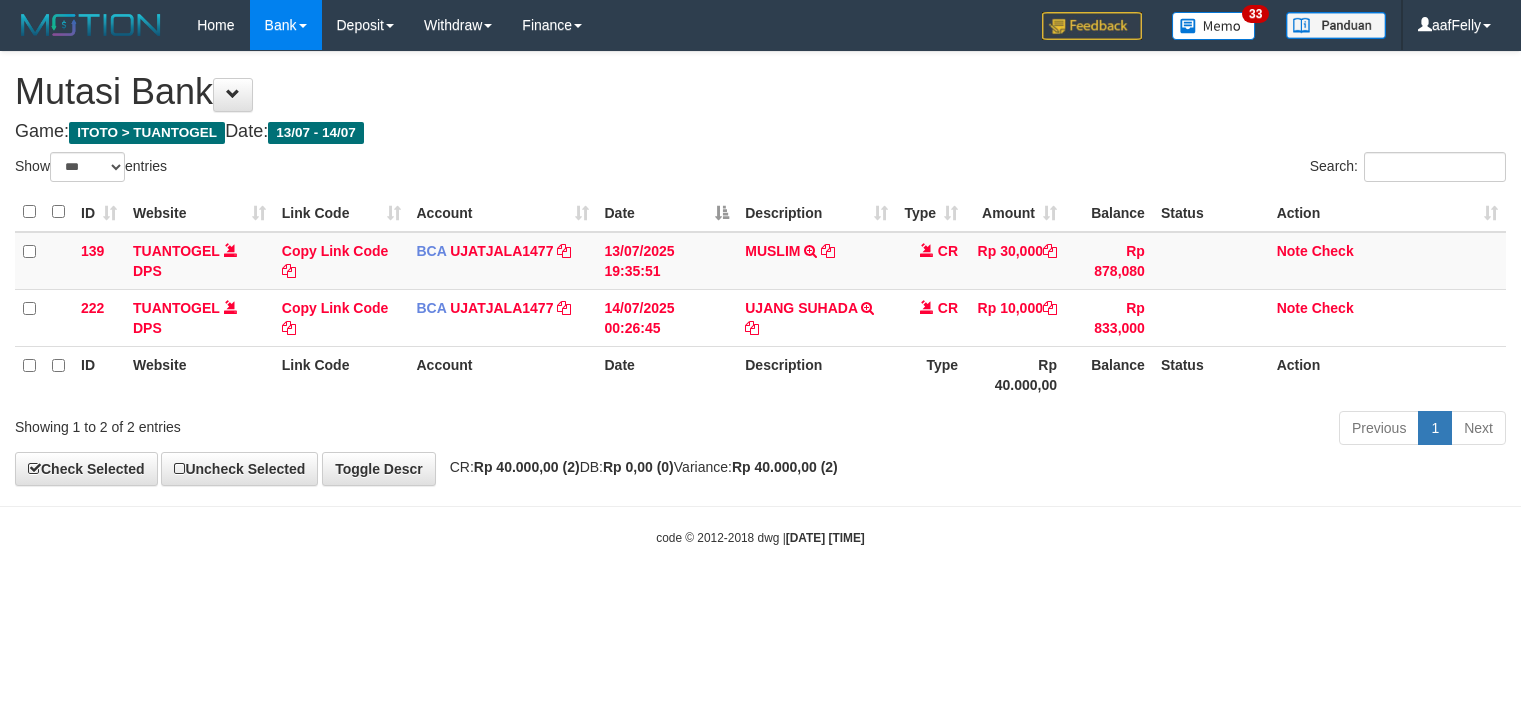 select on "***" 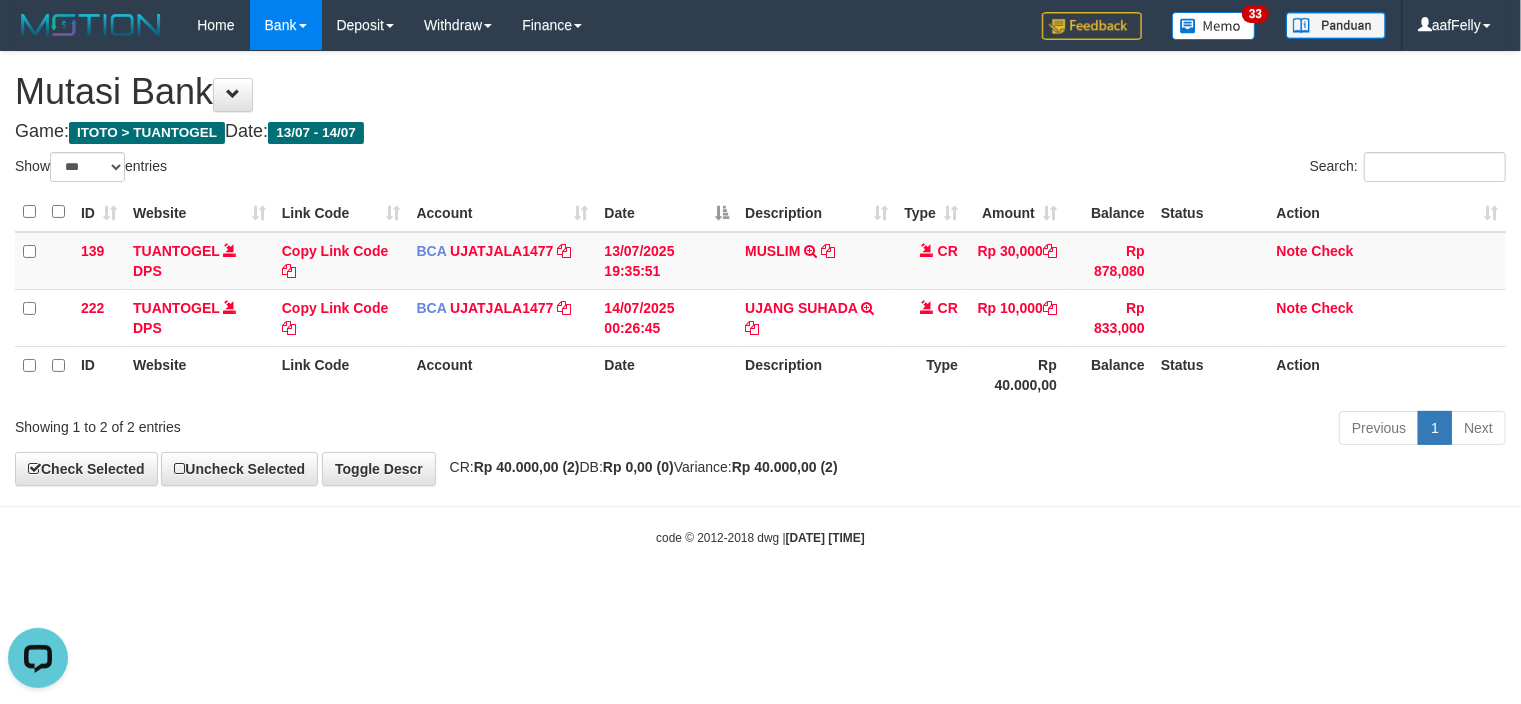 scroll, scrollTop: 0, scrollLeft: 0, axis: both 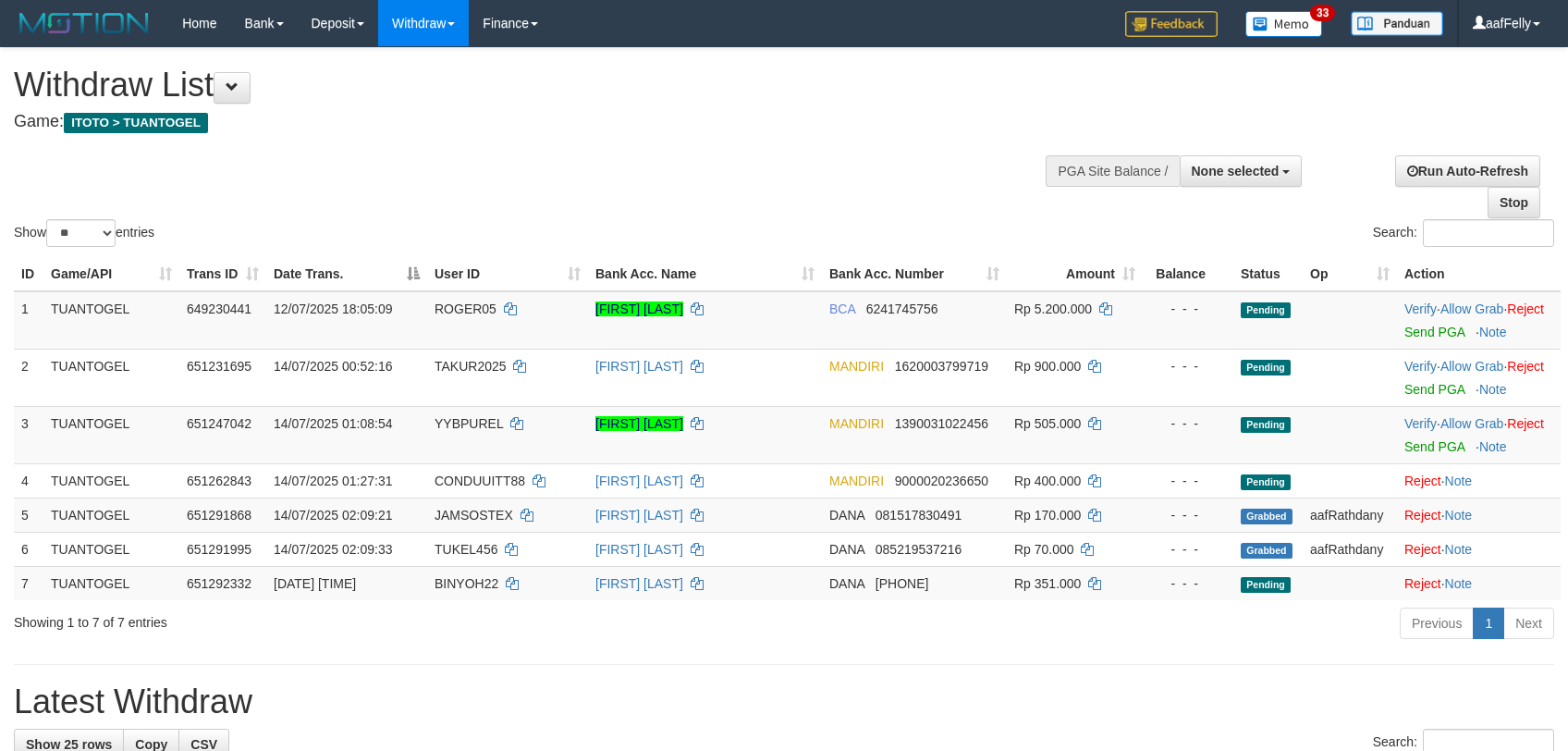 select 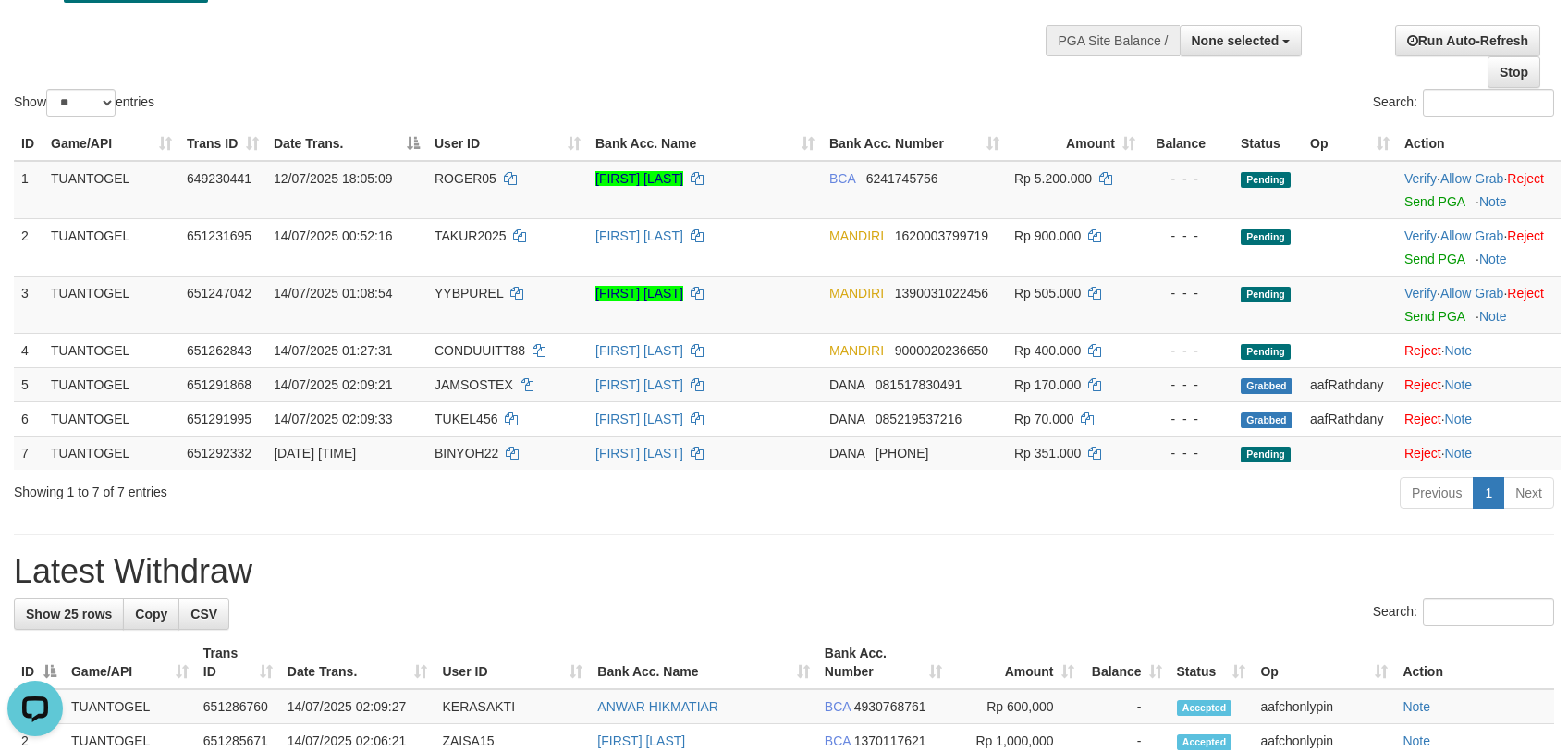 scroll, scrollTop: 0, scrollLeft: 0, axis: both 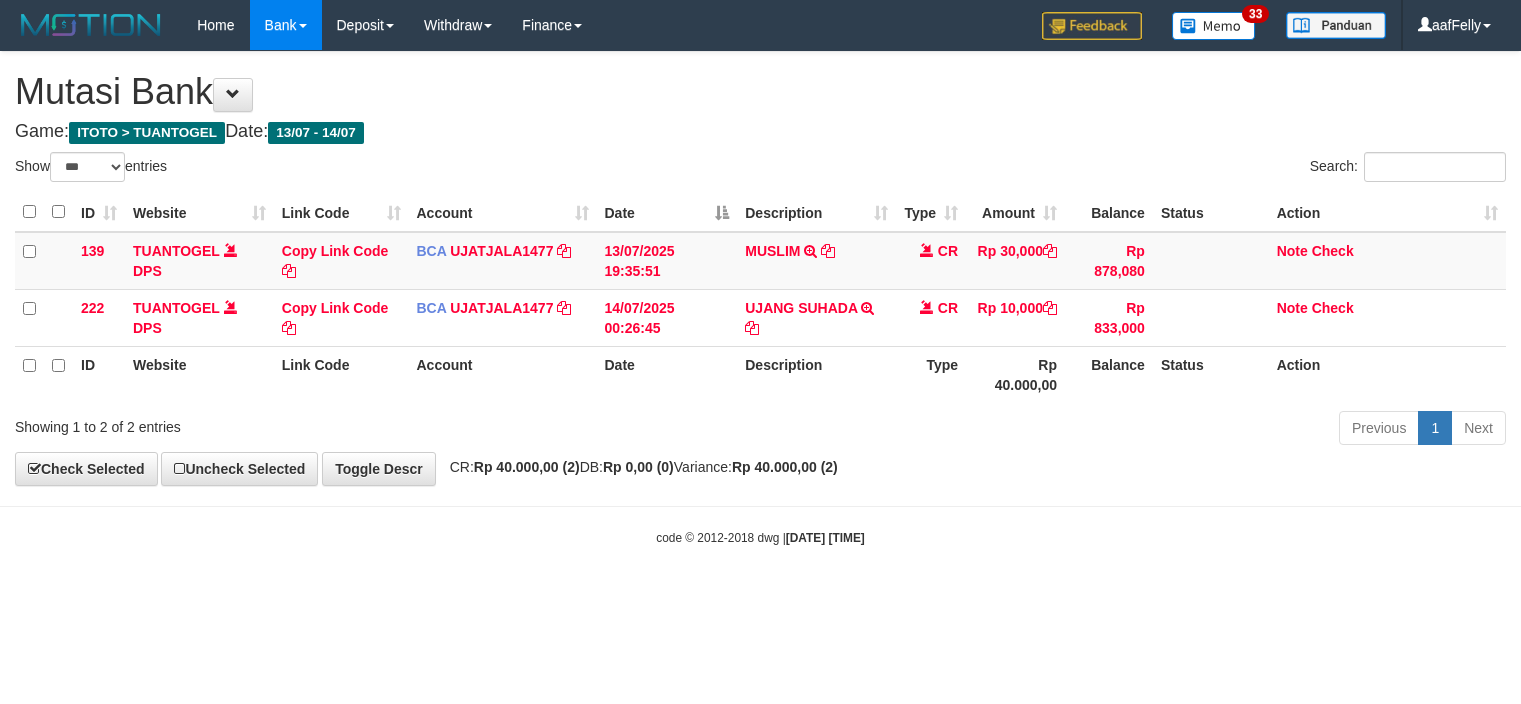 select on "***" 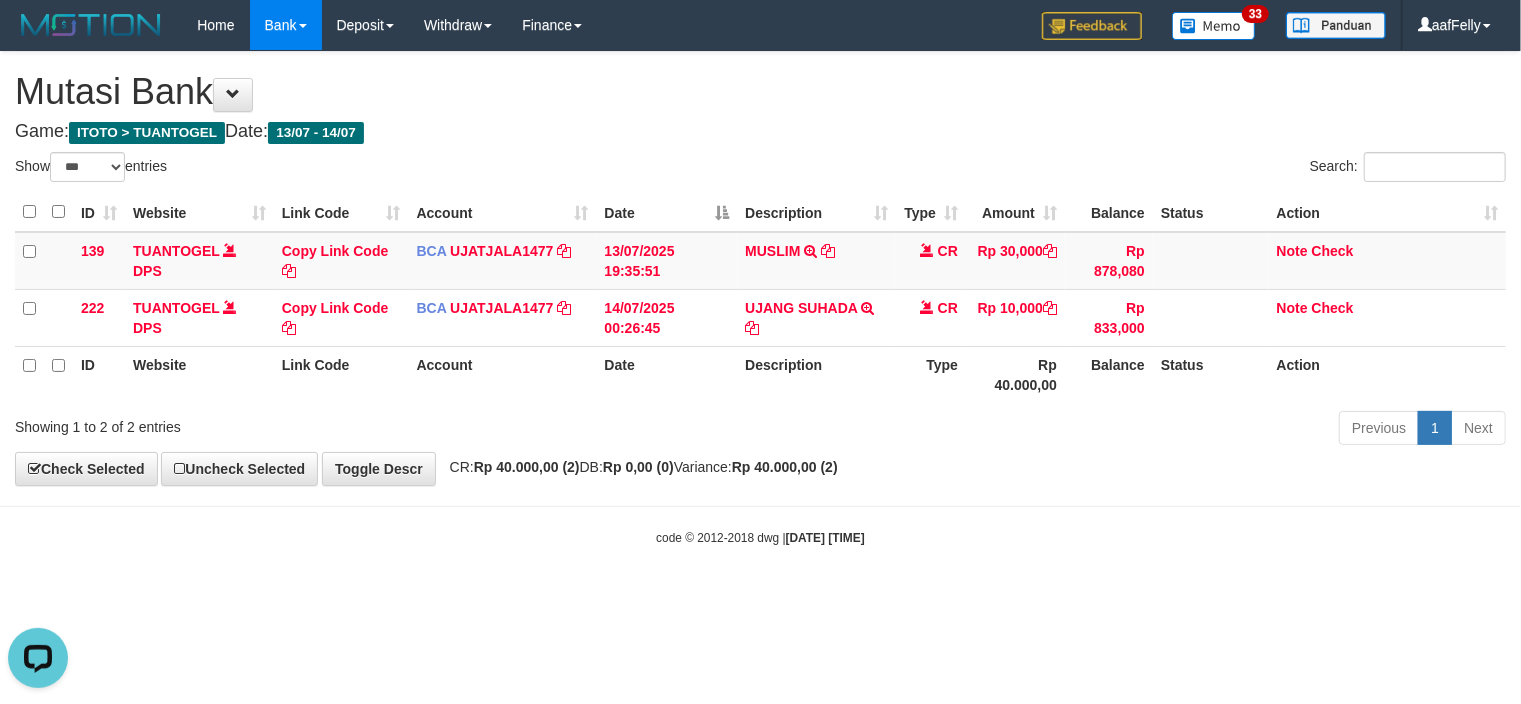scroll, scrollTop: 0, scrollLeft: 0, axis: both 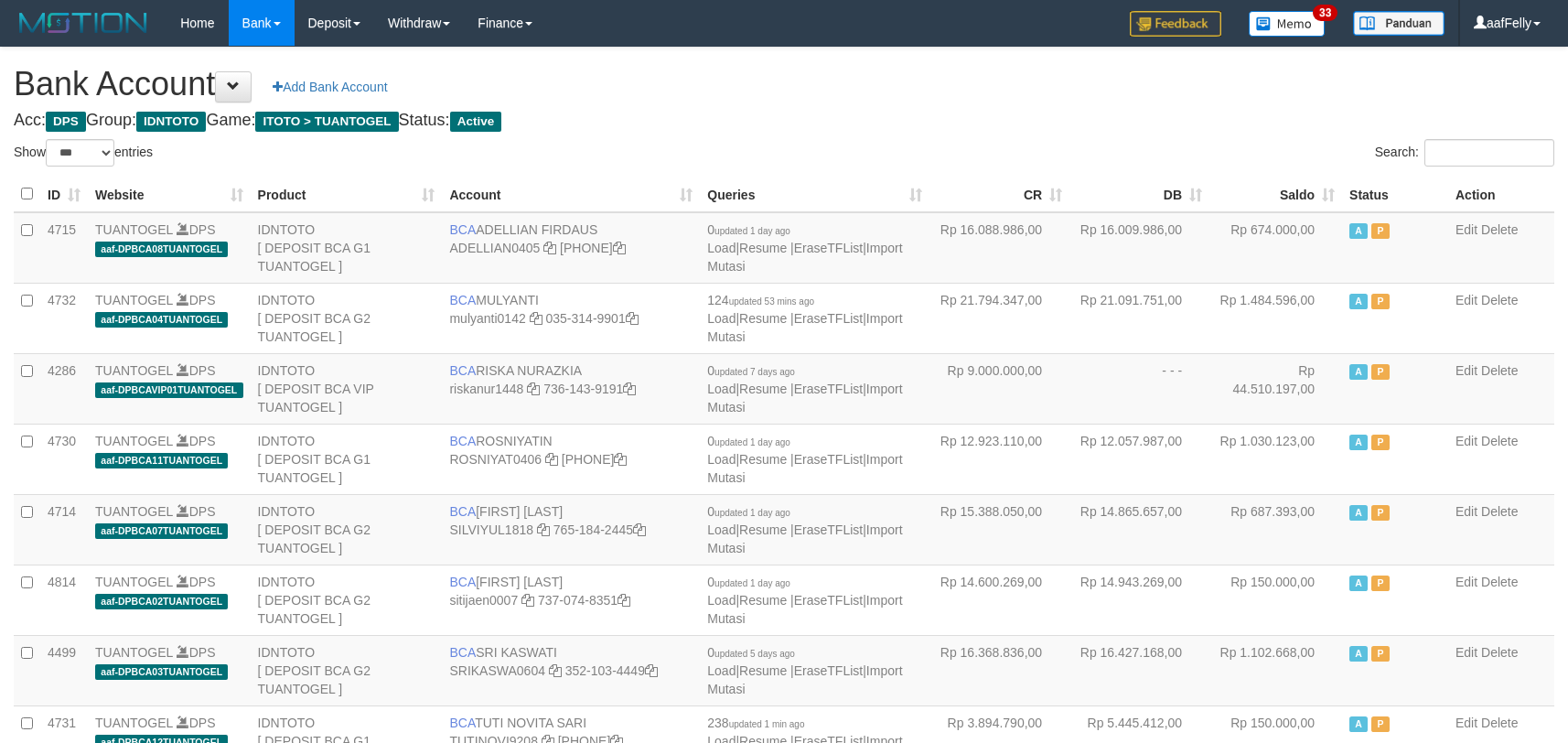 select on "***" 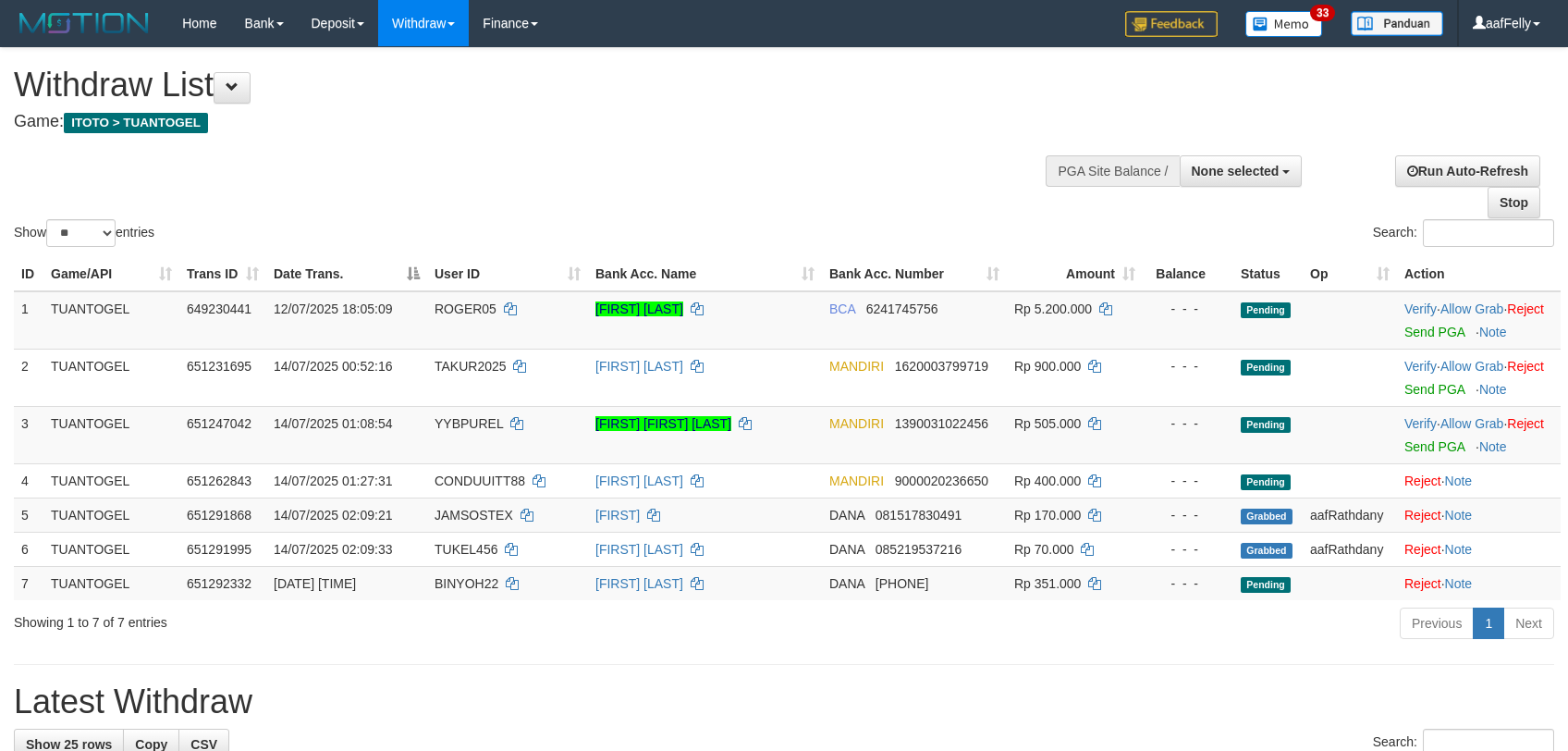 select 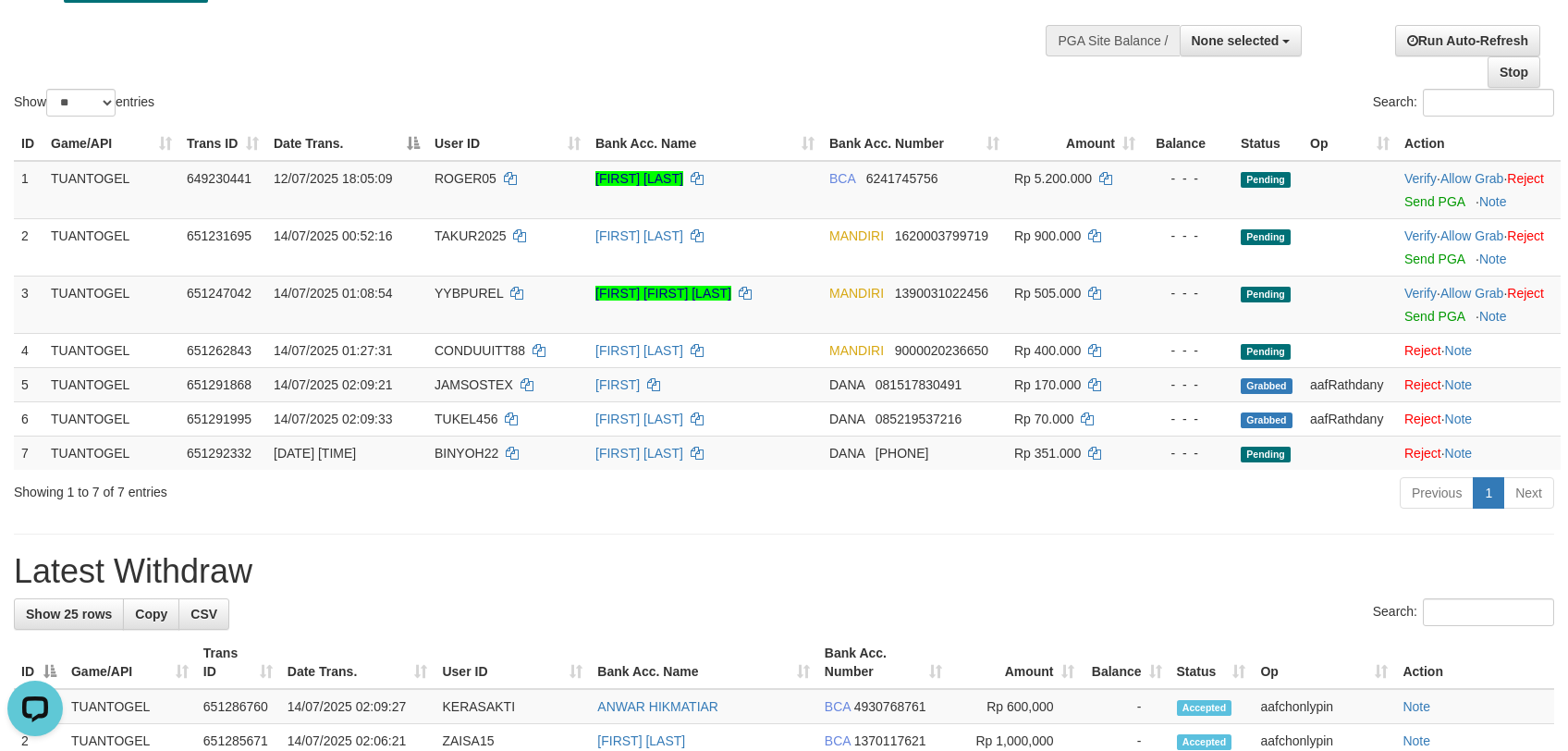 scroll, scrollTop: 0, scrollLeft: 0, axis: both 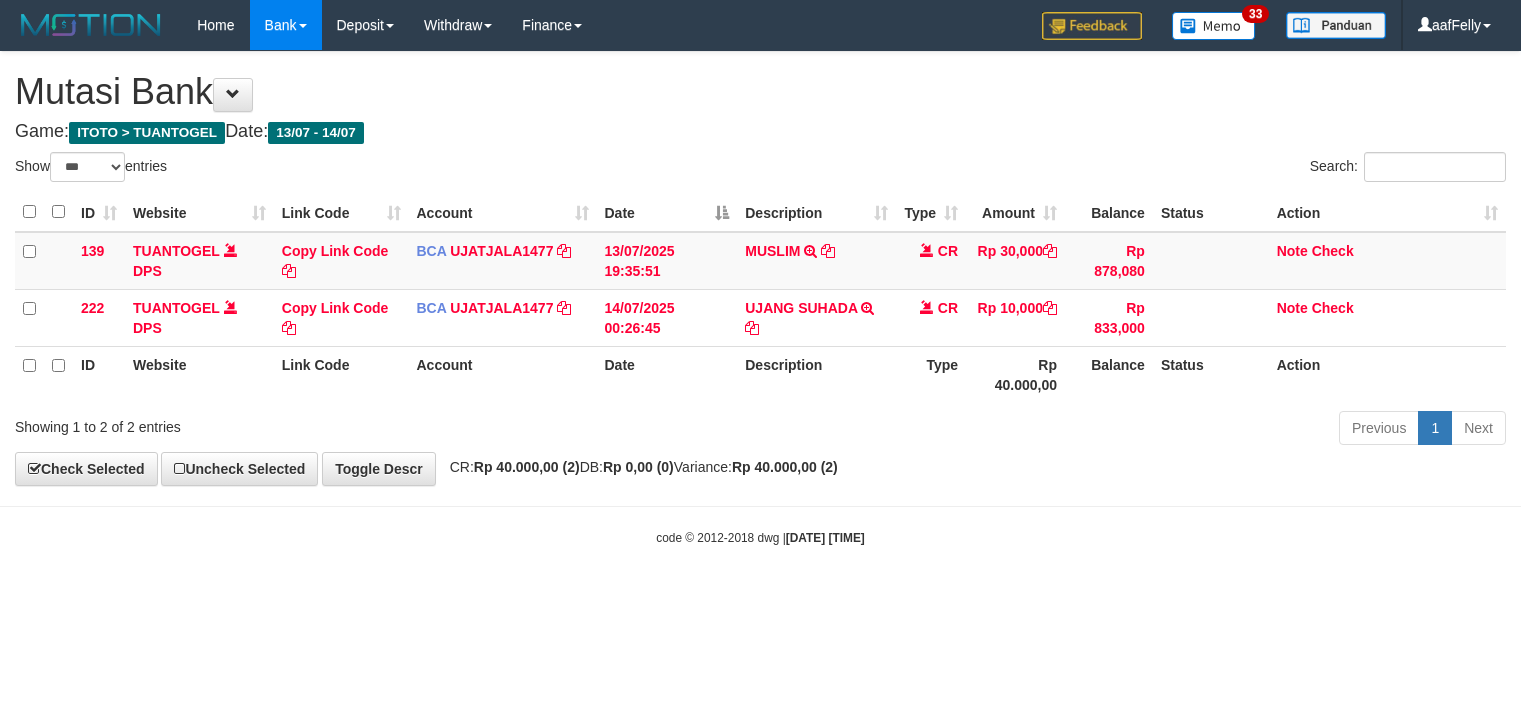 select on "***" 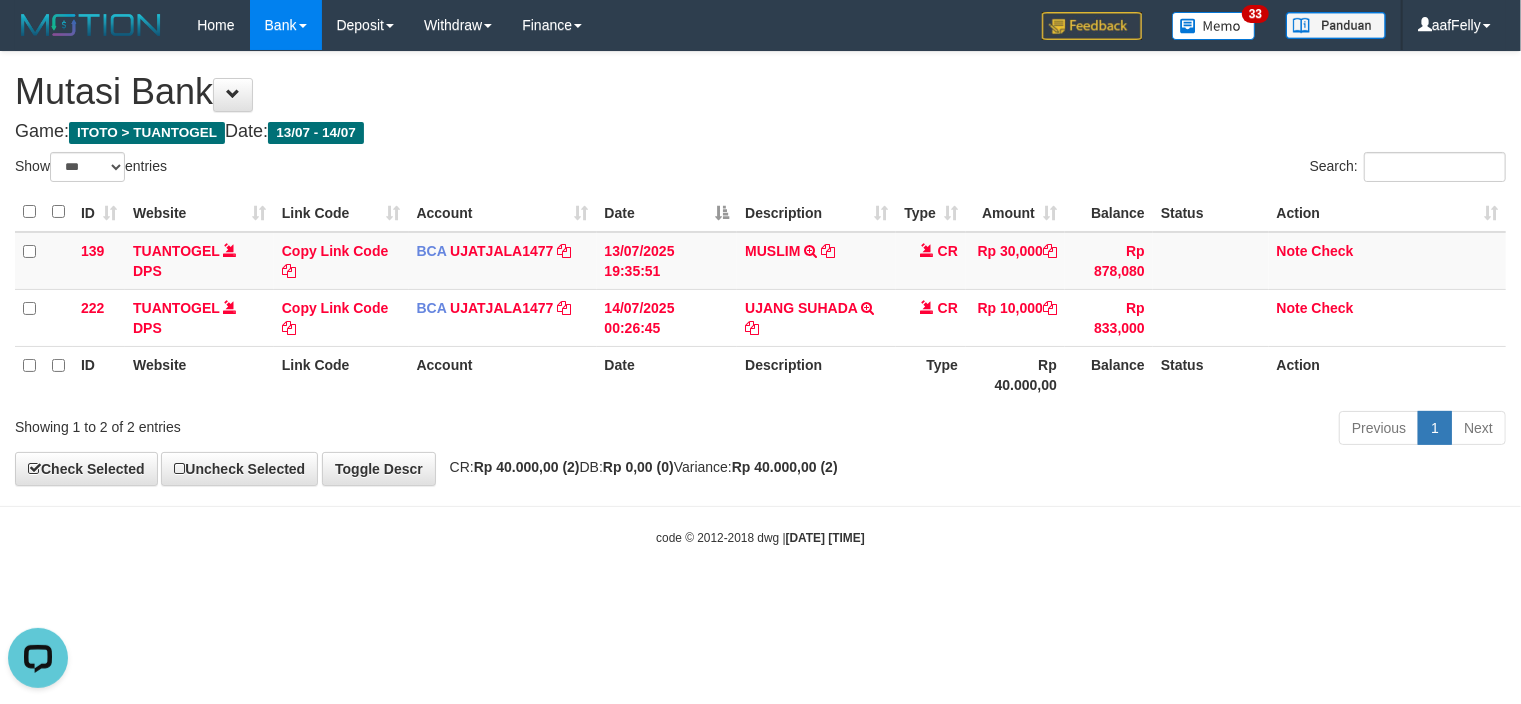 scroll, scrollTop: 0, scrollLeft: 0, axis: both 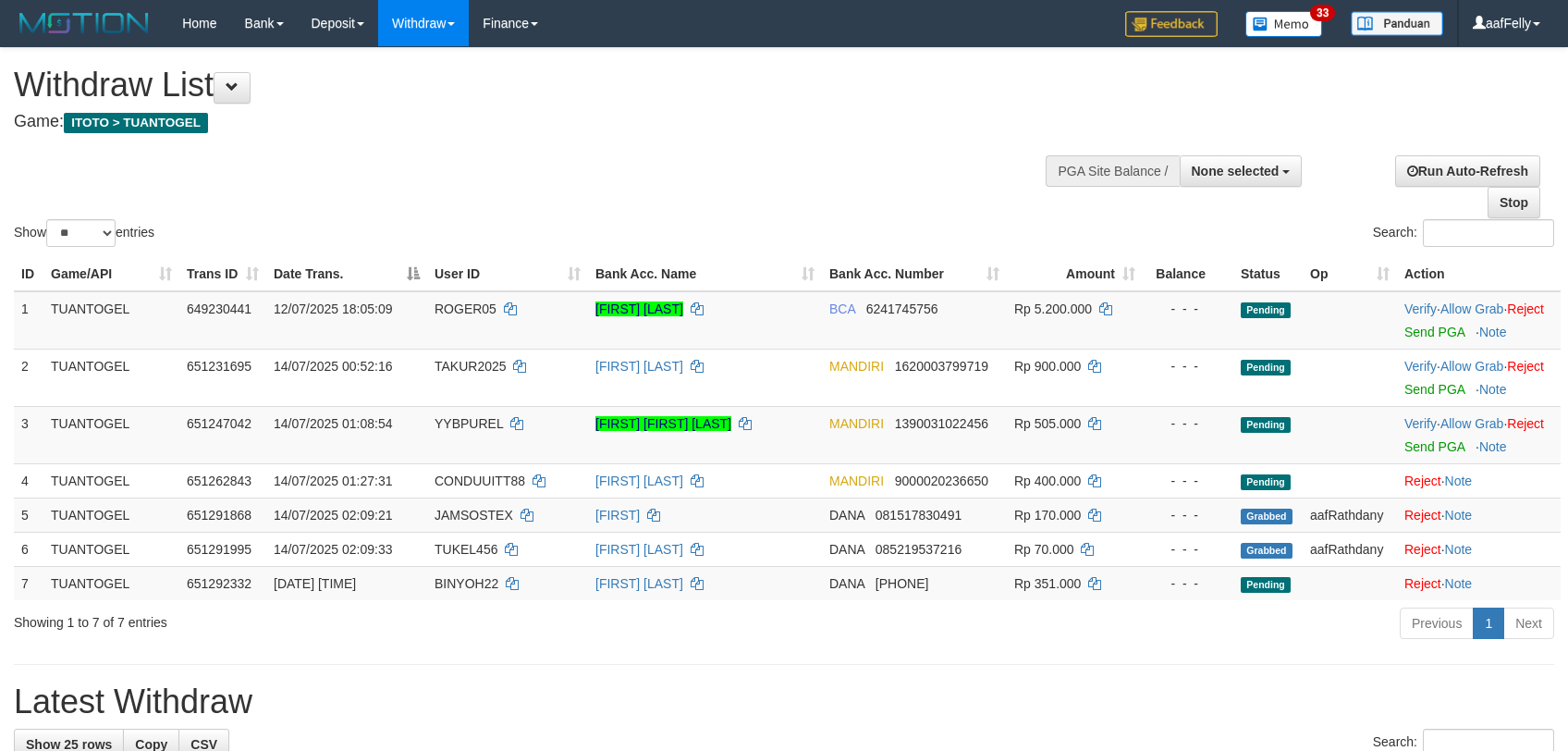 select 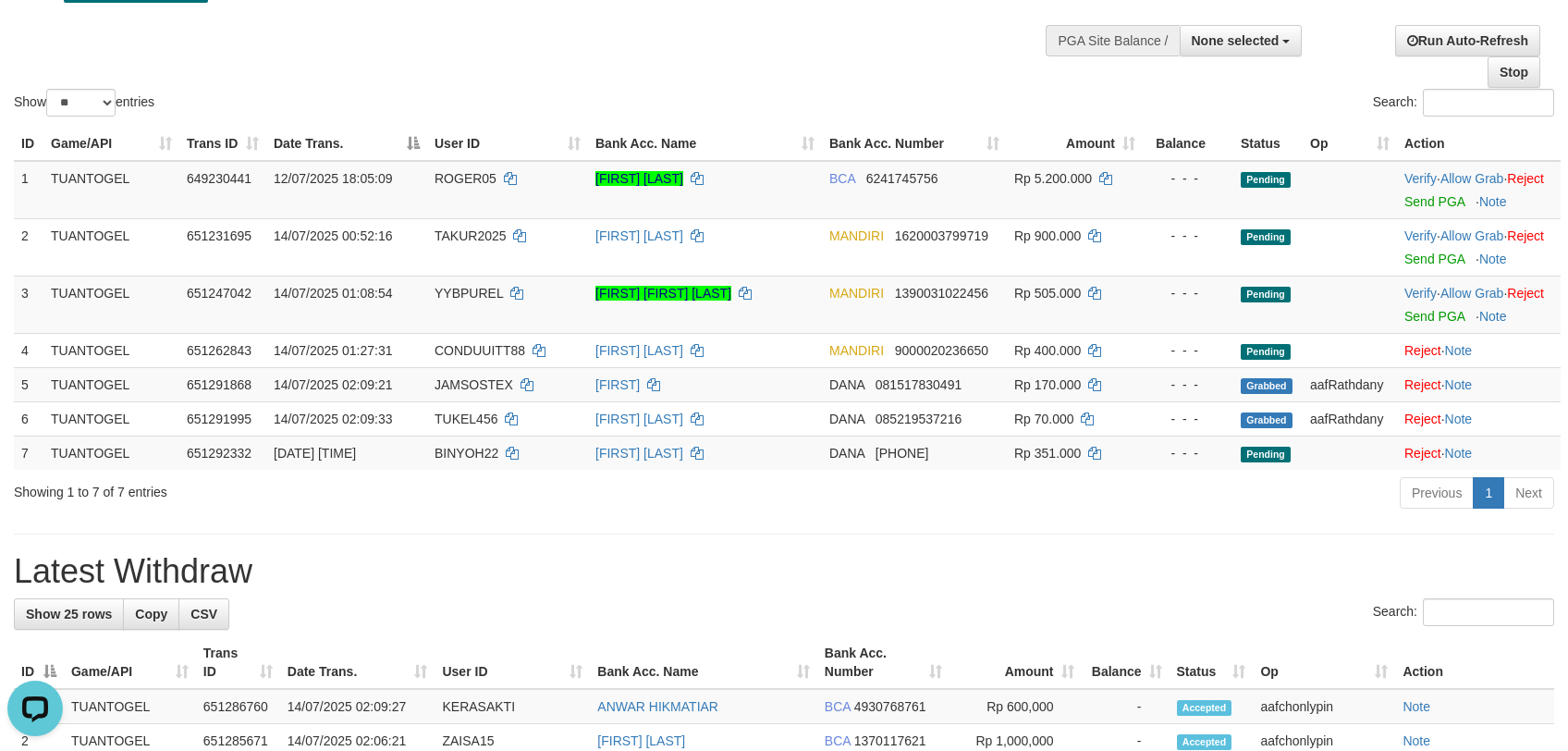 scroll, scrollTop: 0, scrollLeft: 0, axis: both 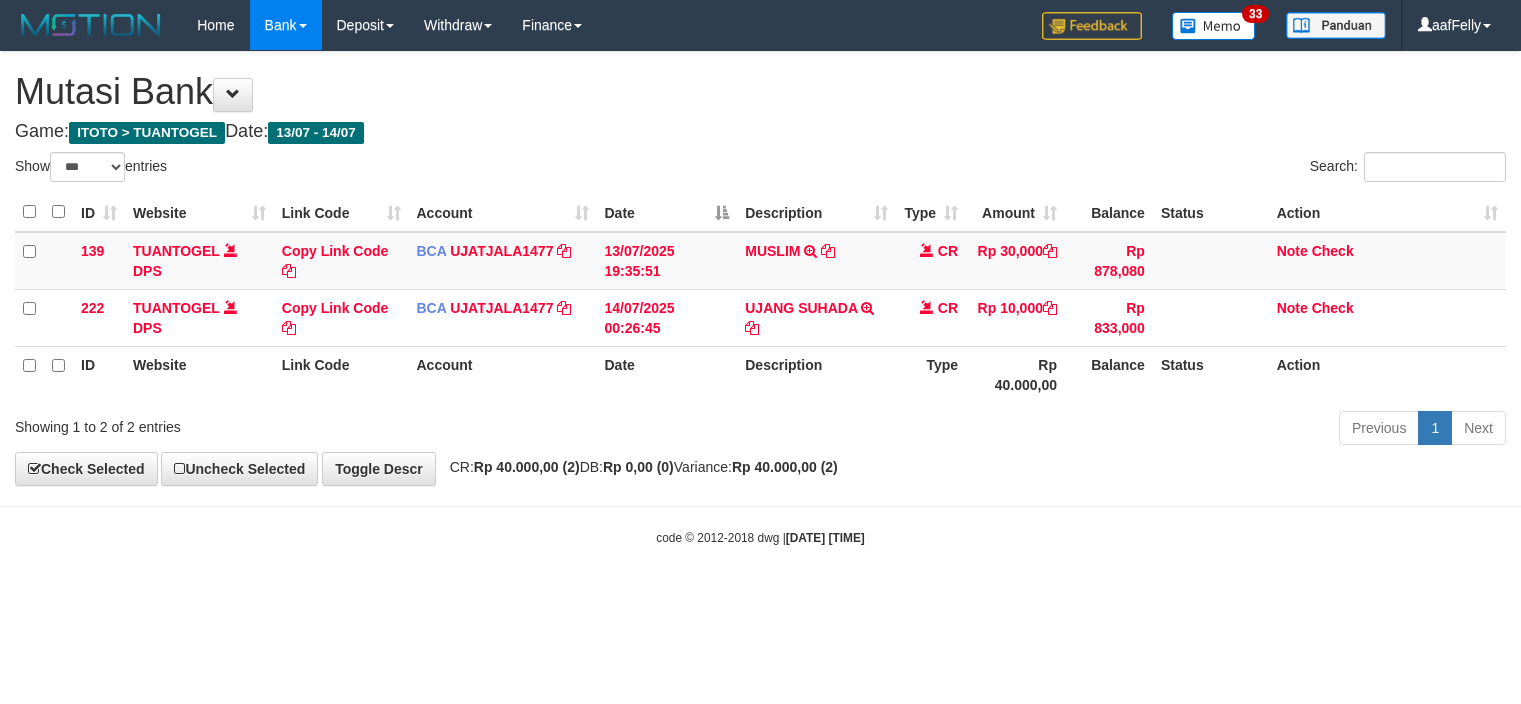 select on "***" 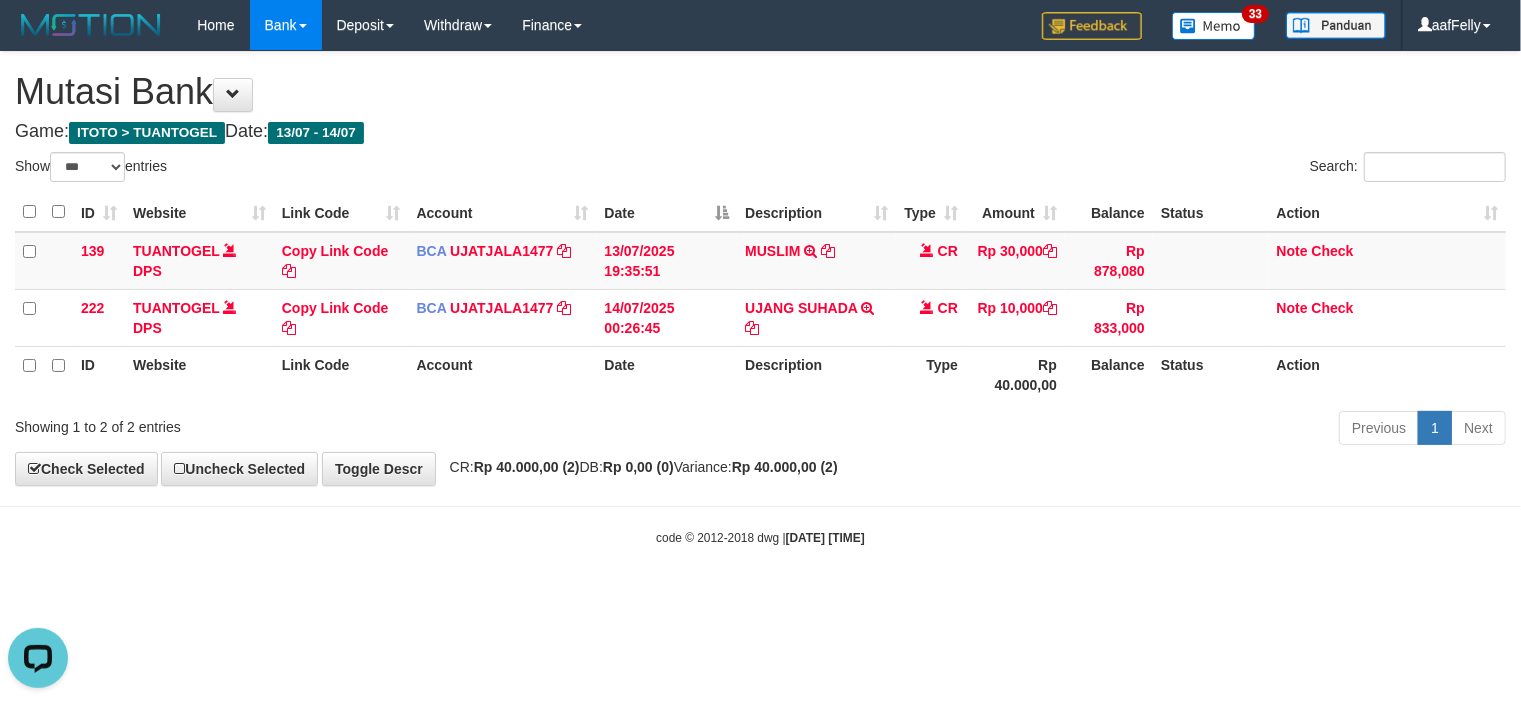 scroll, scrollTop: 0, scrollLeft: 0, axis: both 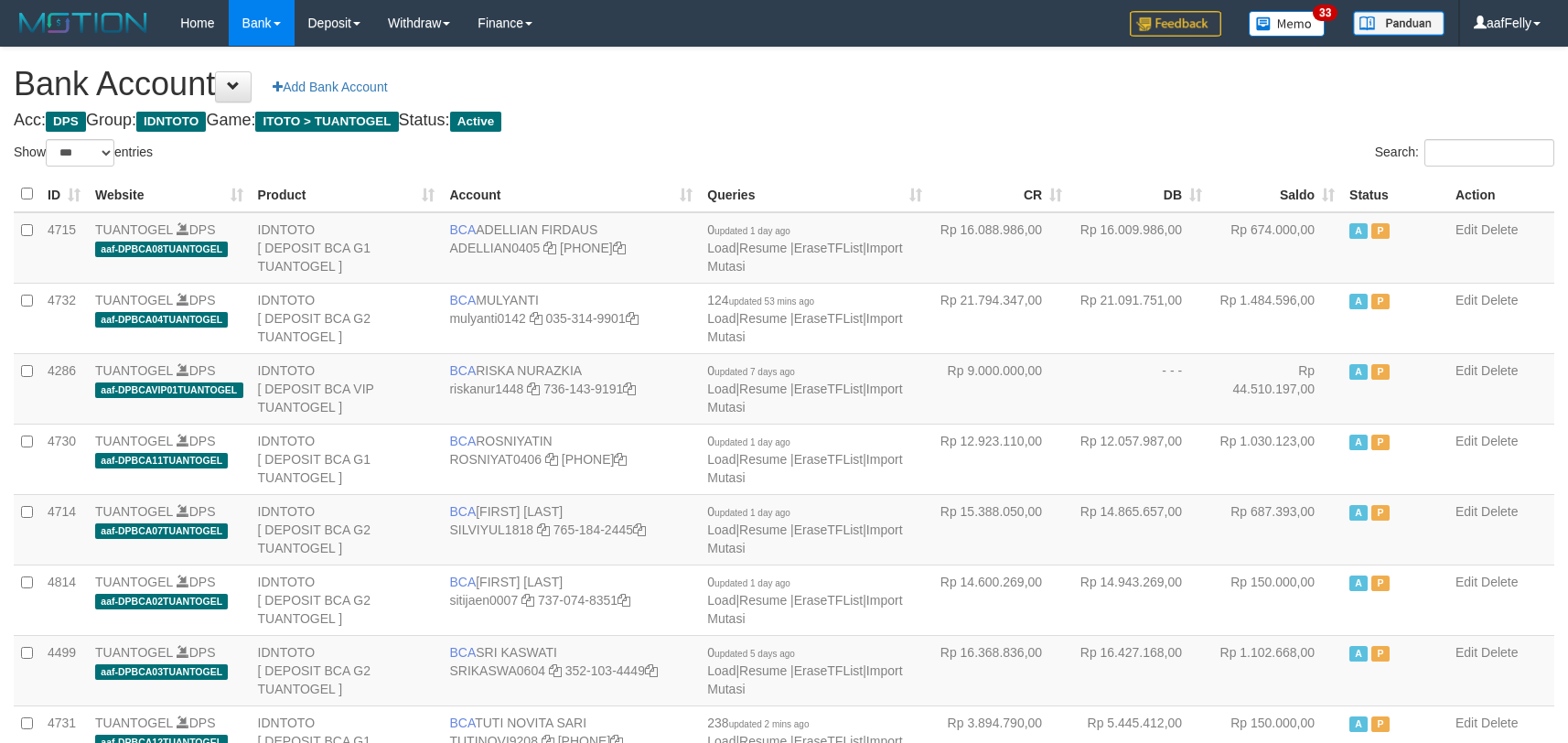 select on "***" 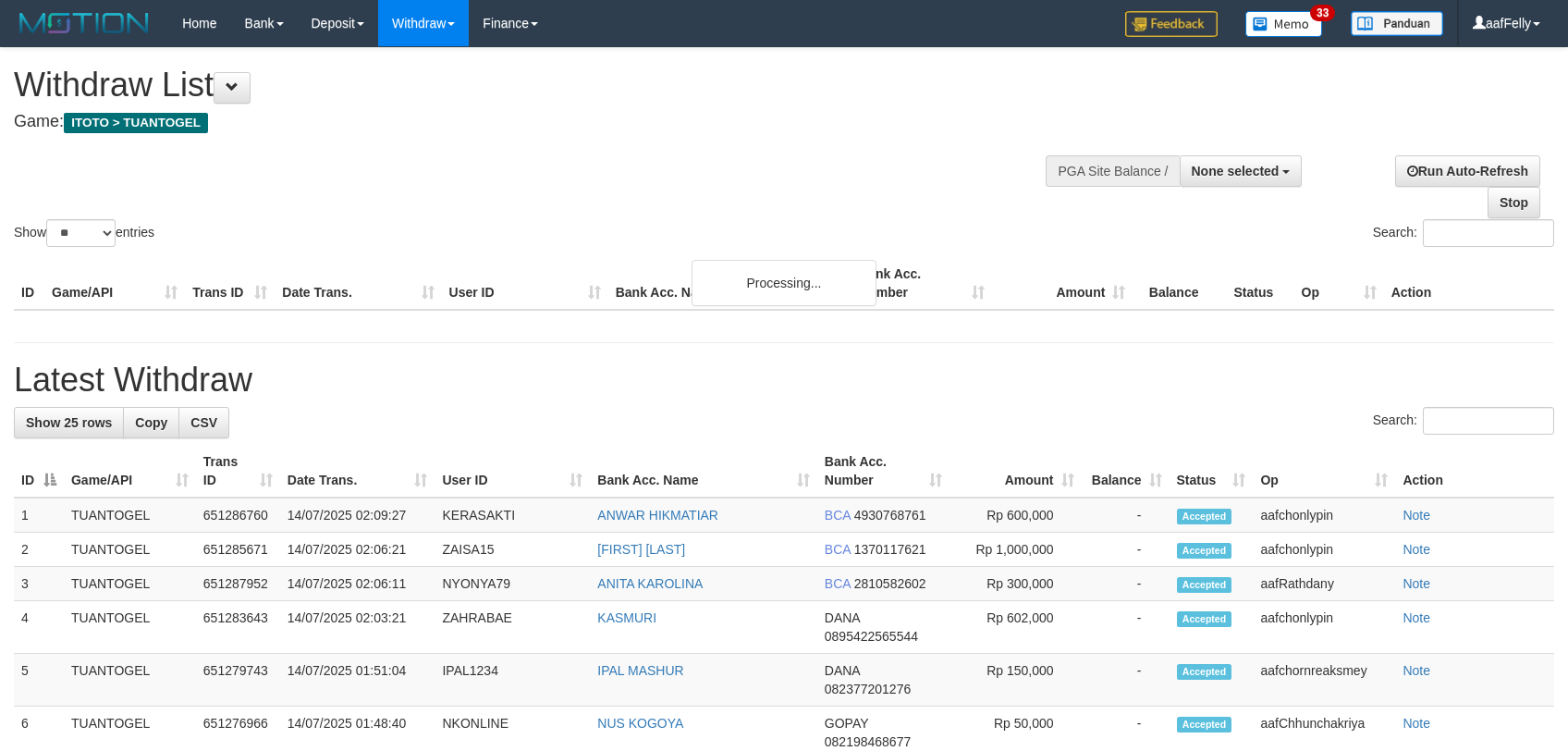 select 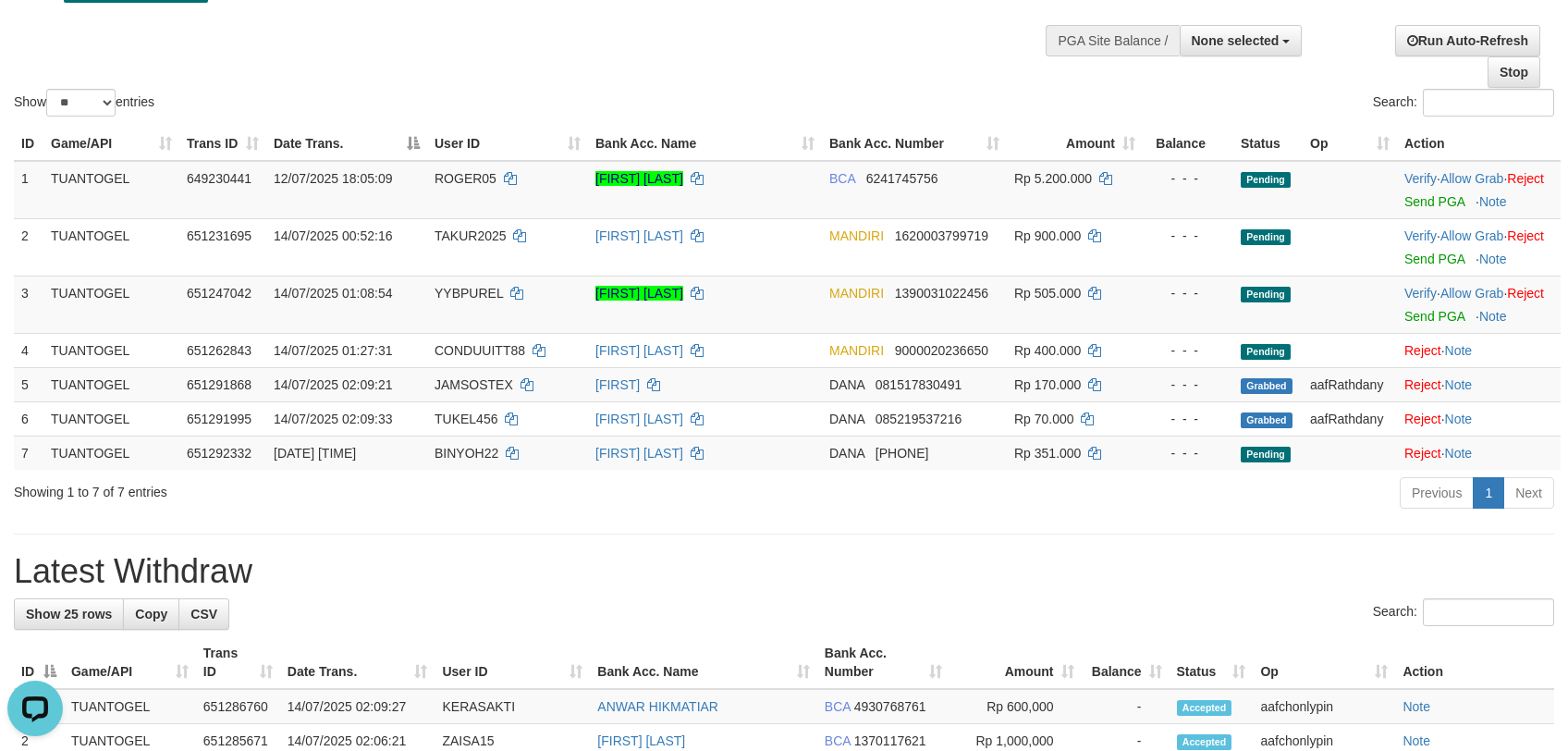 scroll, scrollTop: 0, scrollLeft: 0, axis: both 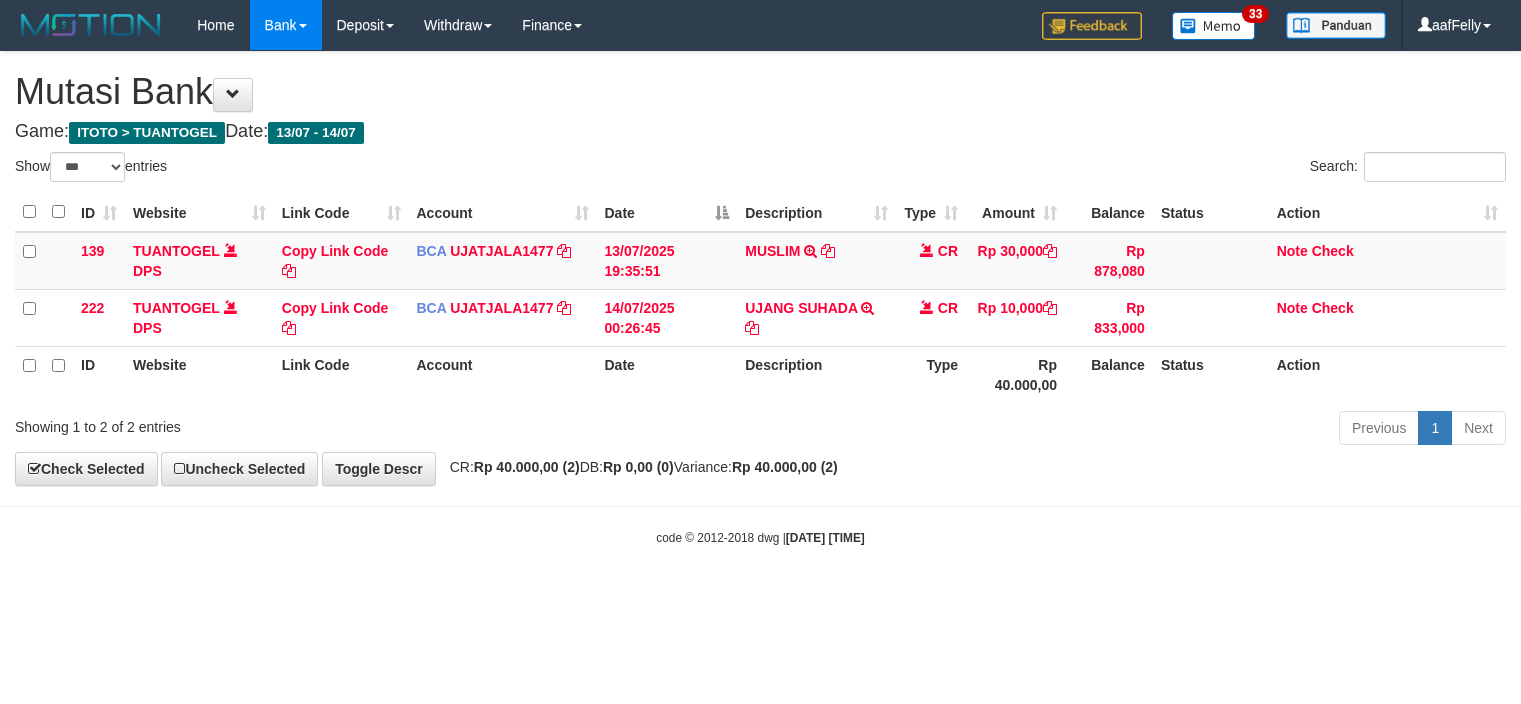 select on "***" 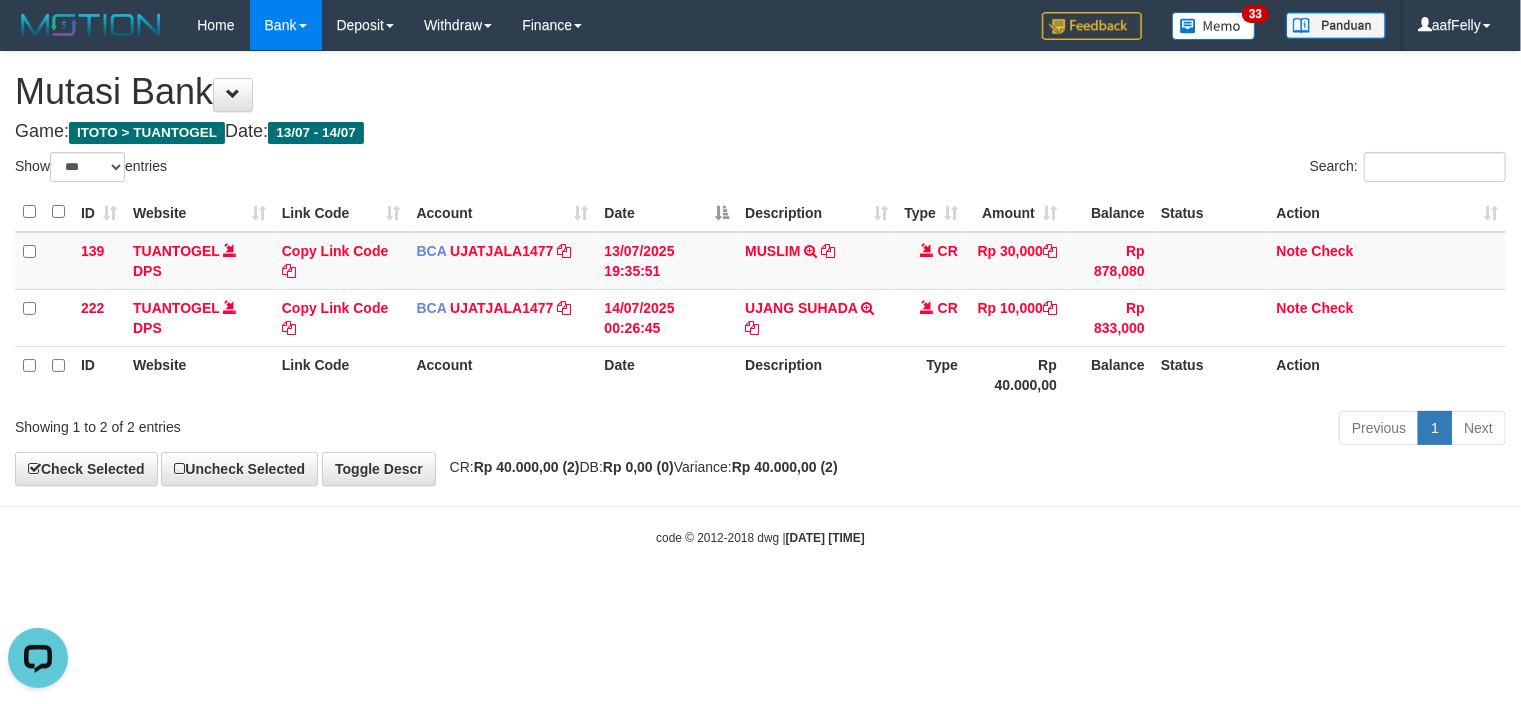 scroll, scrollTop: 0, scrollLeft: 0, axis: both 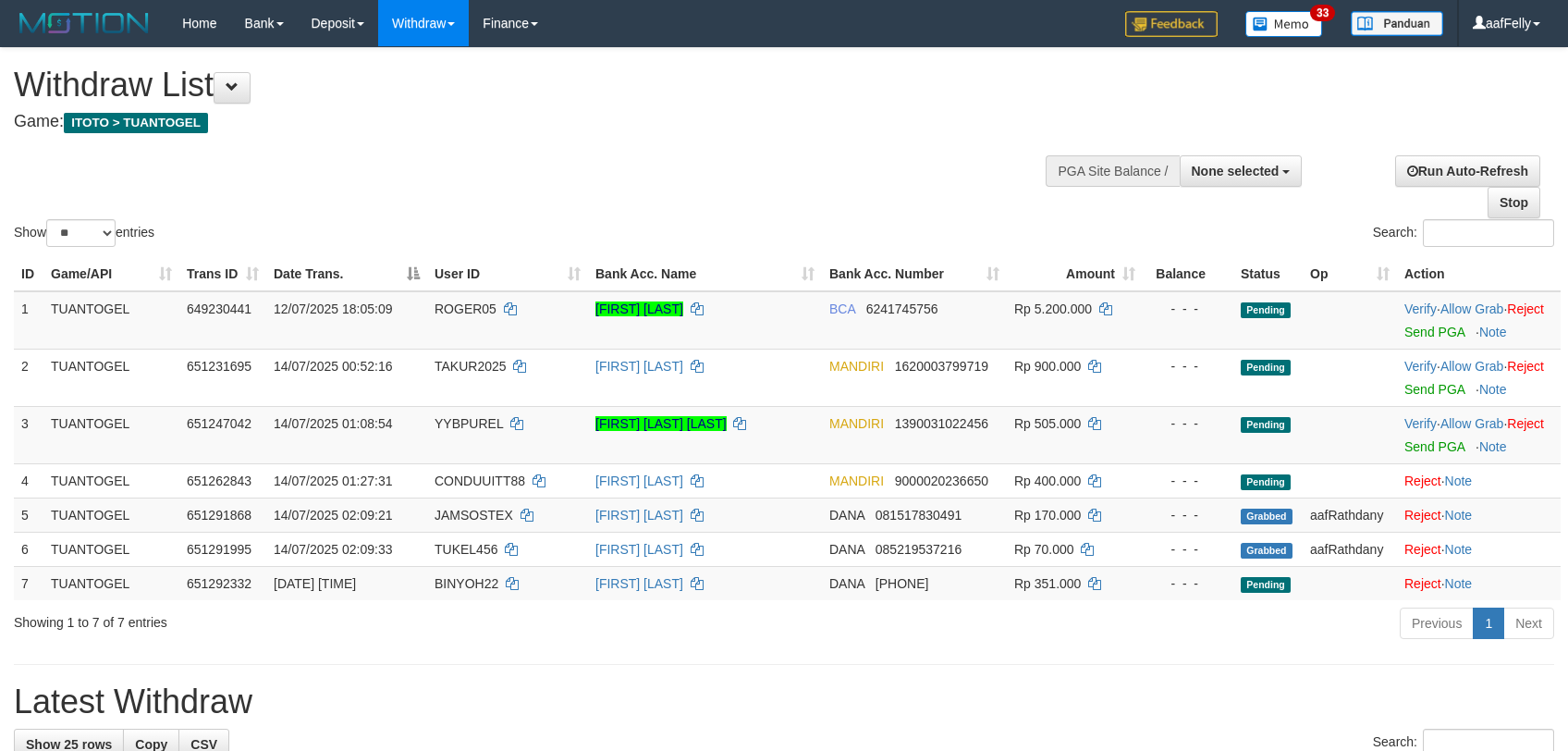 select 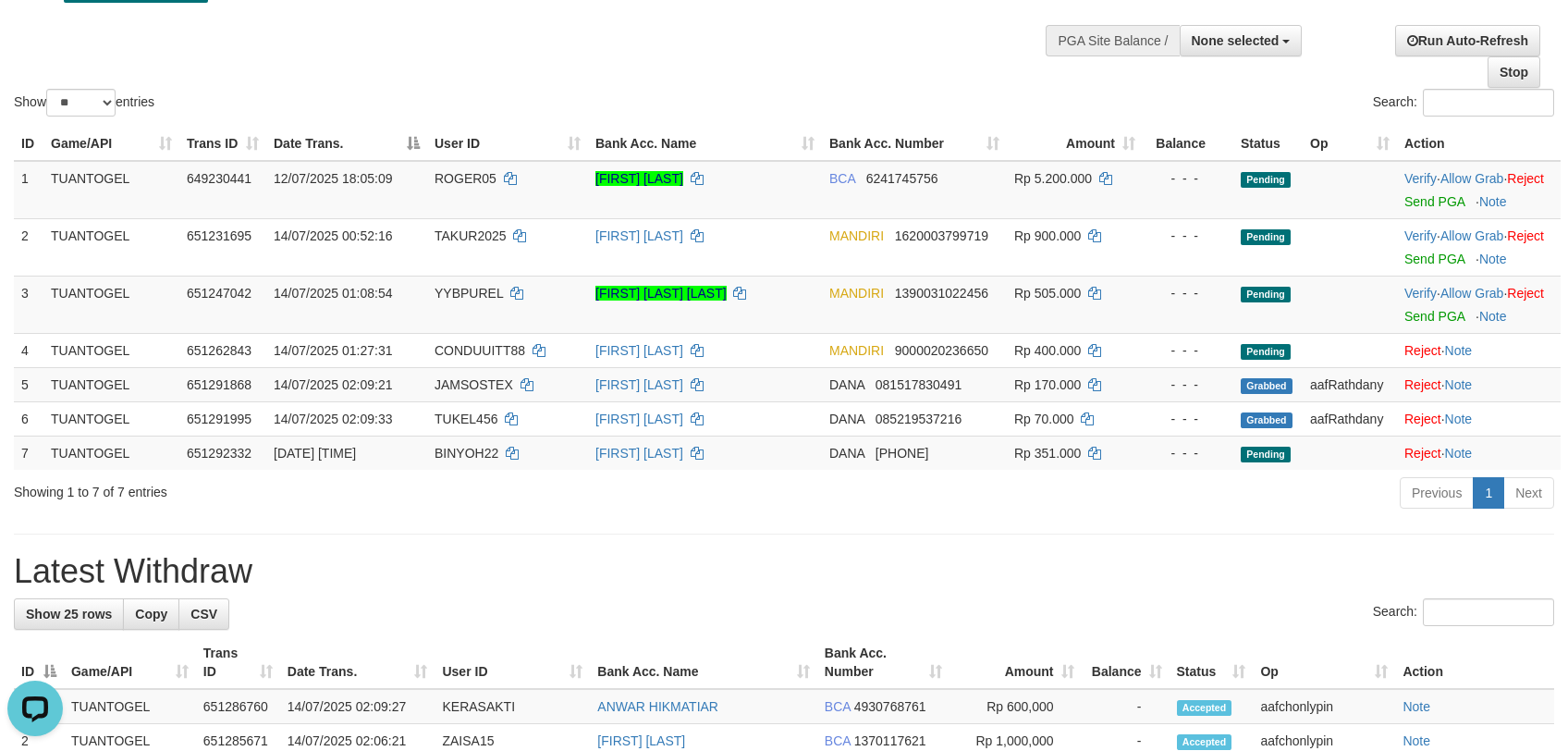 scroll, scrollTop: 0, scrollLeft: 0, axis: both 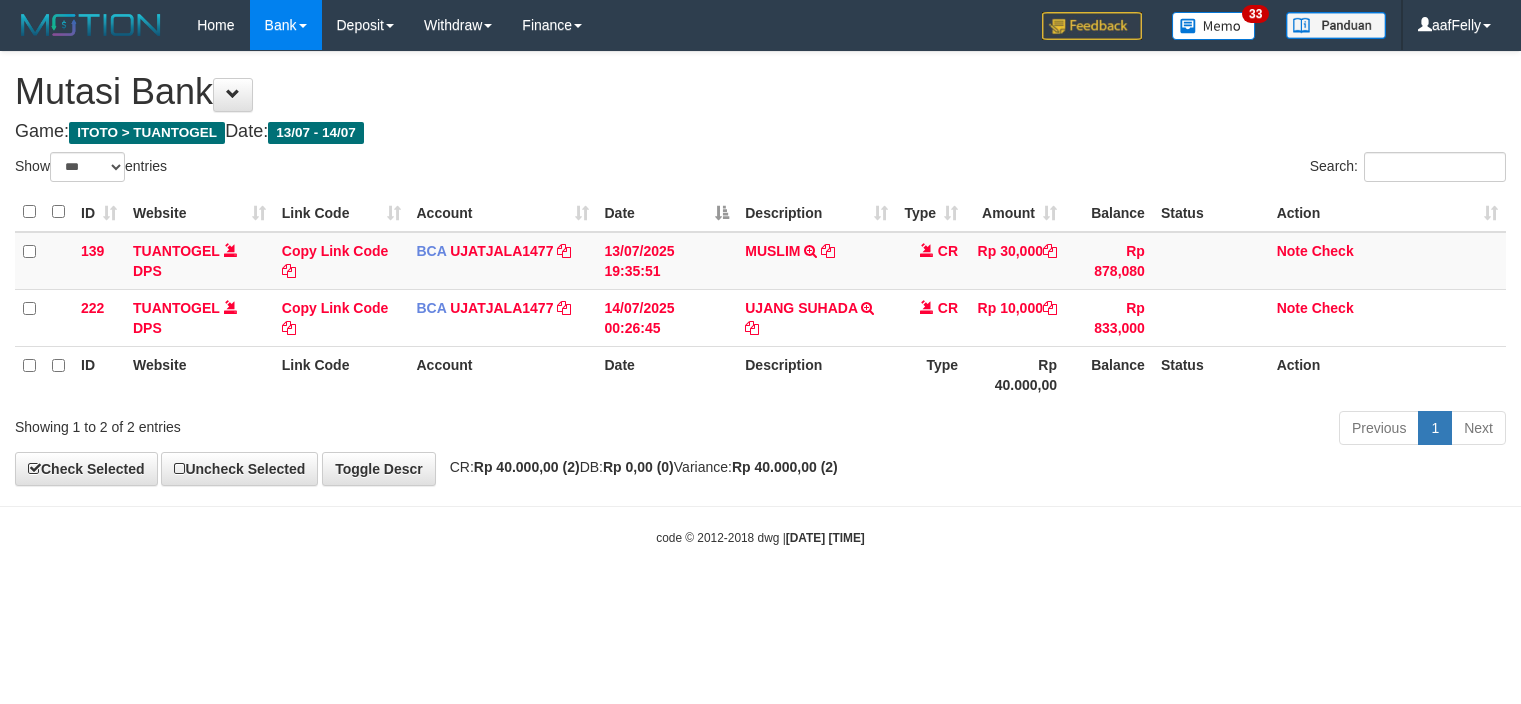 select on "***" 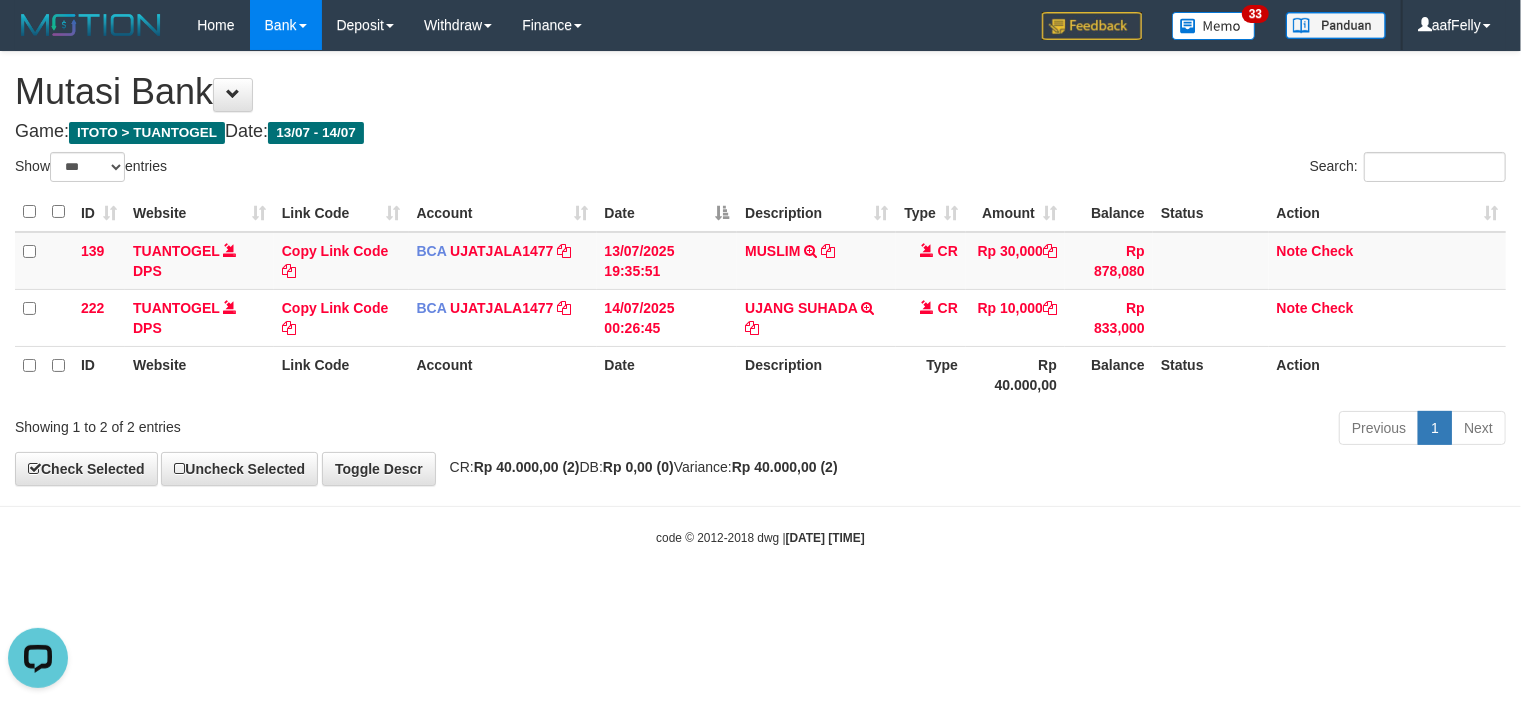scroll, scrollTop: 0, scrollLeft: 0, axis: both 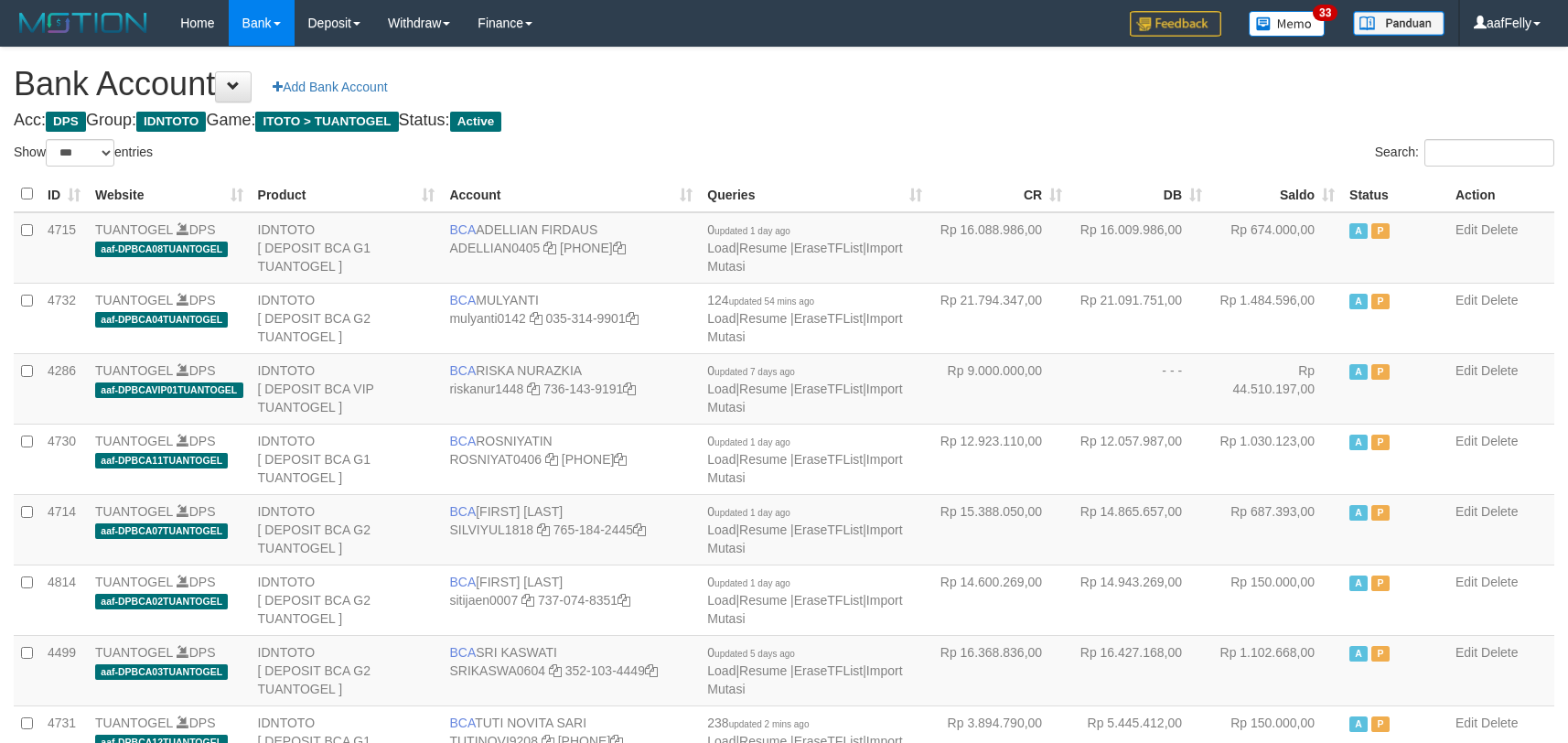 select on "***" 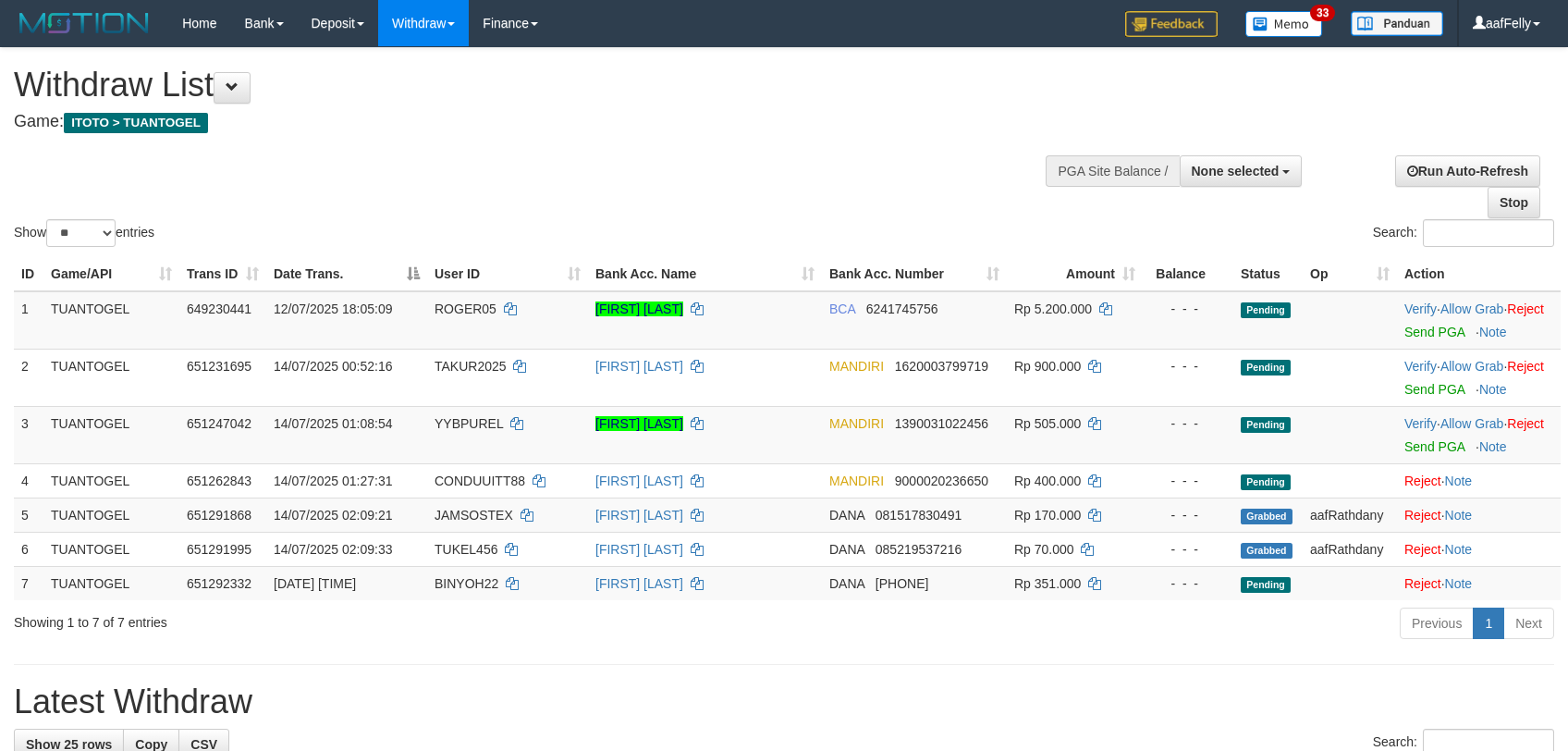 select 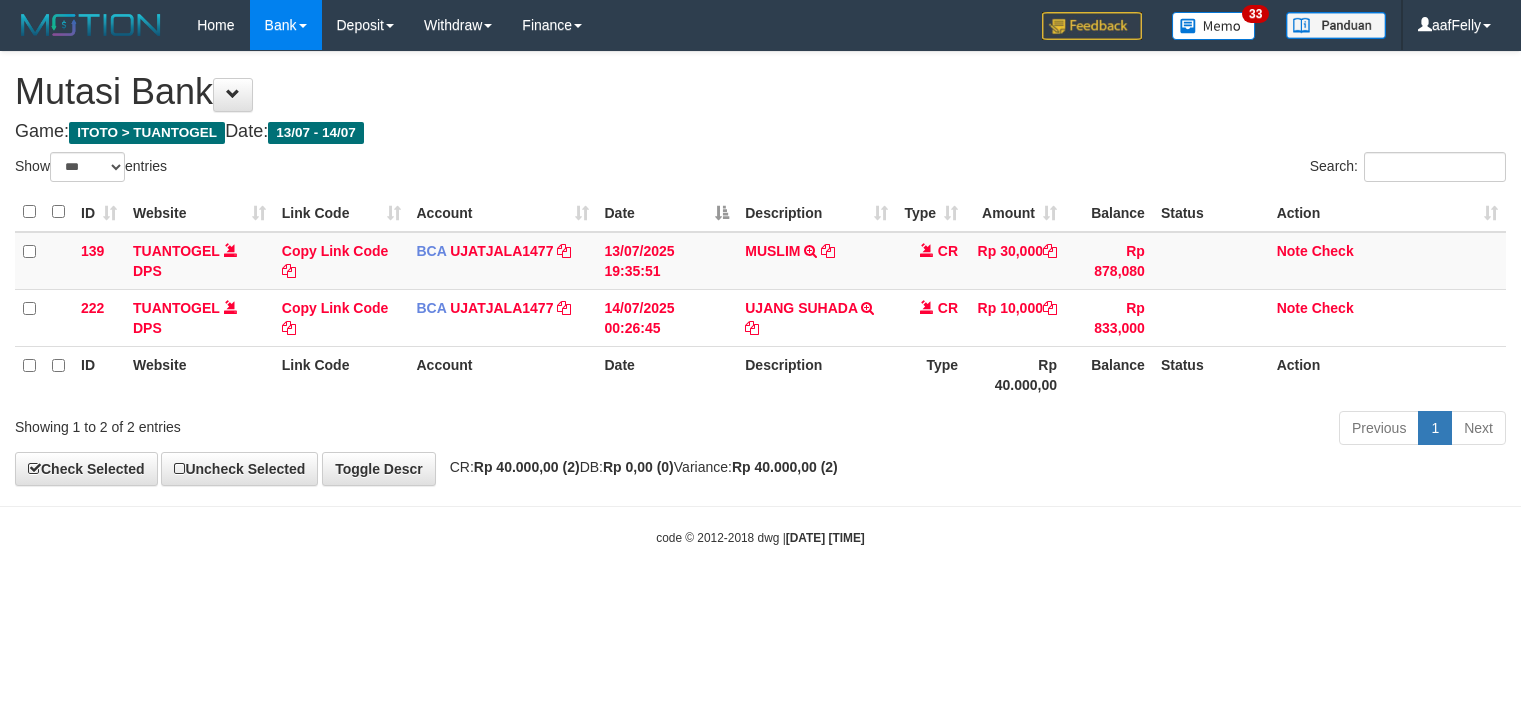 select on "***" 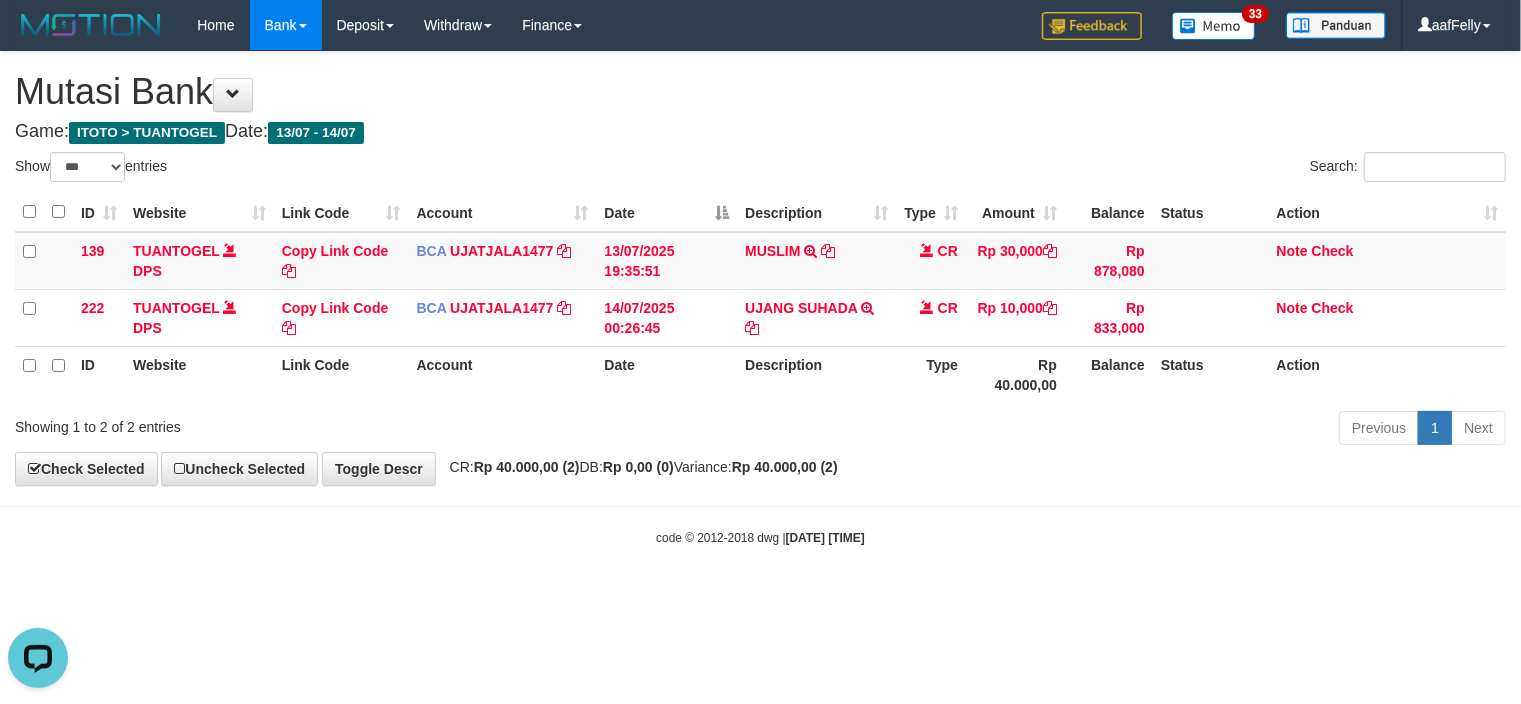 scroll, scrollTop: 0, scrollLeft: 0, axis: both 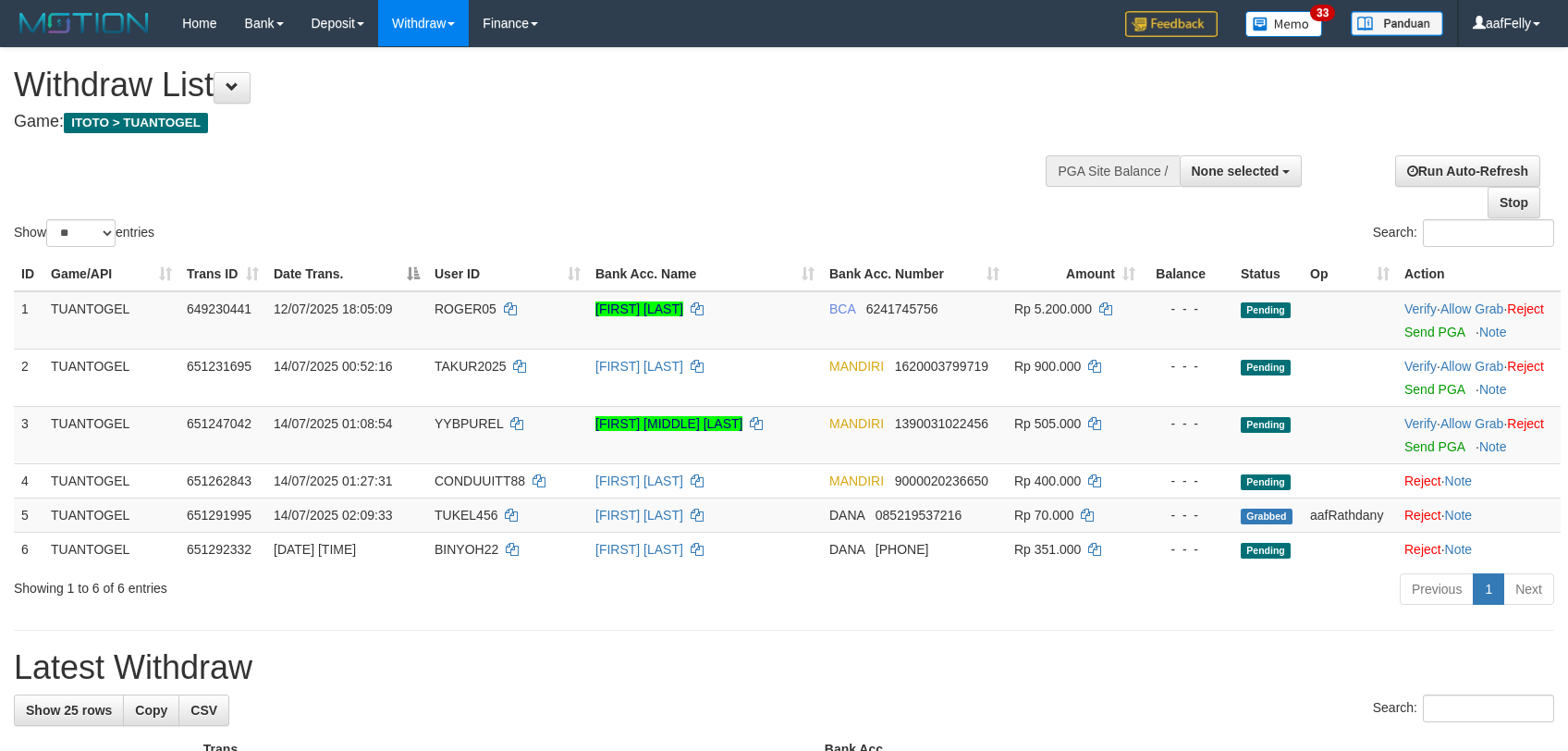 select 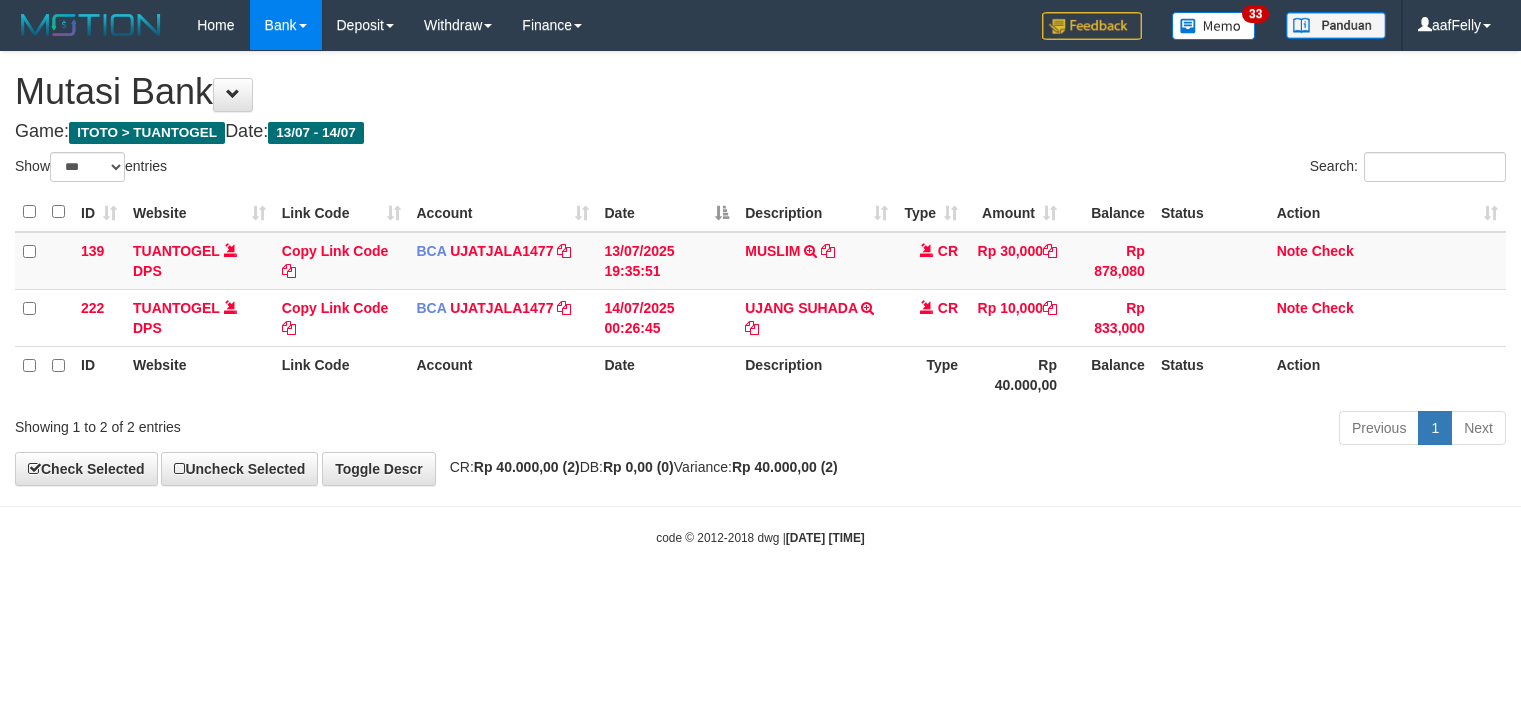 select on "***" 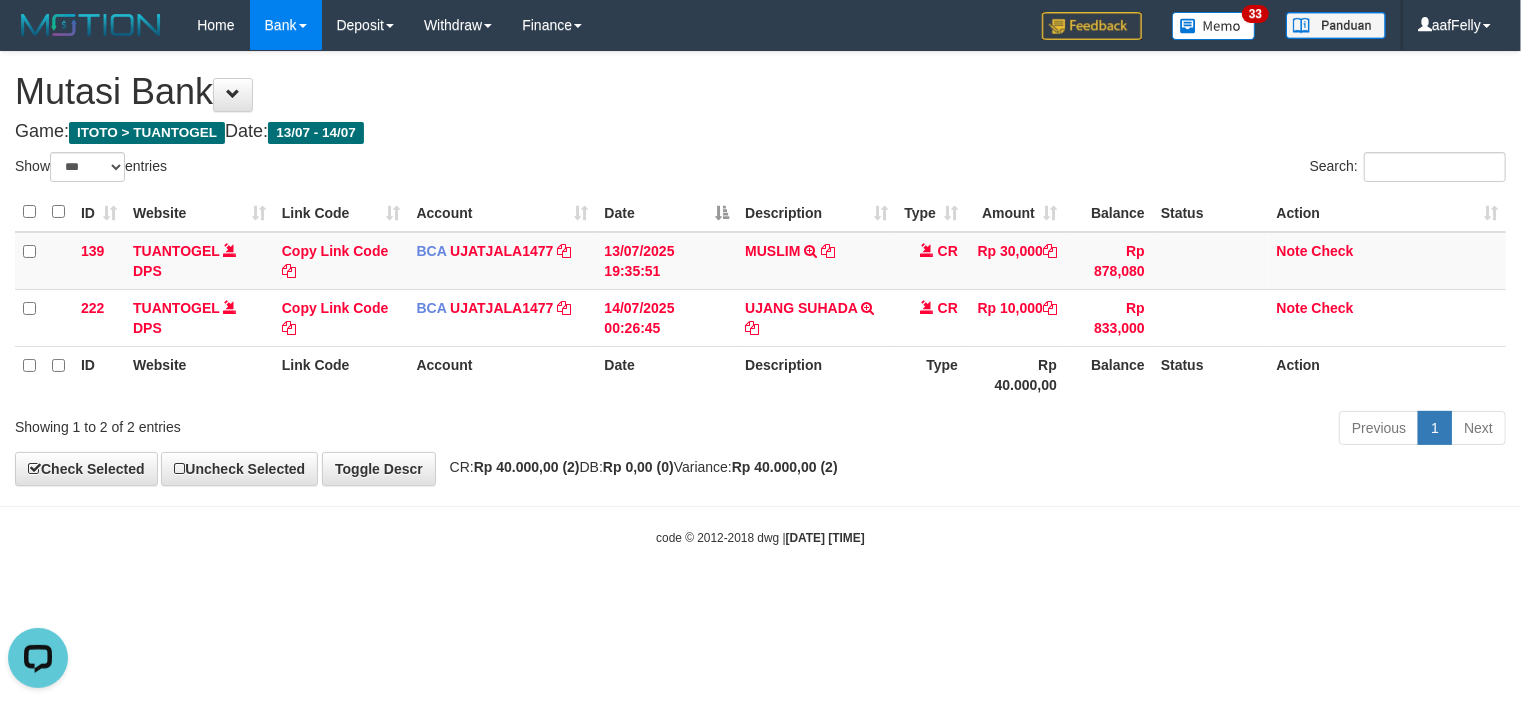 scroll, scrollTop: 0, scrollLeft: 0, axis: both 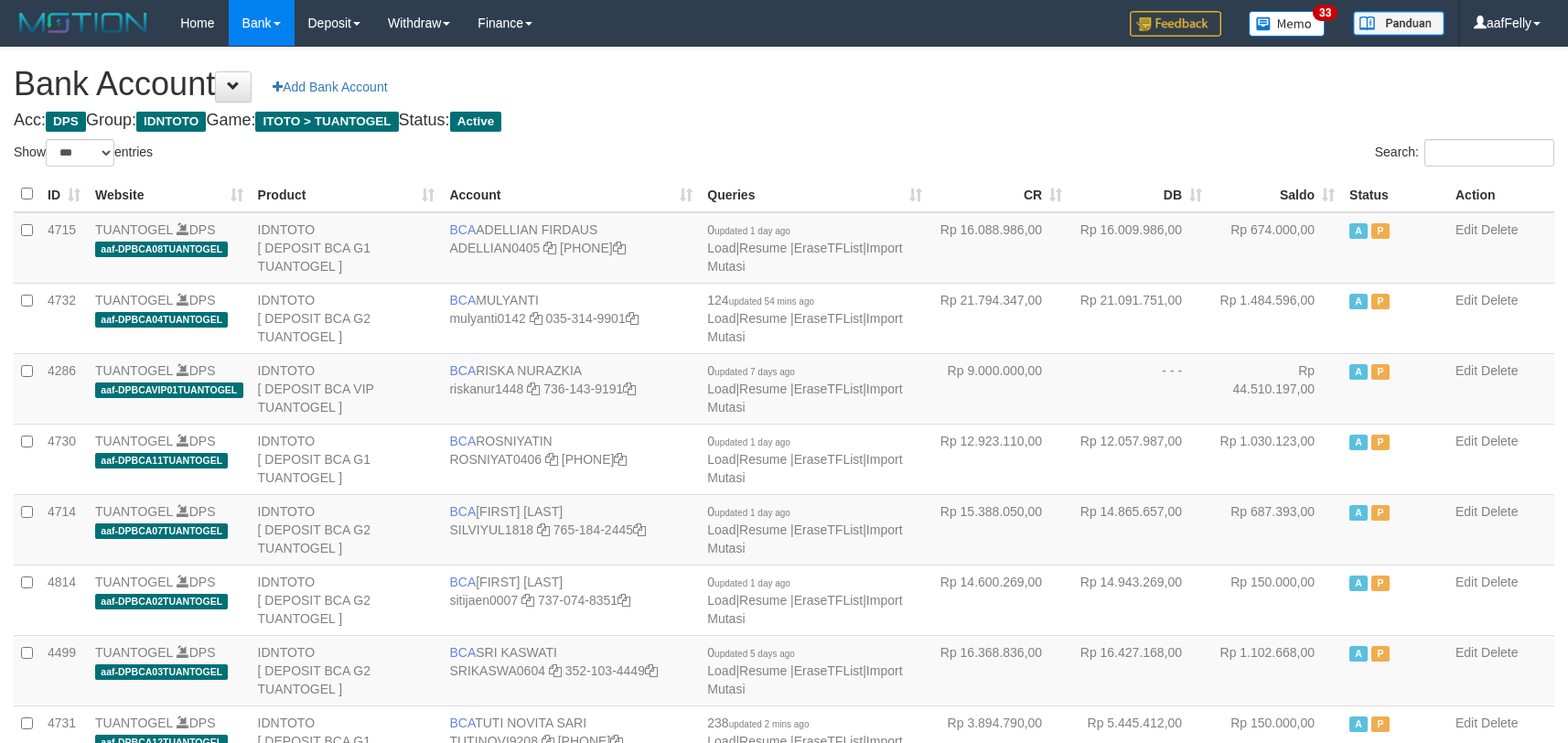 select on "***" 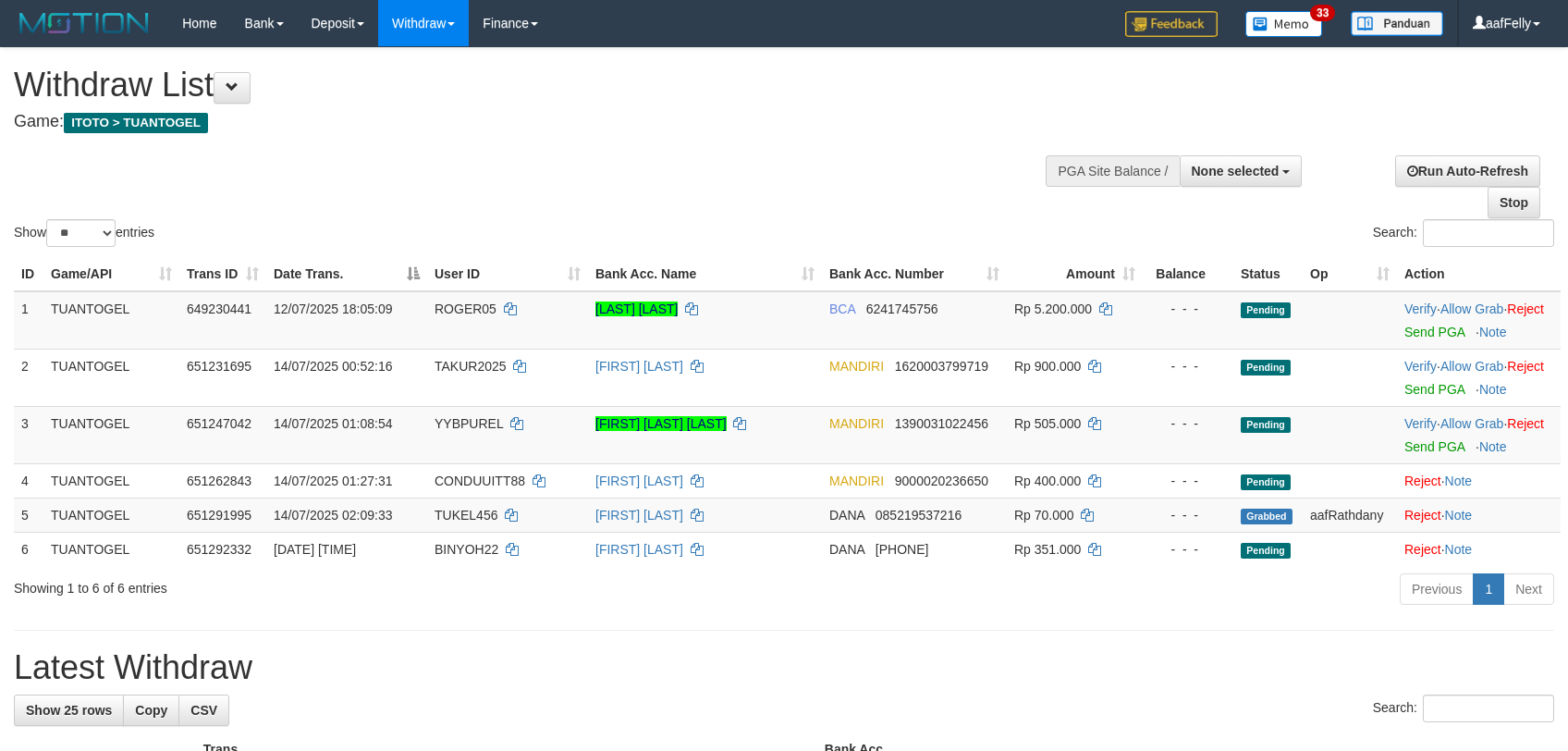 select 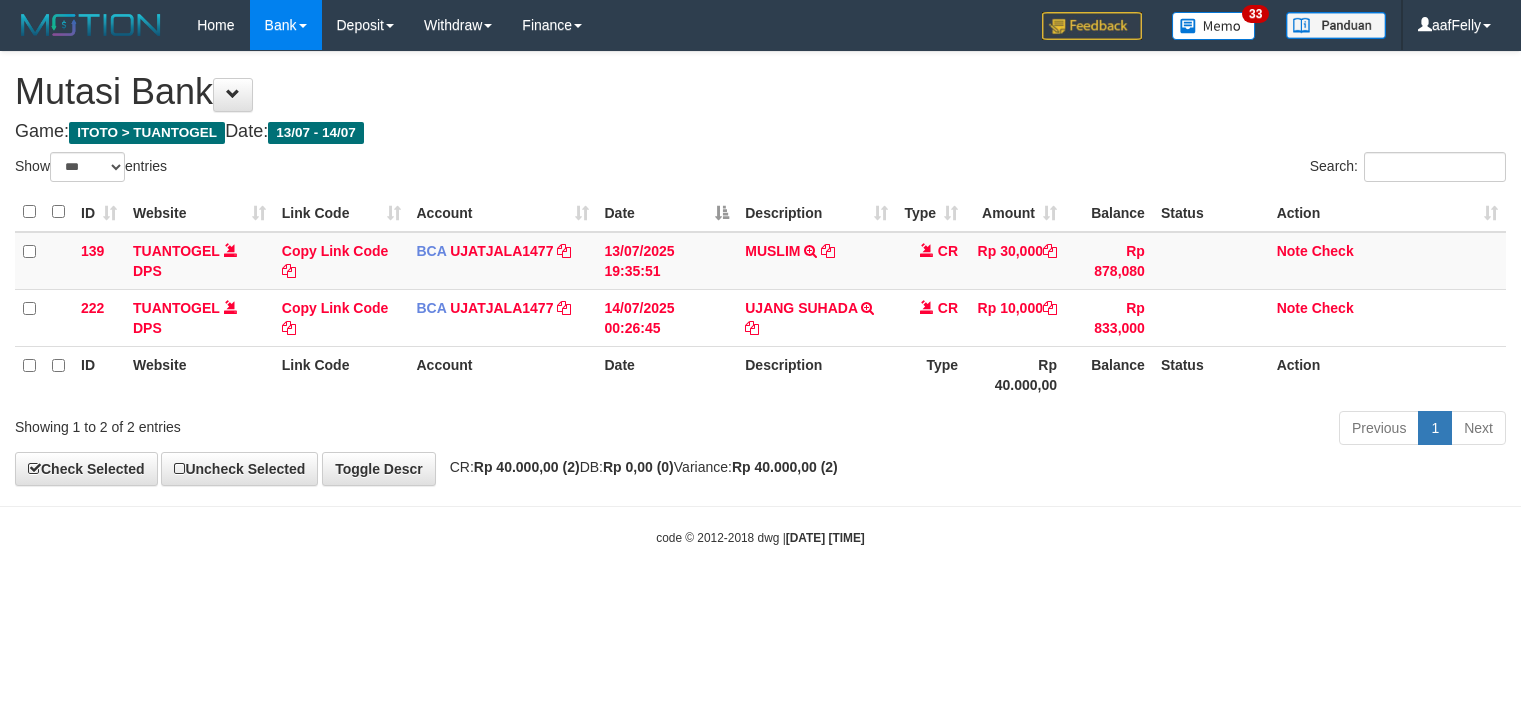 select on "***" 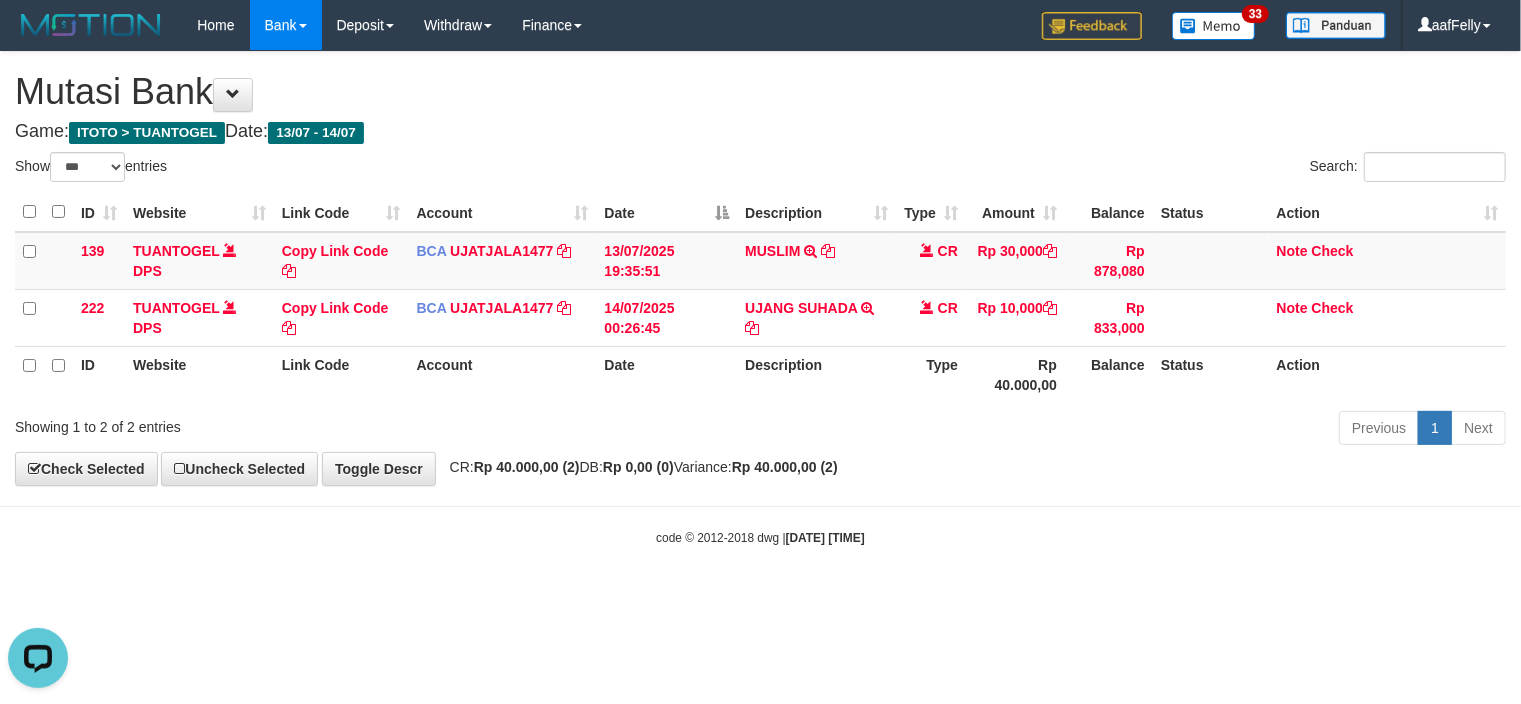 scroll, scrollTop: 0, scrollLeft: 0, axis: both 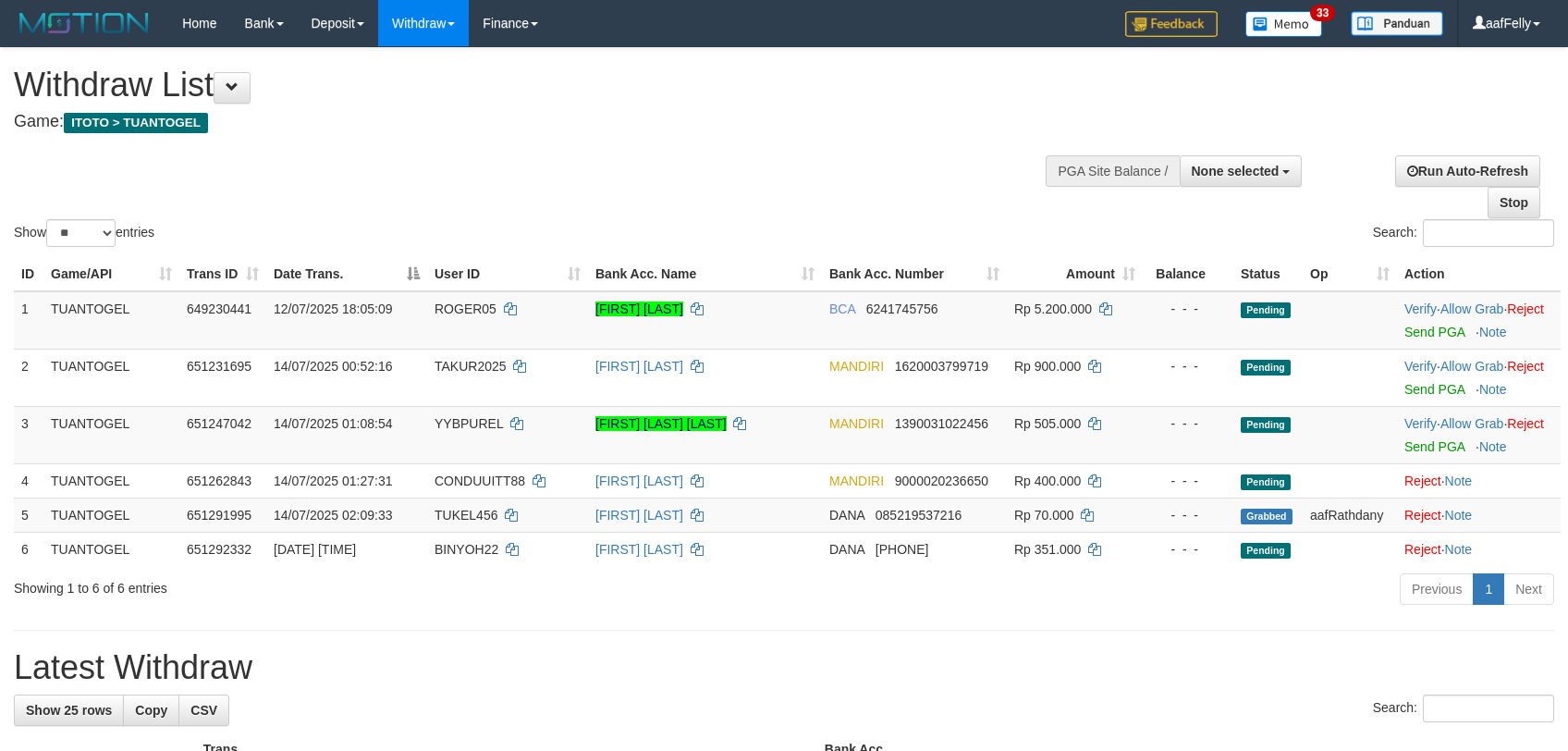 select 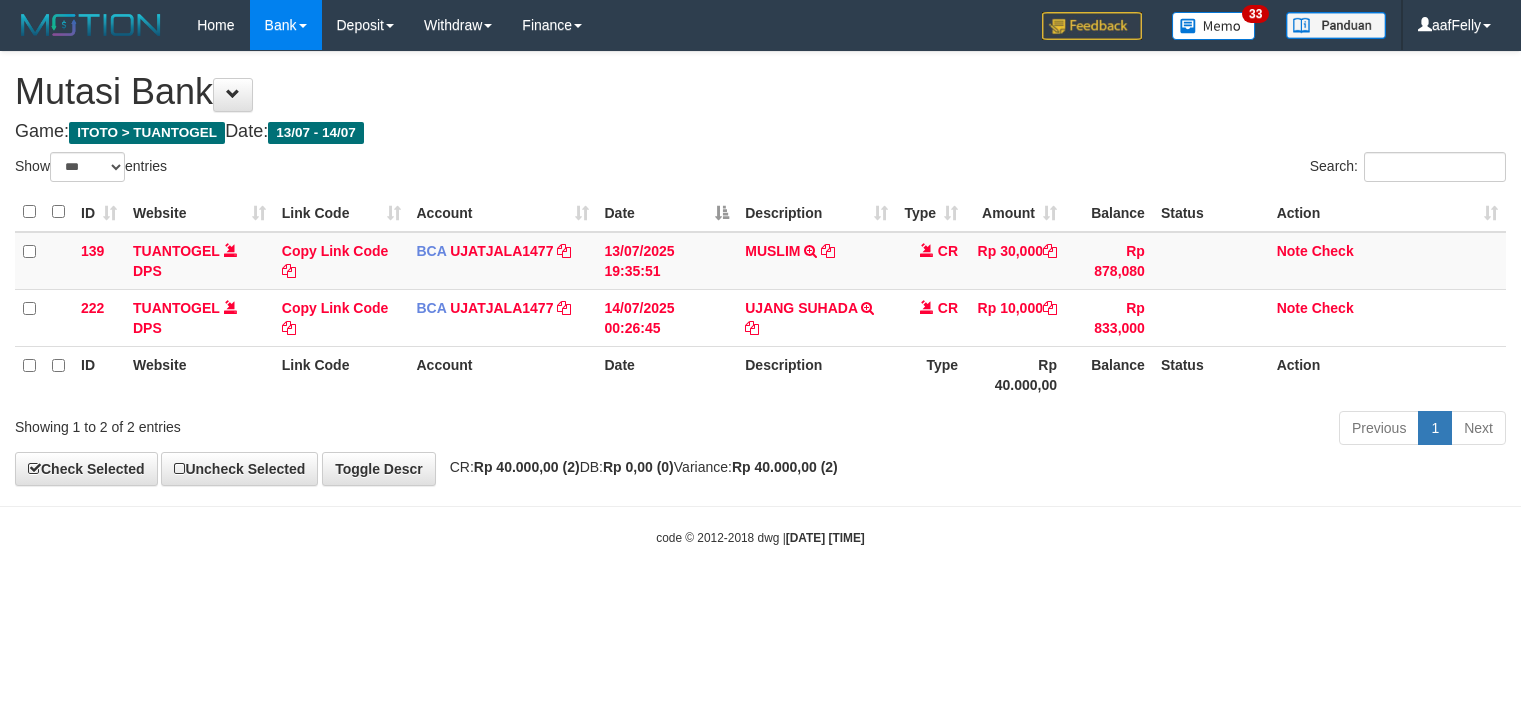 select on "***" 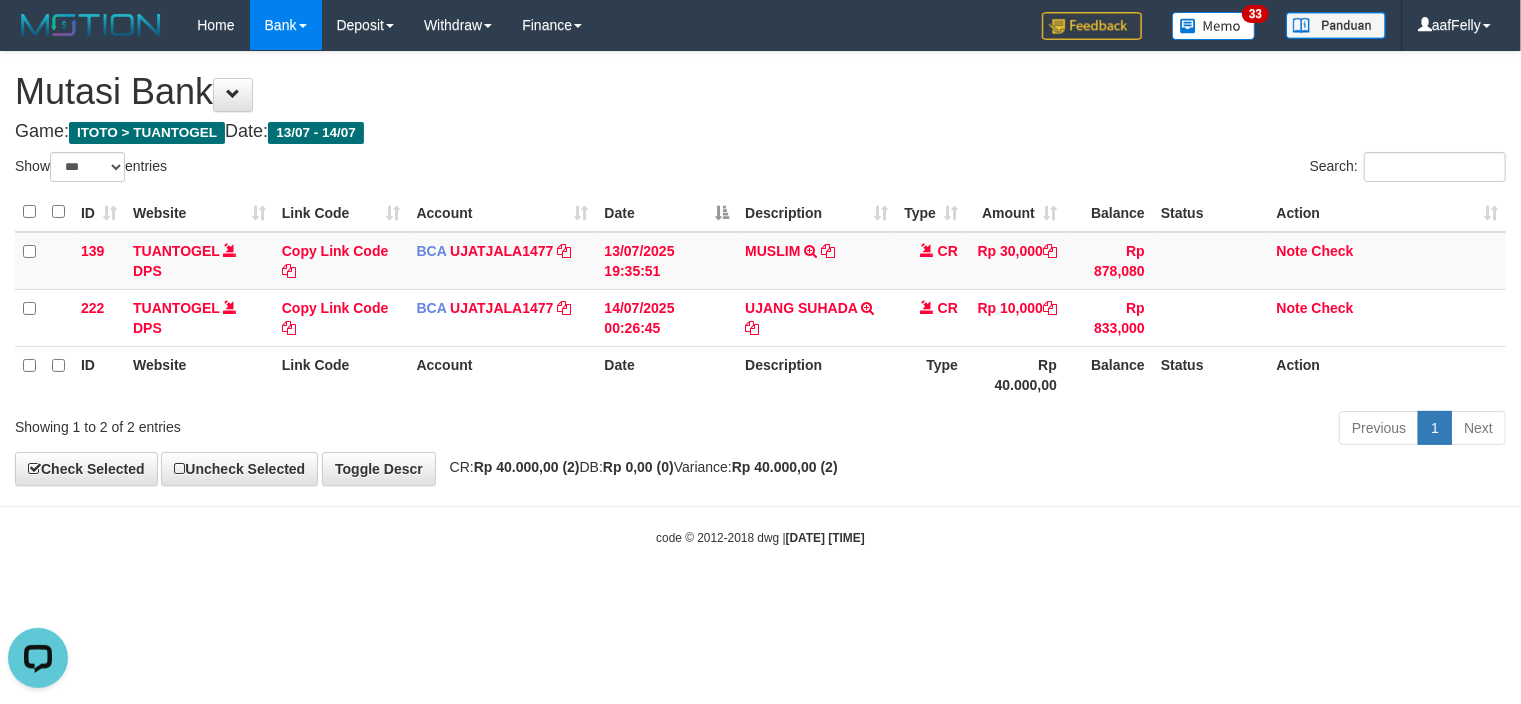 scroll, scrollTop: 0, scrollLeft: 0, axis: both 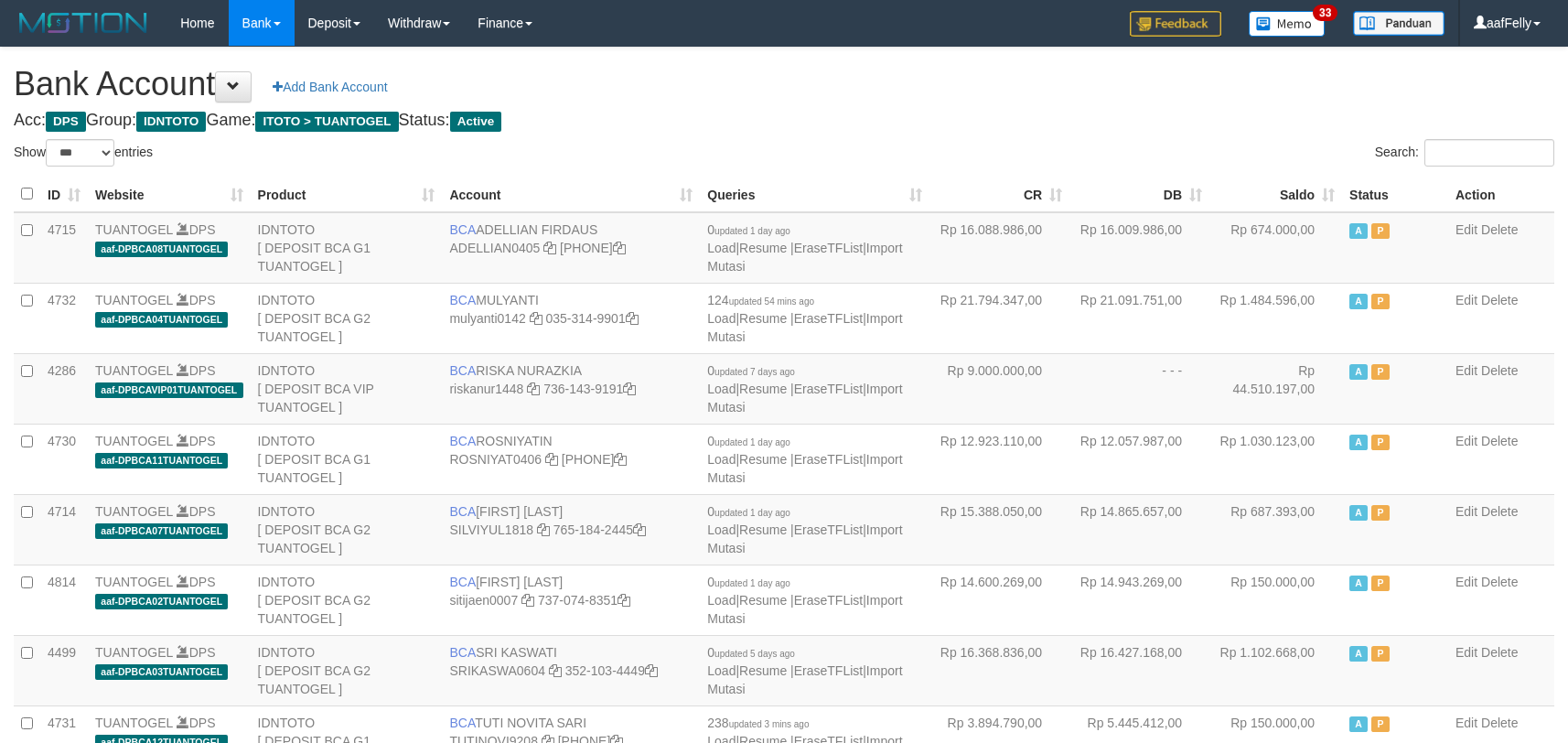 select on "***" 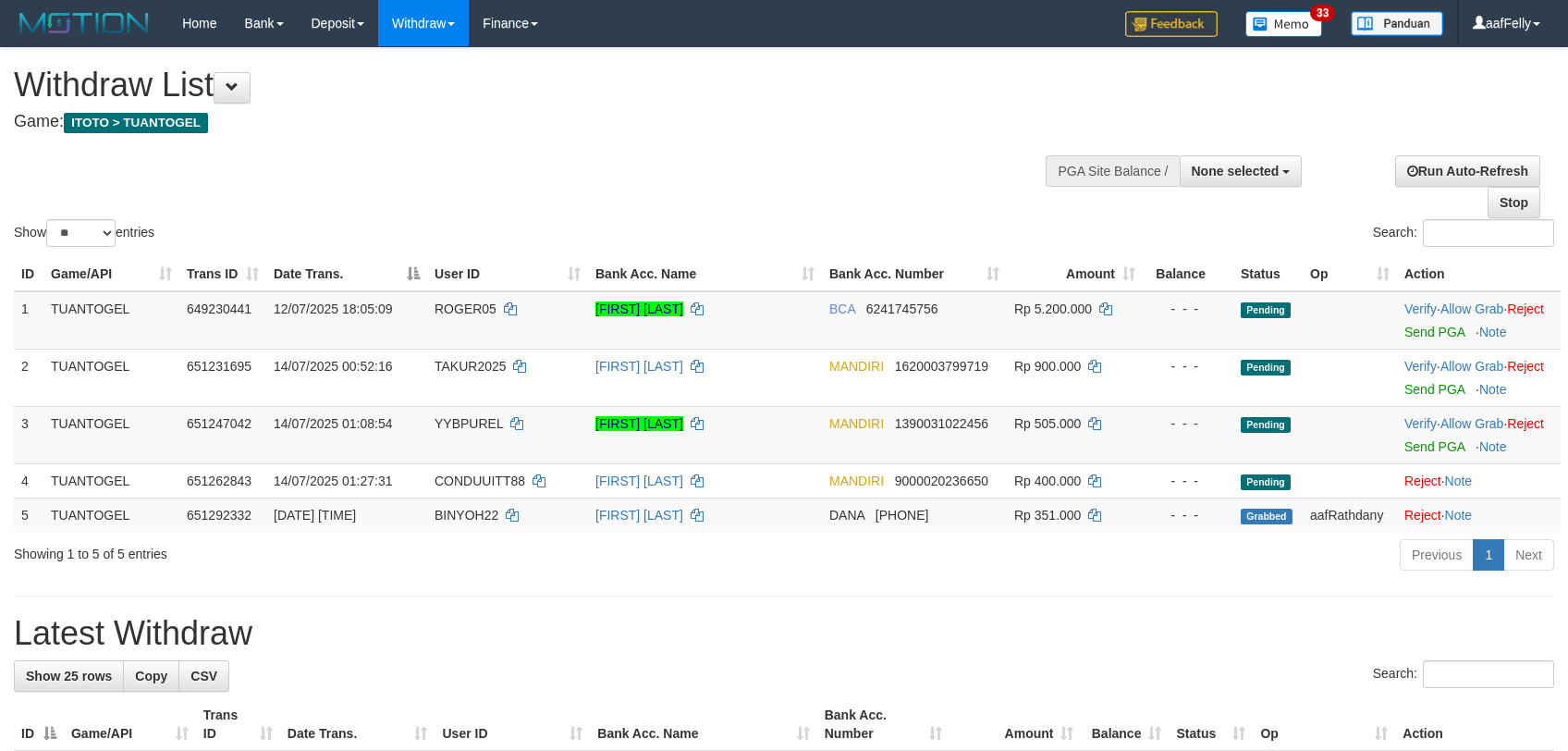select 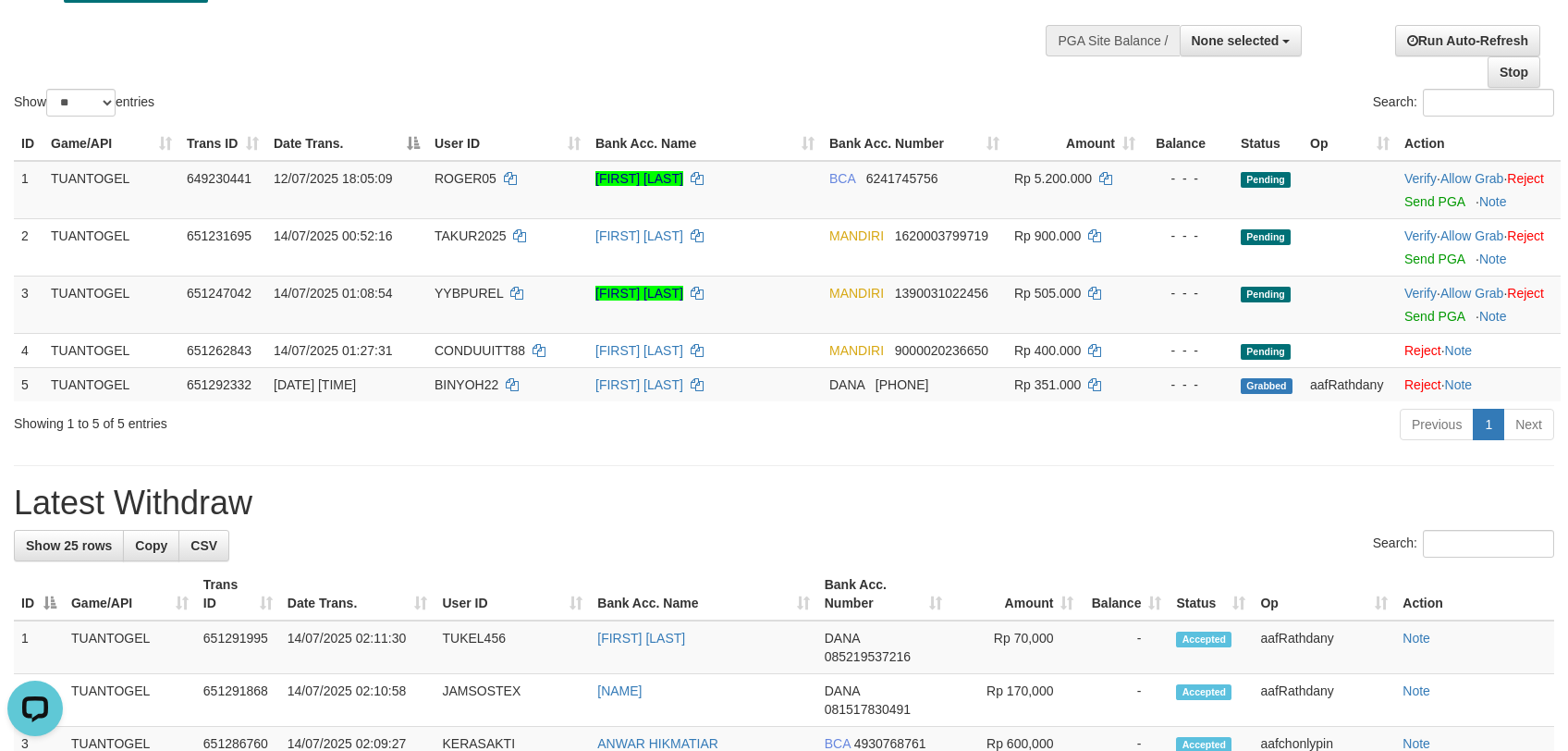 scroll, scrollTop: 0, scrollLeft: 0, axis: both 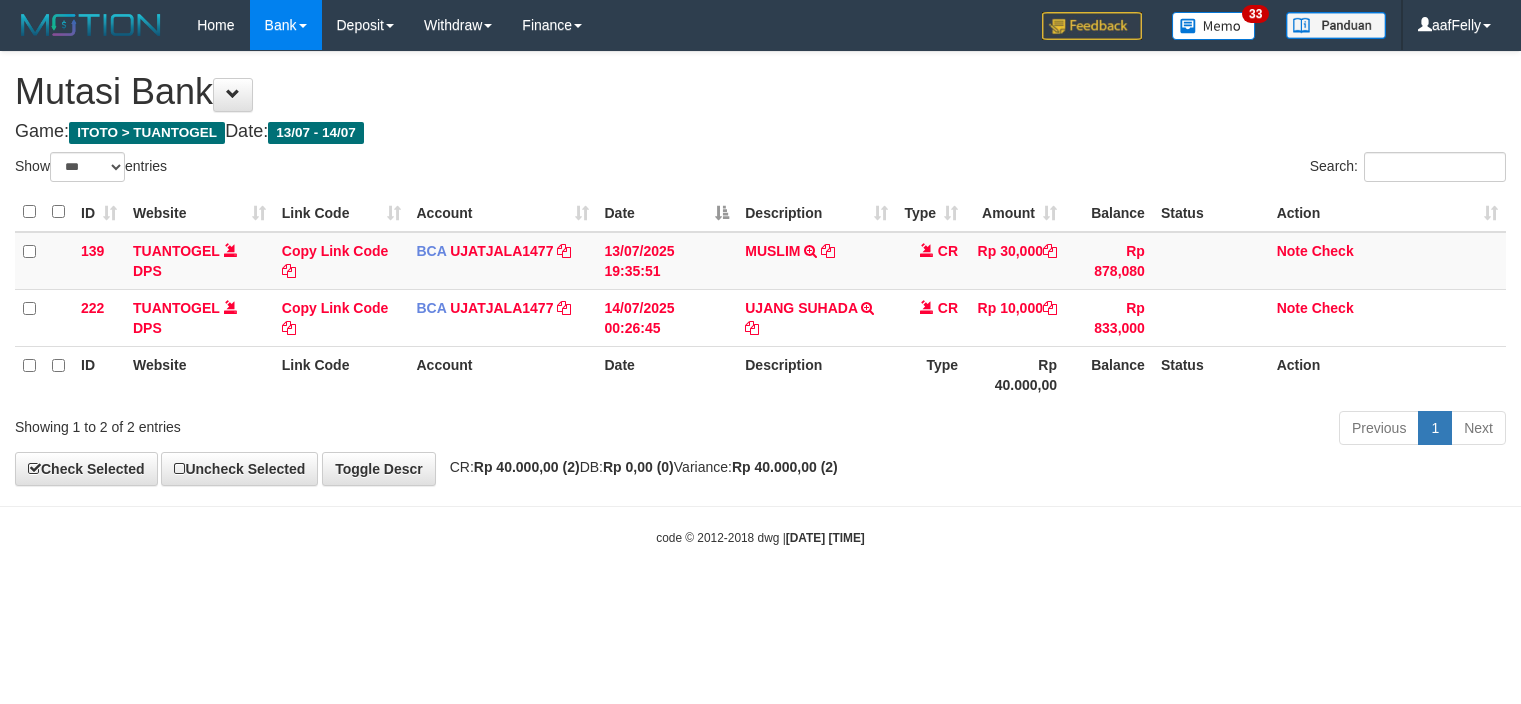 select on "***" 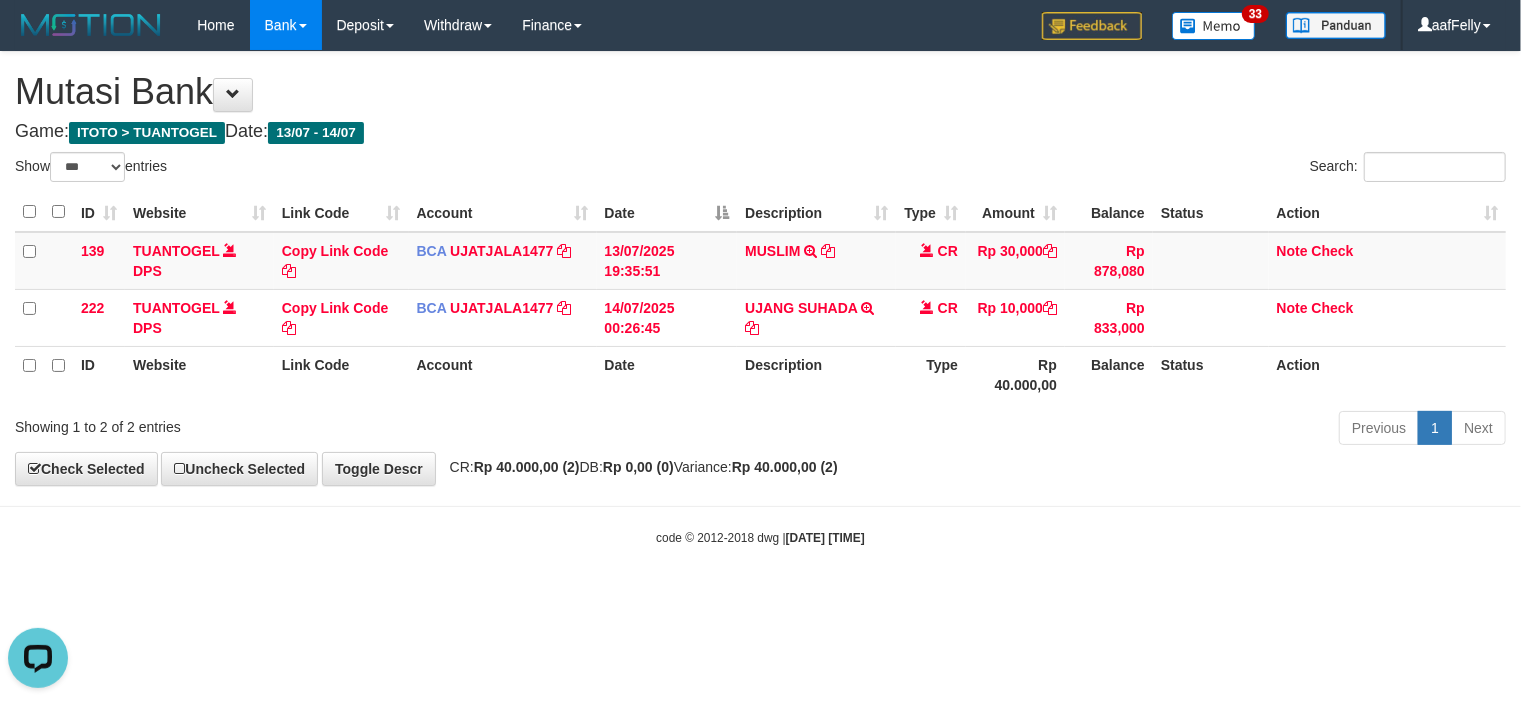 scroll, scrollTop: 0, scrollLeft: 0, axis: both 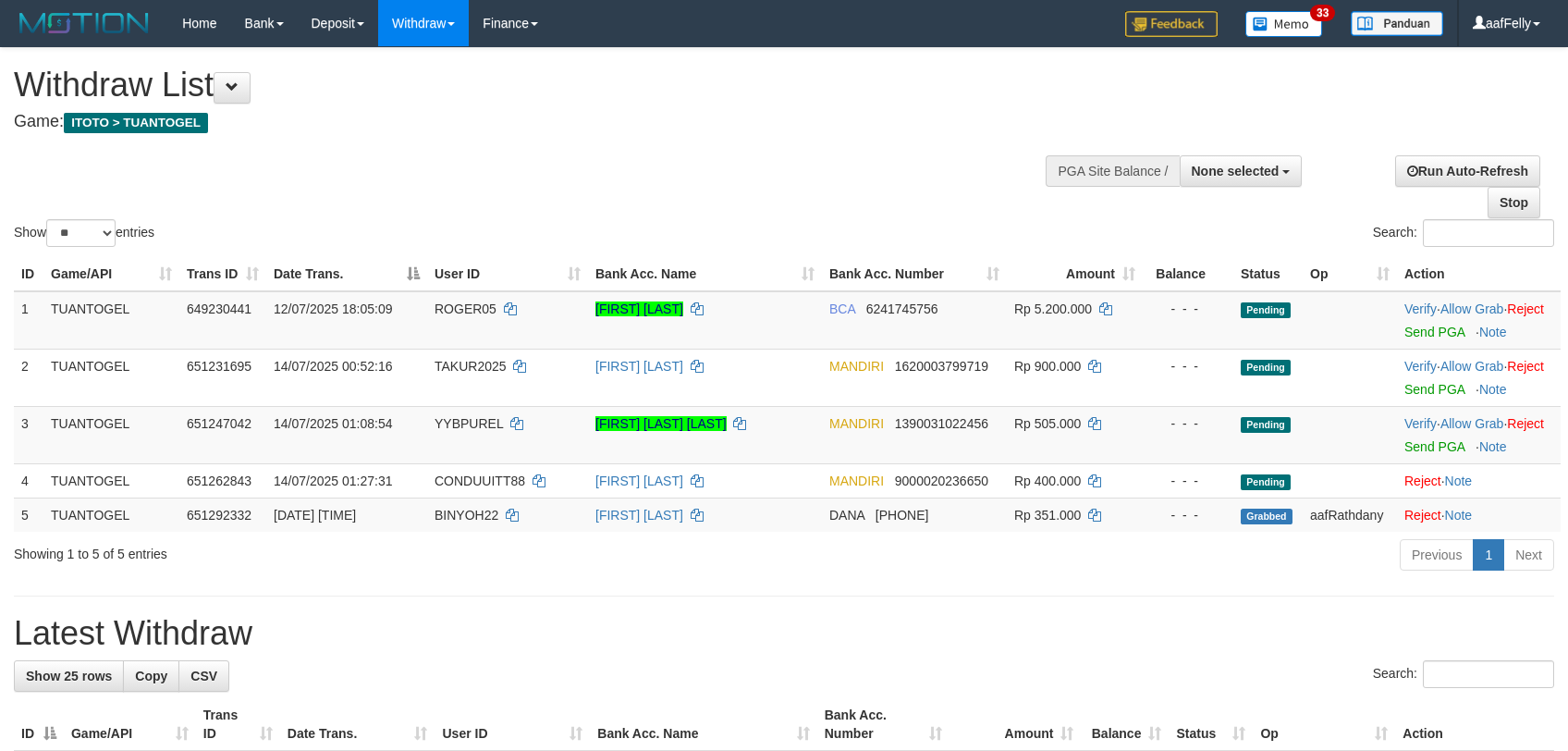 select 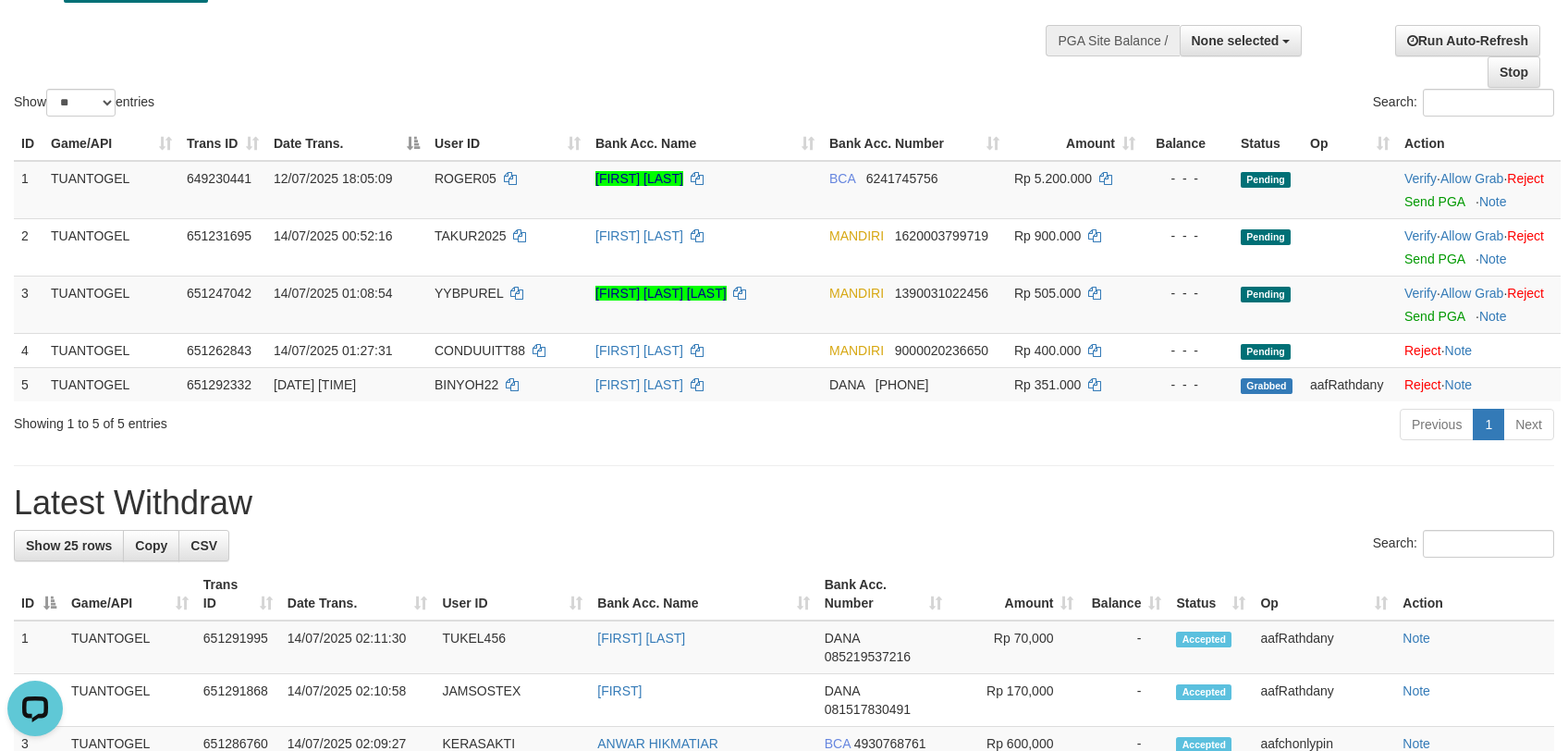 scroll, scrollTop: 0, scrollLeft: 0, axis: both 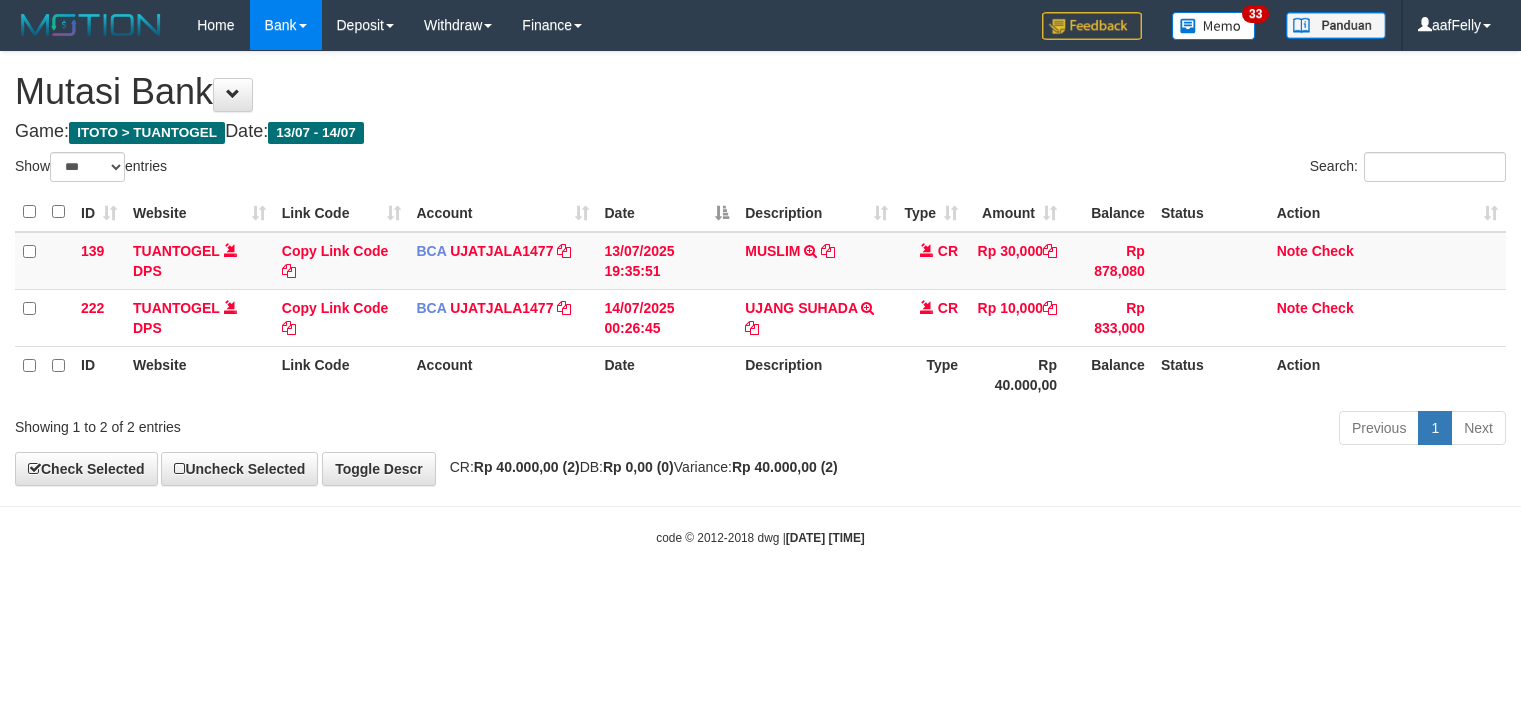select on "***" 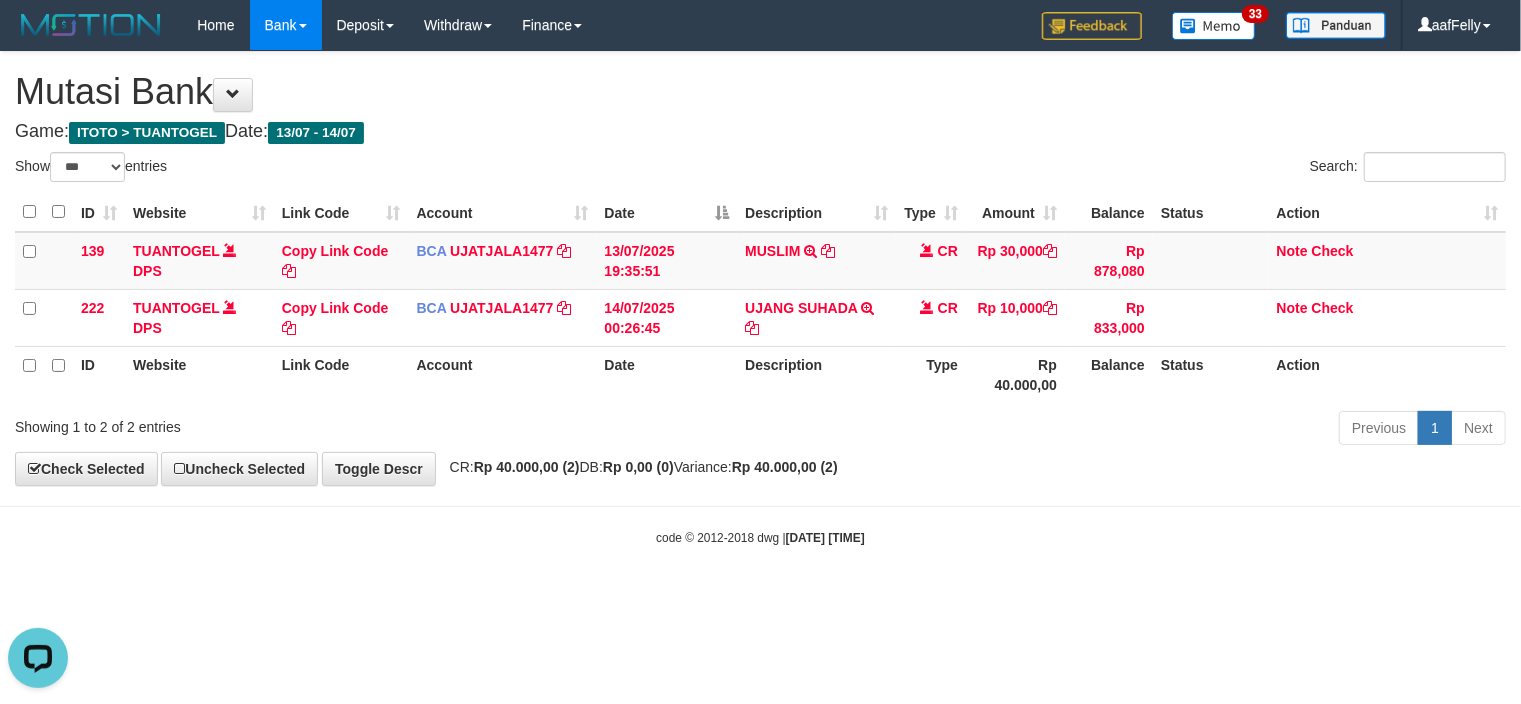 scroll, scrollTop: 0, scrollLeft: 0, axis: both 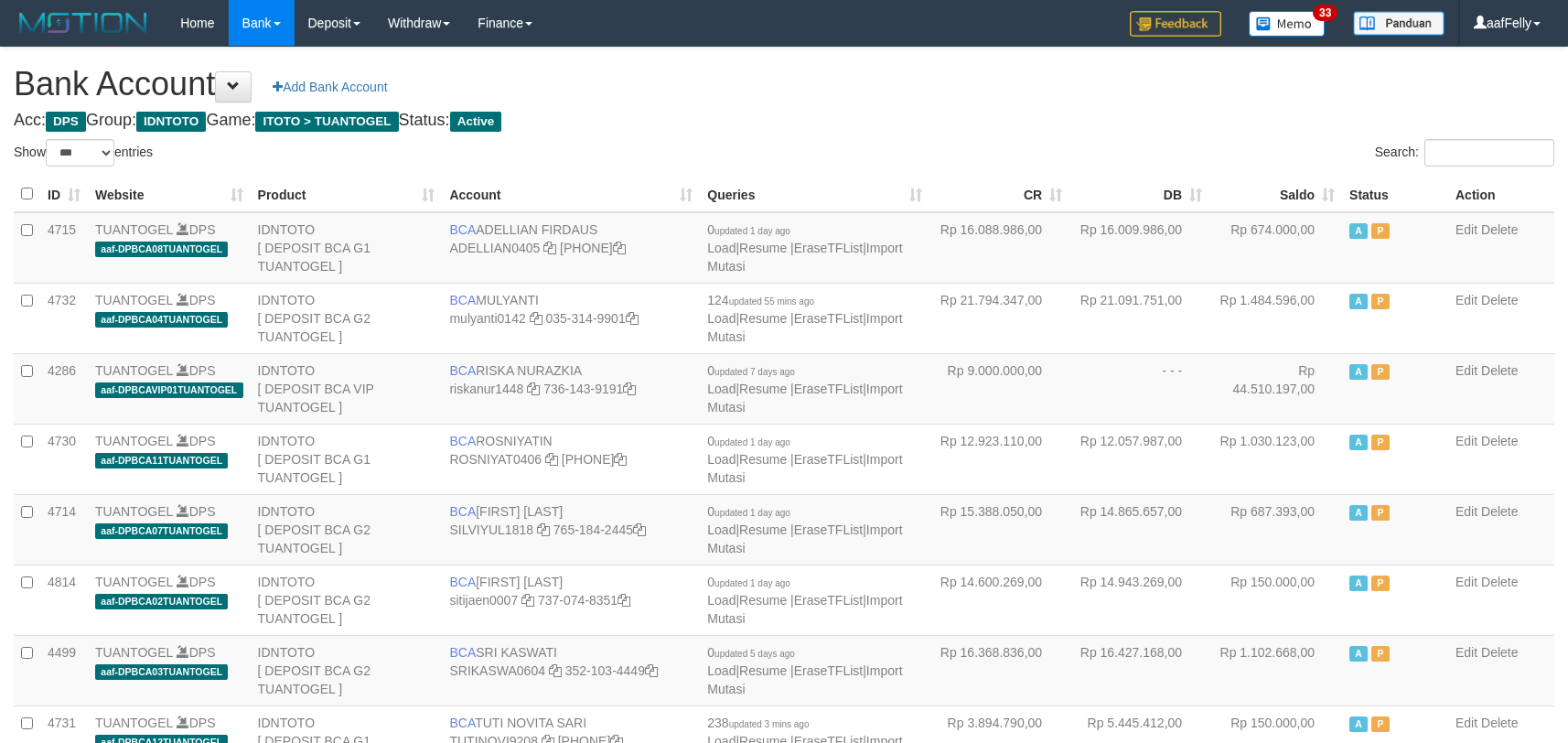 select on "***" 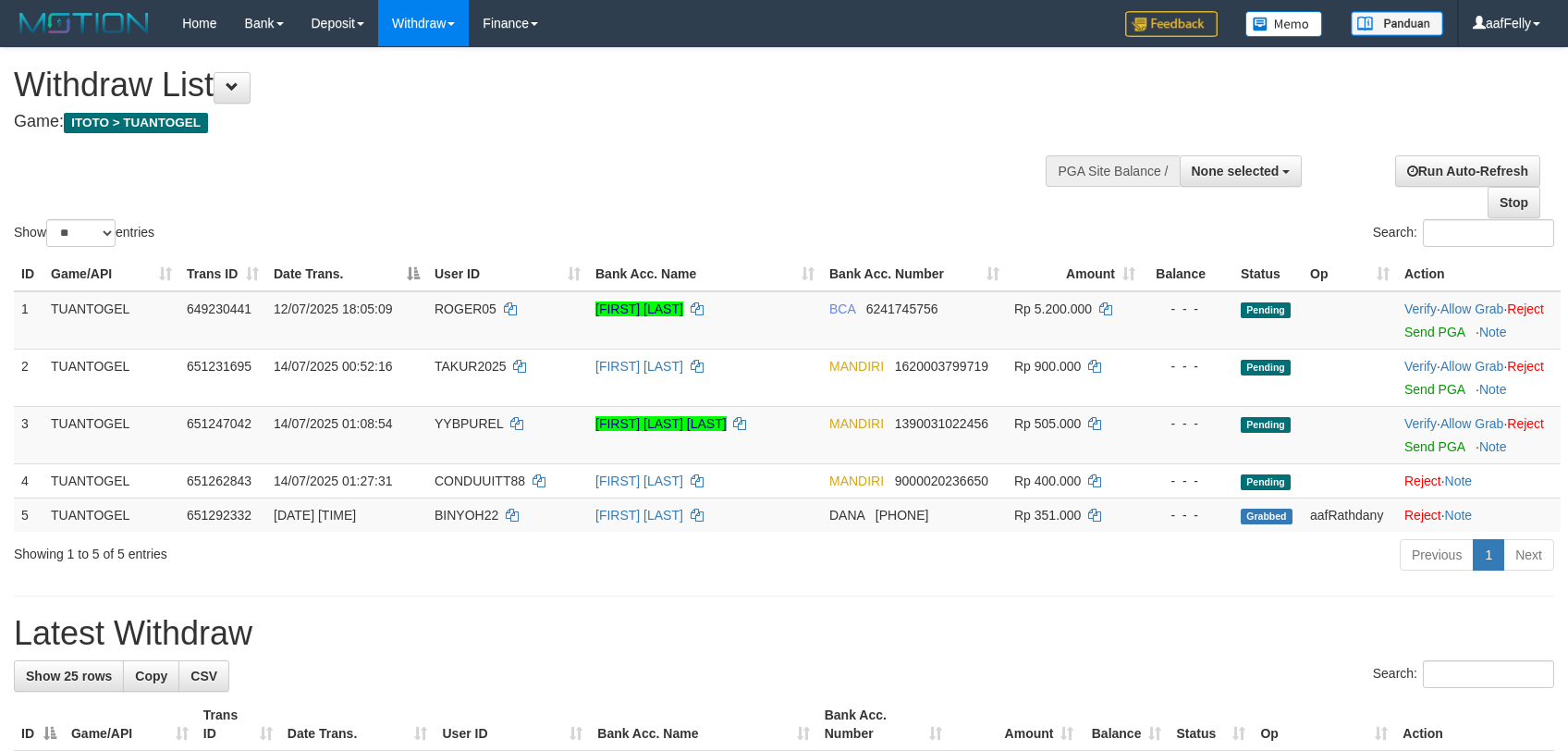 select 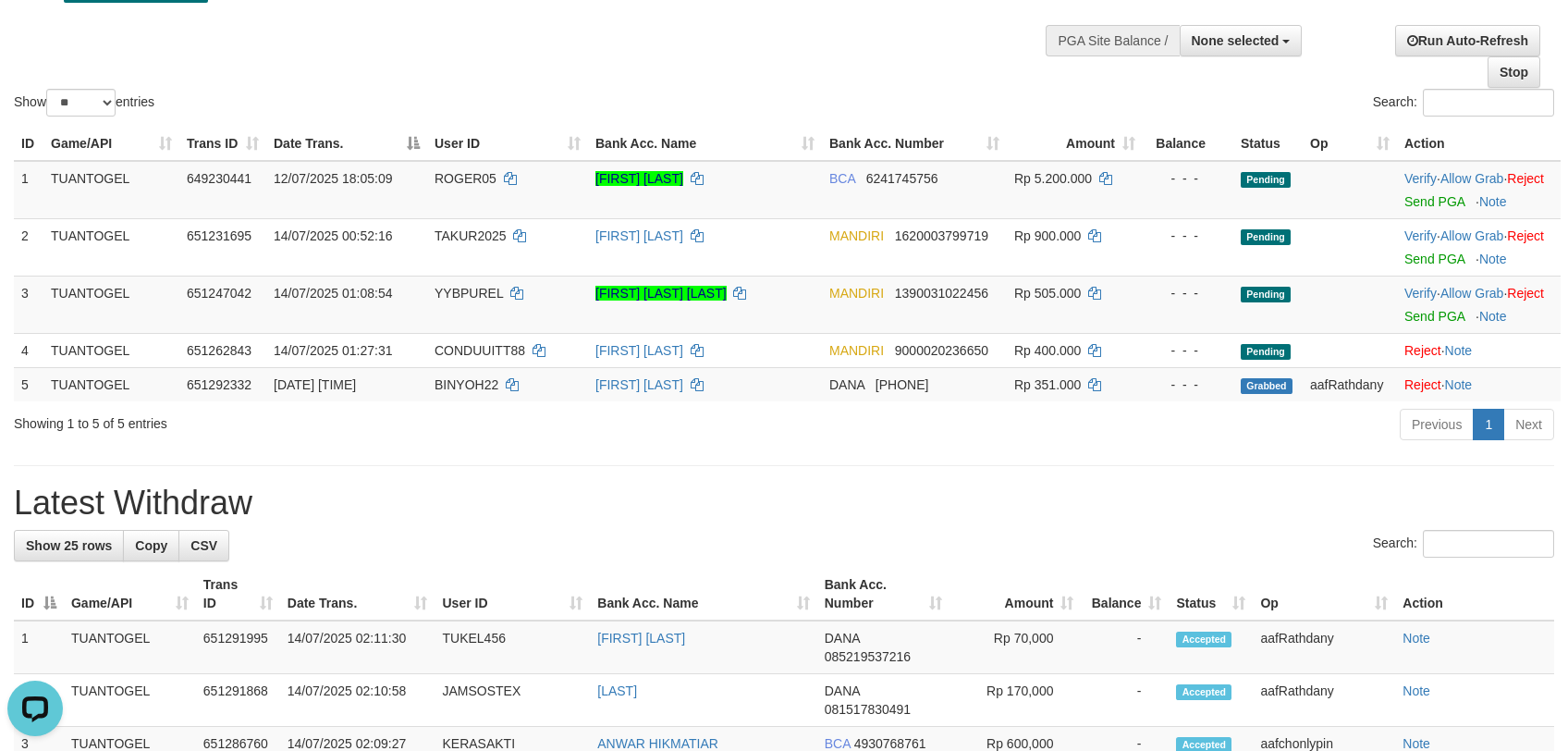 scroll, scrollTop: 0, scrollLeft: 0, axis: both 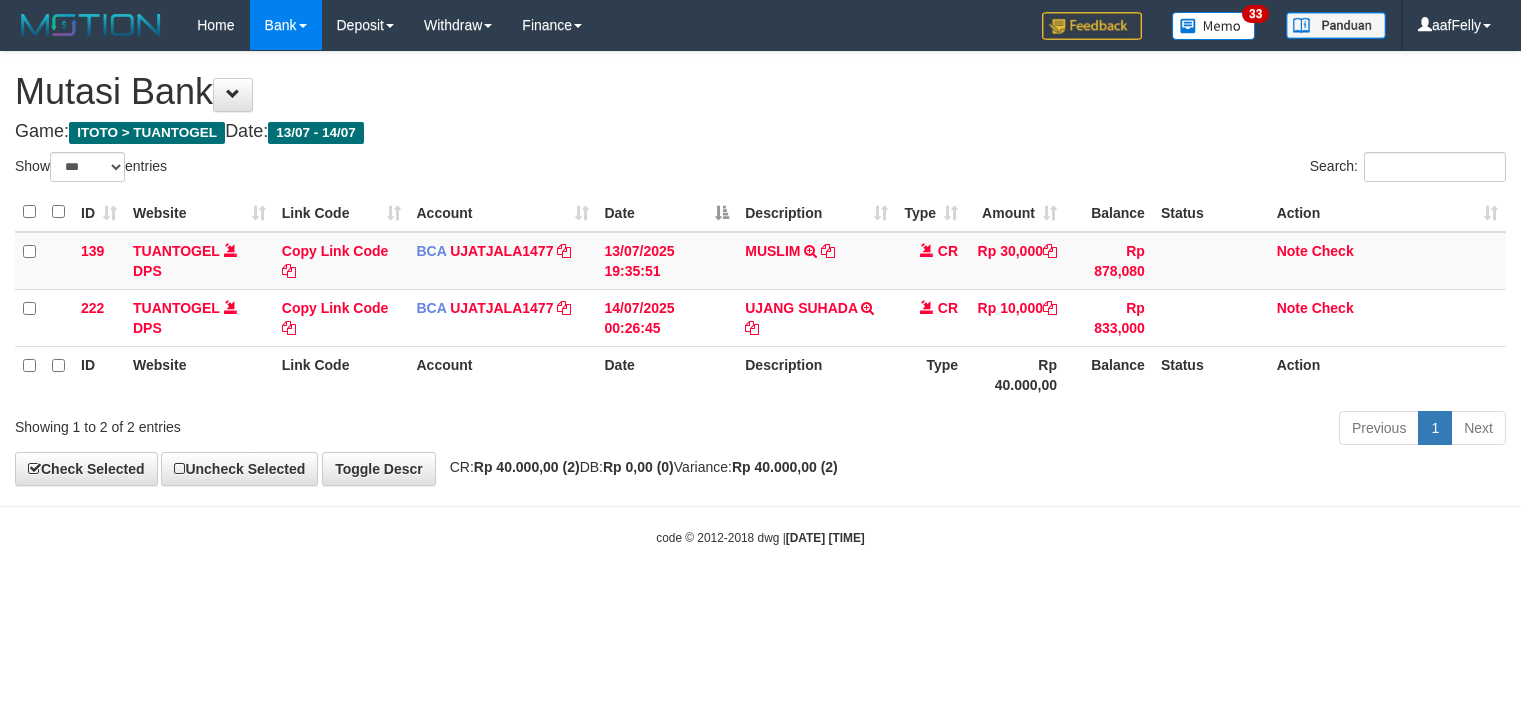 select on "***" 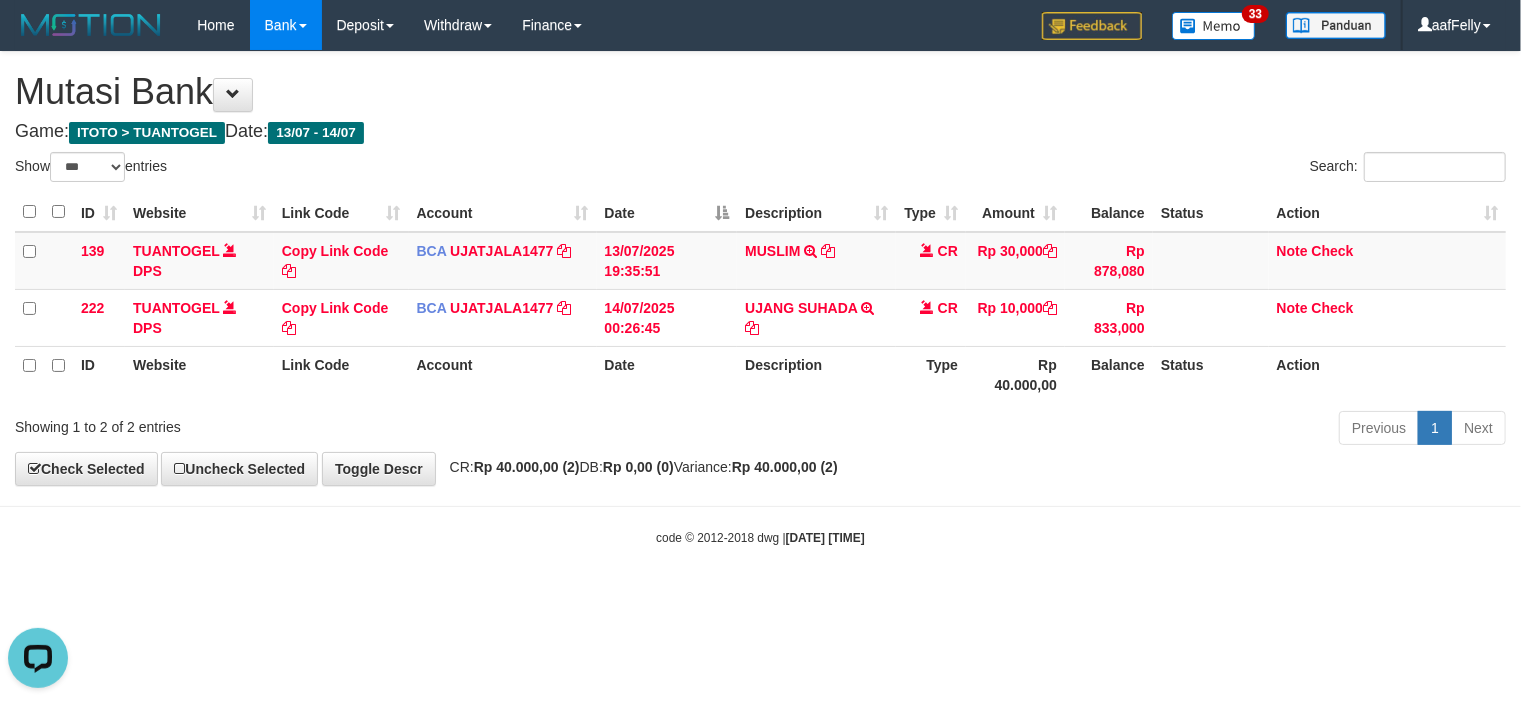 scroll, scrollTop: 0, scrollLeft: 0, axis: both 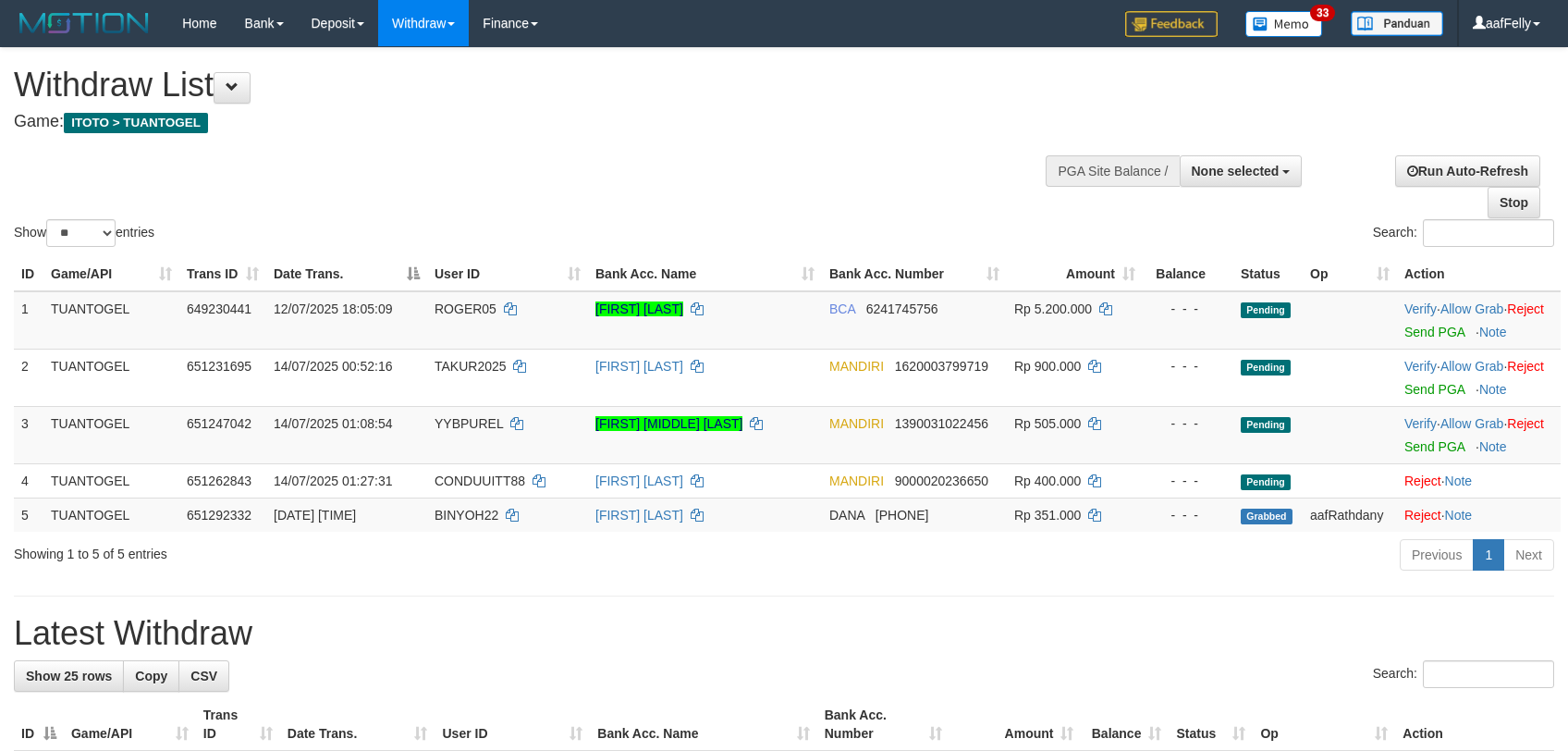 select 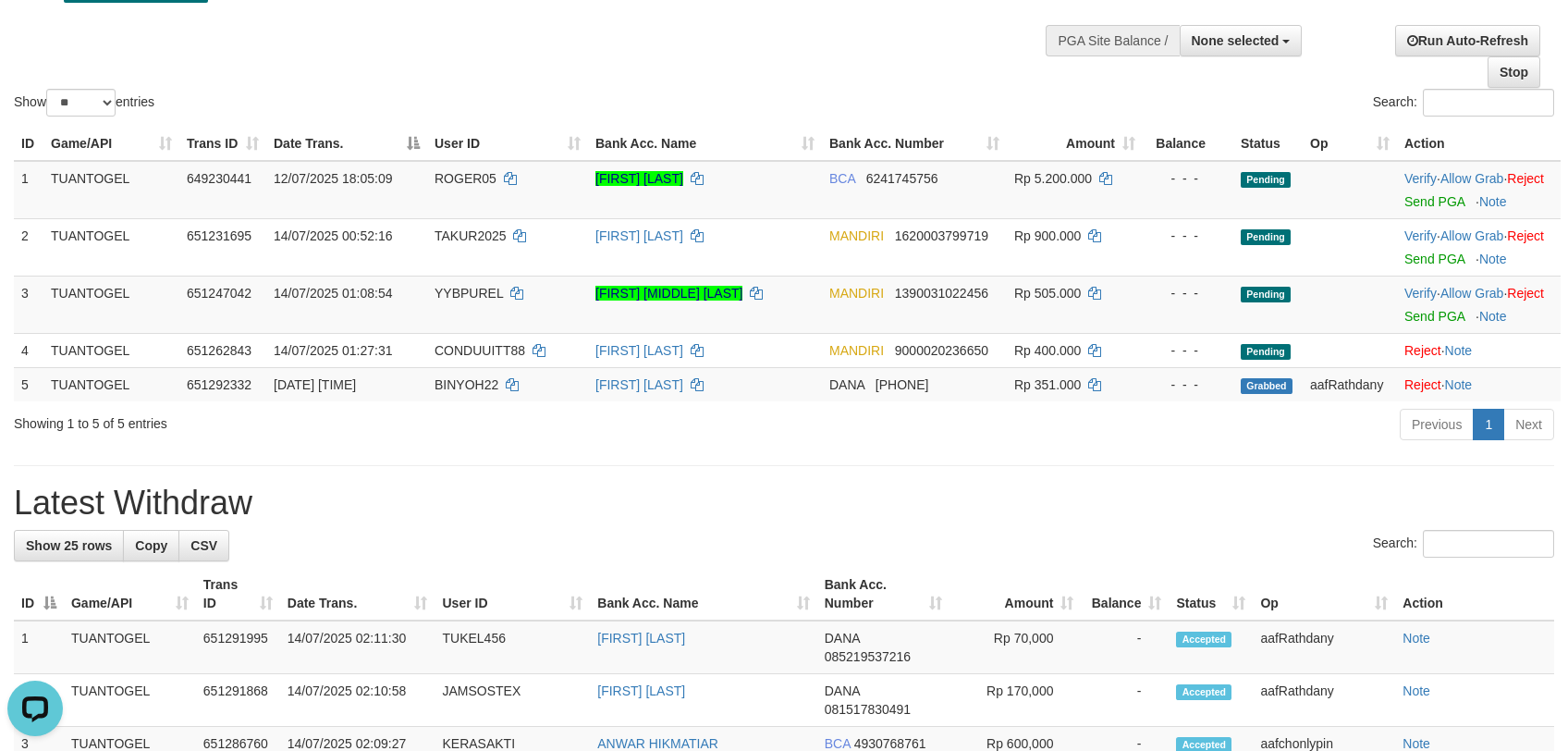 scroll, scrollTop: 0, scrollLeft: 0, axis: both 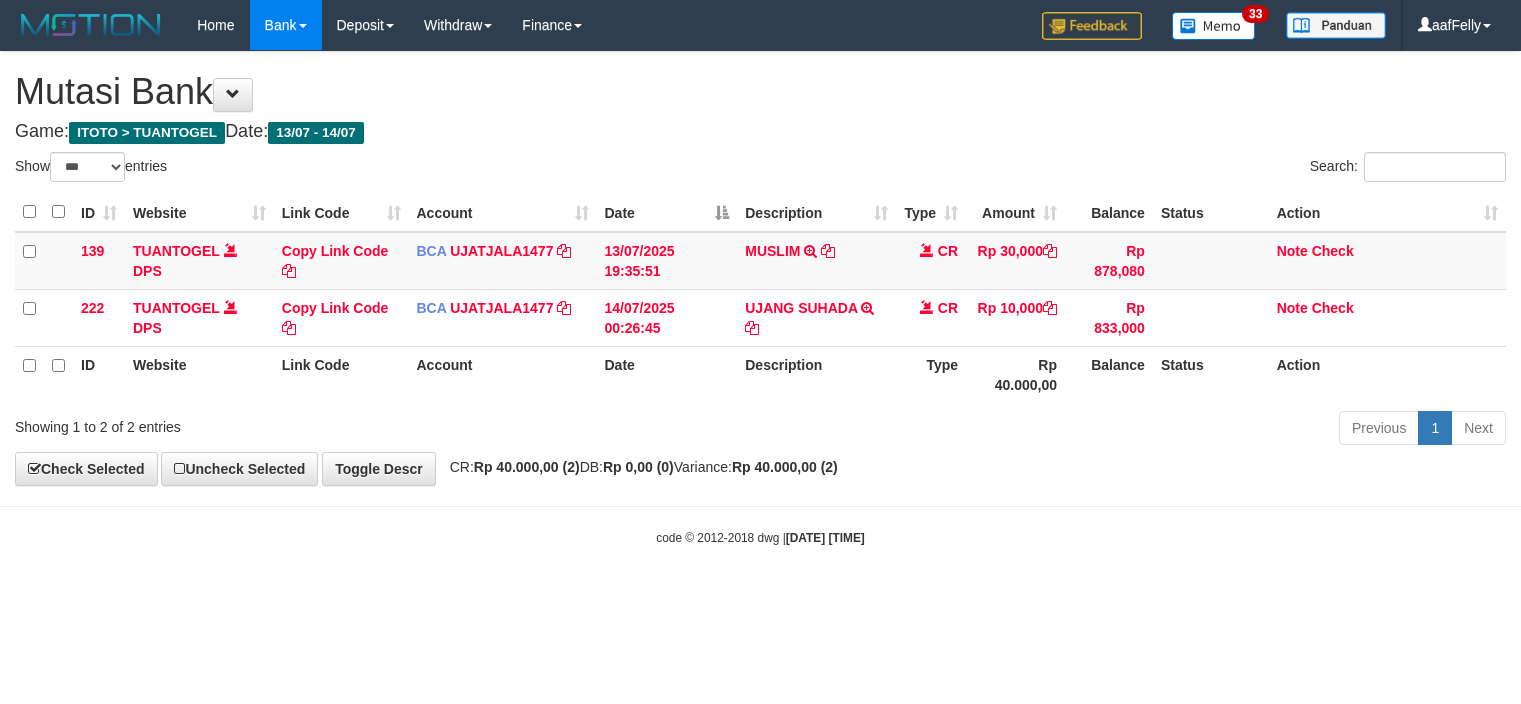 select on "***" 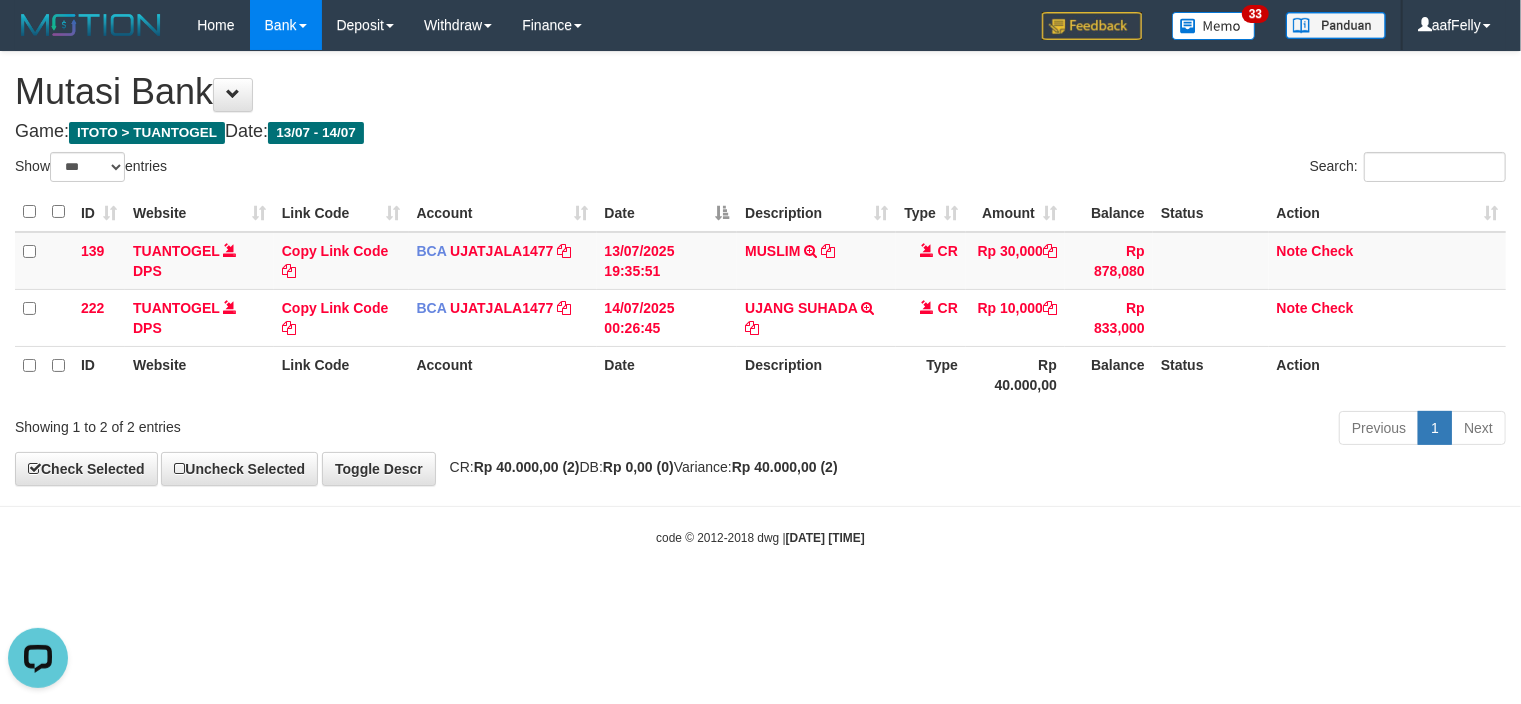 scroll, scrollTop: 0, scrollLeft: 0, axis: both 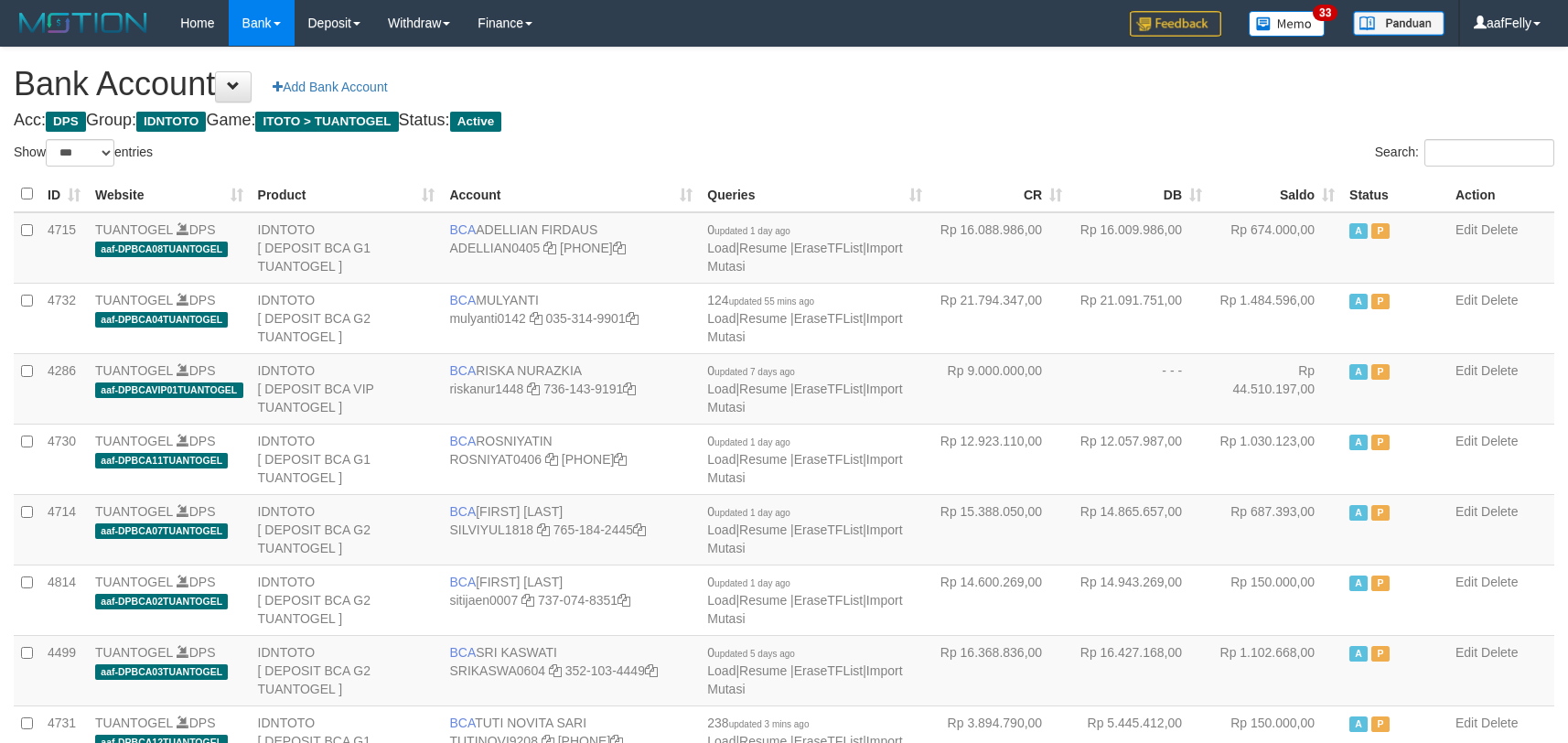 select on "***" 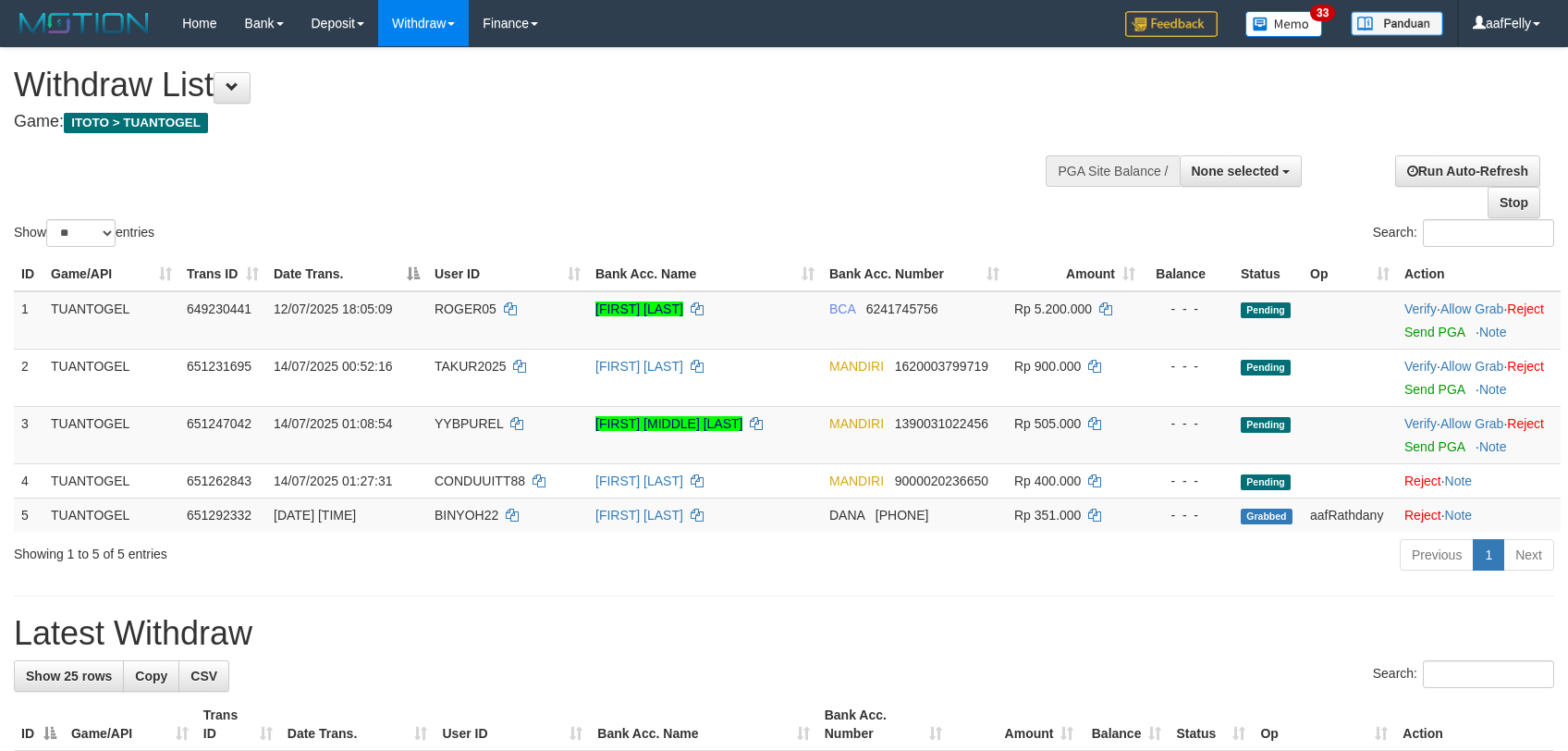 select 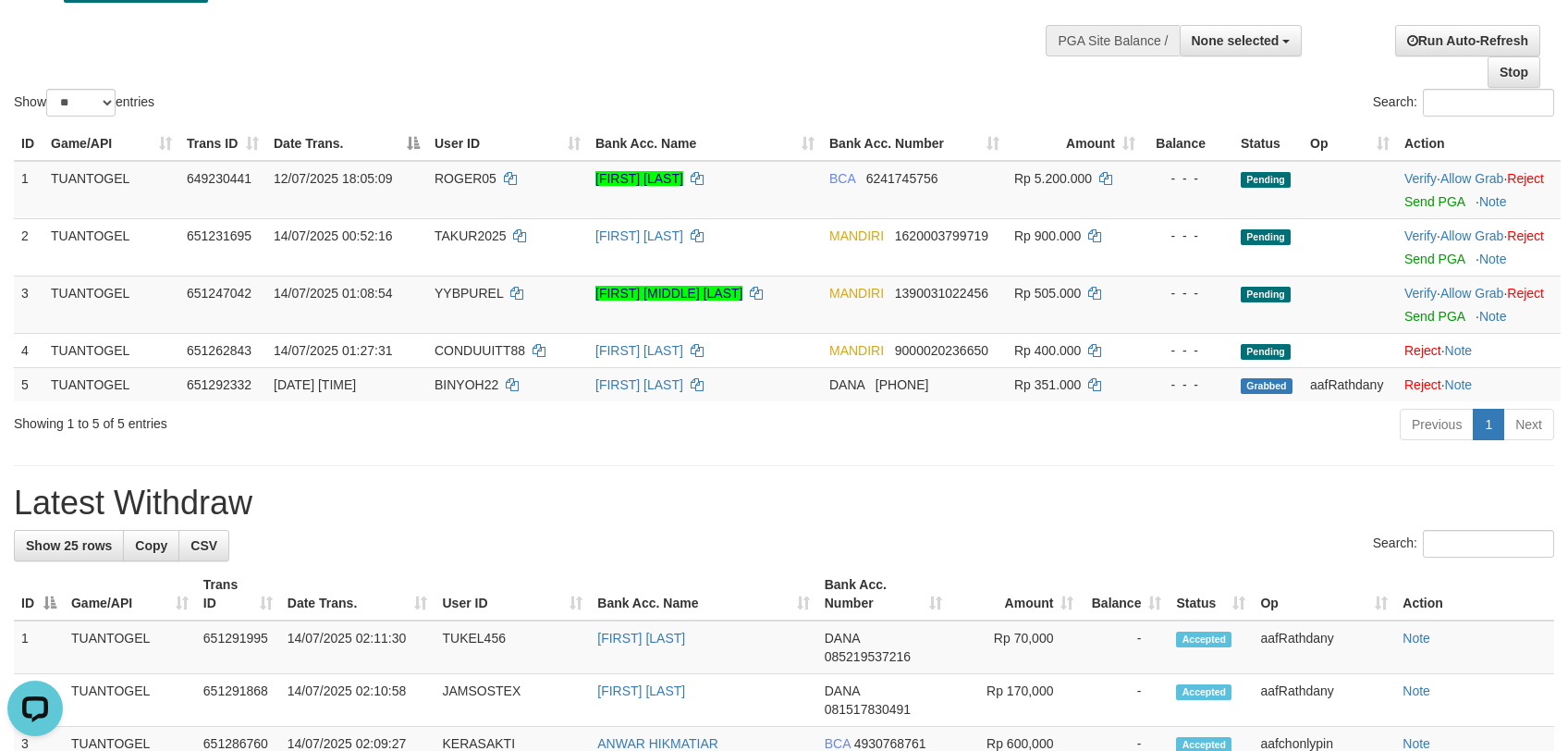 scroll, scrollTop: 0, scrollLeft: 0, axis: both 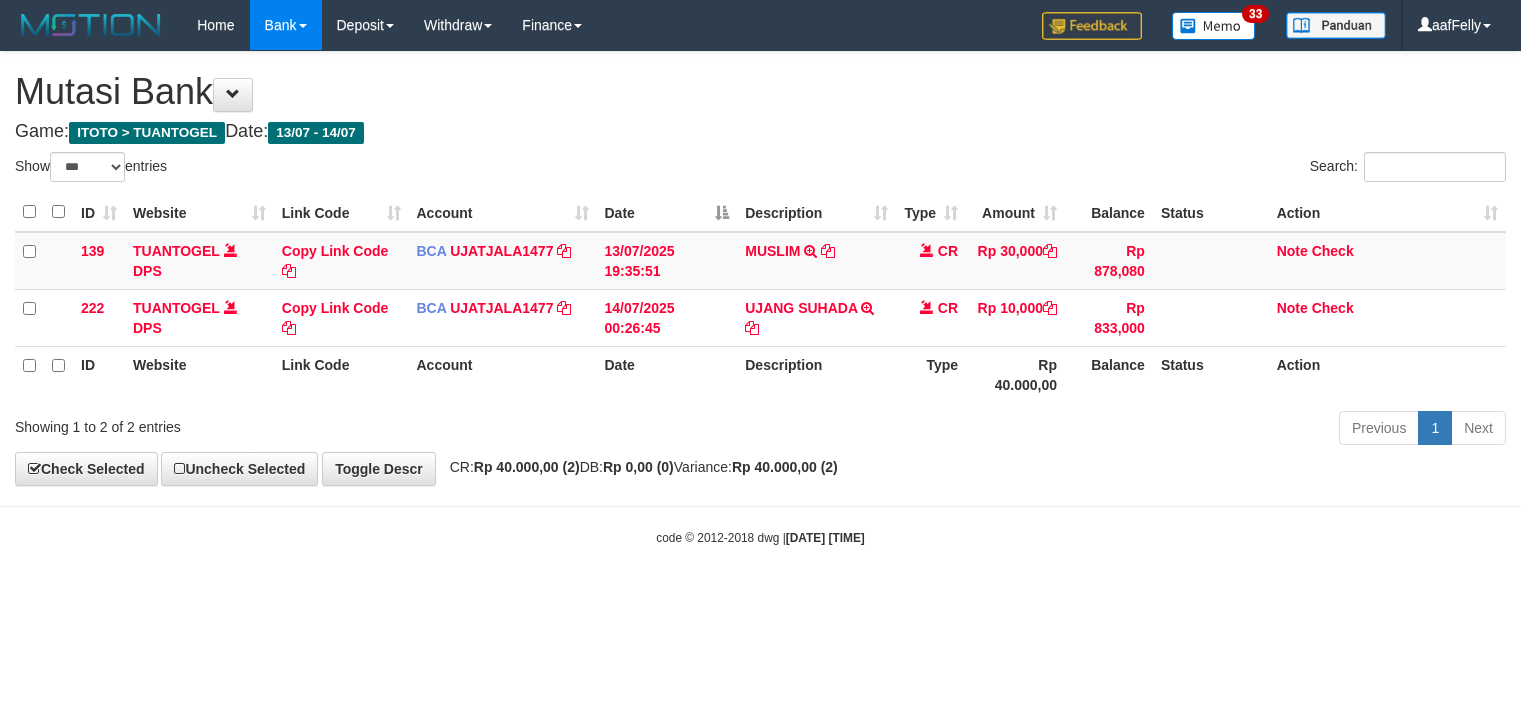 select on "***" 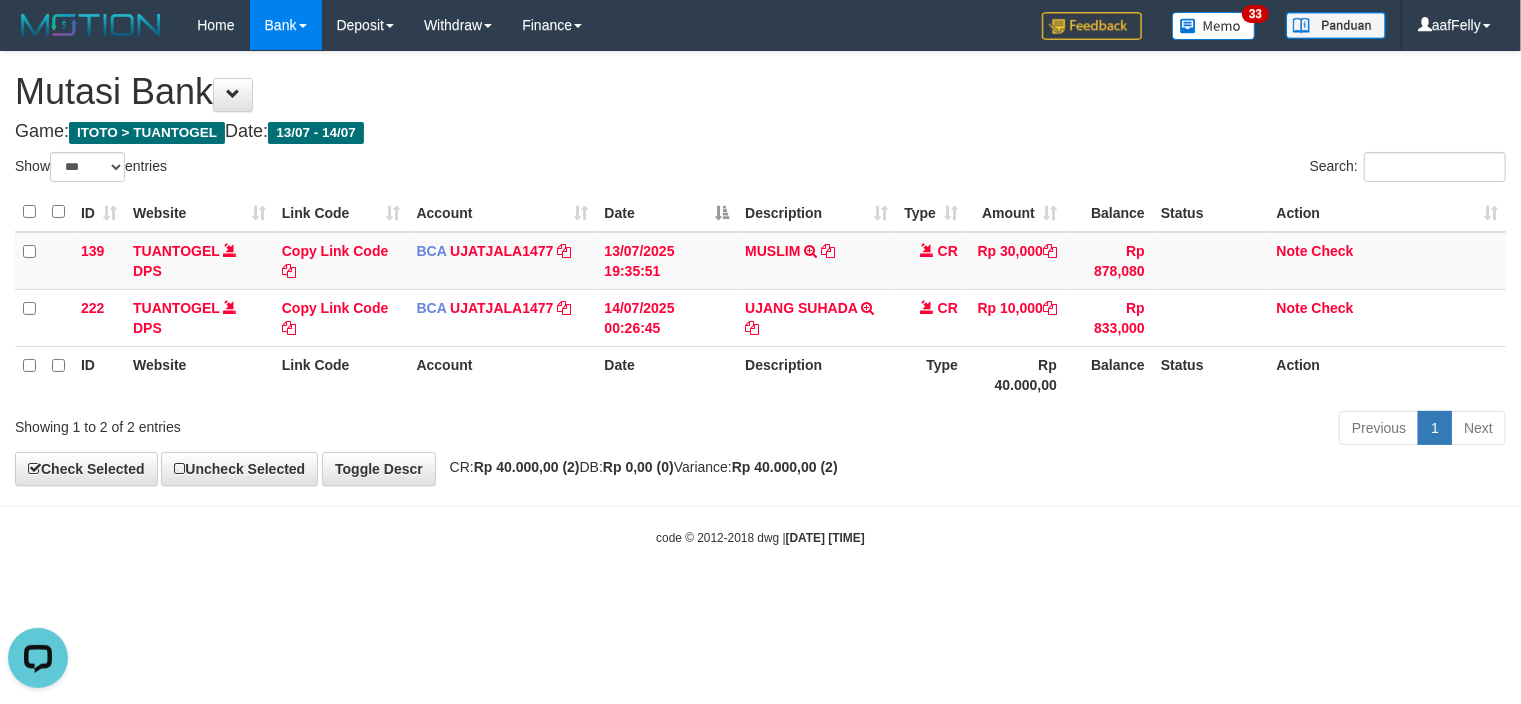 scroll, scrollTop: 0, scrollLeft: 0, axis: both 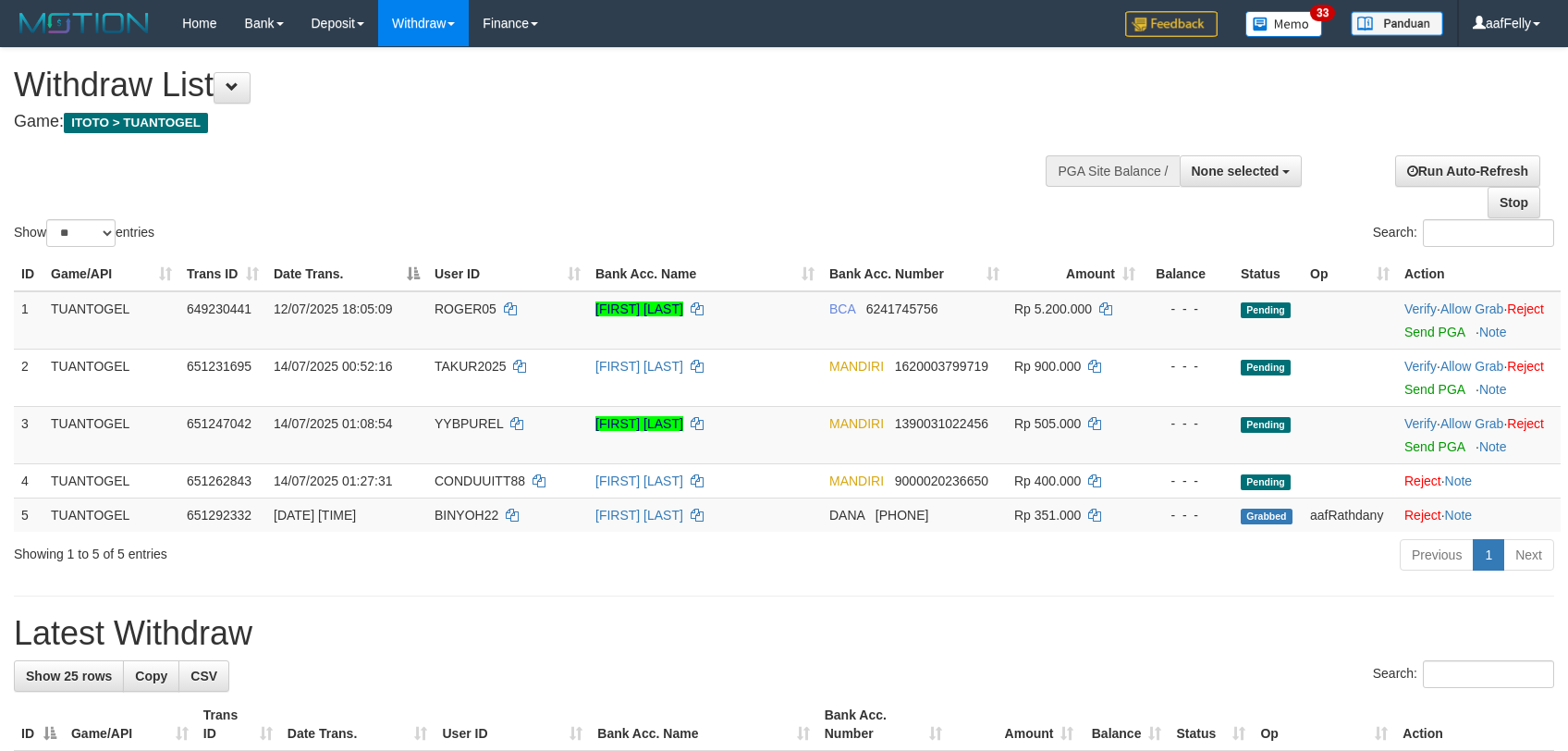 select 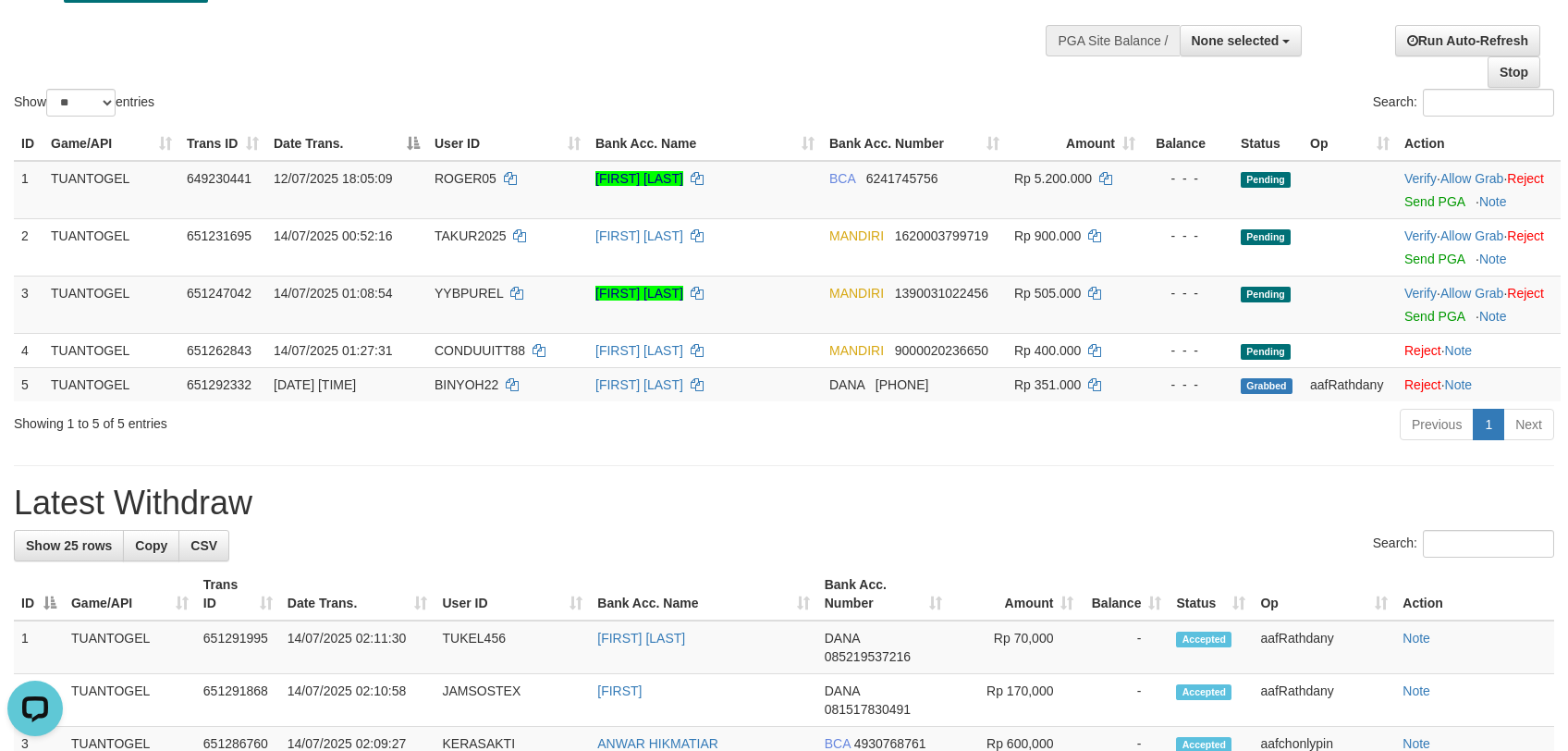 scroll, scrollTop: 0, scrollLeft: 0, axis: both 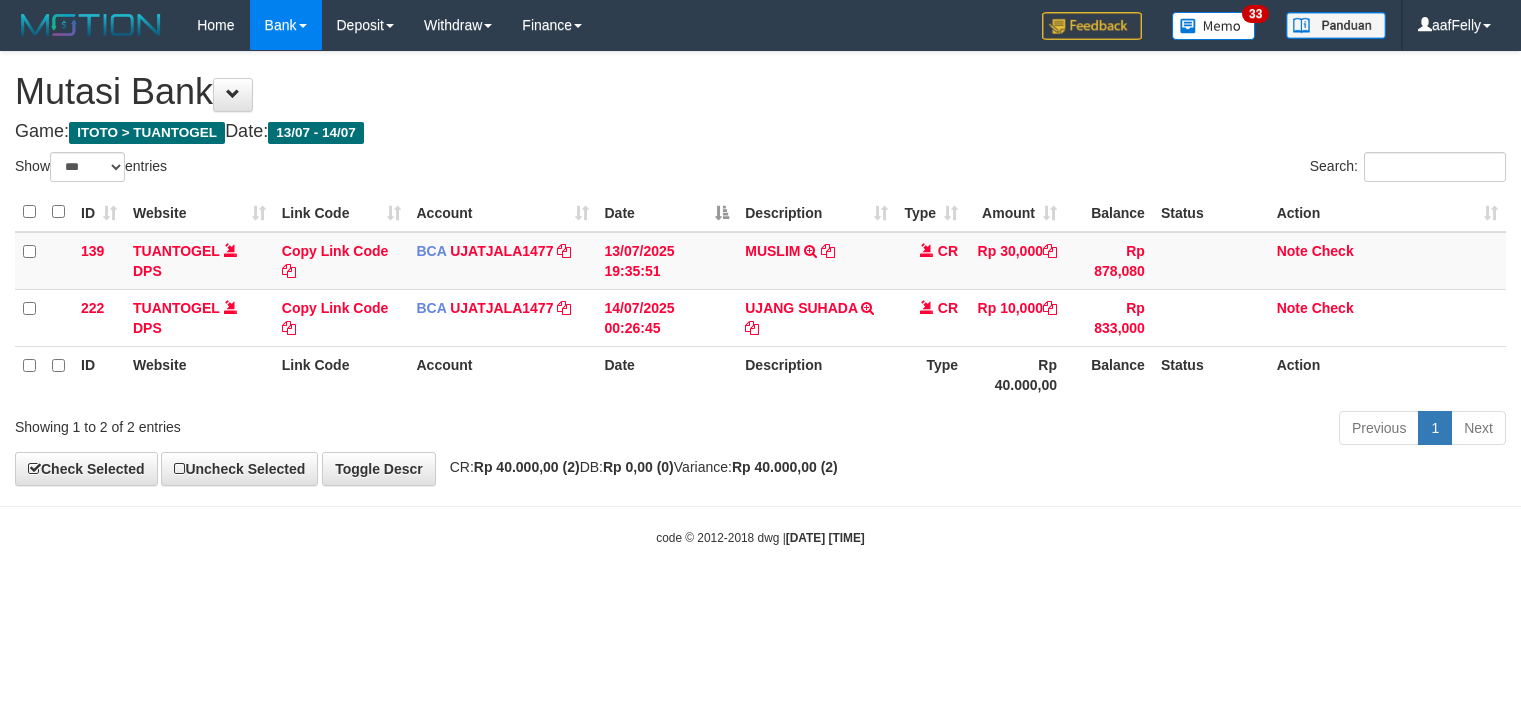 select on "***" 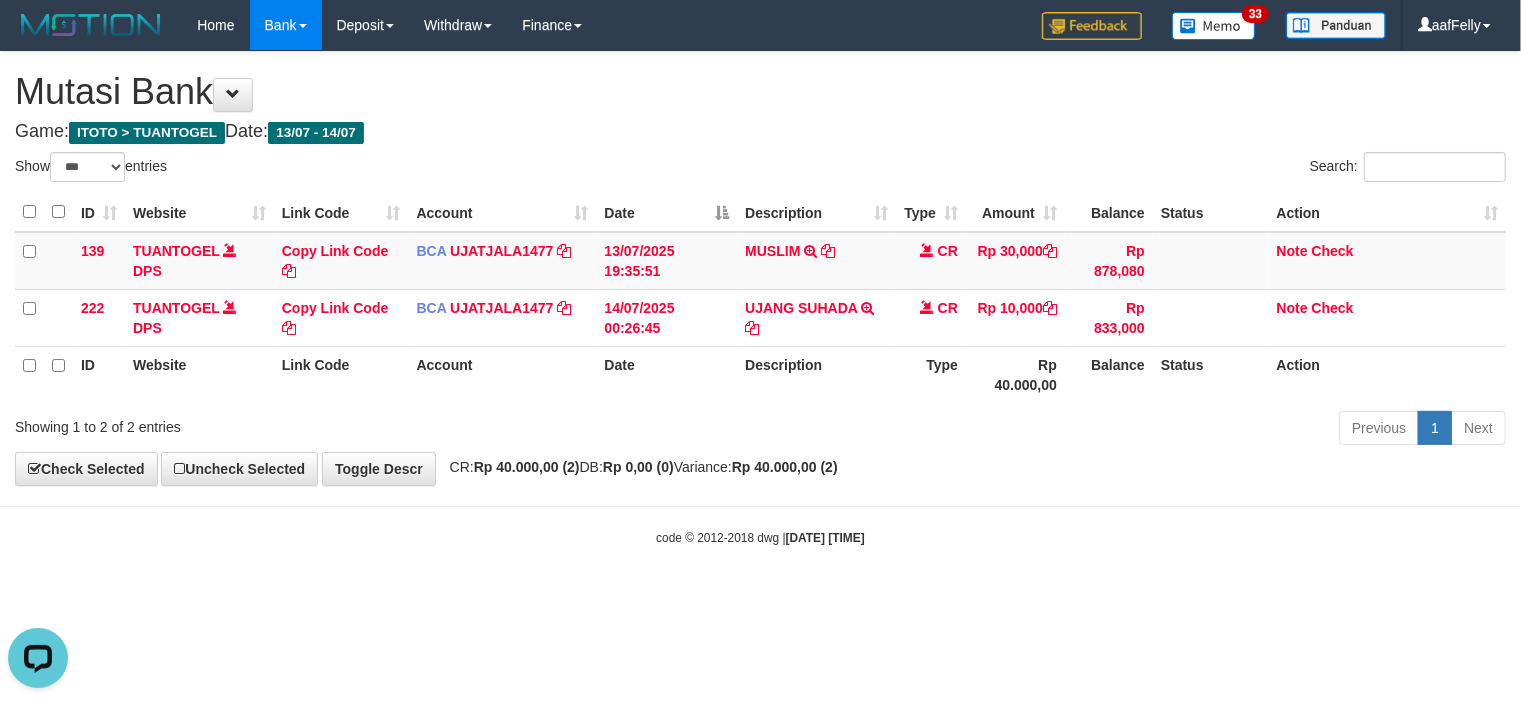 scroll, scrollTop: 0, scrollLeft: 0, axis: both 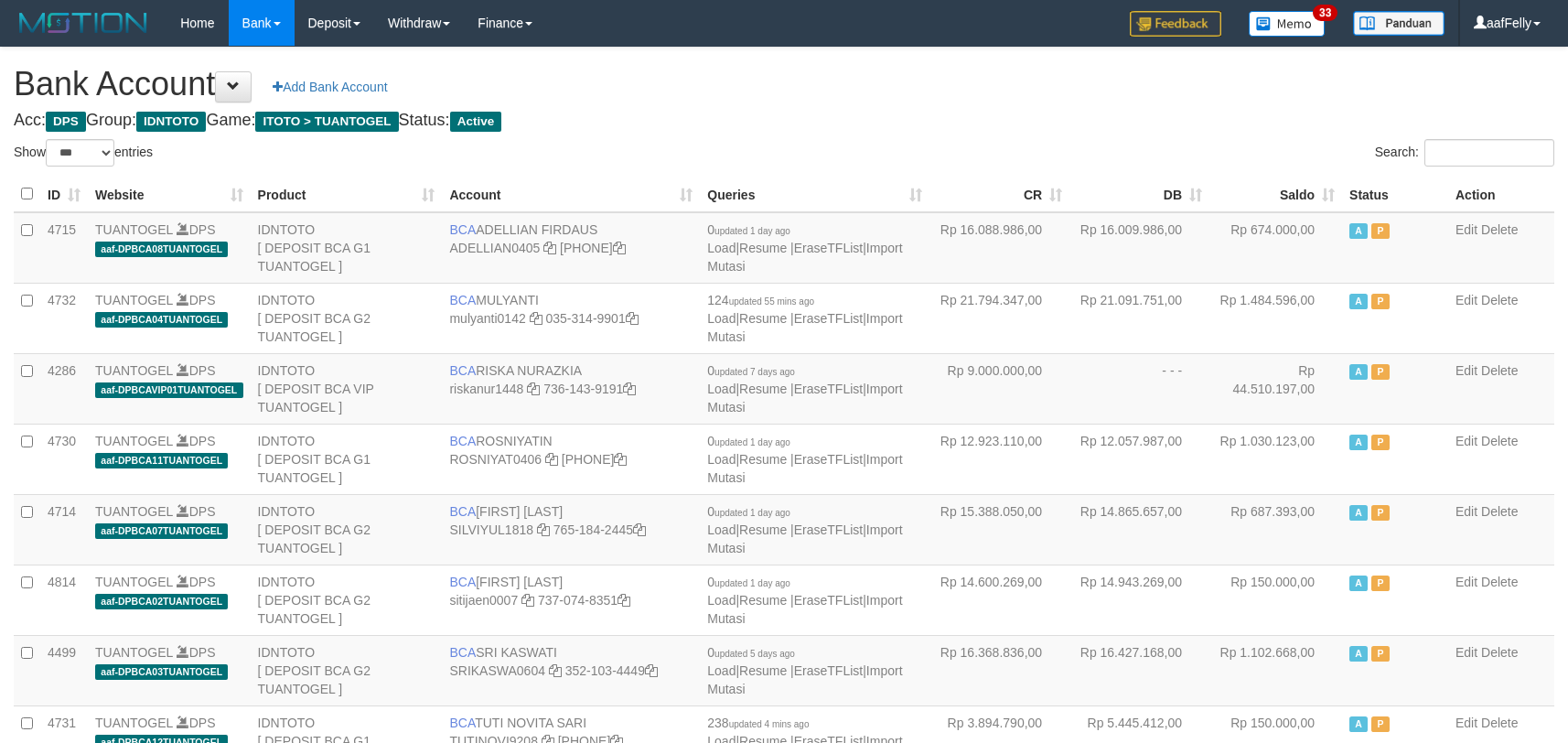 select on "***" 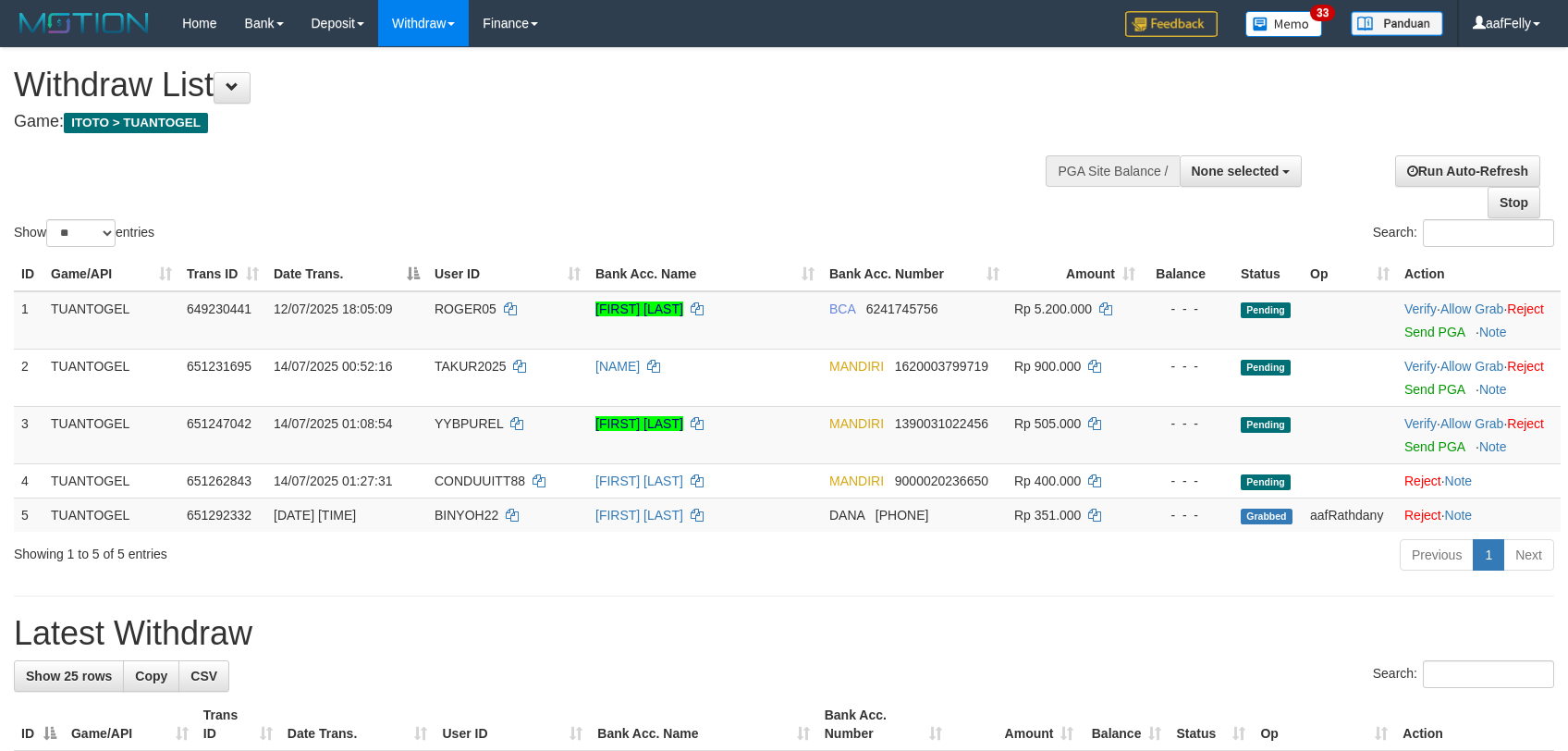 select 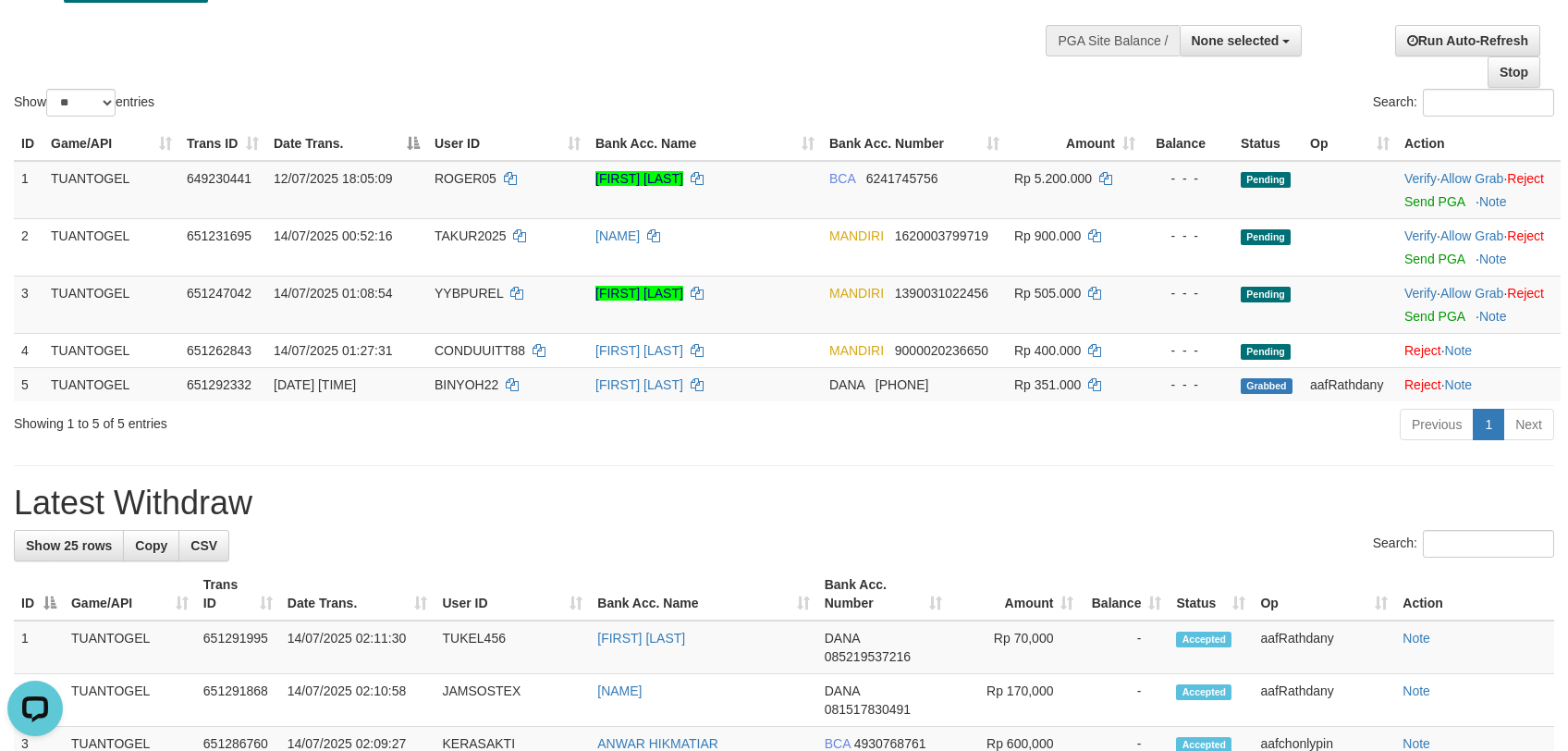 scroll, scrollTop: 0, scrollLeft: 0, axis: both 